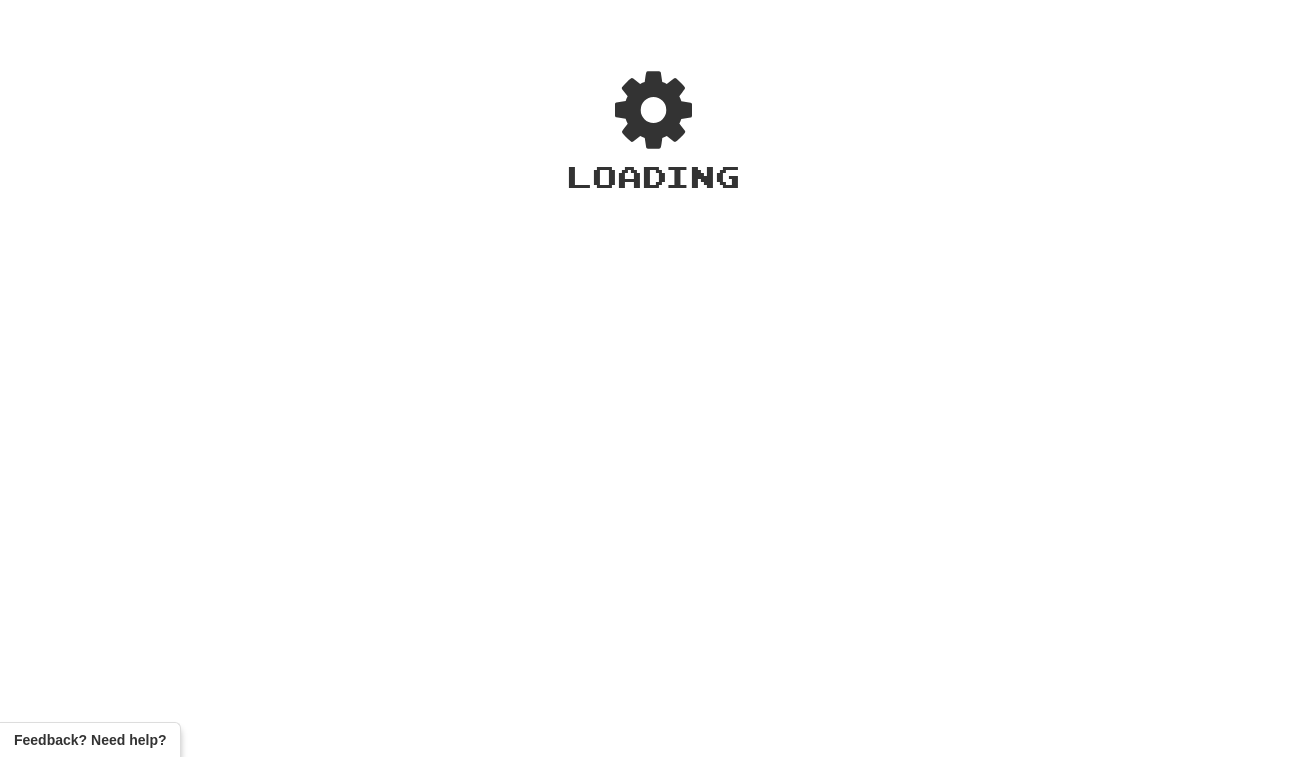 scroll, scrollTop: 0, scrollLeft: 0, axis: both 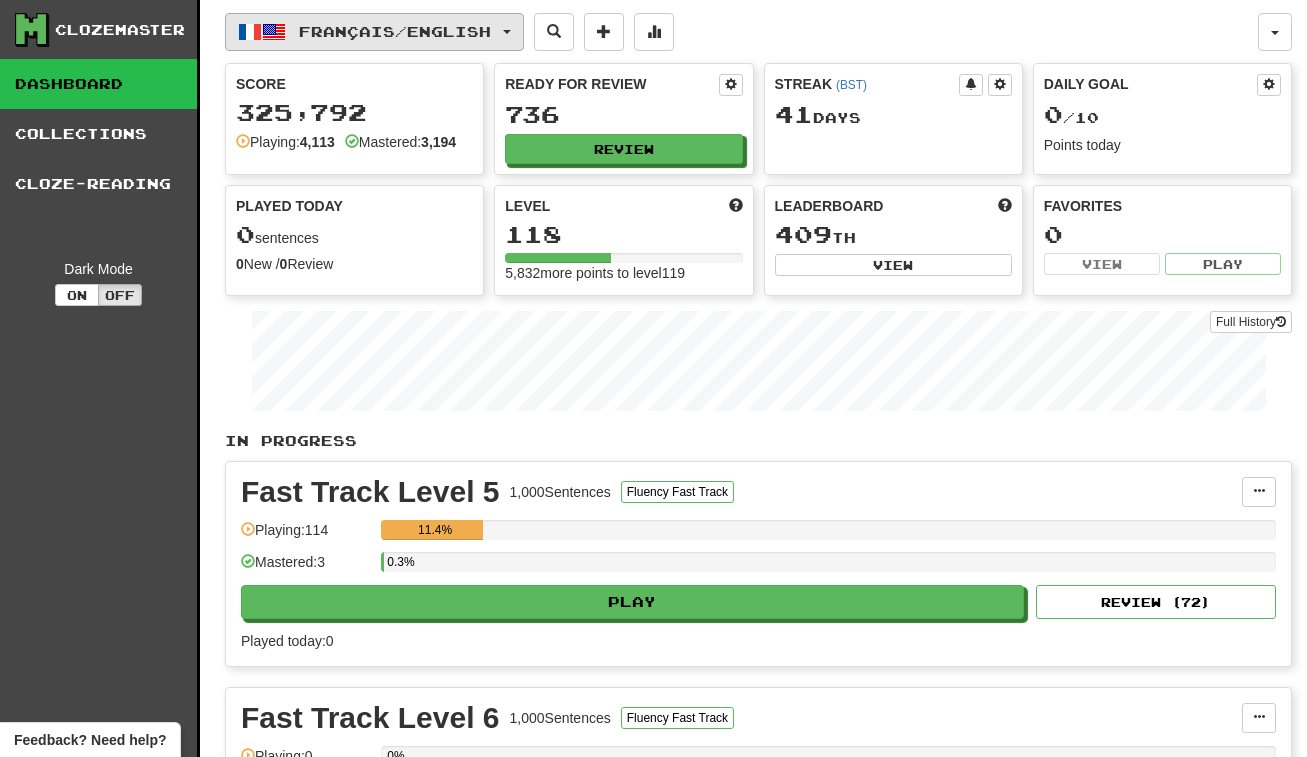 click on "Français  /  English" at bounding box center (374, 32) 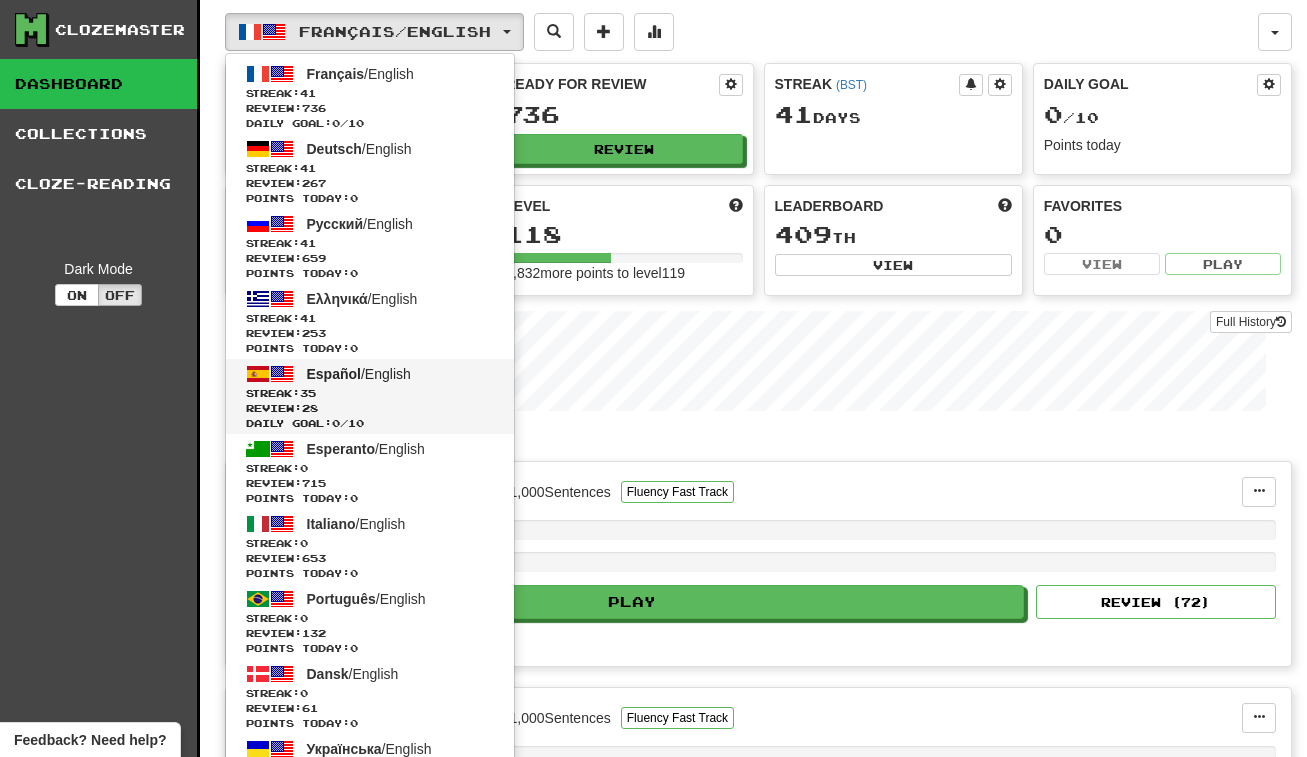 click on "Streak:  35" at bounding box center [370, 393] 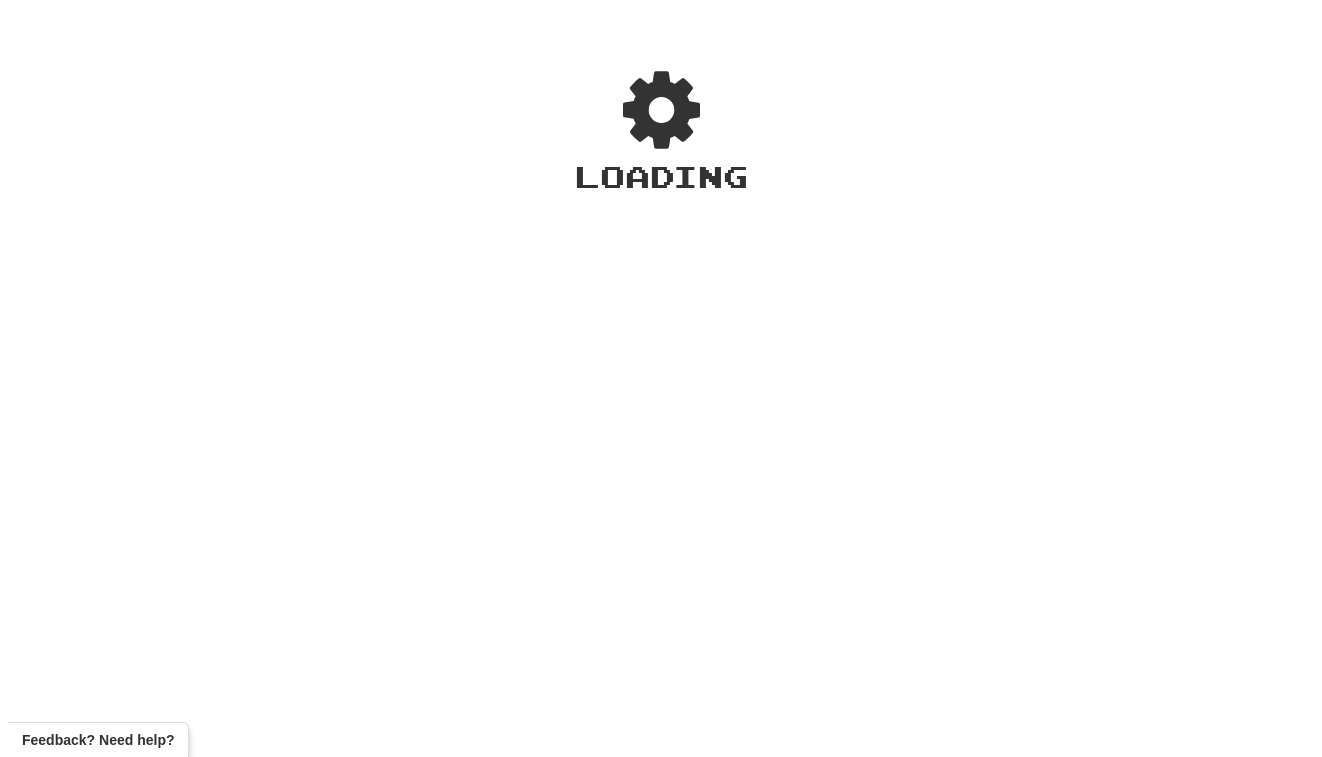 scroll, scrollTop: 0, scrollLeft: 0, axis: both 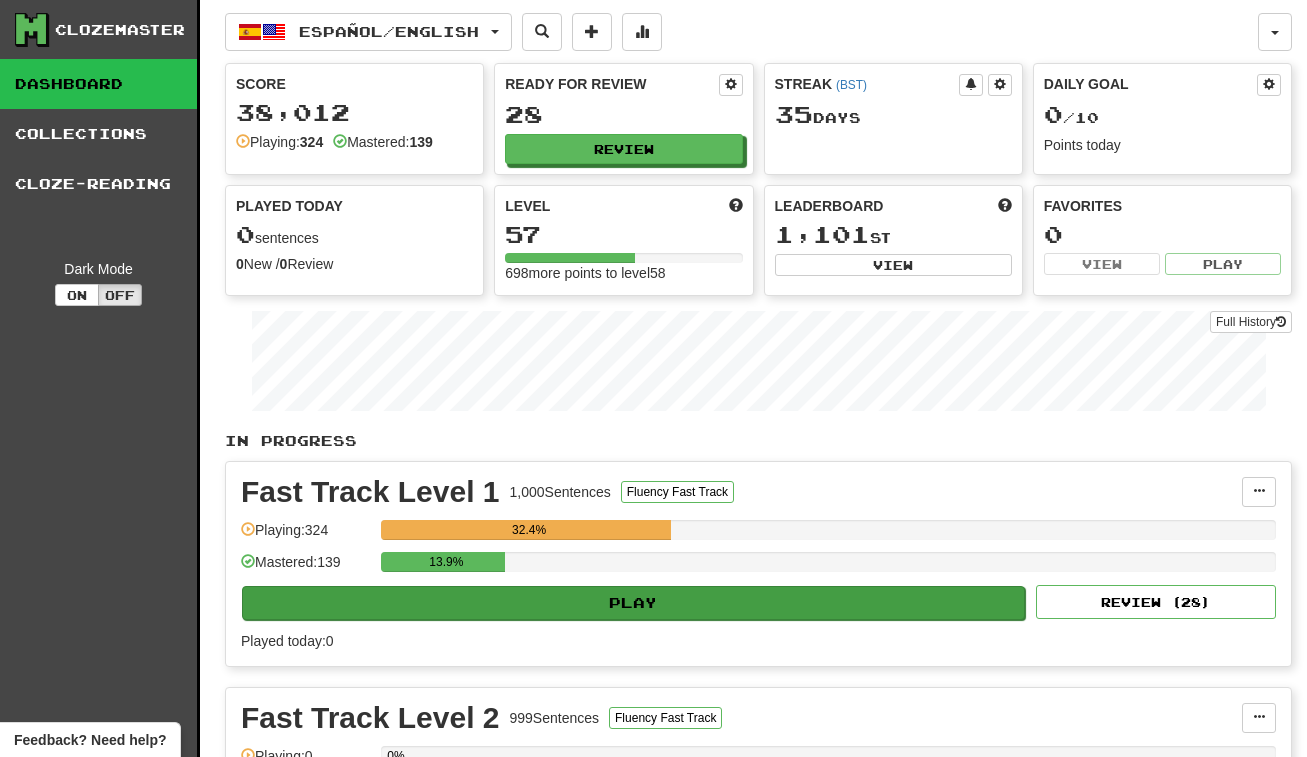 click on "Play" at bounding box center [633, 603] 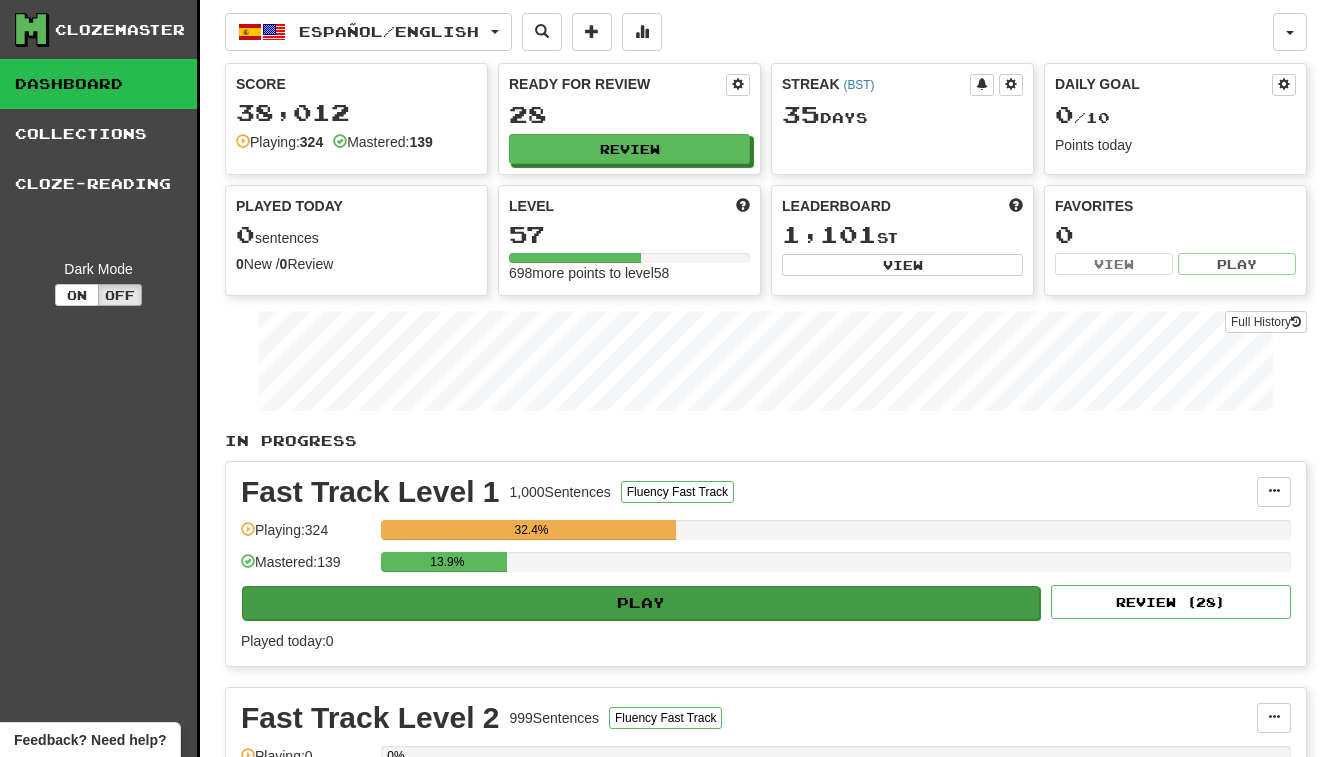 select on "**" 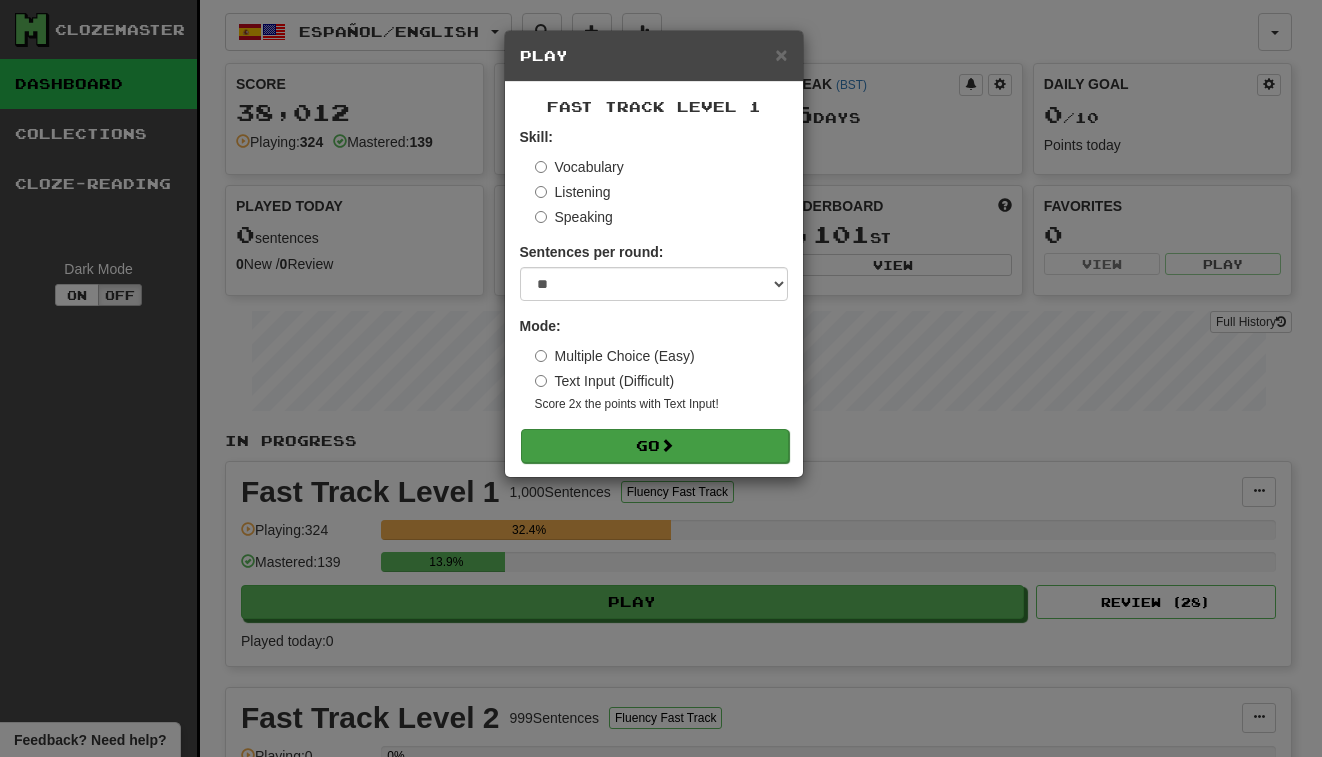 click on "Go" at bounding box center [655, 446] 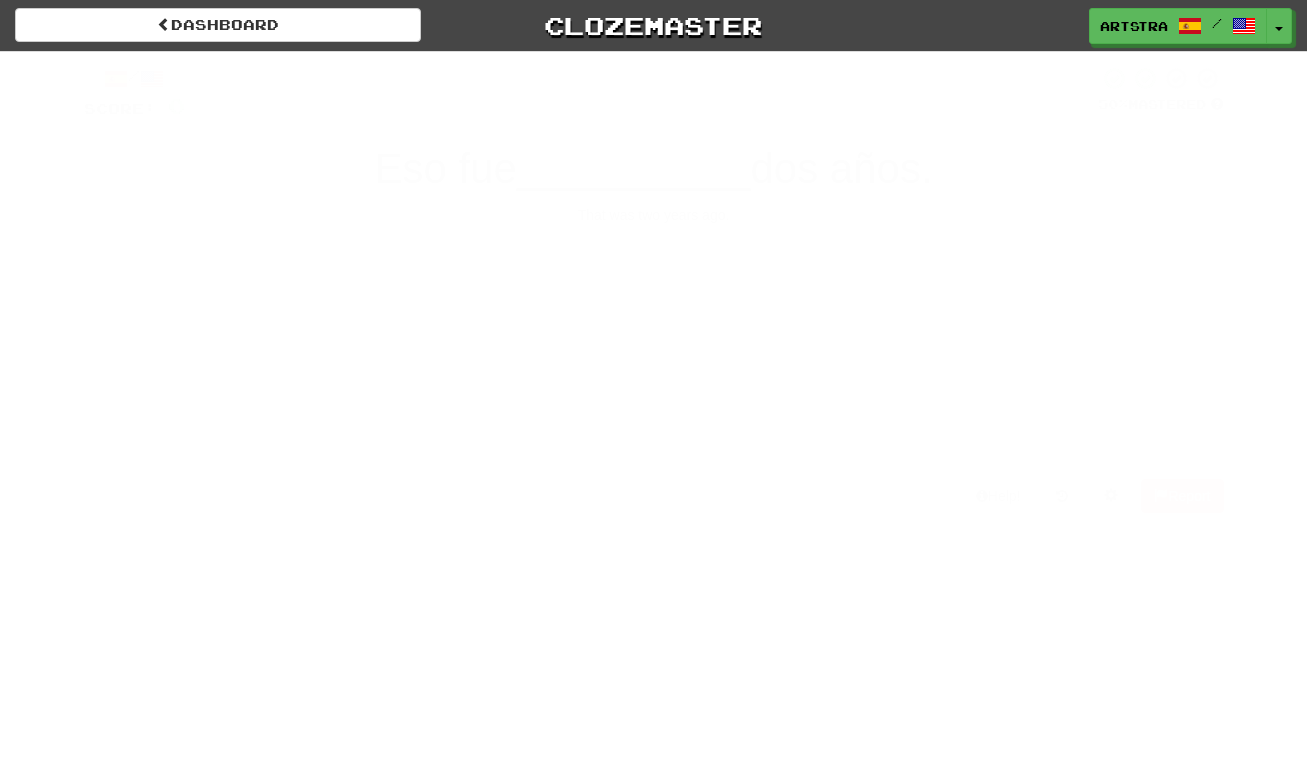 scroll, scrollTop: 0, scrollLeft: 0, axis: both 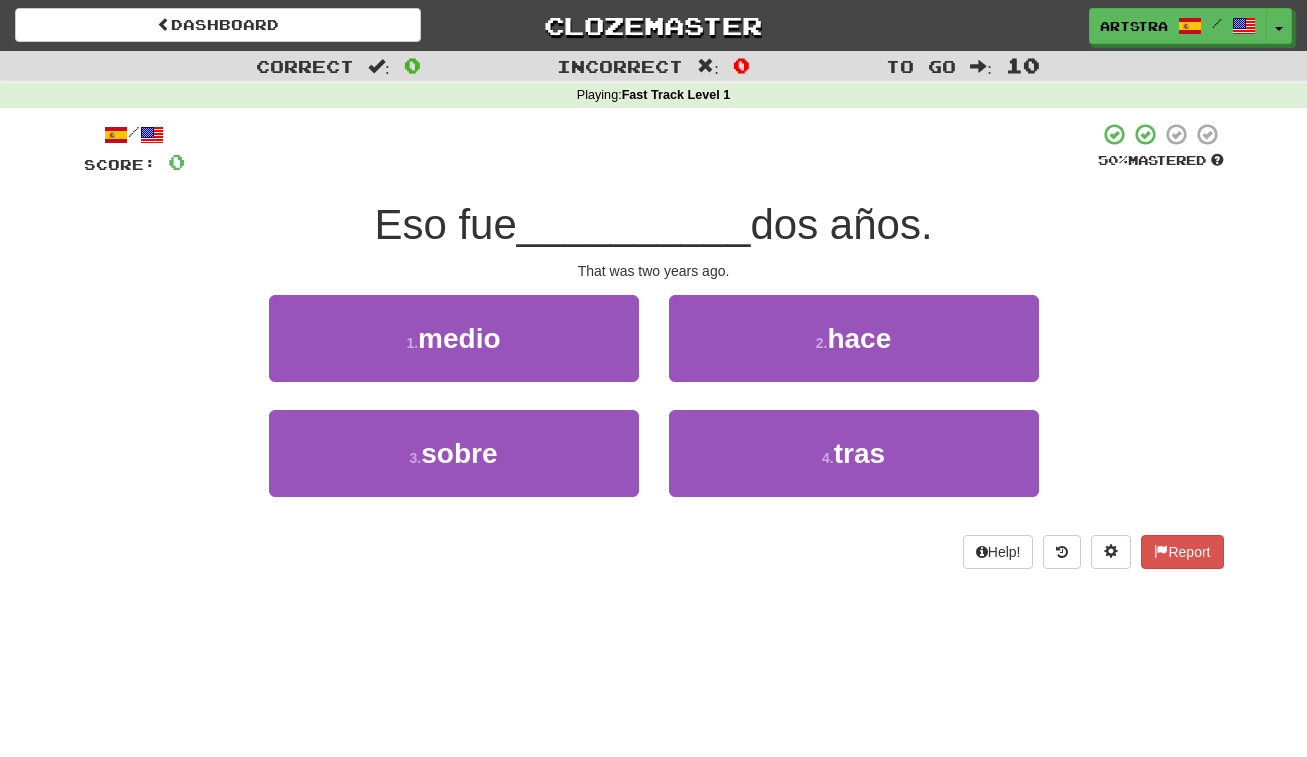 click on "__________" at bounding box center (634, 224) 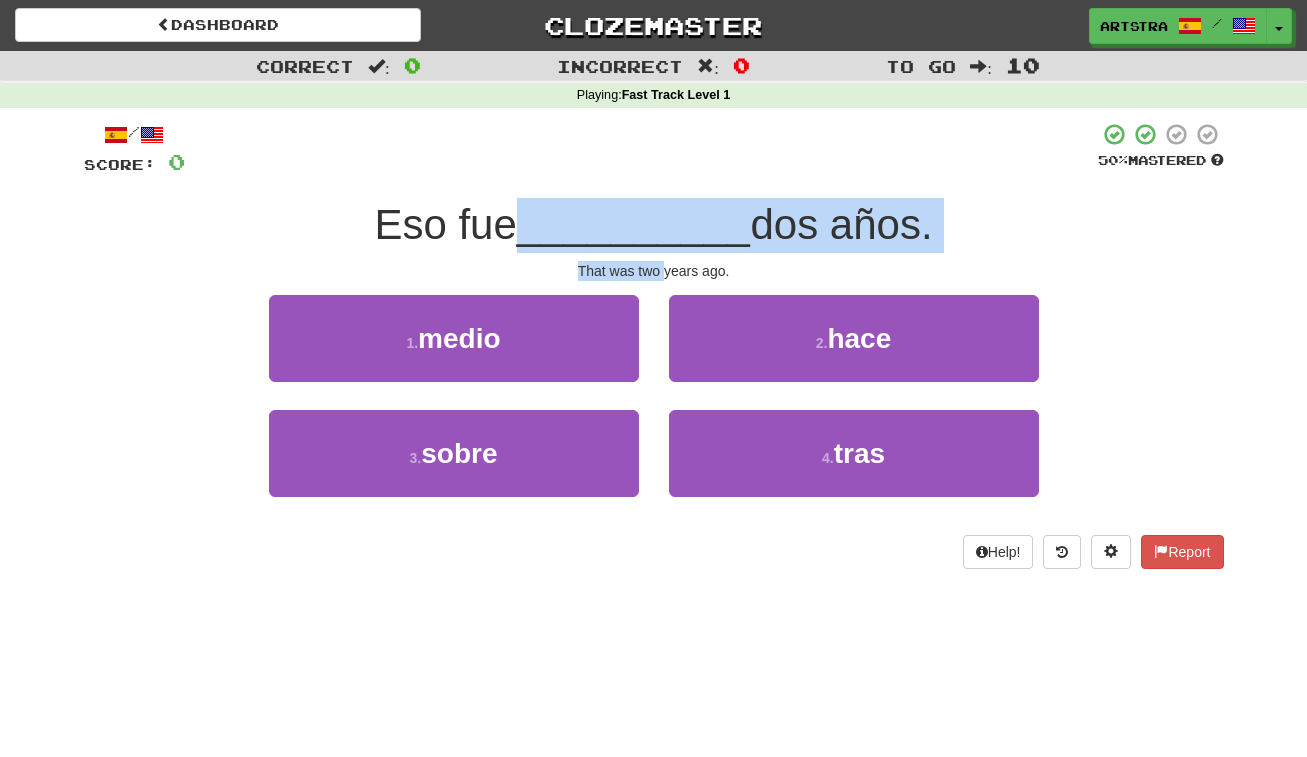 click on "/ Score: 0 50 % Mastered Eso fue __________ dos años. That was [AGE] ago. 1 . [PREPOSITION] 2 . [PREPOSITION] 3 . [PREPOSITION] 4 . [PREPOSITION] Help! Report" at bounding box center (654, 345) 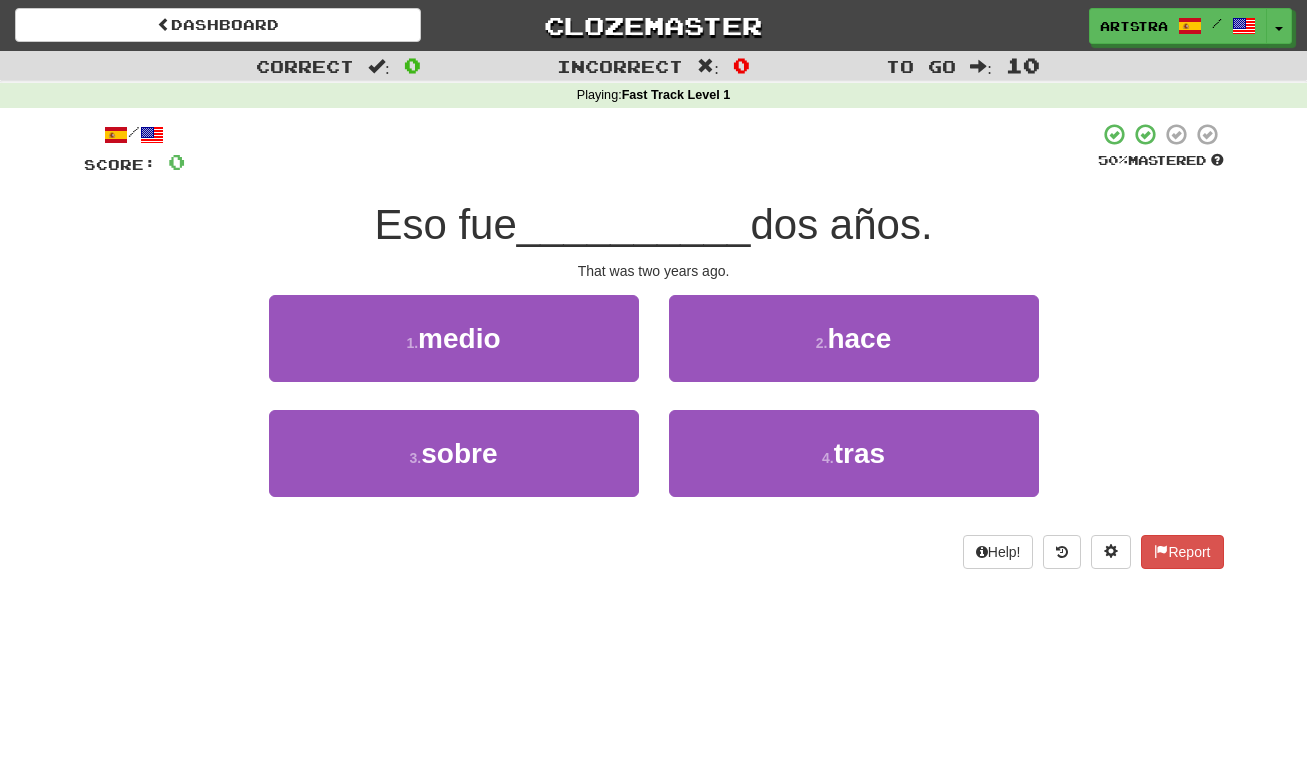 click on "hace" at bounding box center [859, 338] 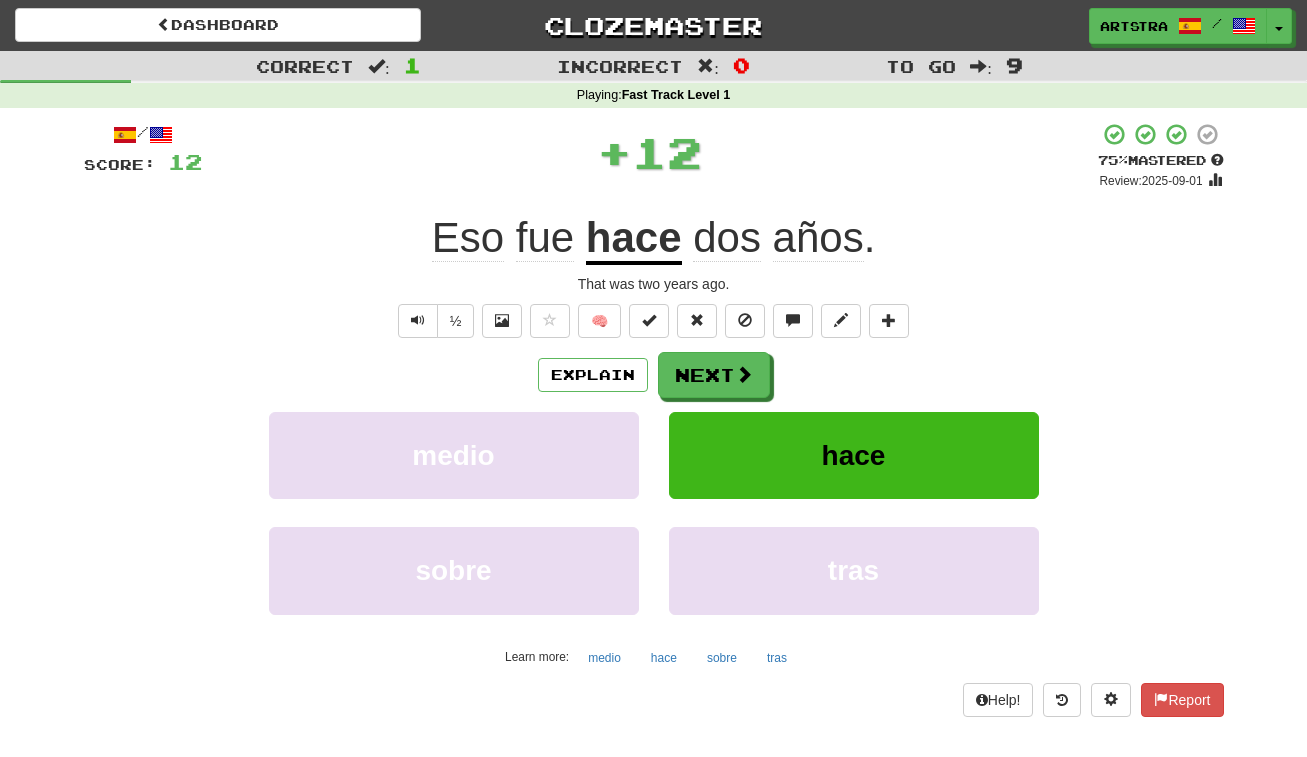 click on "hace" at bounding box center (634, 239) 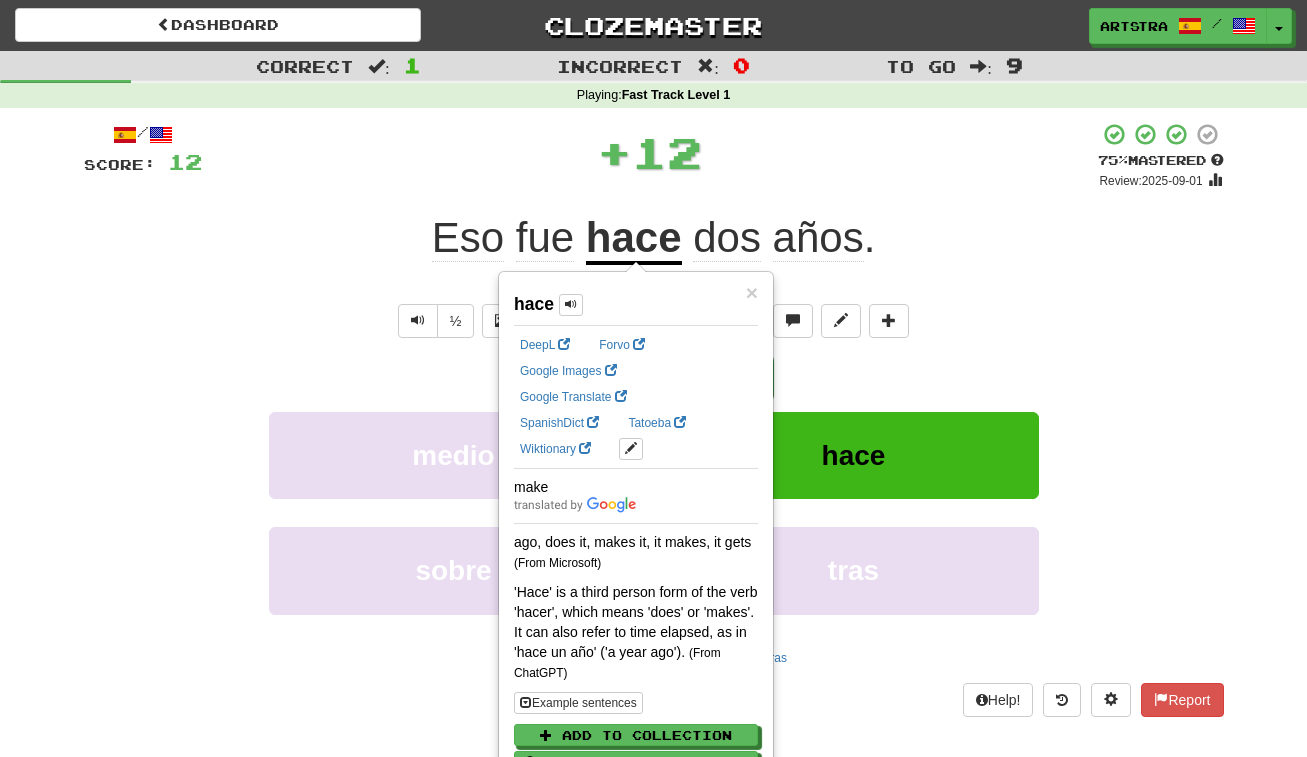 click on "años" at bounding box center (818, 238) 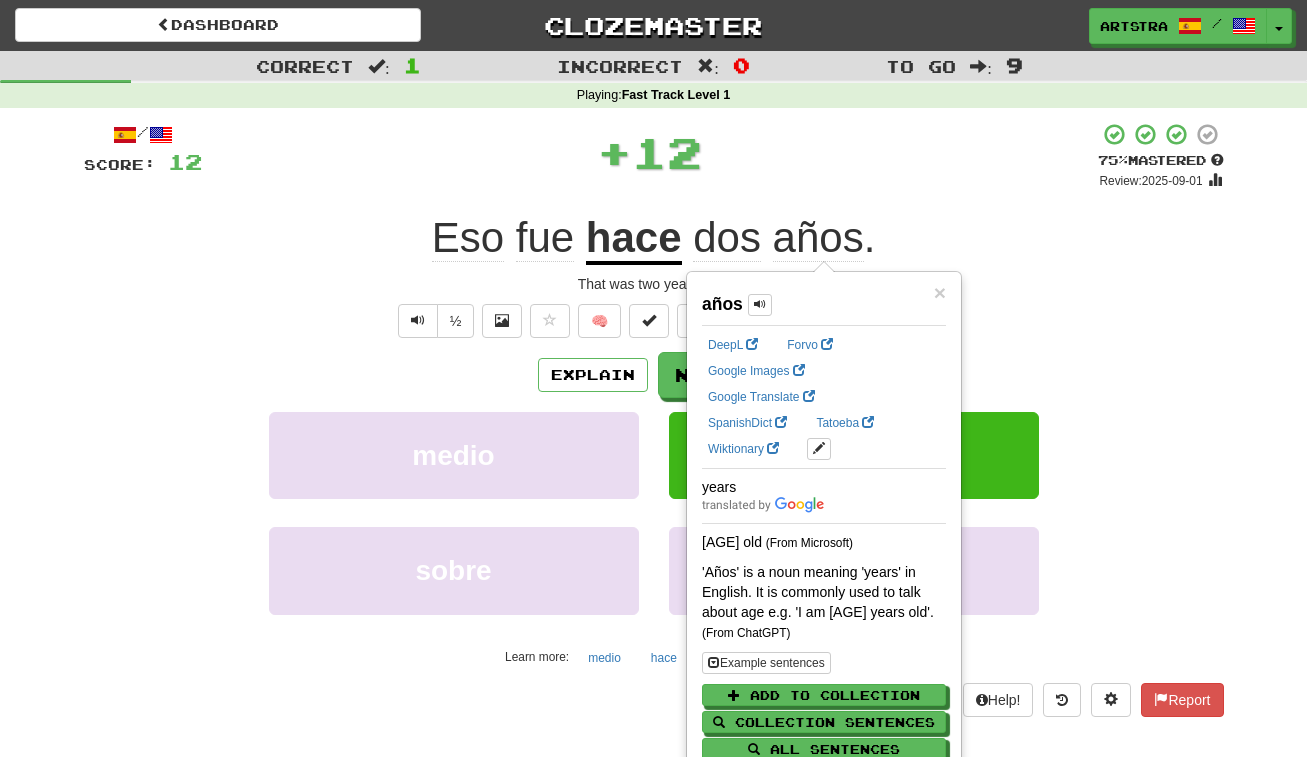click on "+ 12" at bounding box center (650, 152) 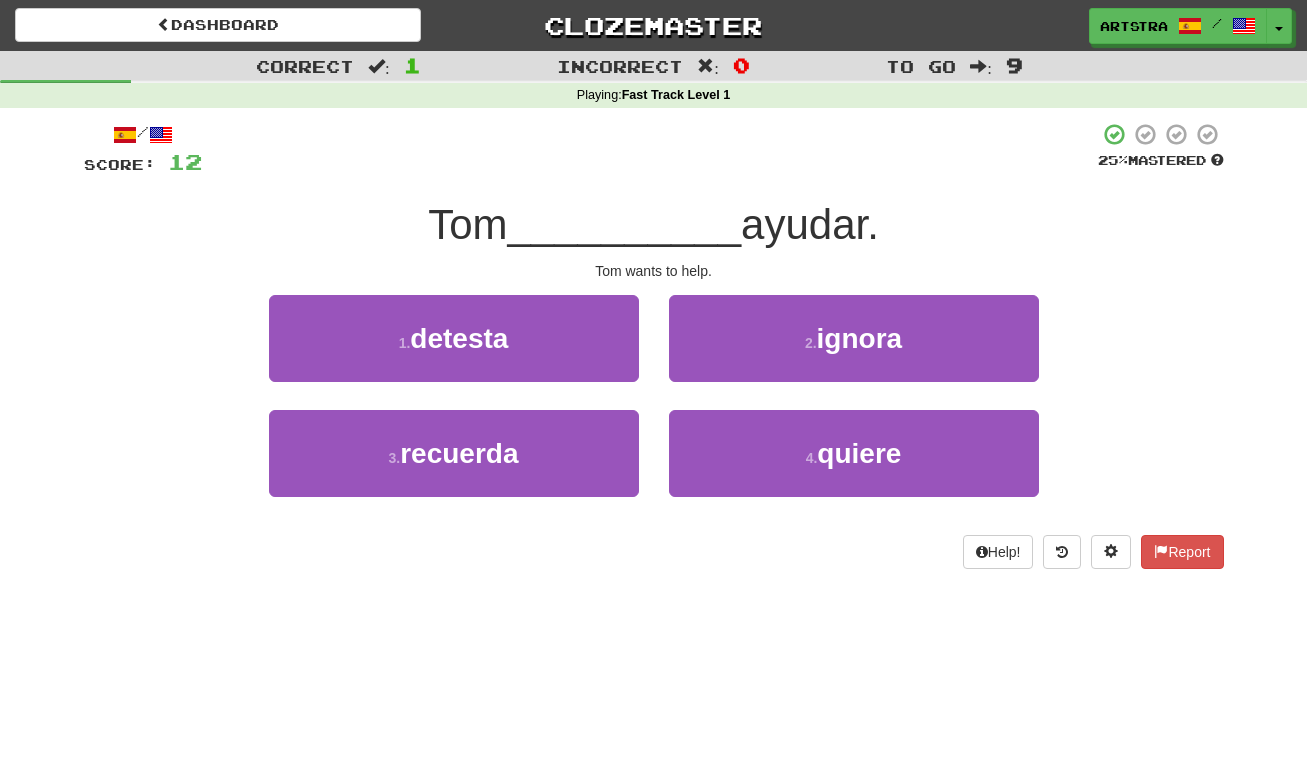 click on "__________" at bounding box center (624, 224) 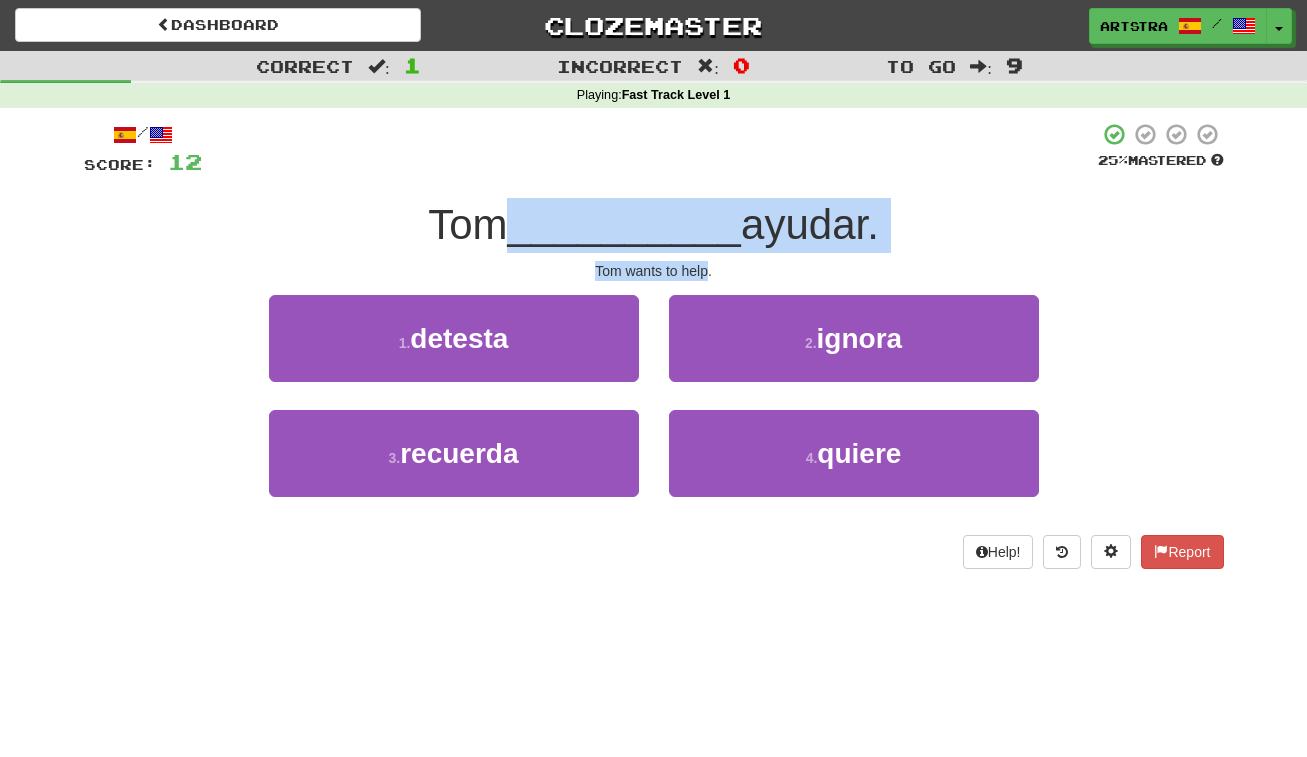 drag, startPoint x: 669, startPoint y: 225, endPoint x: 680, endPoint y: 257, distance: 33.83785 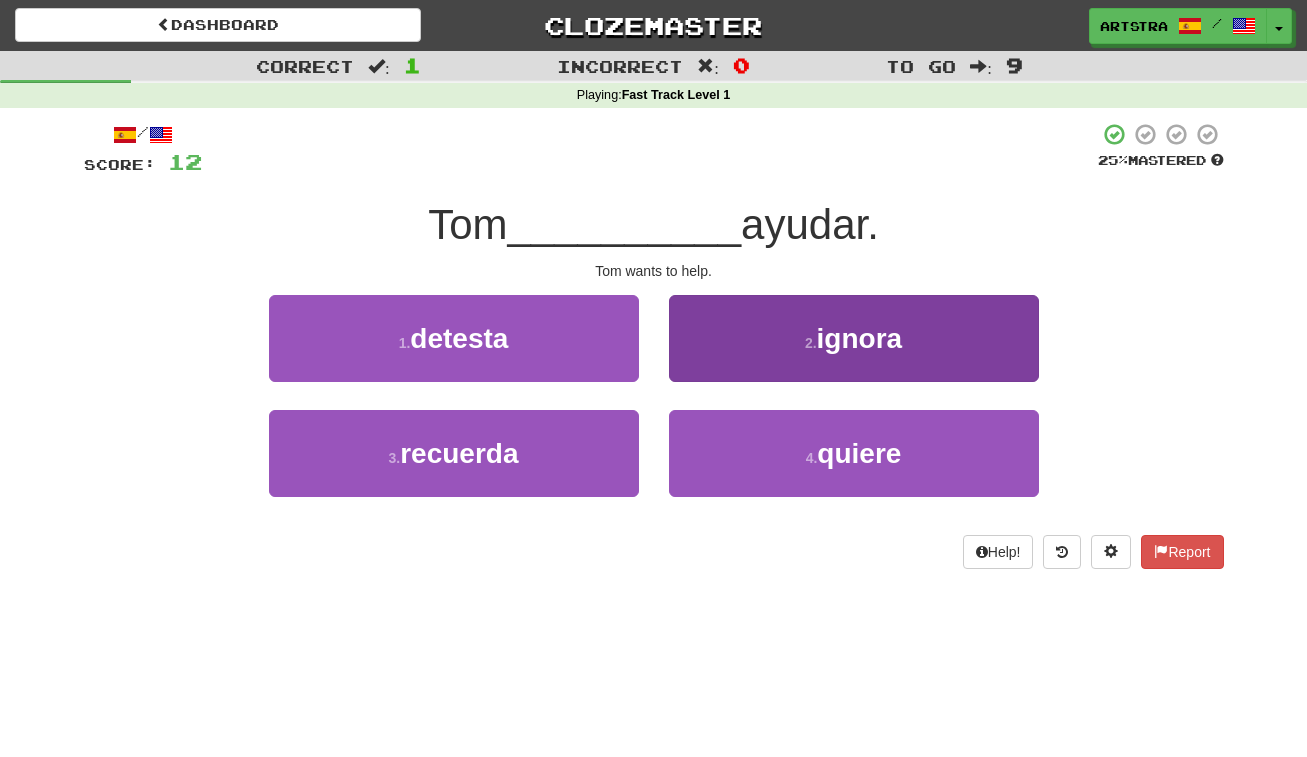 click on "4 .  quiere" at bounding box center (854, 453) 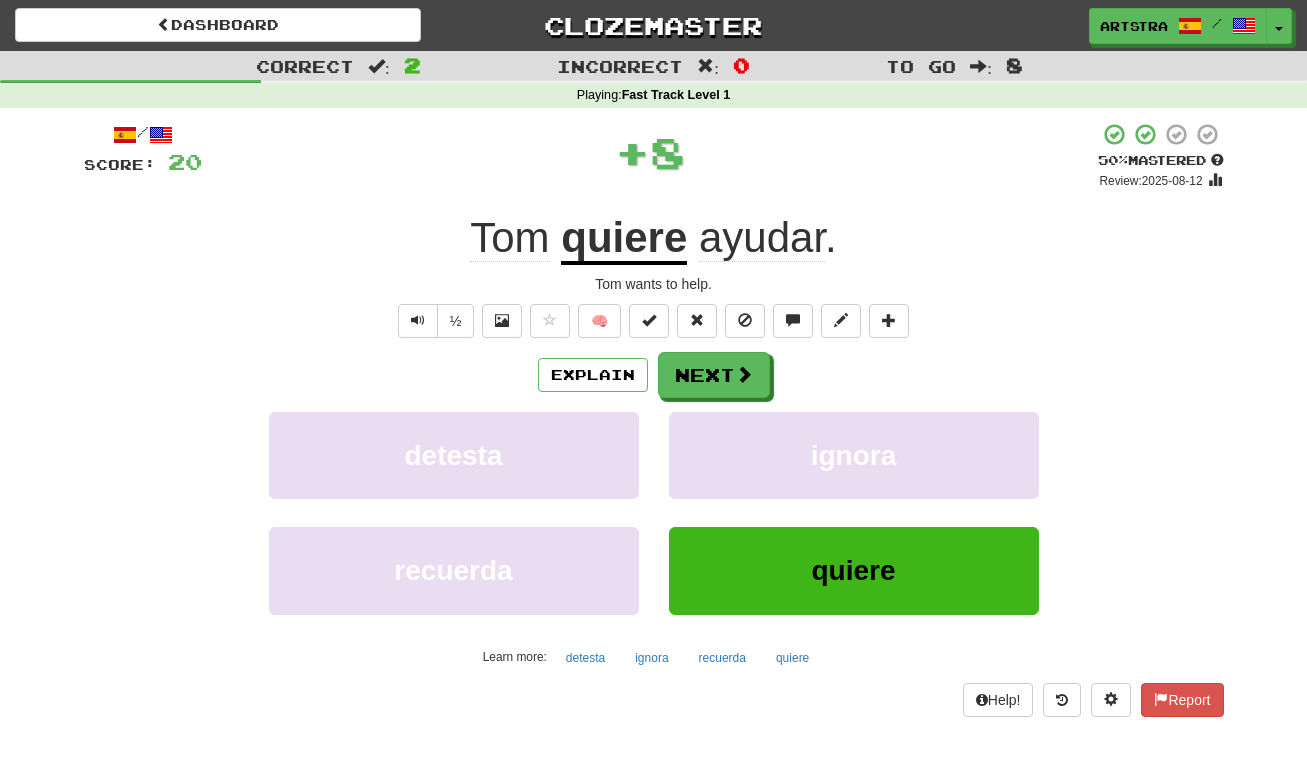 click on "ayudar" at bounding box center [762, 238] 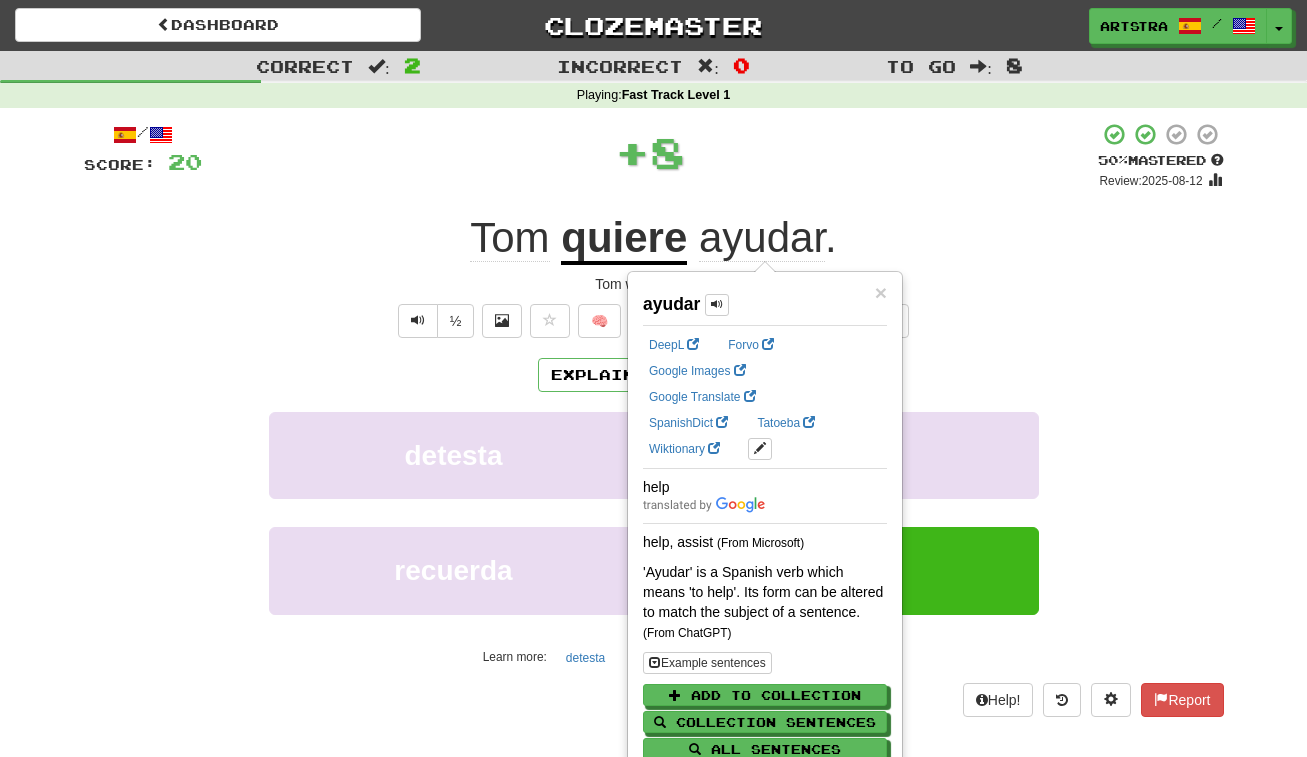 click on "+ 8" at bounding box center (650, 152) 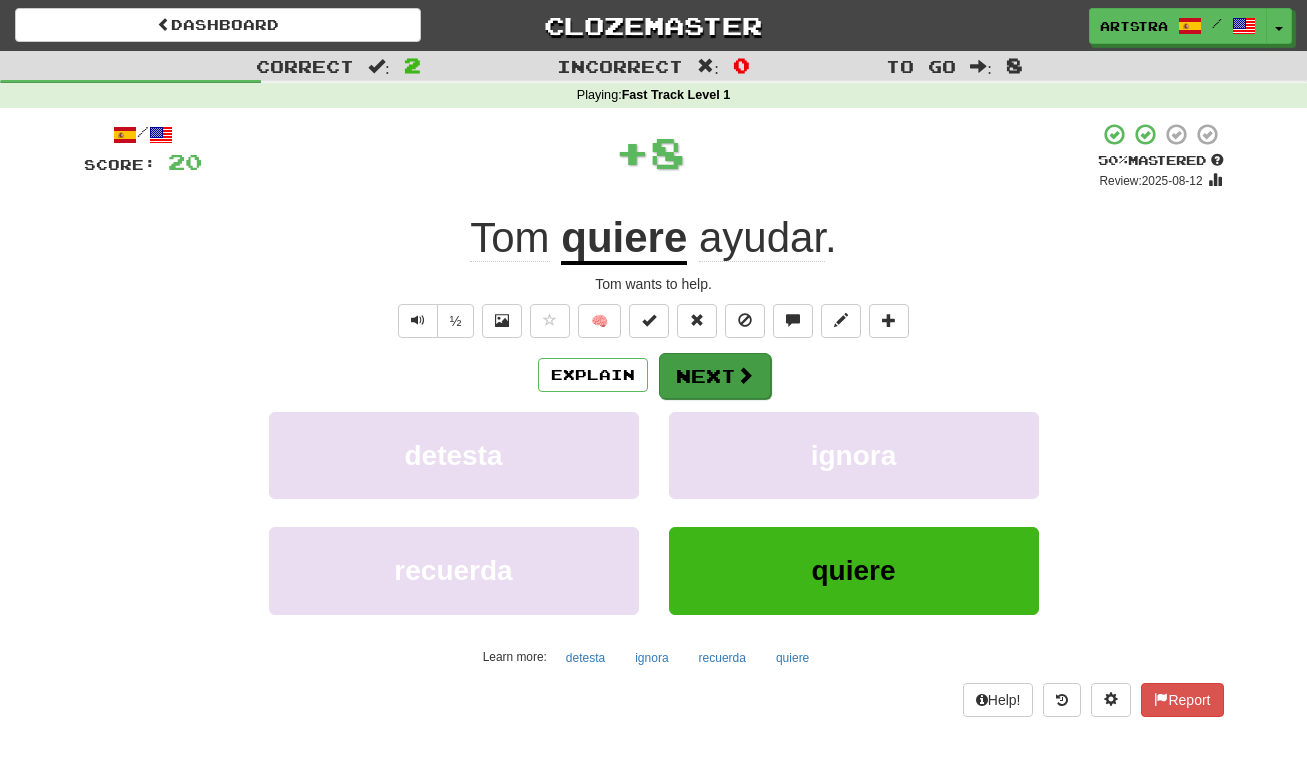 click on "Next" at bounding box center (715, 376) 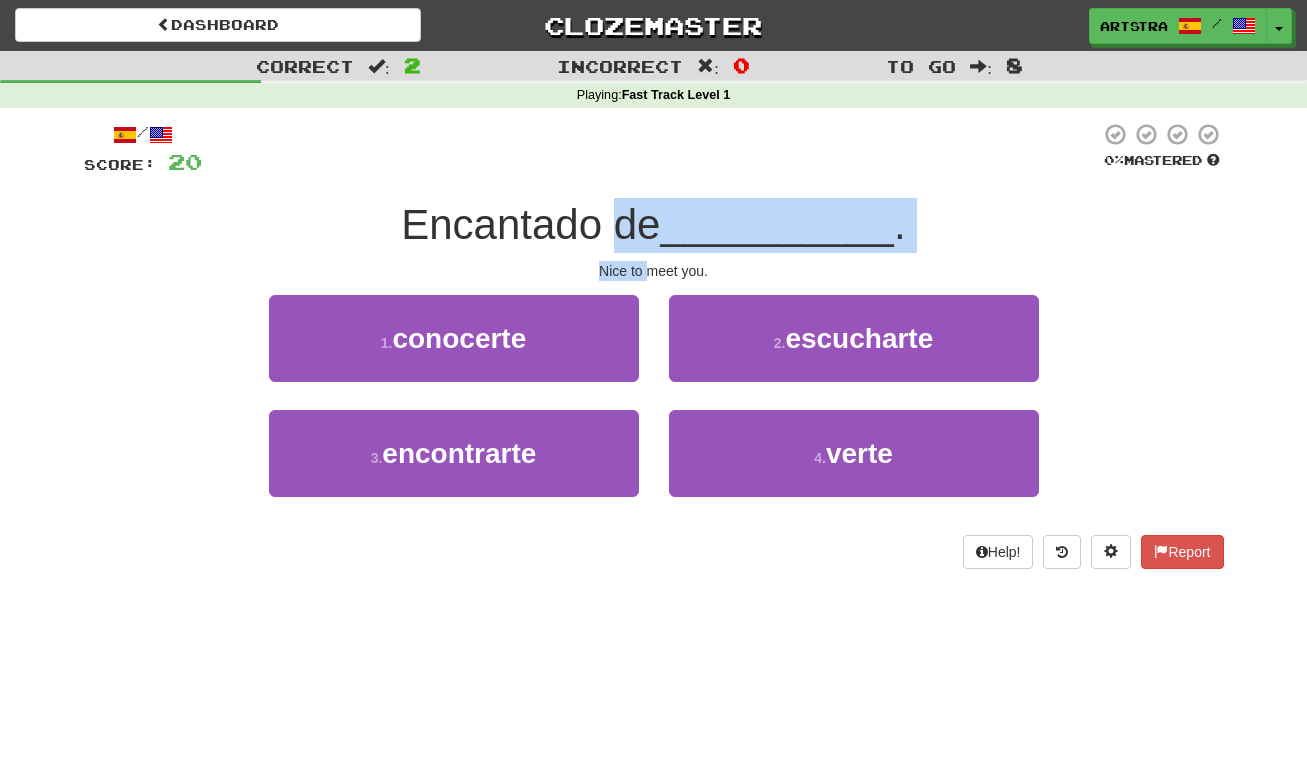 drag, startPoint x: 627, startPoint y: 214, endPoint x: 648, endPoint y: 260, distance: 50.566788 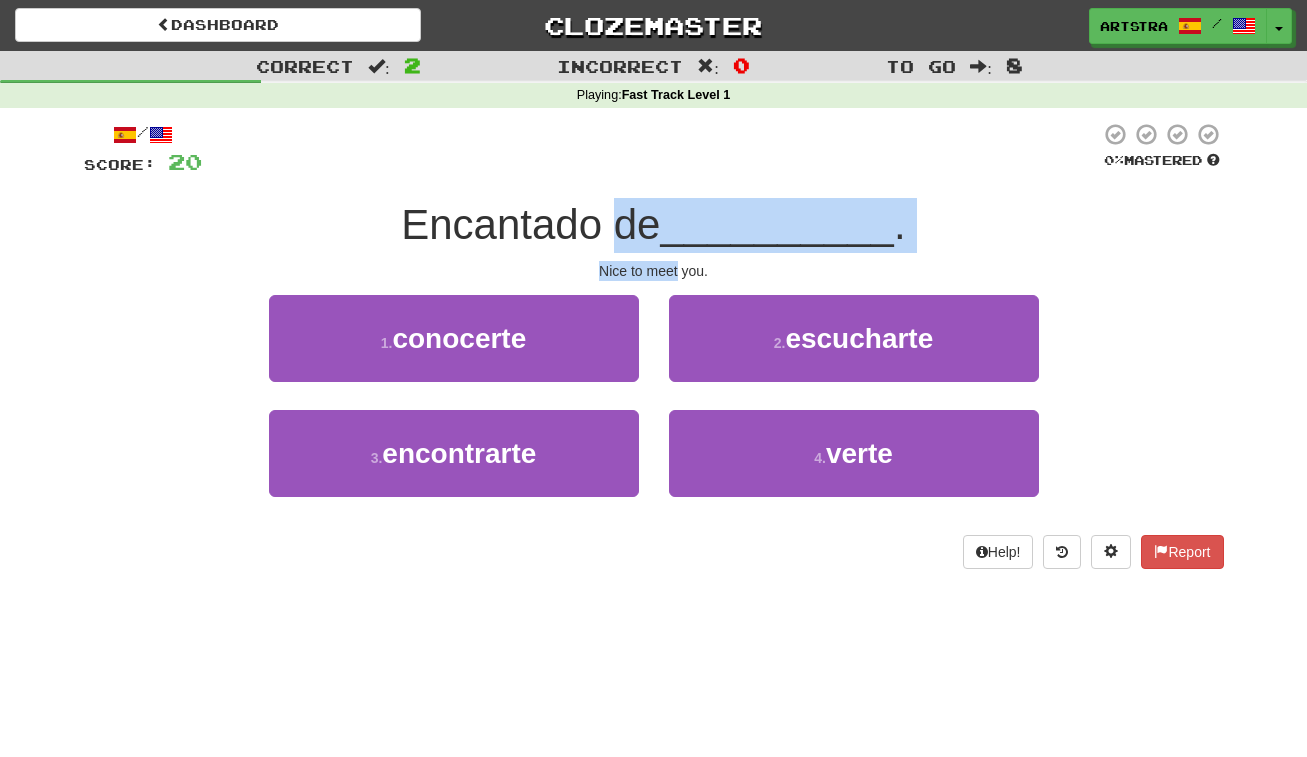 drag, startPoint x: 648, startPoint y: 260, endPoint x: 649, endPoint y: 217, distance: 43.011627 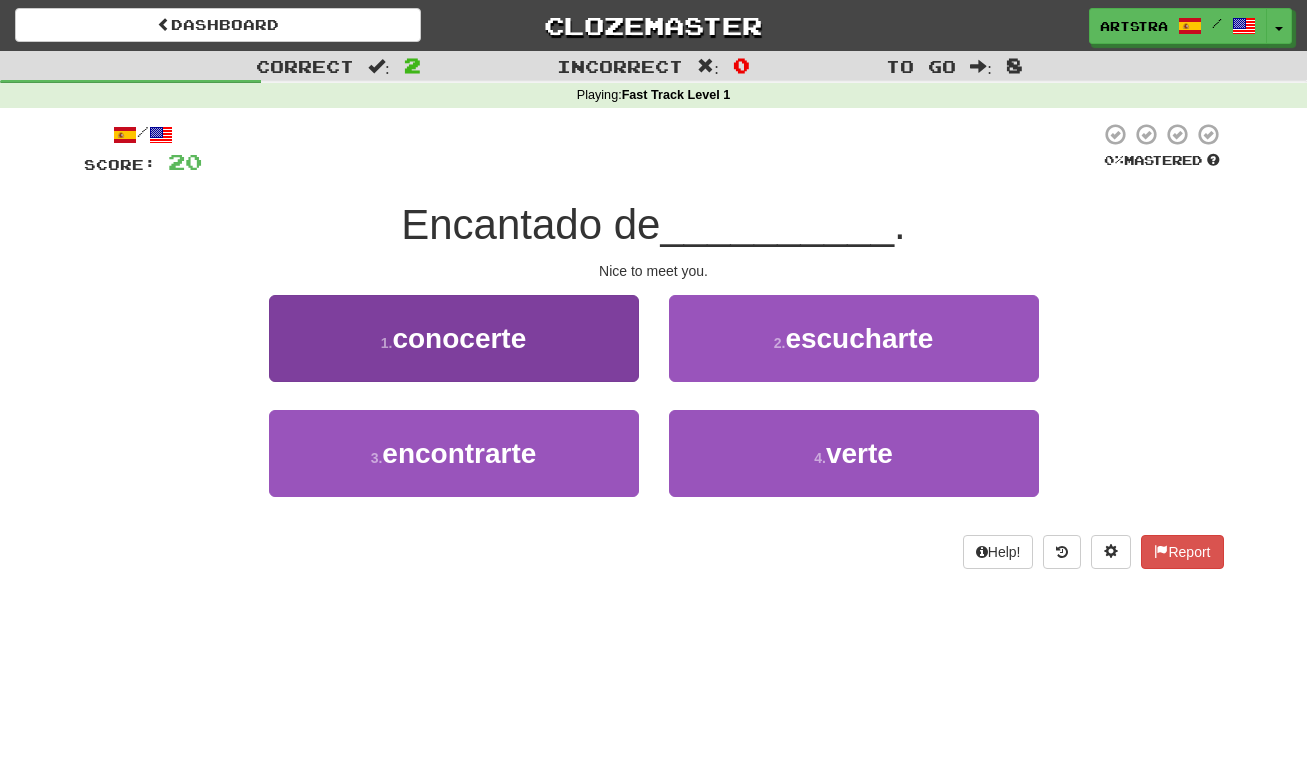 click on "1 .  conocerte" at bounding box center (454, 338) 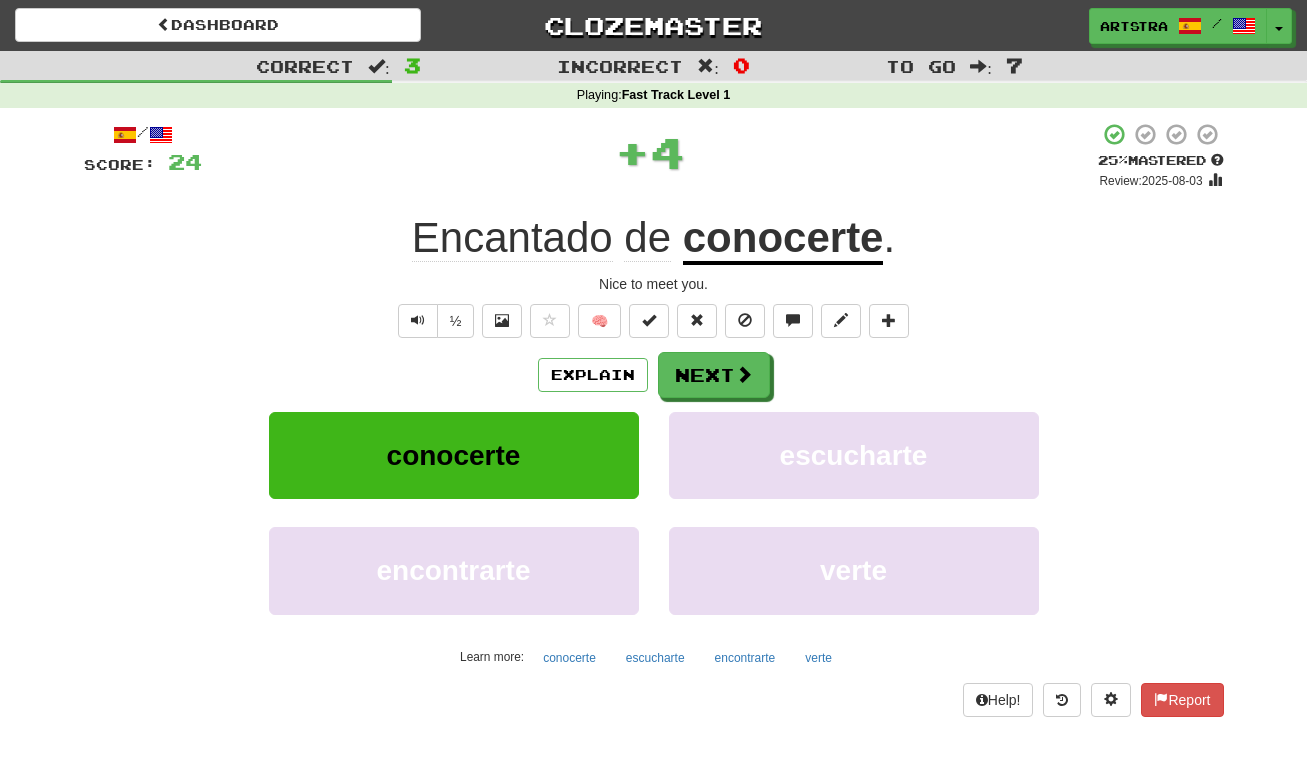 click on "conocerte" at bounding box center (783, 239) 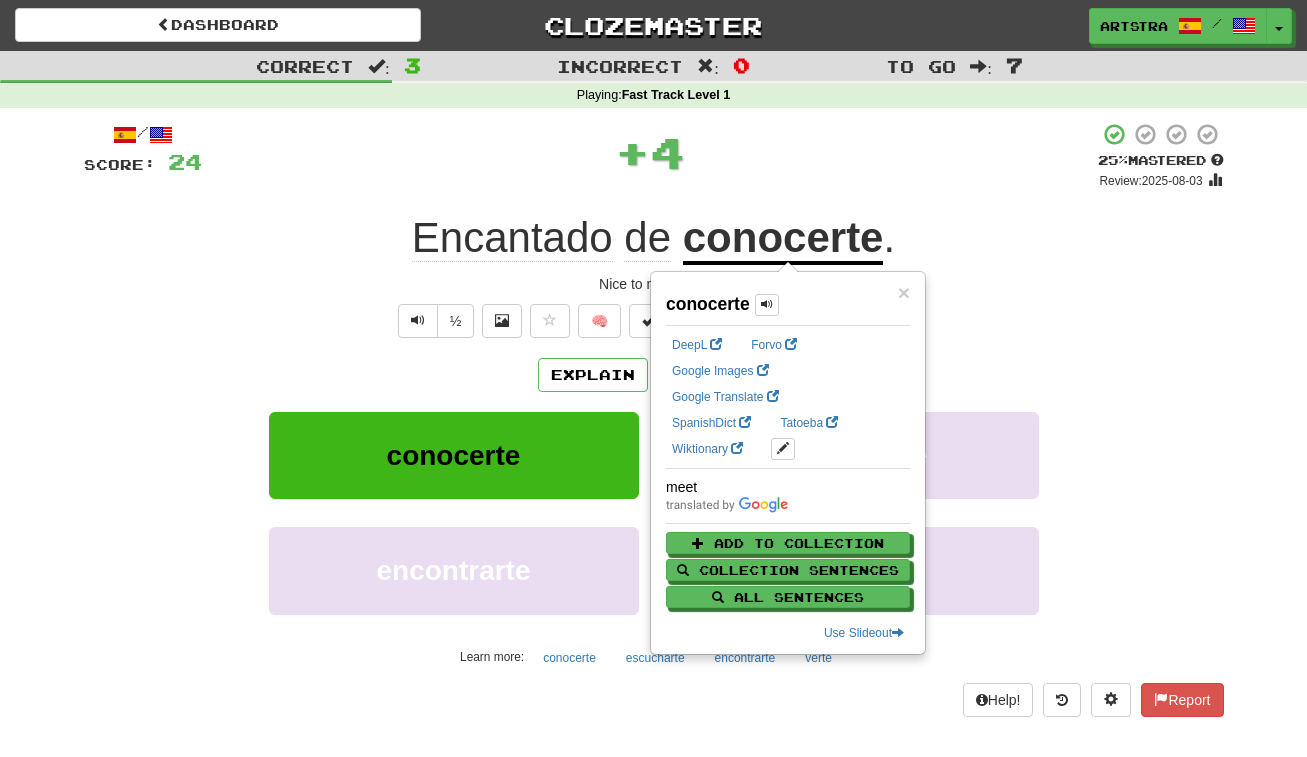click on "+ 4" at bounding box center (650, 152) 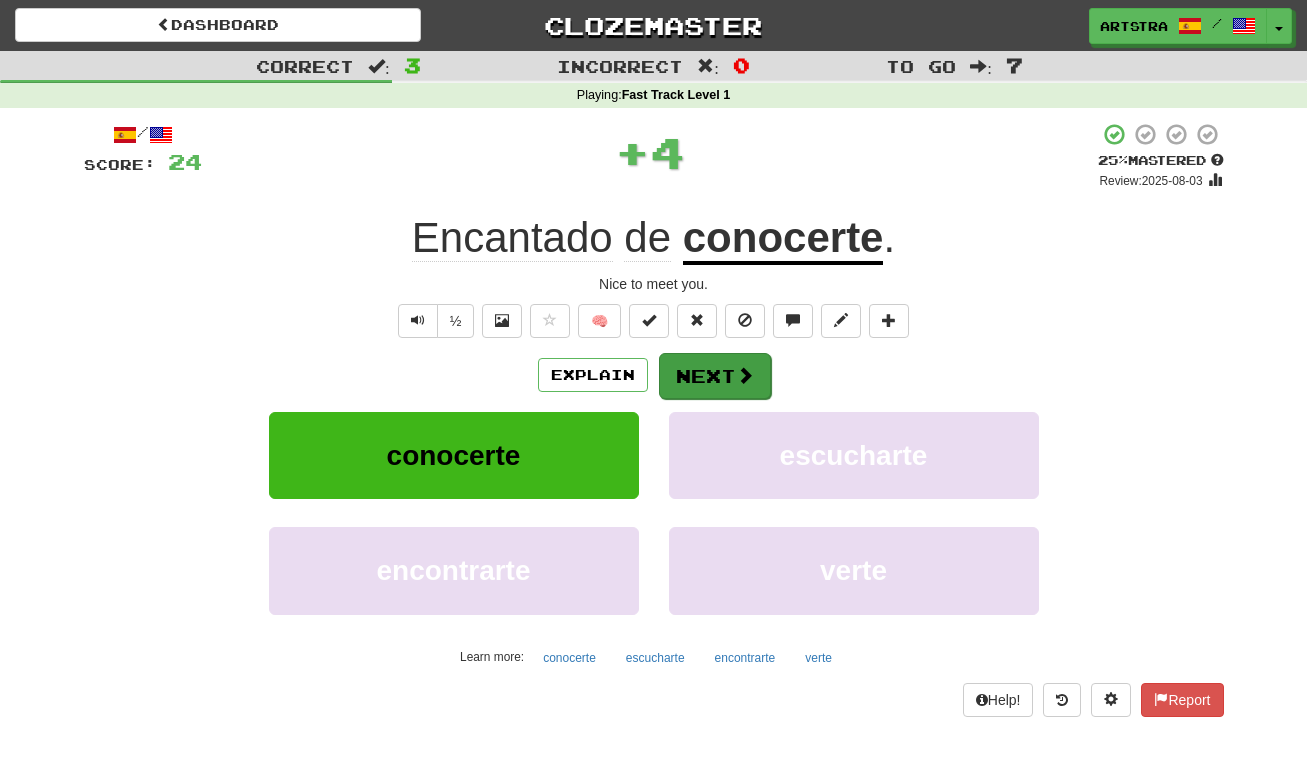 click on "Next" at bounding box center (715, 376) 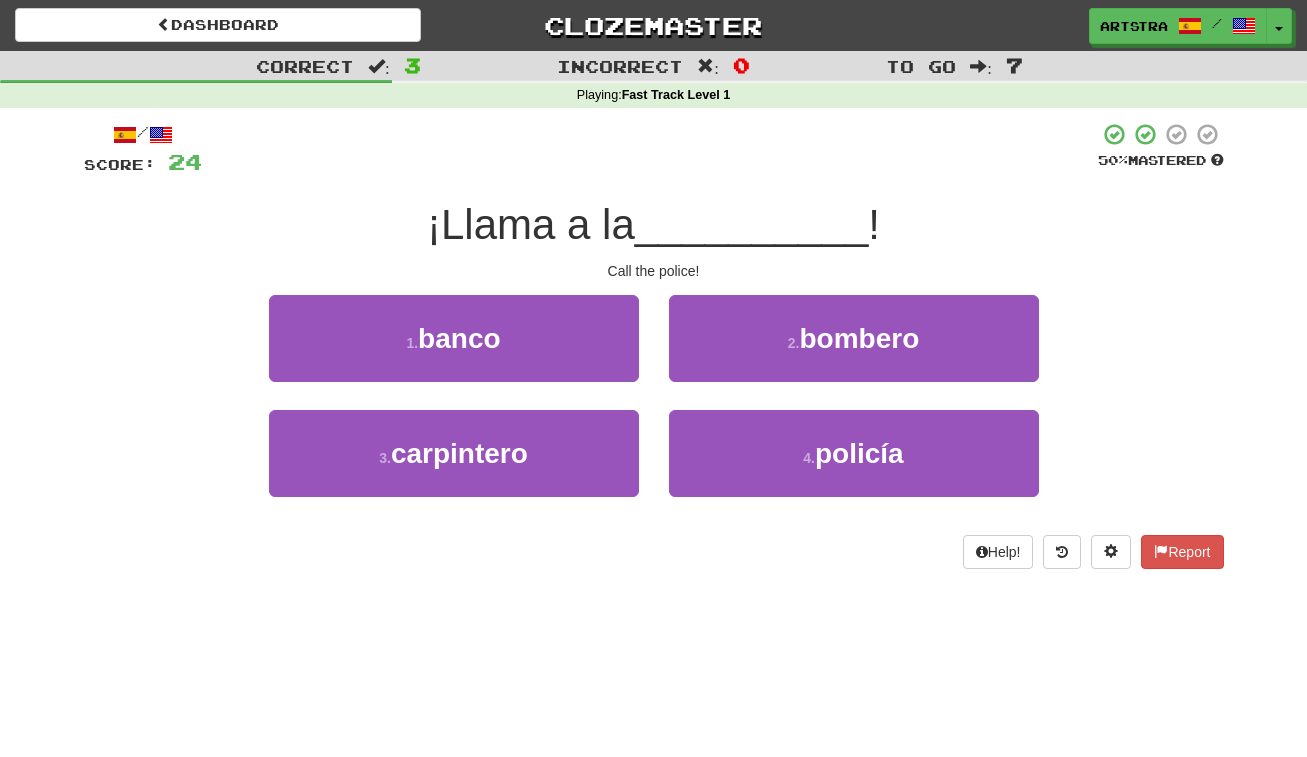 click on "¡Llama a la" at bounding box center (531, 224) 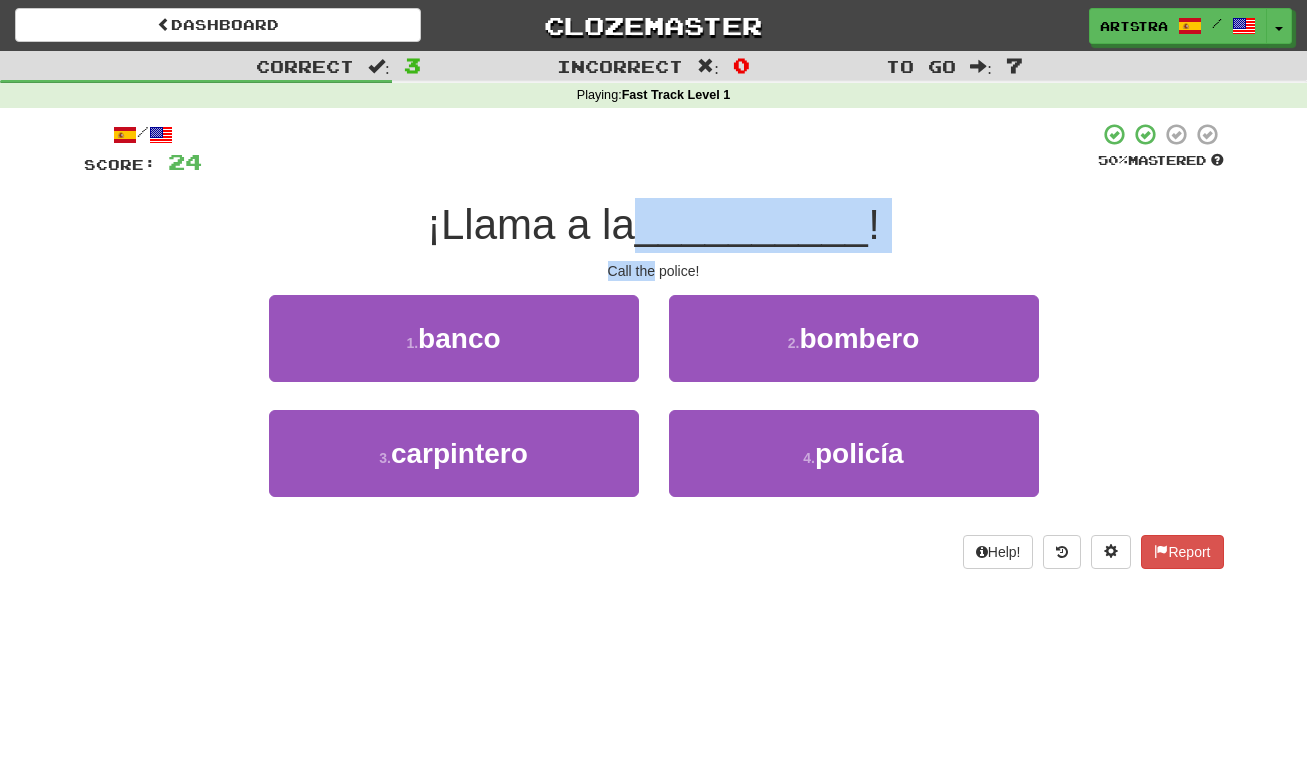 drag, startPoint x: 637, startPoint y: 243, endPoint x: 644, endPoint y: 271, distance: 28.86174 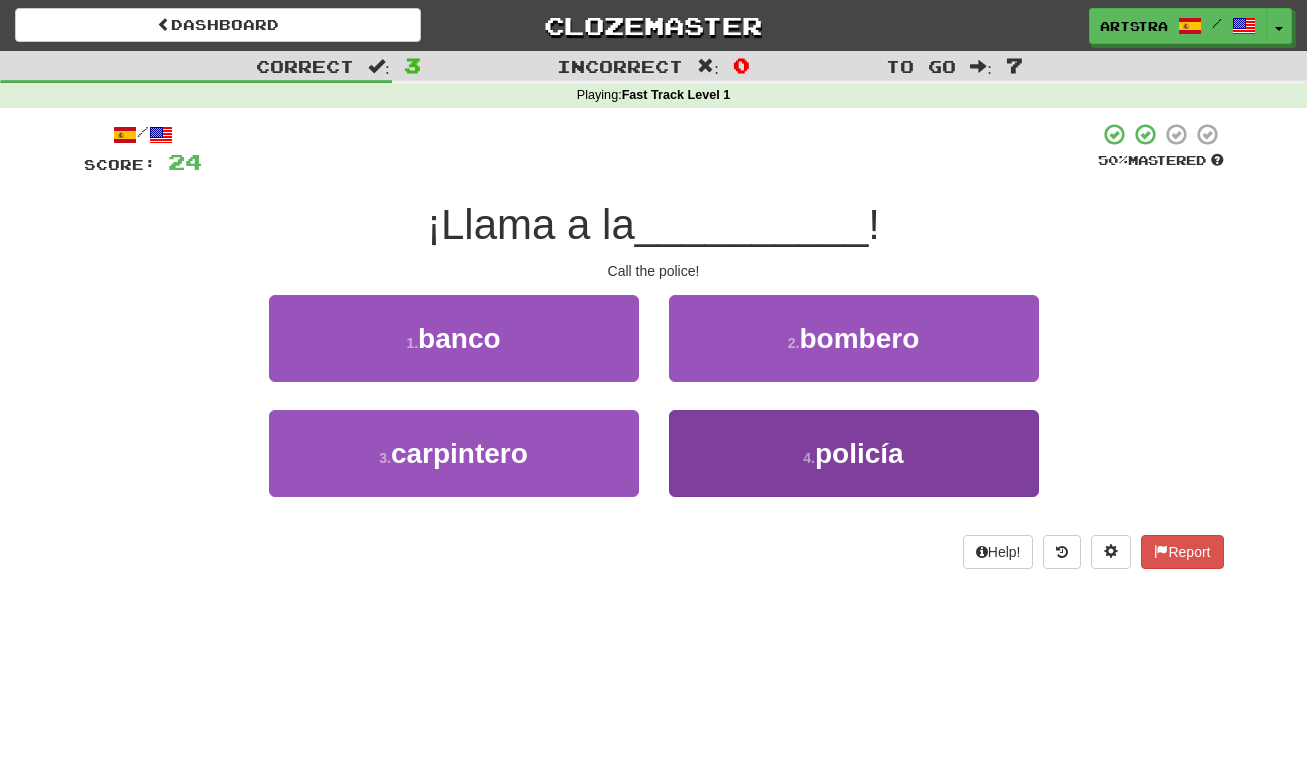 click on "4 ." at bounding box center (809, 458) 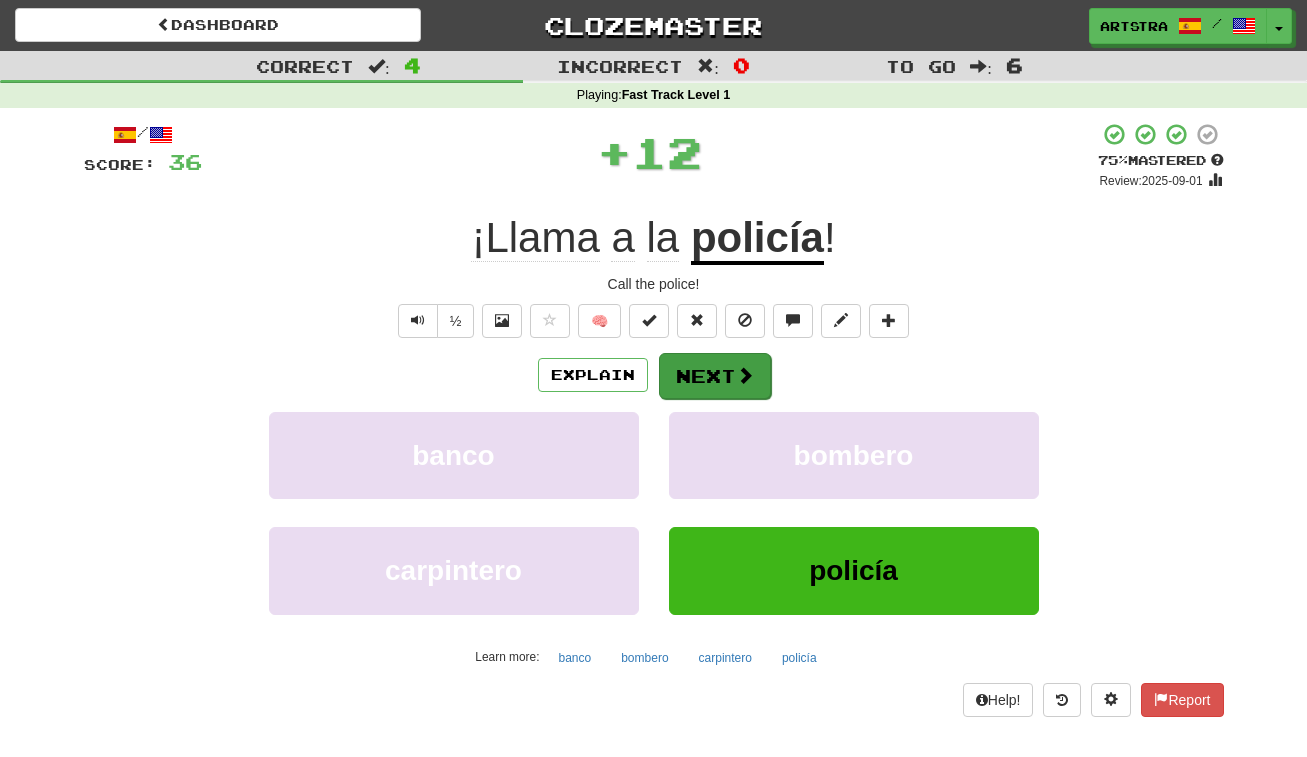 click on "Next" at bounding box center [715, 376] 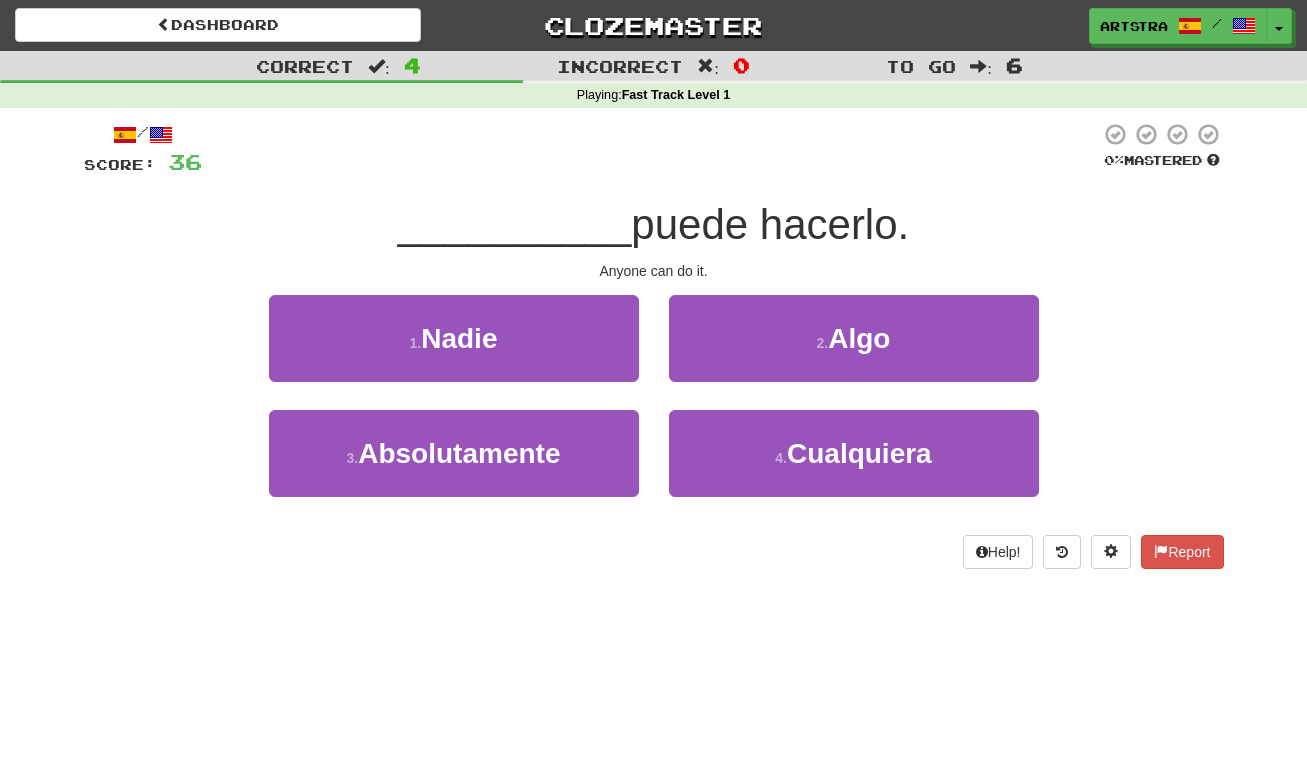 click on "puede hacerlo." at bounding box center [770, 224] 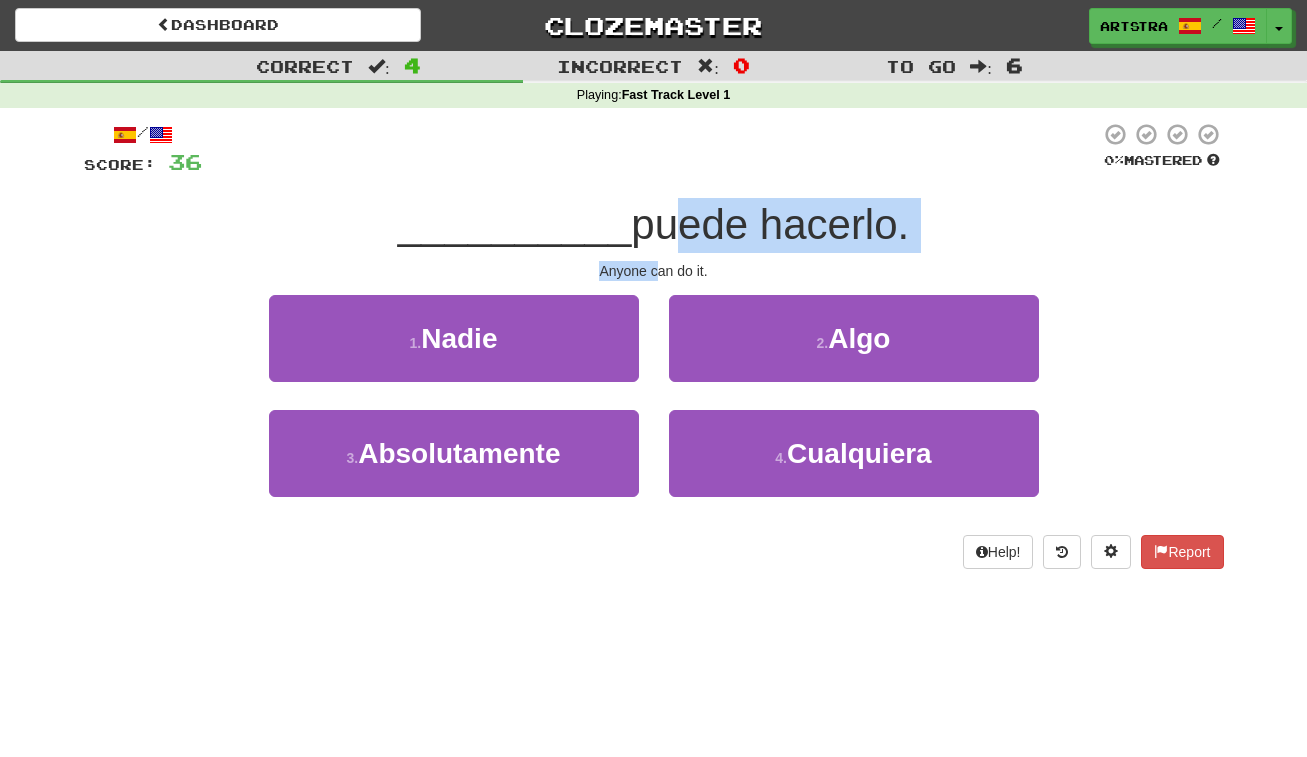 drag, startPoint x: 648, startPoint y: 212, endPoint x: 657, endPoint y: 268, distance: 56.718605 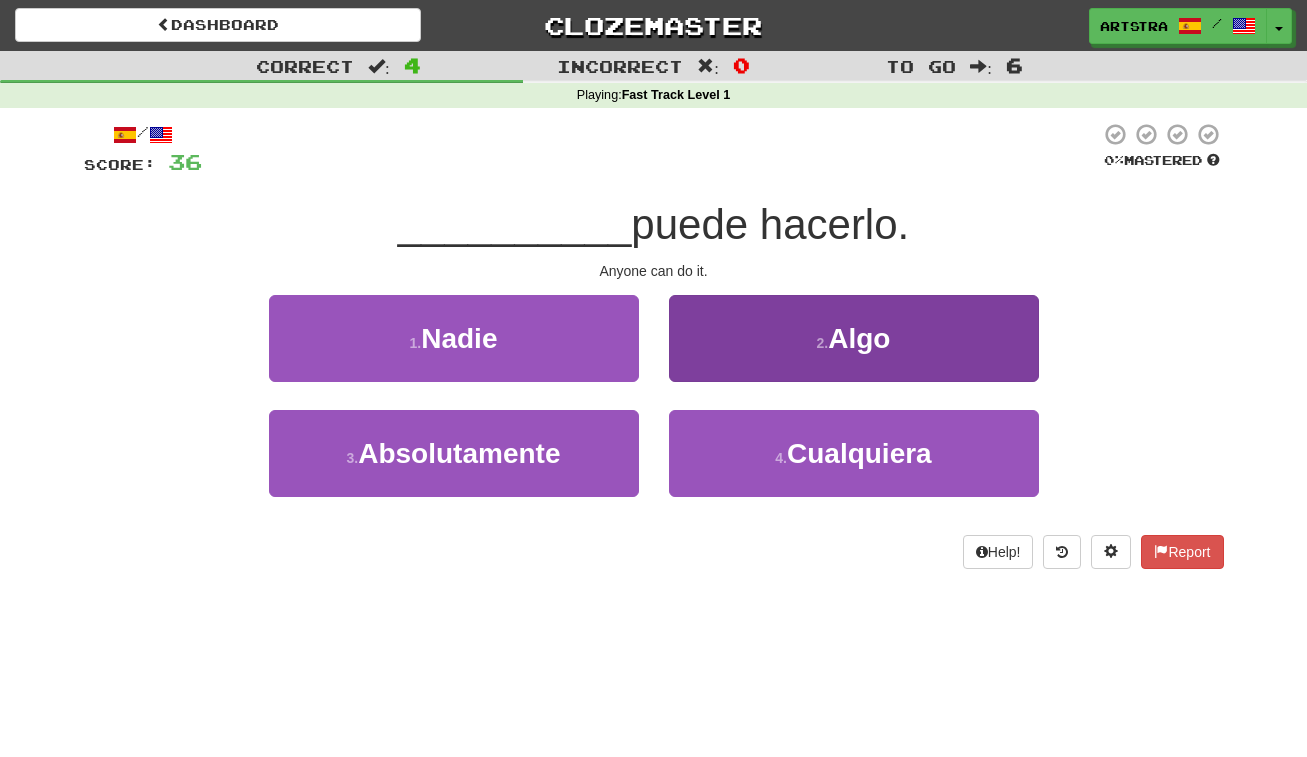 click on "2 .  Algo" at bounding box center (854, 338) 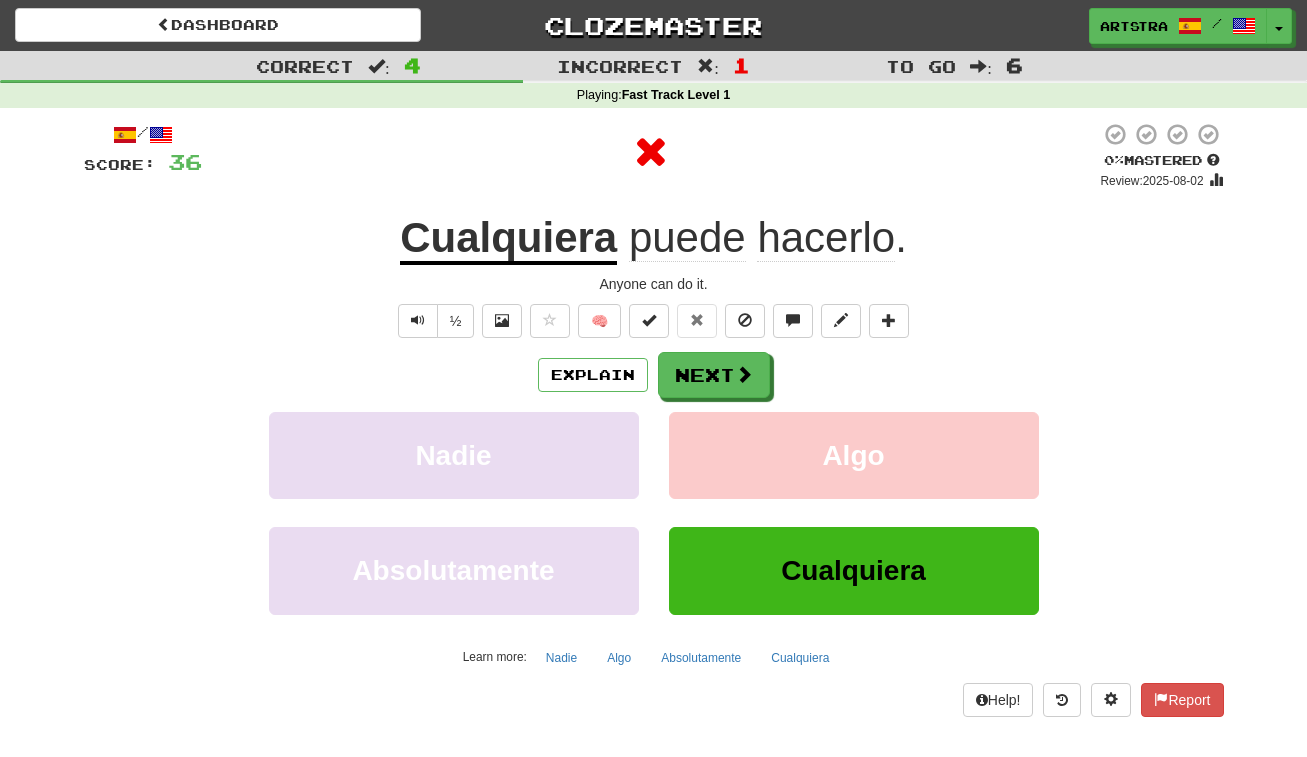 click on "Cualquiera" at bounding box center (508, 239) 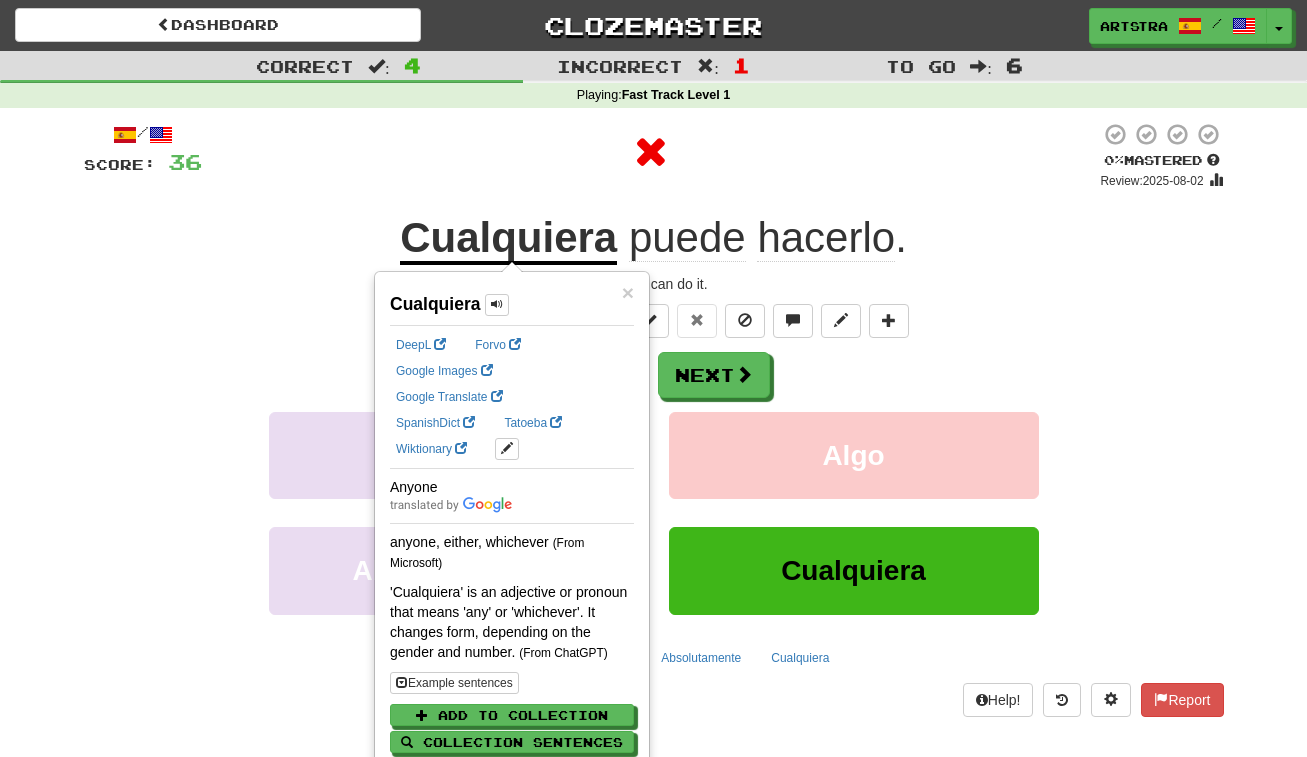click at bounding box center [651, 152] 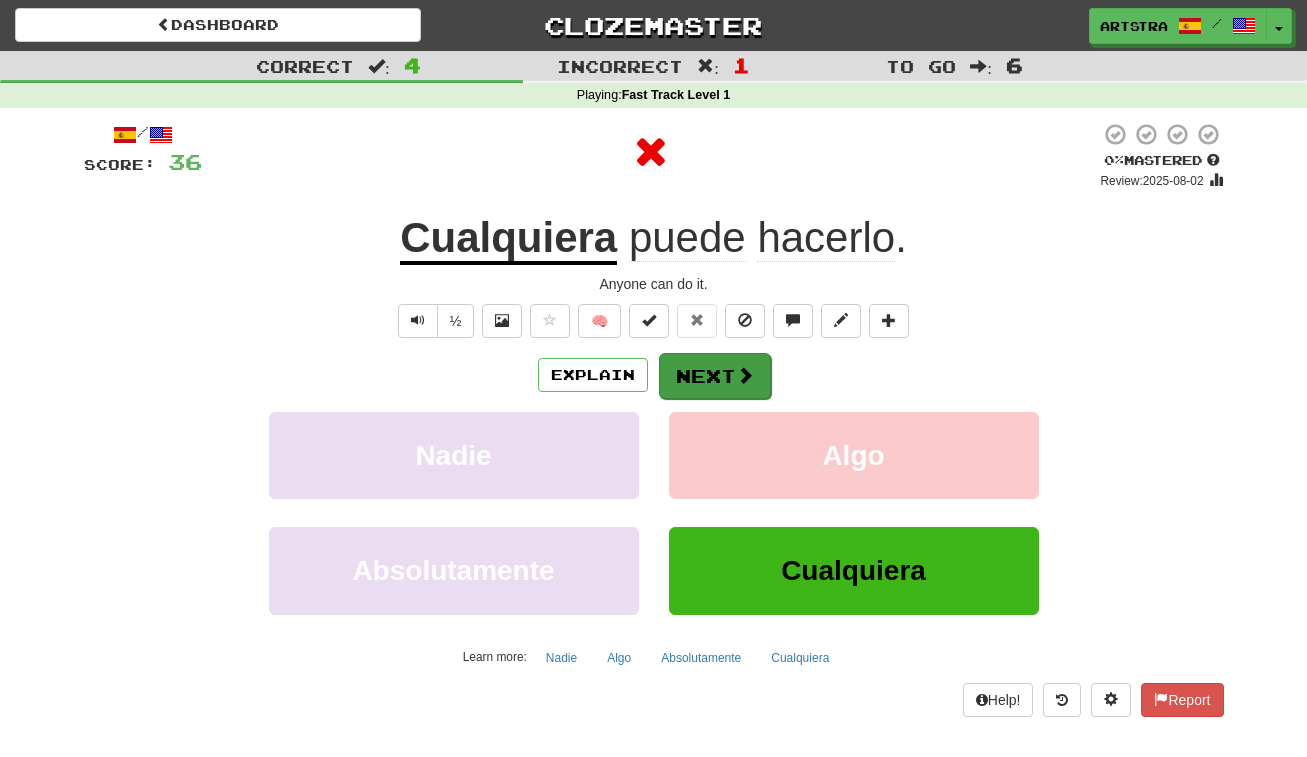 click at bounding box center (745, 375) 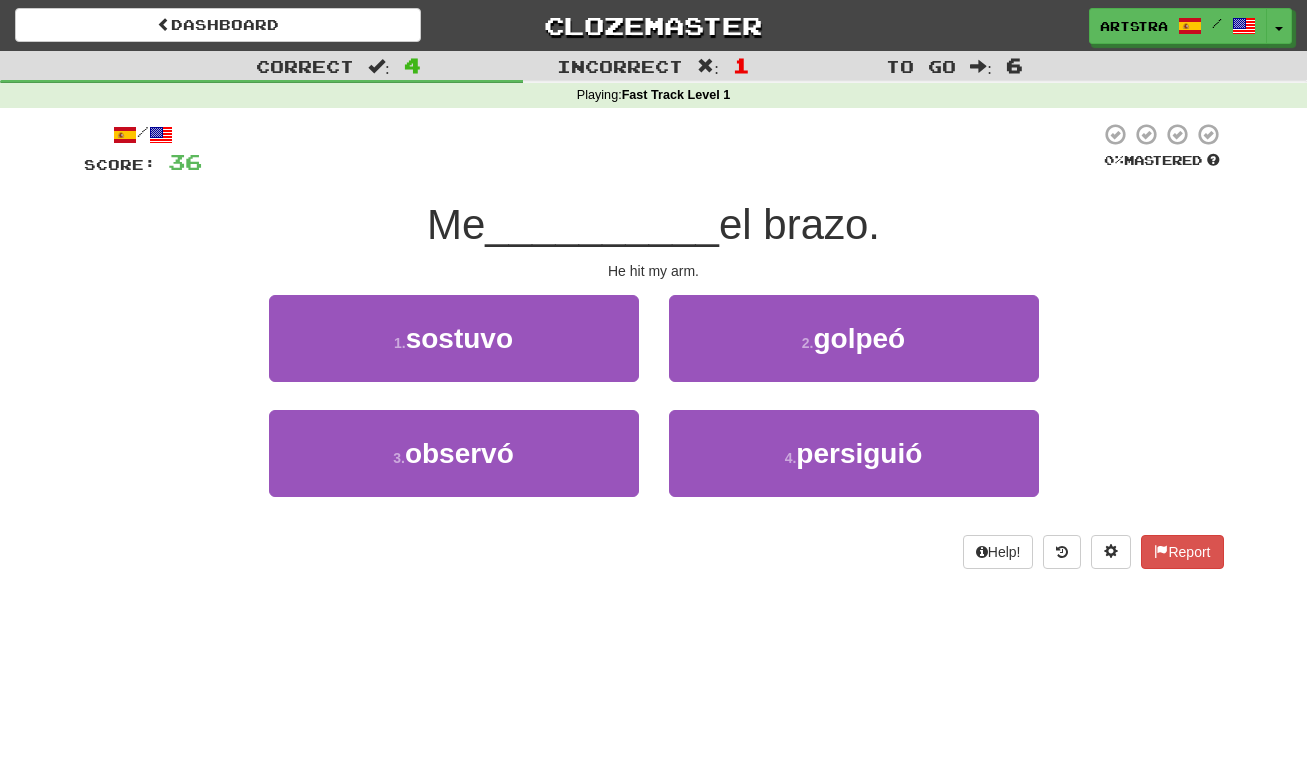 click on "__________" at bounding box center [602, 224] 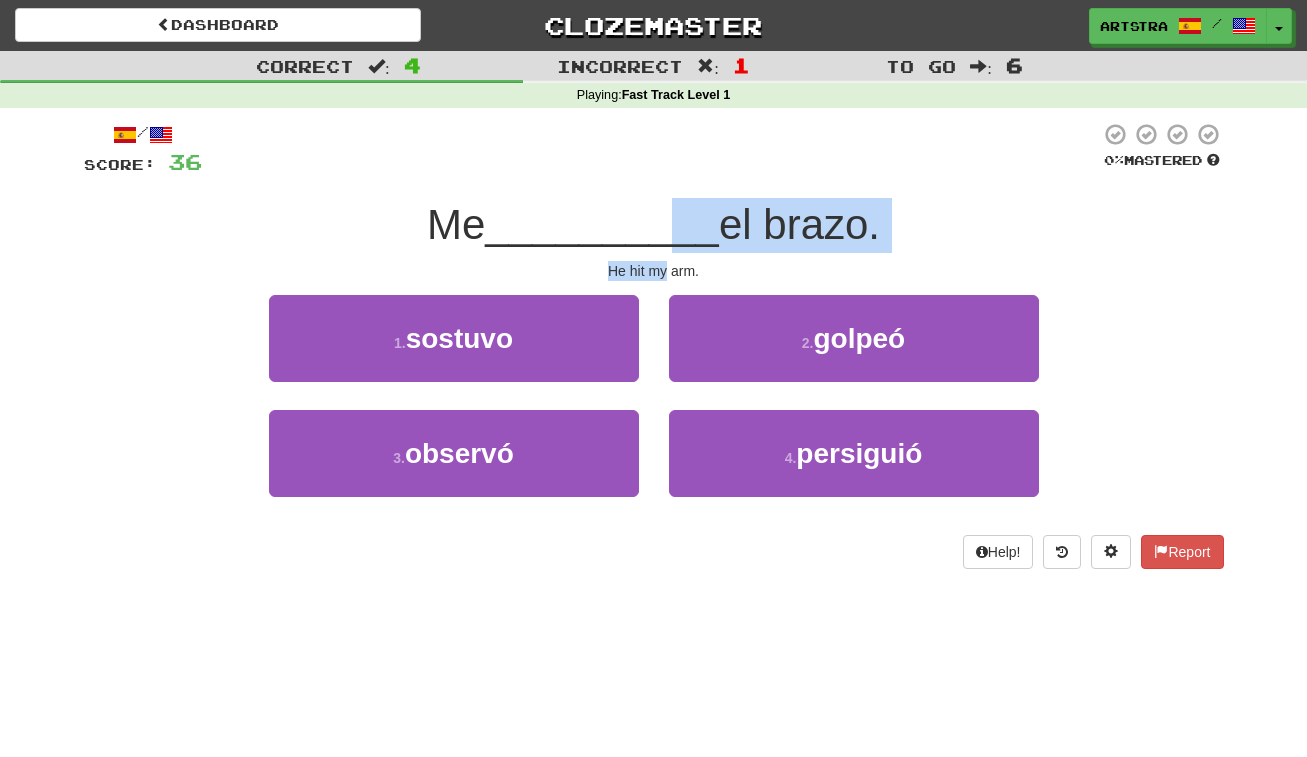 drag, startPoint x: 663, startPoint y: 218, endPoint x: 668, endPoint y: 259, distance: 41.303753 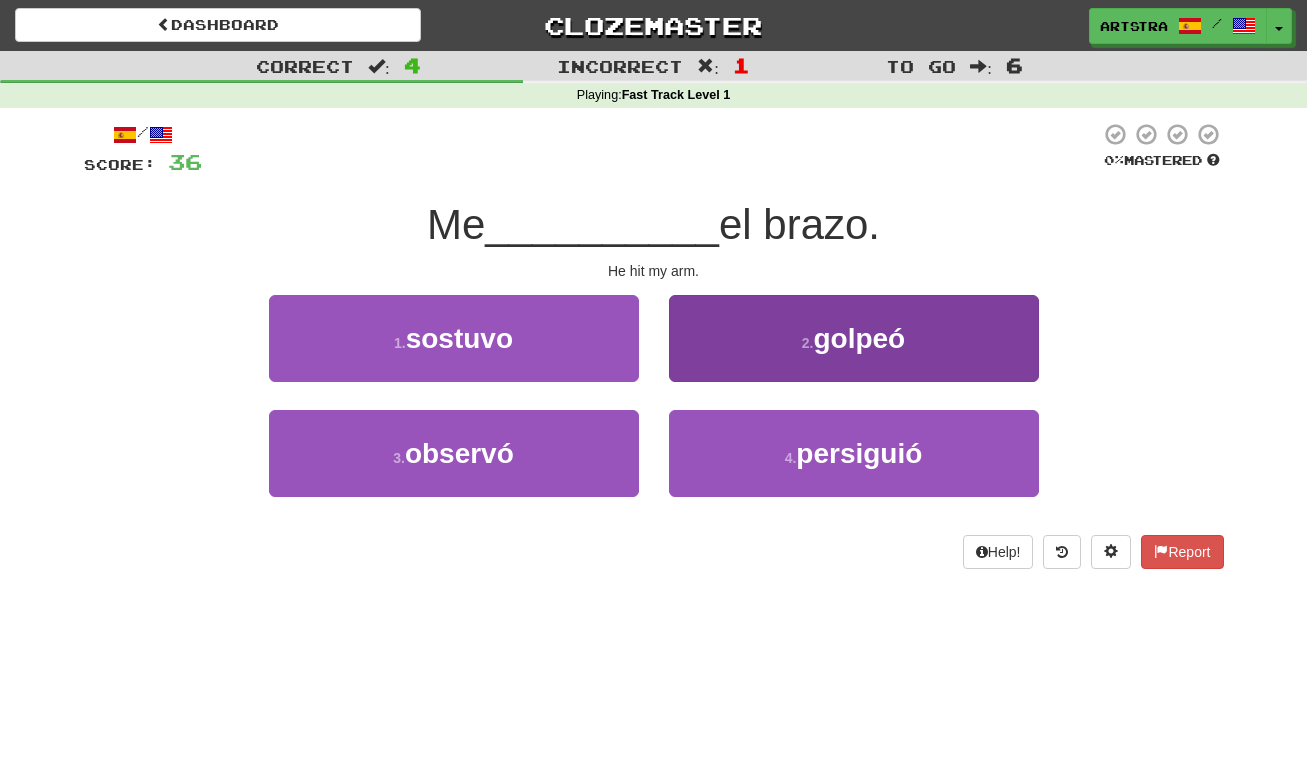 click on "golpeó" at bounding box center [859, 338] 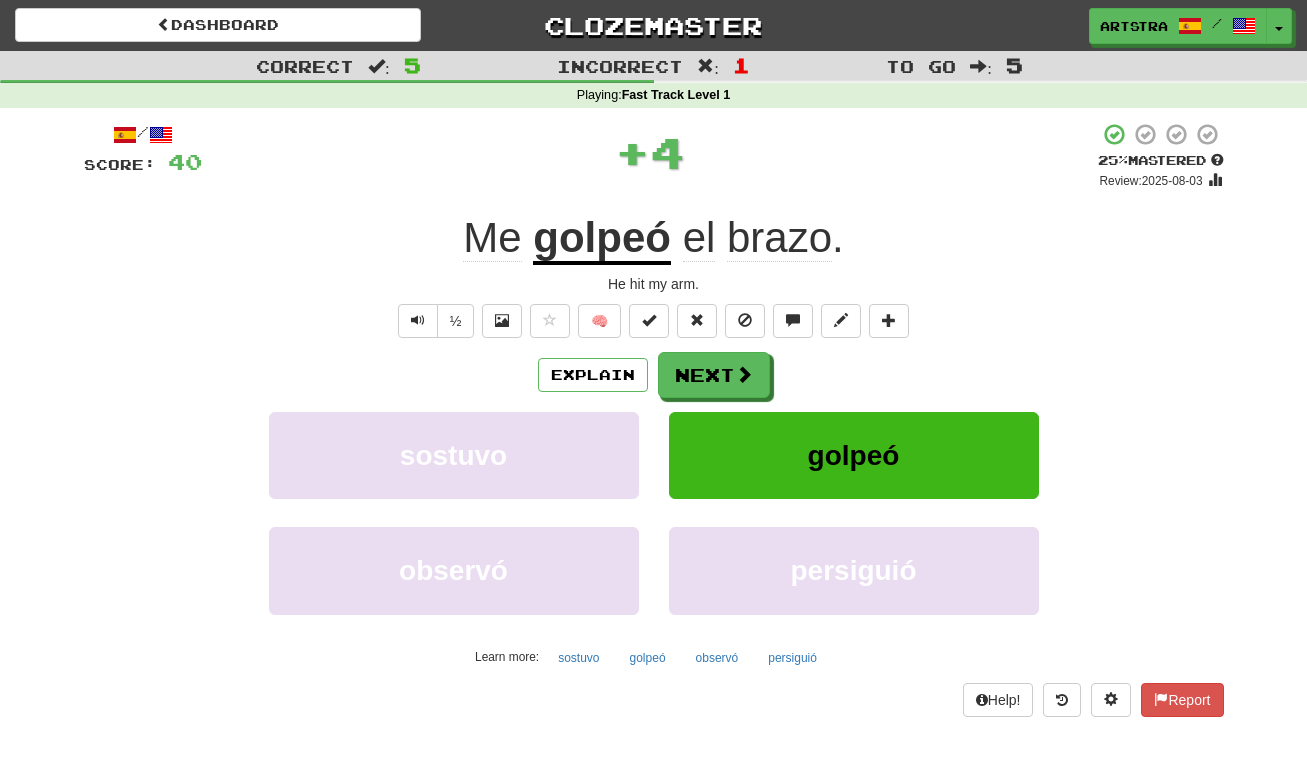 click on "golpeó" at bounding box center (602, 239) 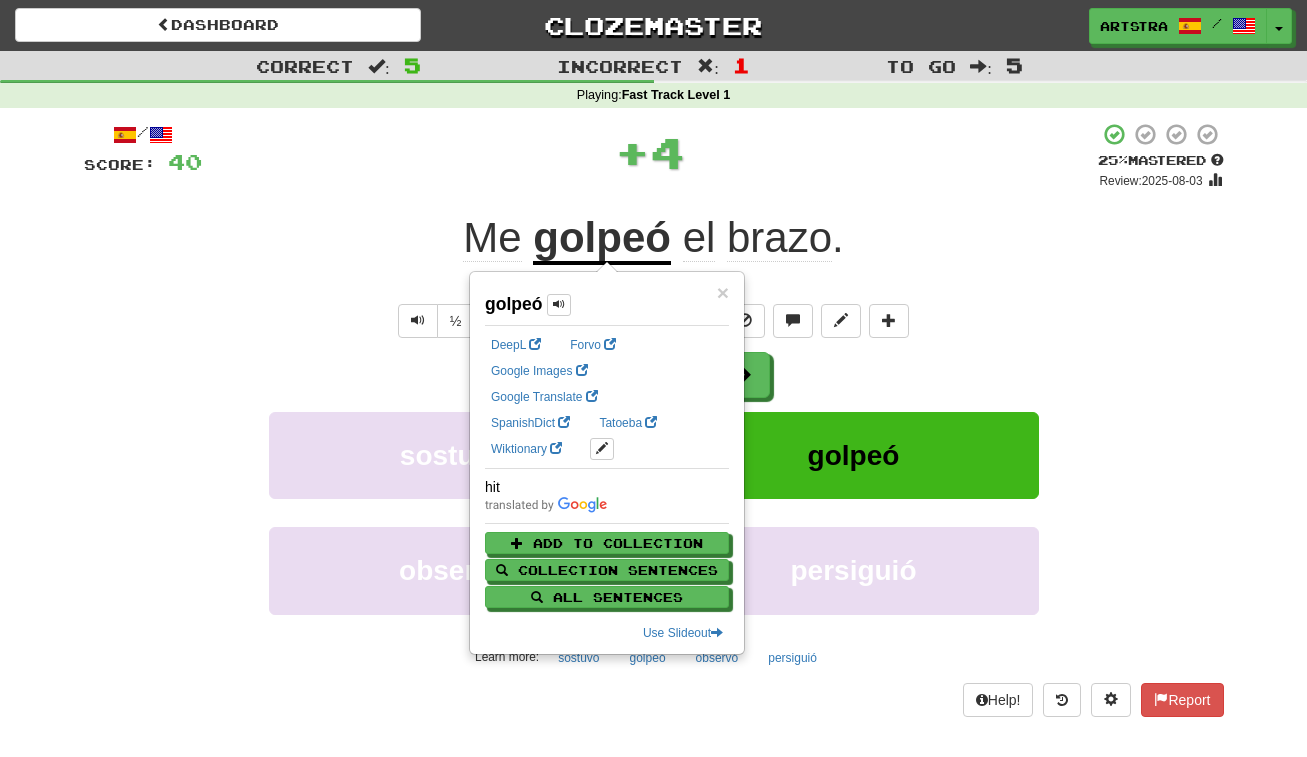 click on "+ 4" at bounding box center [650, 152] 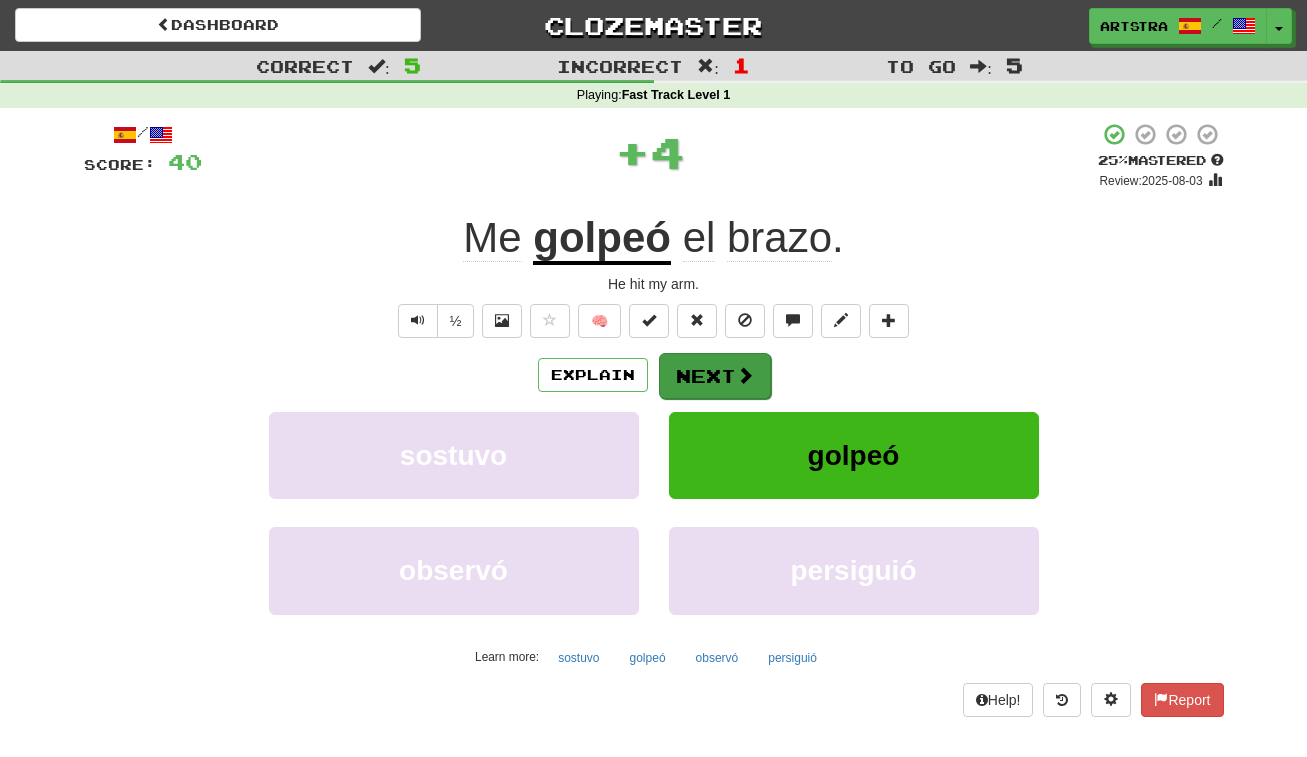 click on "Next" at bounding box center (715, 376) 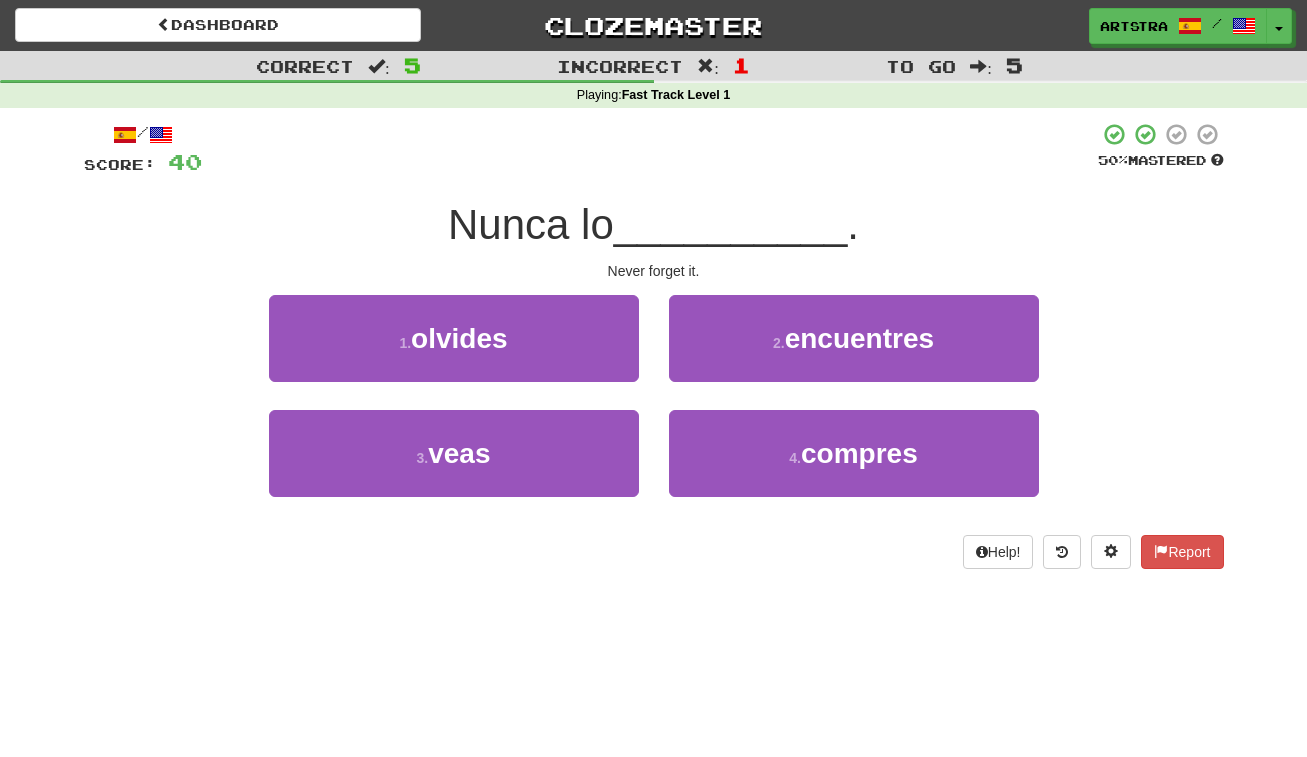drag, startPoint x: 640, startPoint y: 206, endPoint x: 671, endPoint y: 269, distance: 70.21396 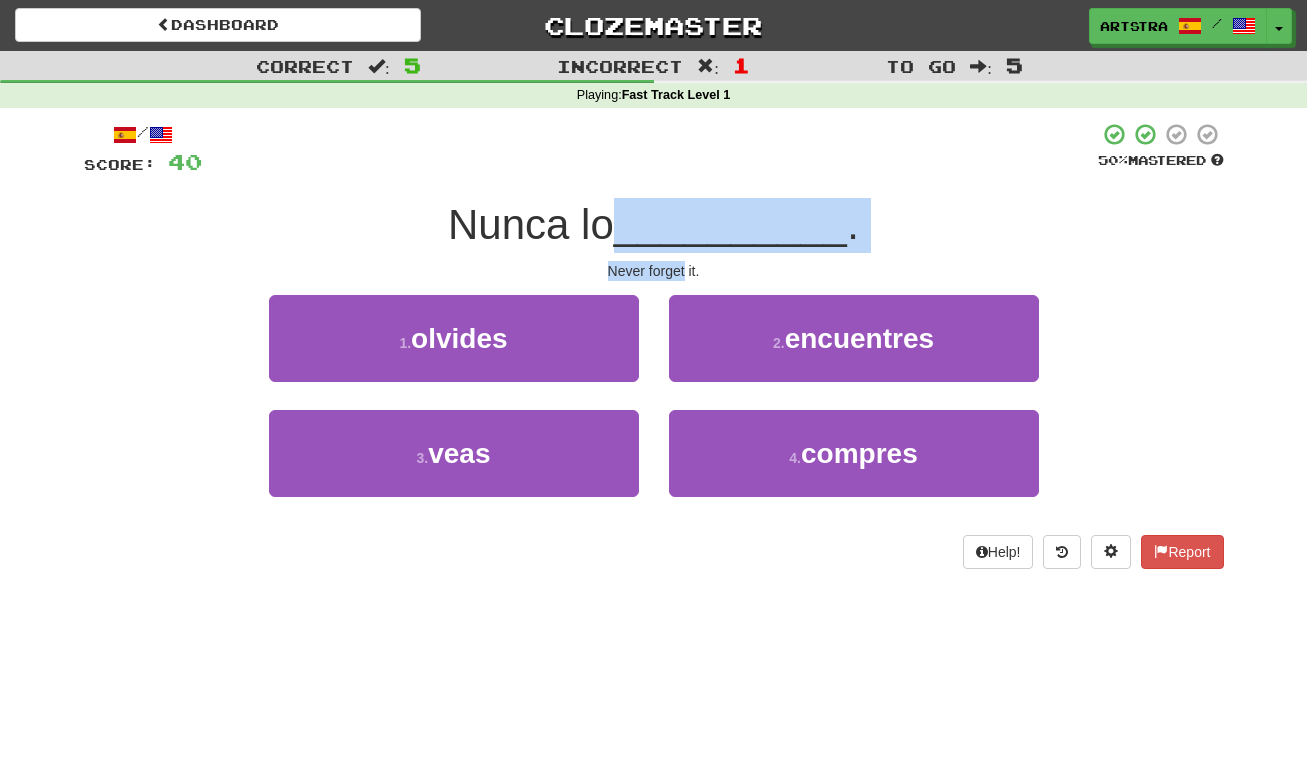 drag, startPoint x: 671, startPoint y: 269, endPoint x: 682, endPoint y: 204, distance: 65.9242 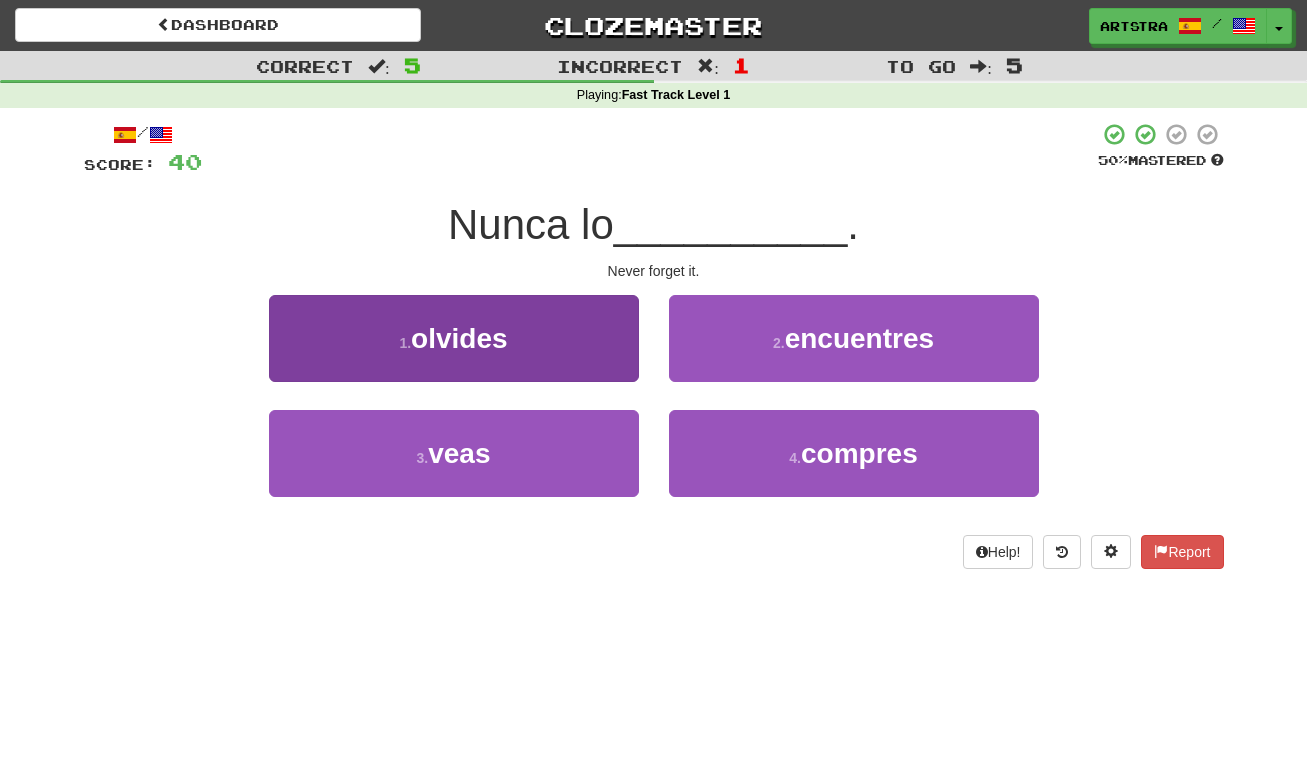 click on "1 .  olvides" at bounding box center [454, 338] 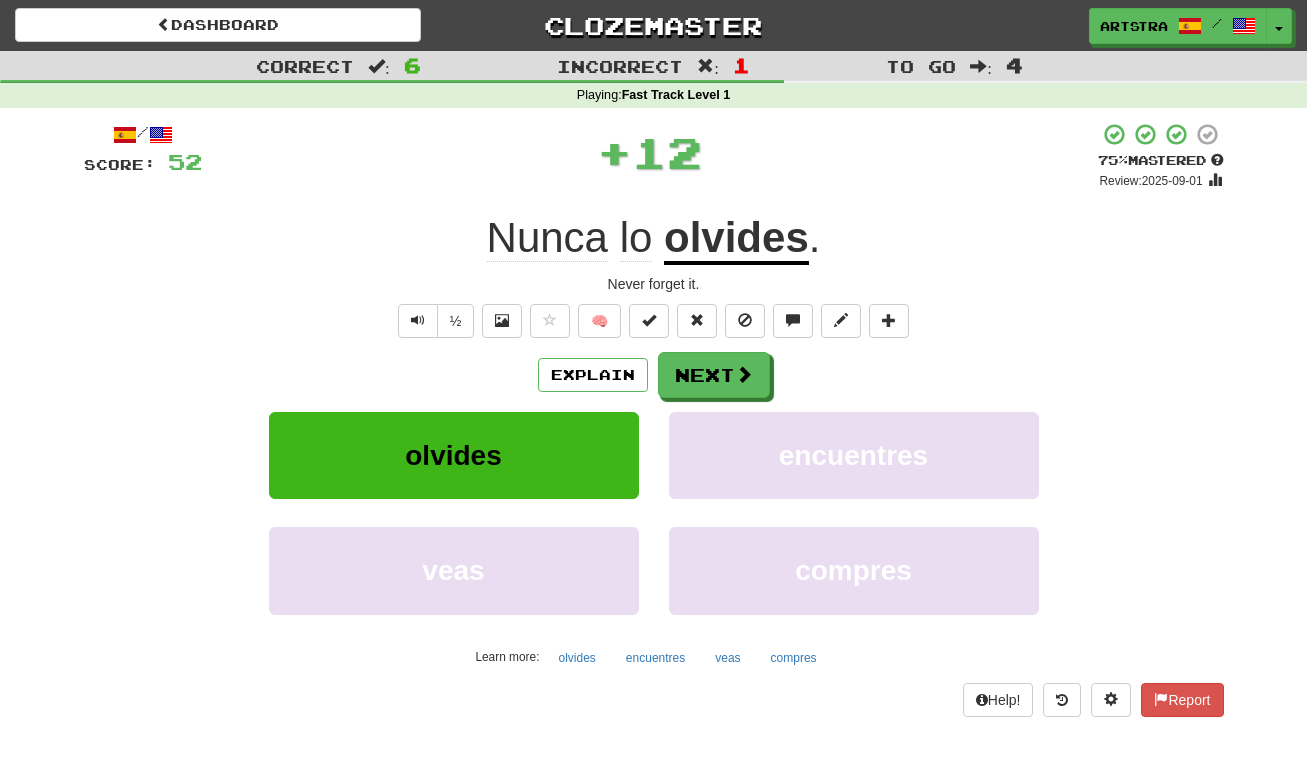 click on "olvides" at bounding box center (736, 239) 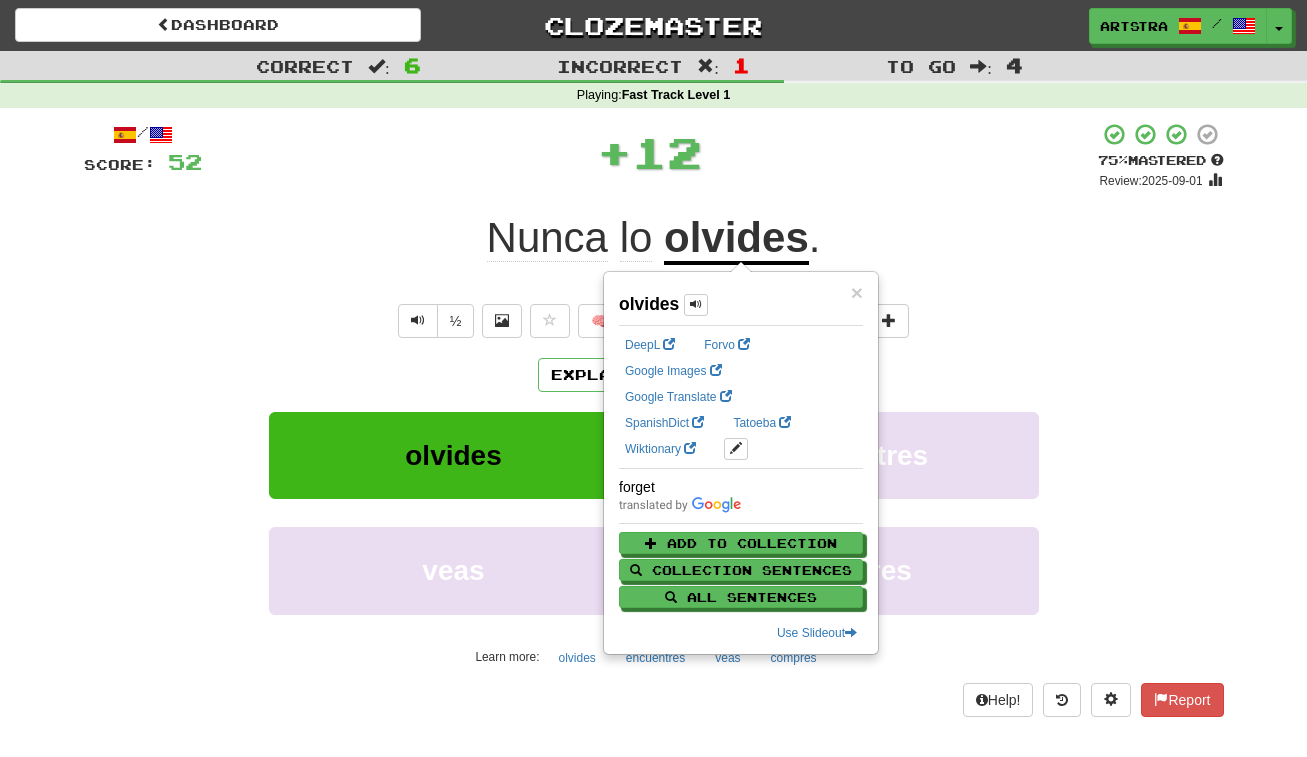 click on "+ 12" at bounding box center (650, 152) 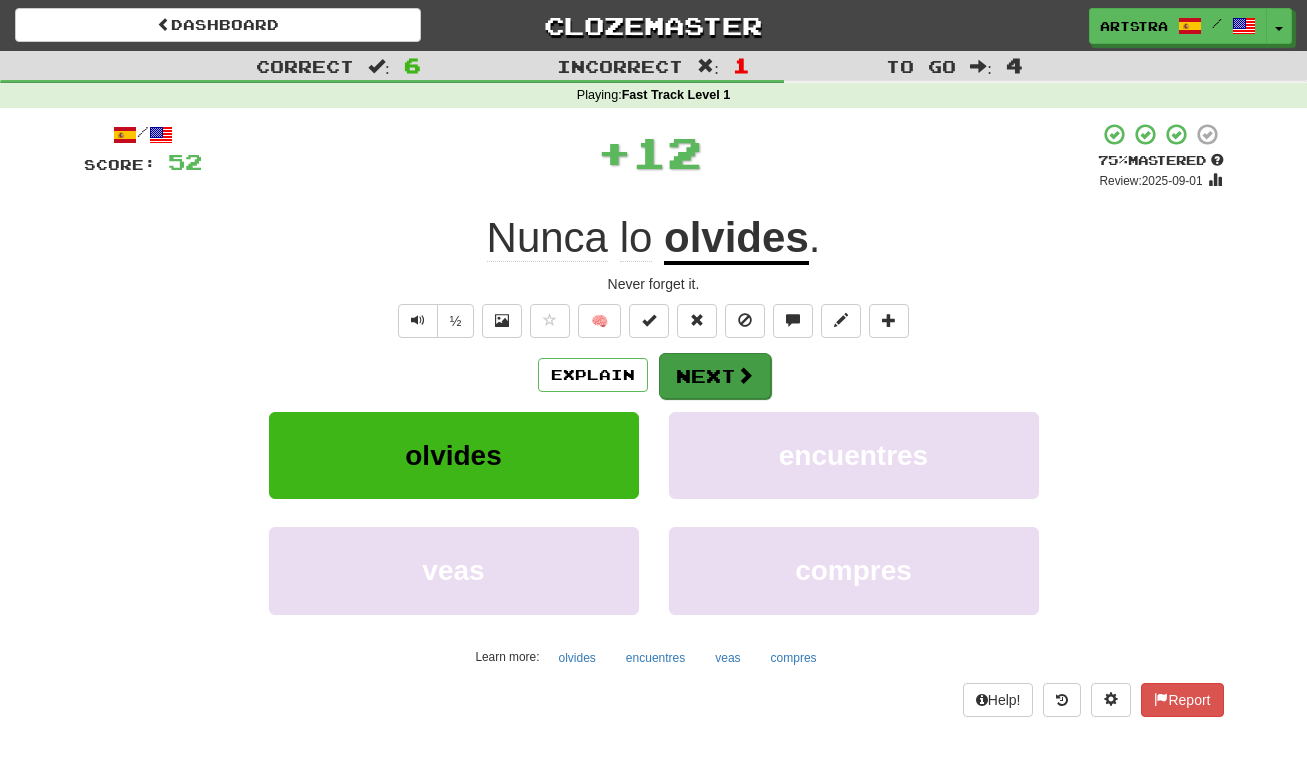 click on "Next" at bounding box center (715, 376) 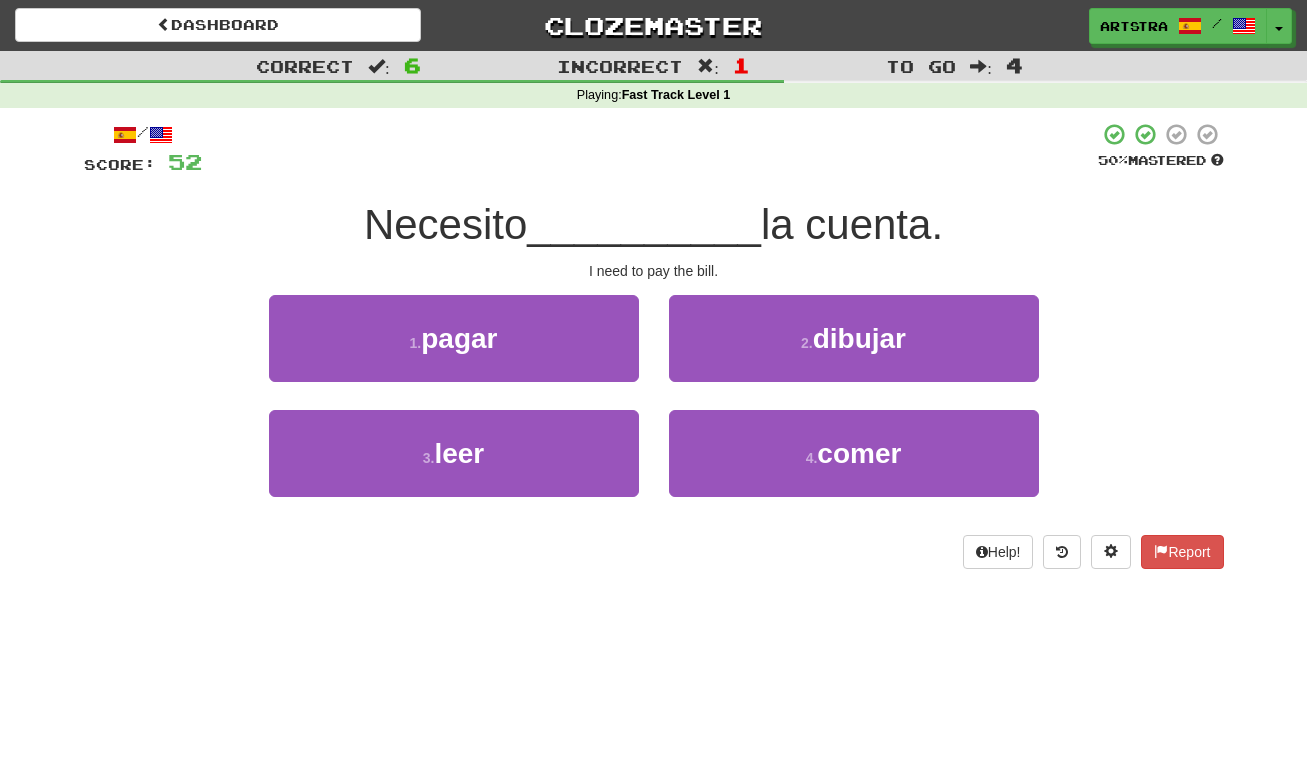 click on "__________" at bounding box center [644, 224] 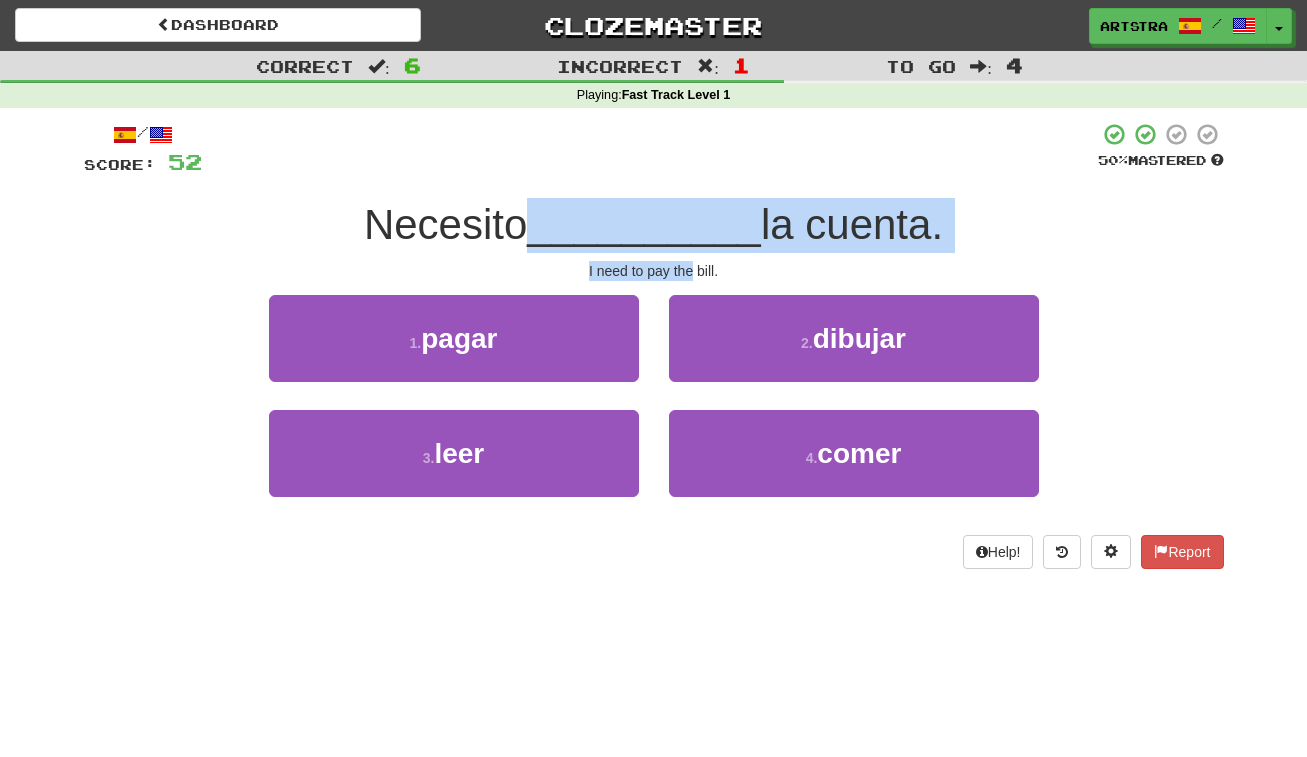 drag, startPoint x: 672, startPoint y: 213, endPoint x: 681, endPoint y: 263, distance: 50.803543 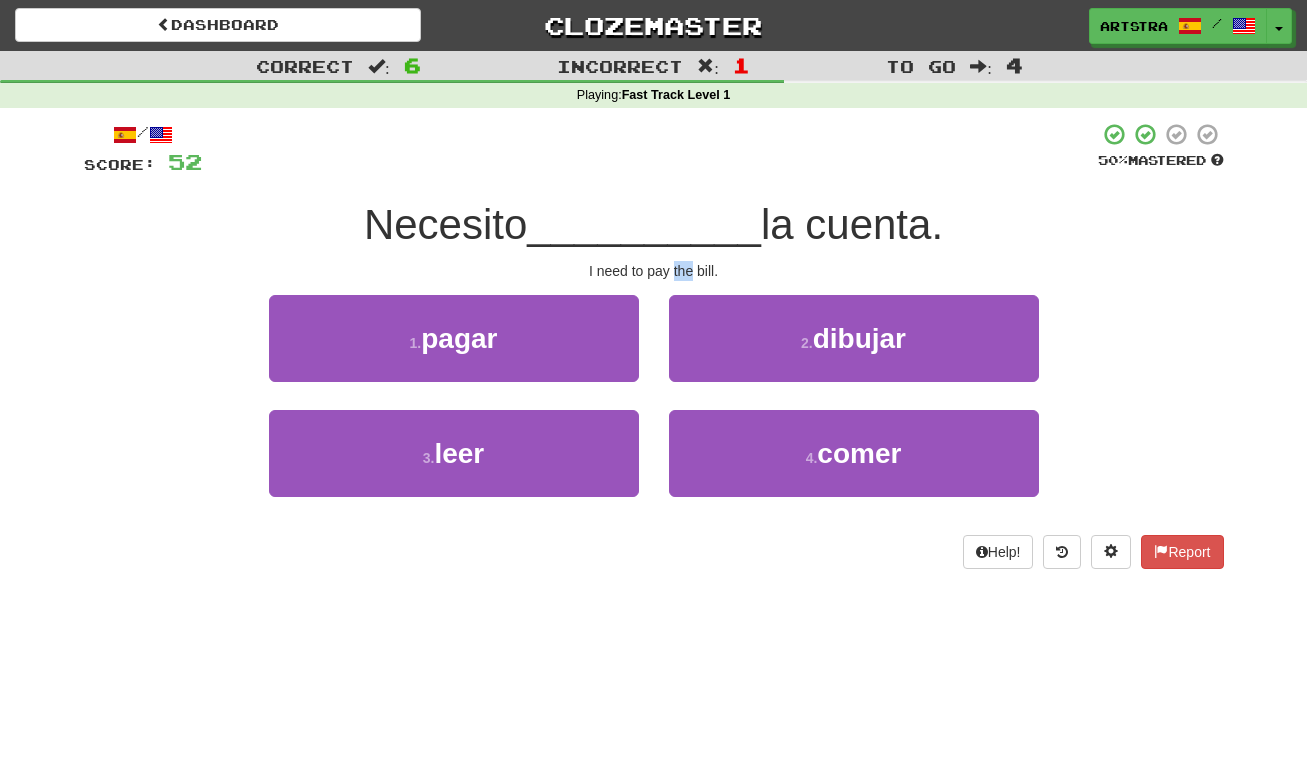 click on "I need to pay the bill." at bounding box center [654, 271] 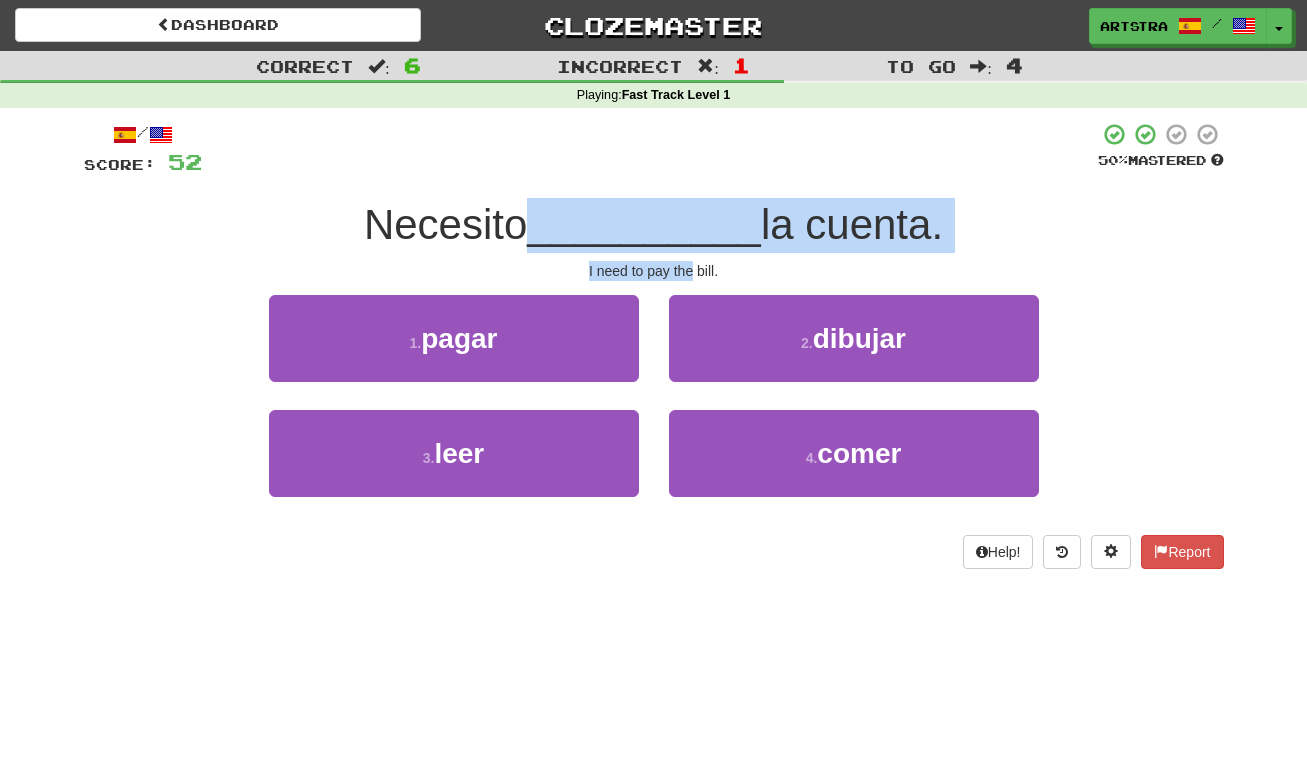 drag, startPoint x: 682, startPoint y: 265, endPoint x: 684, endPoint y: 215, distance: 50.039986 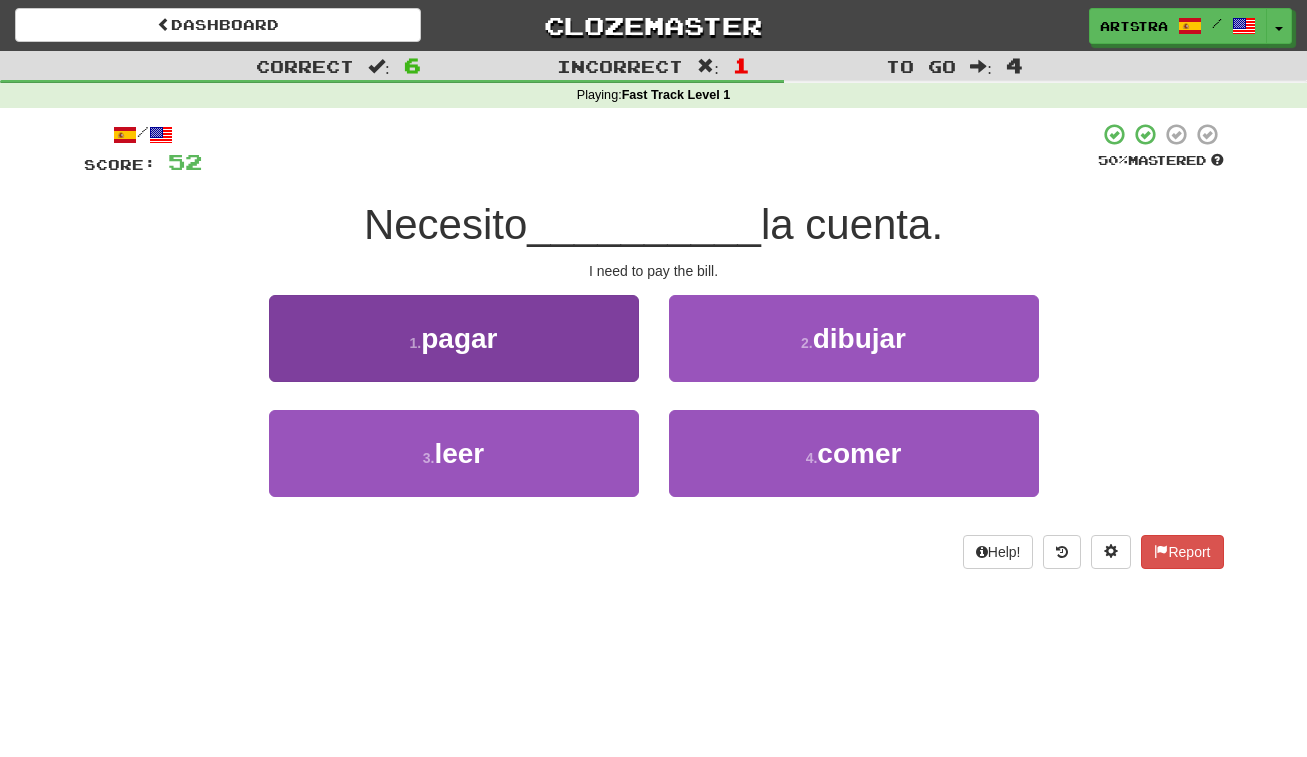 click on "1 .  pagar" at bounding box center (454, 338) 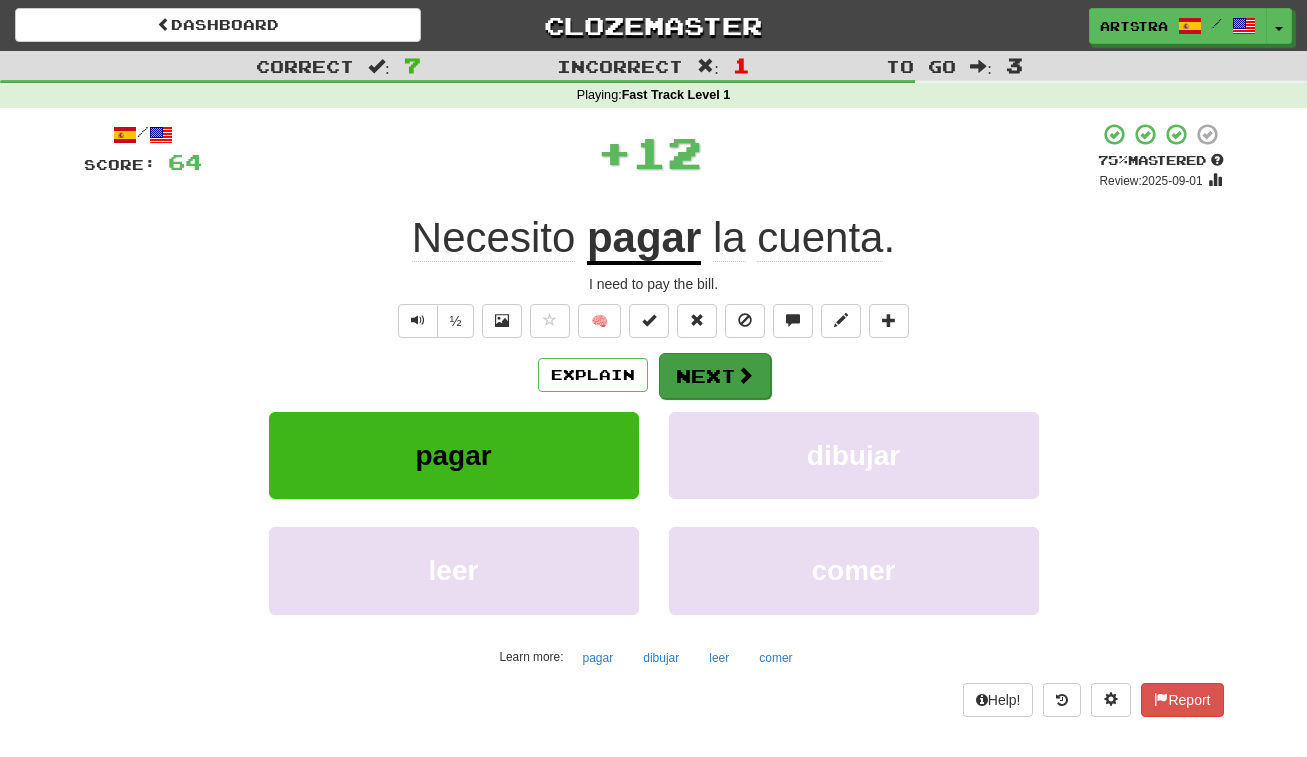 click on "Next" at bounding box center [715, 376] 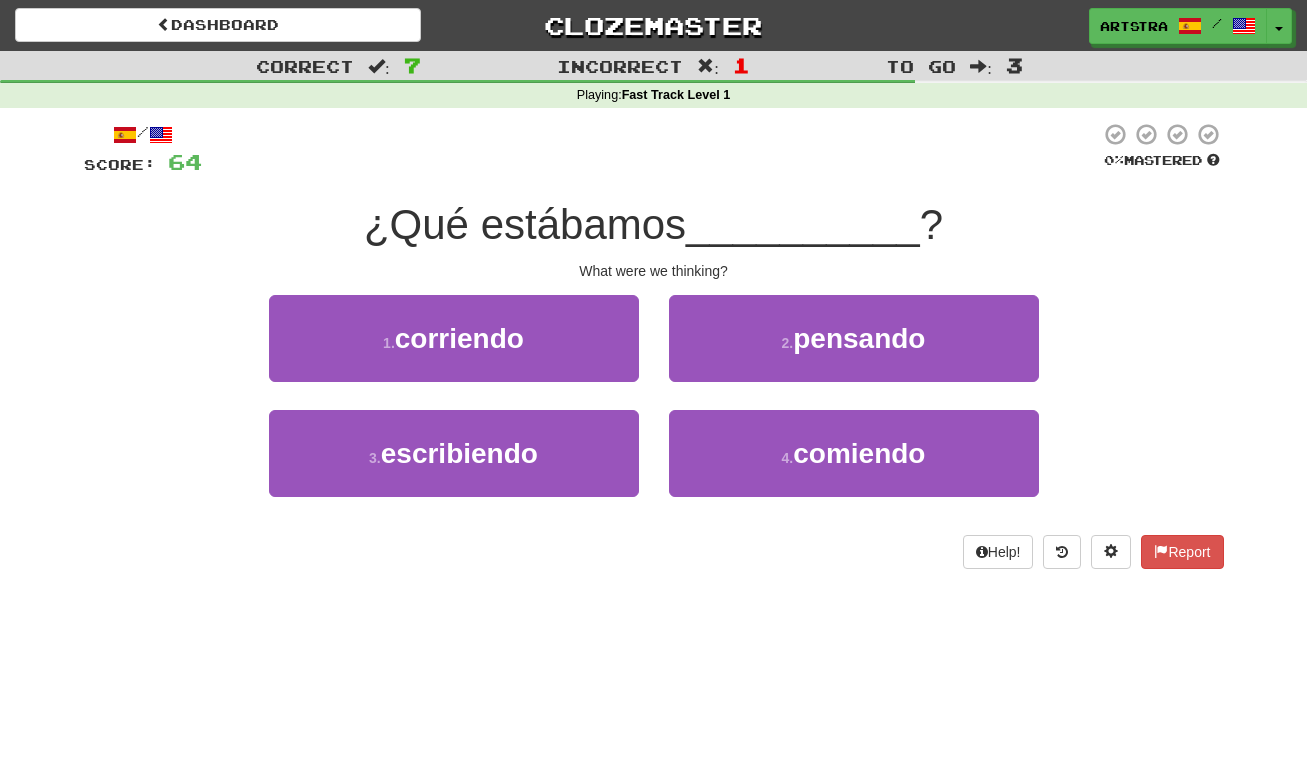 click on "¿Qué estábamos" at bounding box center (525, 224) 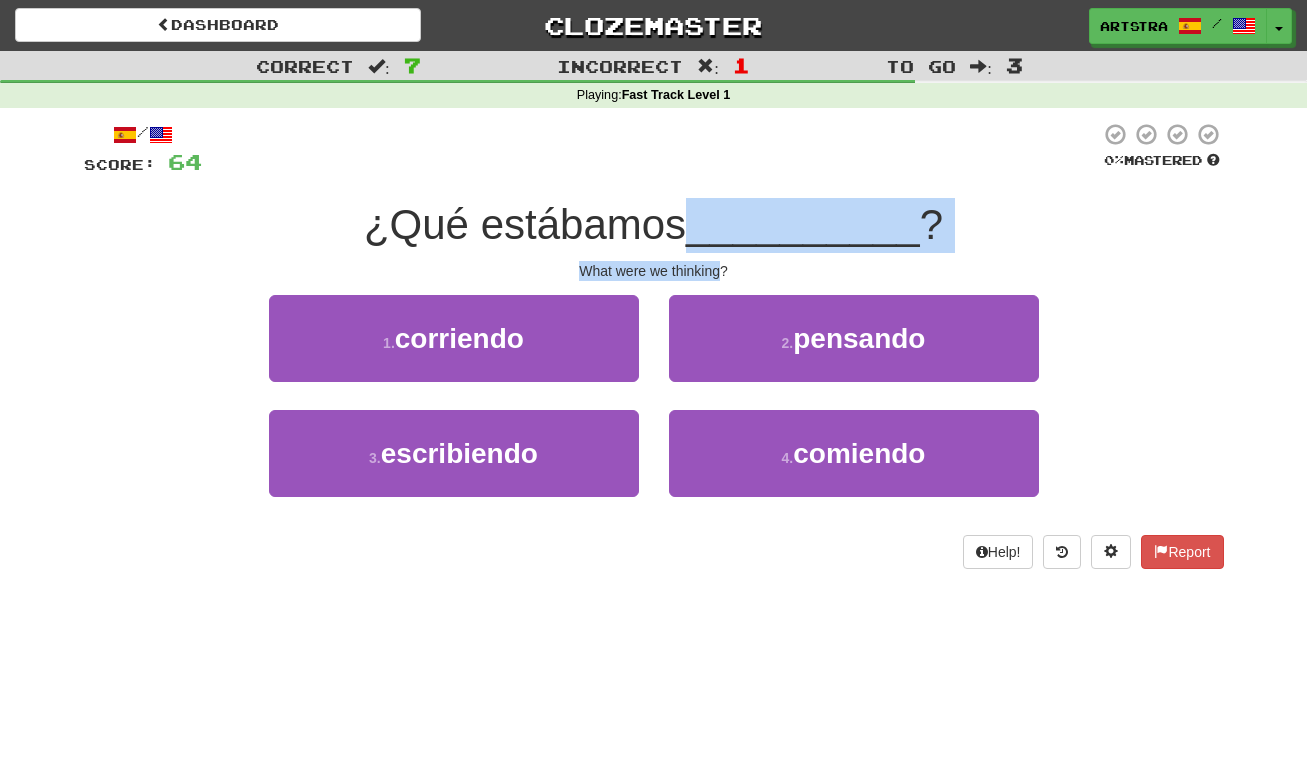drag, startPoint x: 687, startPoint y: 209, endPoint x: 701, endPoint y: 265, distance: 57.72348 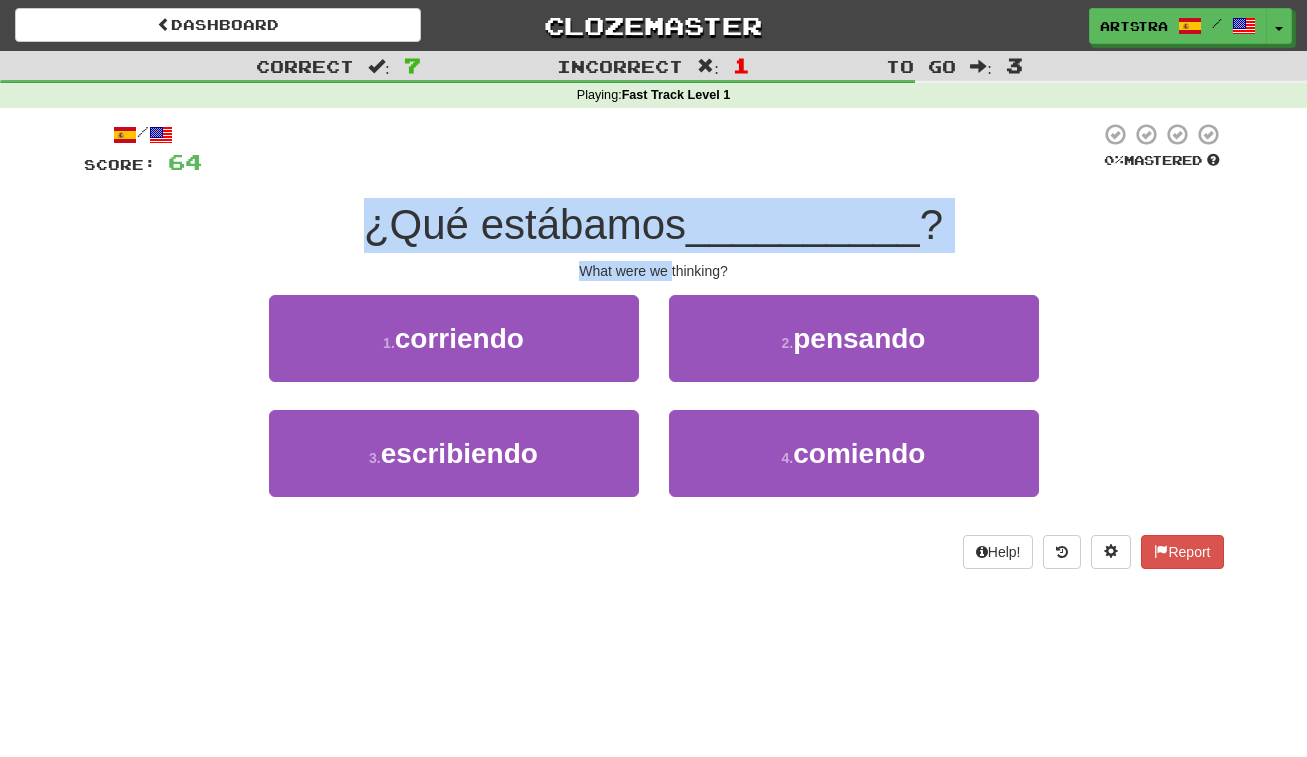 drag, startPoint x: 701, startPoint y: 265, endPoint x: 689, endPoint y: 190, distance: 75.95393 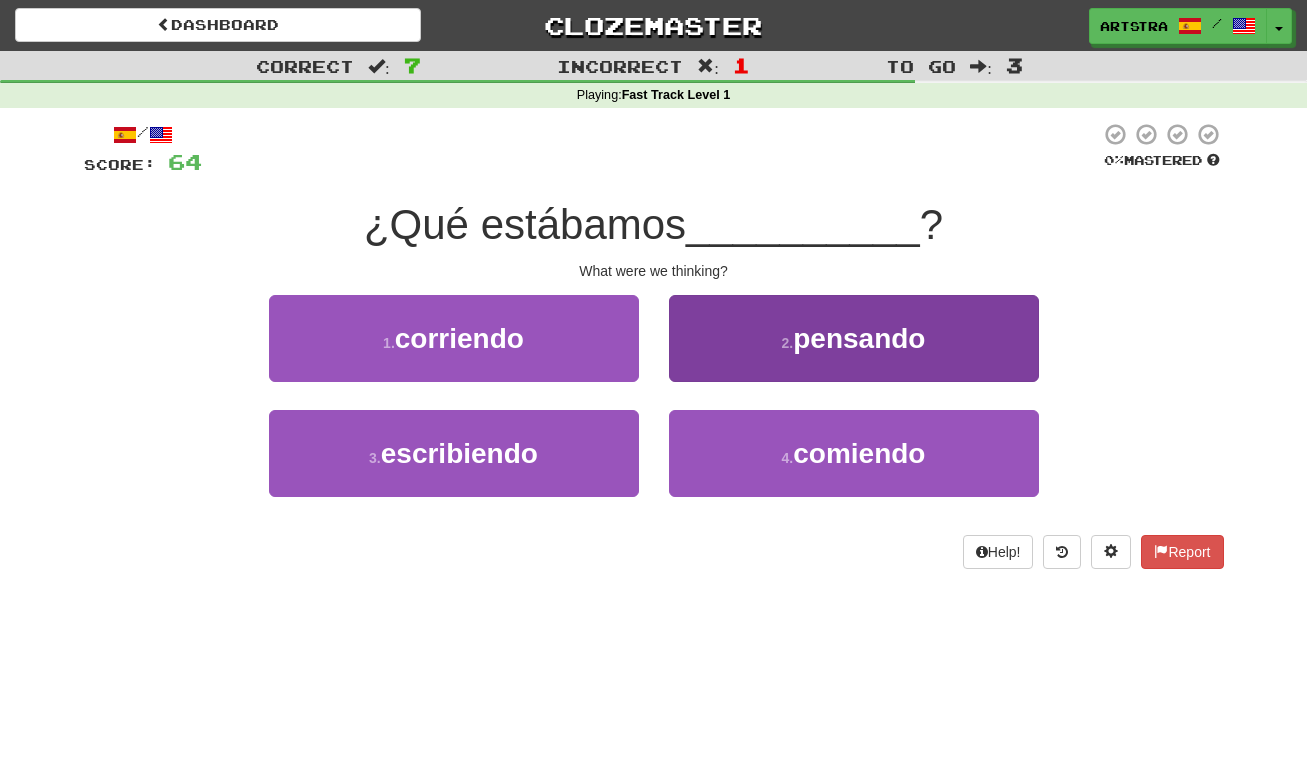 click on "2 .  pensando" at bounding box center (854, 338) 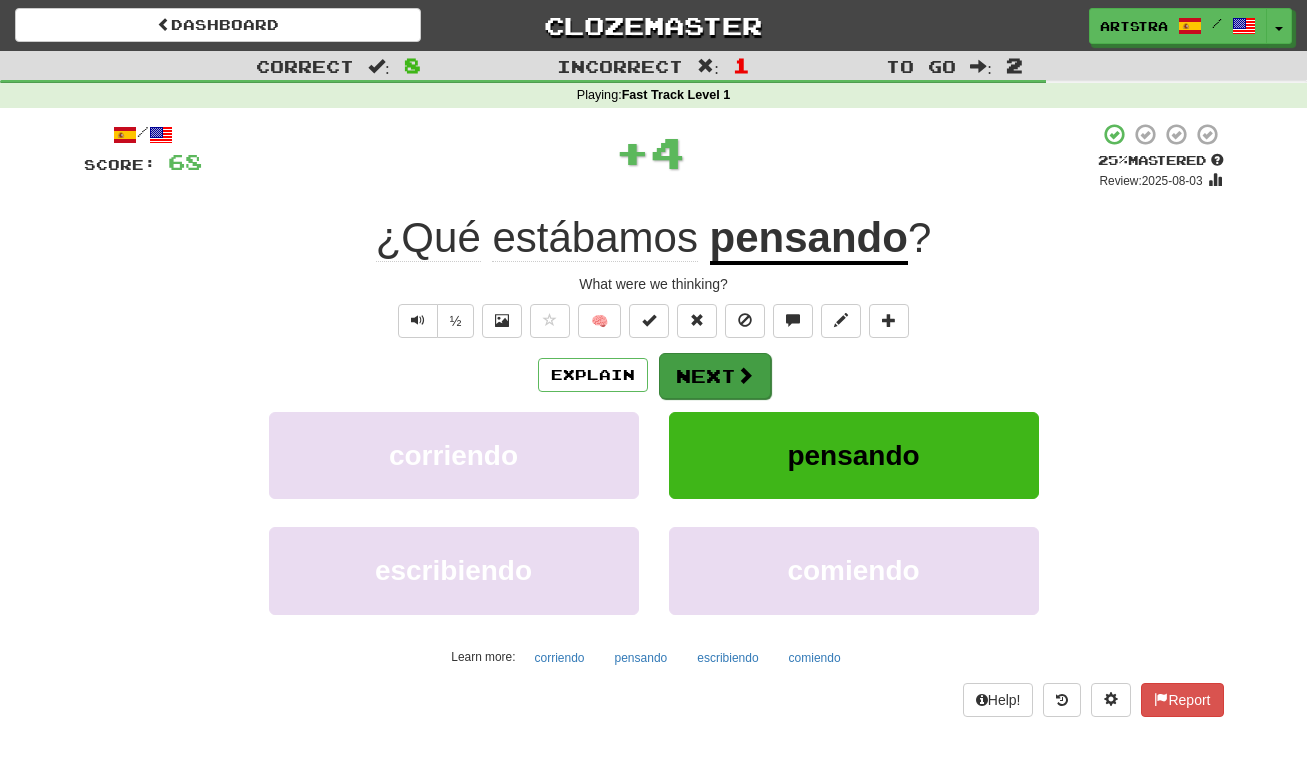 click on "Next" at bounding box center [715, 376] 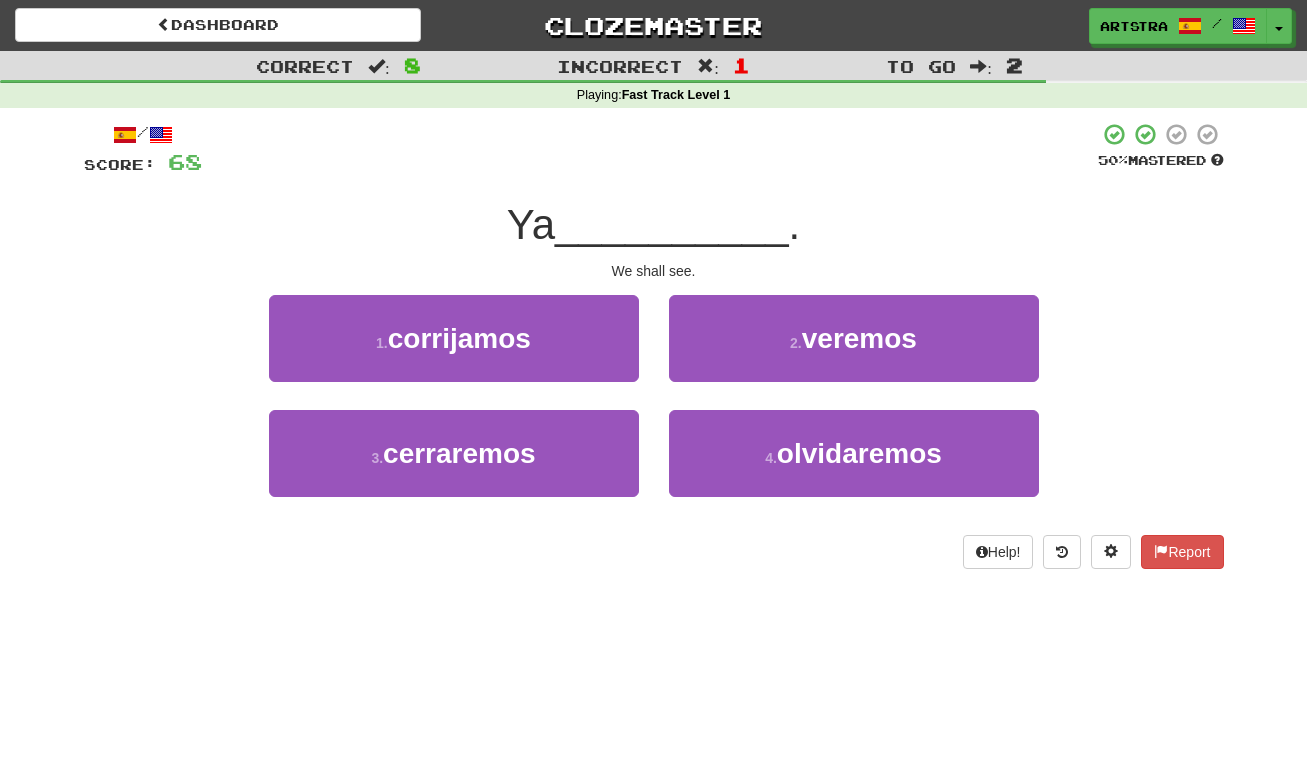 click on "__________" at bounding box center [672, 224] 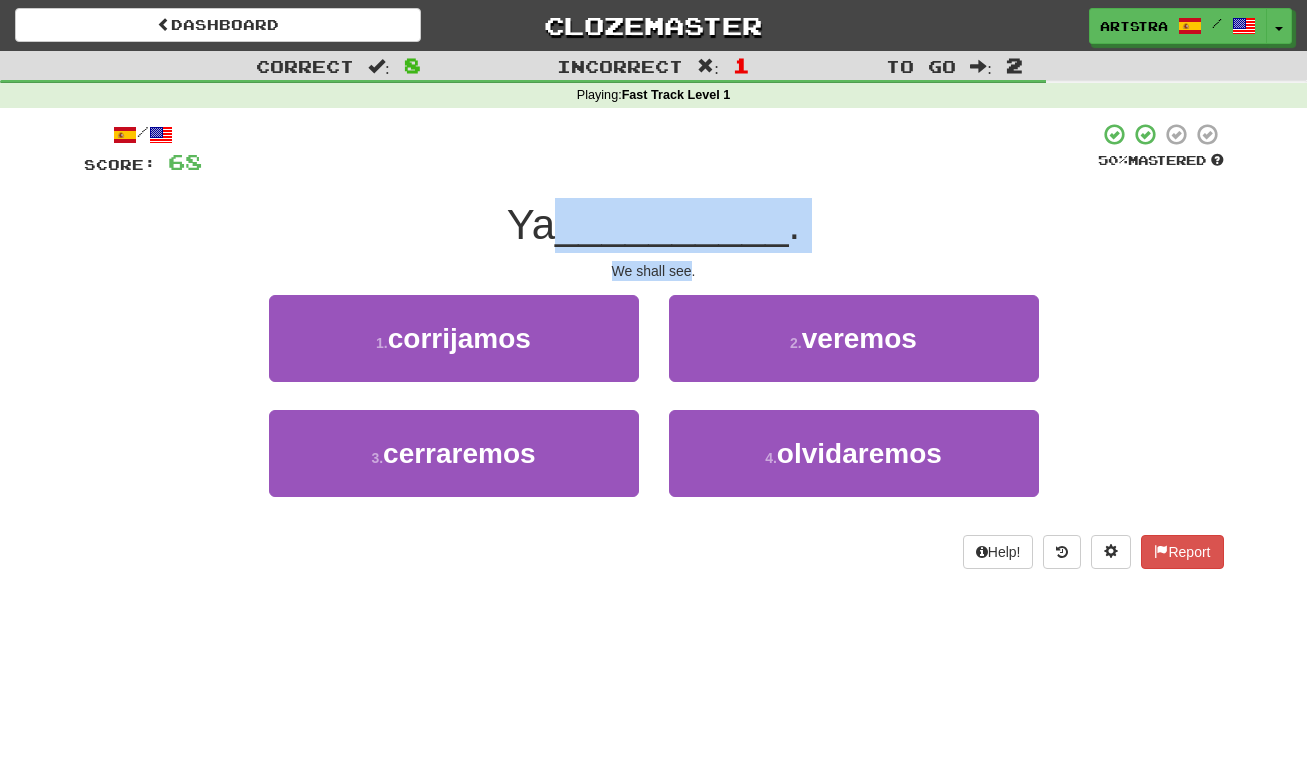 drag, startPoint x: 652, startPoint y: 210, endPoint x: 667, endPoint y: 262, distance: 54.120235 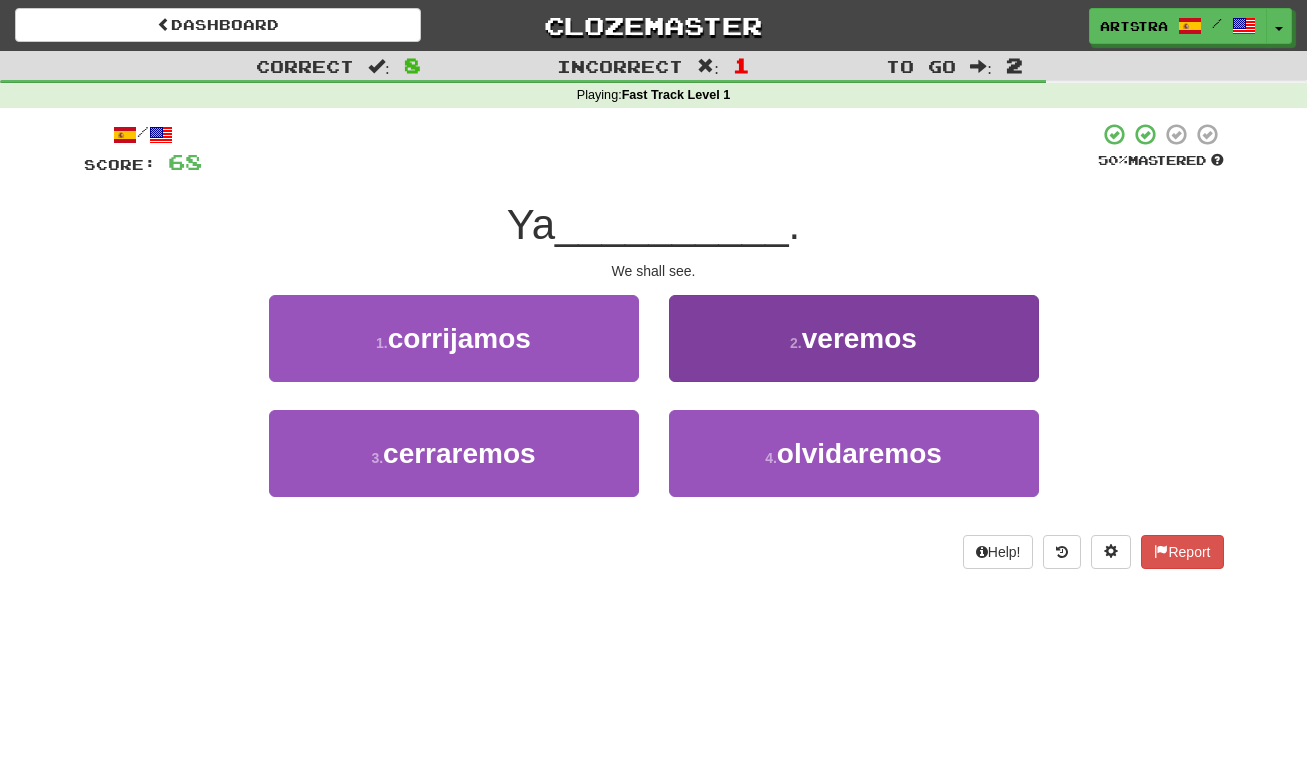 click on "veremos" at bounding box center (859, 338) 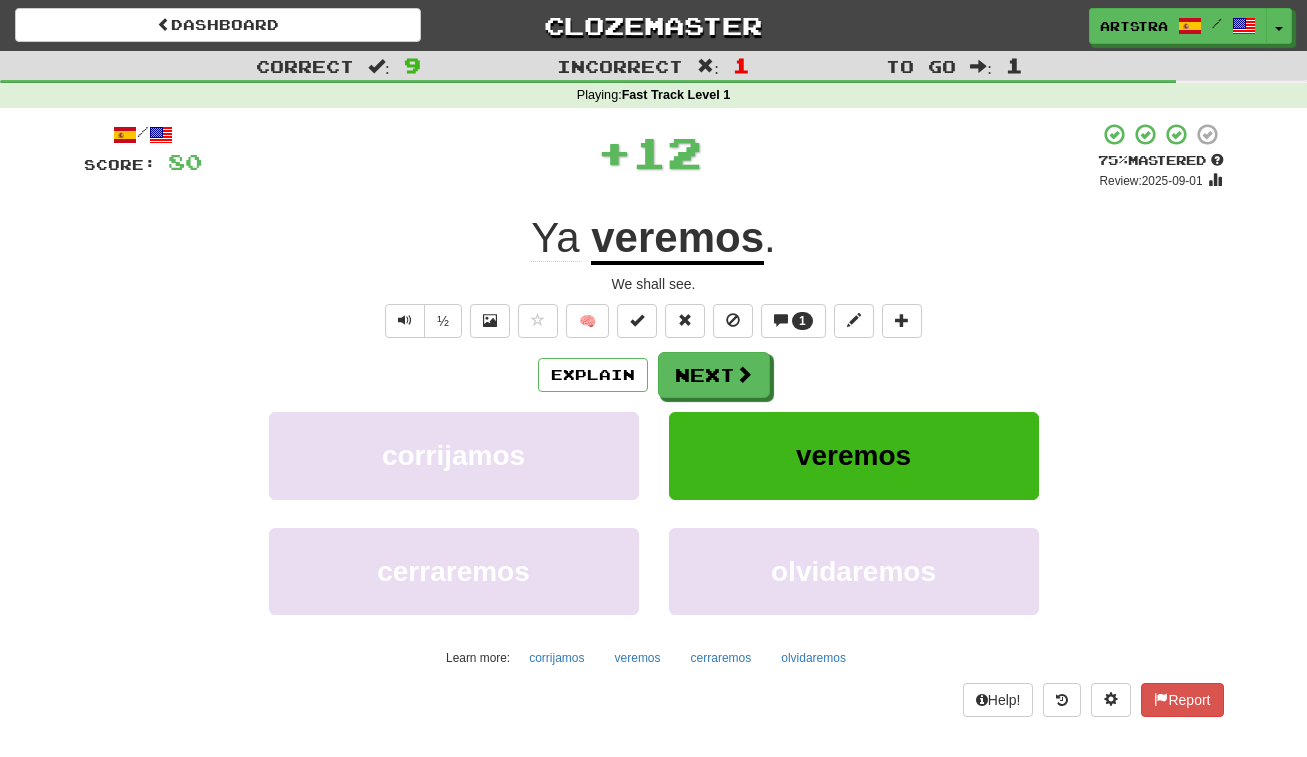 click on "veremos" at bounding box center (677, 239) 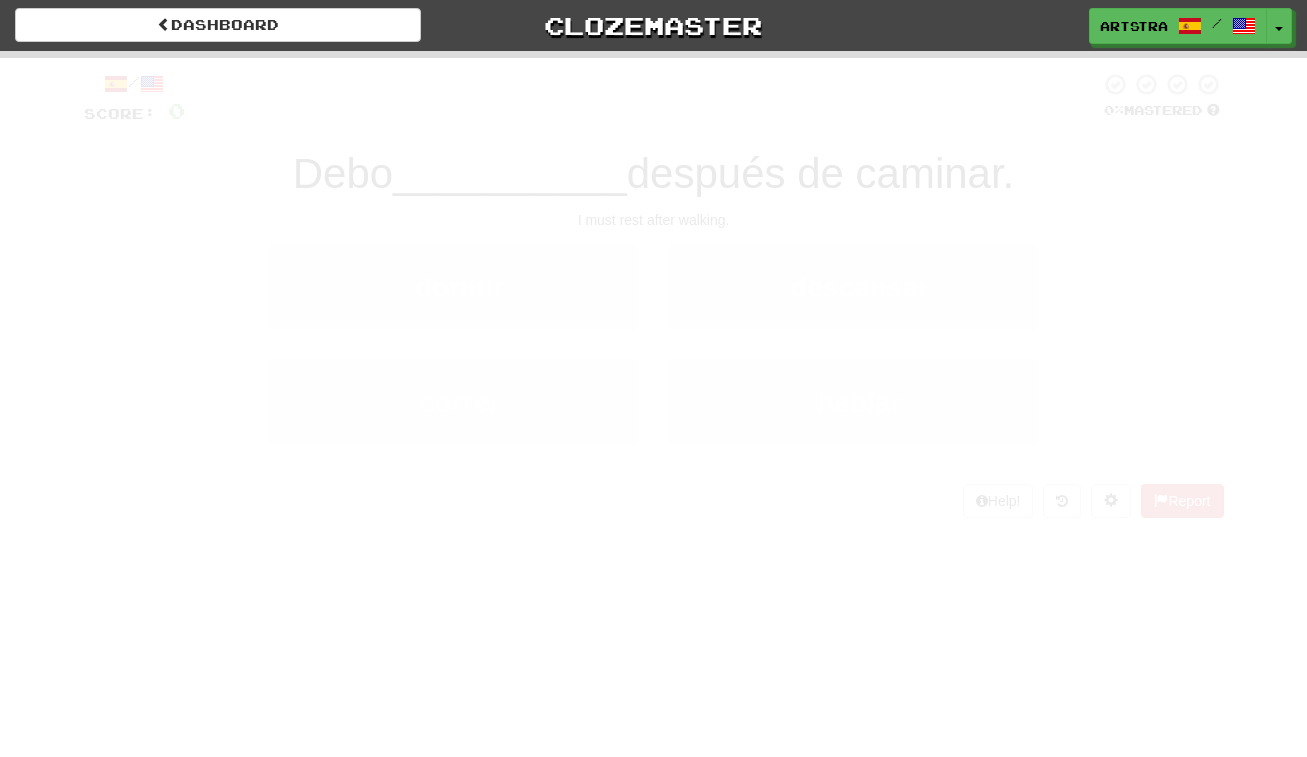 scroll, scrollTop: 0, scrollLeft: 0, axis: both 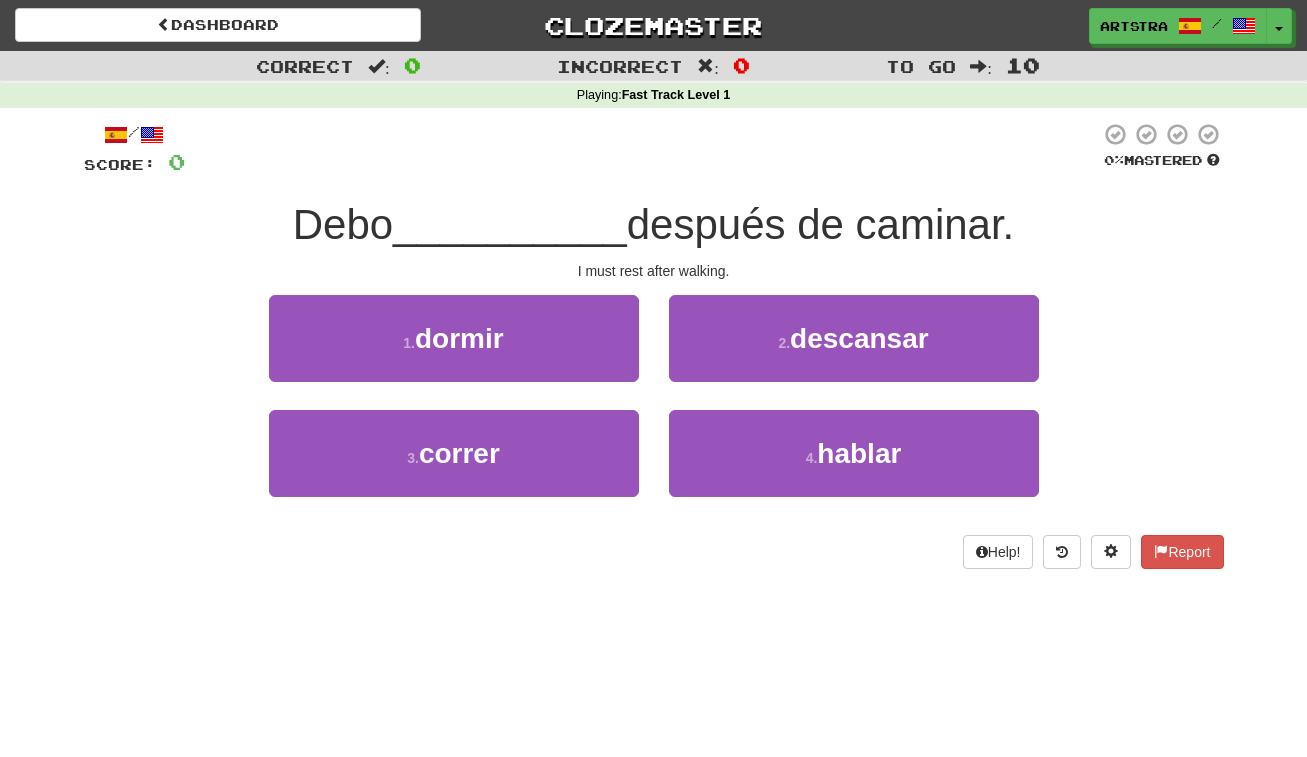 click on "después de caminar." at bounding box center [821, 224] 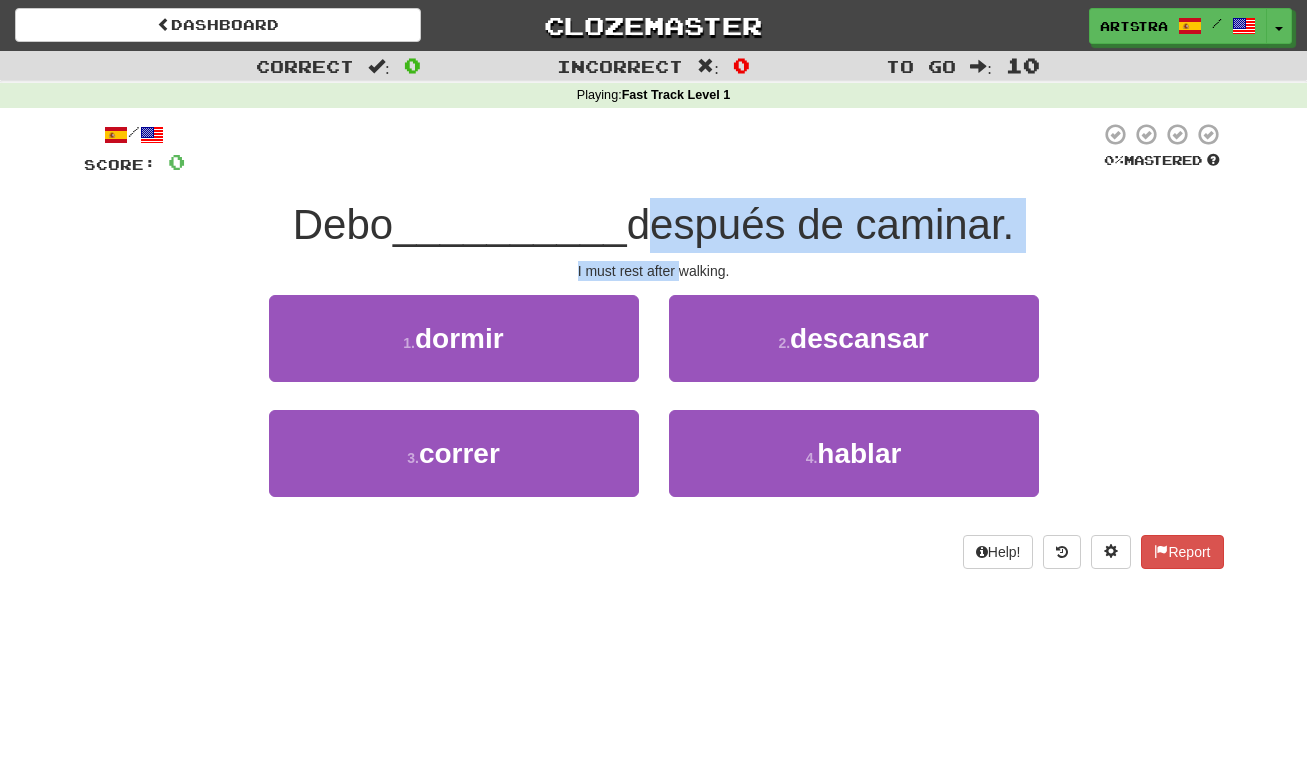 drag, startPoint x: 672, startPoint y: 230, endPoint x: 675, endPoint y: 262, distance: 32.140316 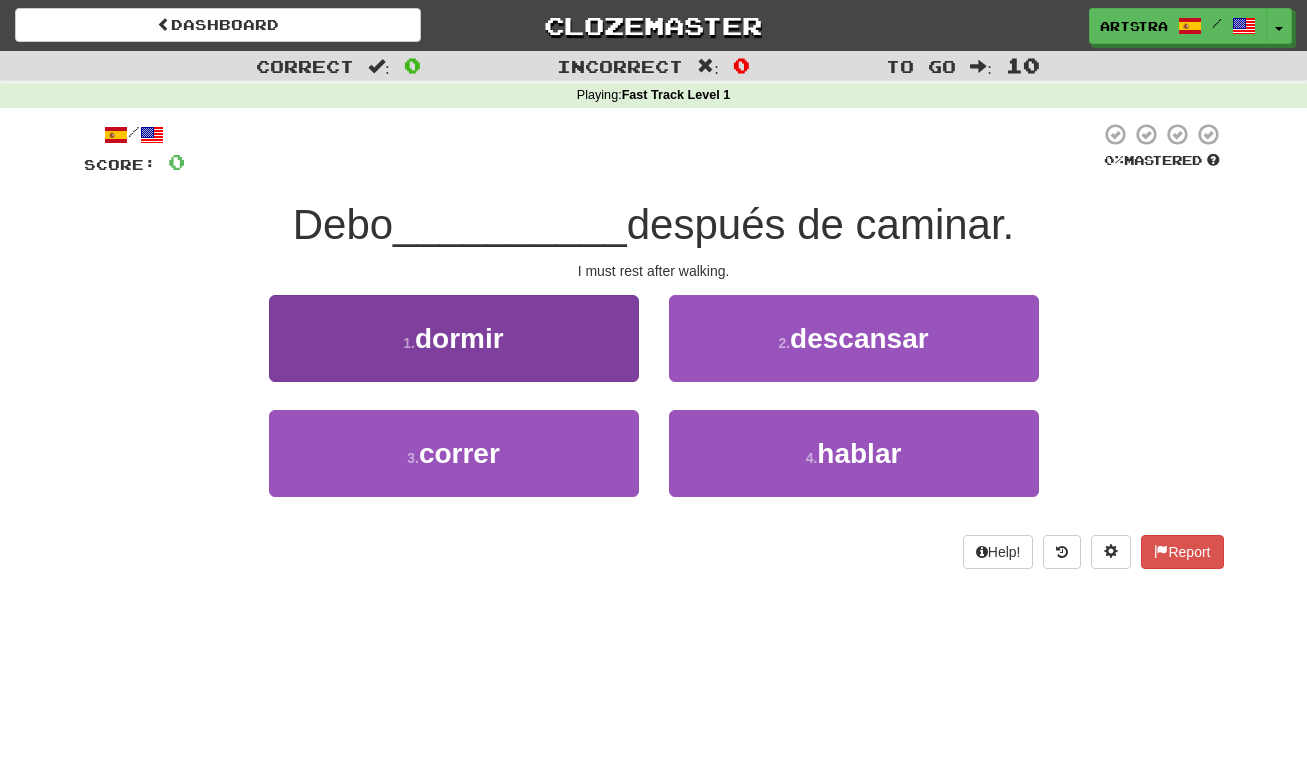 click on "1 .  dormir" at bounding box center (454, 338) 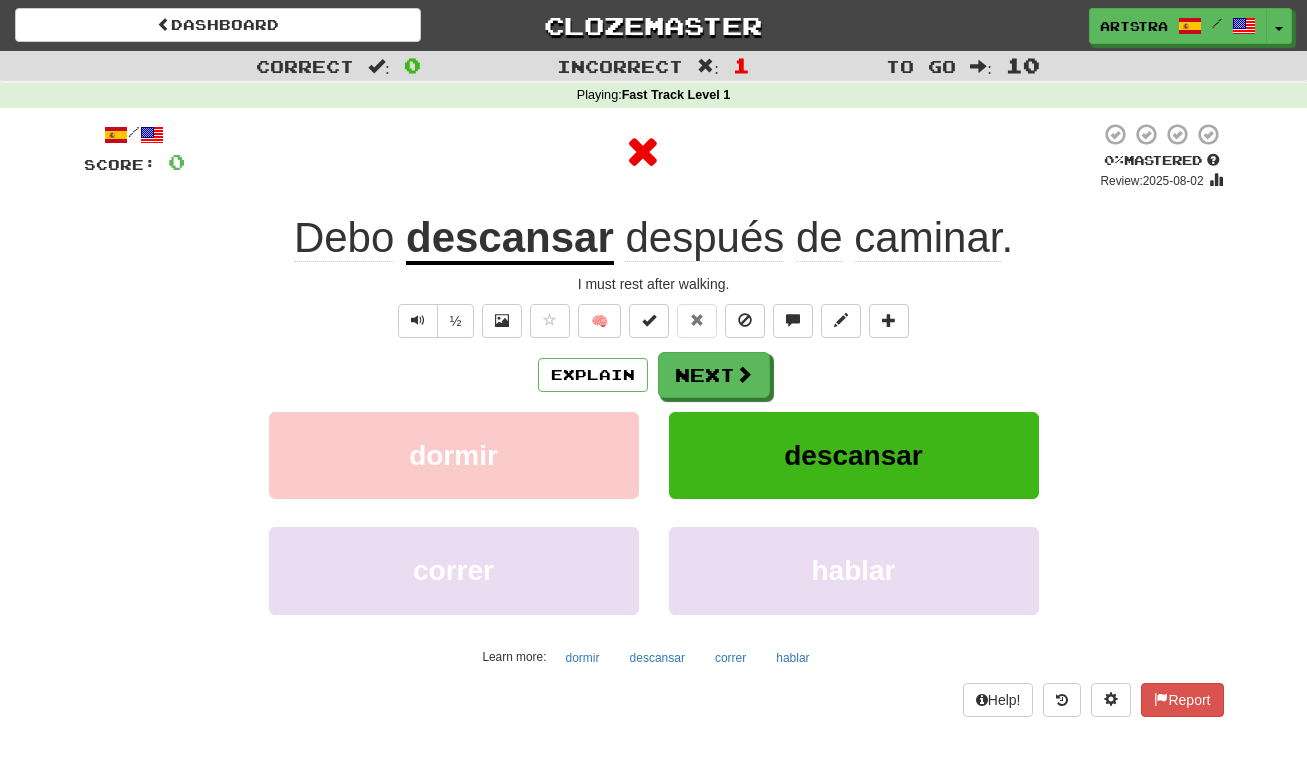 click on "descansar" at bounding box center (510, 239) 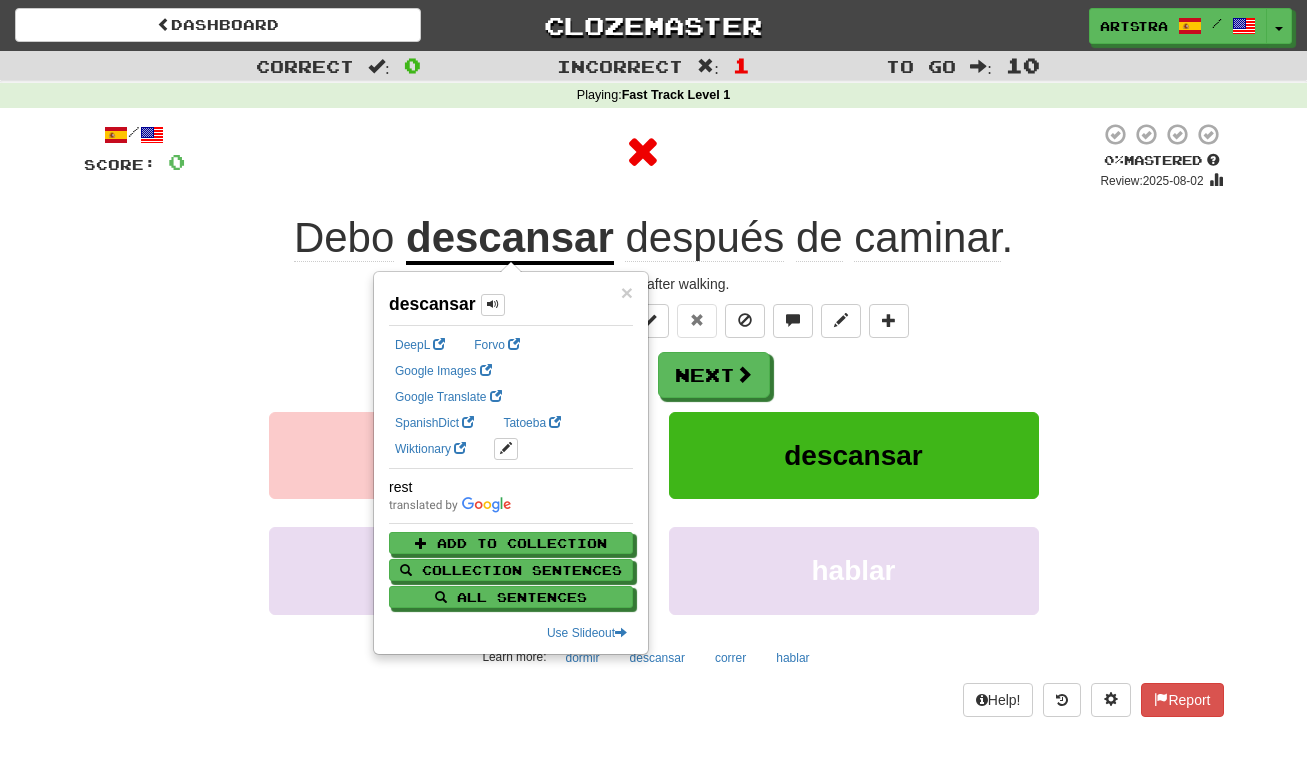 click on "caminar" at bounding box center [927, 238] 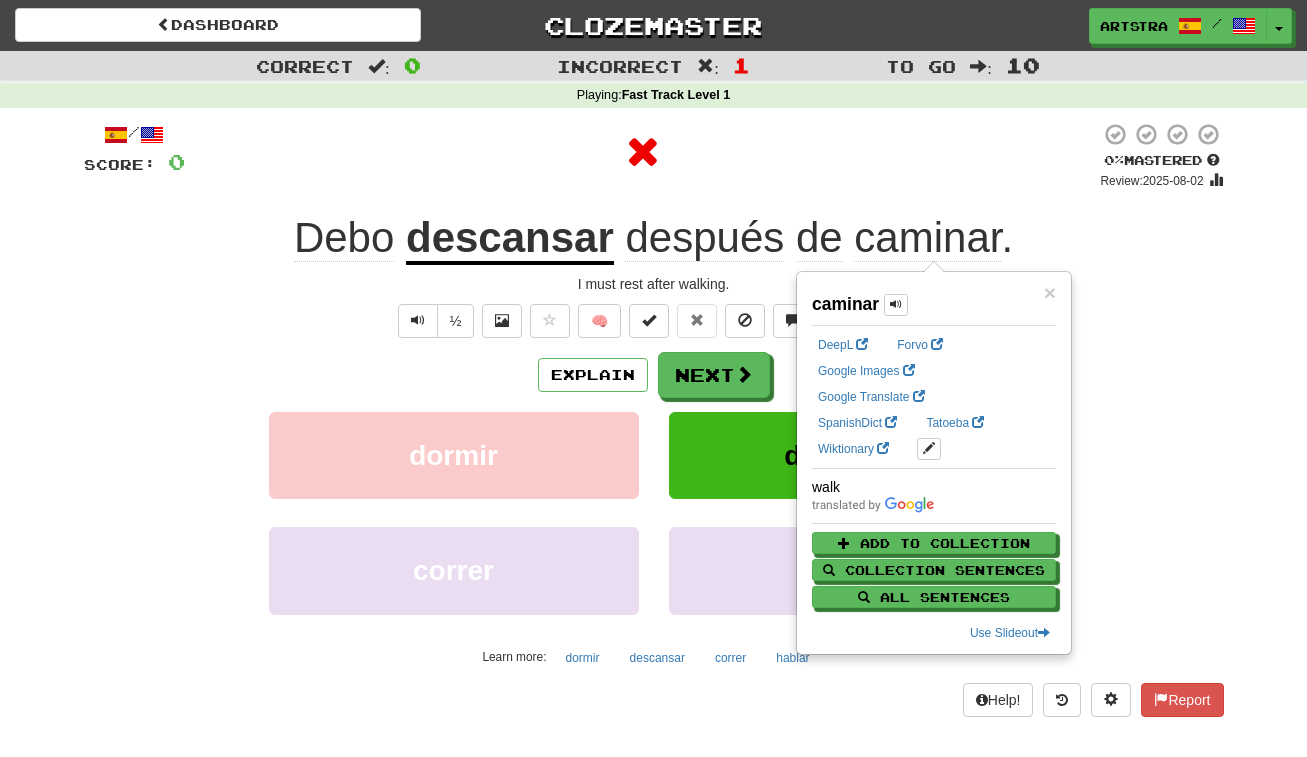 click on "después" at bounding box center (704, 238) 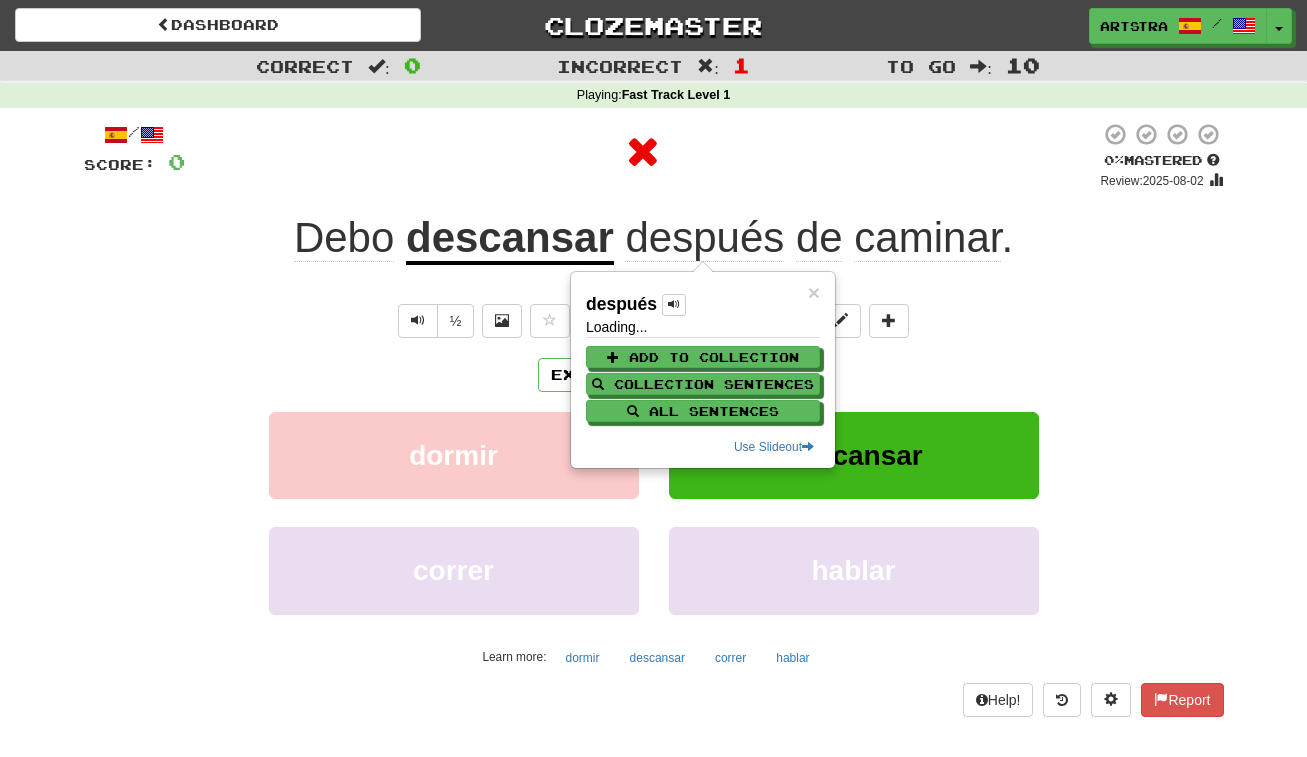 click at bounding box center (642, 152) 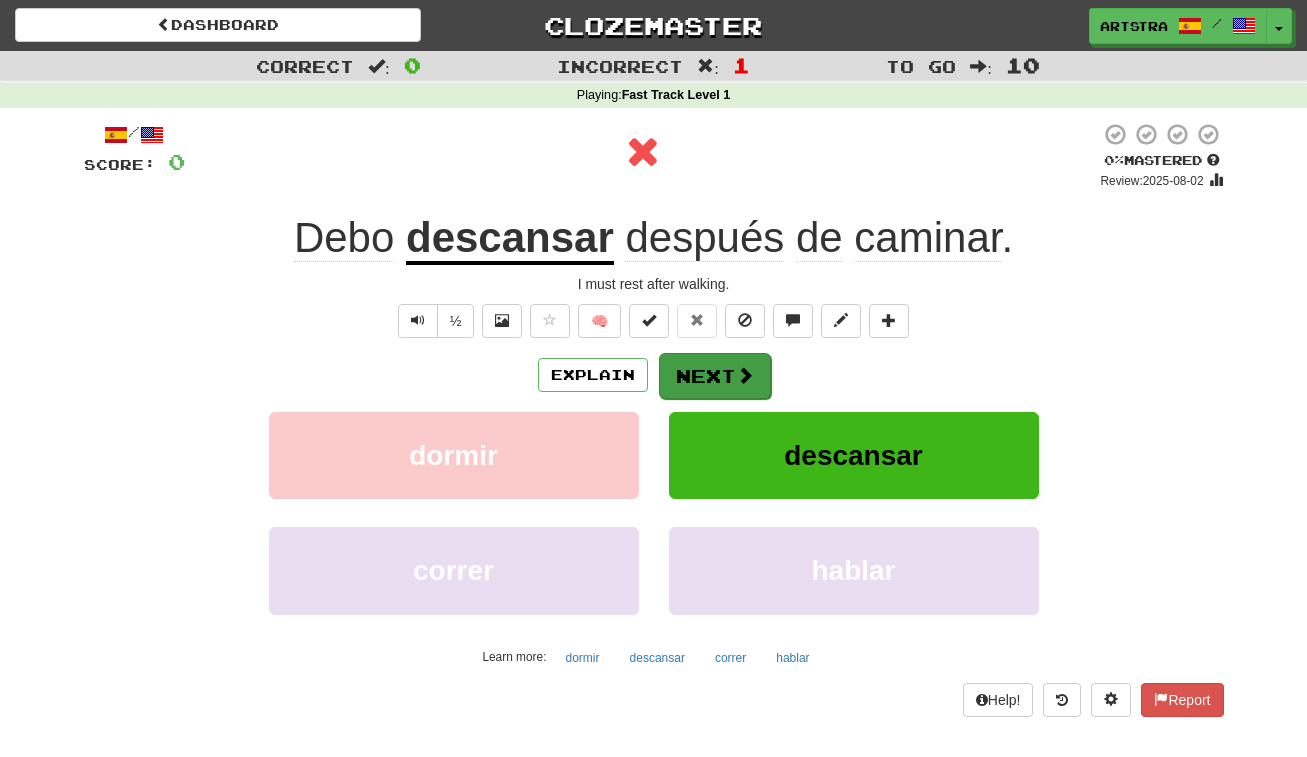 click on "Next" at bounding box center (715, 376) 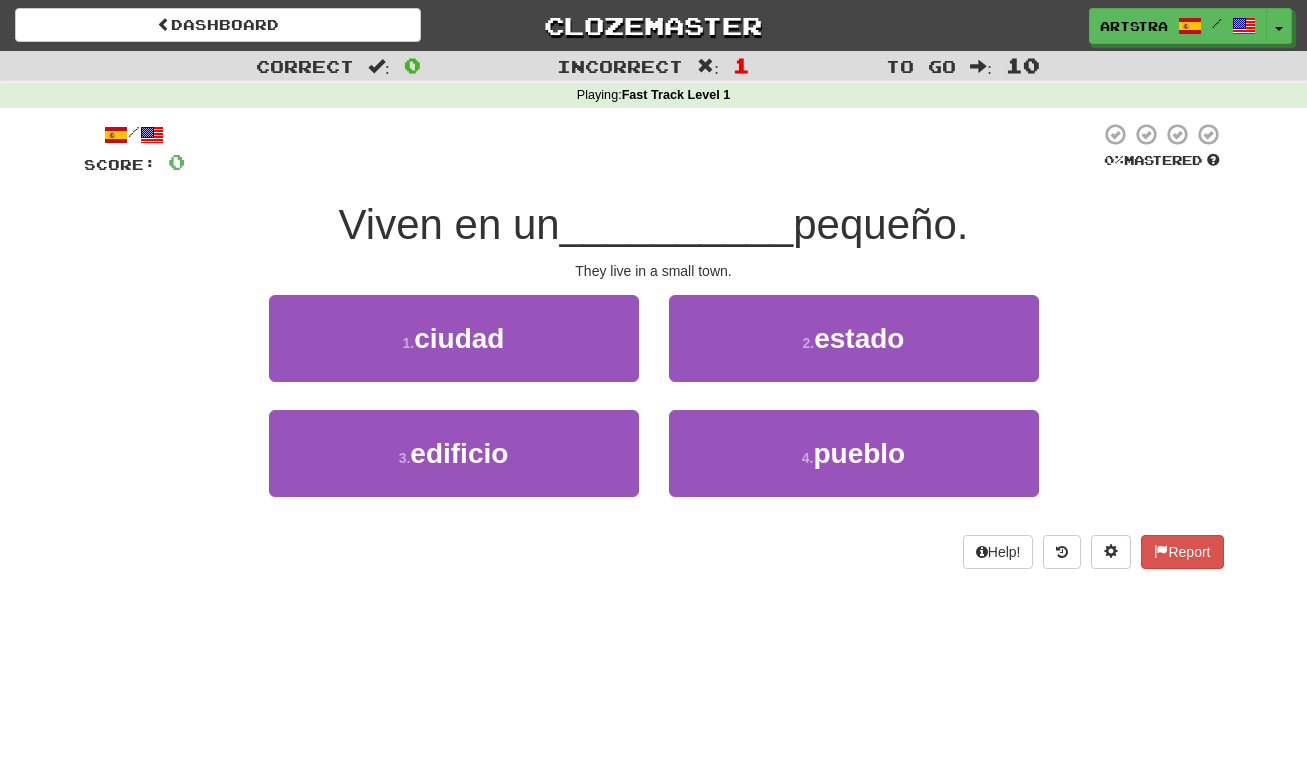 click on "__________" at bounding box center [677, 224] 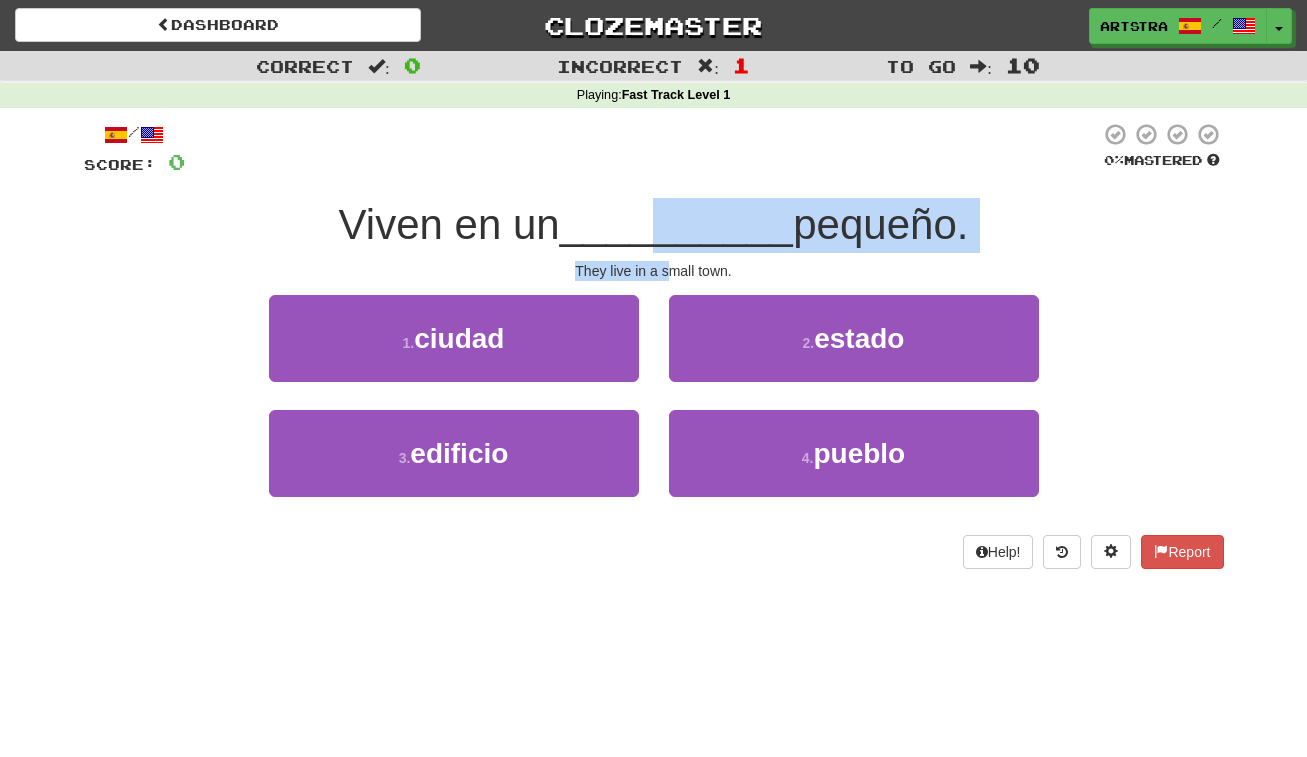 drag, startPoint x: 662, startPoint y: 244, endPoint x: 669, endPoint y: 269, distance: 25.96151 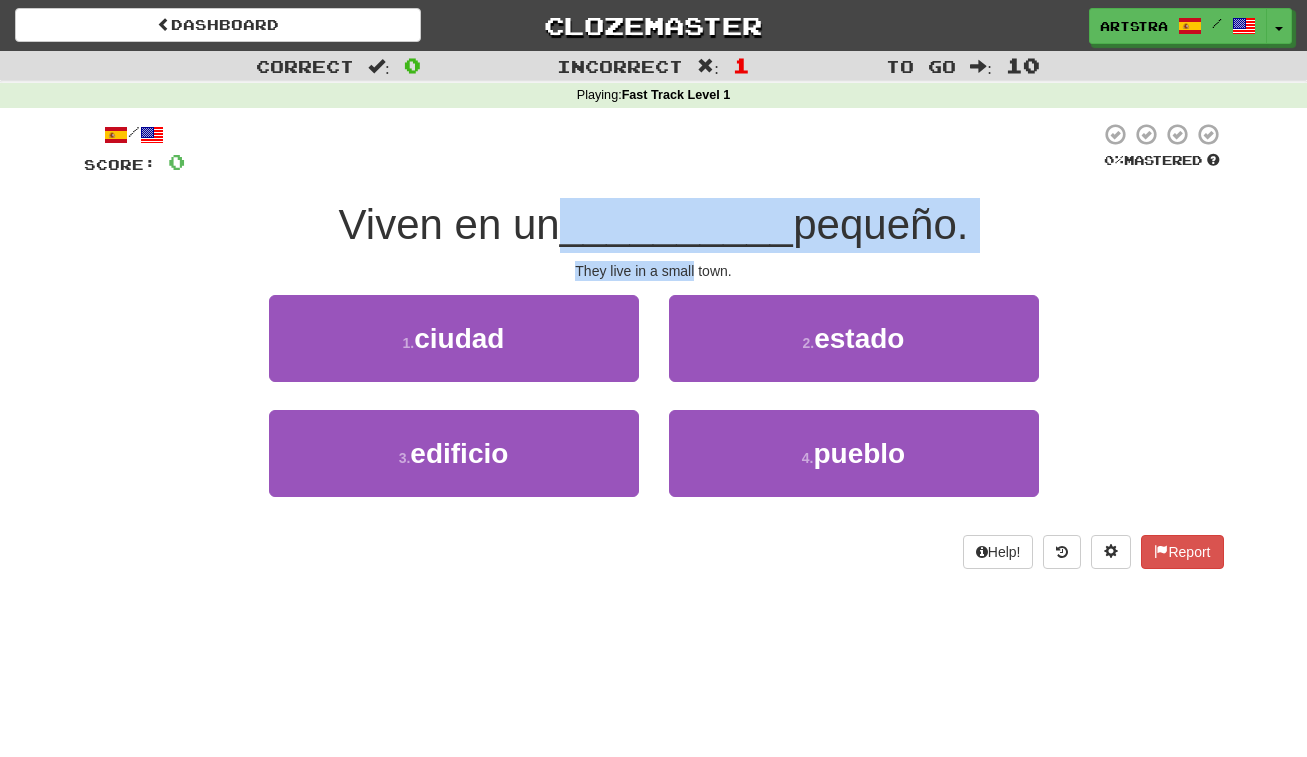 drag, startPoint x: 669, startPoint y: 269, endPoint x: 665, endPoint y: 232, distance: 37.215588 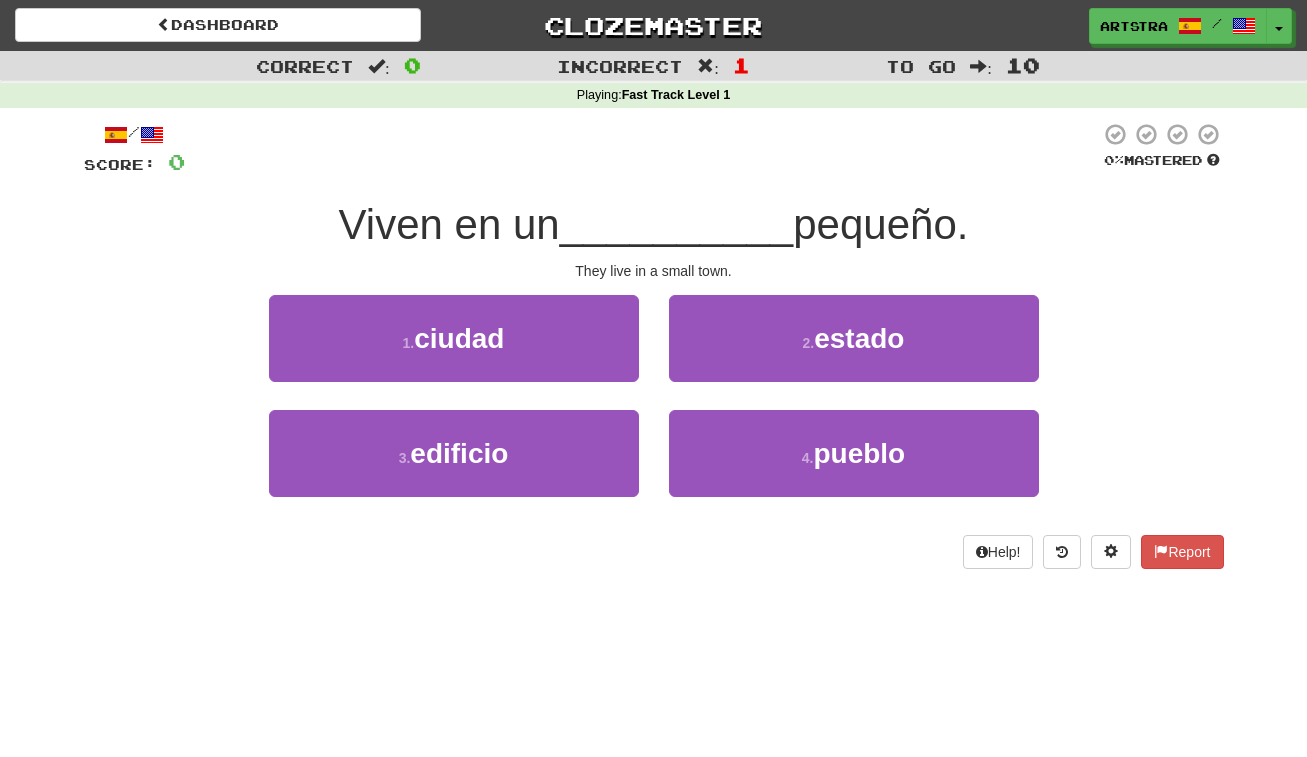 click on "1 .  ciudad" at bounding box center (454, 338) 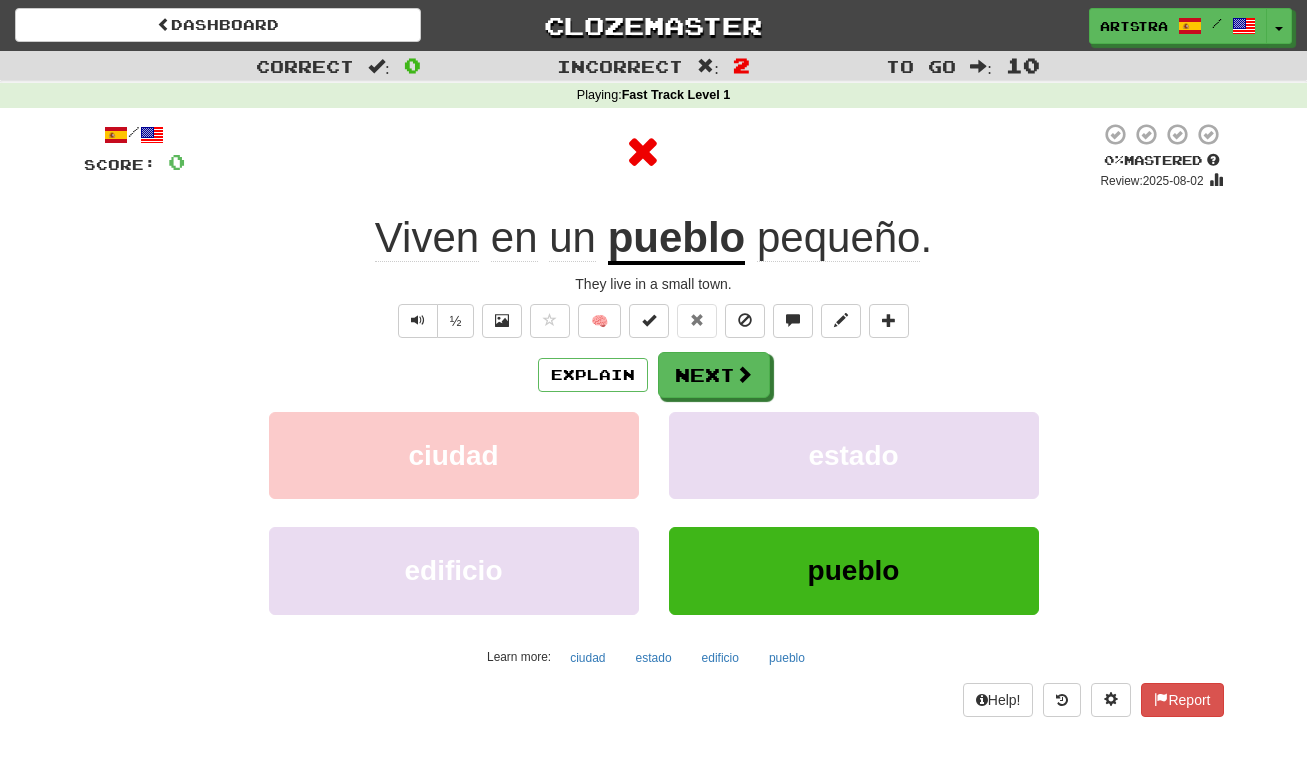 click on "pueblo" at bounding box center [677, 239] 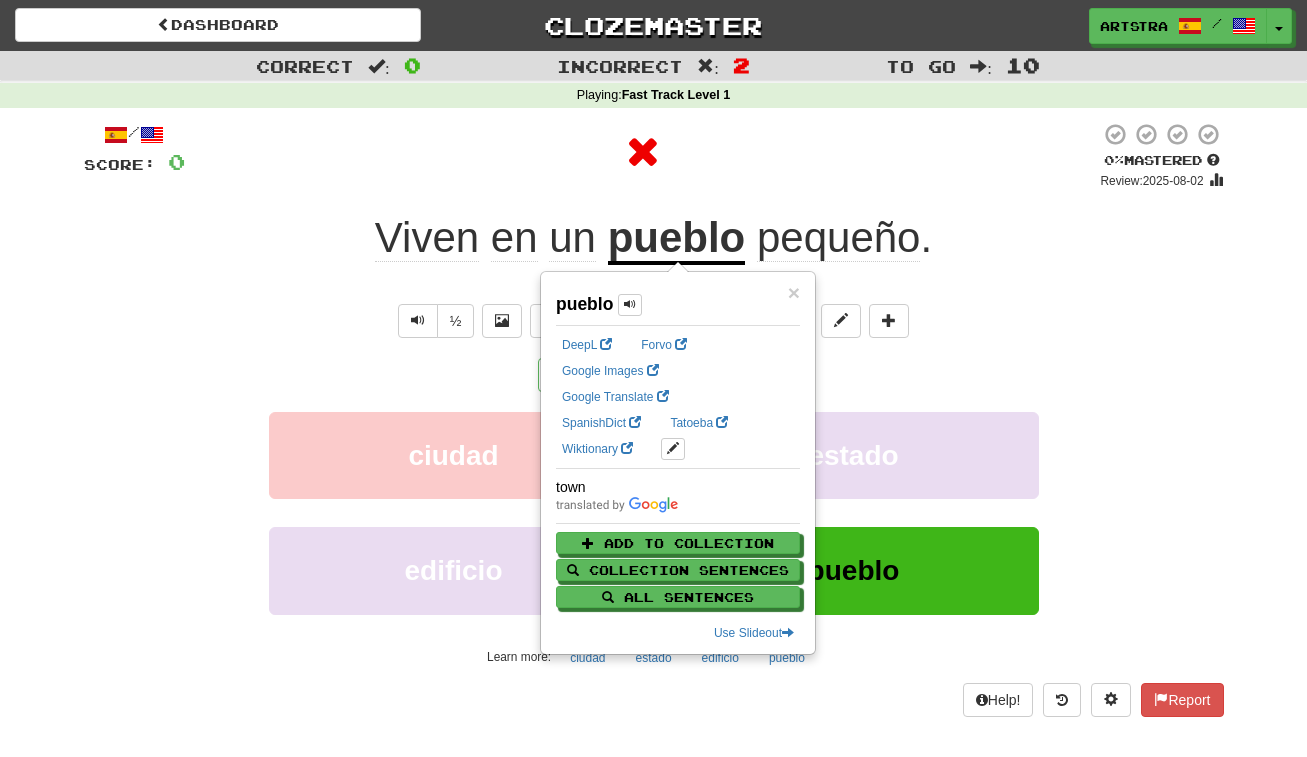 click on "pequeño" at bounding box center [839, 238] 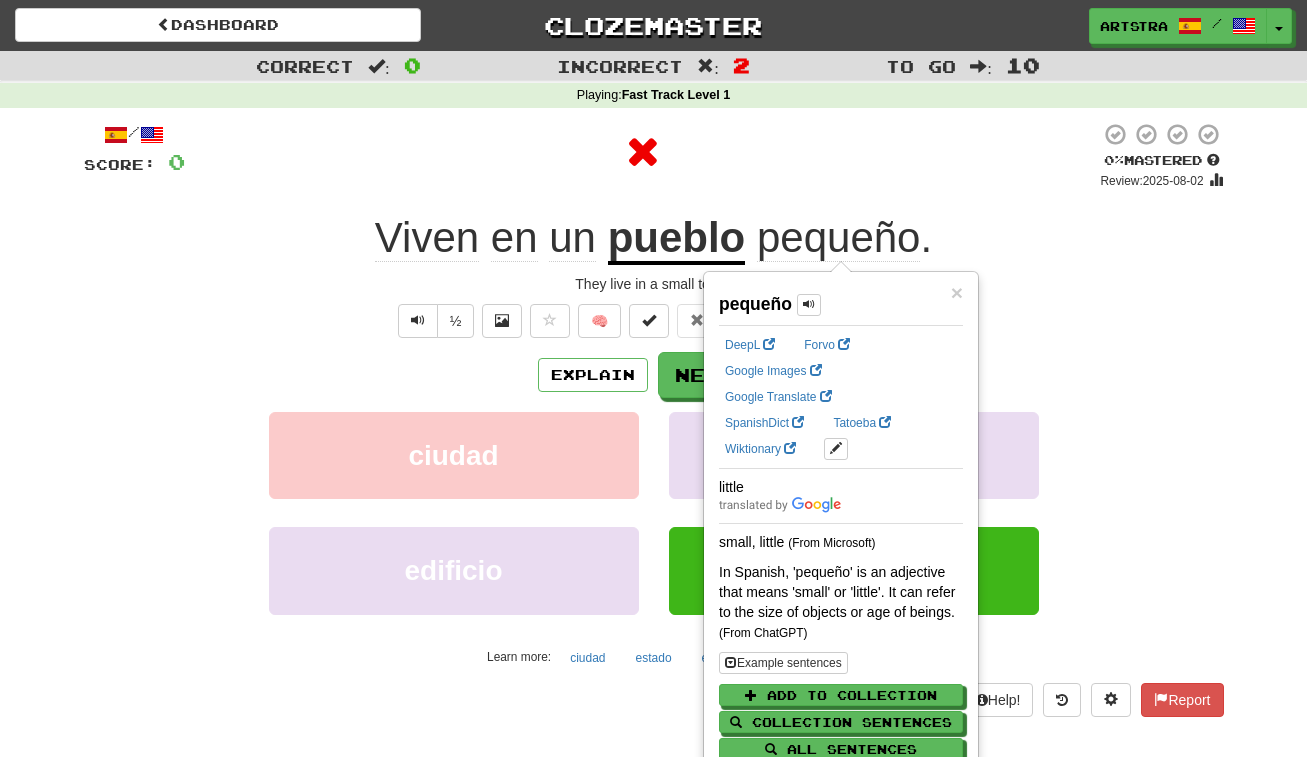 click at bounding box center (642, 156) 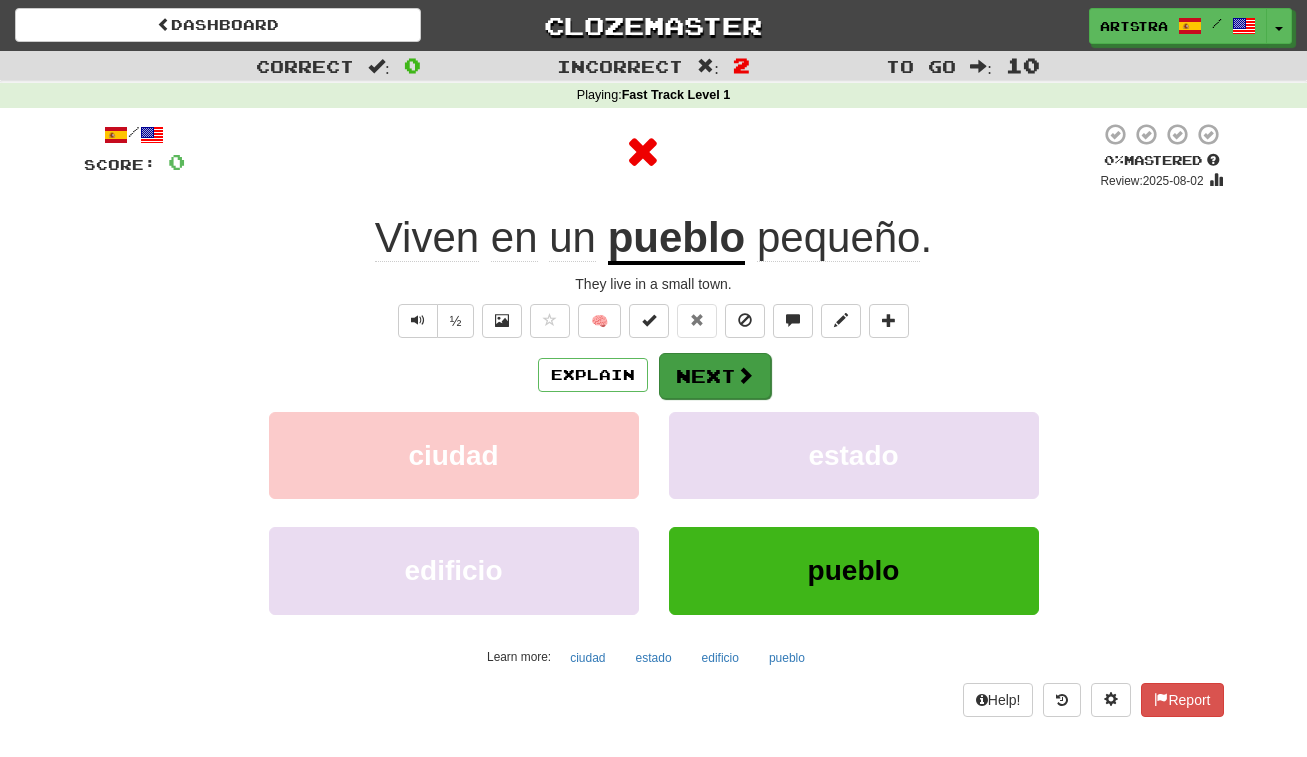 click on "Next" at bounding box center [715, 376] 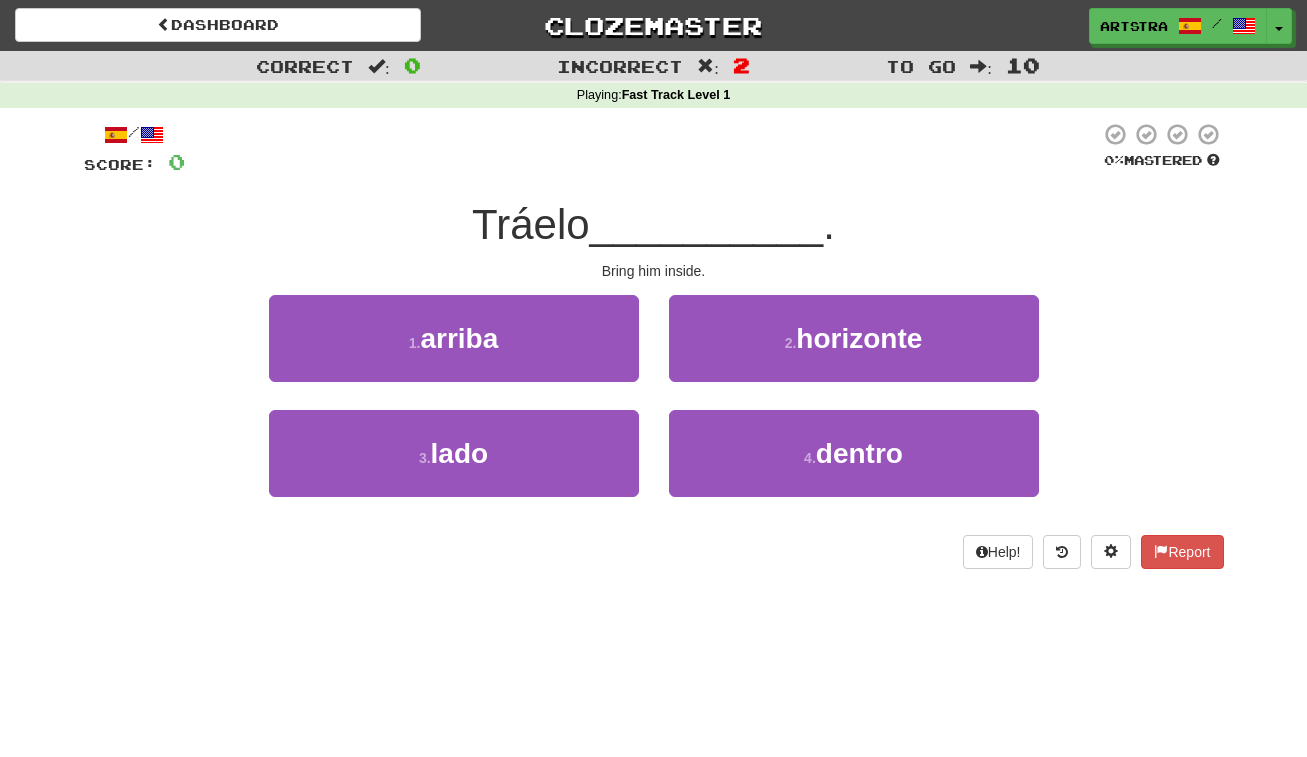 click on "/  Score:   0 0 %  Mastered Tráelo  __________ . Bring him inside. 1 .  arriba 2 .  horizonte 3 .  lado 4 .  dentro  Help!  Report" at bounding box center (654, 345) 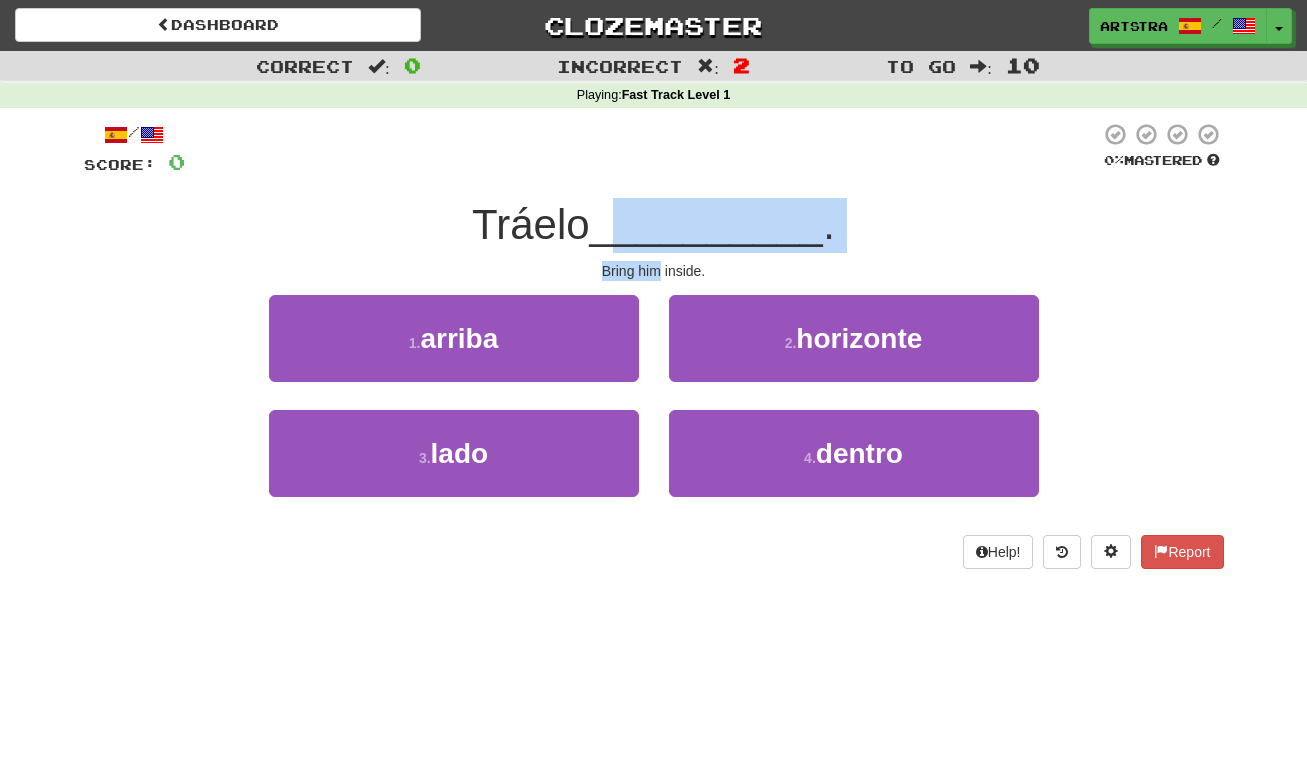 drag, startPoint x: 627, startPoint y: 226, endPoint x: 663, endPoint y: 266, distance: 53.814495 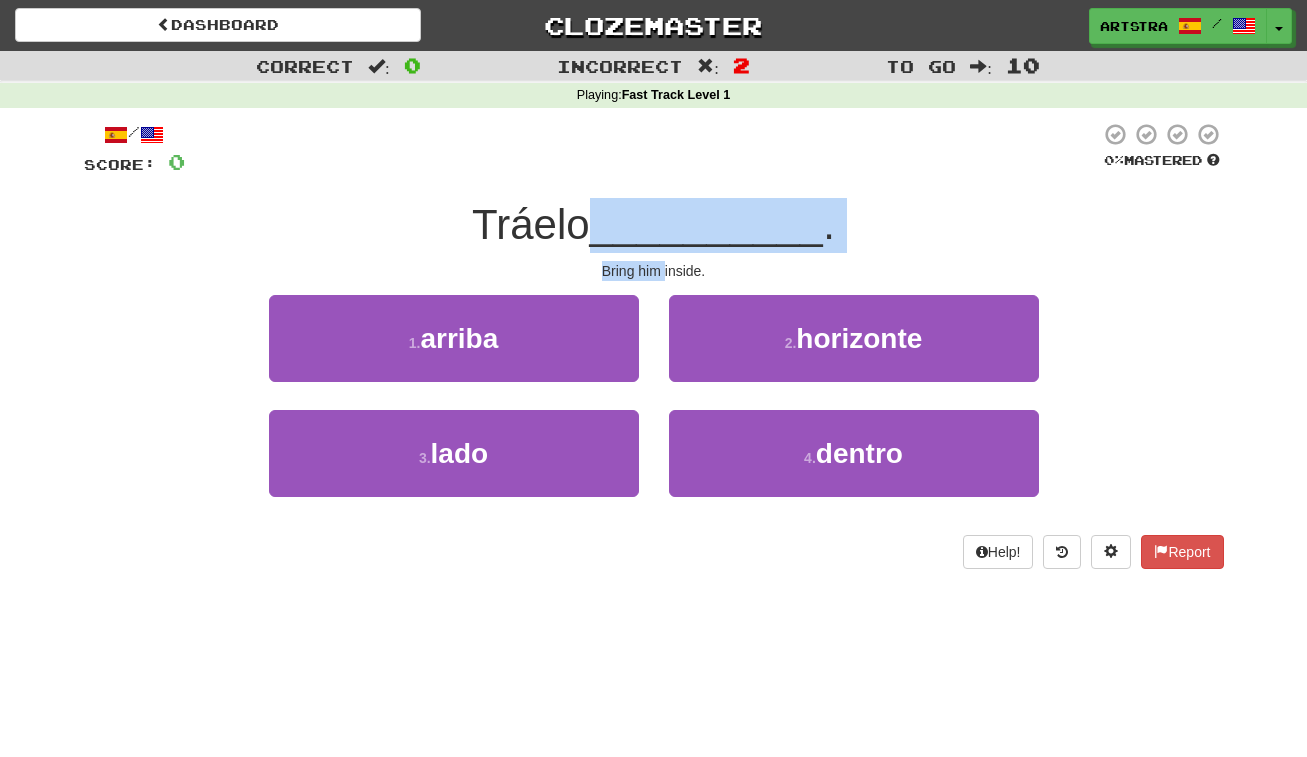 drag, startPoint x: 662, startPoint y: 265, endPoint x: 667, endPoint y: 197, distance: 68.18358 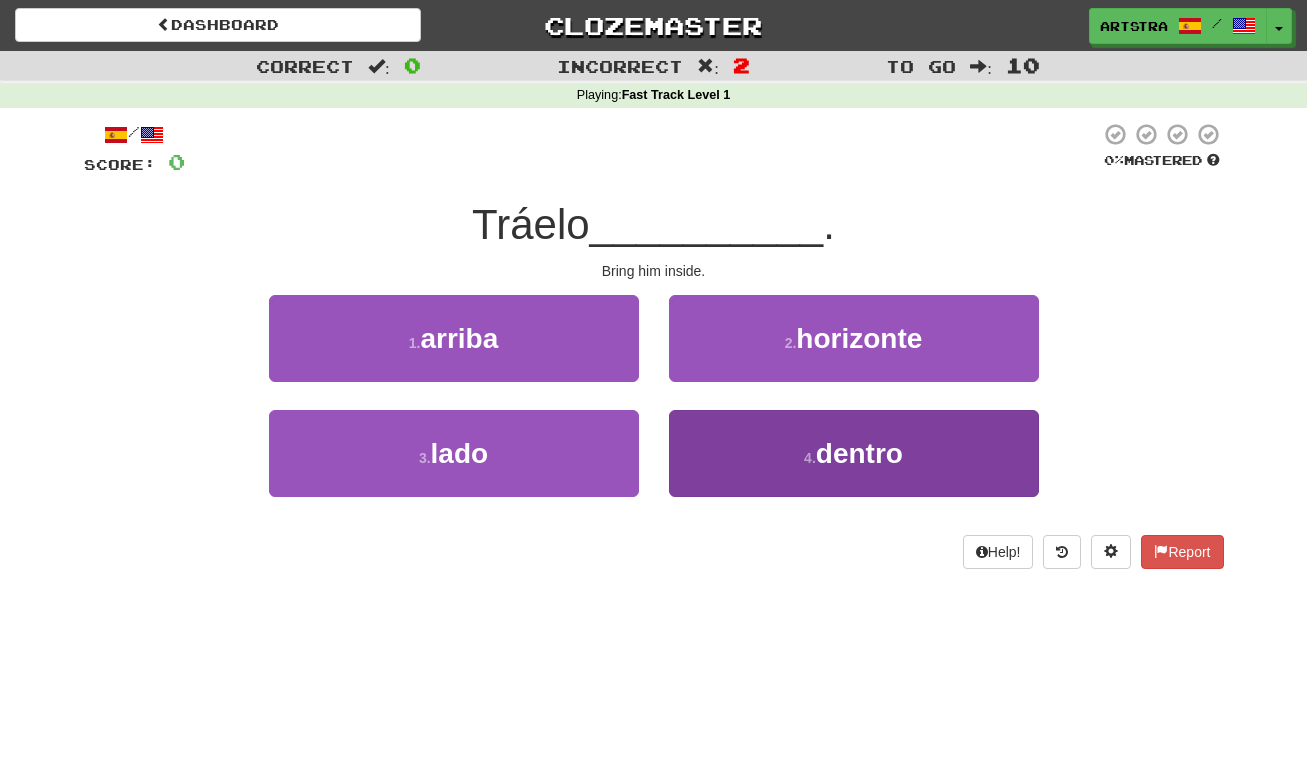 click on "4 .  dentro" at bounding box center [854, 453] 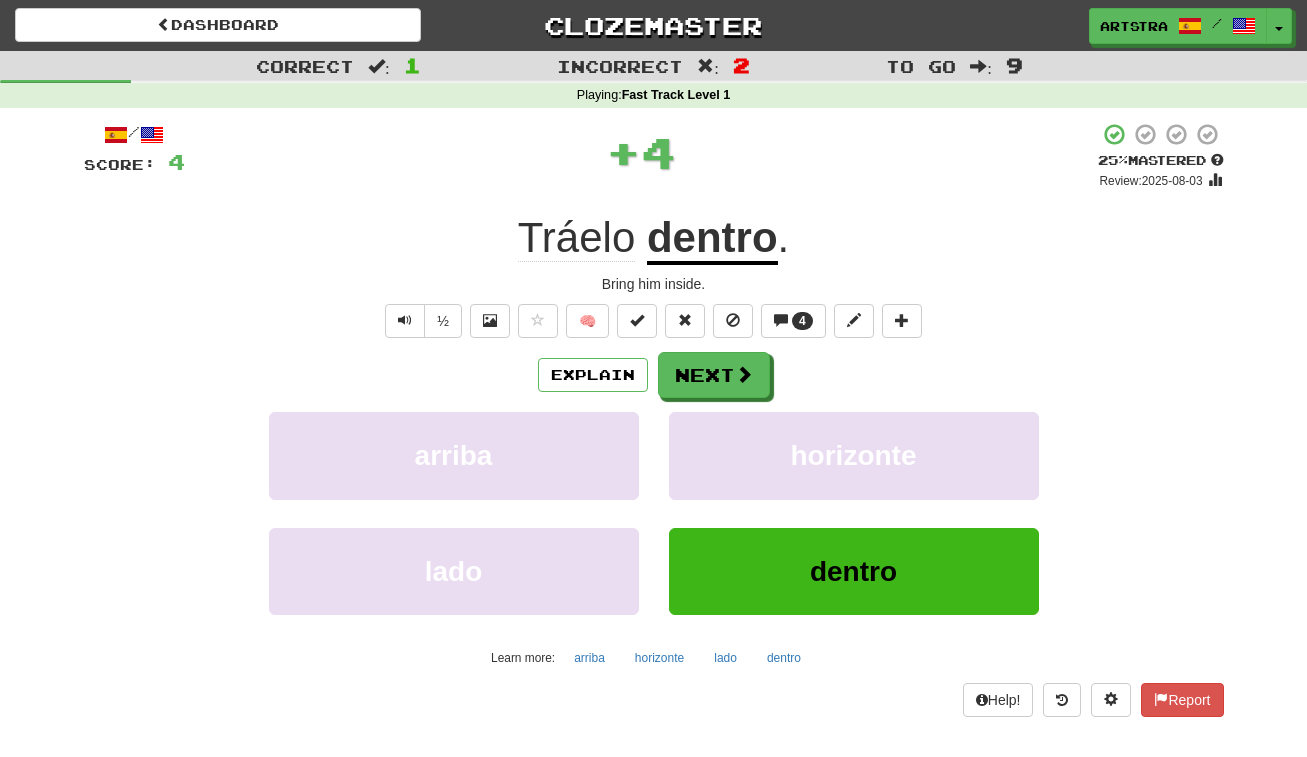 click on "dentro" at bounding box center [712, 239] 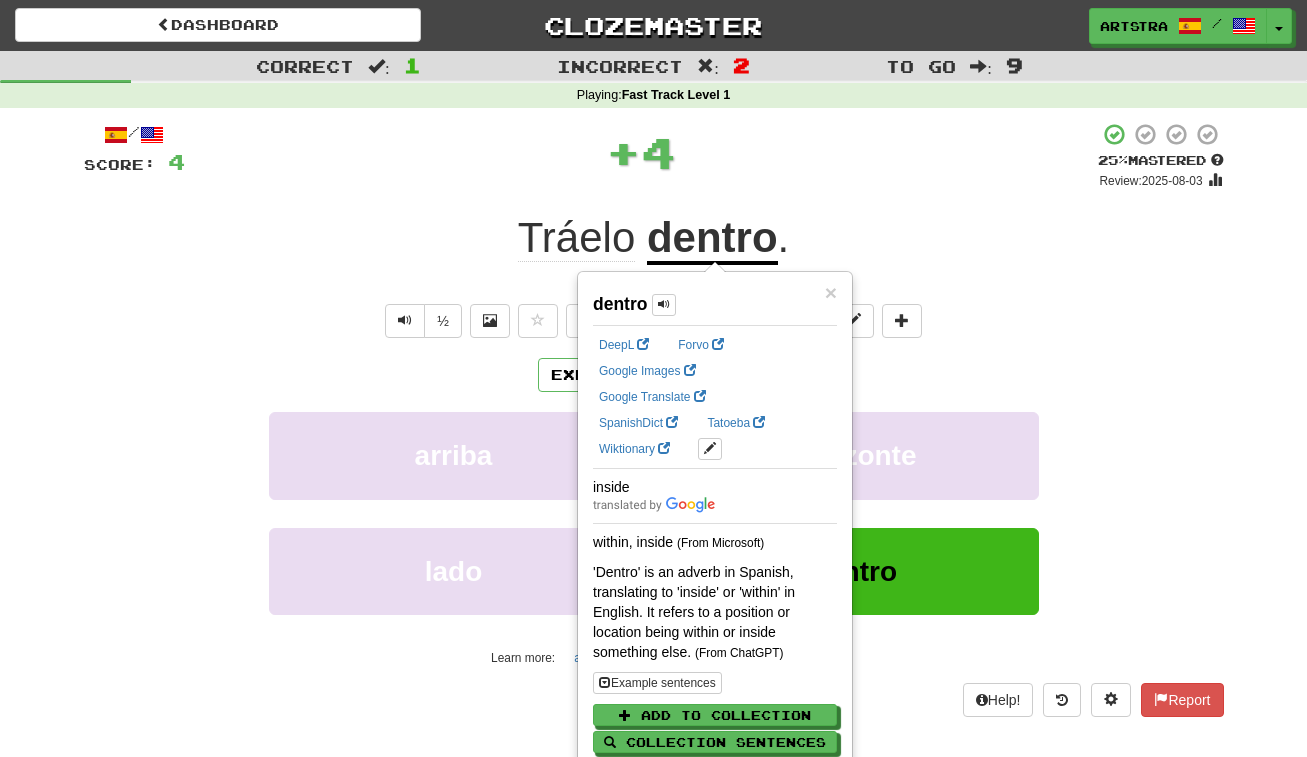 click on "+ 4" at bounding box center [641, 156] 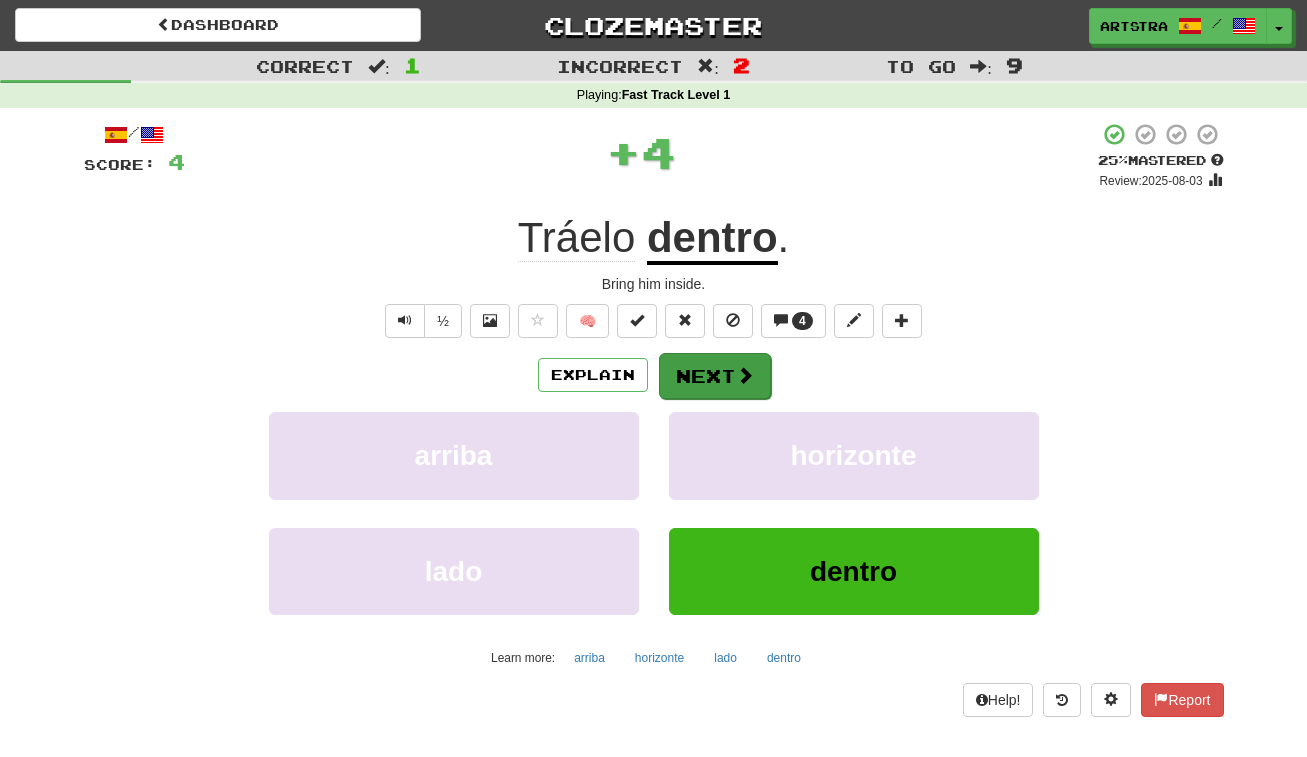 click on "Next" at bounding box center (715, 376) 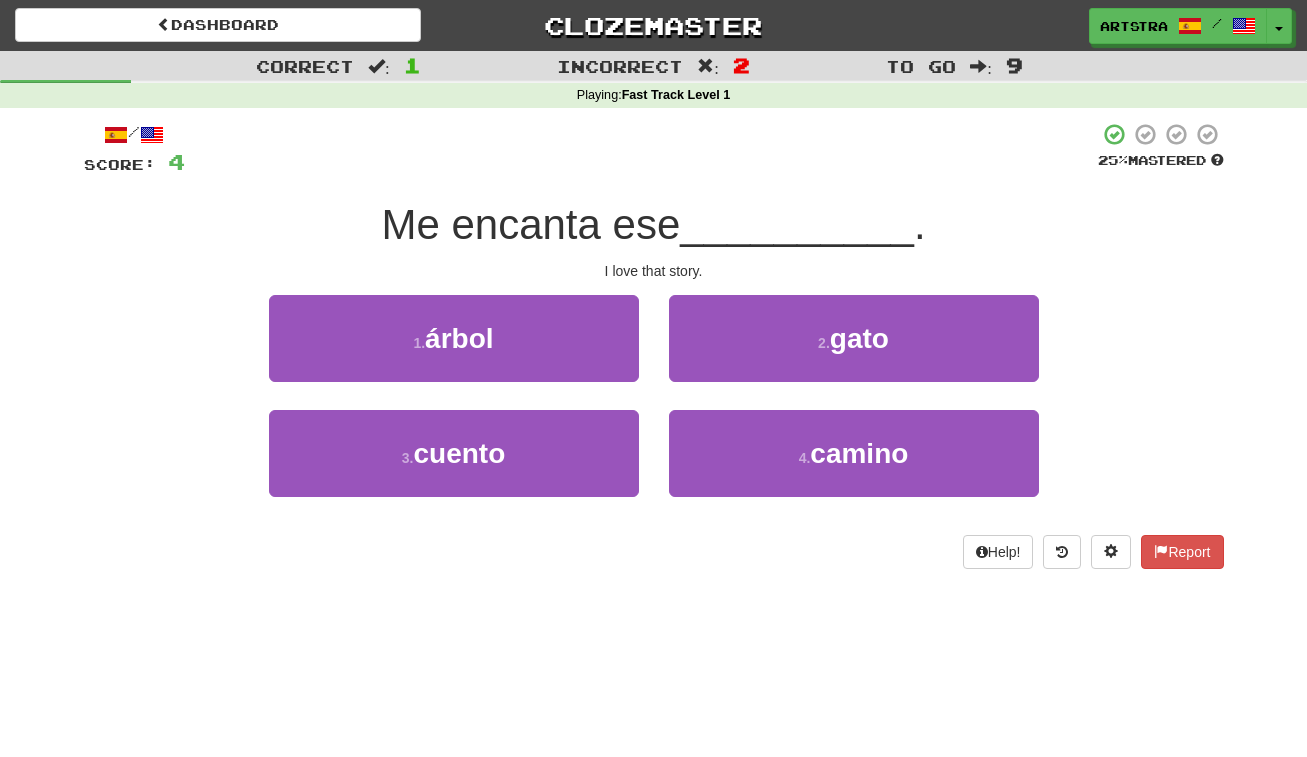 click on "Me encanta ese" at bounding box center [530, 224] 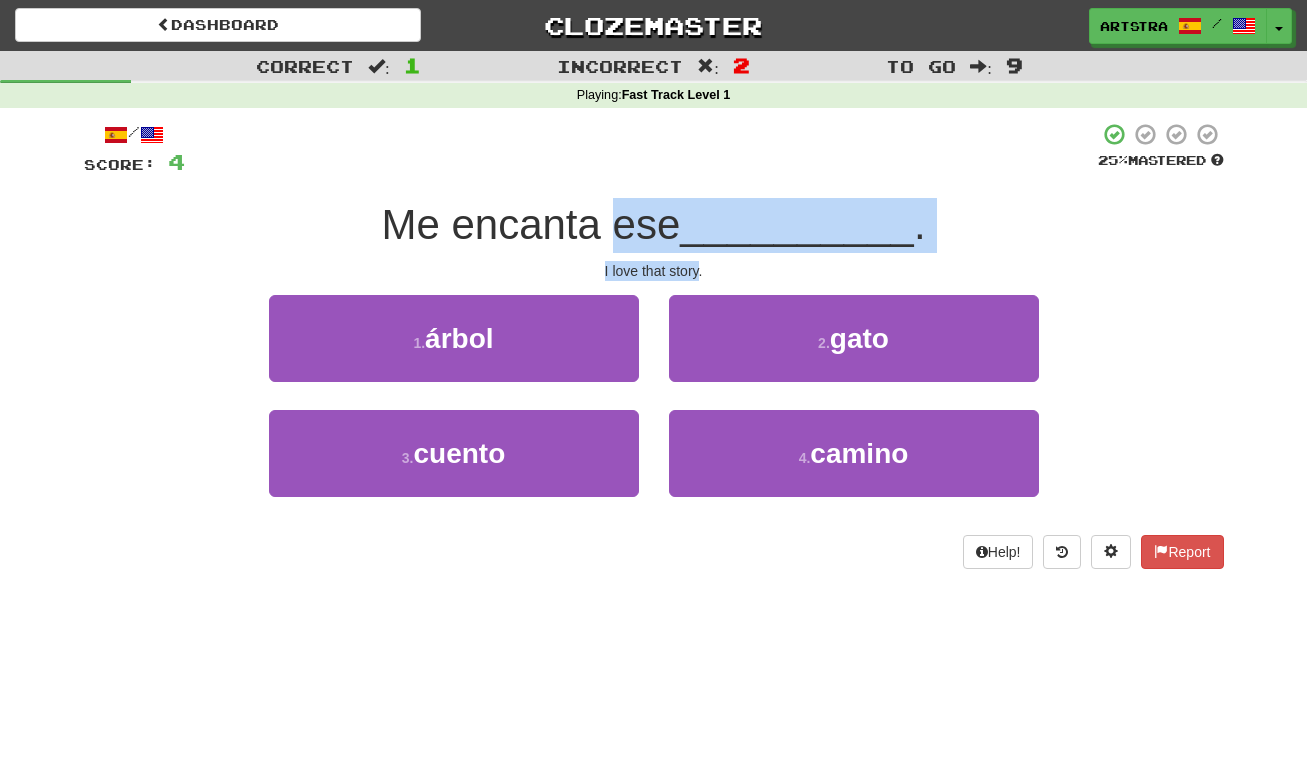drag, startPoint x: 668, startPoint y: 235, endPoint x: 677, endPoint y: 259, distance: 25.632011 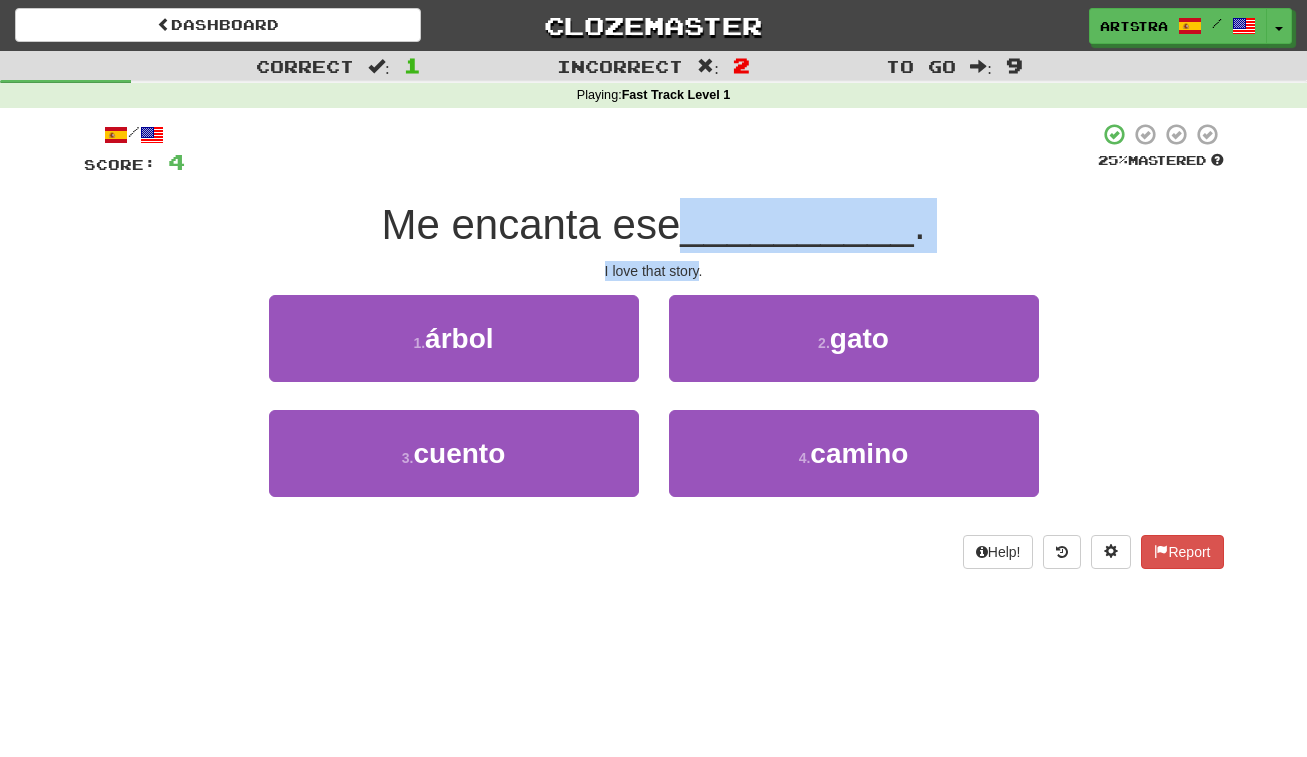 drag, startPoint x: 677, startPoint y: 259, endPoint x: 675, endPoint y: 216, distance: 43.046486 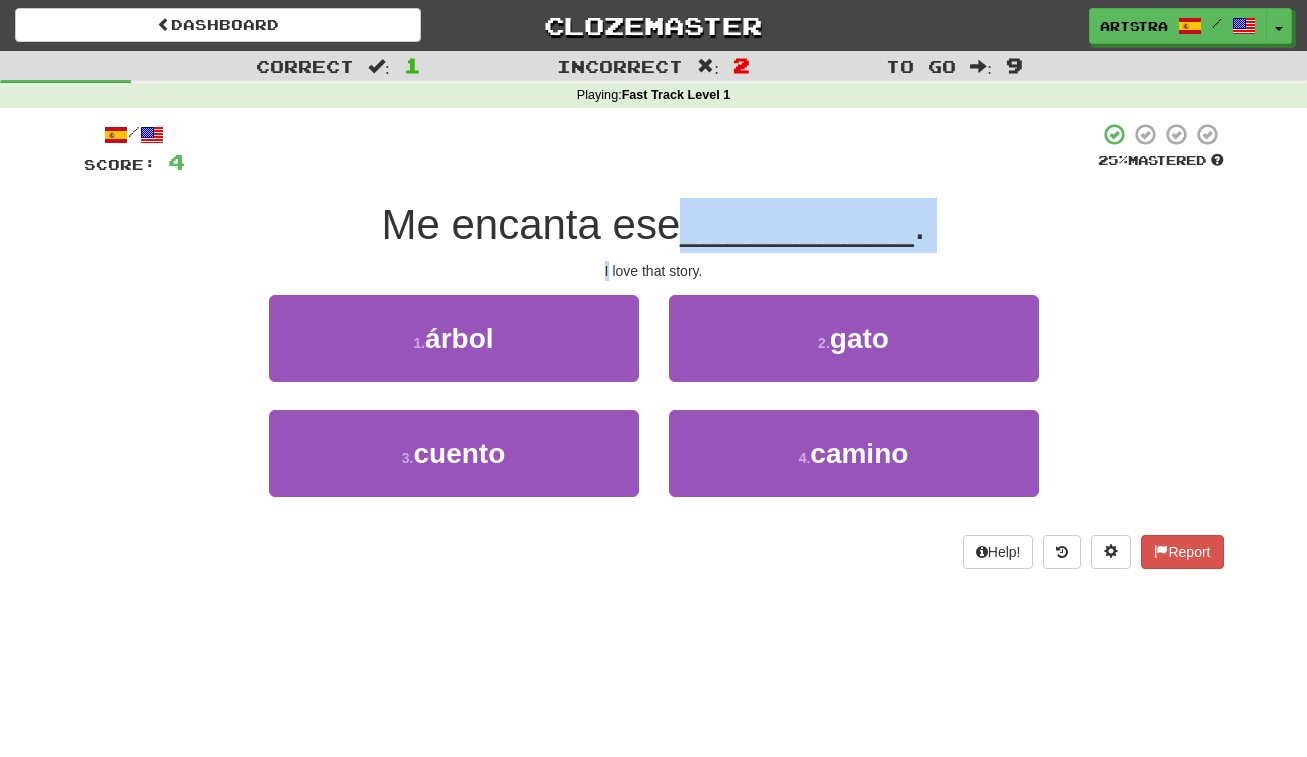 drag, startPoint x: 675, startPoint y: 216, endPoint x: 687, endPoint y: 255, distance: 40.804413 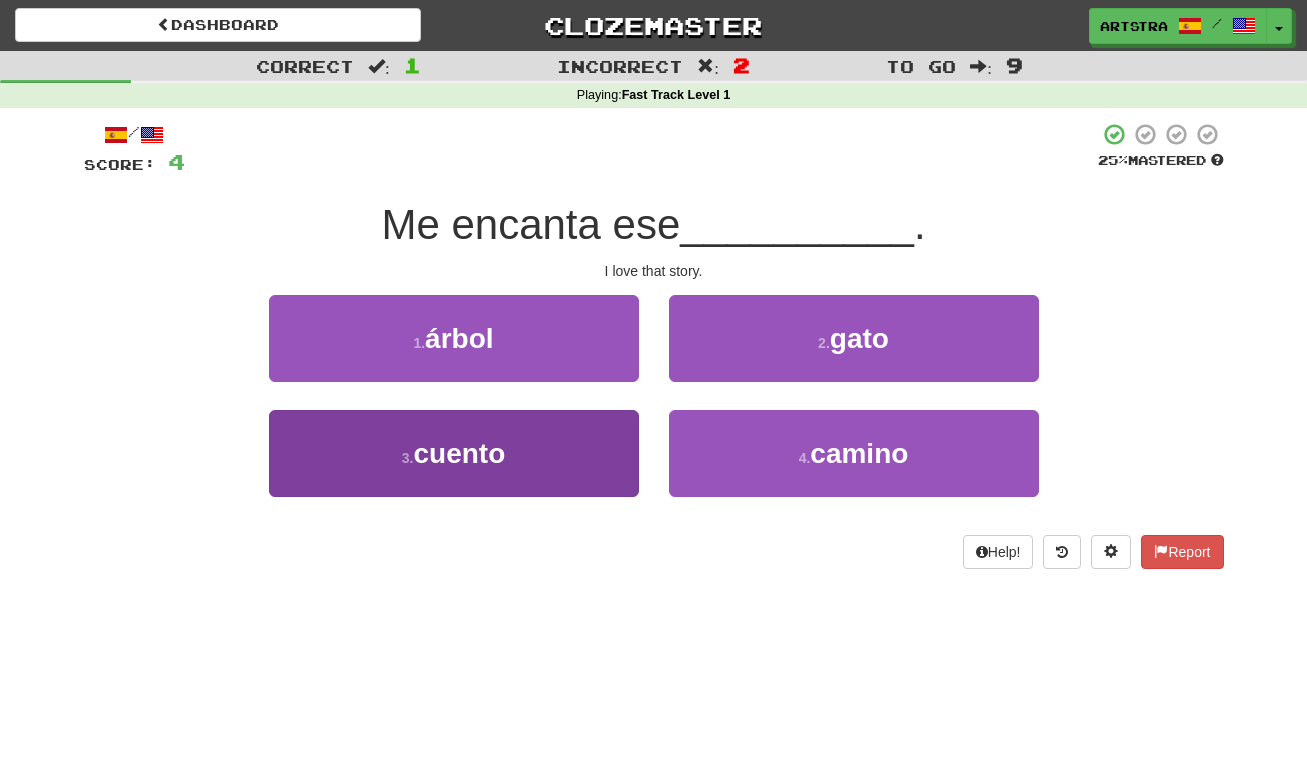 click on "3 .  cuento" at bounding box center [454, 453] 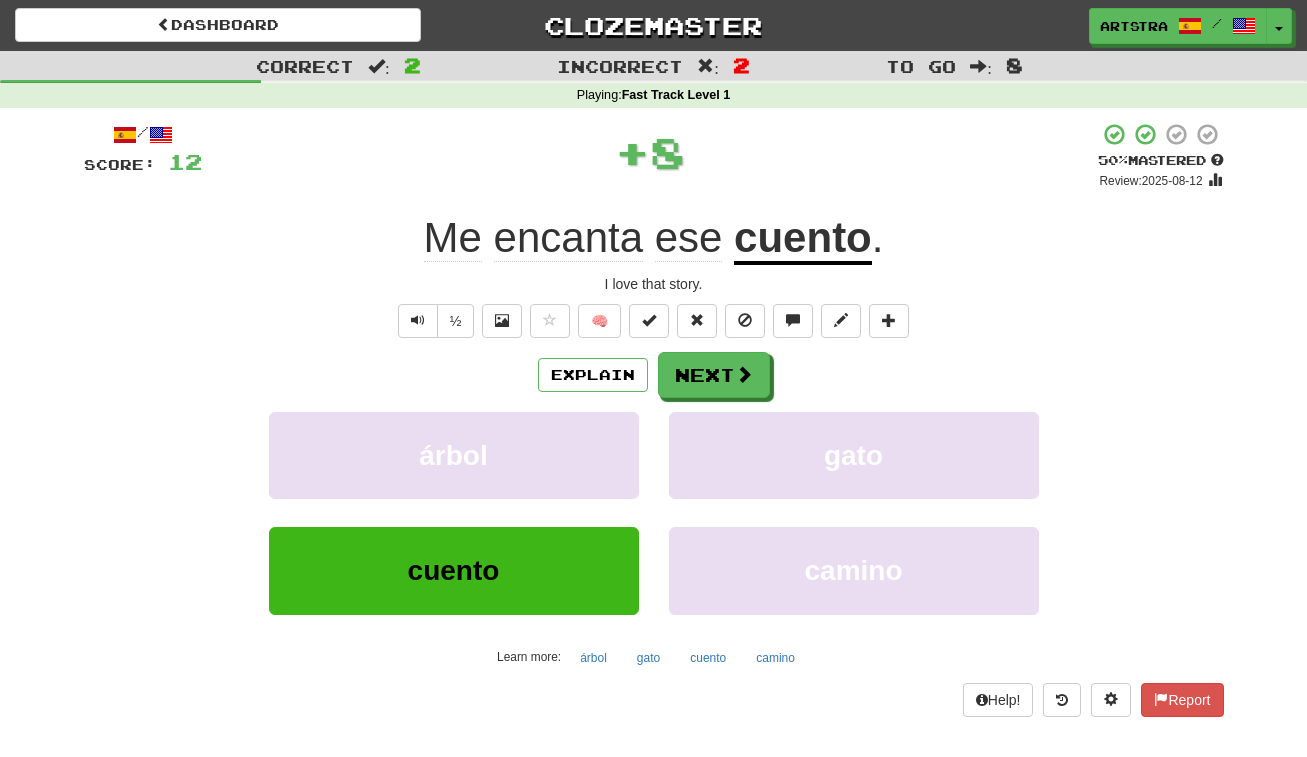 click on "cuento" at bounding box center [803, 239] 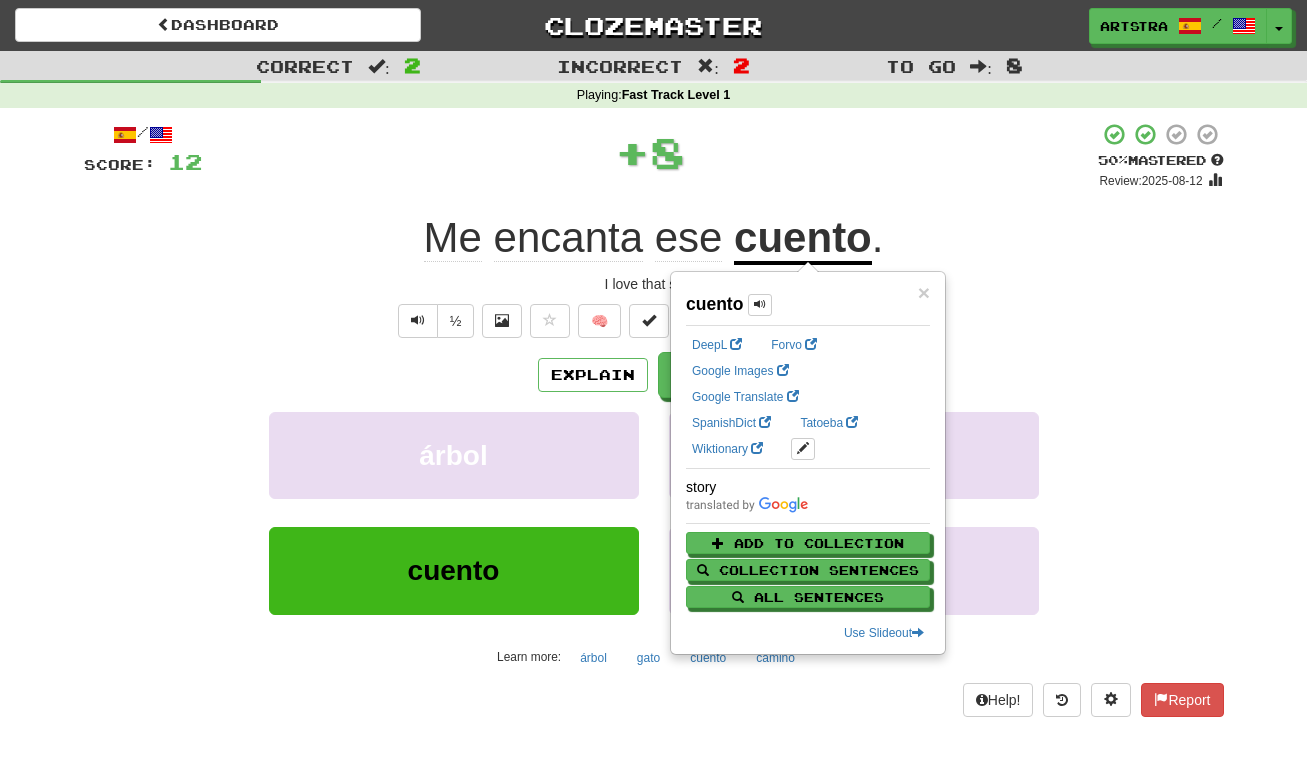click on "+ 8" at bounding box center (650, 152) 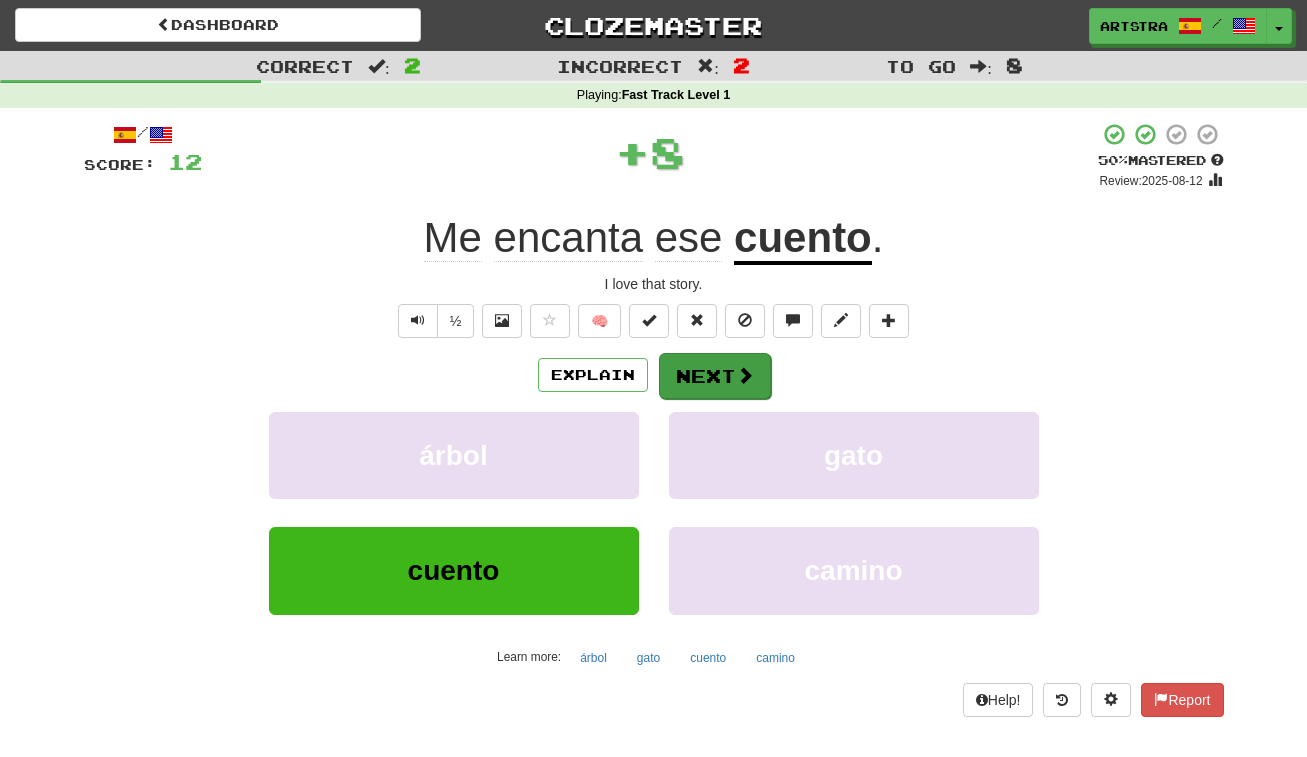 click on "Next" at bounding box center [715, 376] 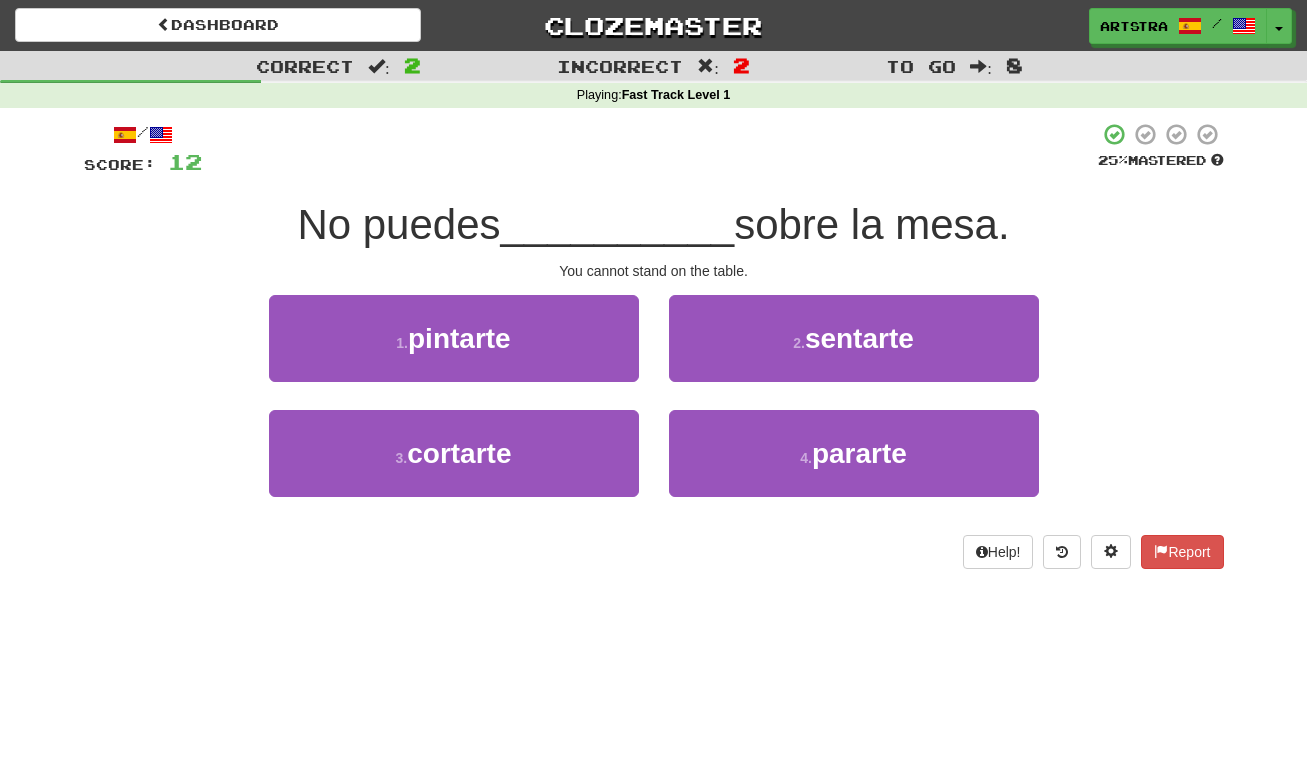 click on "__________" at bounding box center [618, 224] 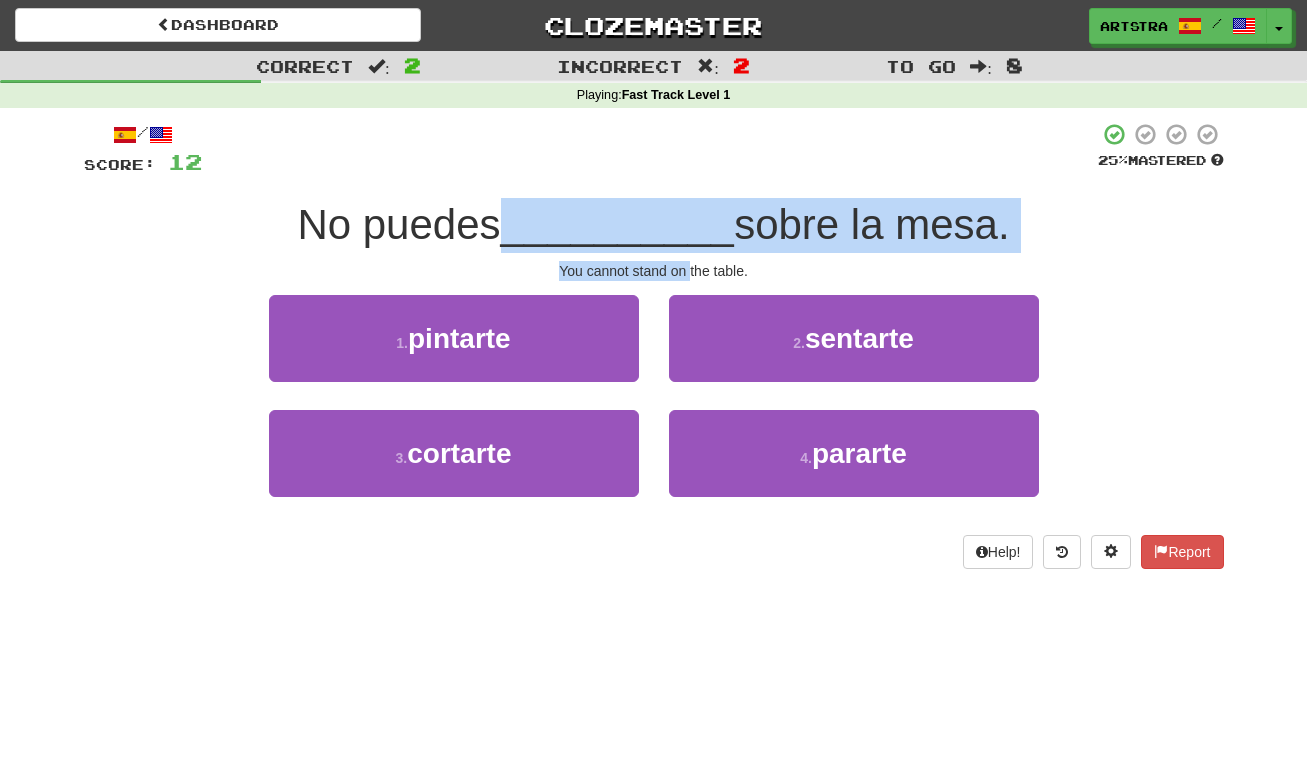 drag, startPoint x: 655, startPoint y: 224, endPoint x: 683, endPoint y: 265, distance: 49.648766 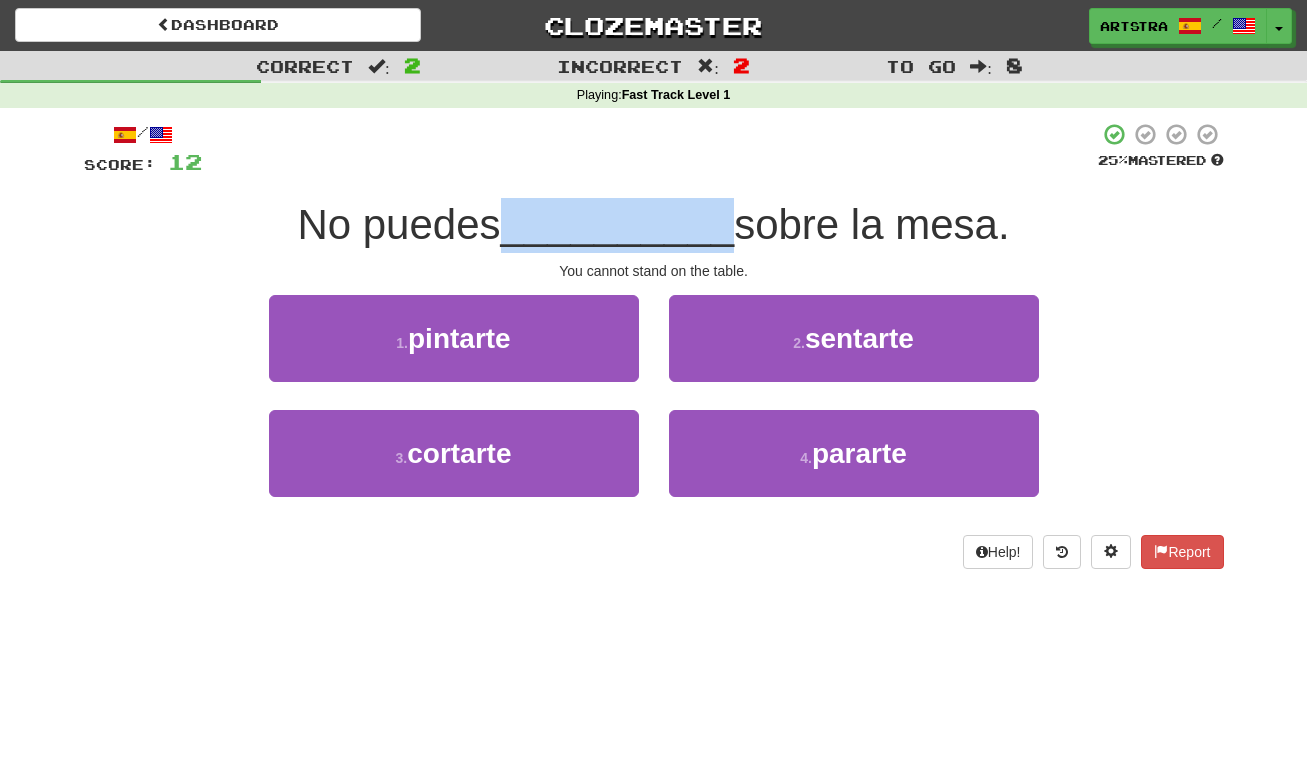 click on "__________" at bounding box center (618, 224) 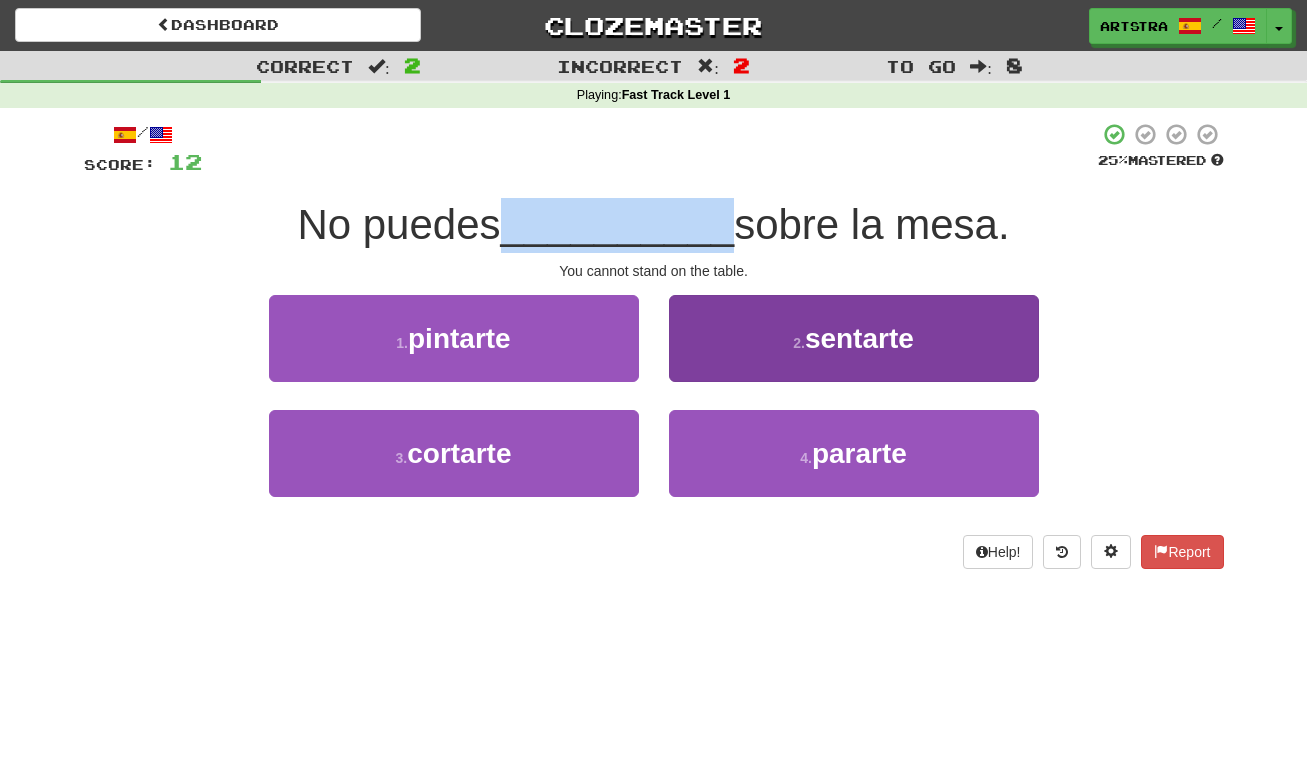 click on "2 .  sentarte" at bounding box center (854, 338) 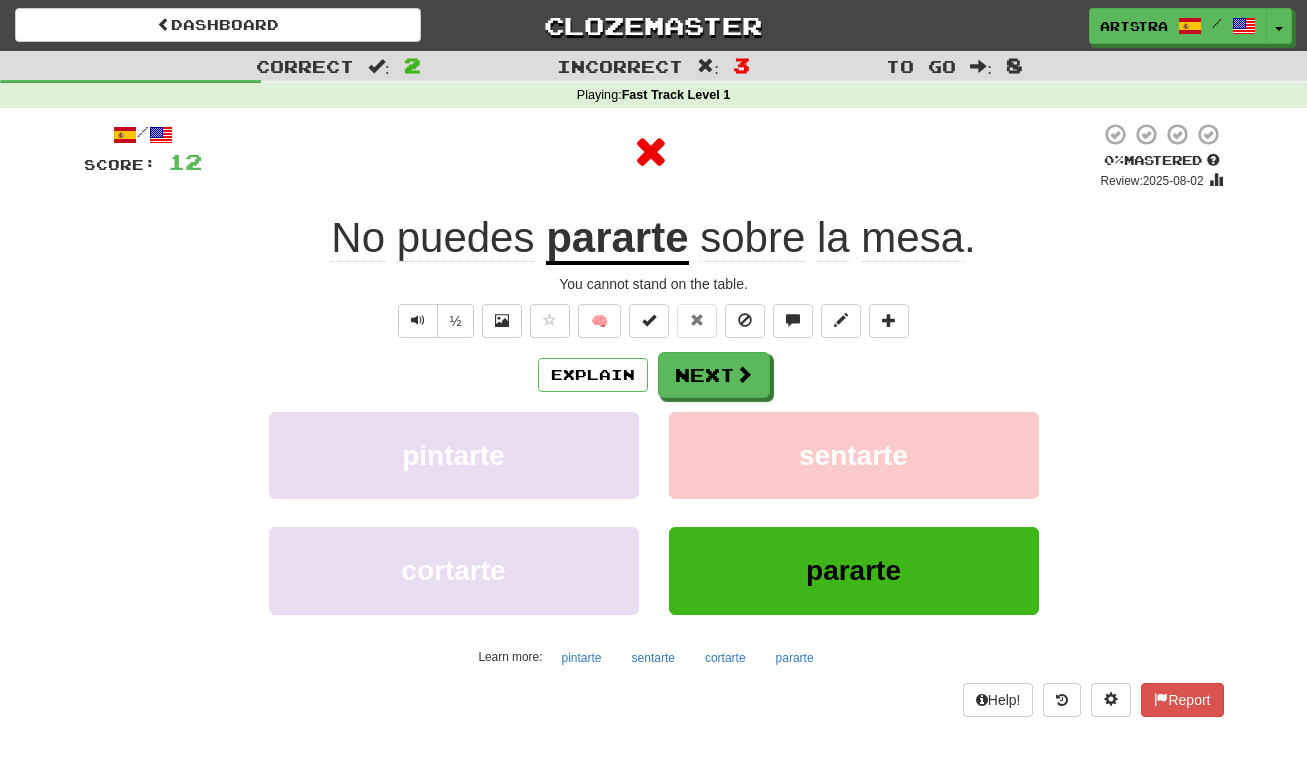 click on "pararte" at bounding box center [617, 239] 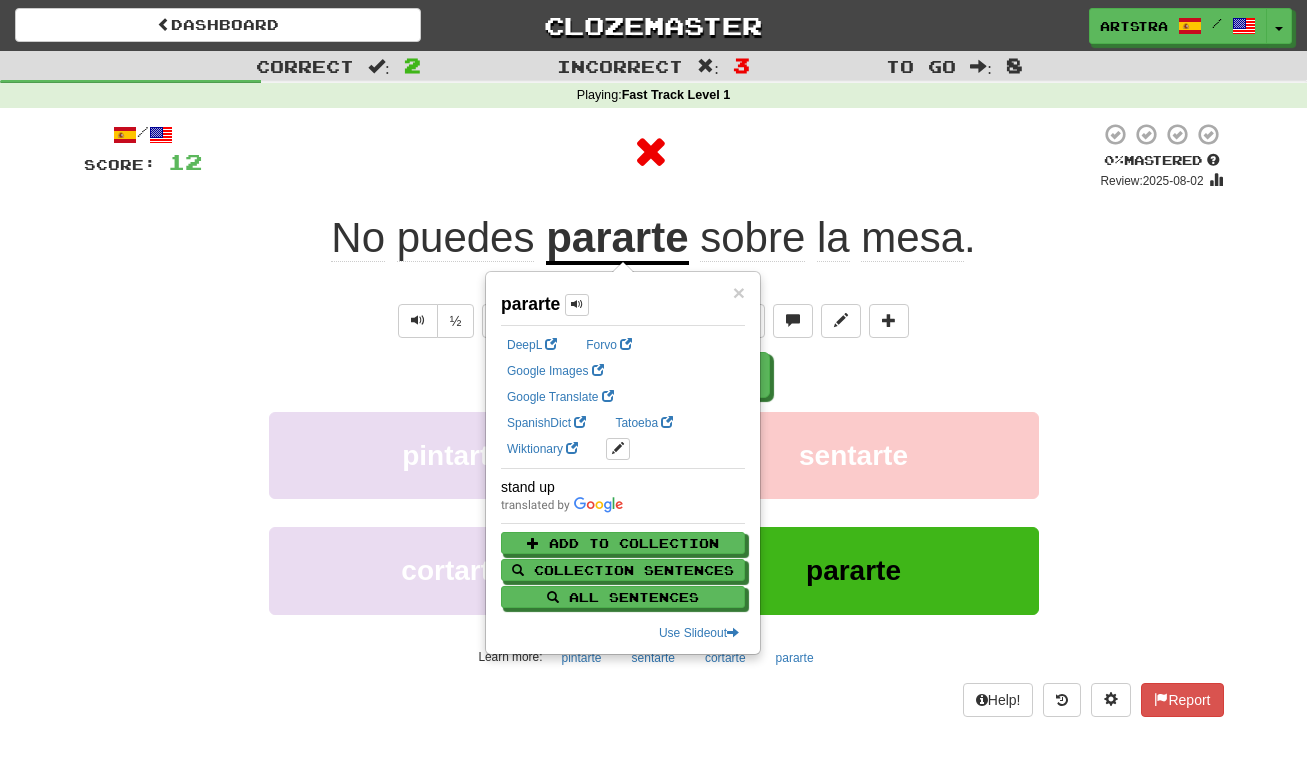 click on "mesa" at bounding box center (912, 238) 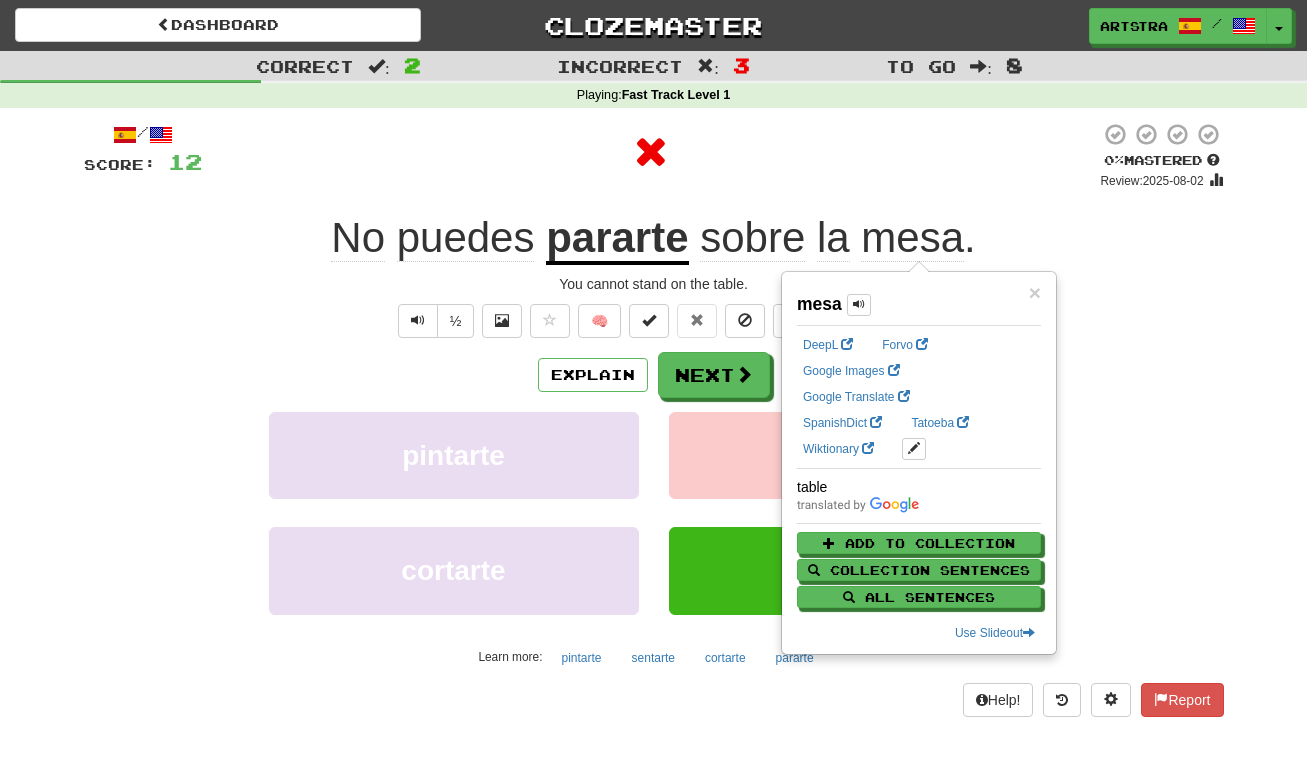 click at bounding box center [651, 152] 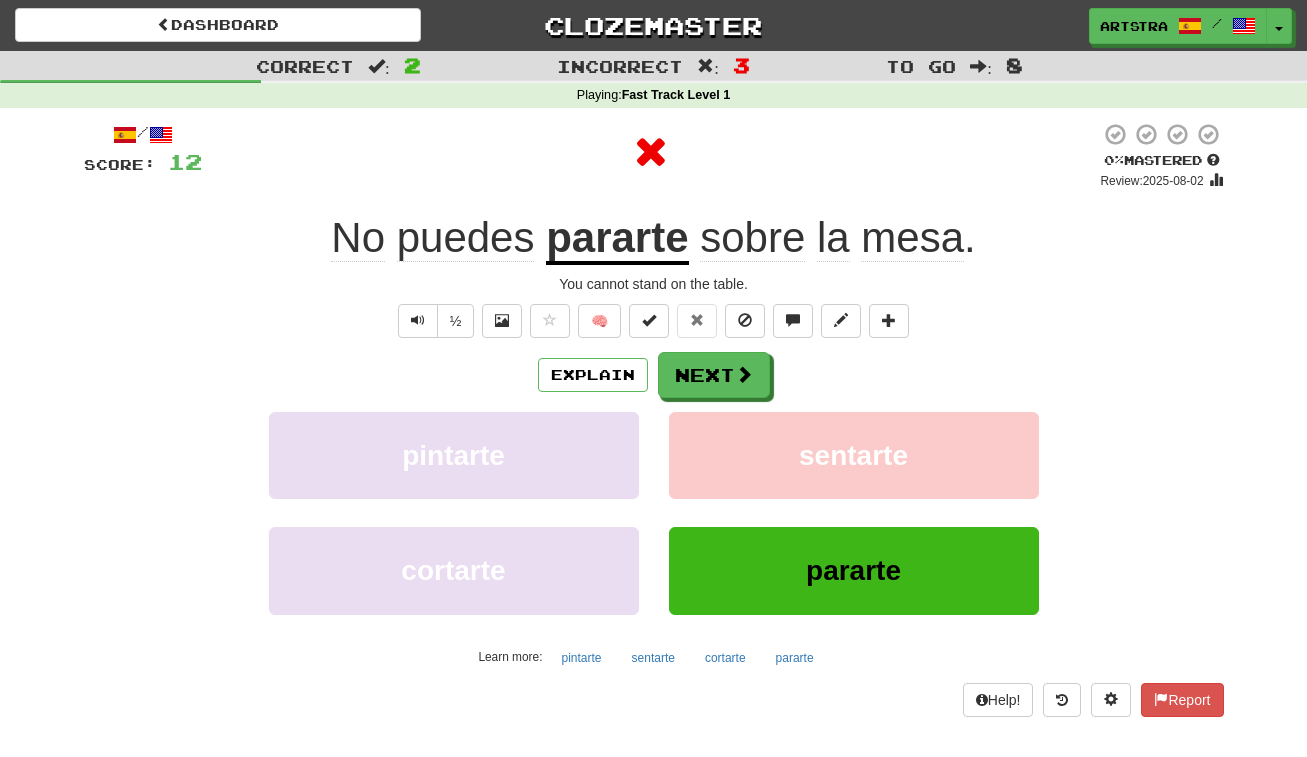 click on "Explain Next pintarte sentarte cortarte pararte Learn more: pintarte sentarte cortarte pararte" at bounding box center [654, 512] 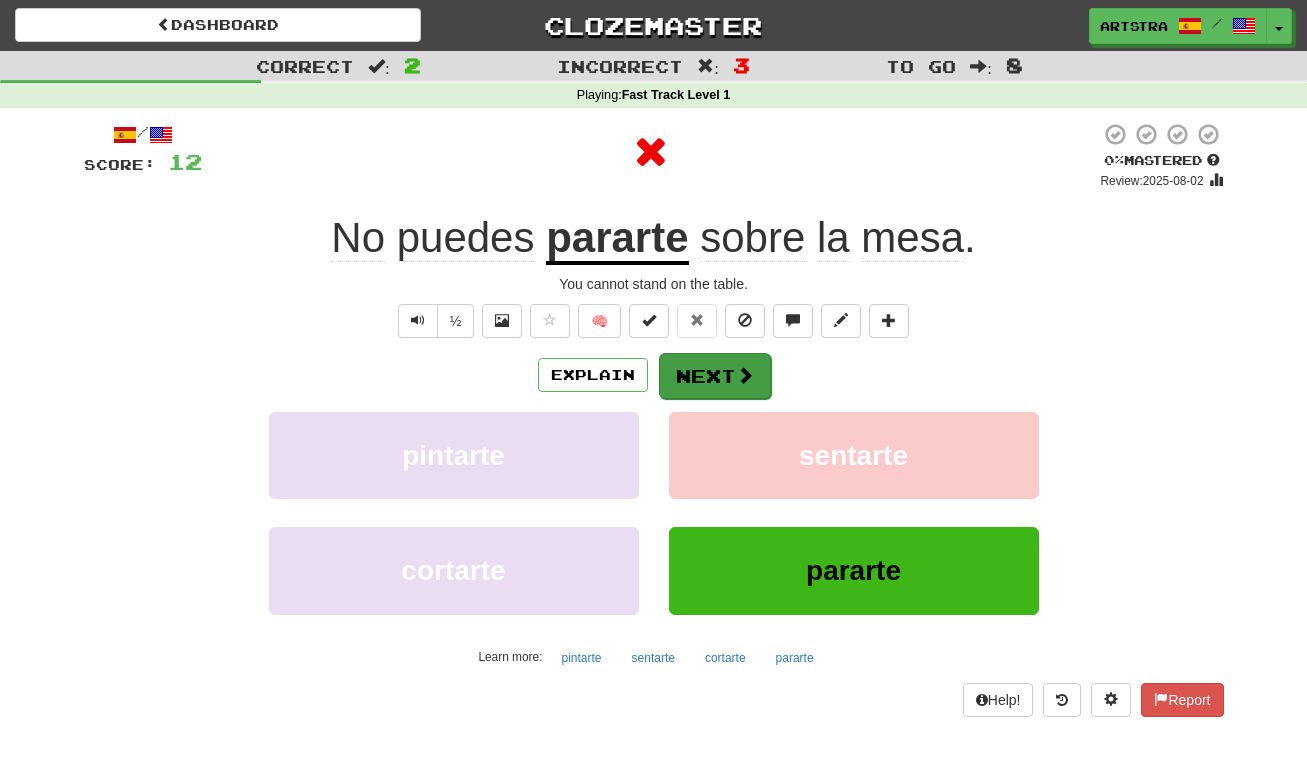 click on "Next" at bounding box center (715, 376) 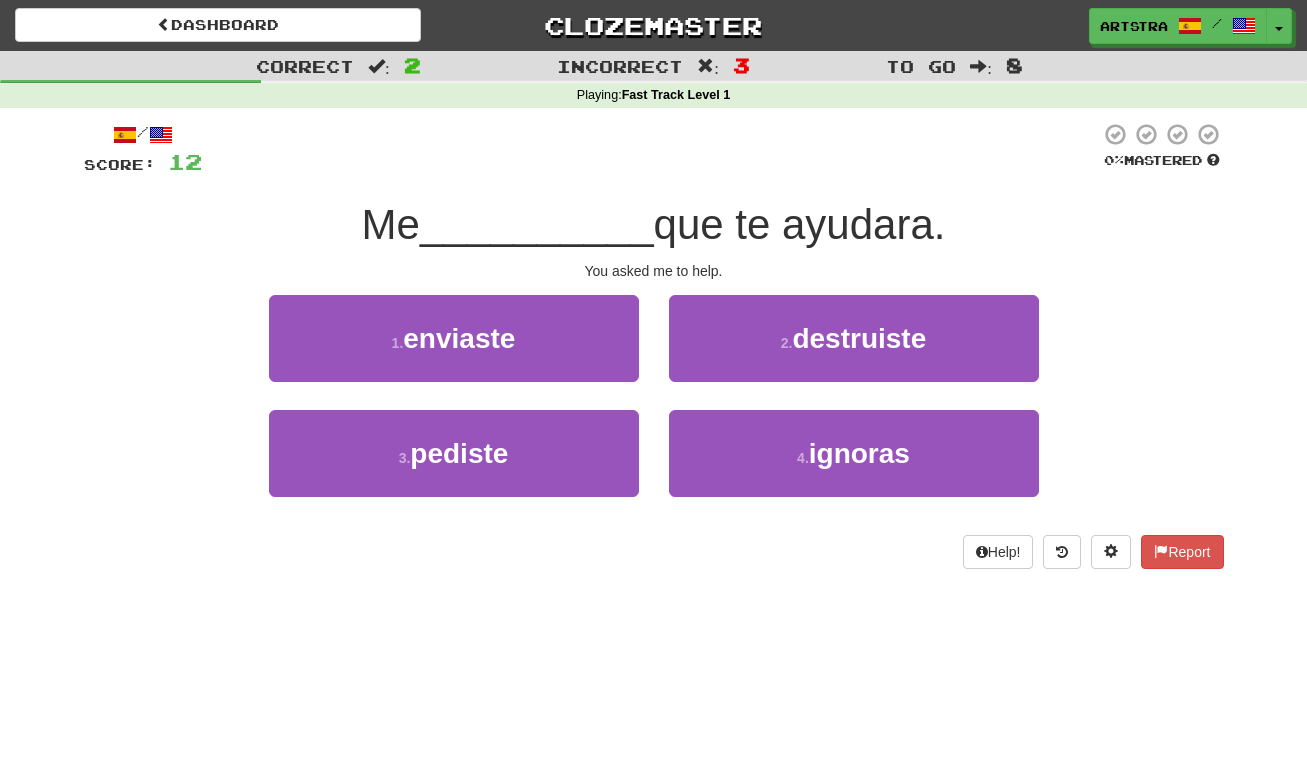 click on "que te ayudara." at bounding box center (800, 224) 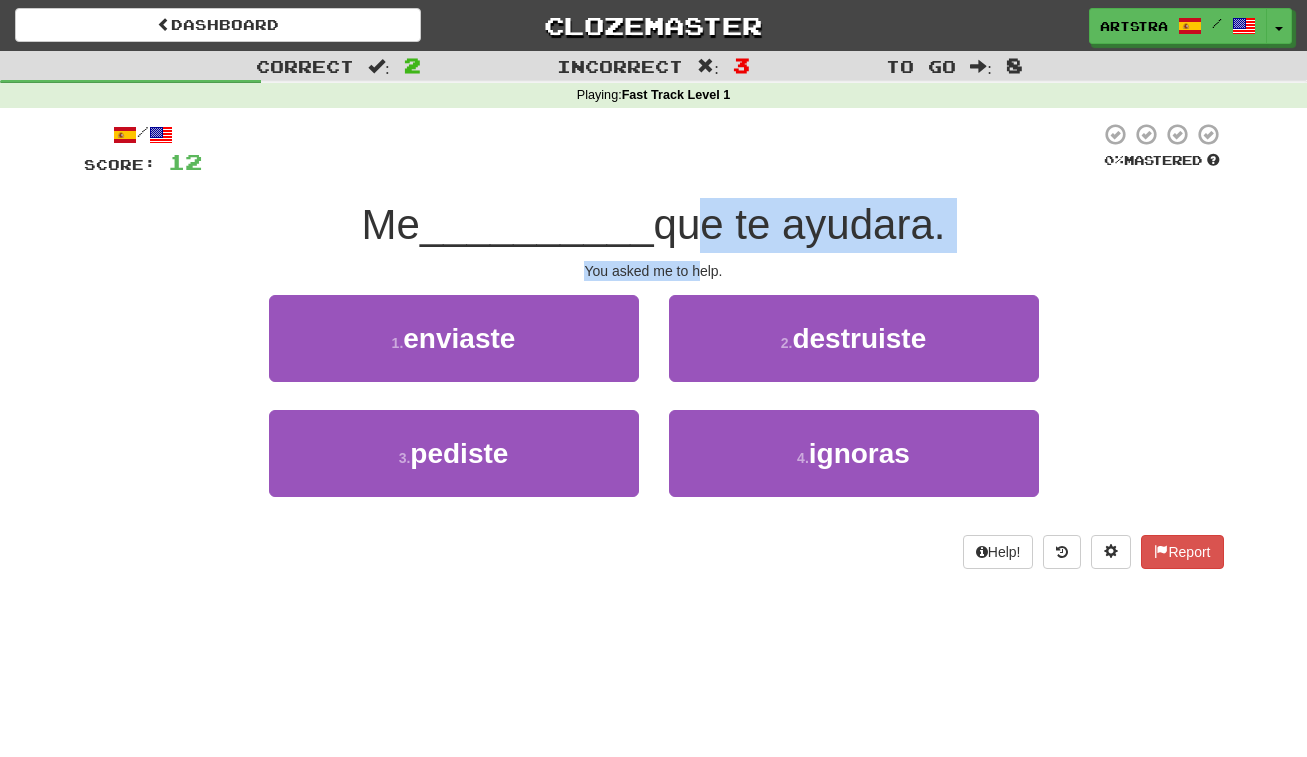 drag, startPoint x: 669, startPoint y: 229, endPoint x: 701, endPoint y: 260, distance: 44.553337 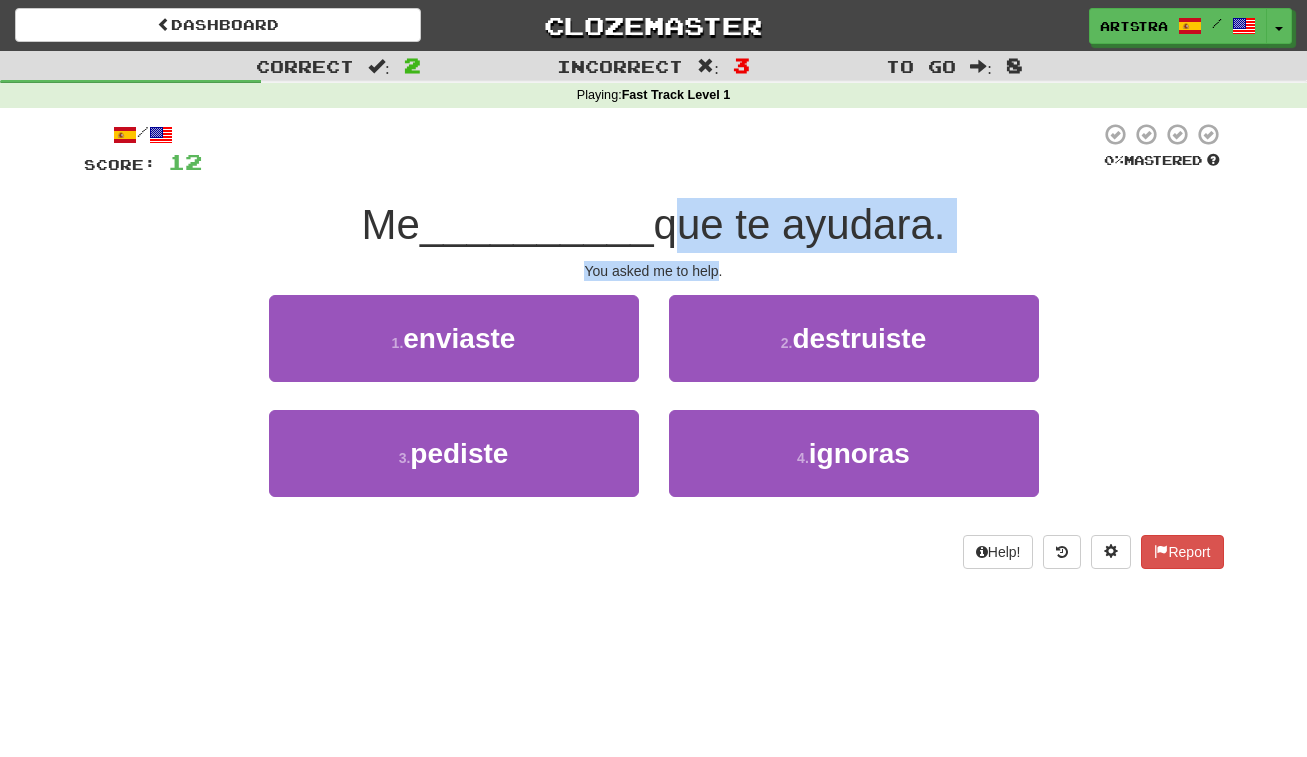 drag, startPoint x: 701, startPoint y: 260, endPoint x: 687, endPoint y: 212, distance: 50 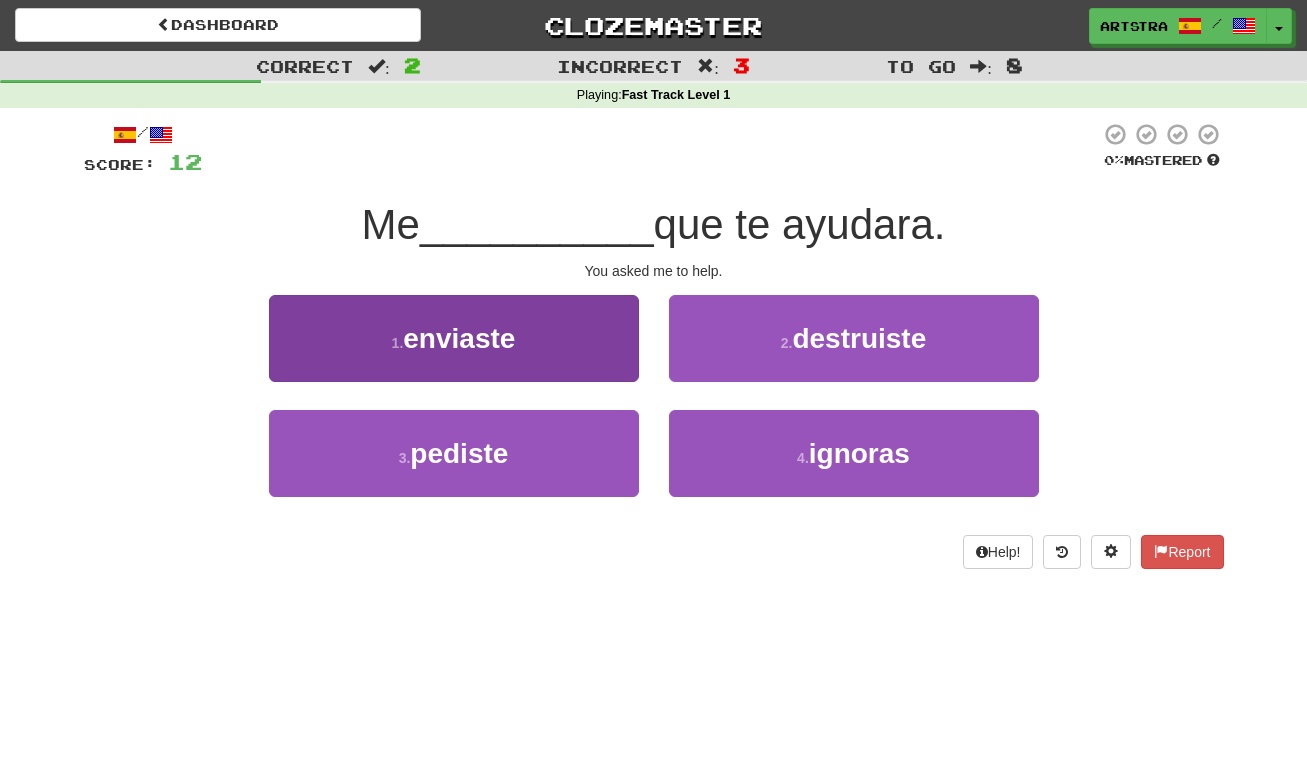 click on "enviaste" at bounding box center [459, 338] 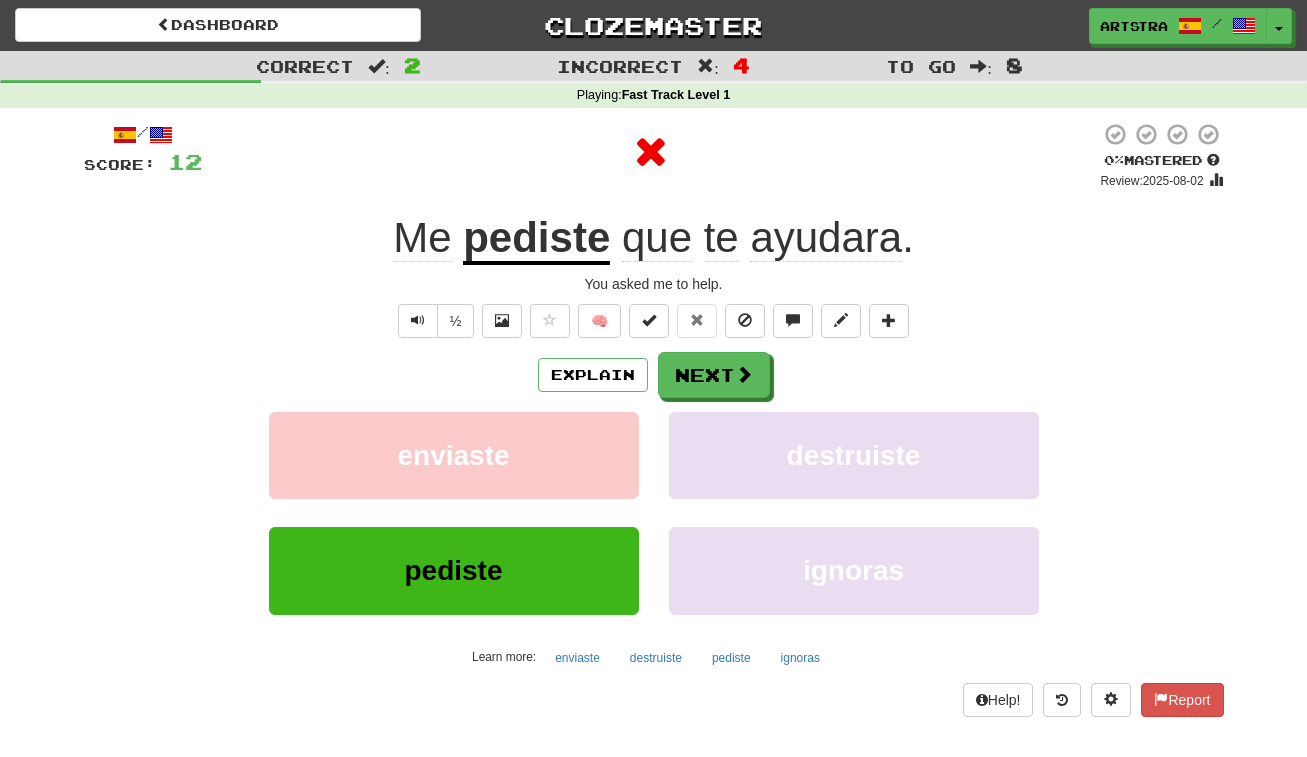 click on "pediste" at bounding box center (536, 239) 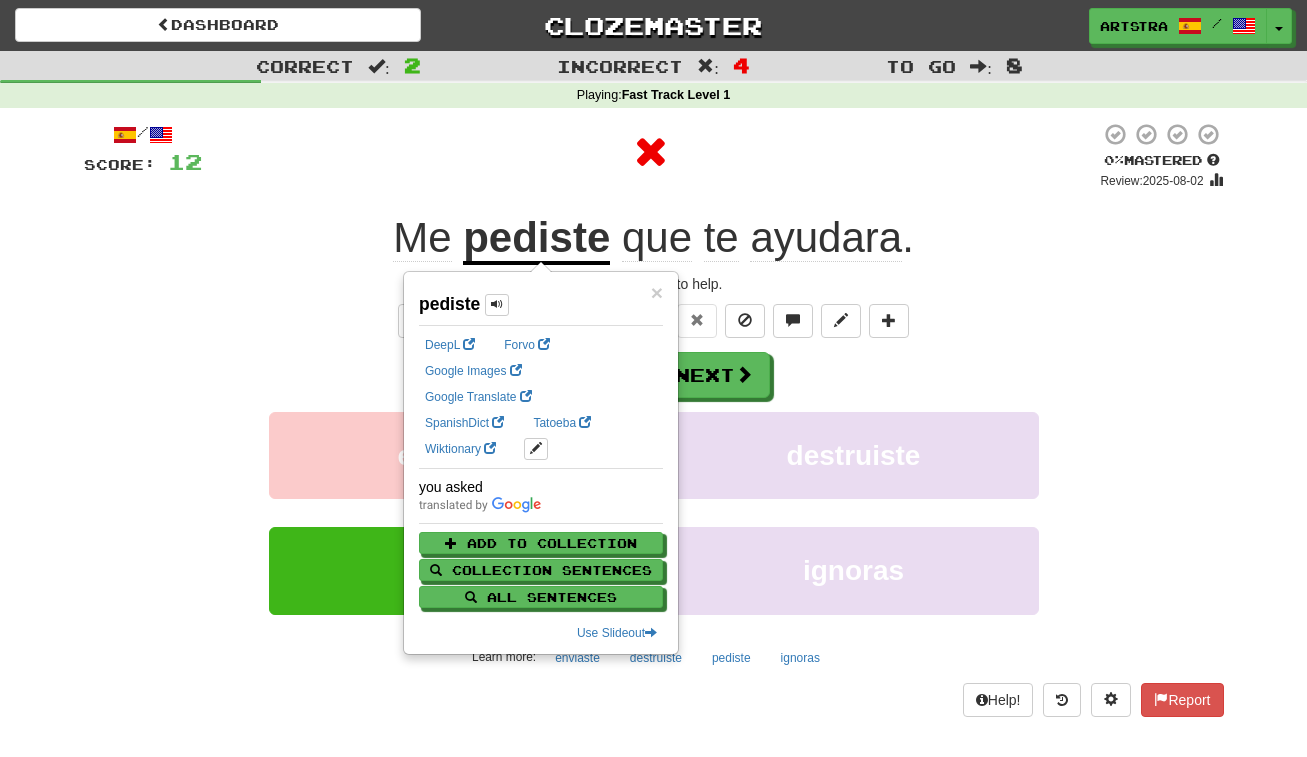 click on "ayudara" at bounding box center [826, 238] 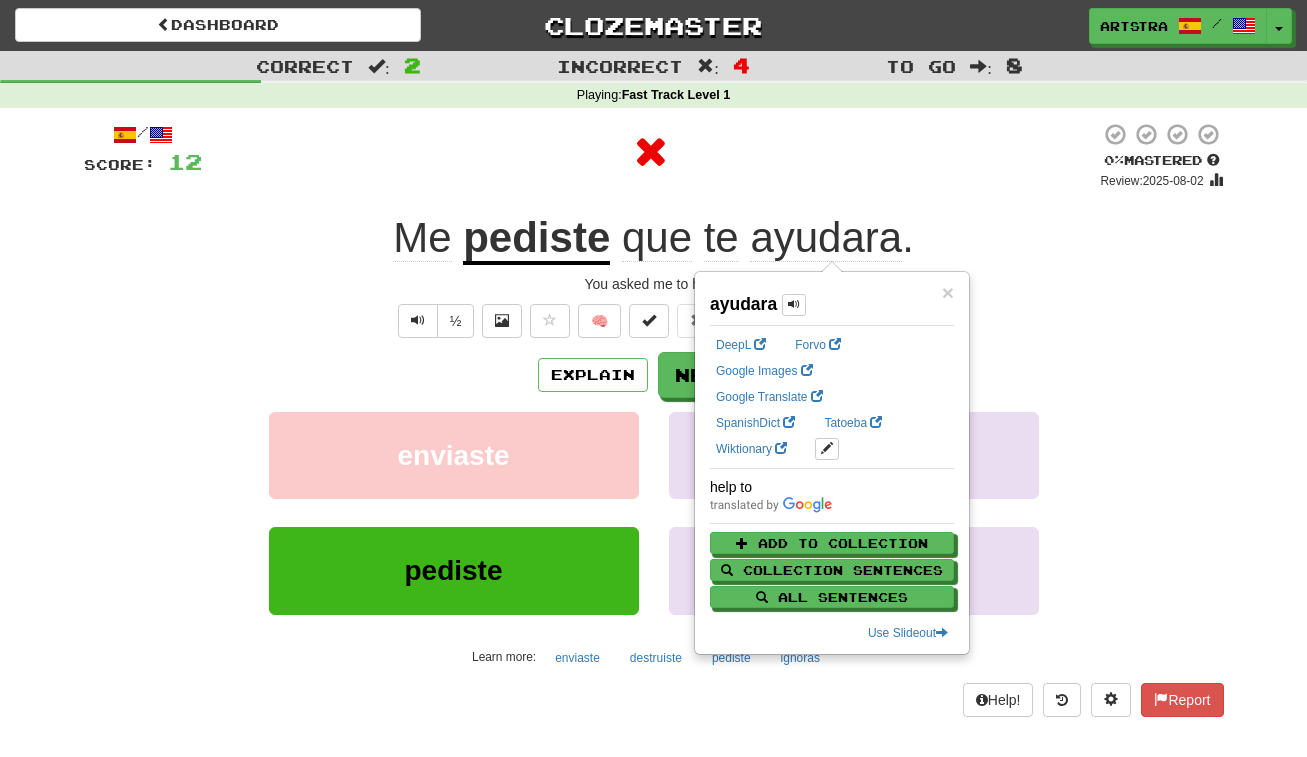 click on "Me   pediste   que   te   ayudara ." at bounding box center [654, 238] 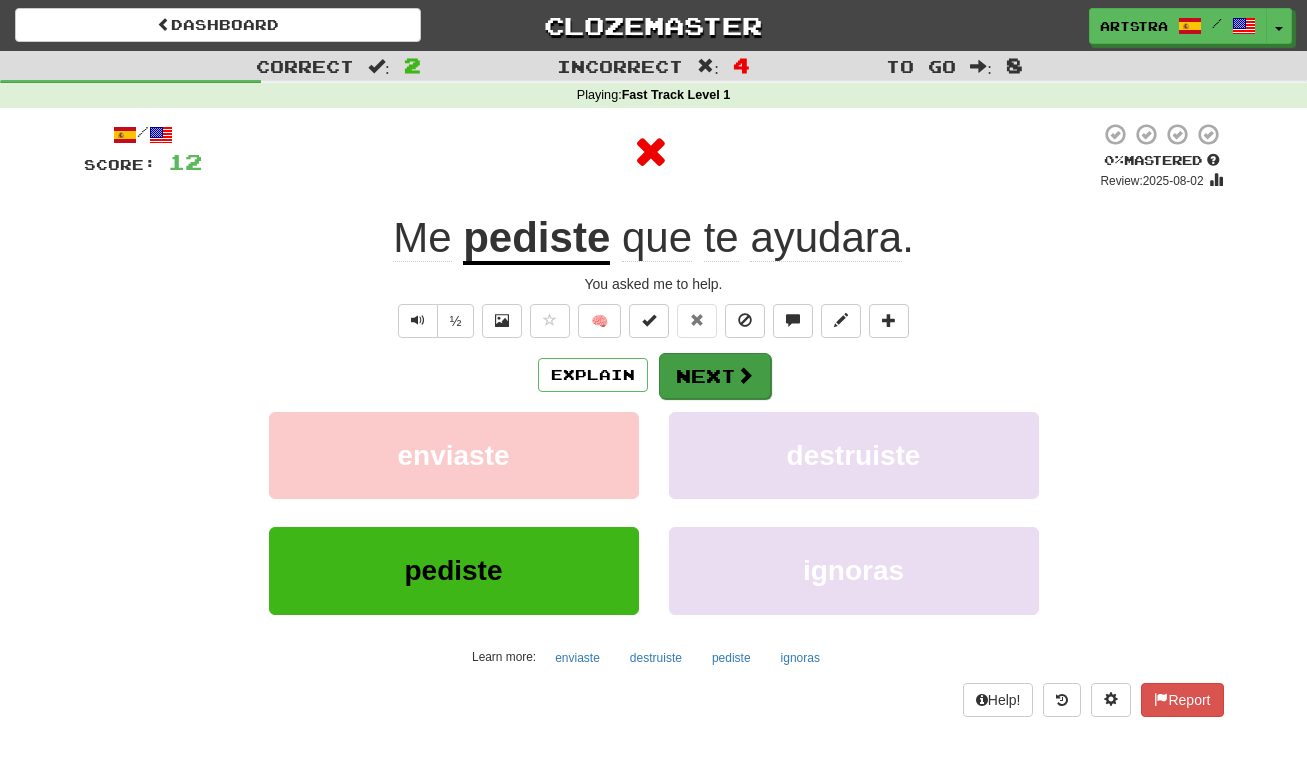 click on "Next" at bounding box center [715, 376] 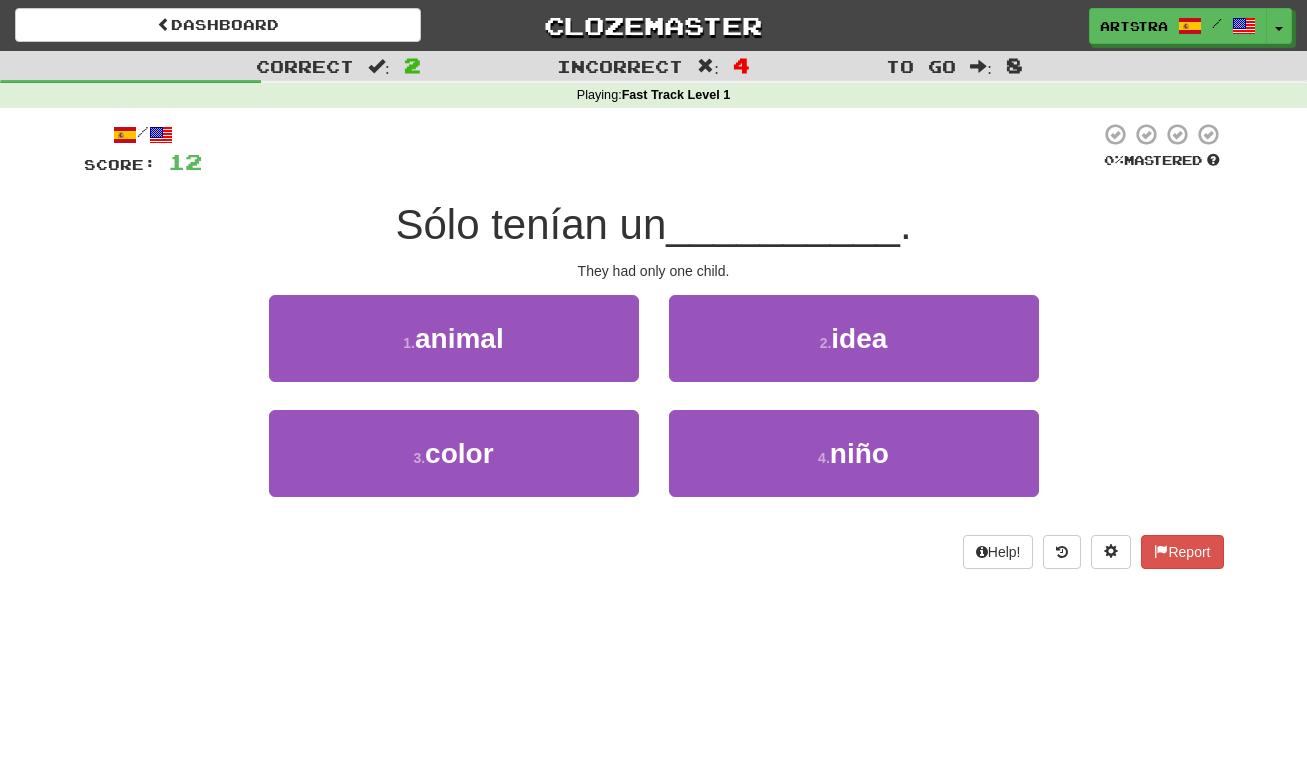 click on "Sólo tenían un" at bounding box center [530, 224] 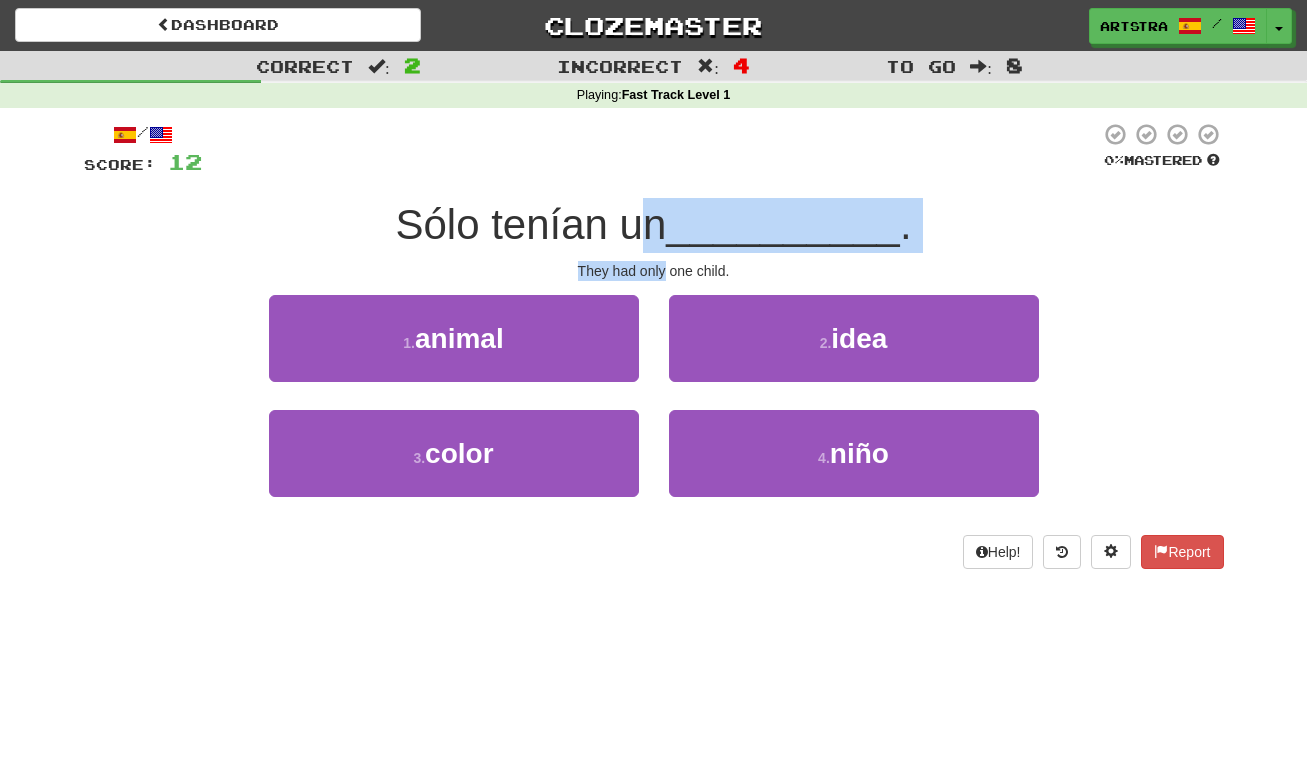 drag, startPoint x: 653, startPoint y: 248, endPoint x: 666, endPoint y: 266, distance: 22.203604 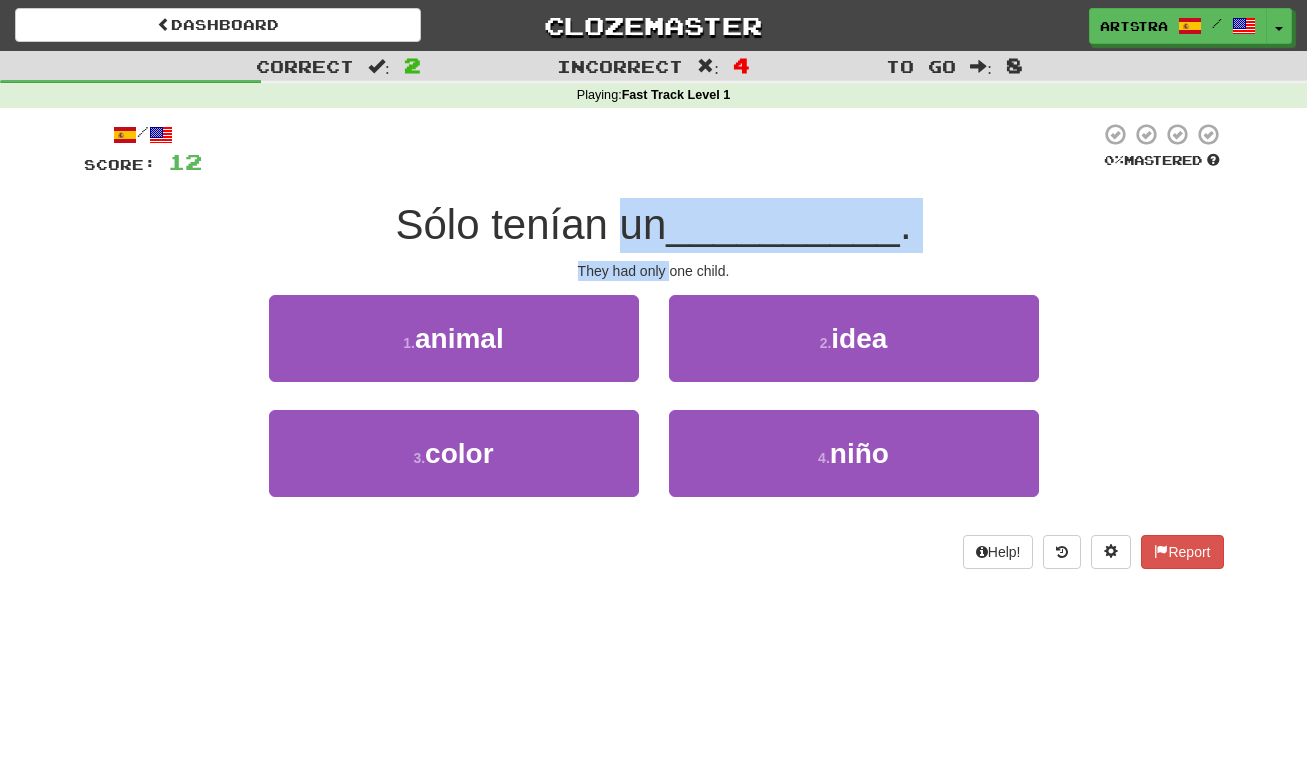 drag, startPoint x: 666, startPoint y: 266, endPoint x: 657, endPoint y: 224, distance: 42.953465 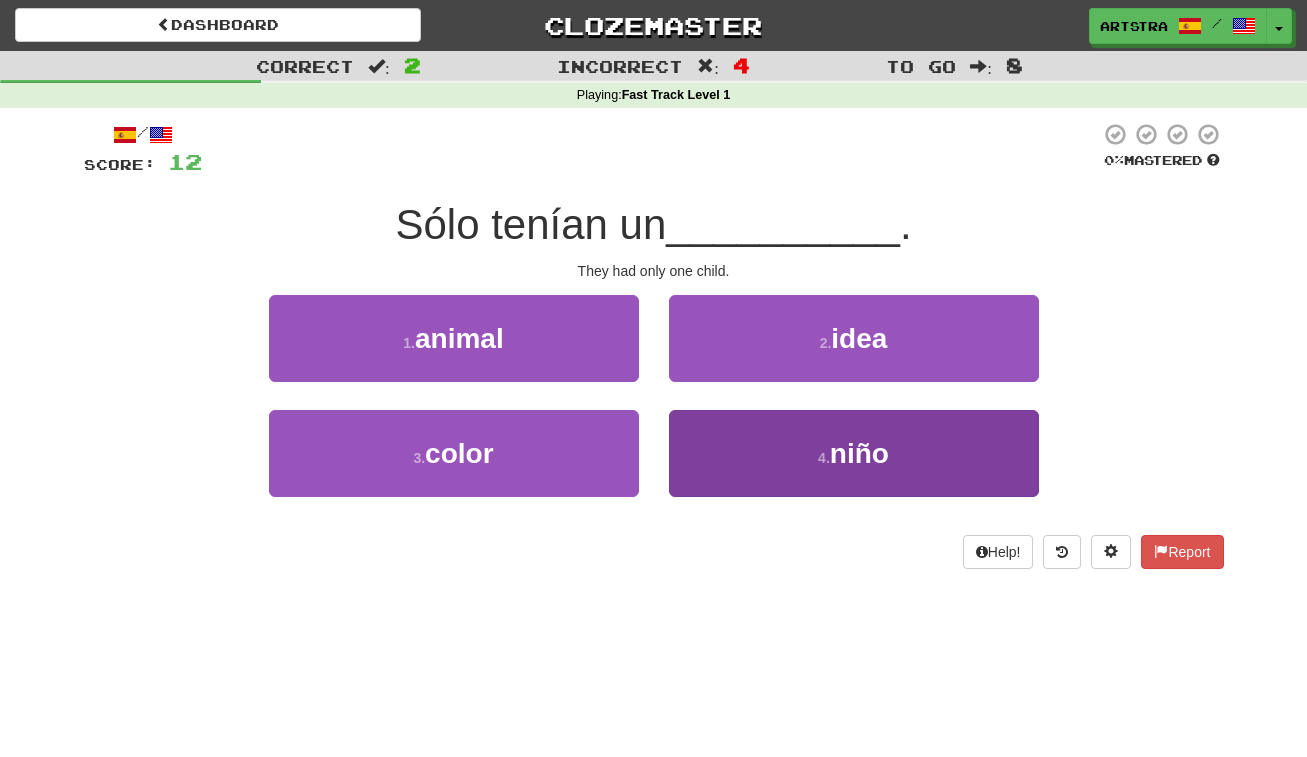 click on "4 .  niño" at bounding box center (854, 453) 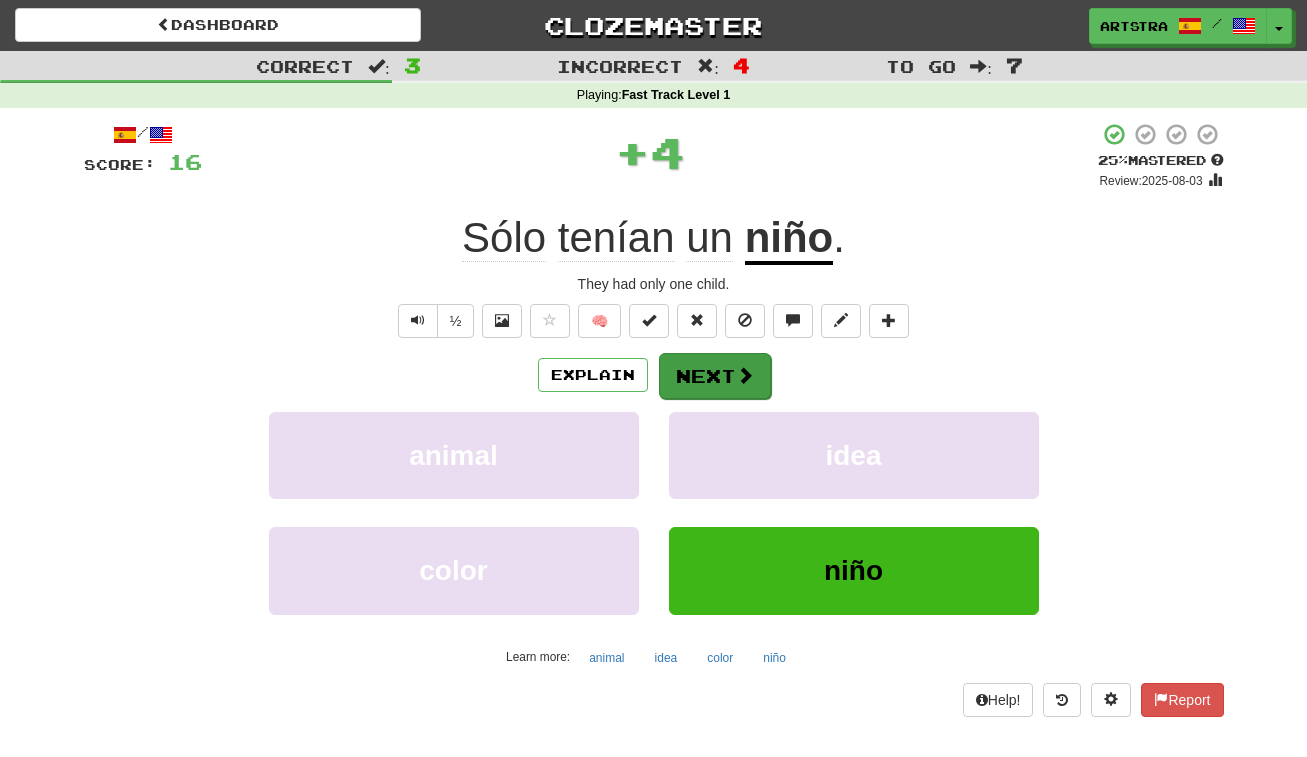 click on "Next" at bounding box center (715, 376) 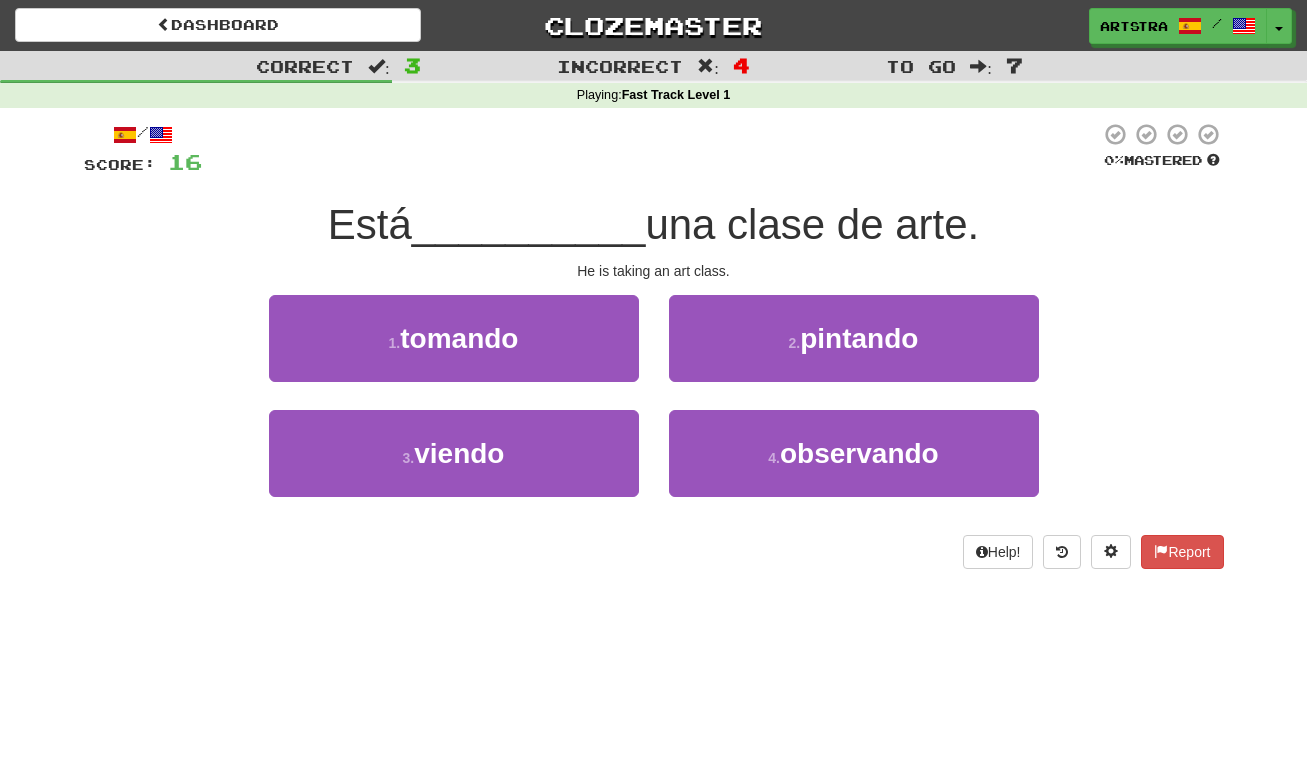 click on "una clase de arte." at bounding box center [812, 224] 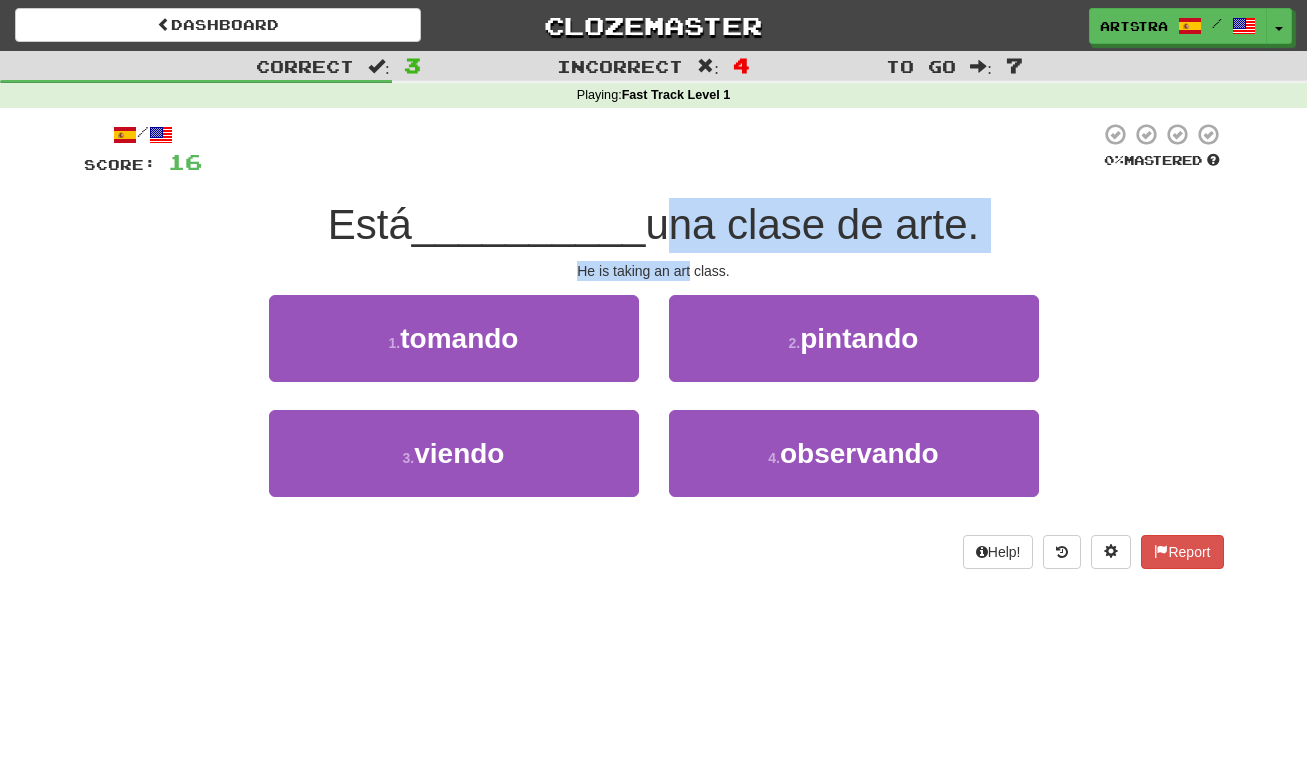 drag, startPoint x: 651, startPoint y: 223, endPoint x: 682, endPoint y: 269, distance: 55.470715 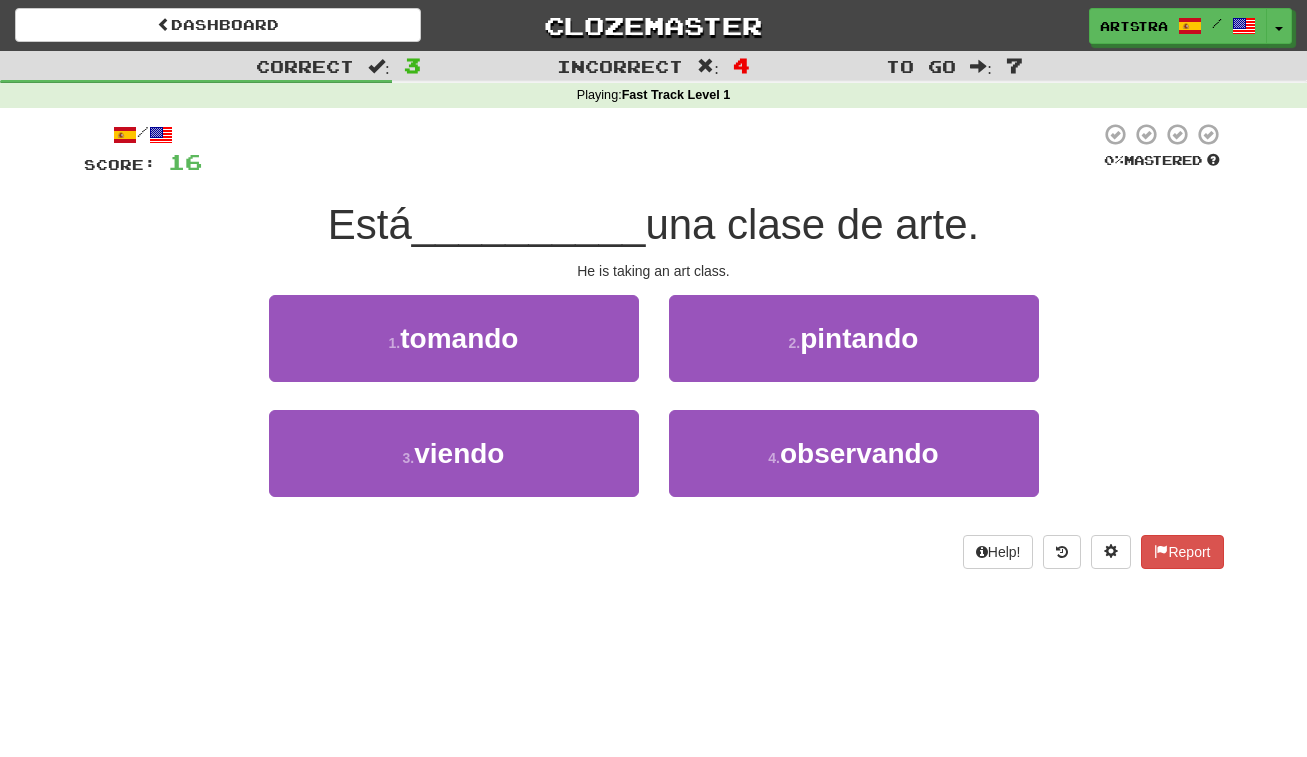 click on "/  Score:   16 0 %  Mastered Está  __________  una clase de arte. He is taking an art class. 1 .  tomando 2 .  pintando 3 .  viendo 4 .  observando  Help!  Report" at bounding box center (654, 345) 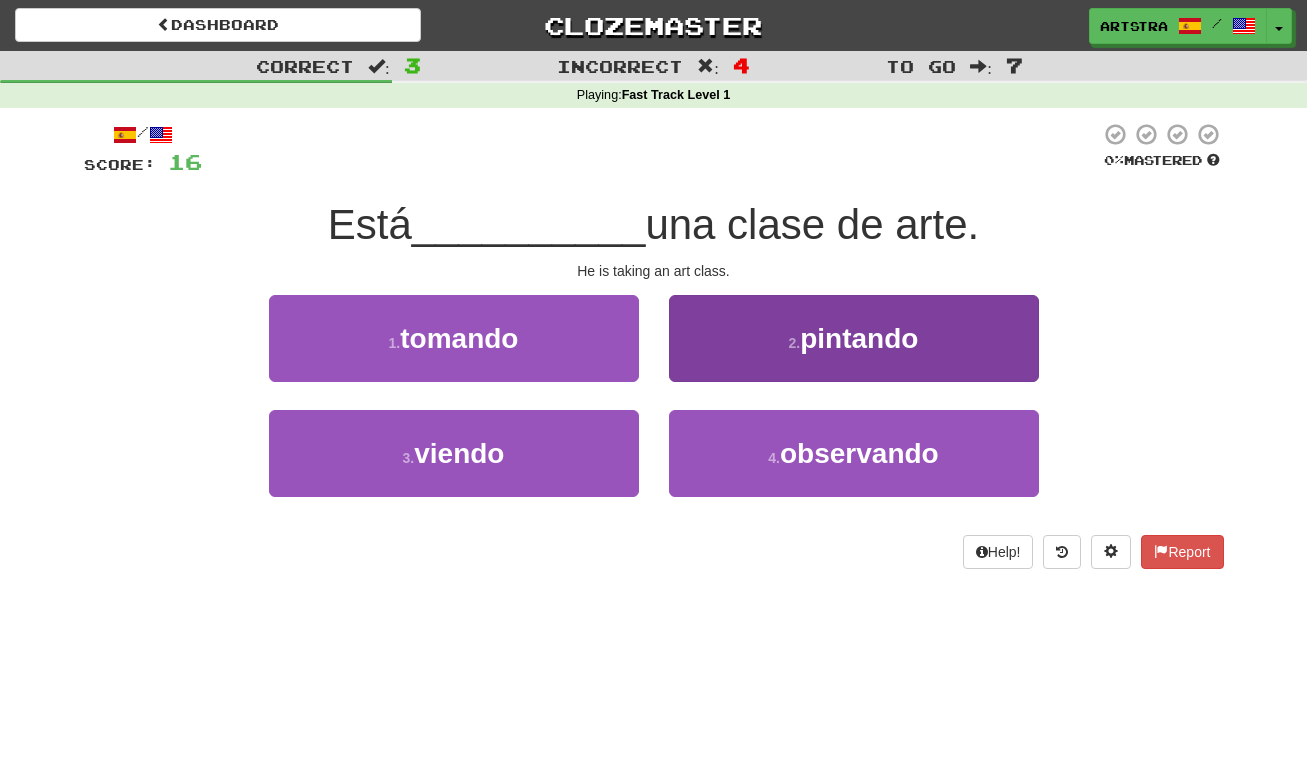 click on "2 .  pintando" at bounding box center (854, 338) 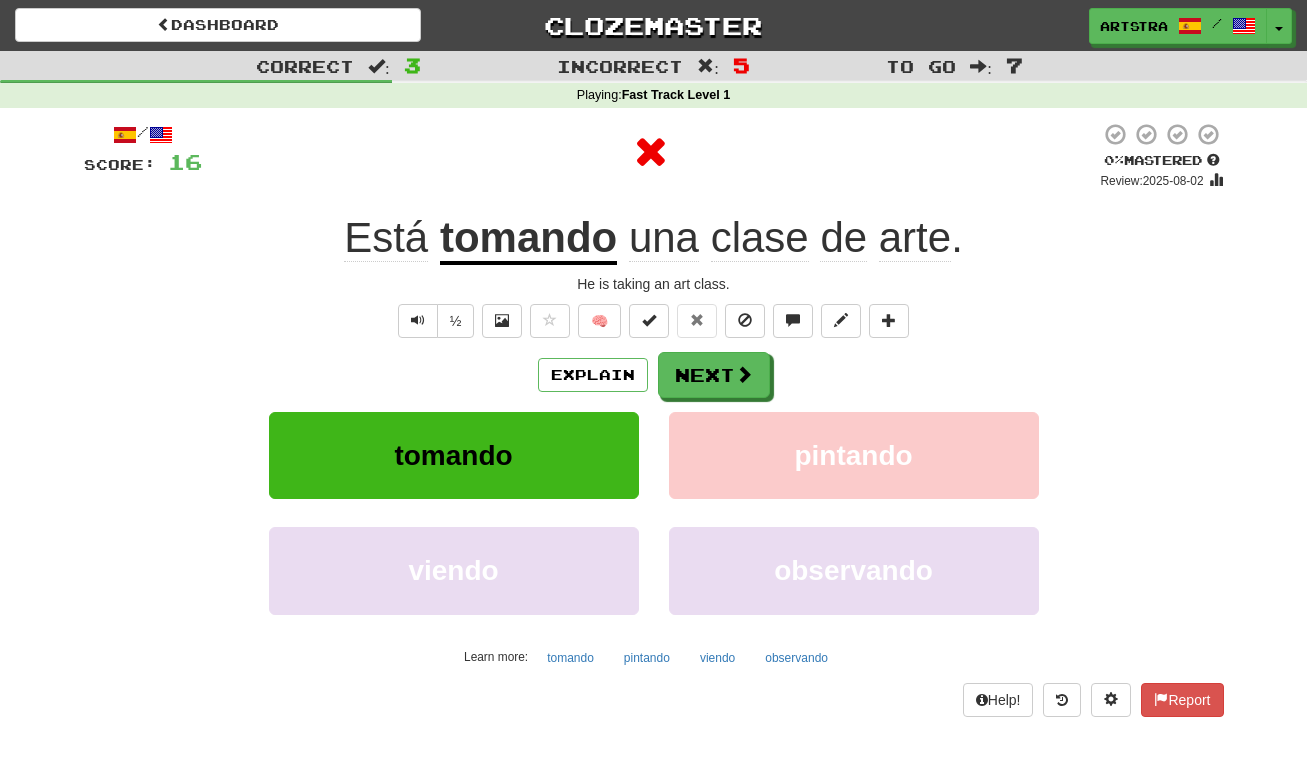 click on "tomando" at bounding box center [528, 239] 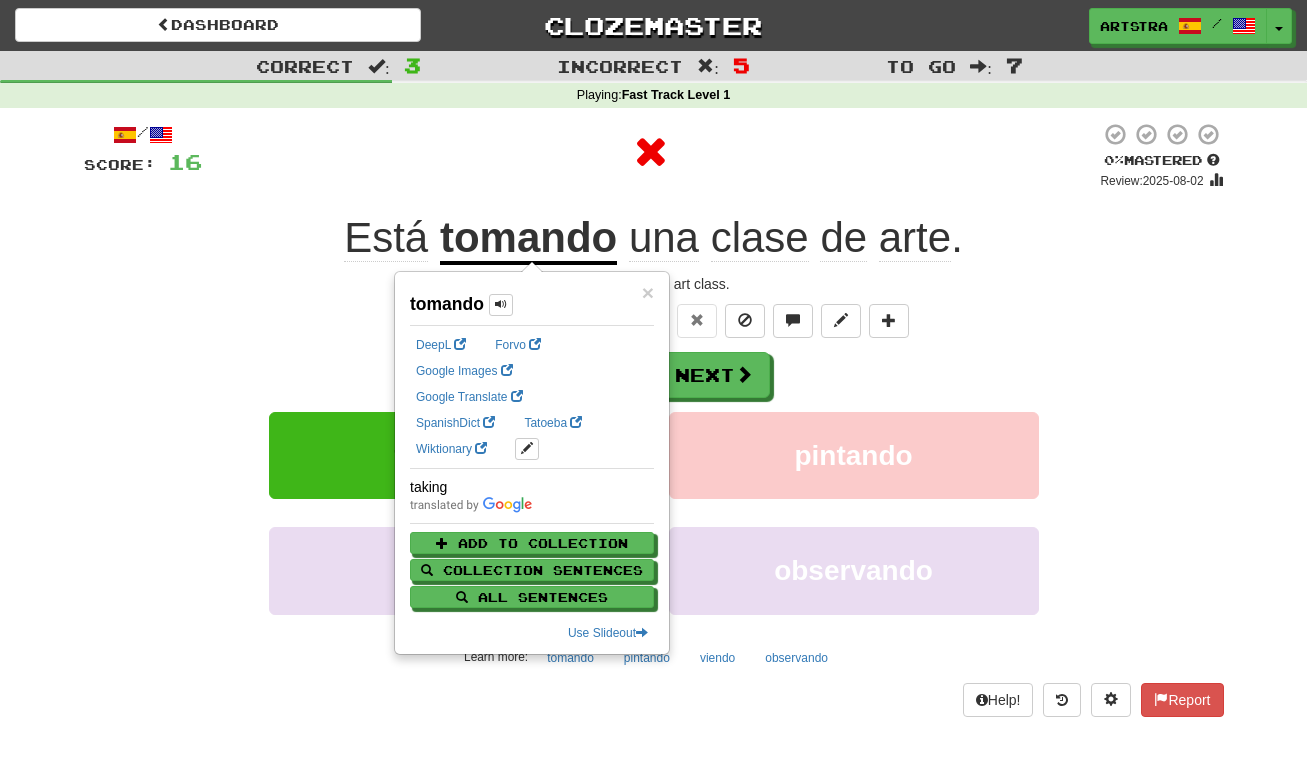 click on "arte" at bounding box center (915, 238) 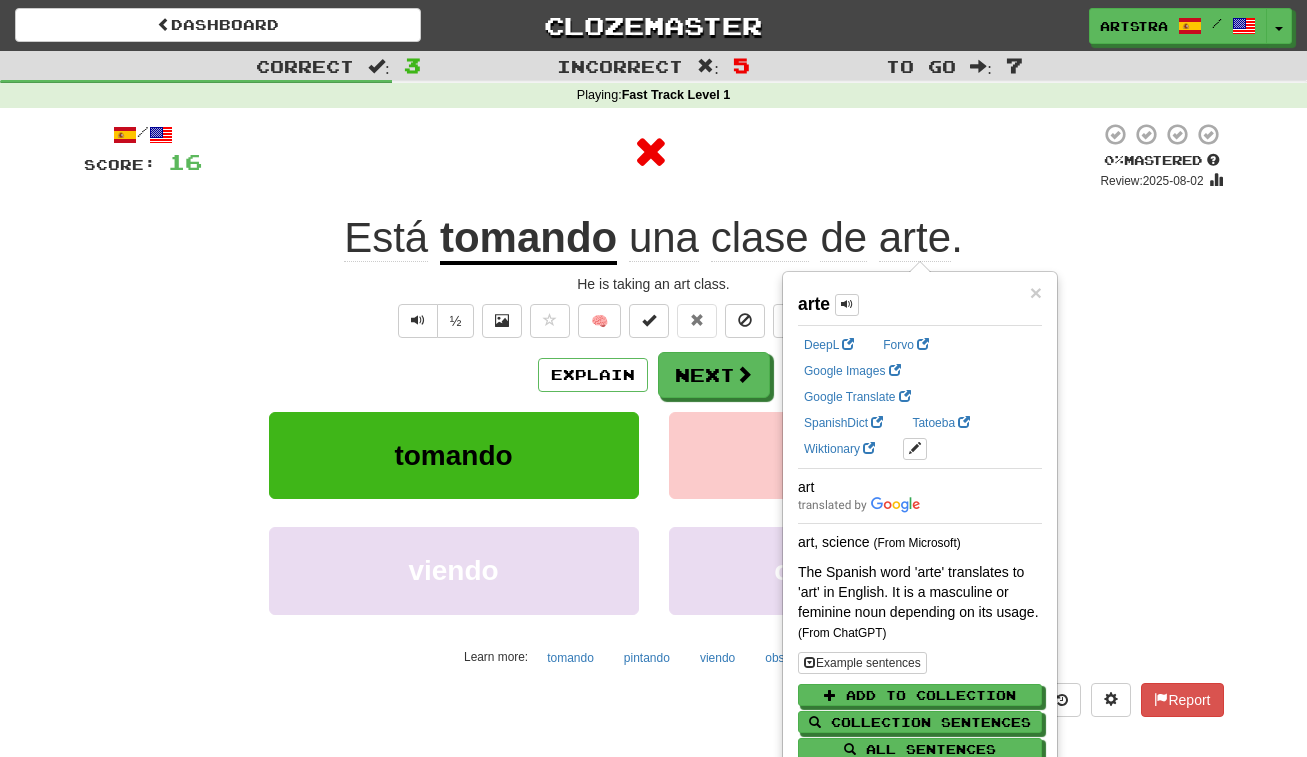 click at bounding box center (651, 152) 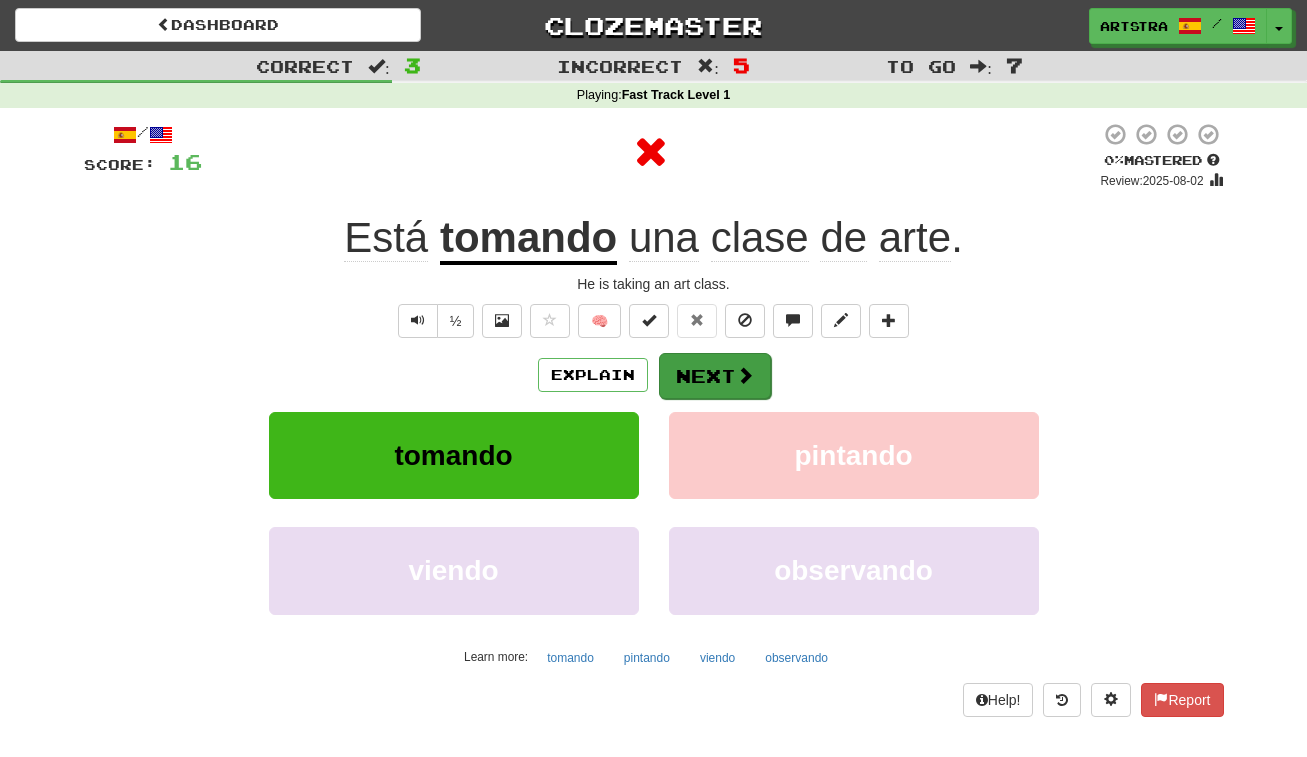 click on "Next" at bounding box center (715, 376) 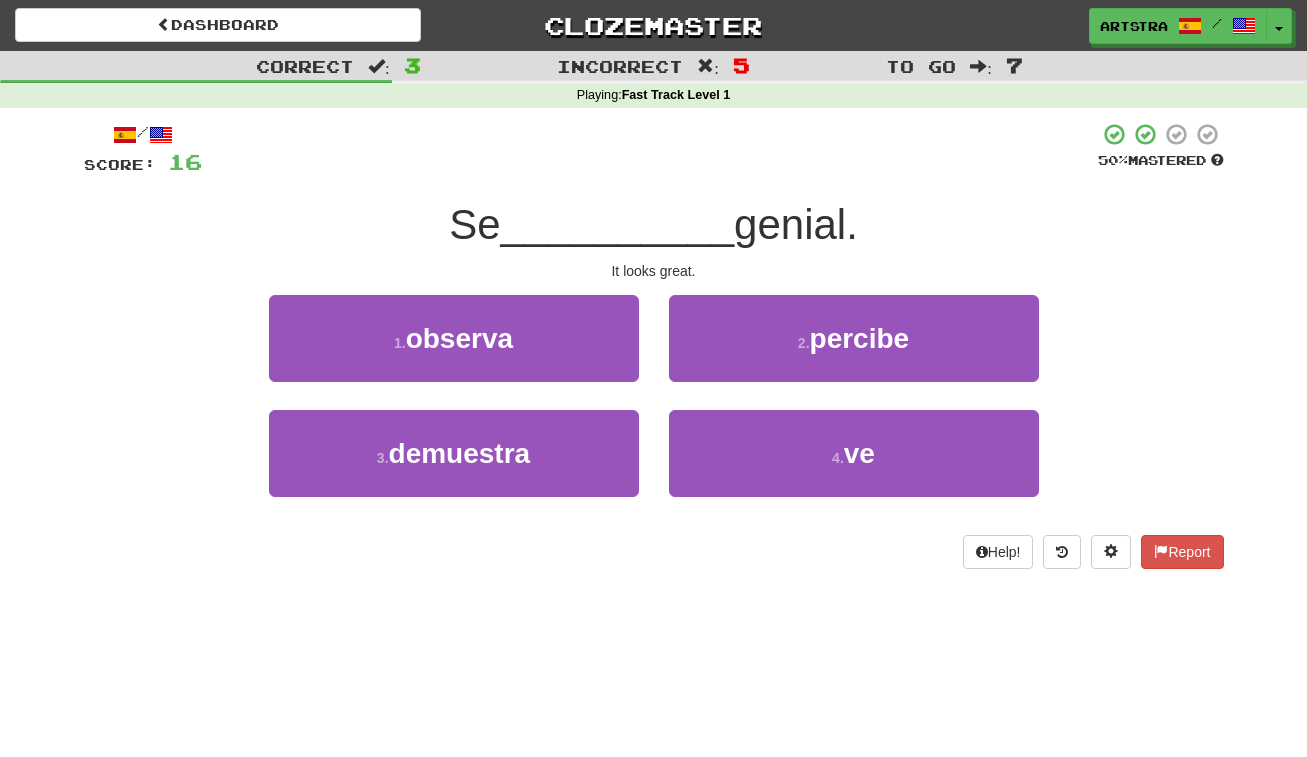 click on "__________" at bounding box center [618, 224] 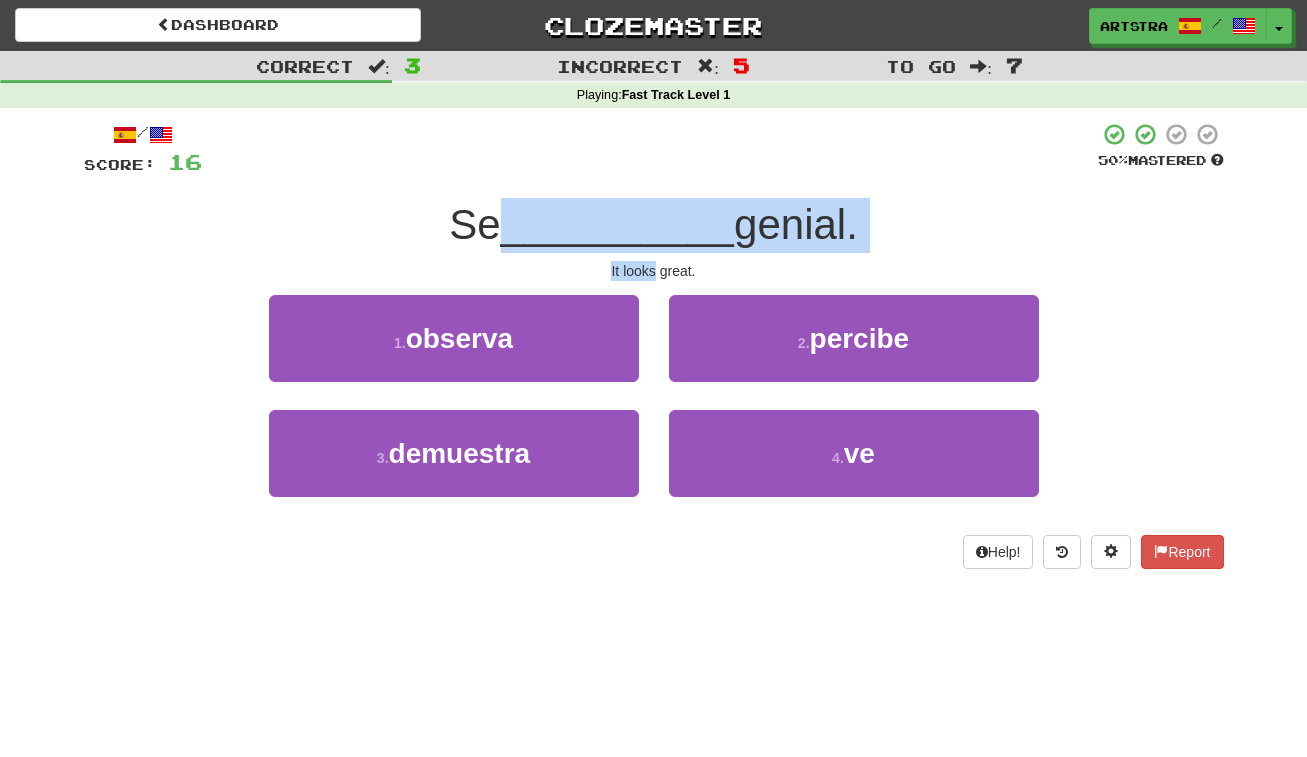 drag, startPoint x: 629, startPoint y: 208, endPoint x: 629, endPoint y: 264, distance: 56 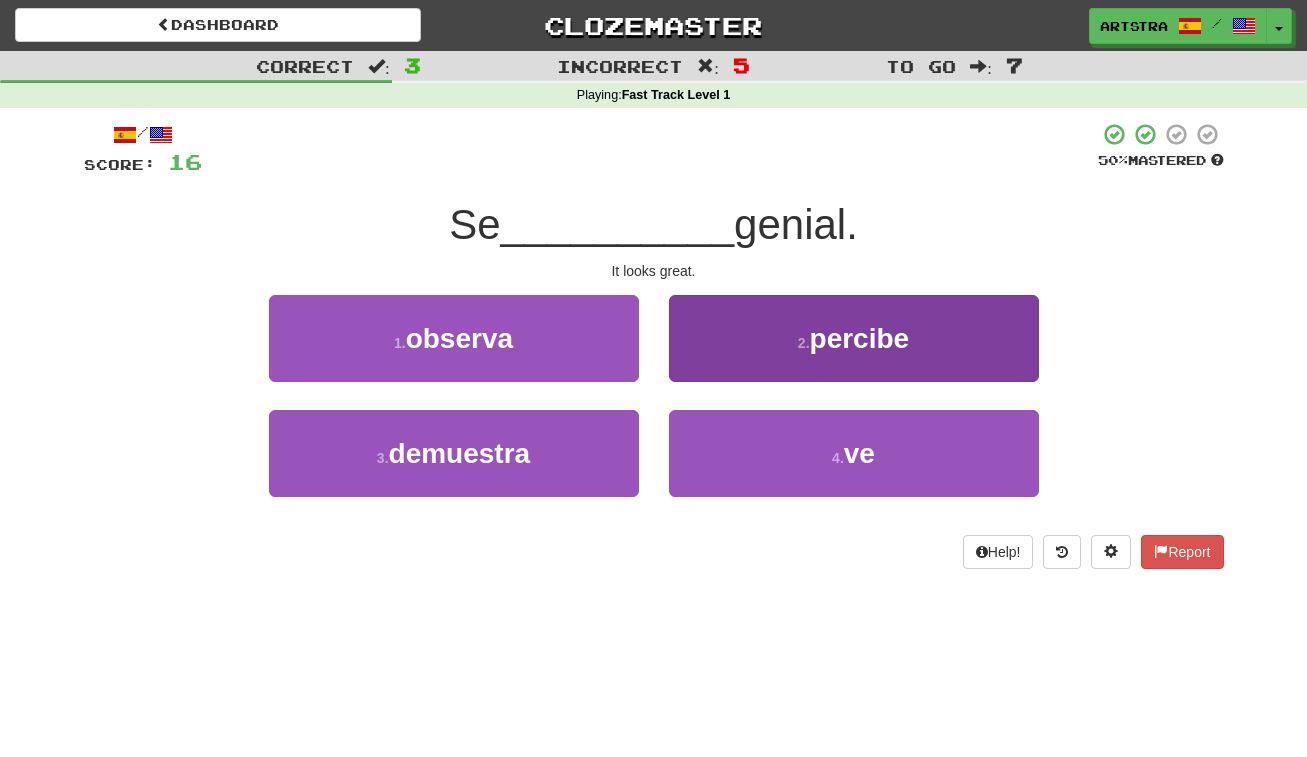 click on "percibe" at bounding box center [860, 338] 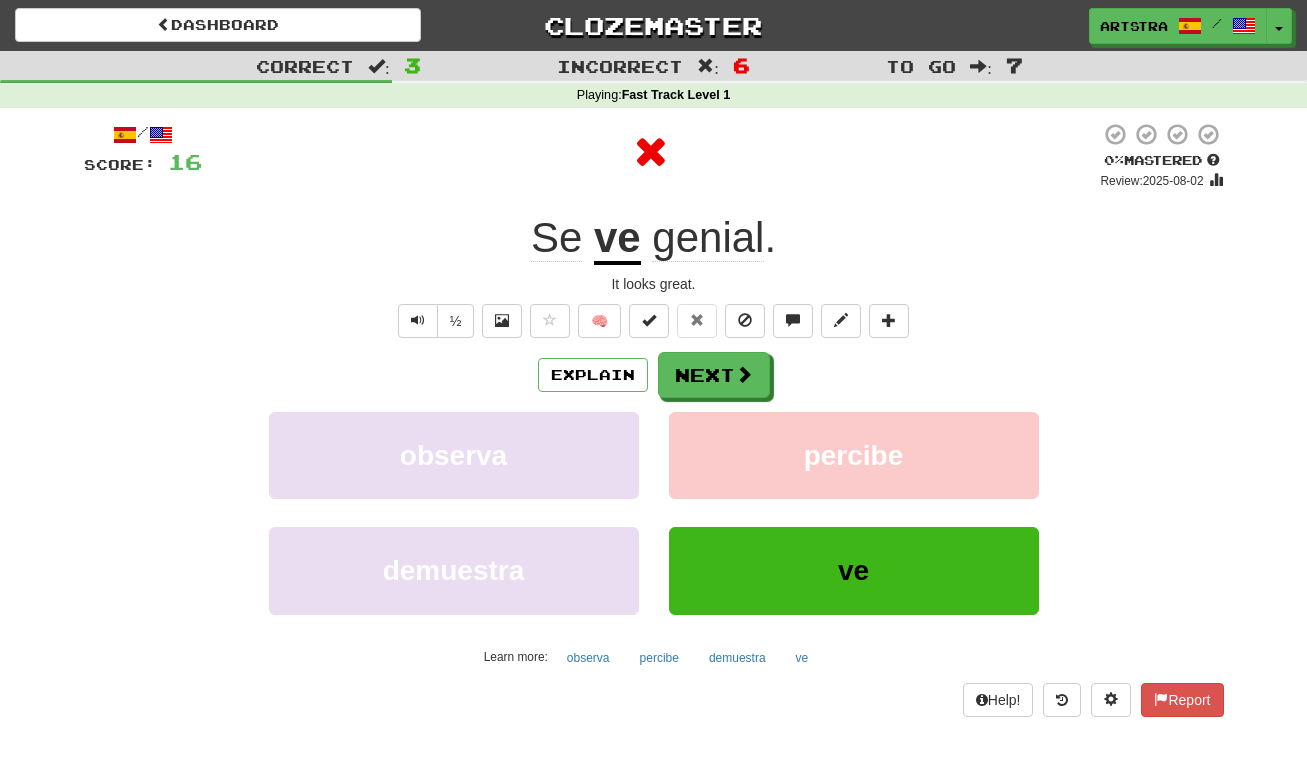 click on "Se" at bounding box center [562, 238] 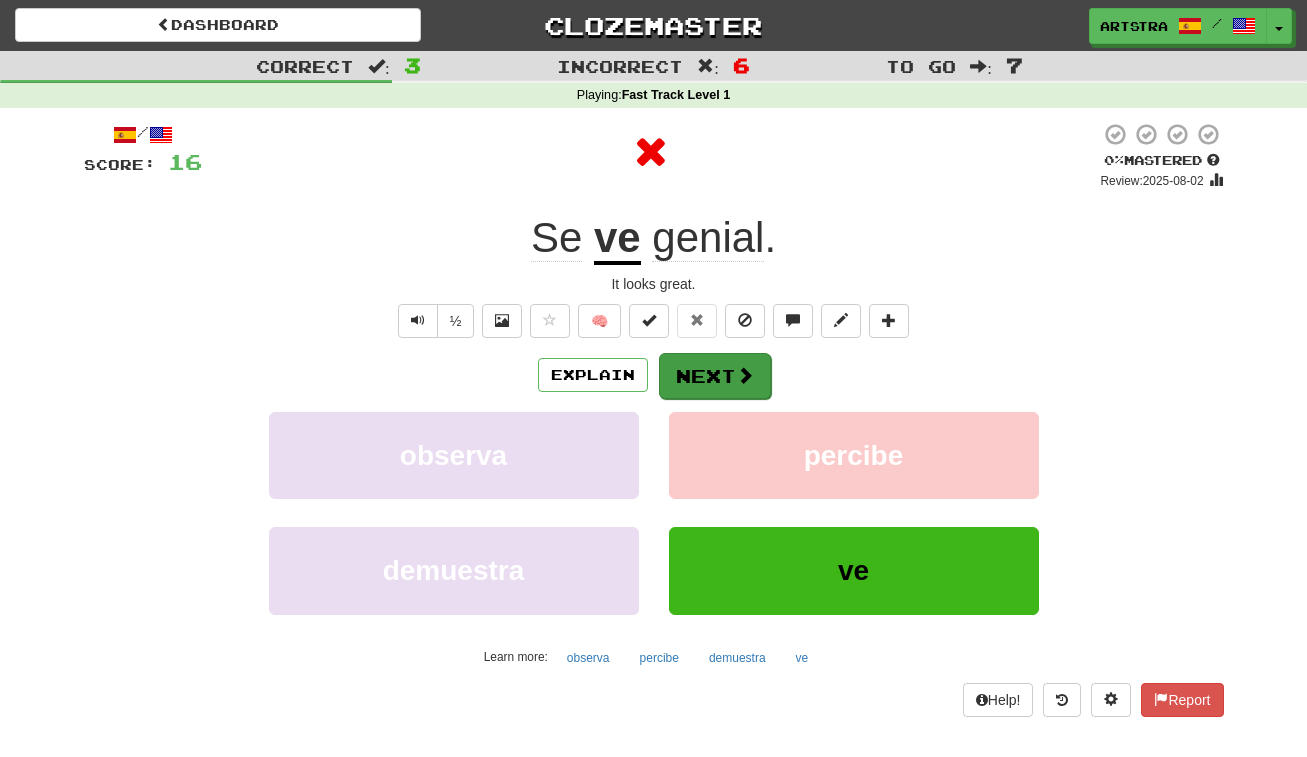 click on "Next" at bounding box center (715, 376) 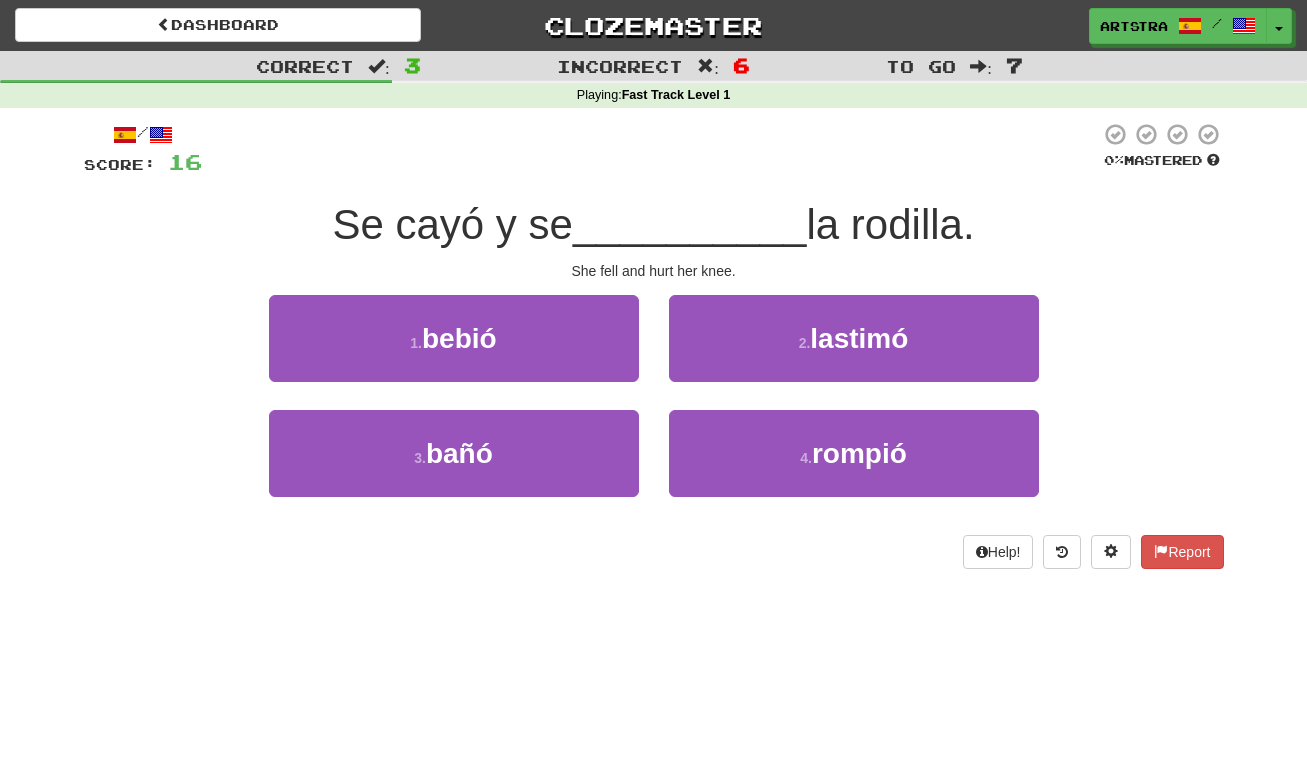 click on "__________" at bounding box center (690, 224) 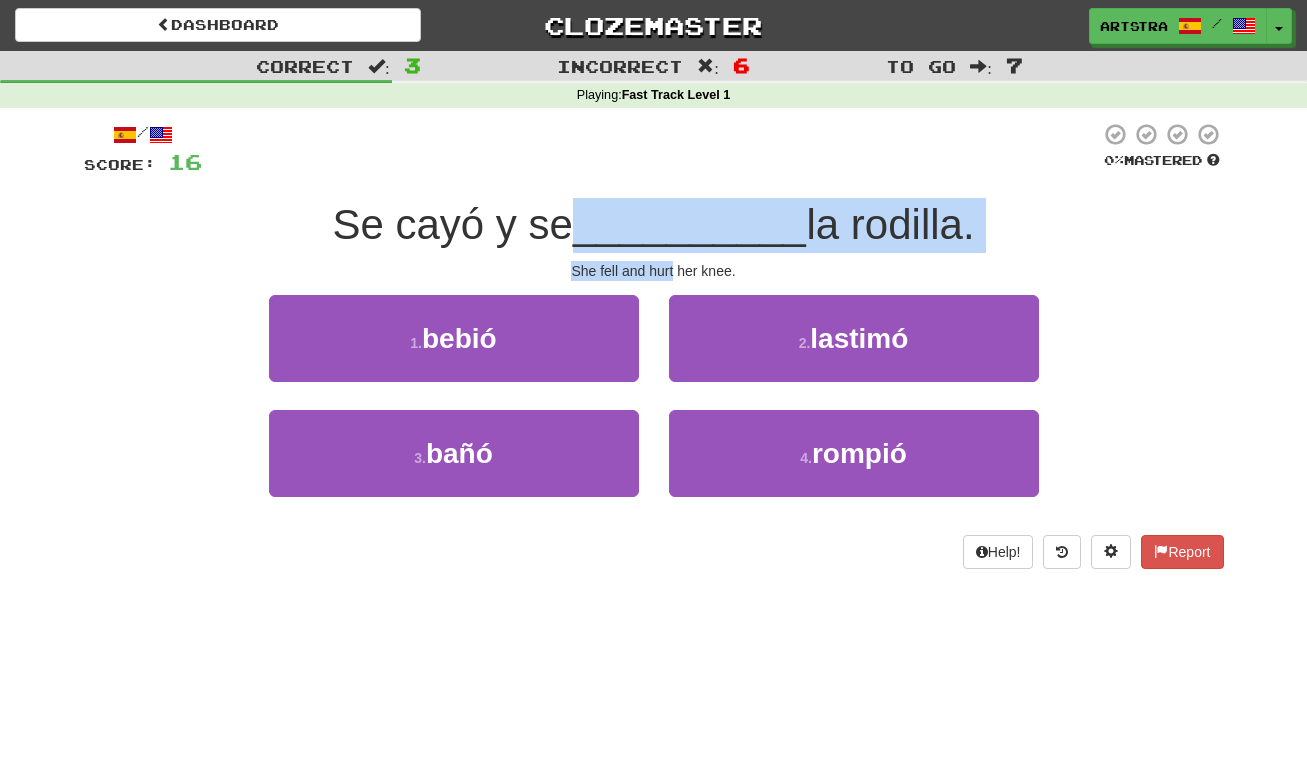 drag, startPoint x: 653, startPoint y: 225, endPoint x: 653, endPoint y: 268, distance: 43 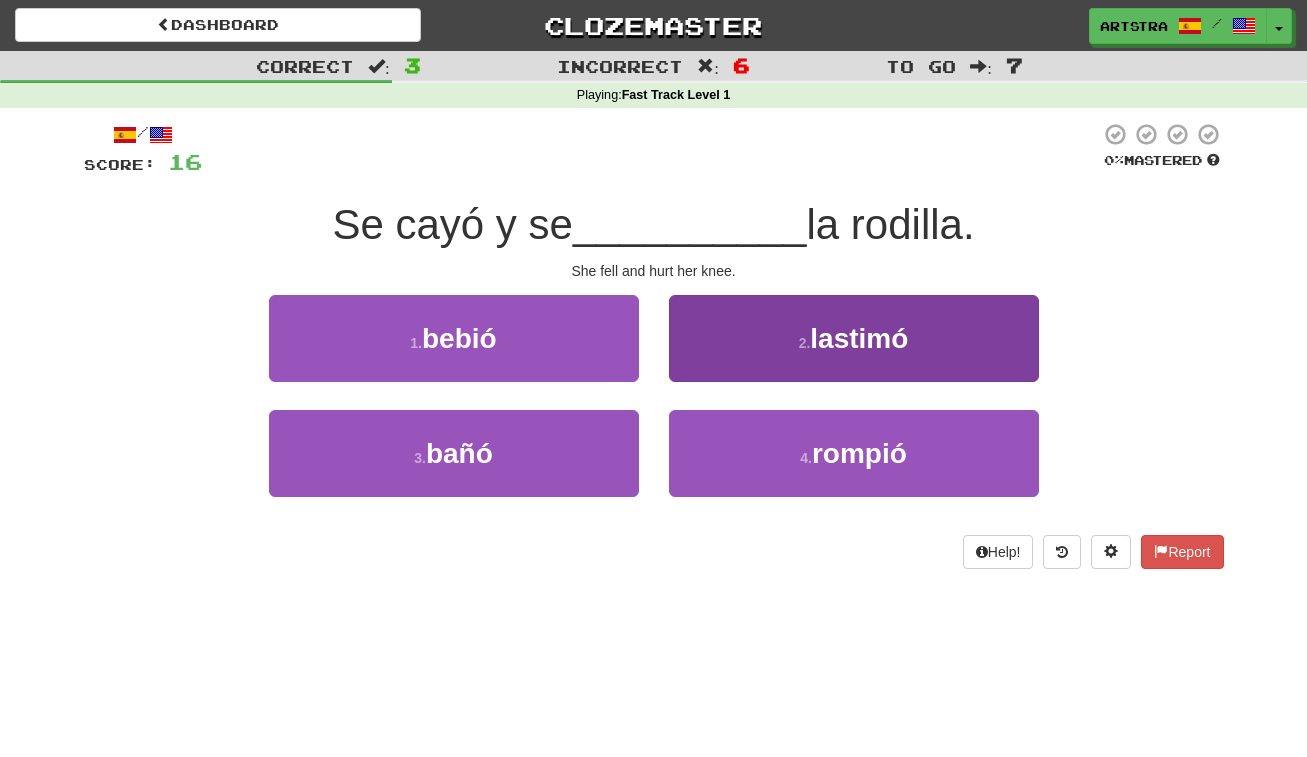 drag, startPoint x: 806, startPoint y: 445, endPoint x: 805, endPoint y: 431, distance: 14.035668 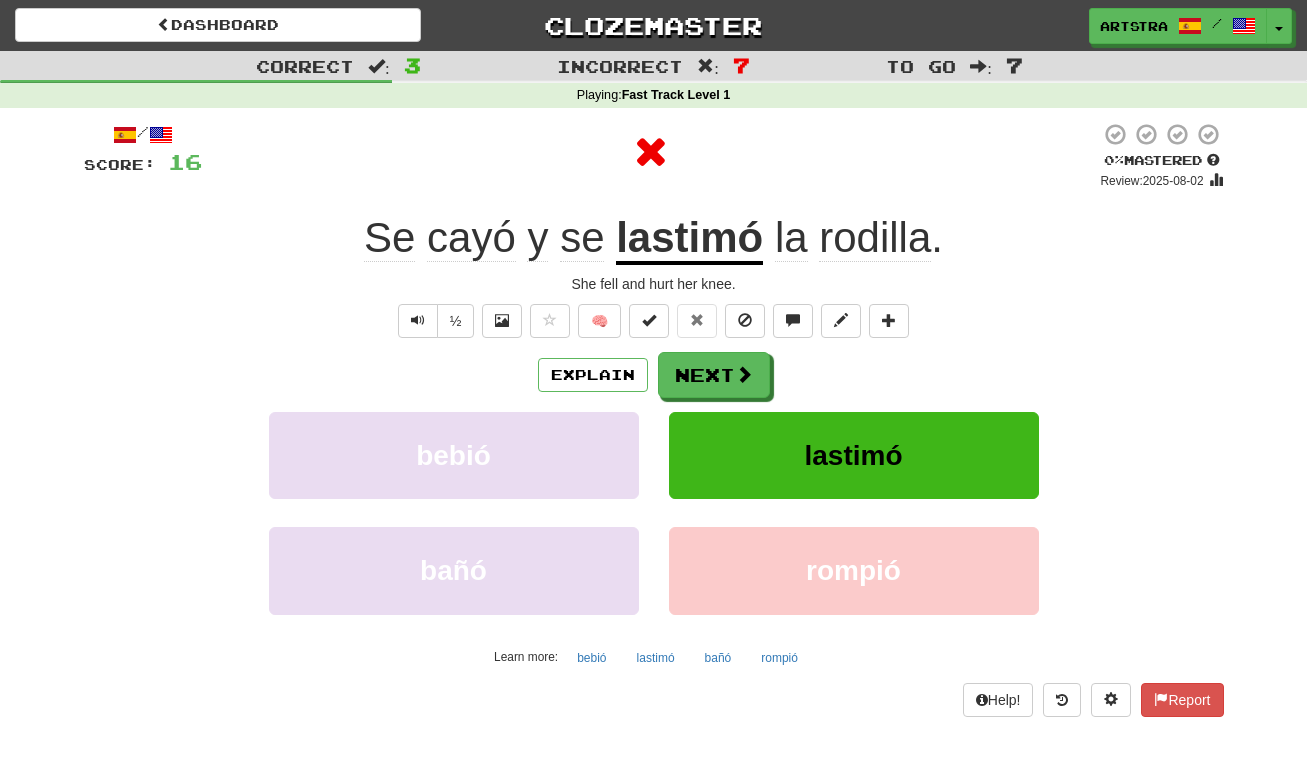 click on "lastimó" at bounding box center [689, 239] 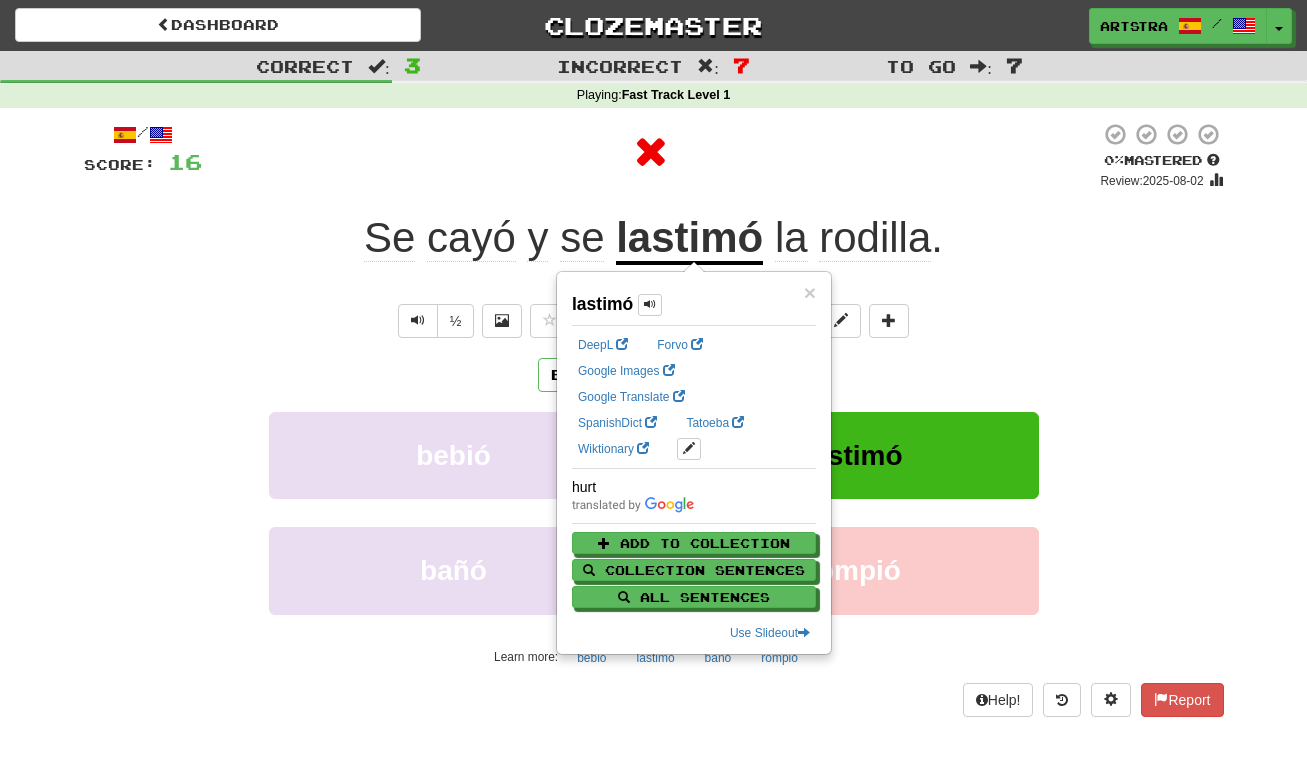 click on "rodilla" at bounding box center (875, 238) 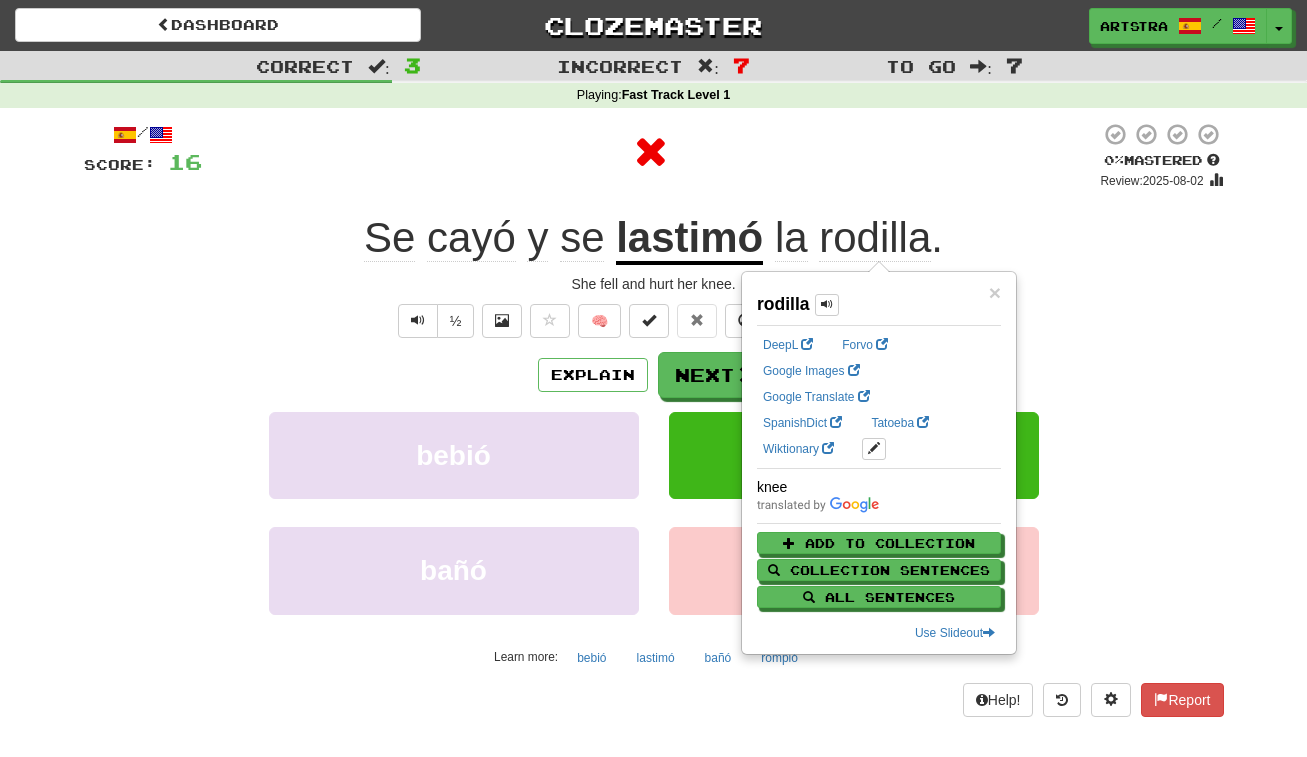 click on "Se   cayó   y   se   lastimó   la   rodilla ." at bounding box center (654, 238) 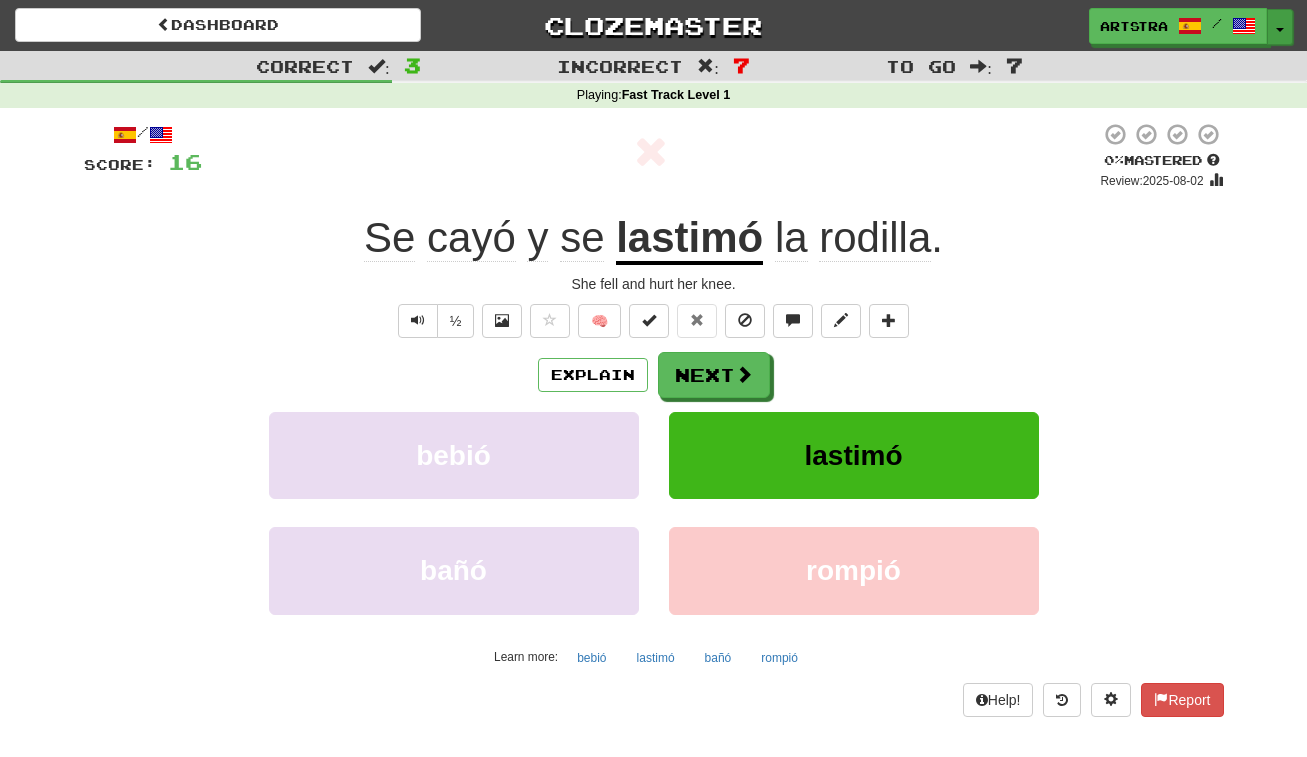 click at bounding box center (1280, 30) 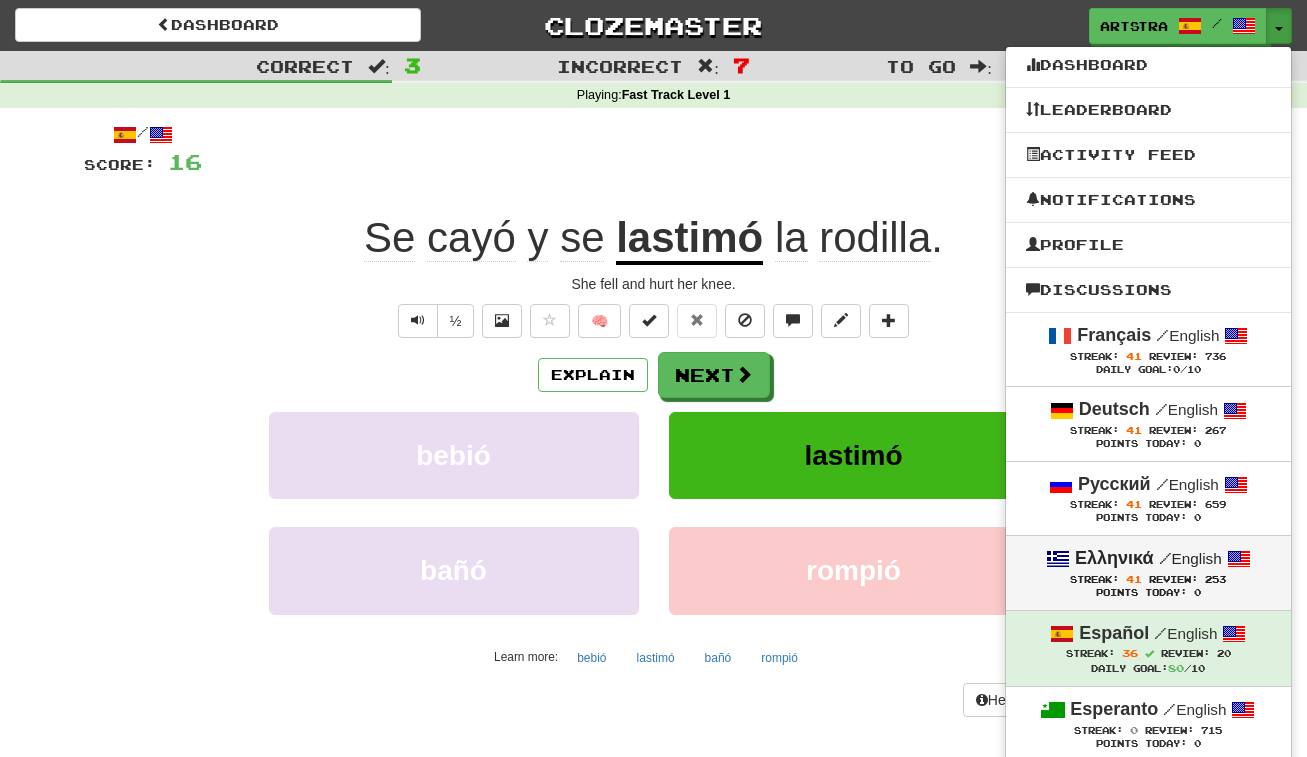 click on "253" at bounding box center (1215, 579) 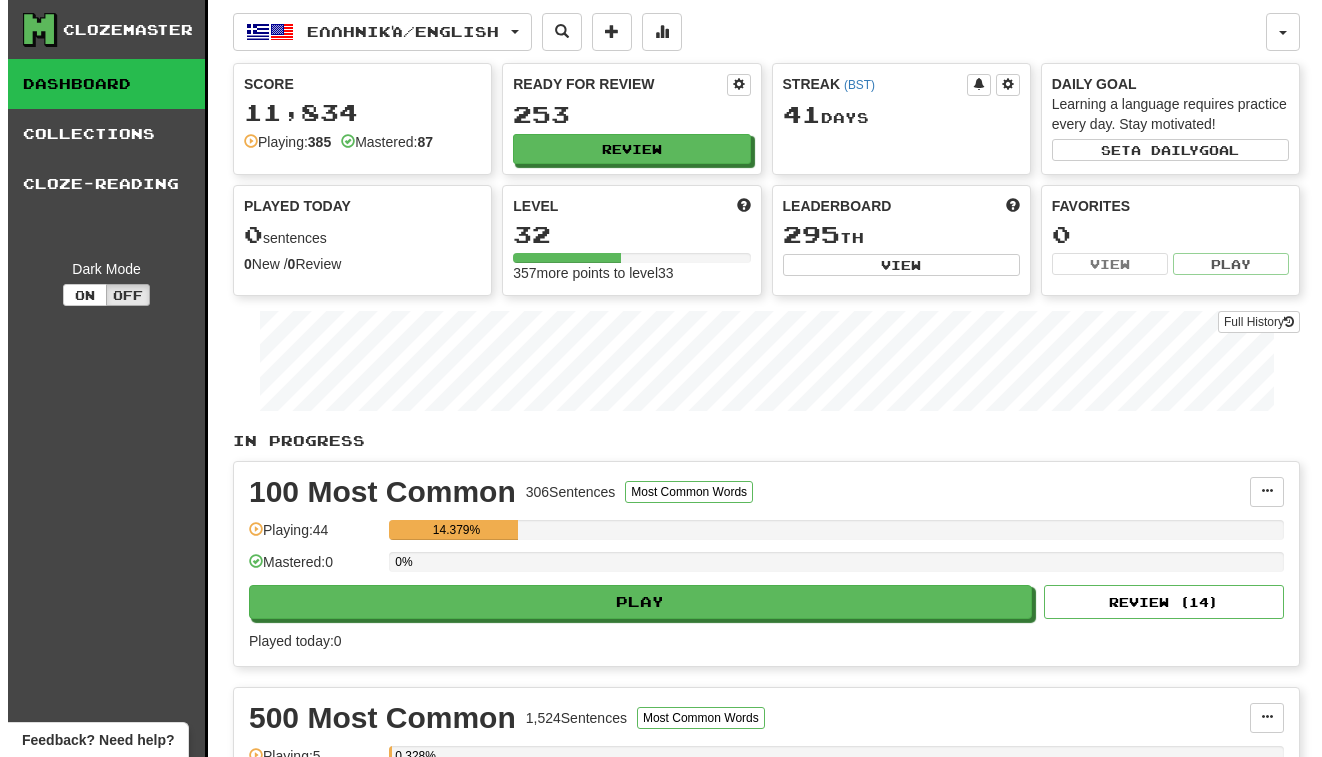 scroll, scrollTop: 0, scrollLeft: 0, axis: both 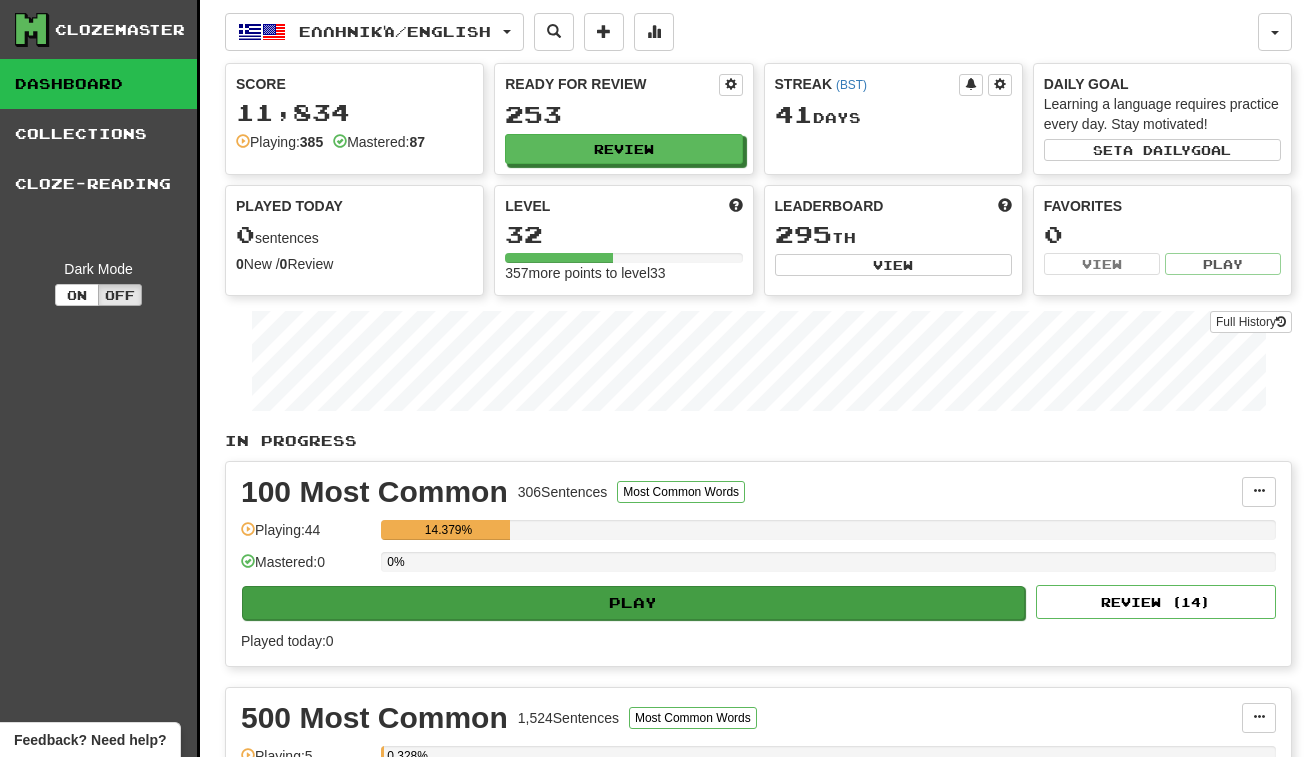 click on "Play" at bounding box center (633, 603) 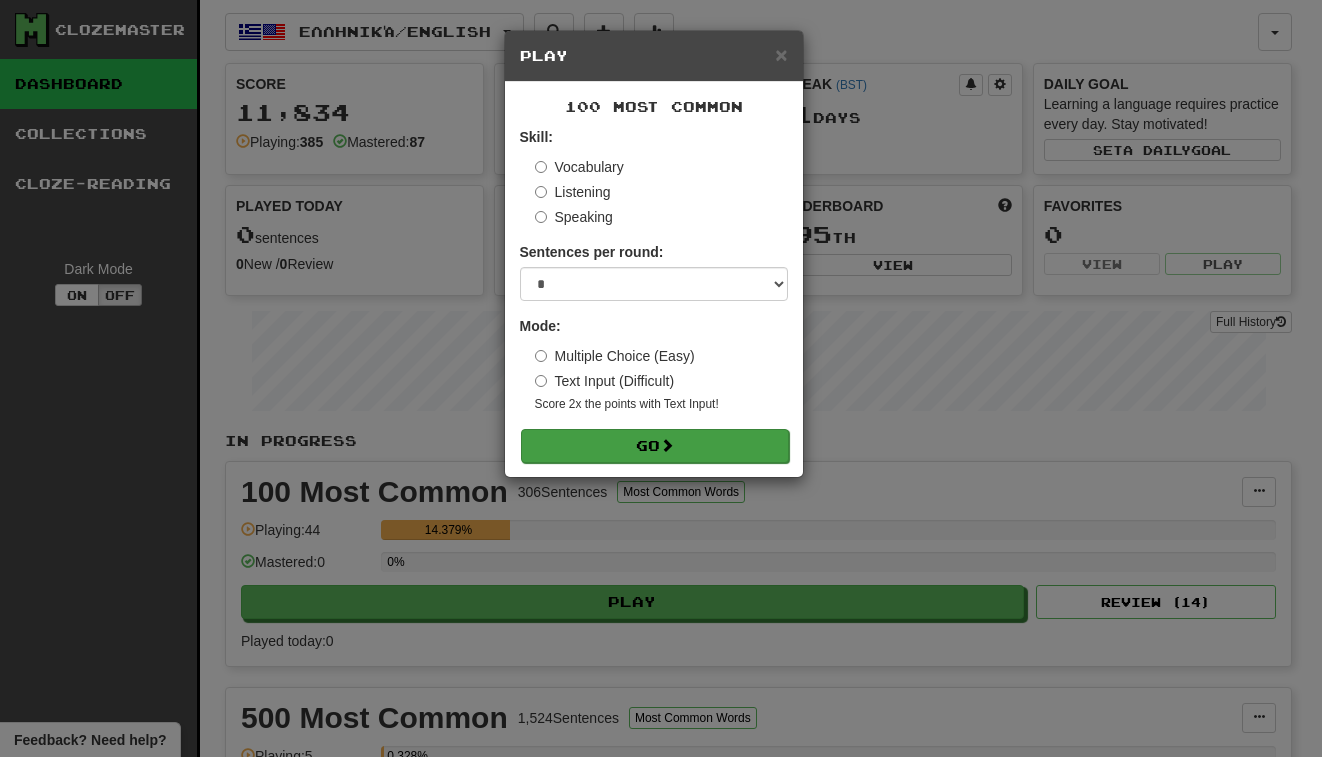 click on "Go" at bounding box center (655, 446) 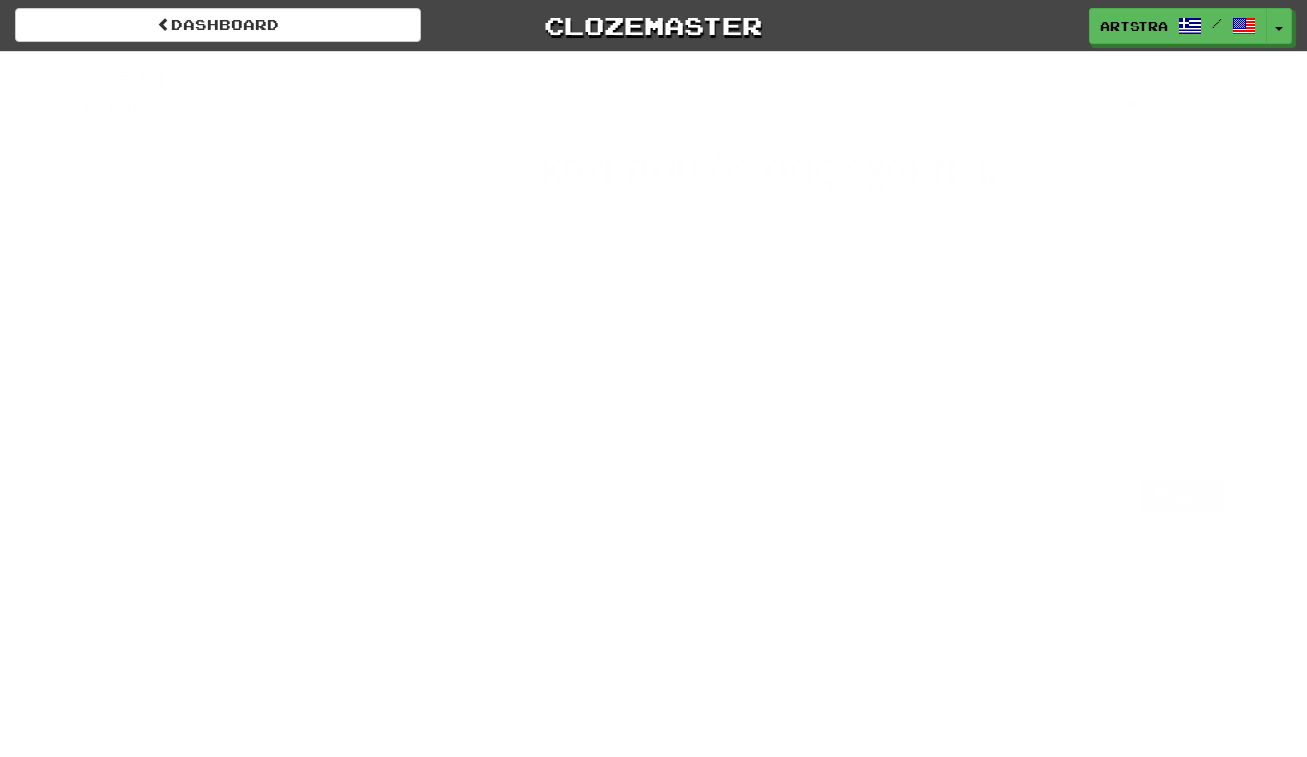scroll, scrollTop: 0, scrollLeft: 0, axis: both 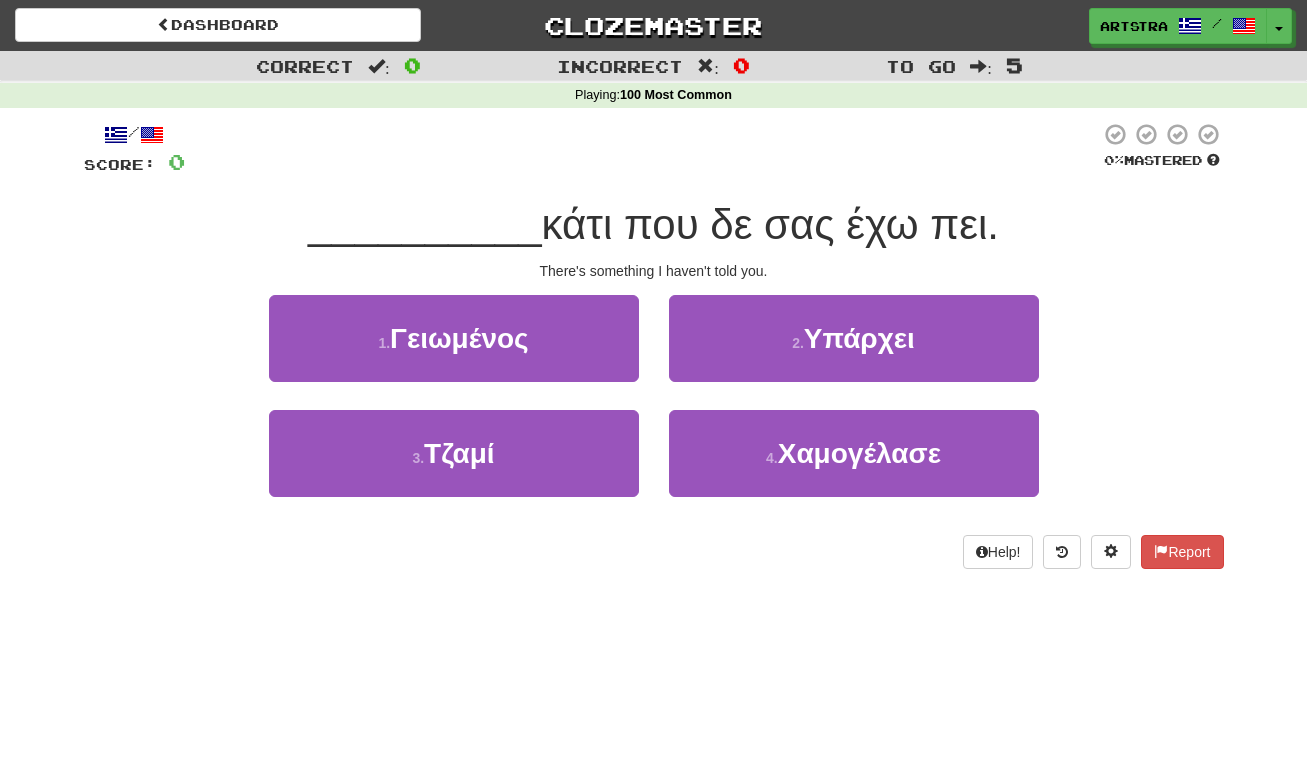 click on "κάτι που δε σας έχω πει." at bounding box center (770, 224) 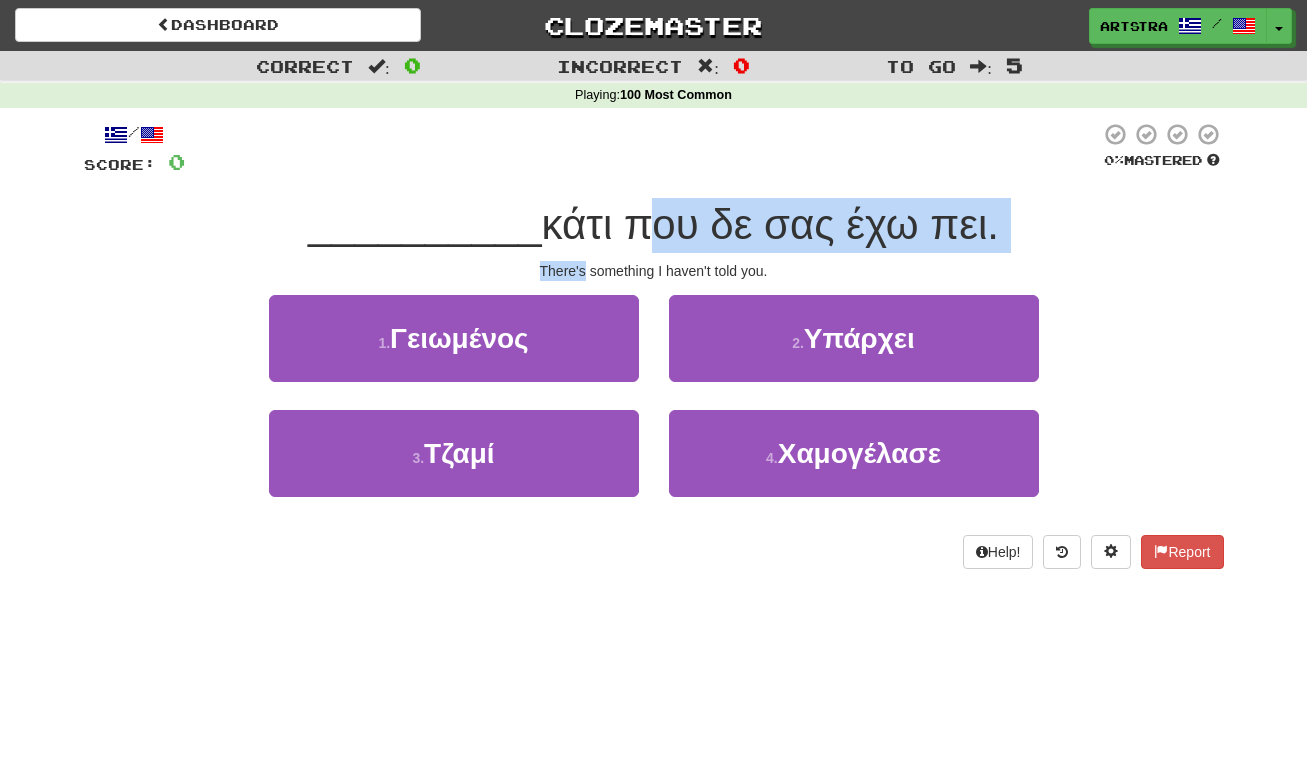 drag, startPoint x: 650, startPoint y: 221, endPoint x: 651, endPoint y: 253, distance: 32.01562 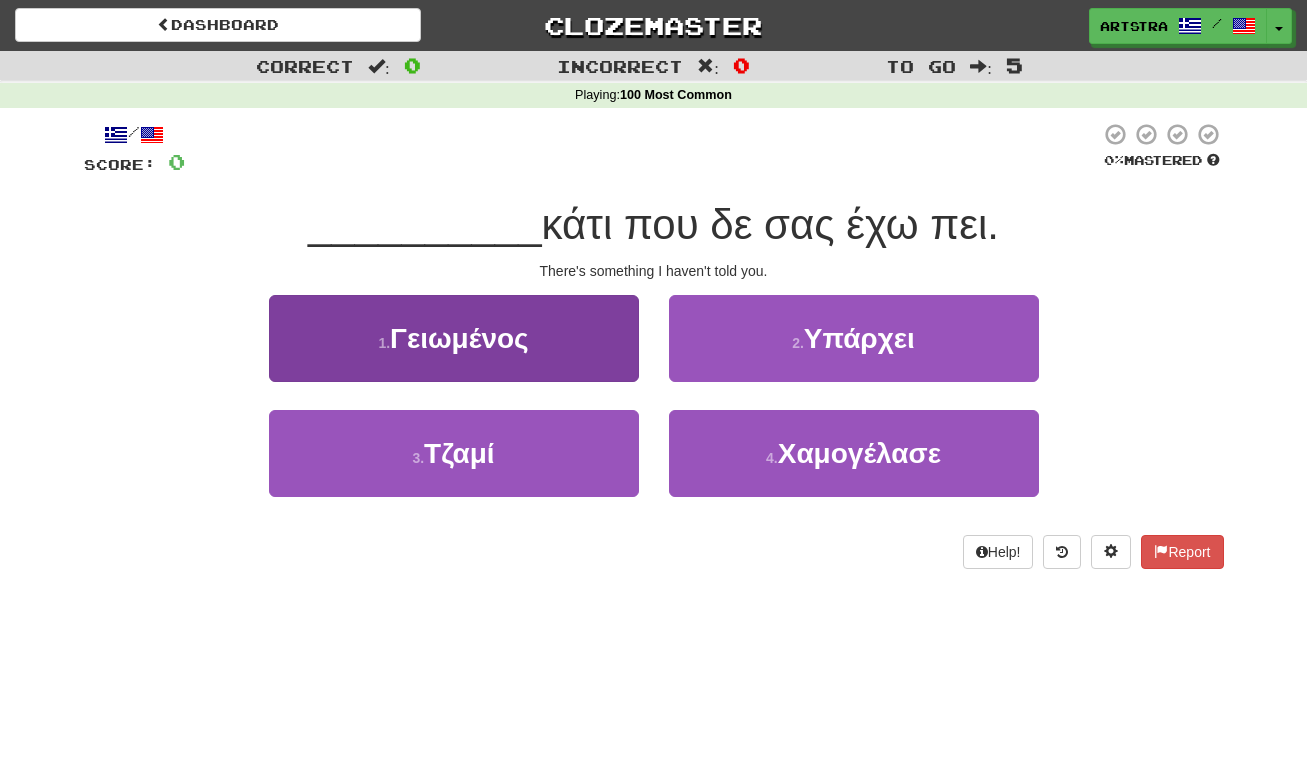 click on "1 .  Γειωμένος" at bounding box center [454, 338] 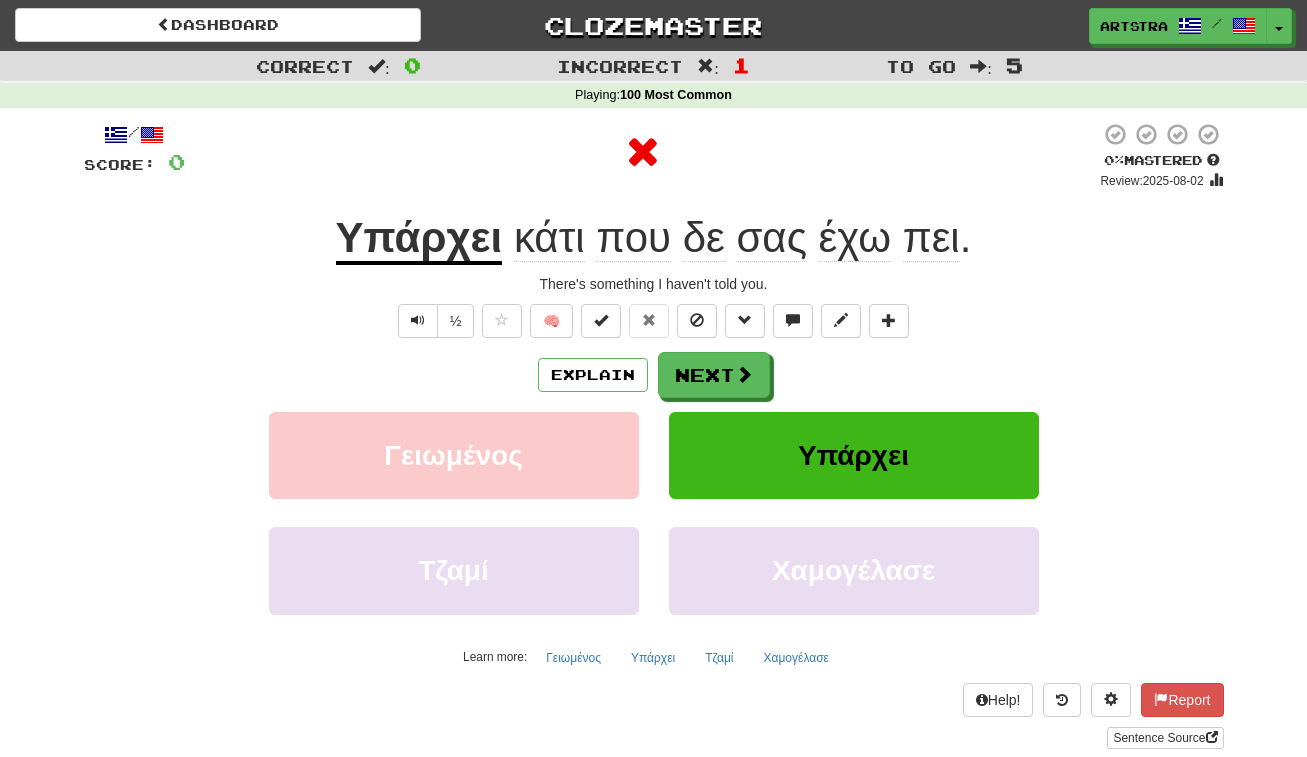 click on "Υπάρχει" at bounding box center (419, 239) 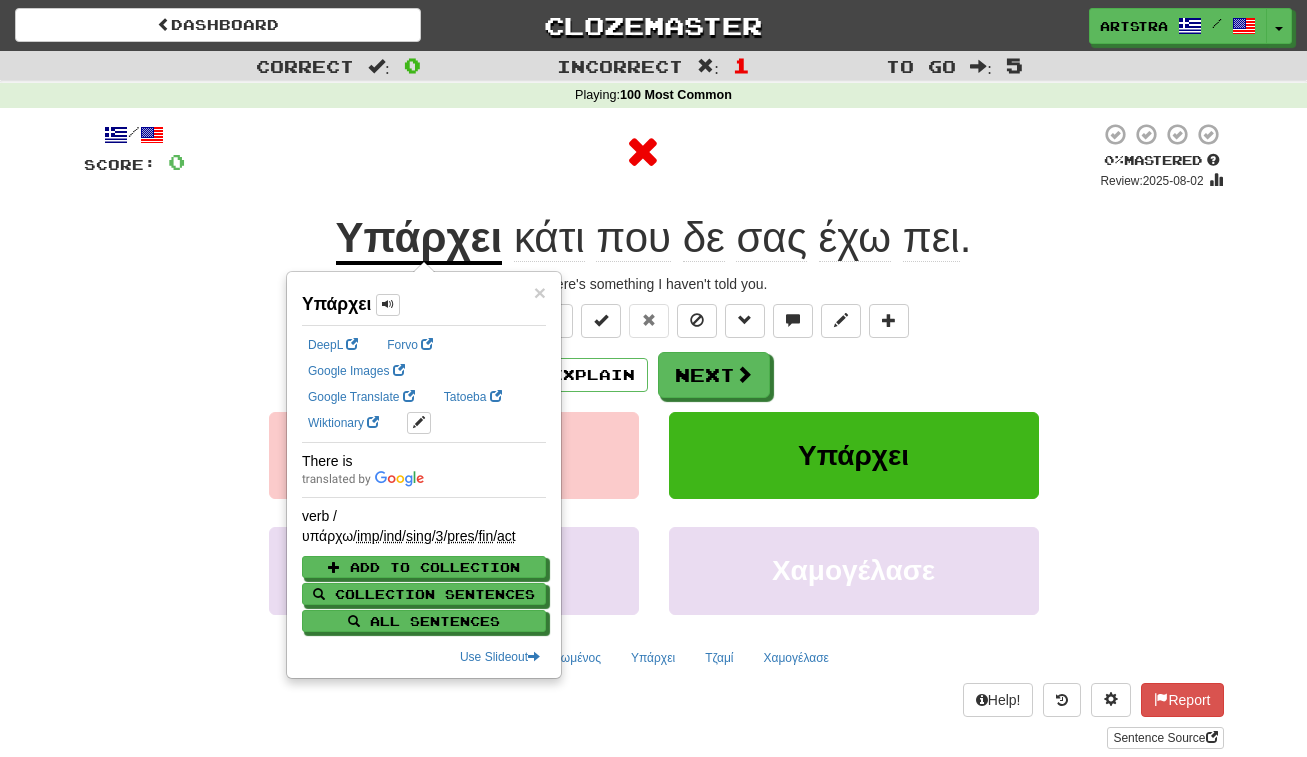 click on "κάτι" at bounding box center (549, 238) 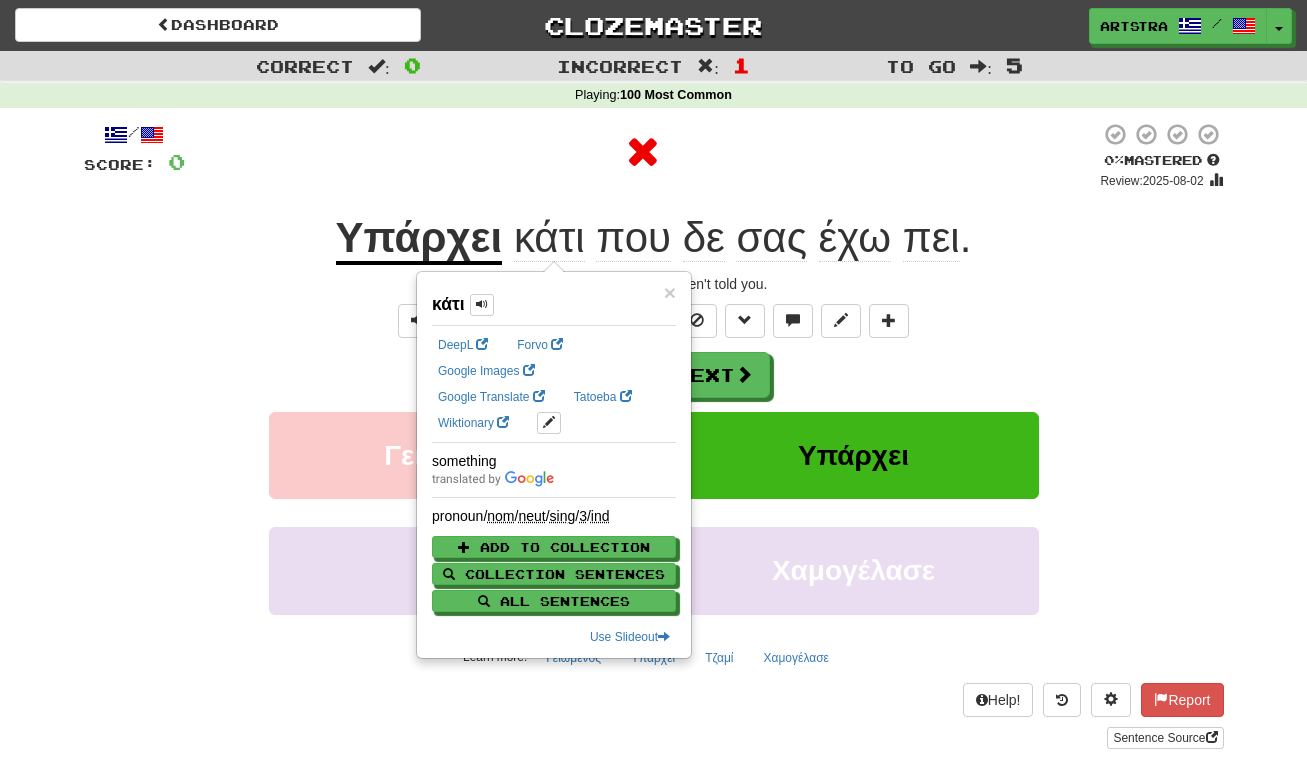 click on "έχω" at bounding box center [855, 238] 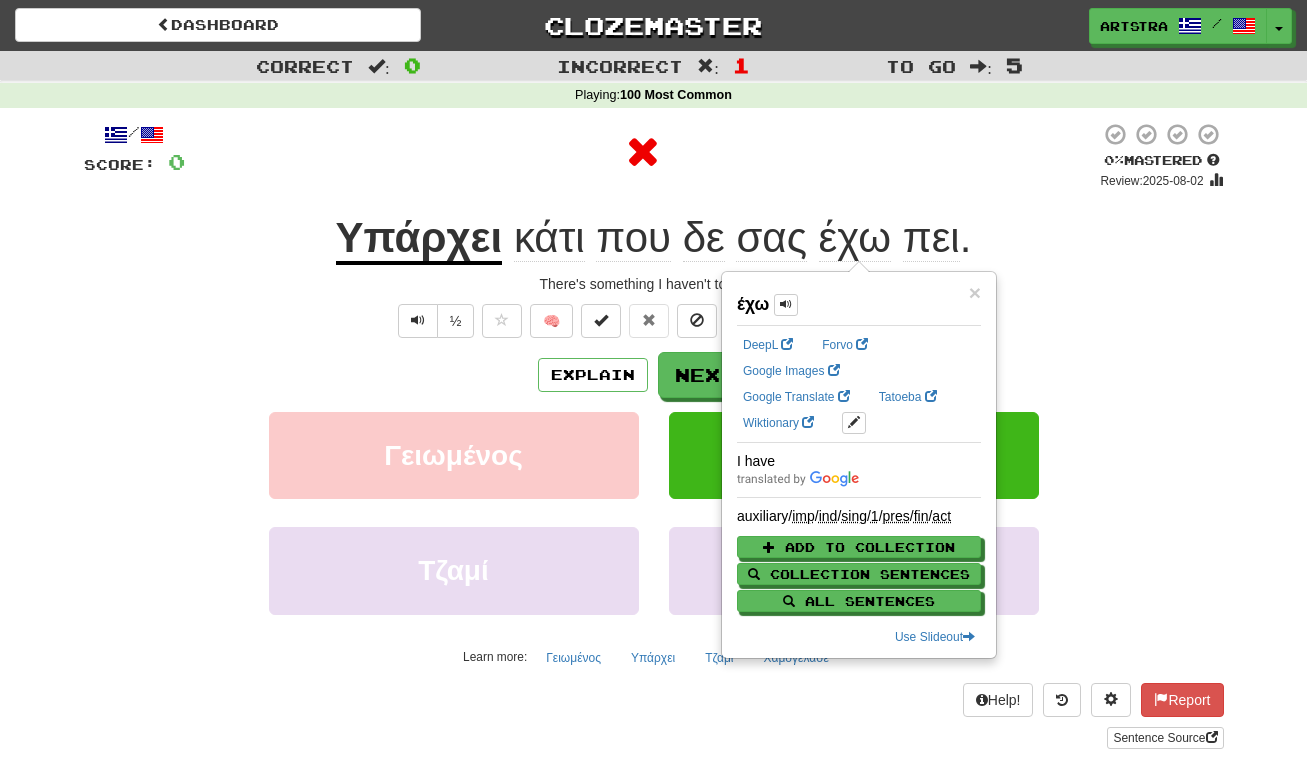 click on "κάτι   που   δε   σας   έχω   πει ." at bounding box center [736, 238] 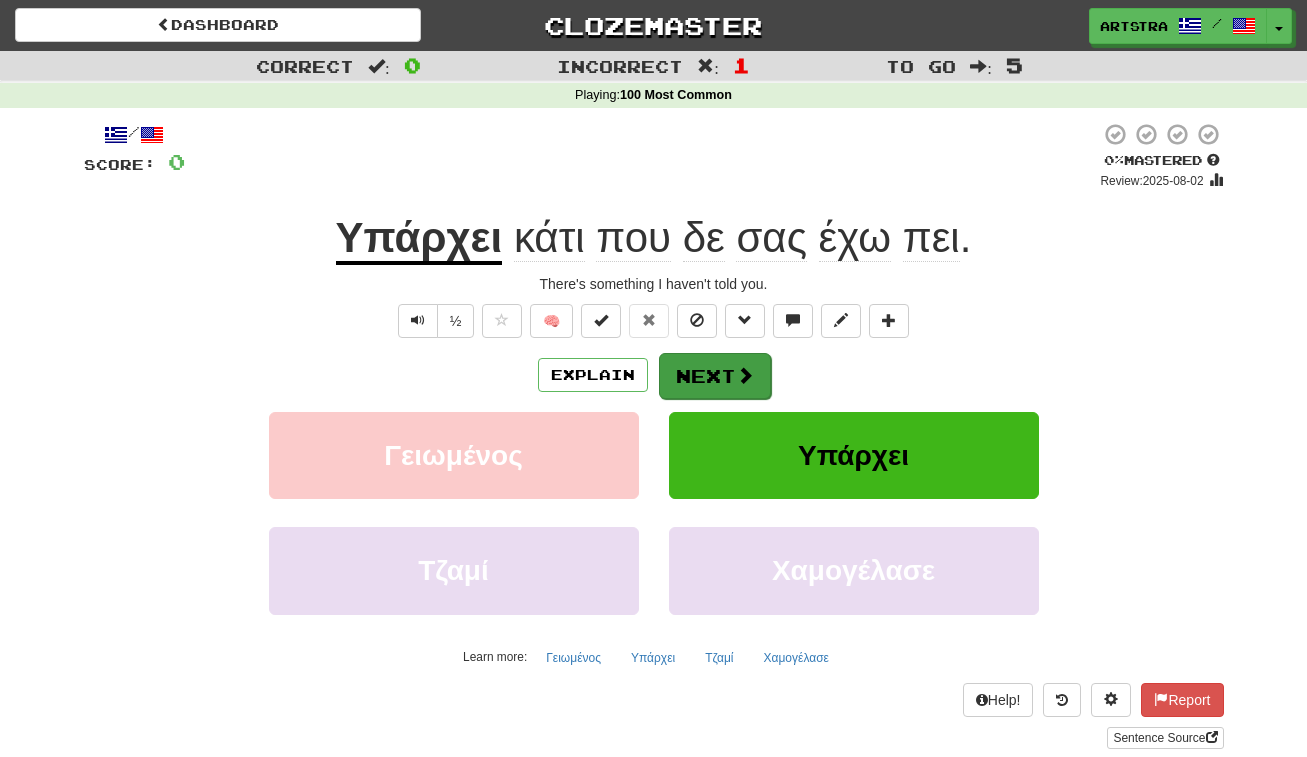 click at bounding box center [745, 375] 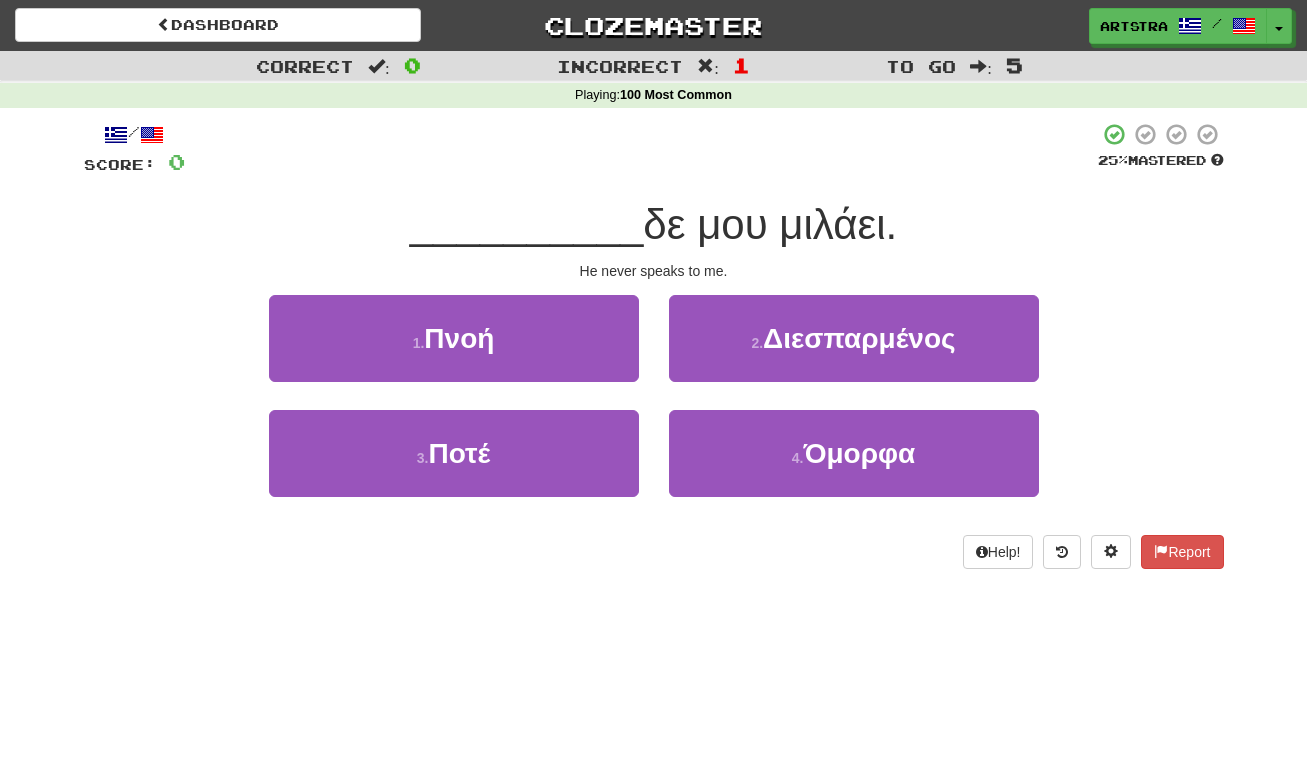 click on "δε μου μιλάει." at bounding box center [770, 224] 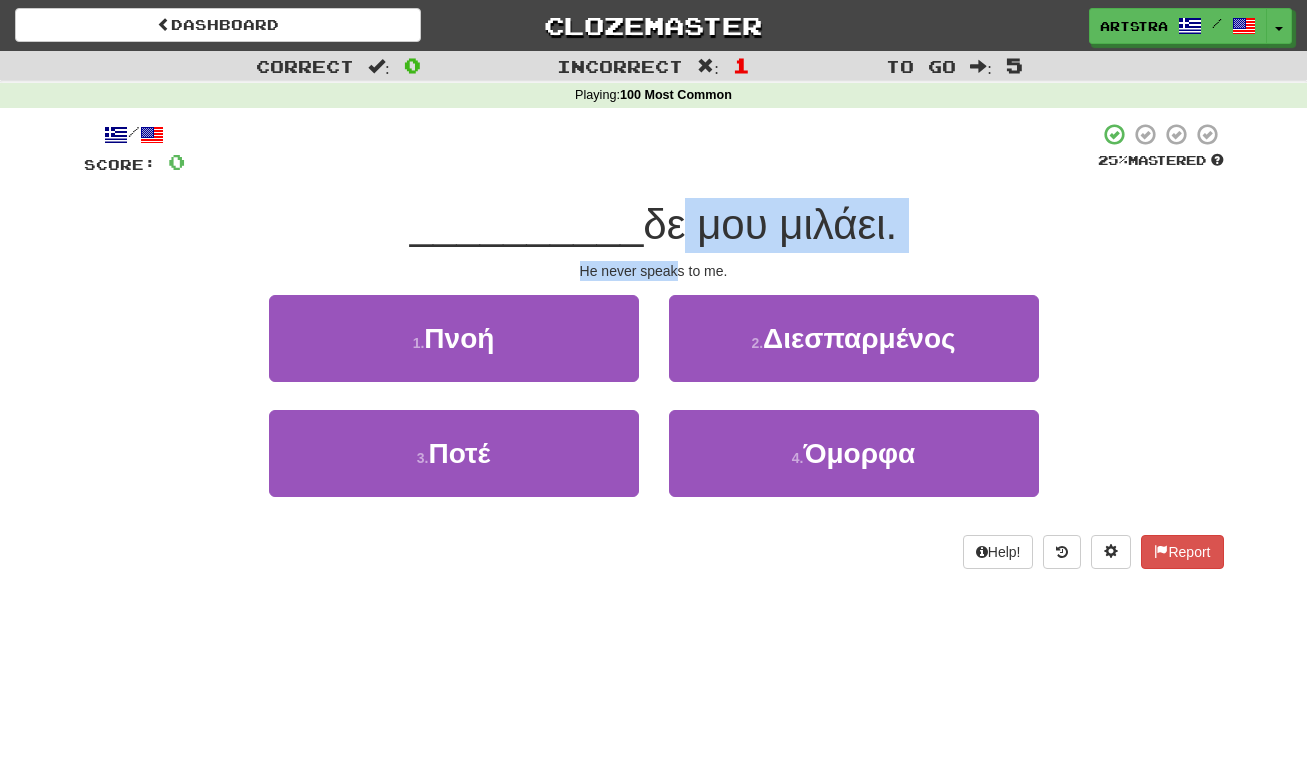 drag, startPoint x: 657, startPoint y: 240, endPoint x: 675, endPoint y: 259, distance: 26.172504 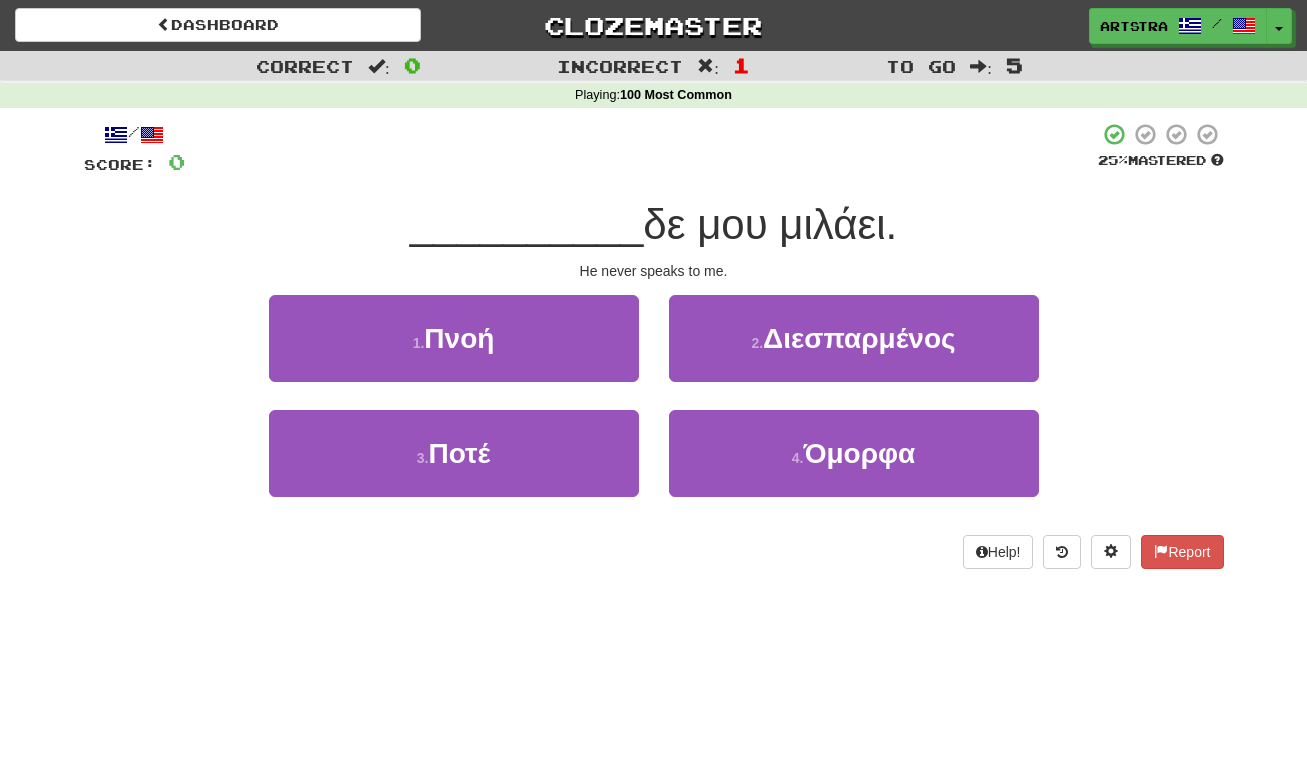 click on "/  Score:   0 25 %  Mastered __________  δε μου μιλάει. He never speaks to me. 1 .  Πνοή 2 .  Διεσπαρμένος 3 .  Ποτέ 4 .  Όμορφα  Help!  Report" at bounding box center (654, 345) 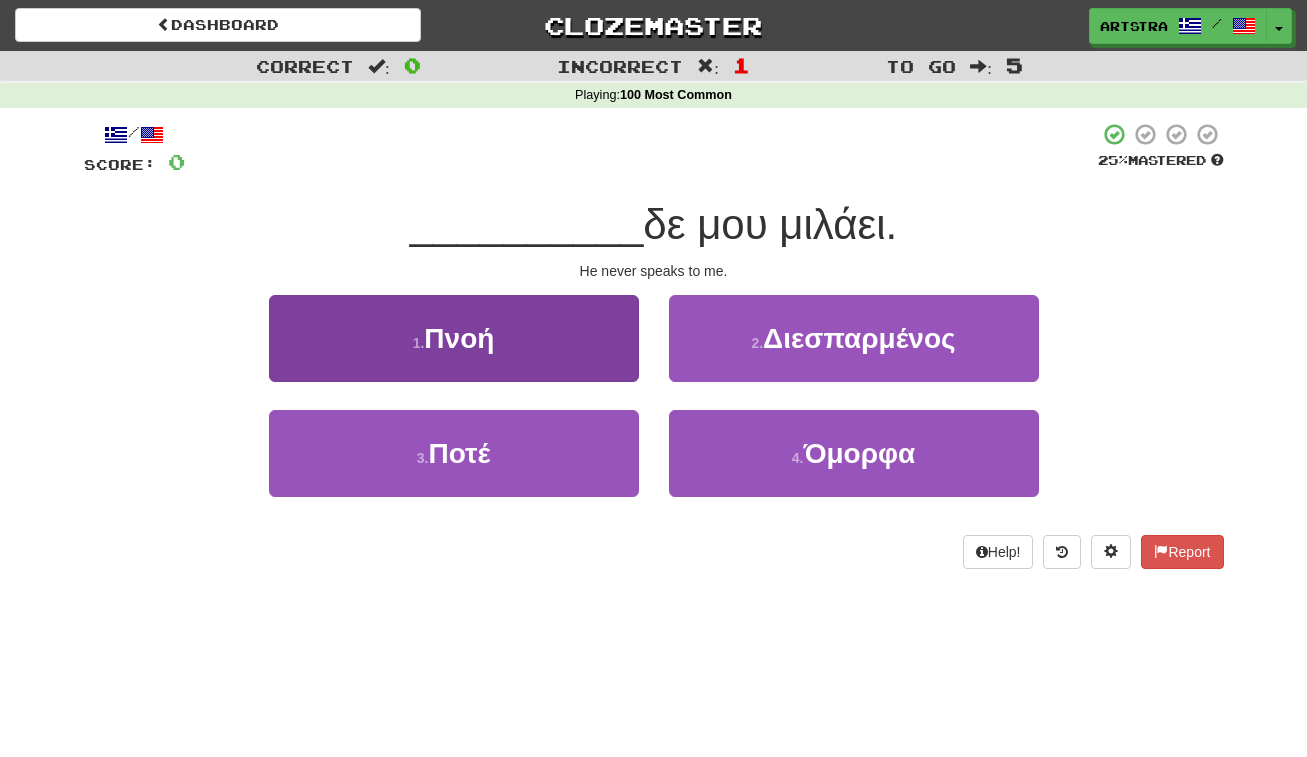click on "1 .  Πνοή" at bounding box center (454, 338) 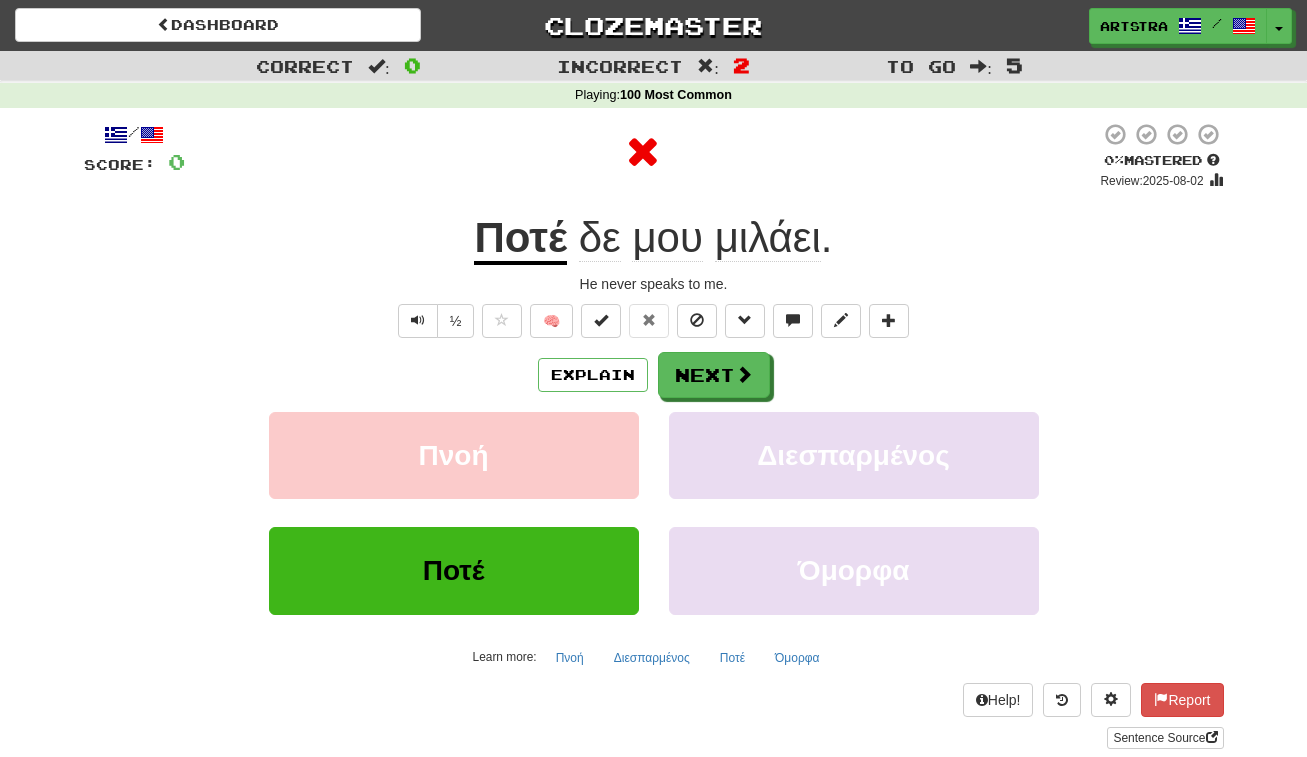 click on "Ποτέ" at bounding box center [520, 239] 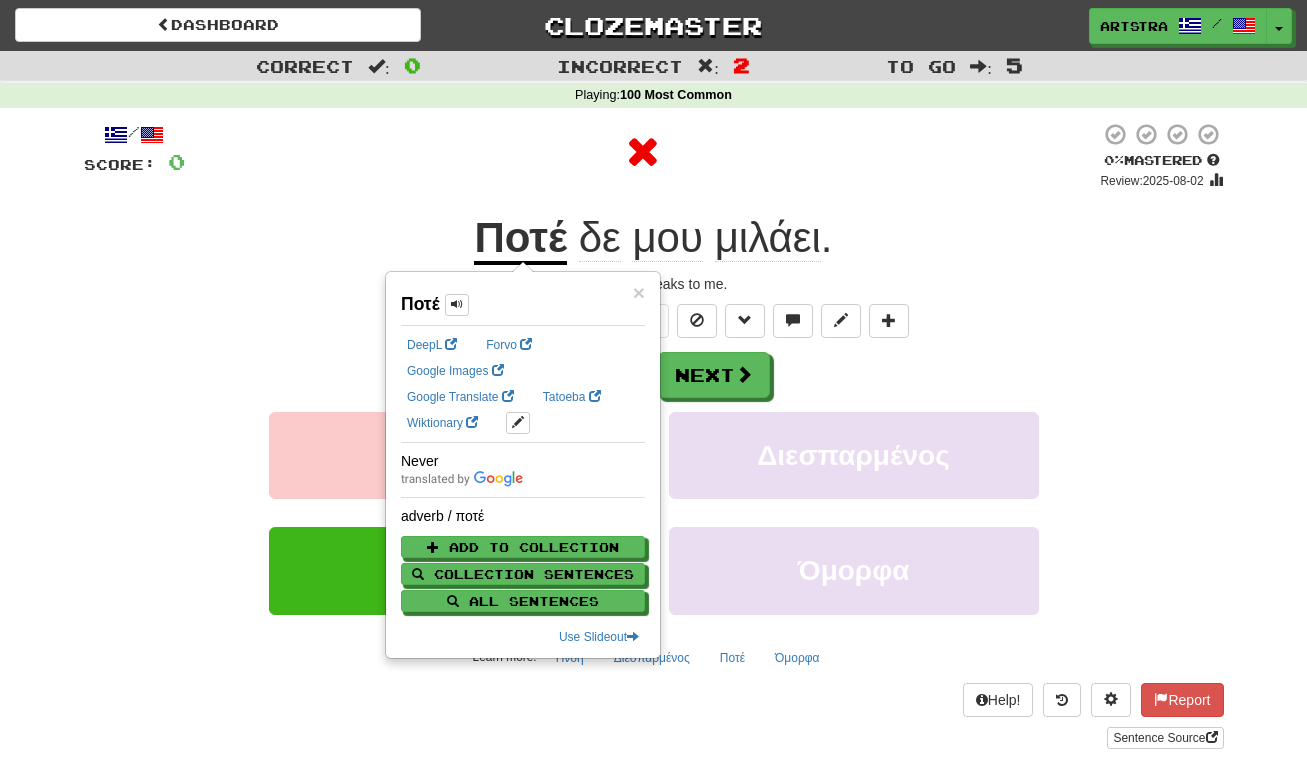 click on "μιλάει" at bounding box center [768, 238] 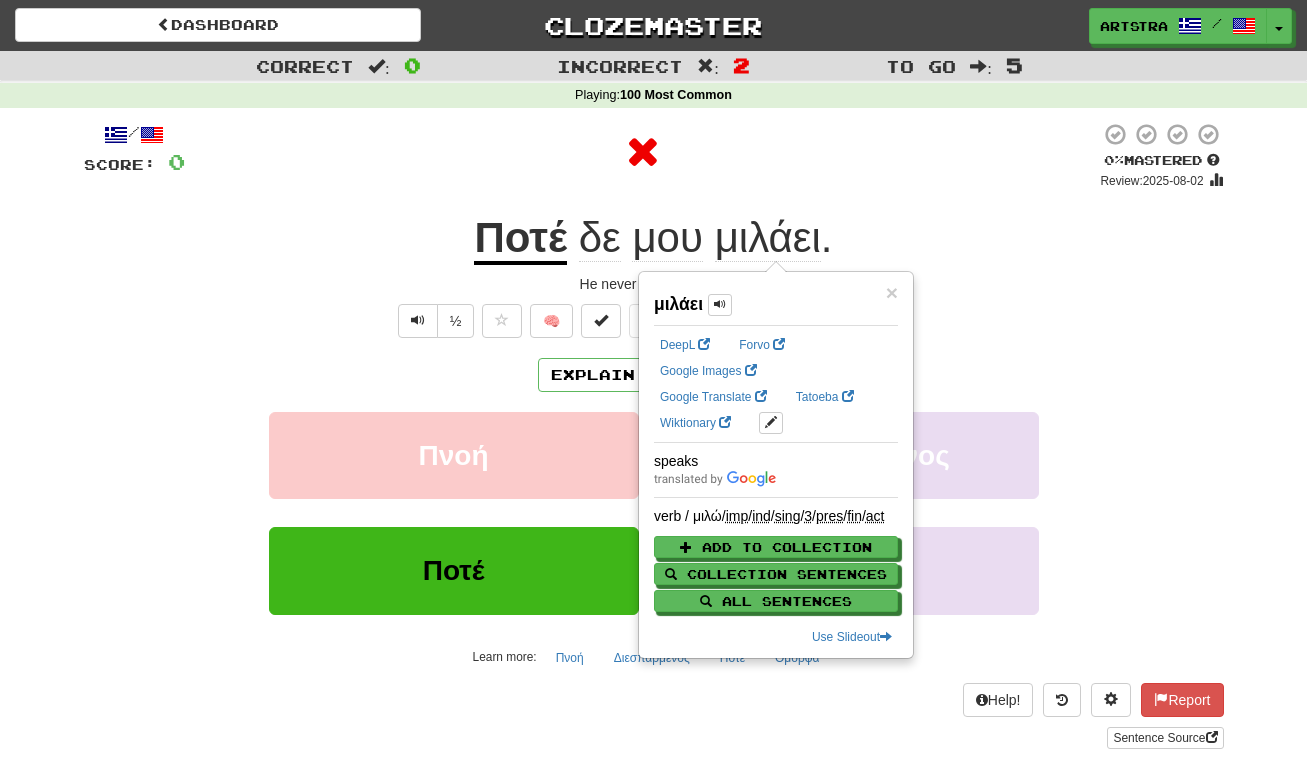 click at bounding box center [642, 156] 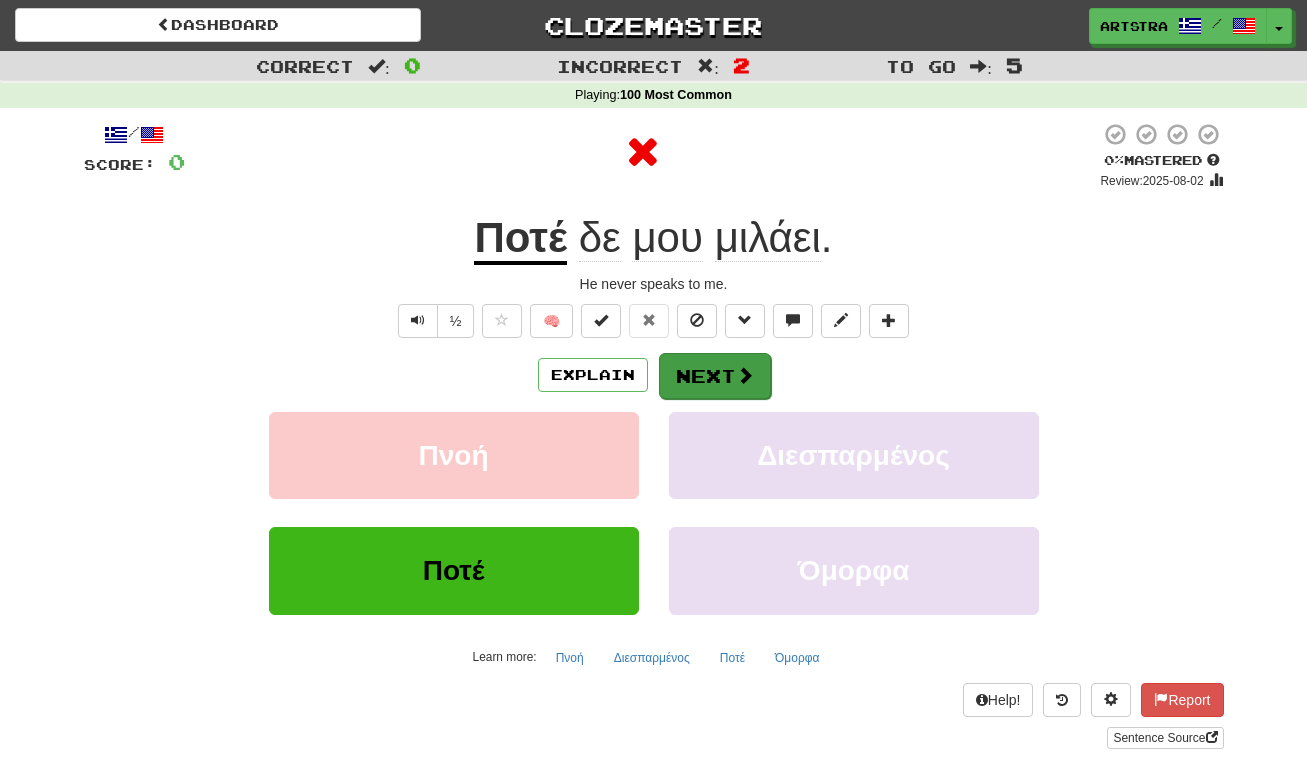 click on "Next" at bounding box center (715, 376) 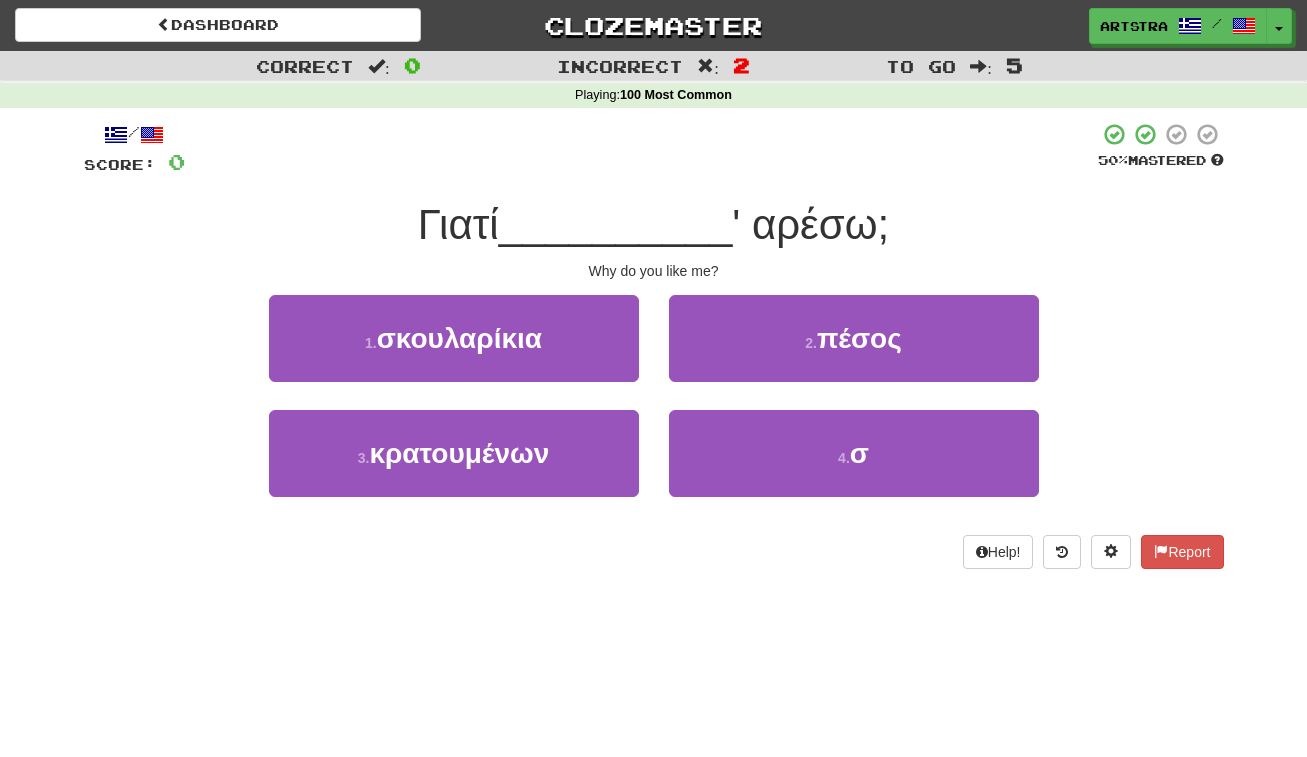 click on "__________" at bounding box center [616, 224] 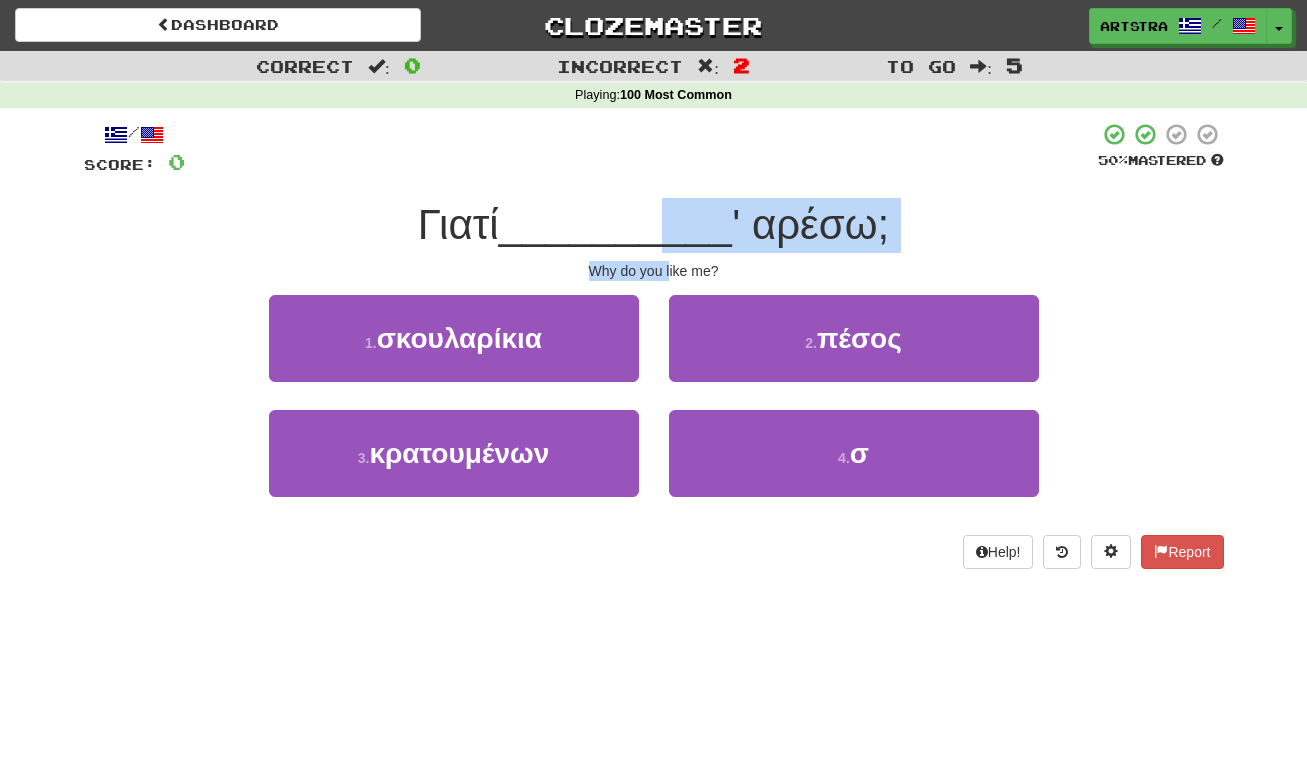 drag, startPoint x: 660, startPoint y: 230, endPoint x: 671, endPoint y: 265, distance: 36.687874 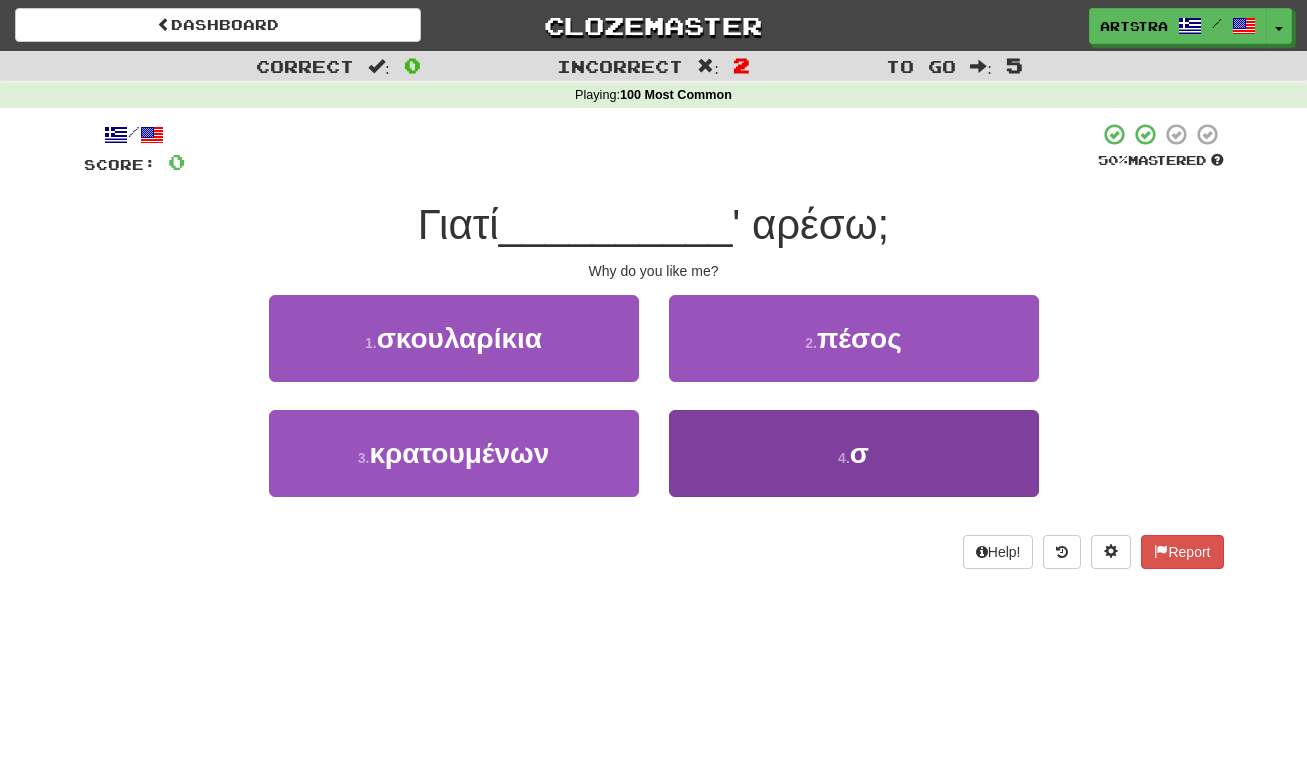 click on "4 .  σ" at bounding box center [854, 453] 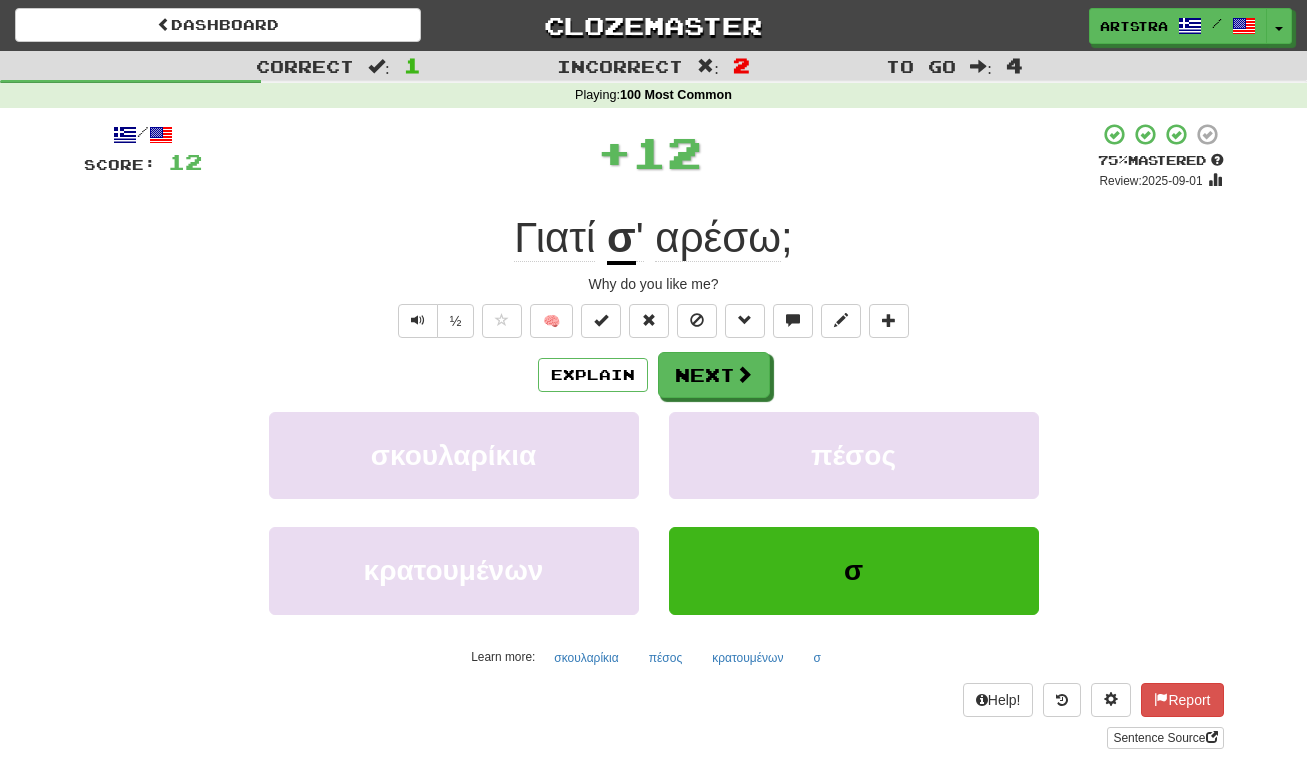 click on "σ" at bounding box center [621, 239] 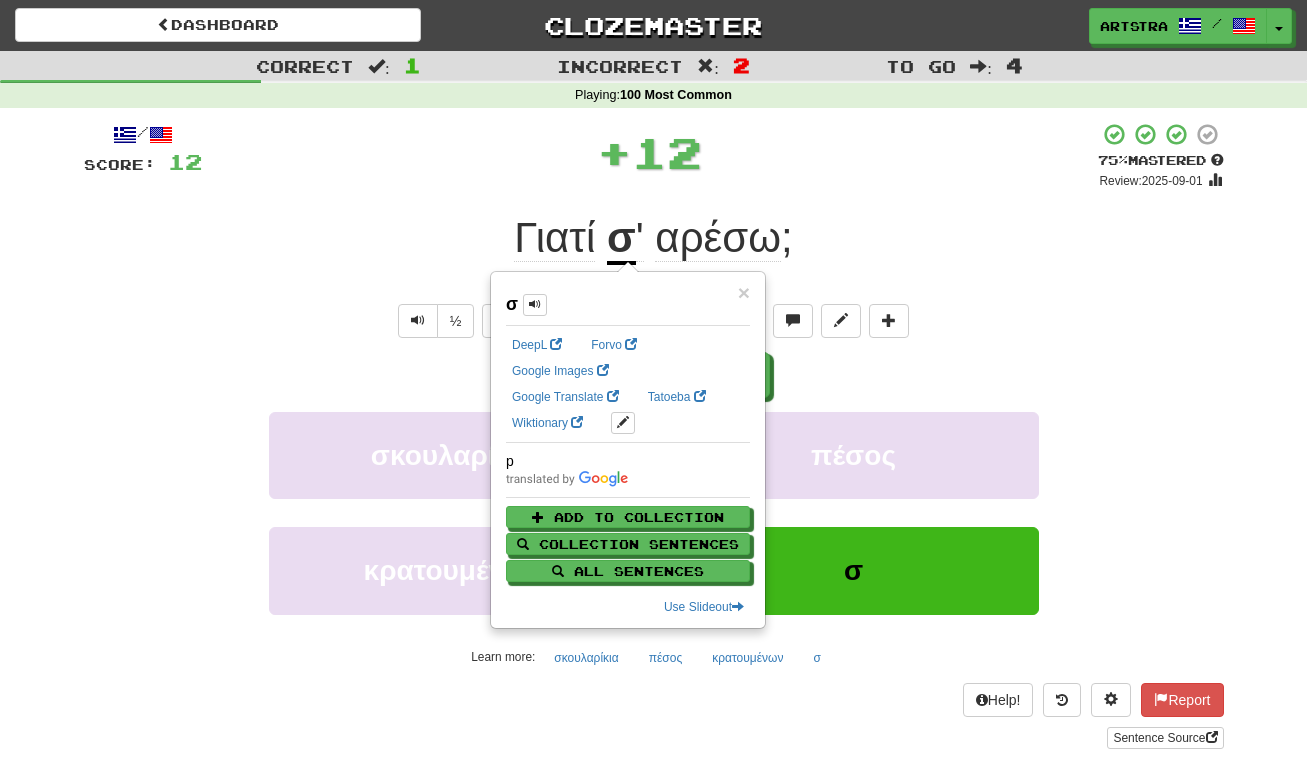 click on "αρέσω" at bounding box center [718, 238] 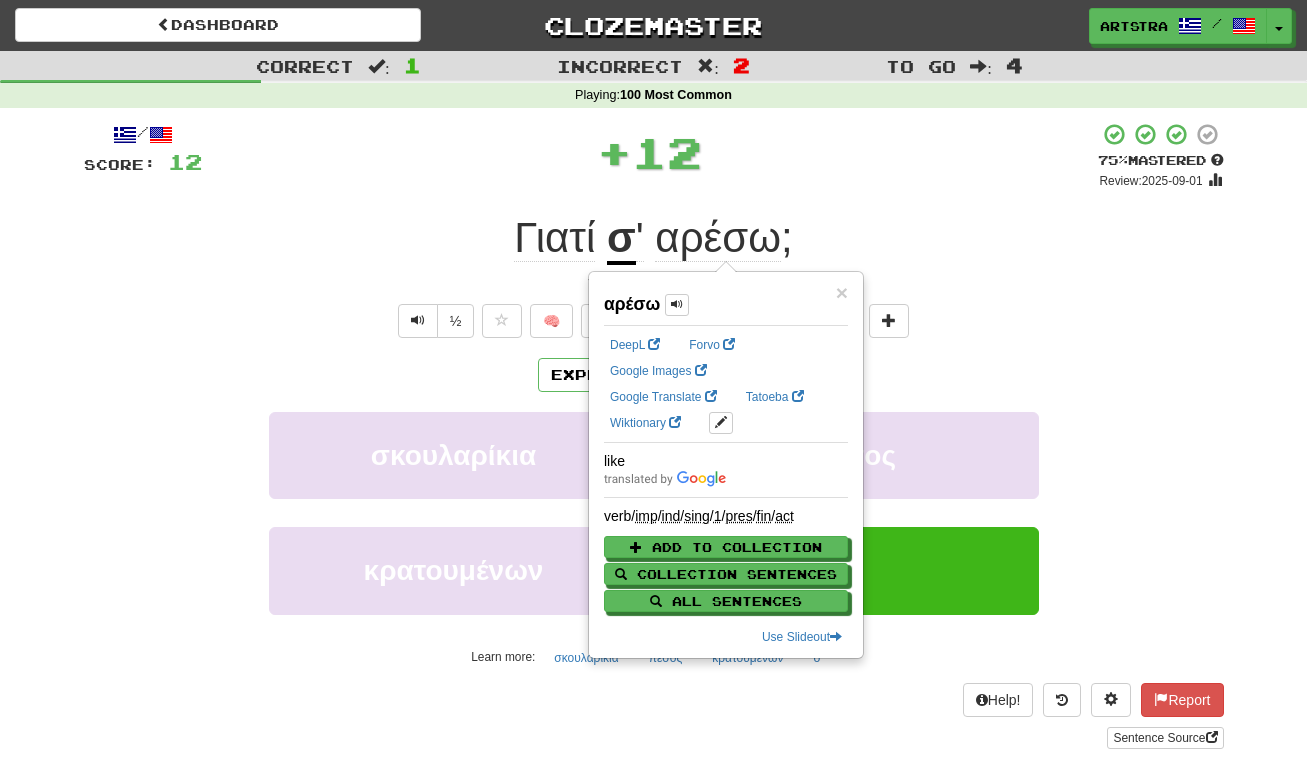 click on "Γιατί   σ '   αρέσω ;" at bounding box center (654, 238) 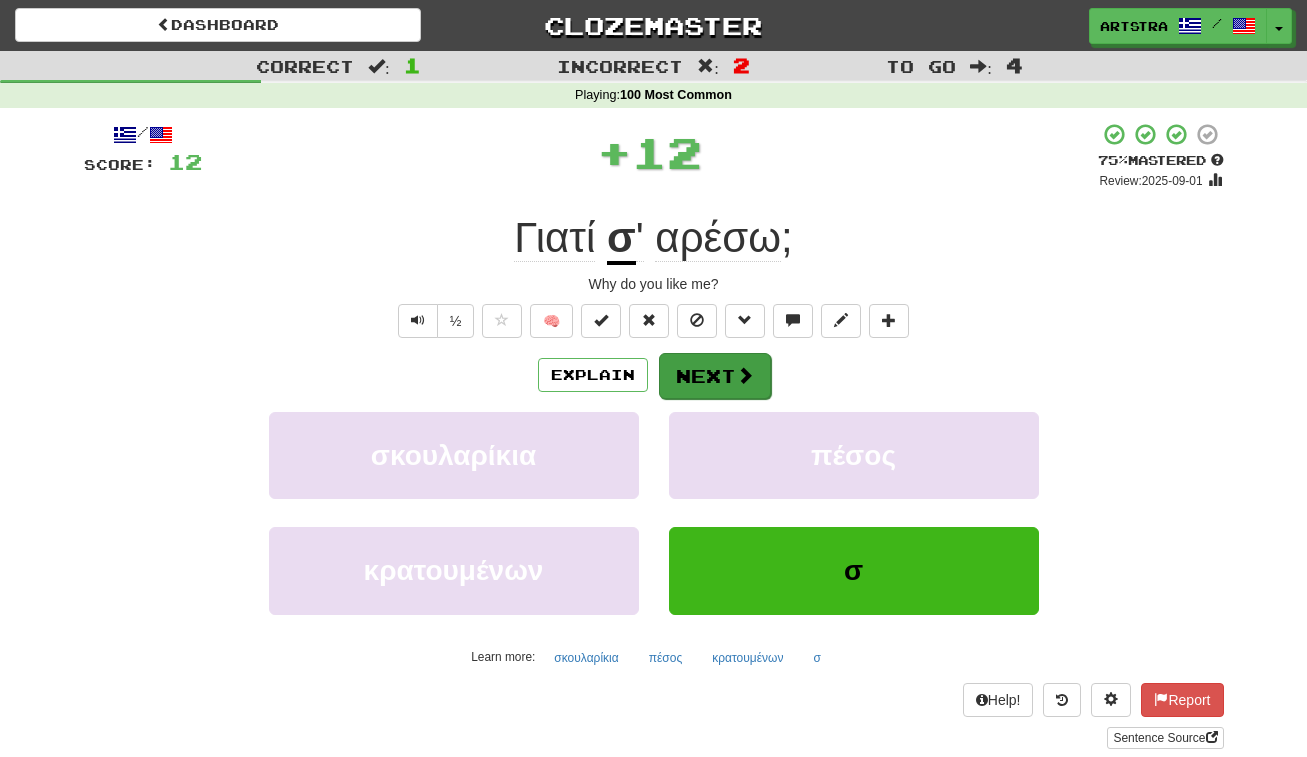 click on "Next" at bounding box center (715, 376) 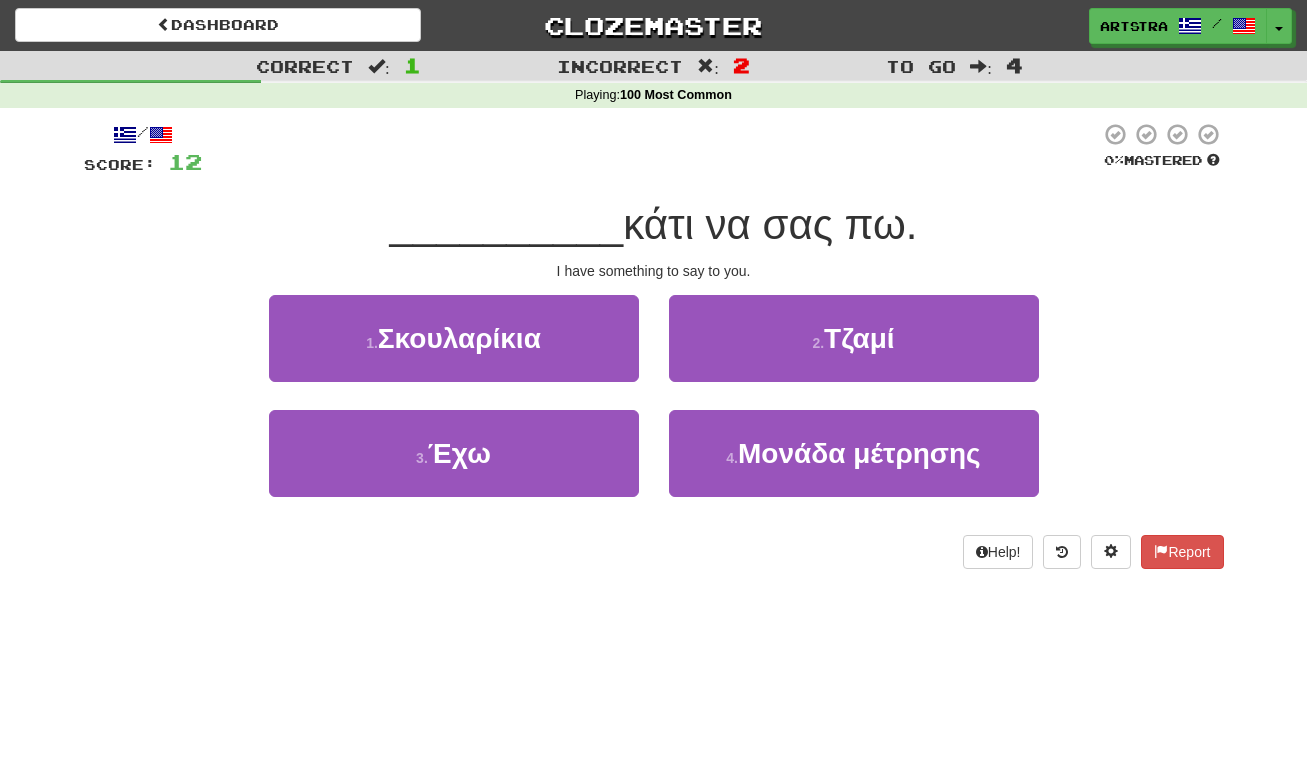 click on "κάτι να σας πω." at bounding box center (770, 224) 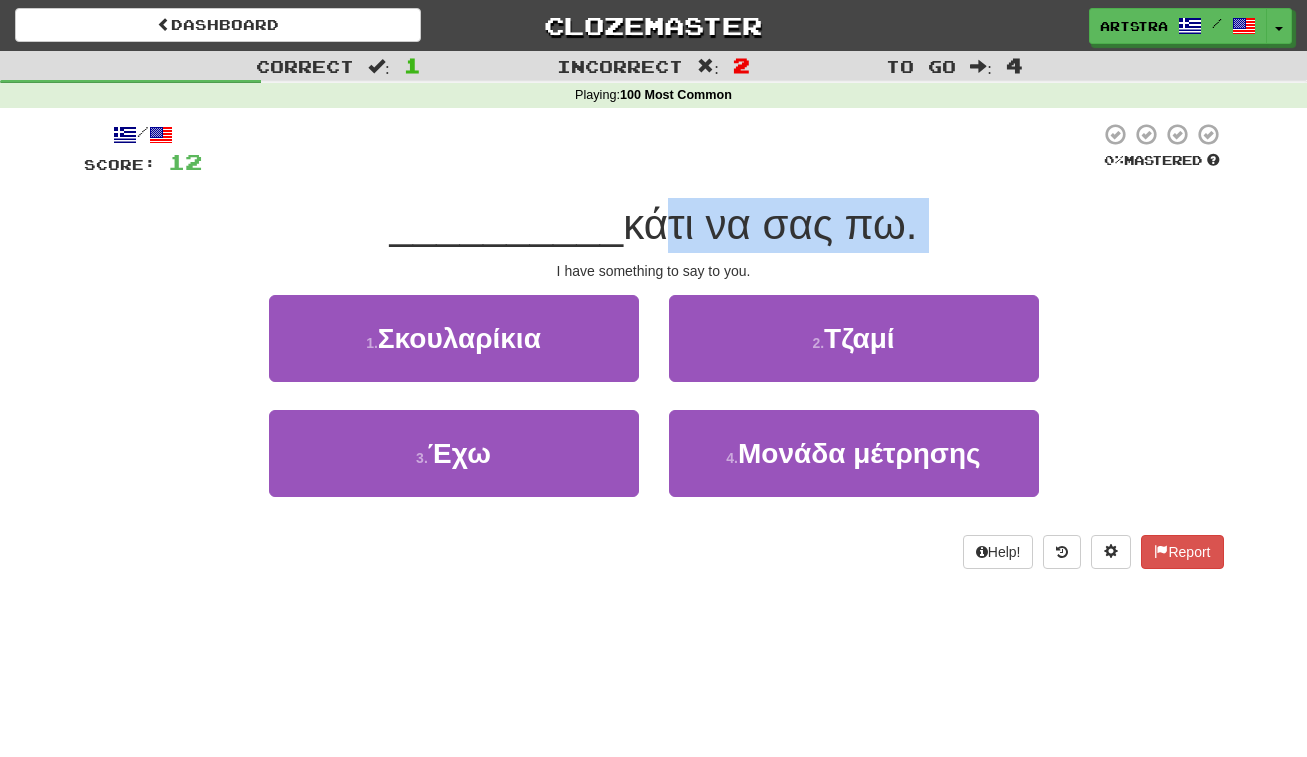drag, startPoint x: 657, startPoint y: 241, endPoint x: 664, endPoint y: 256, distance: 16.552946 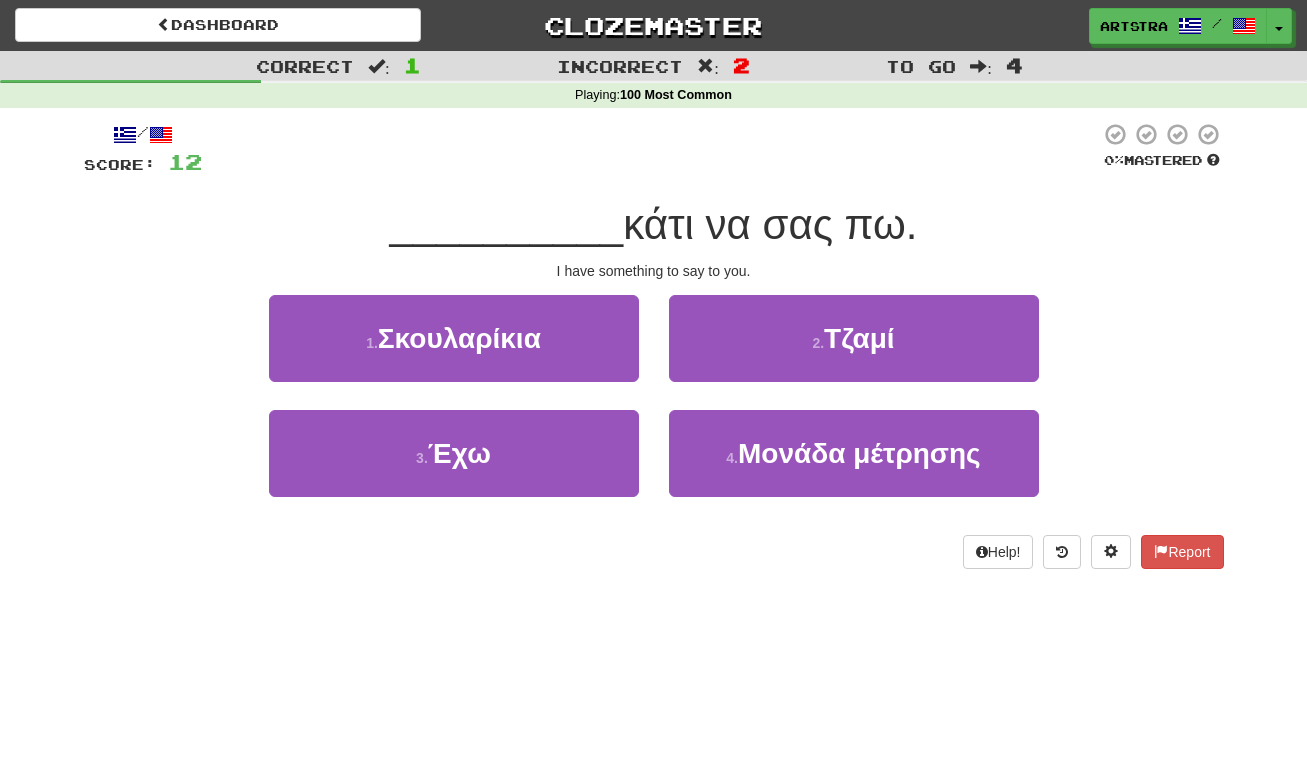 click on "/  Score:   12 0 %  Mastered __________  κάτι να σας πω. I have something to say to you. 1 .  Σκουλαρίκια 2 .  Τζαμί 3 .  Έχω 4 .  Μονάδα μέτρησης  Help!  Report" at bounding box center (654, 345) 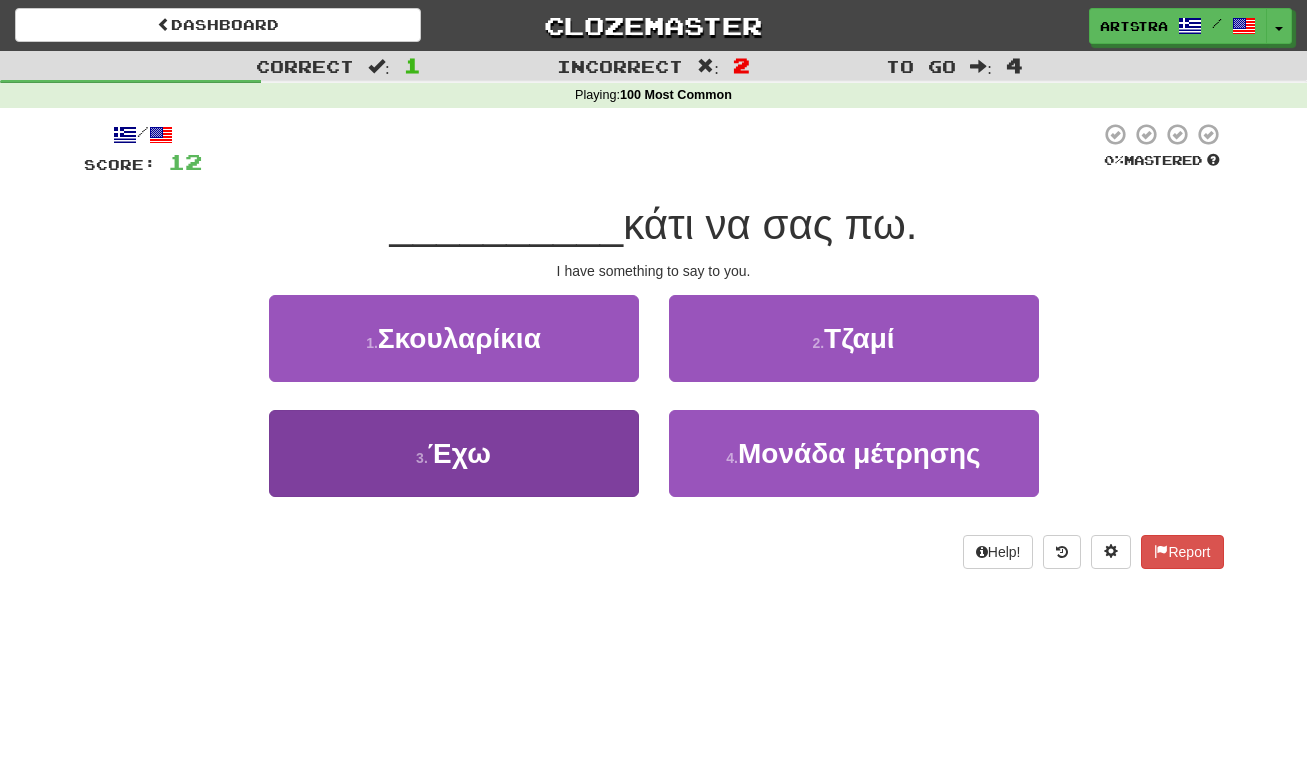 click on "3 .  Έχω" at bounding box center [454, 453] 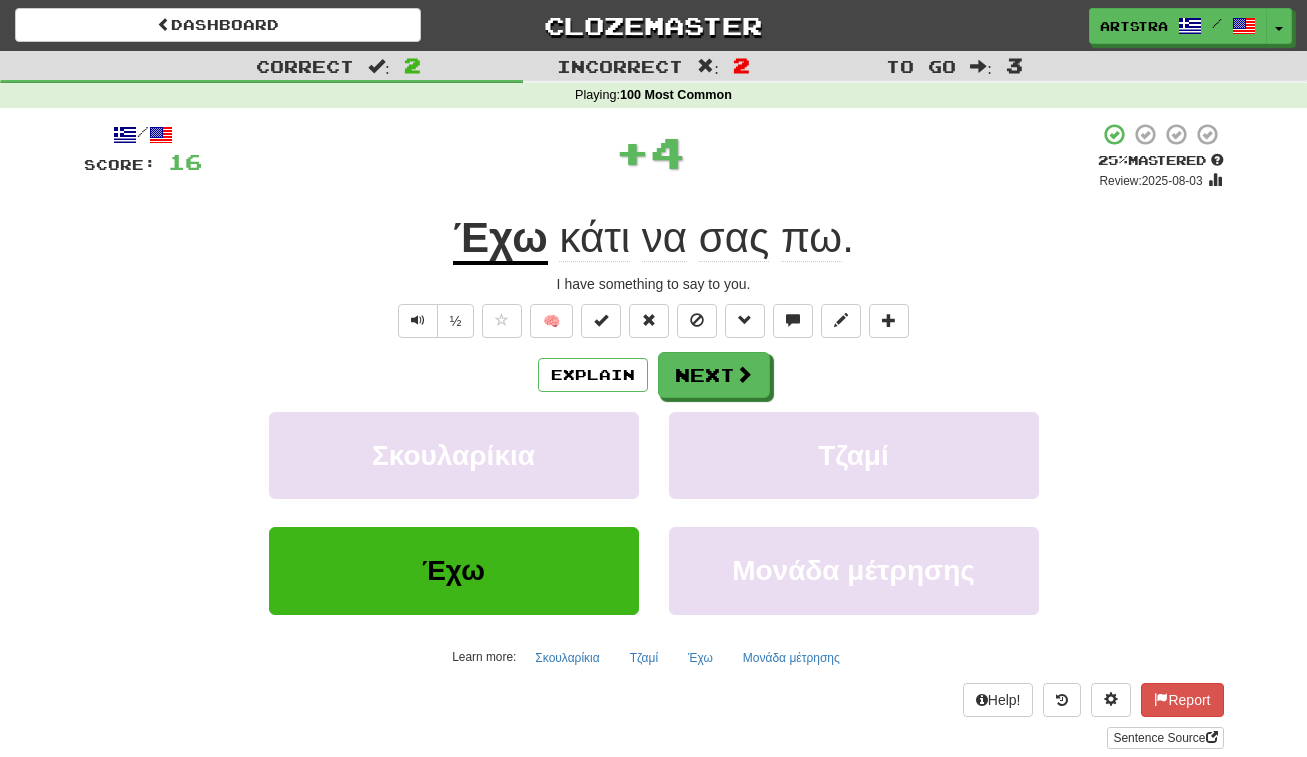 click on "Έχω" at bounding box center (500, 239) 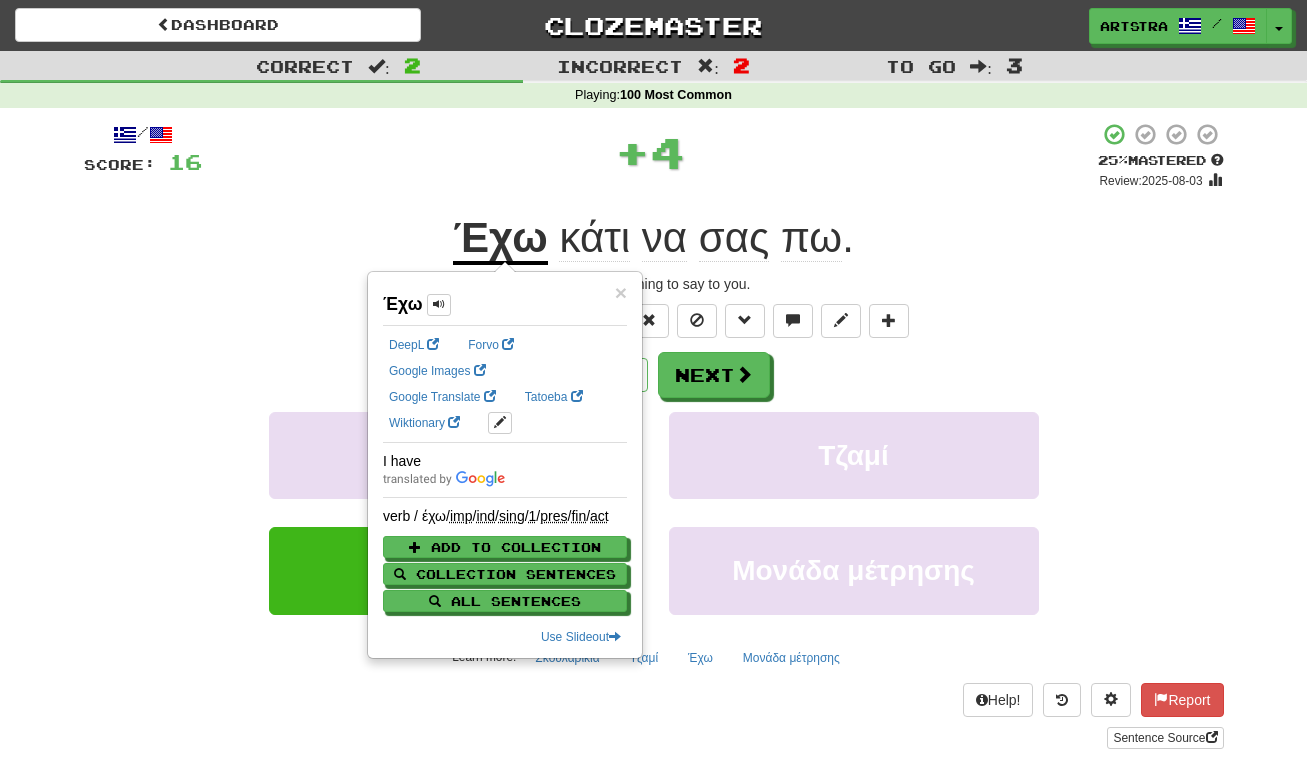 click on "κάτι" at bounding box center (594, 238) 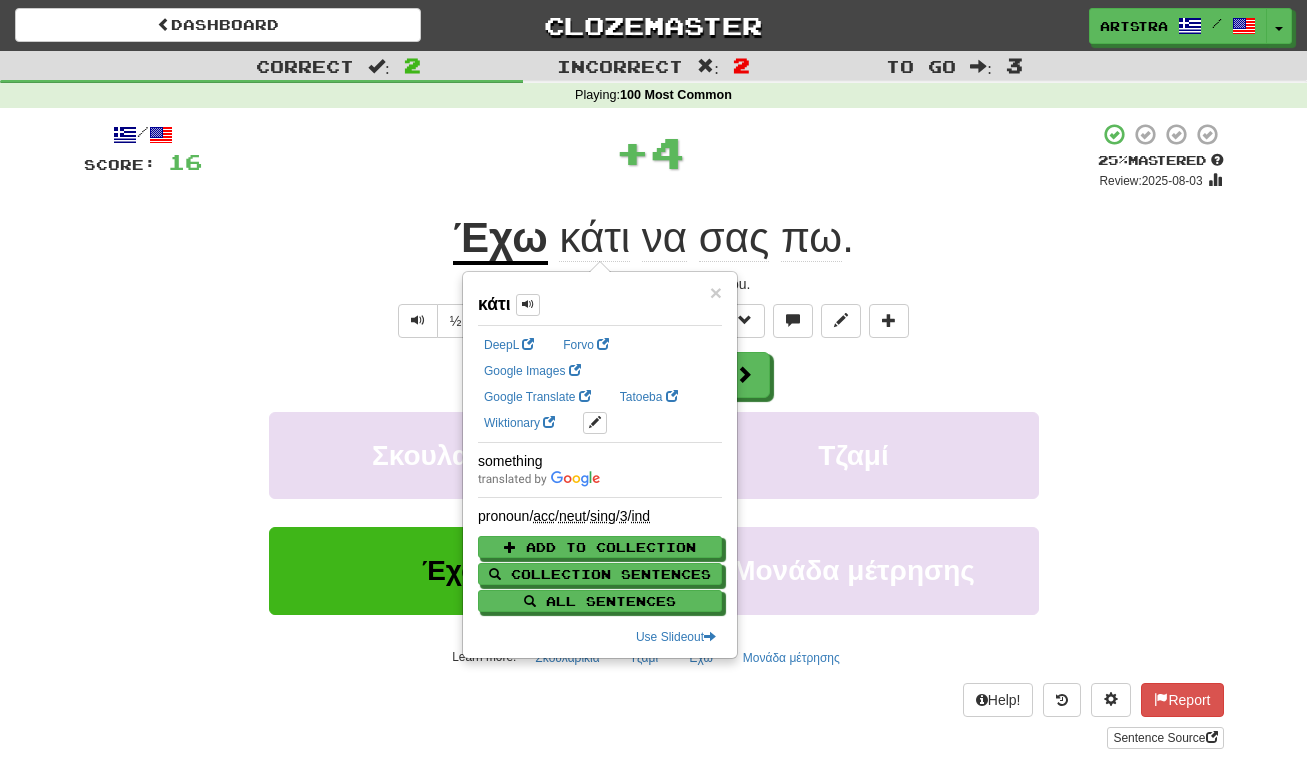 click on "σας" at bounding box center (734, 238) 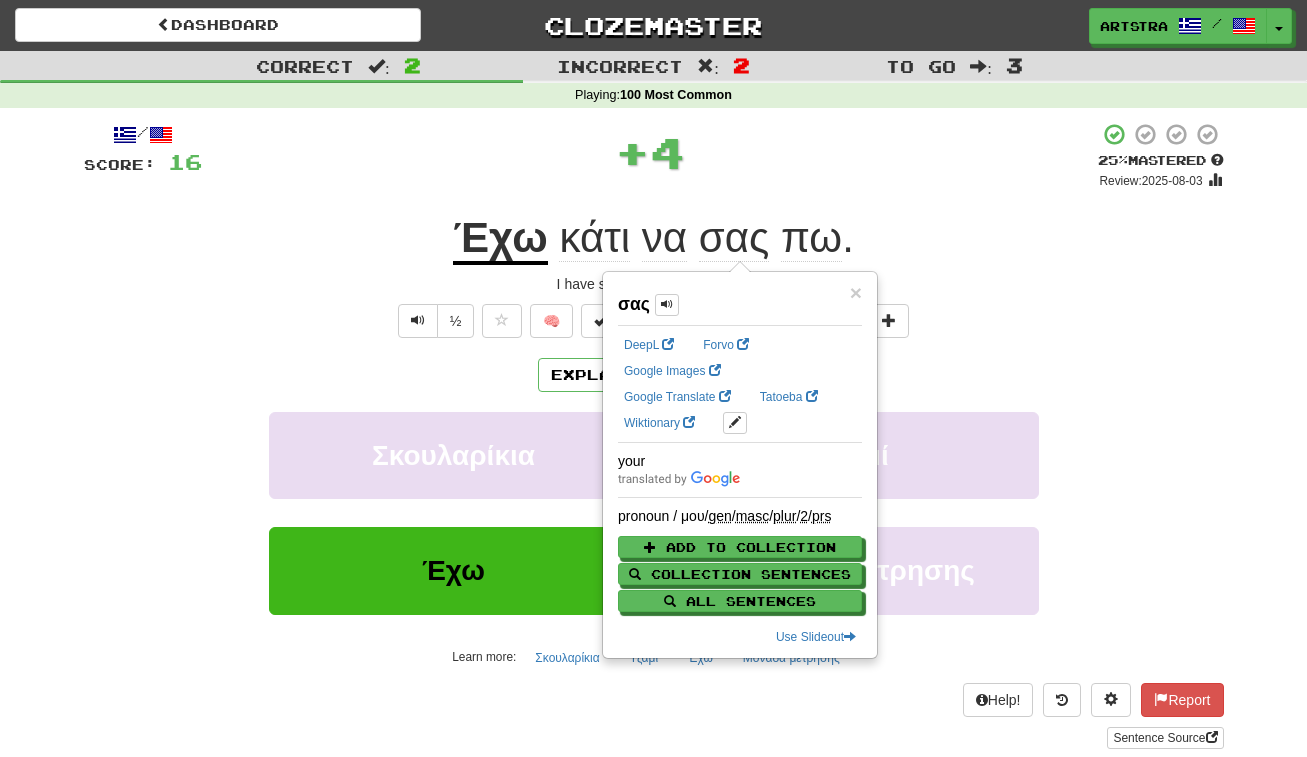 click on "πω" at bounding box center [811, 238] 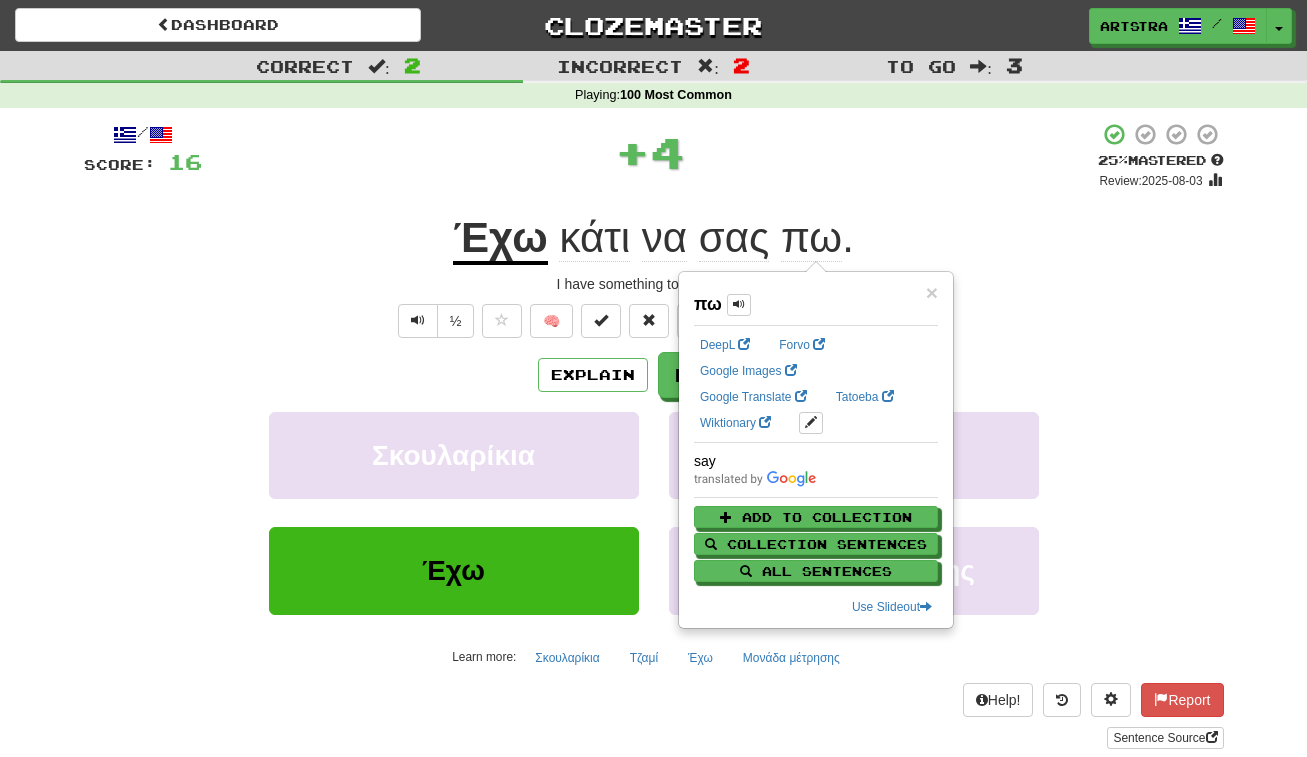 click on "+ 4" at bounding box center [650, 152] 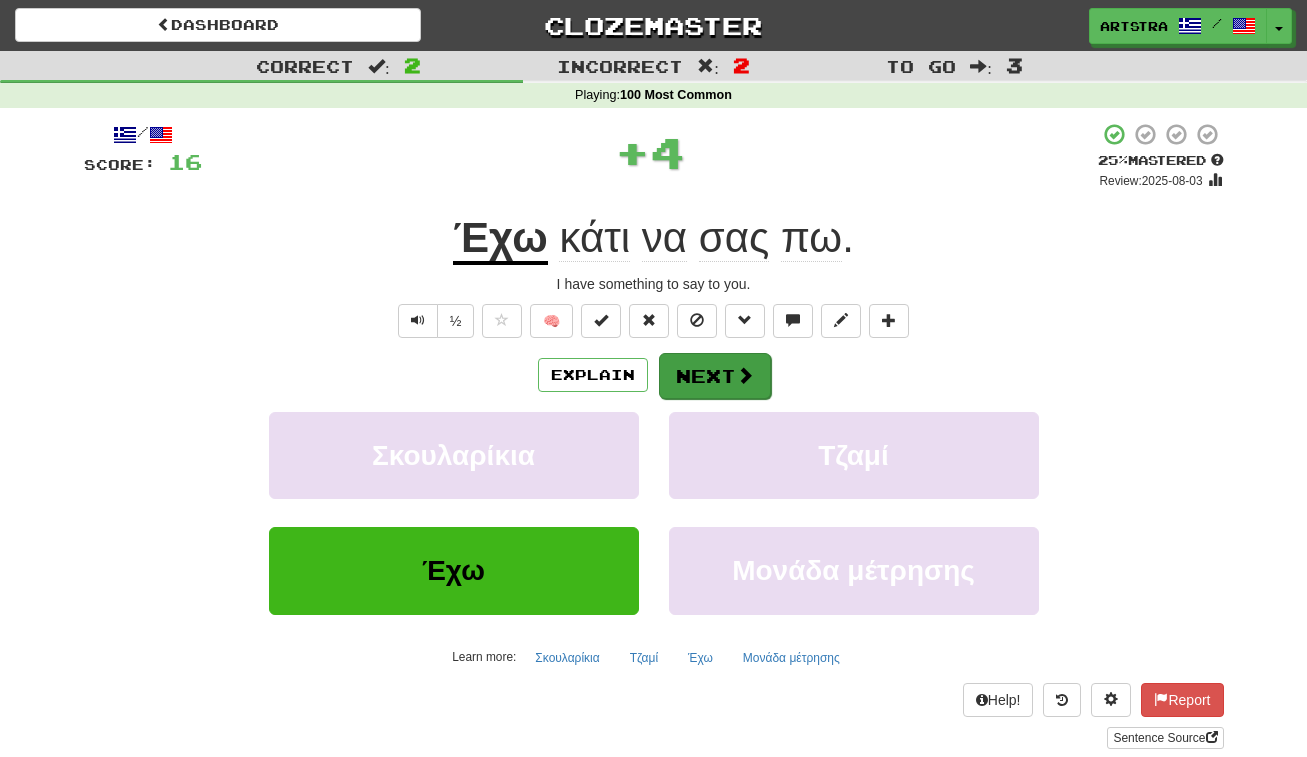 click at bounding box center [745, 375] 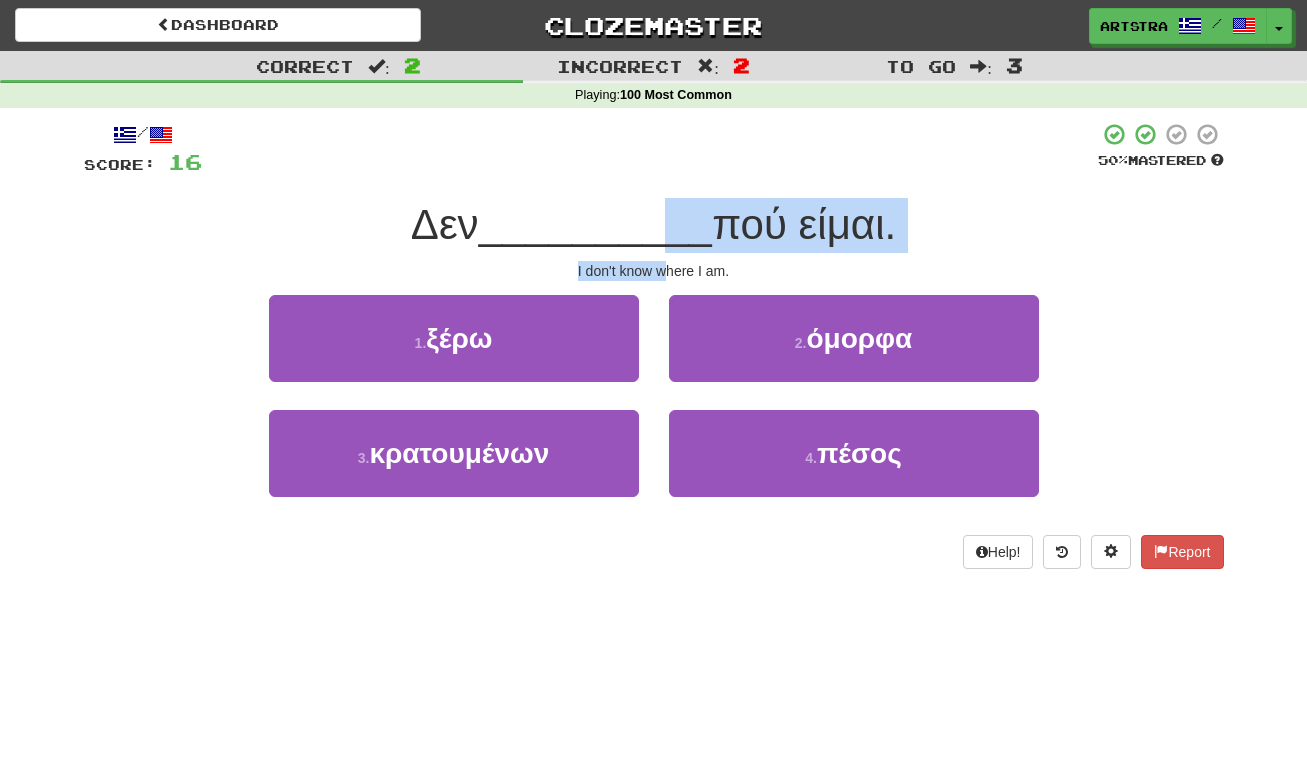 drag, startPoint x: 666, startPoint y: 213, endPoint x: 672, endPoint y: 265, distance: 52.34501 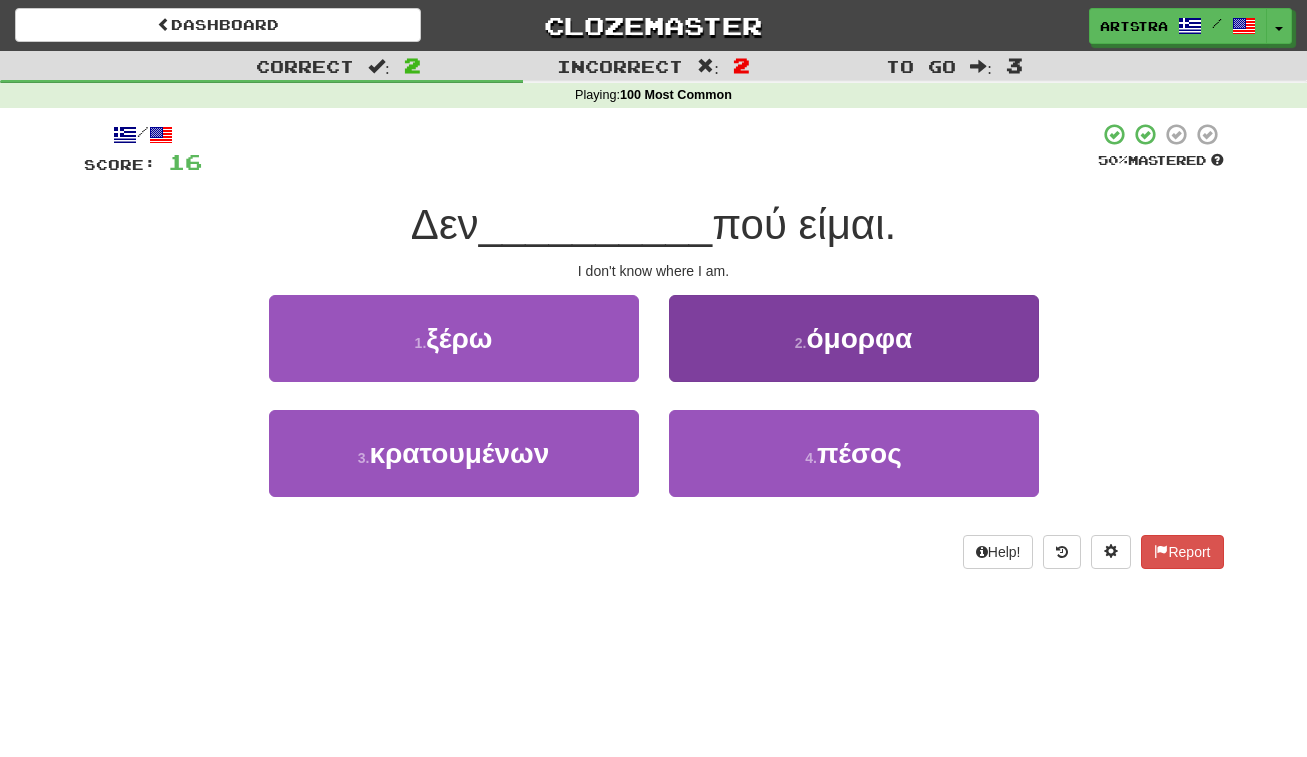click on "πέσος" at bounding box center [859, 453] 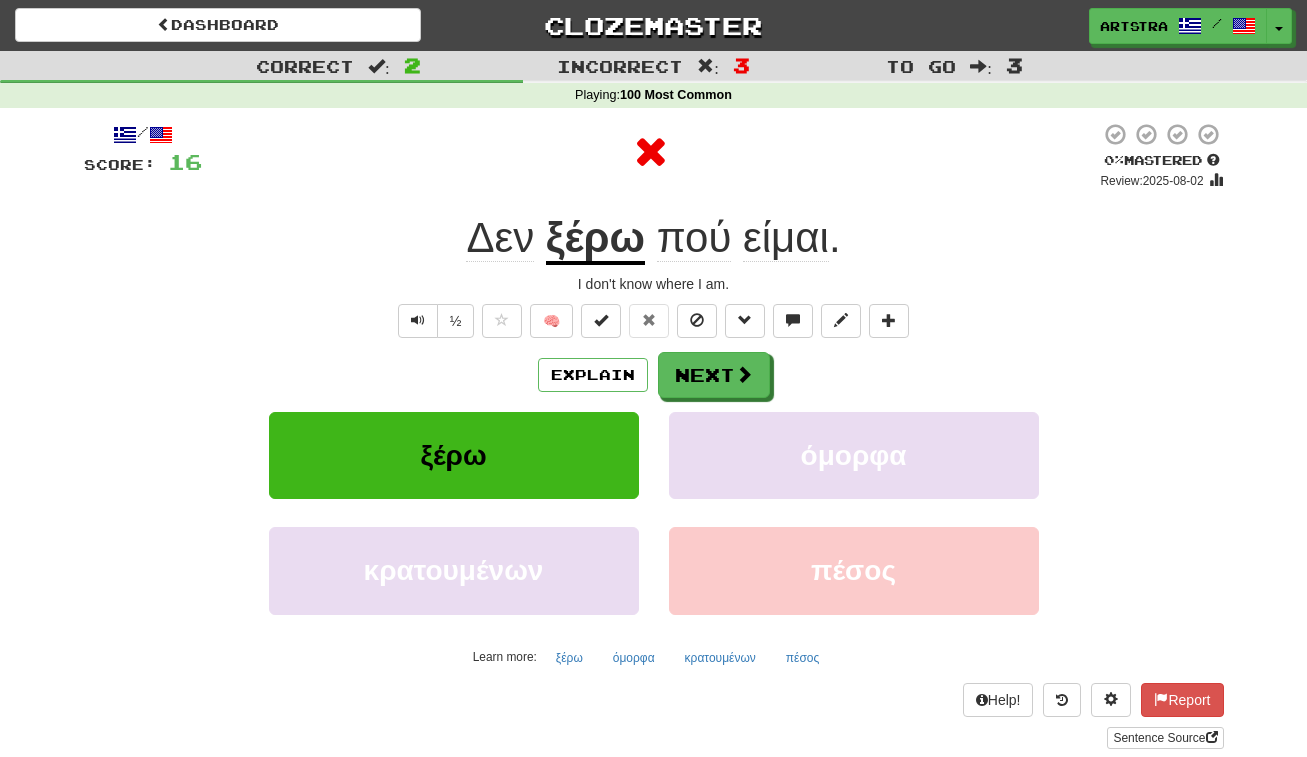 click on "ξέρω" at bounding box center [595, 239] 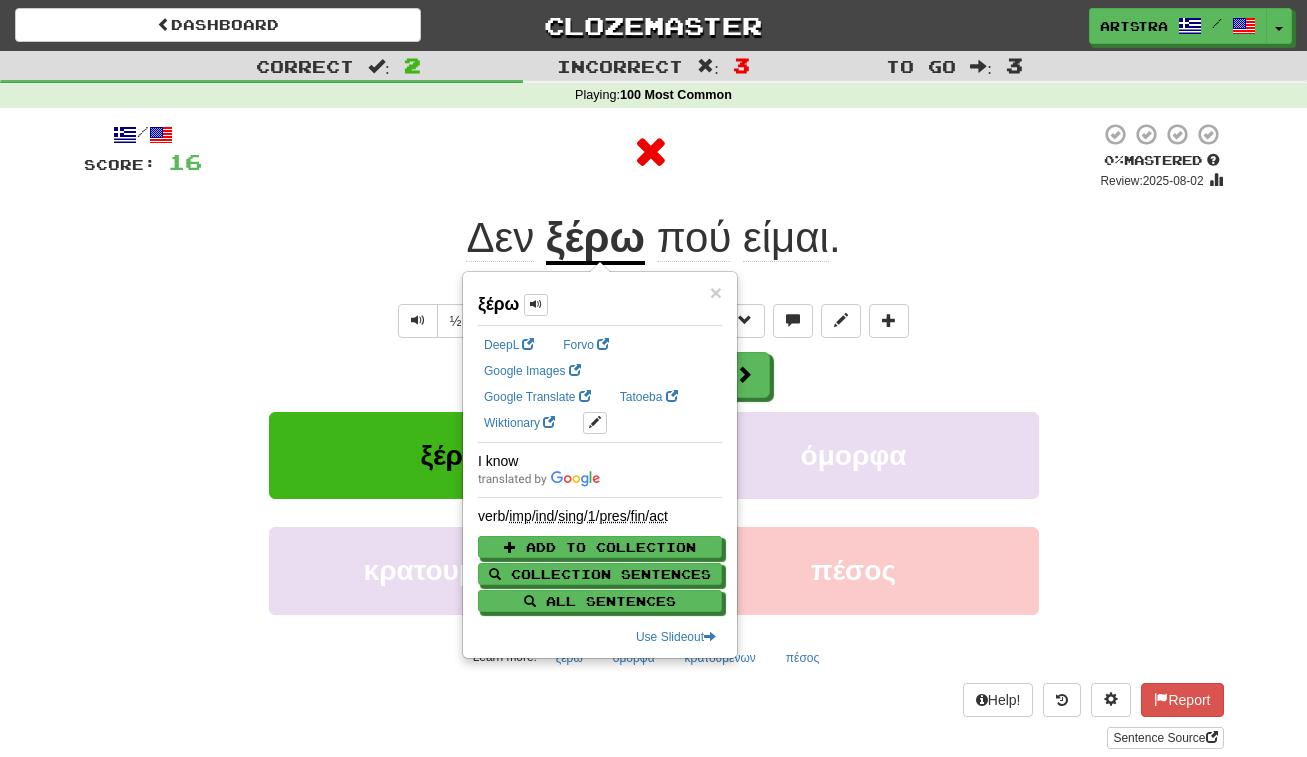click on "πού" at bounding box center (694, 238) 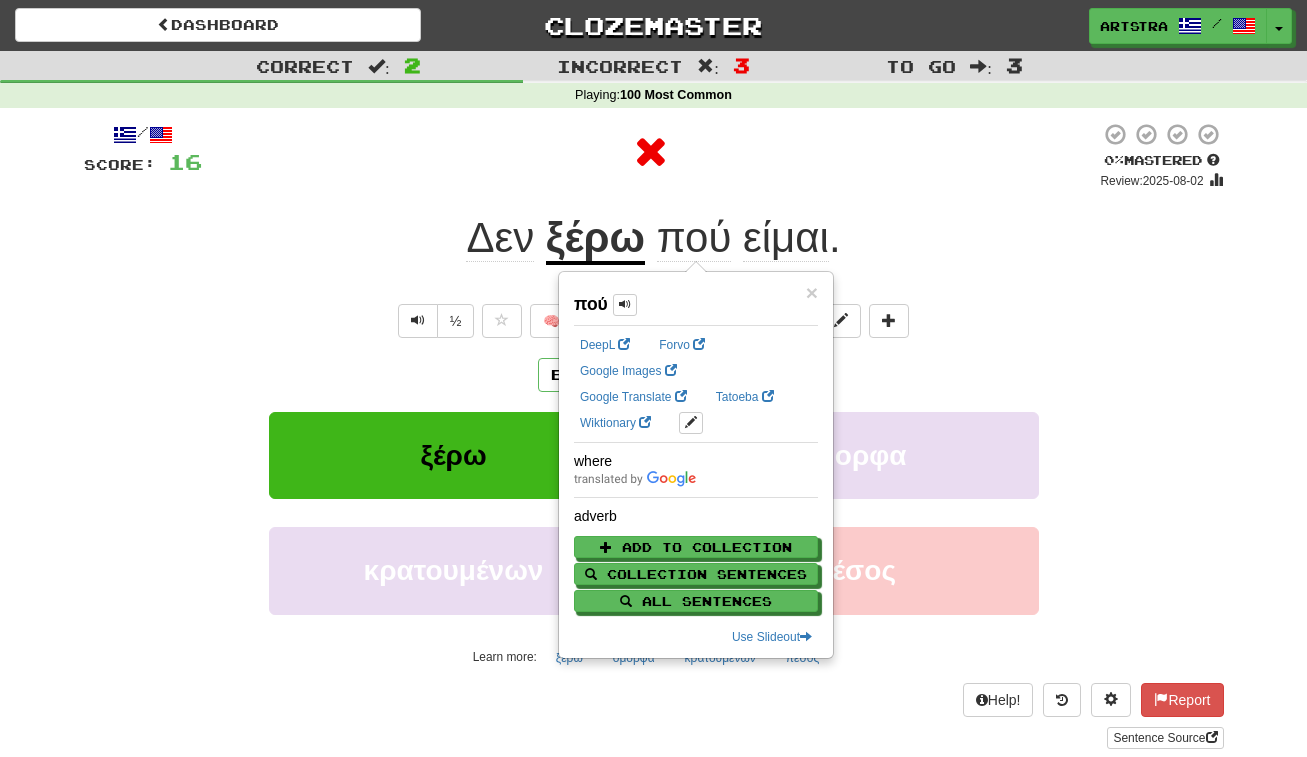 click on "είμαι" at bounding box center (786, 238) 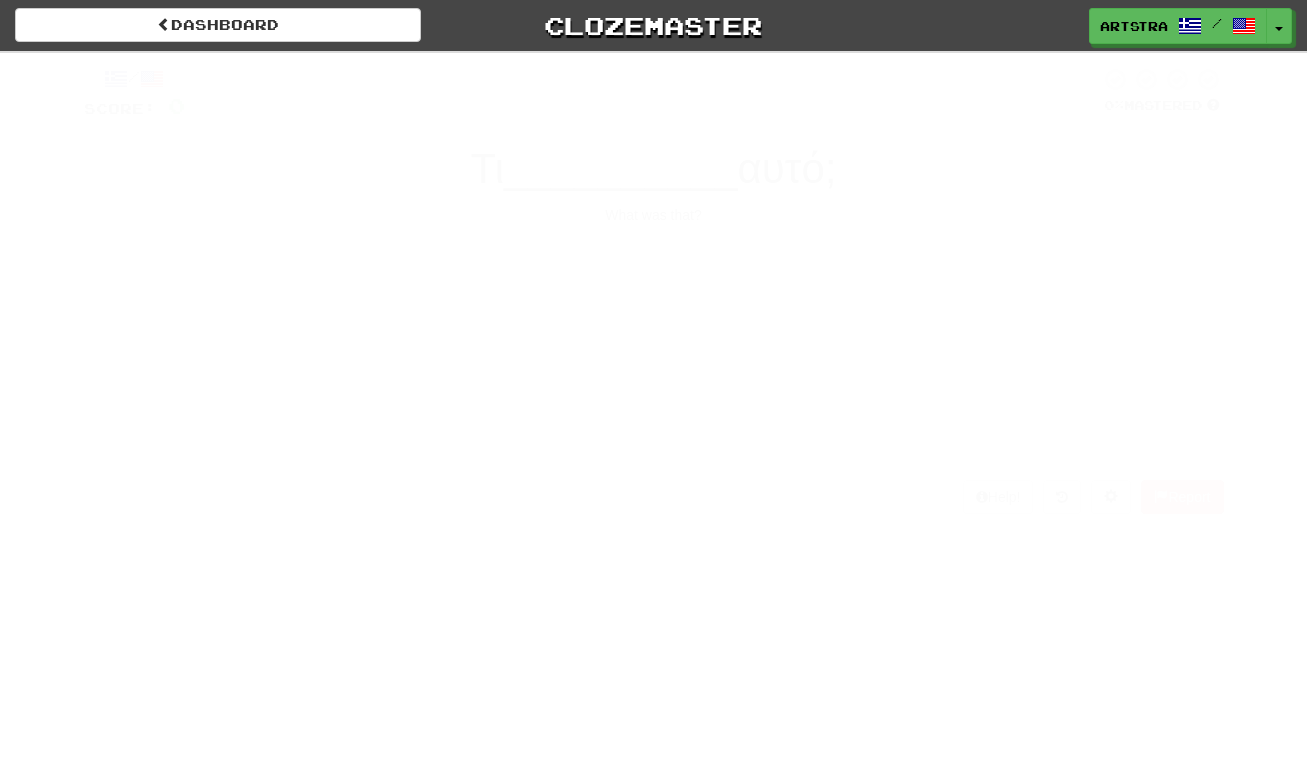 scroll, scrollTop: 0, scrollLeft: 0, axis: both 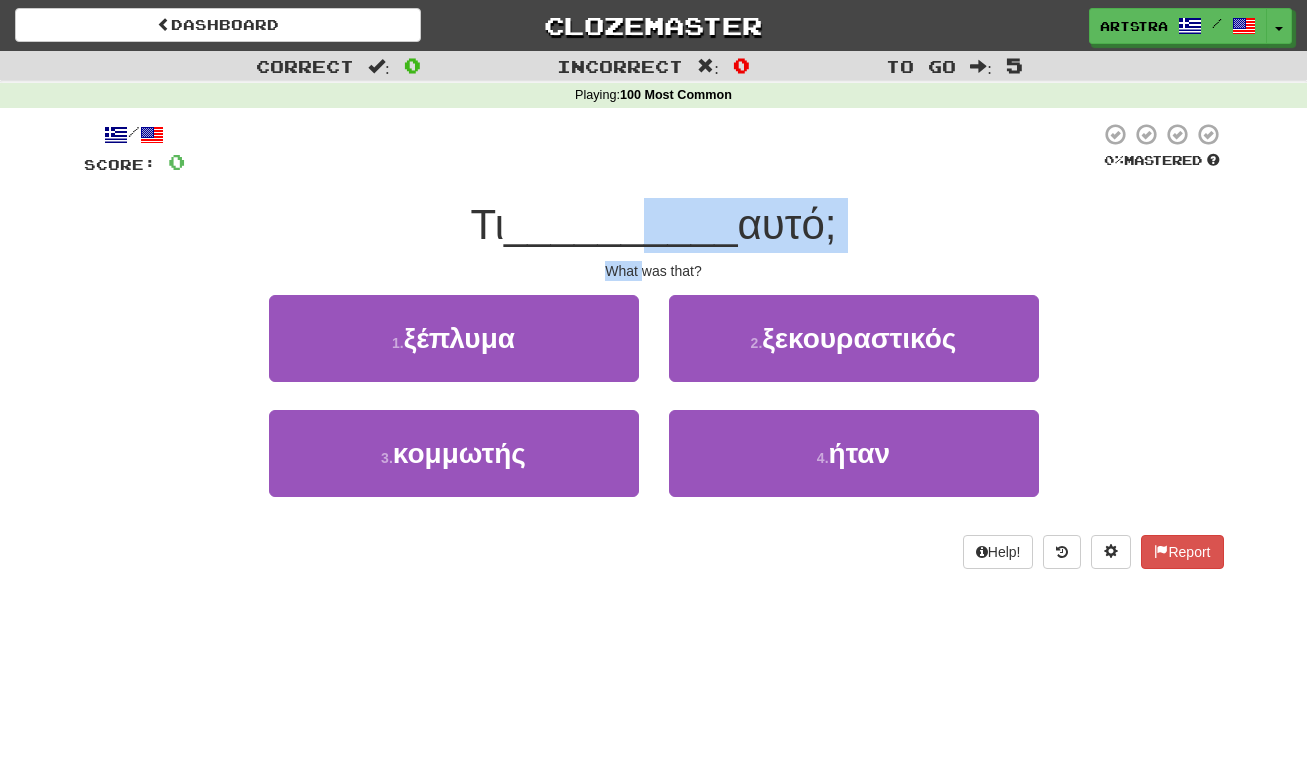 drag, startPoint x: 643, startPoint y: 241, endPoint x: 643, endPoint y: 263, distance: 22 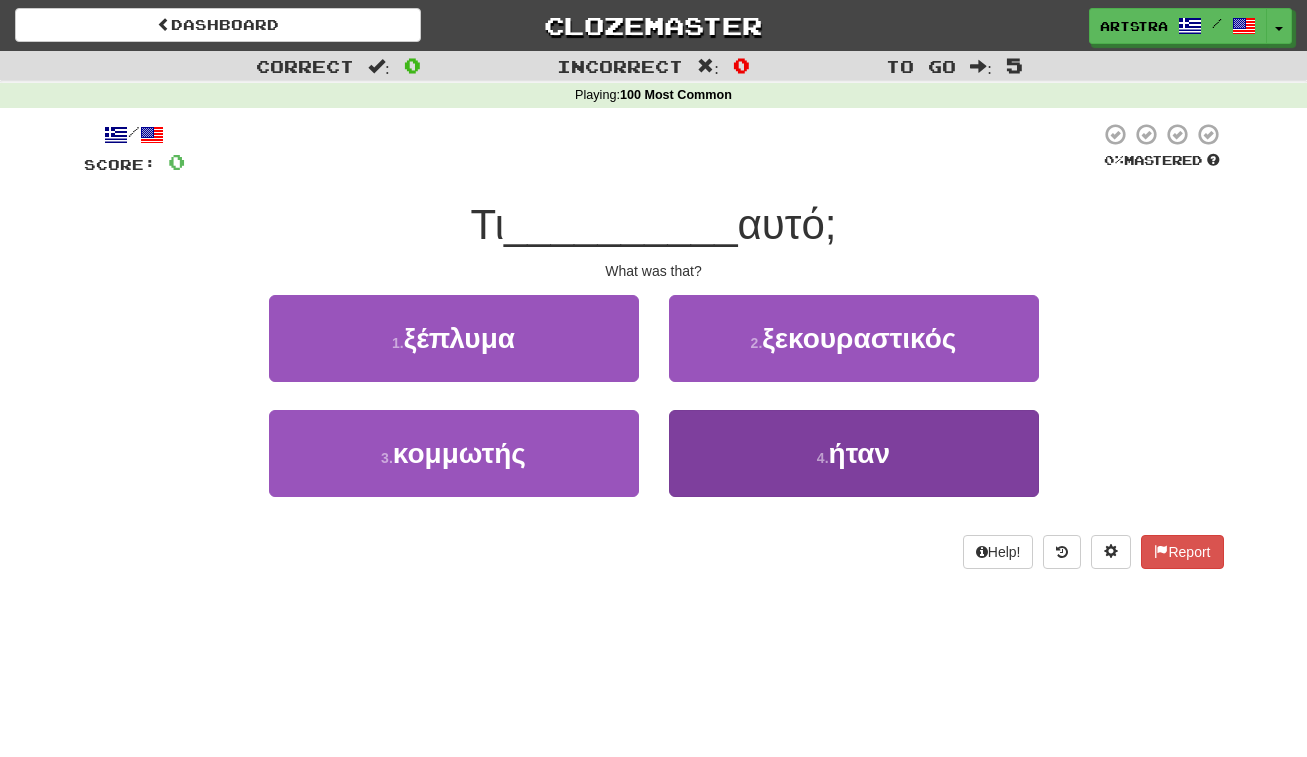 click on "4 .  ήταν" at bounding box center [854, 453] 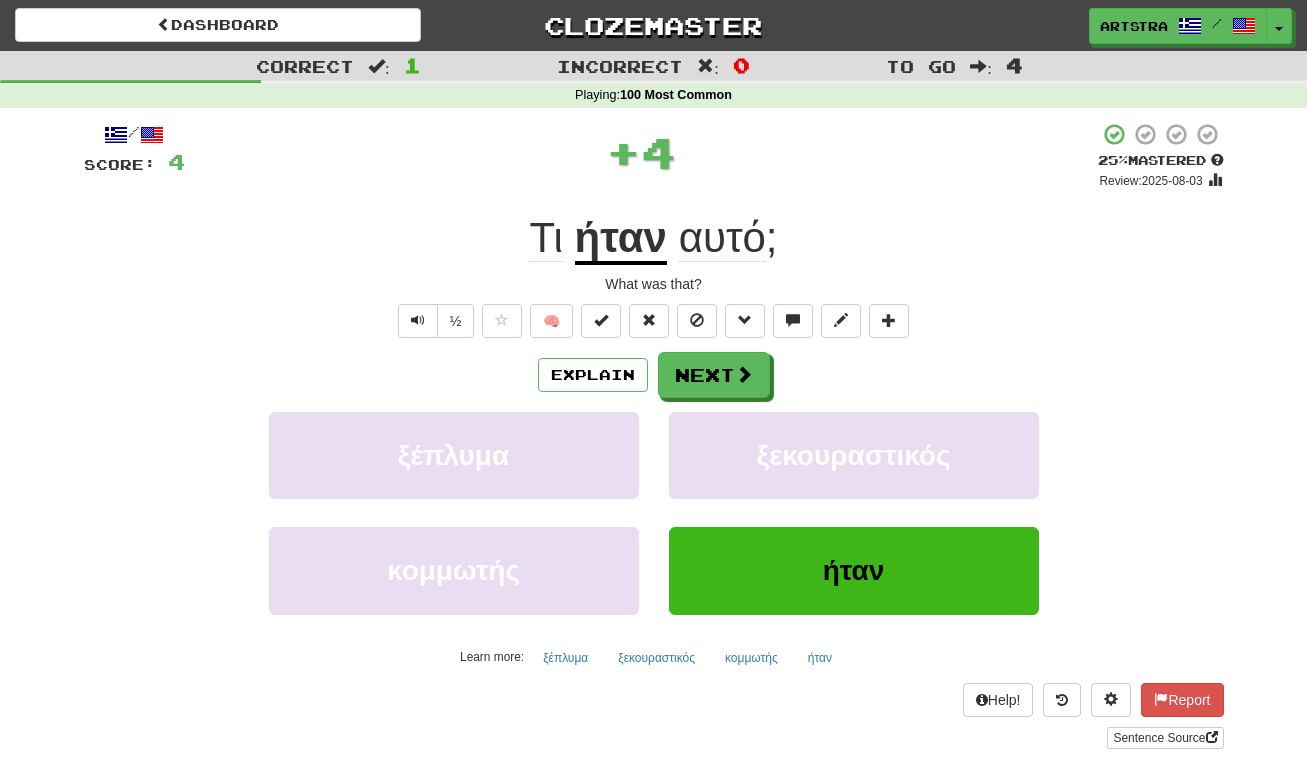click on "ήταν" at bounding box center [621, 239] 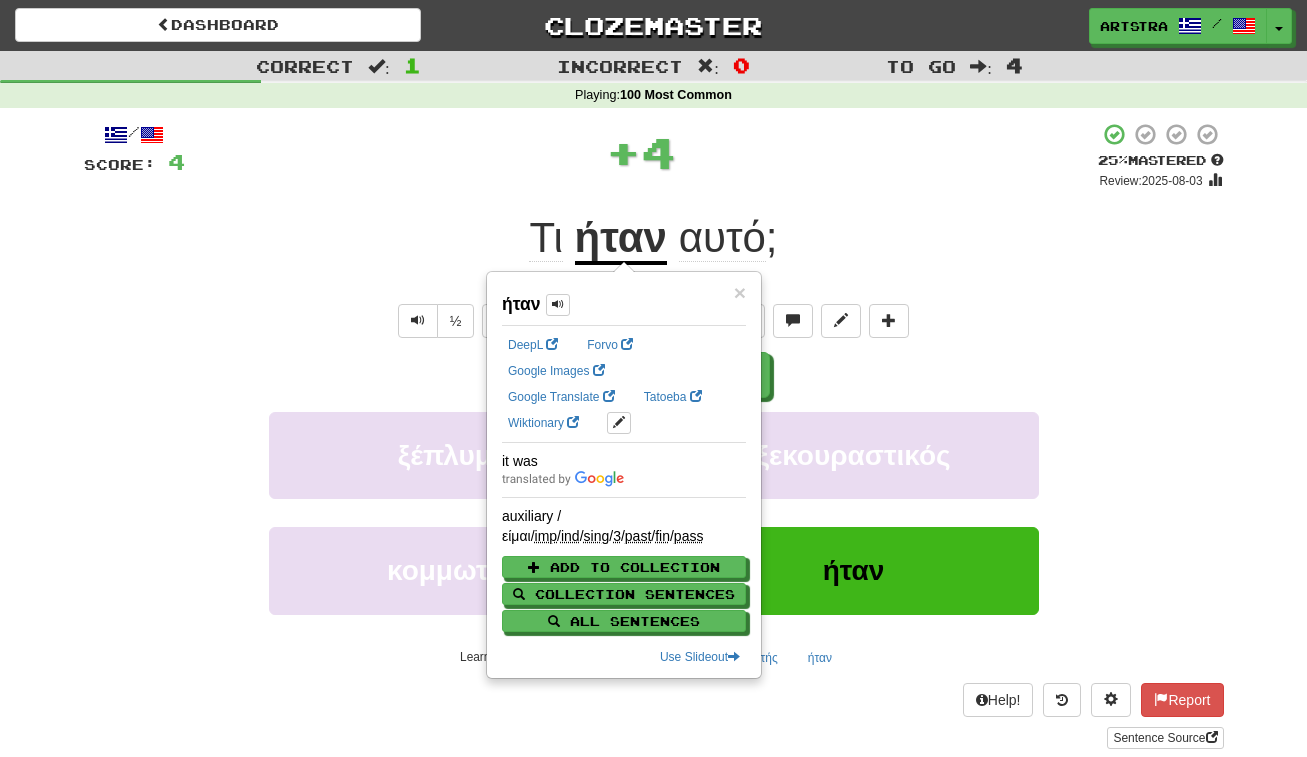 click on "αυτό" at bounding box center [722, 238] 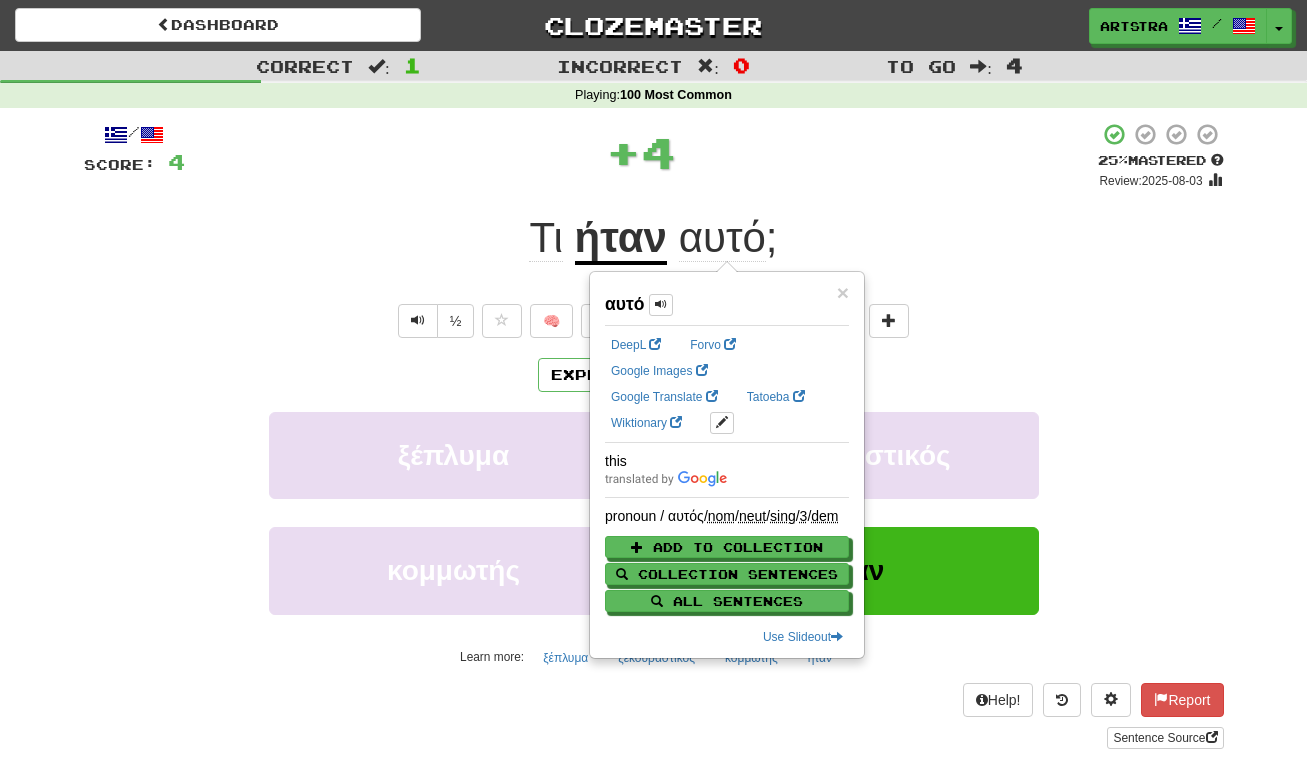 click on "+ 4" at bounding box center [641, 152] 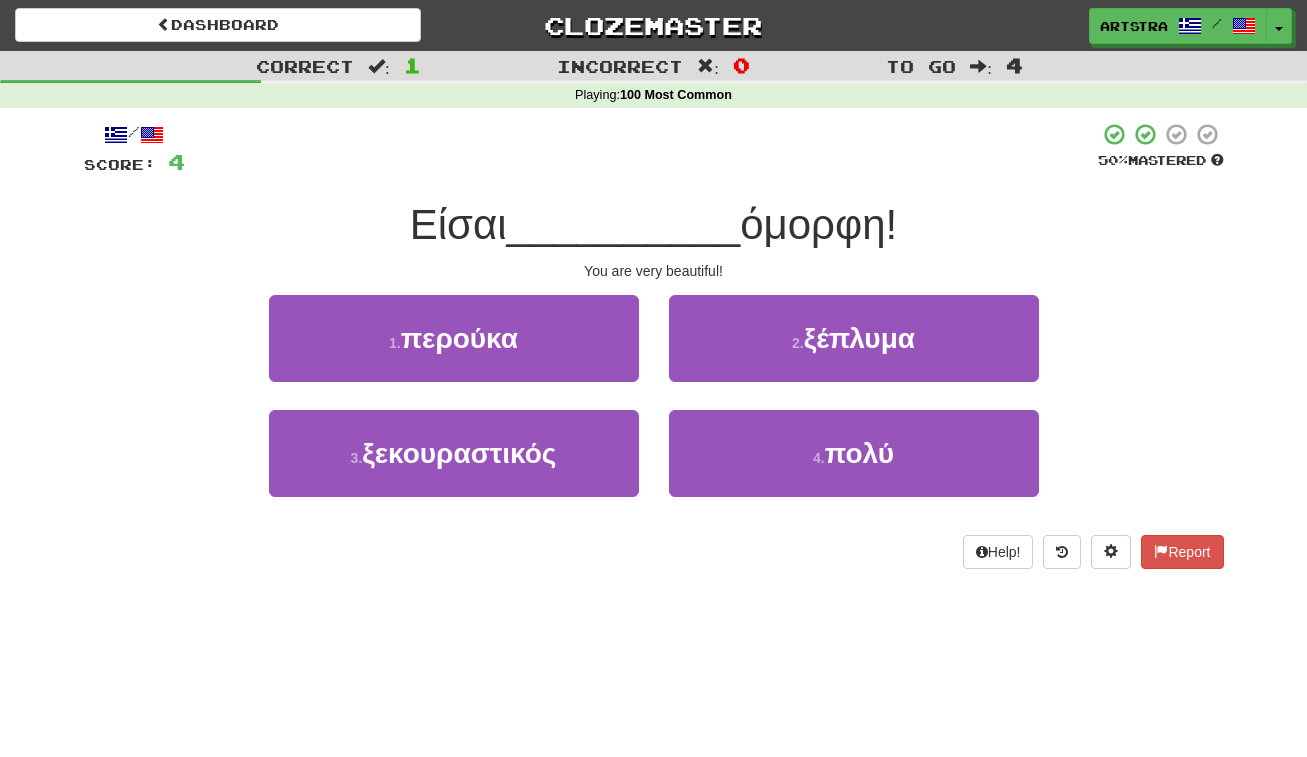 click on "__________" at bounding box center [624, 224] 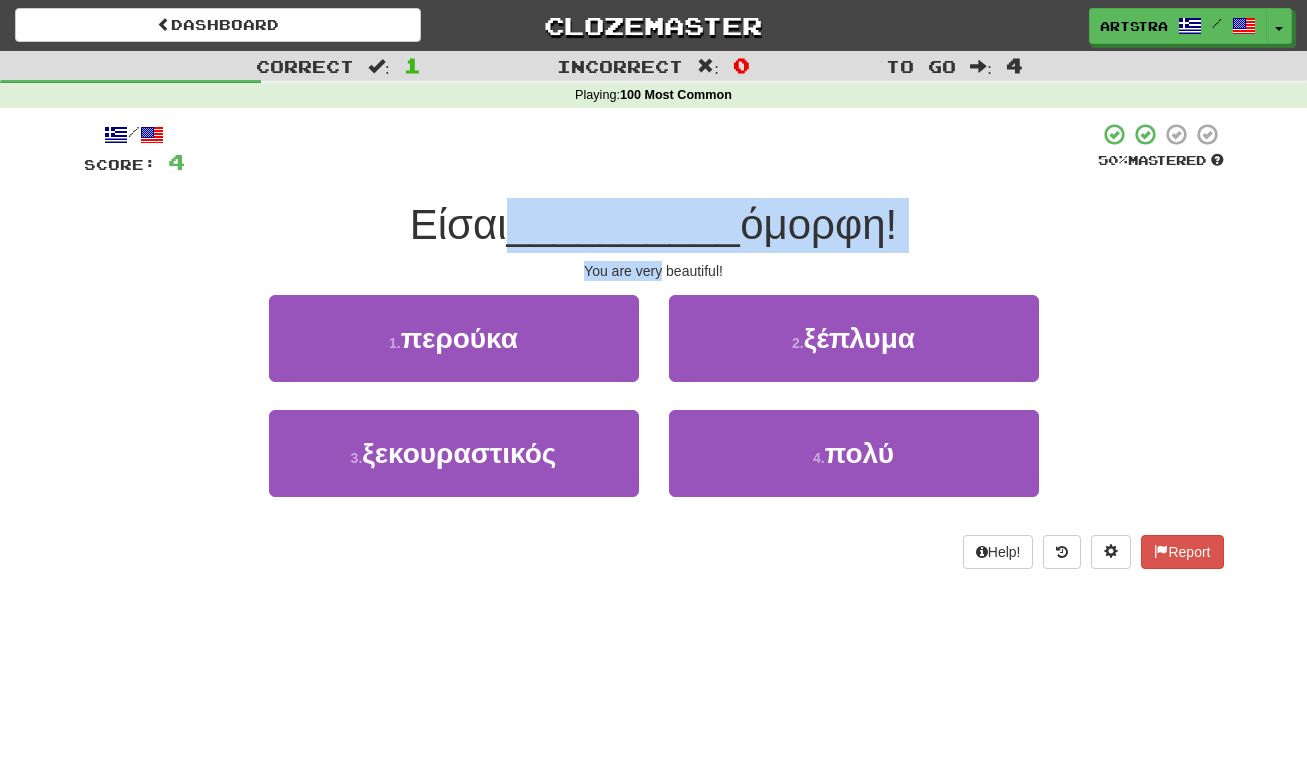 drag, startPoint x: 632, startPoint y: 238, endPoint x: 652, endPoint y: 264, distance: 32.80244 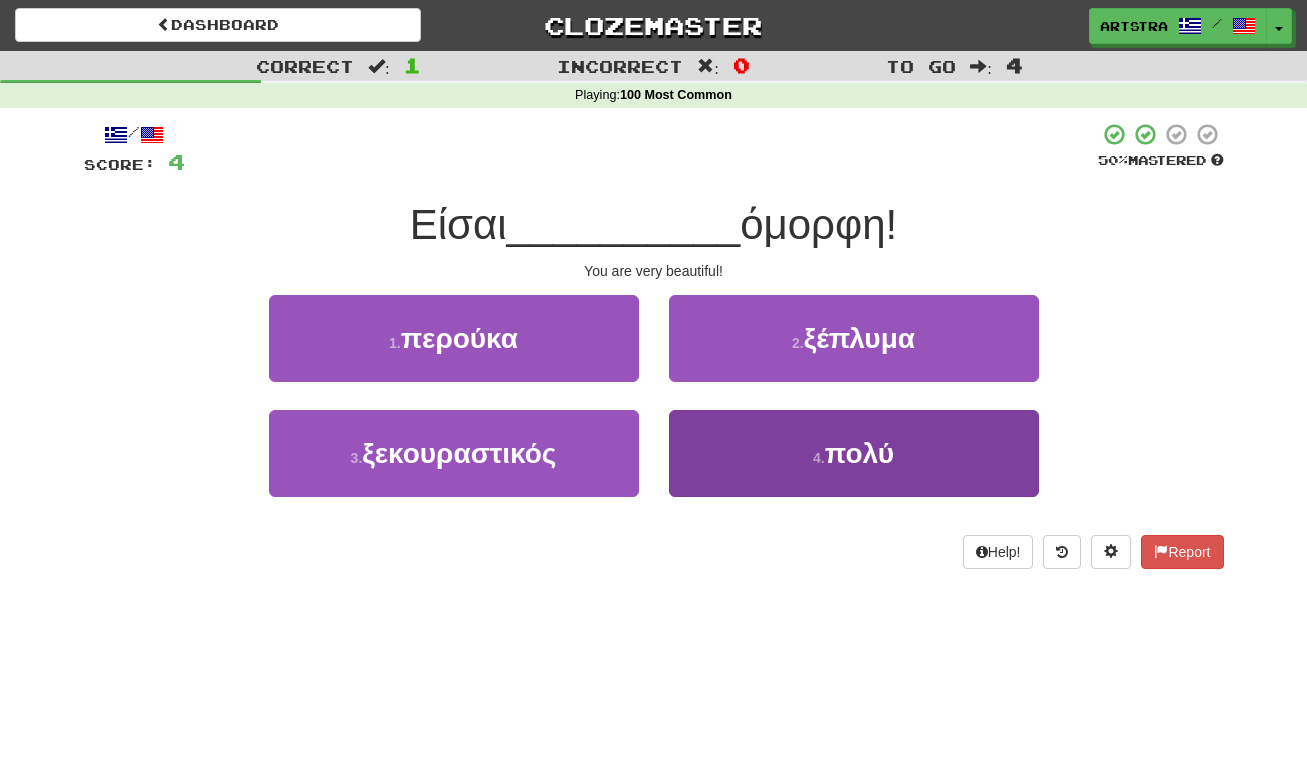 click on "πολύ" at bounding box center (859, 453) 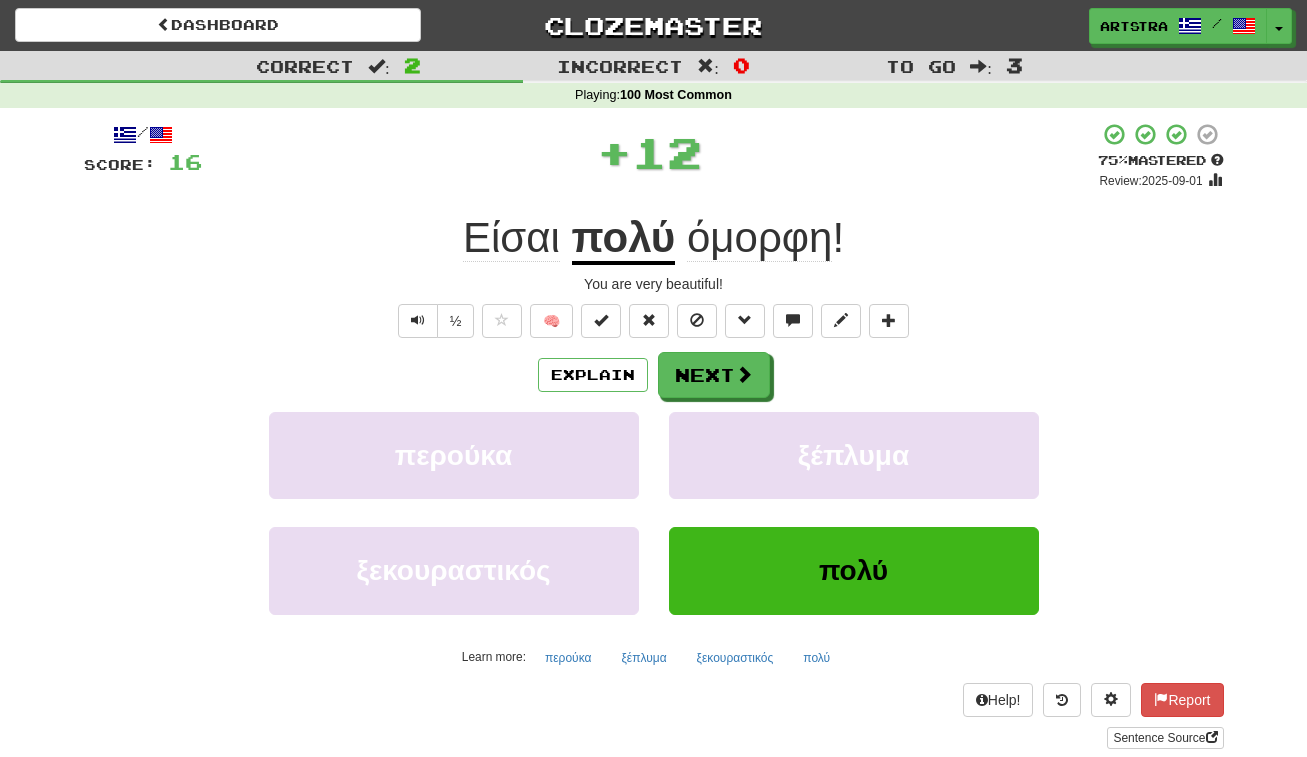 click on "πολύ" at bounding box center (624, 239) 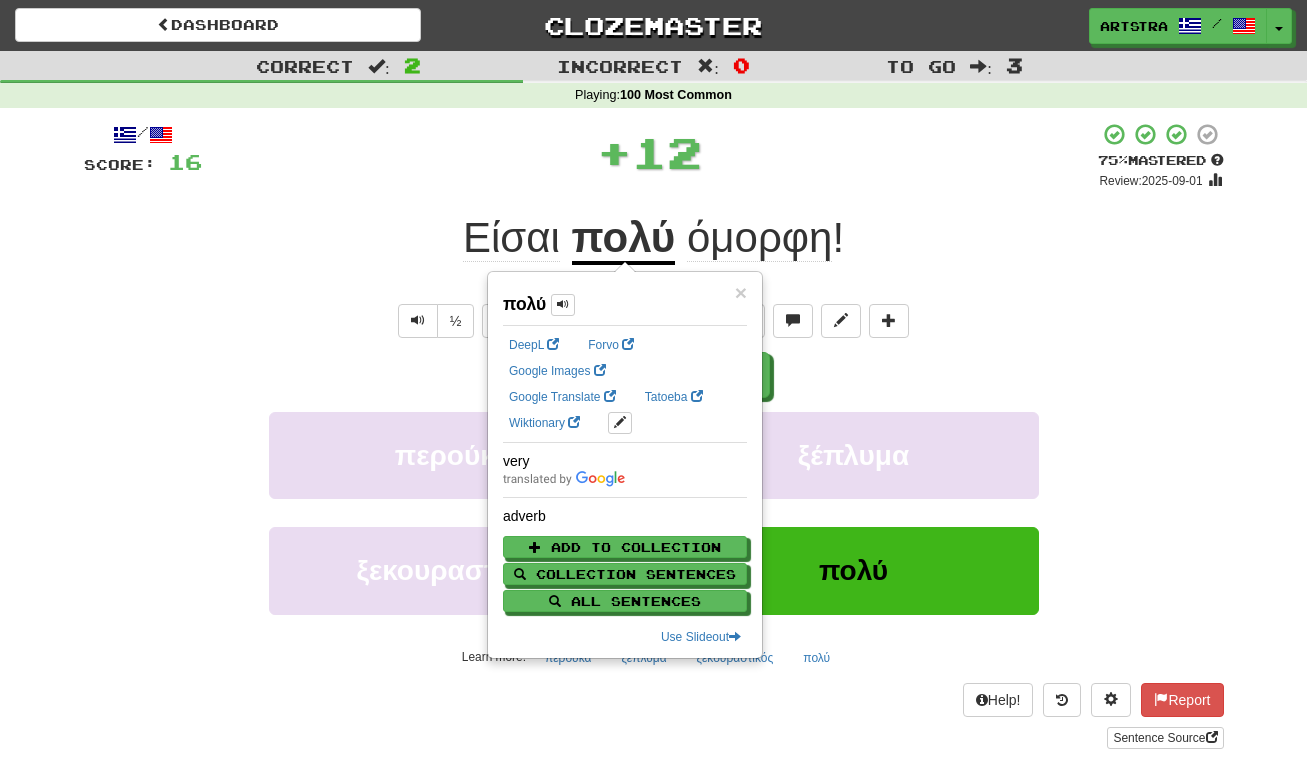 click on "όμορφη" at bounding box center [759, 238] 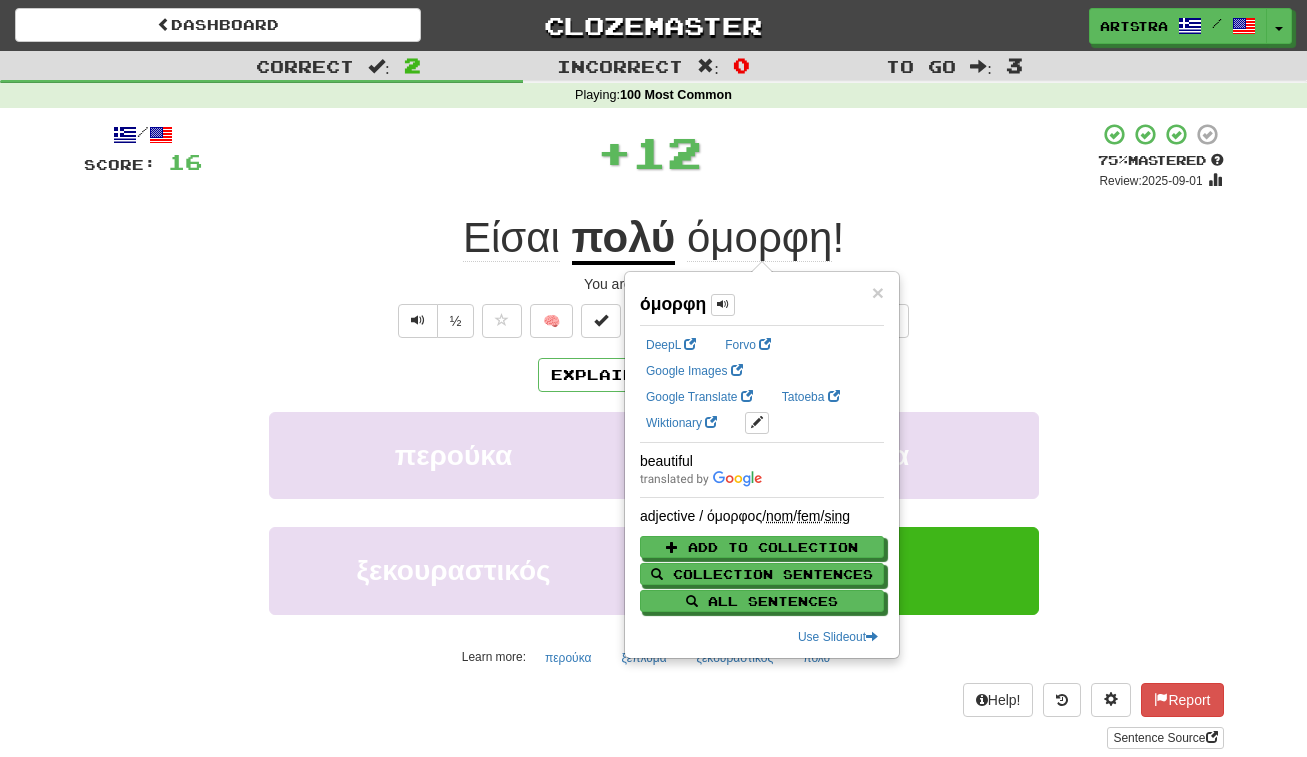click on "+ 12" at bounding box center [650, 152] 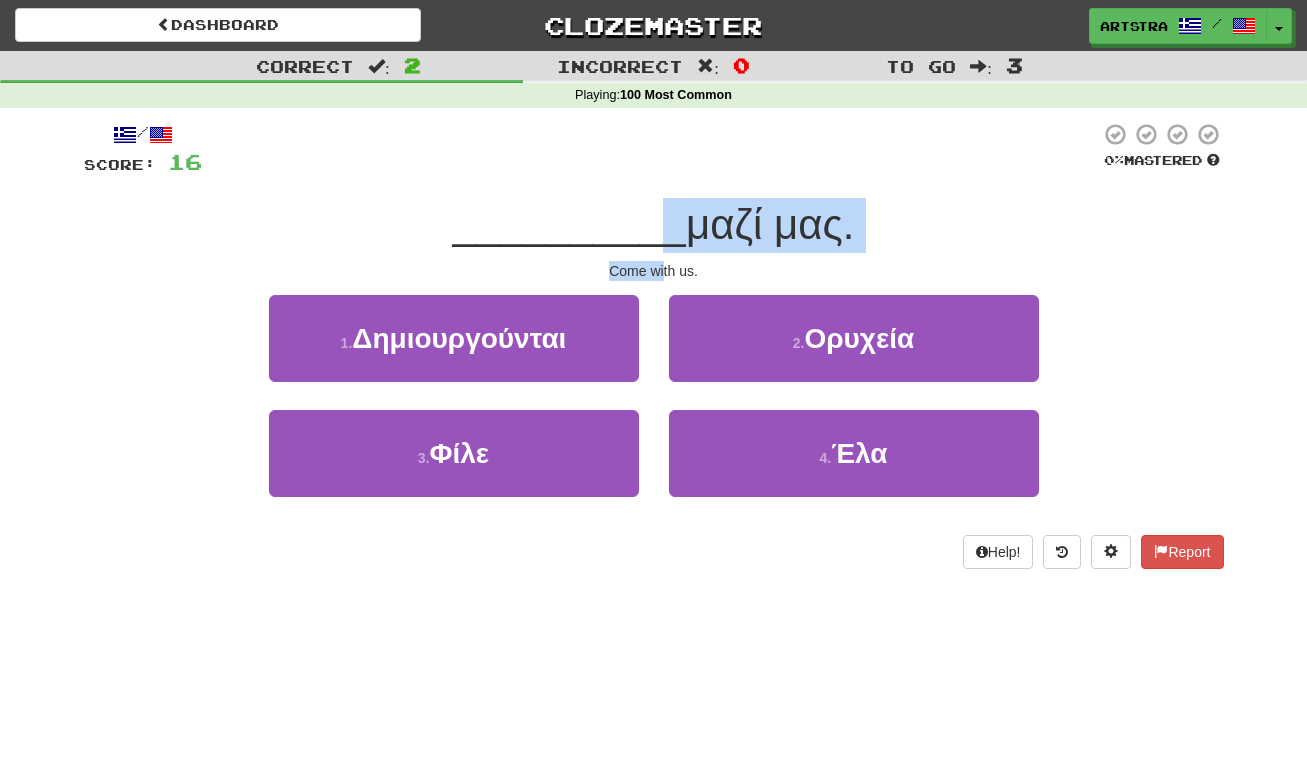 drag, startPoint x: 654, startPoint y: 245, endPoint x: 663, endPoint y: 259, distance: 16.643316 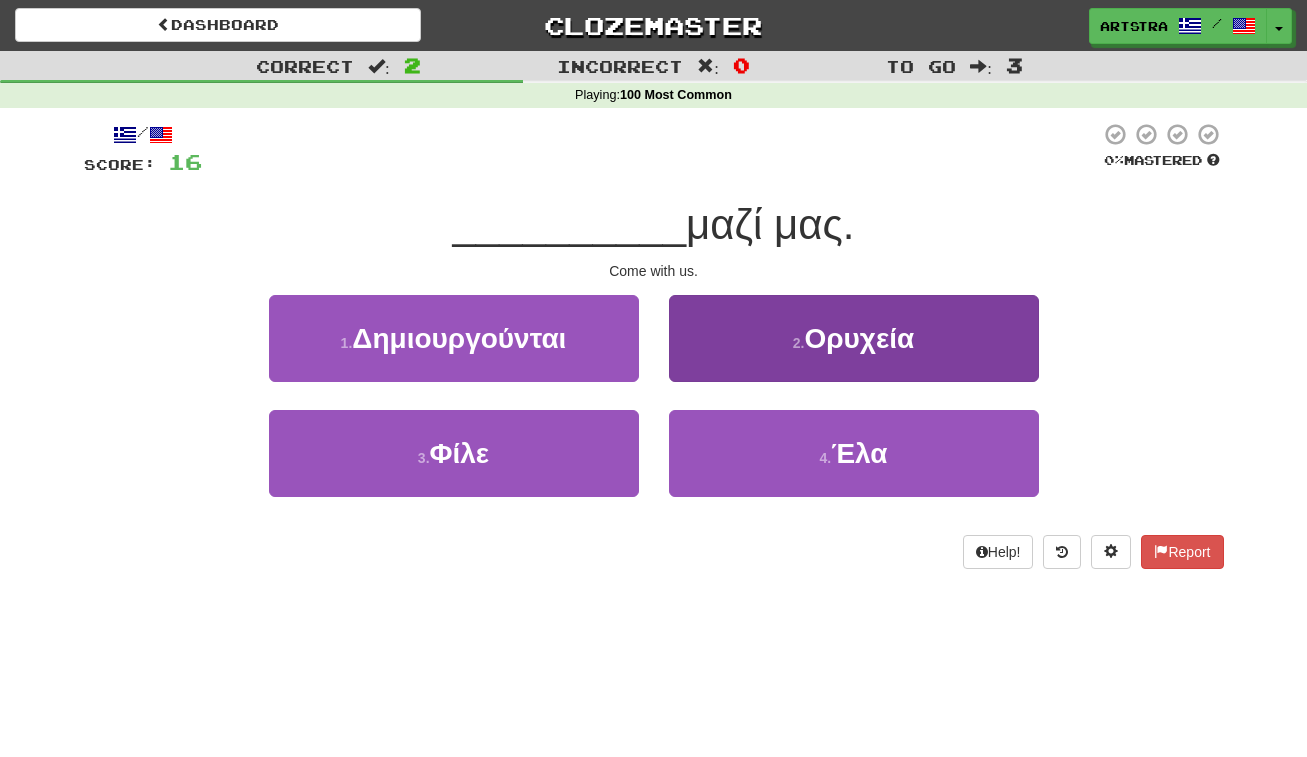 click on "Έλα" at bounding box center [859, 453] 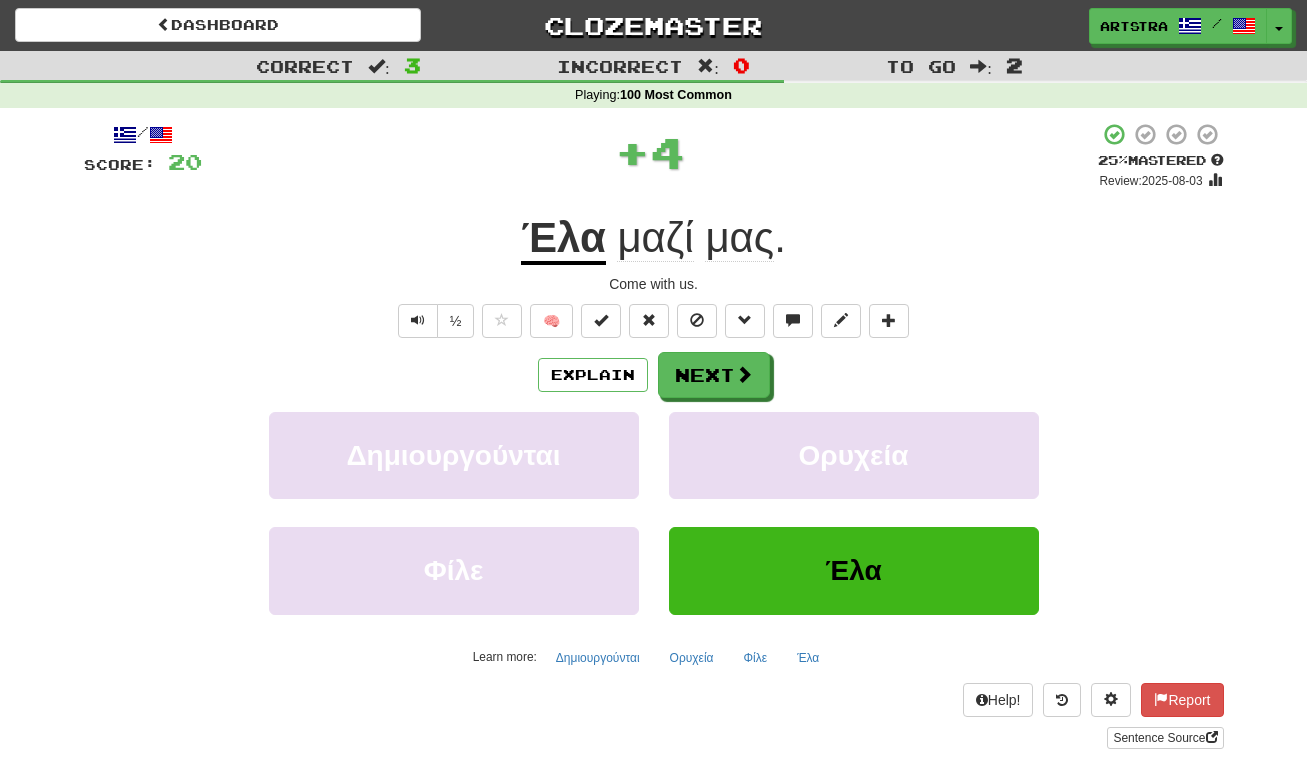 click on "Έλα" at bounding box center [563, 239] 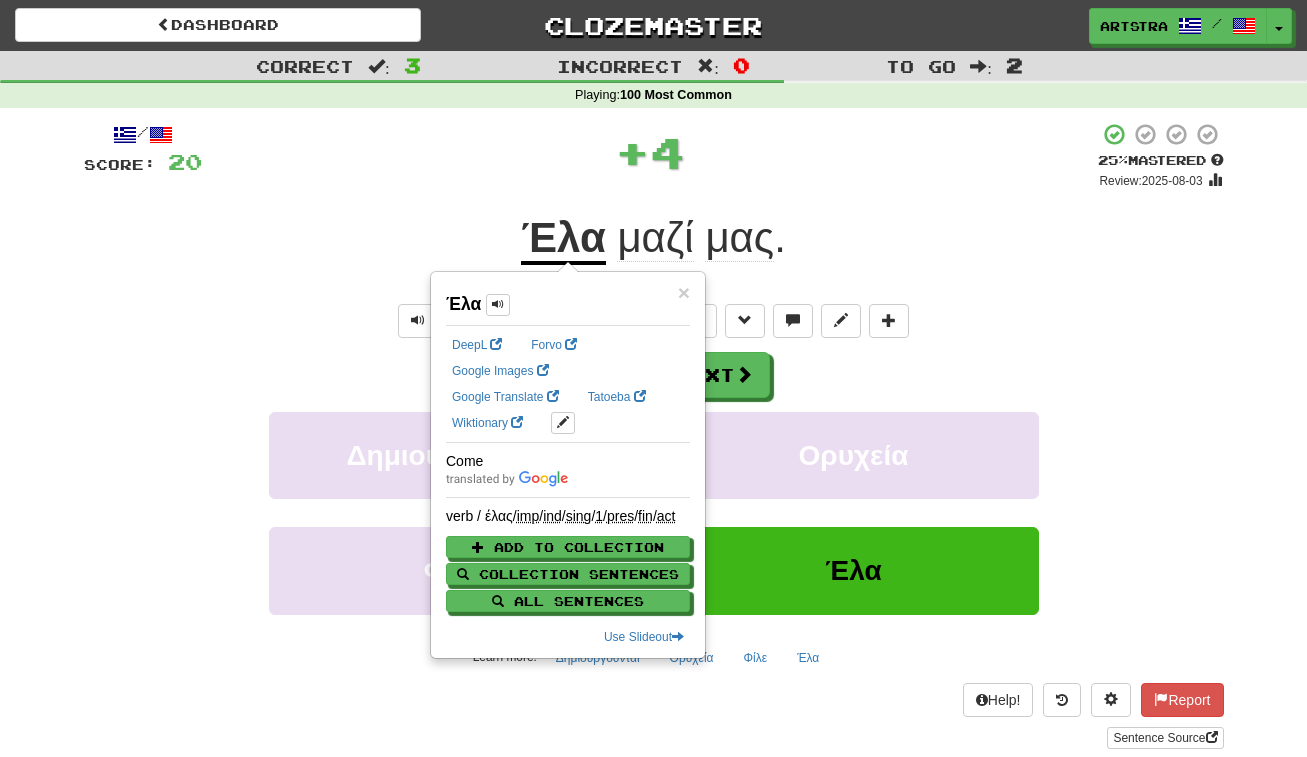 click on "μαζί" at bounding box center [655, 238] 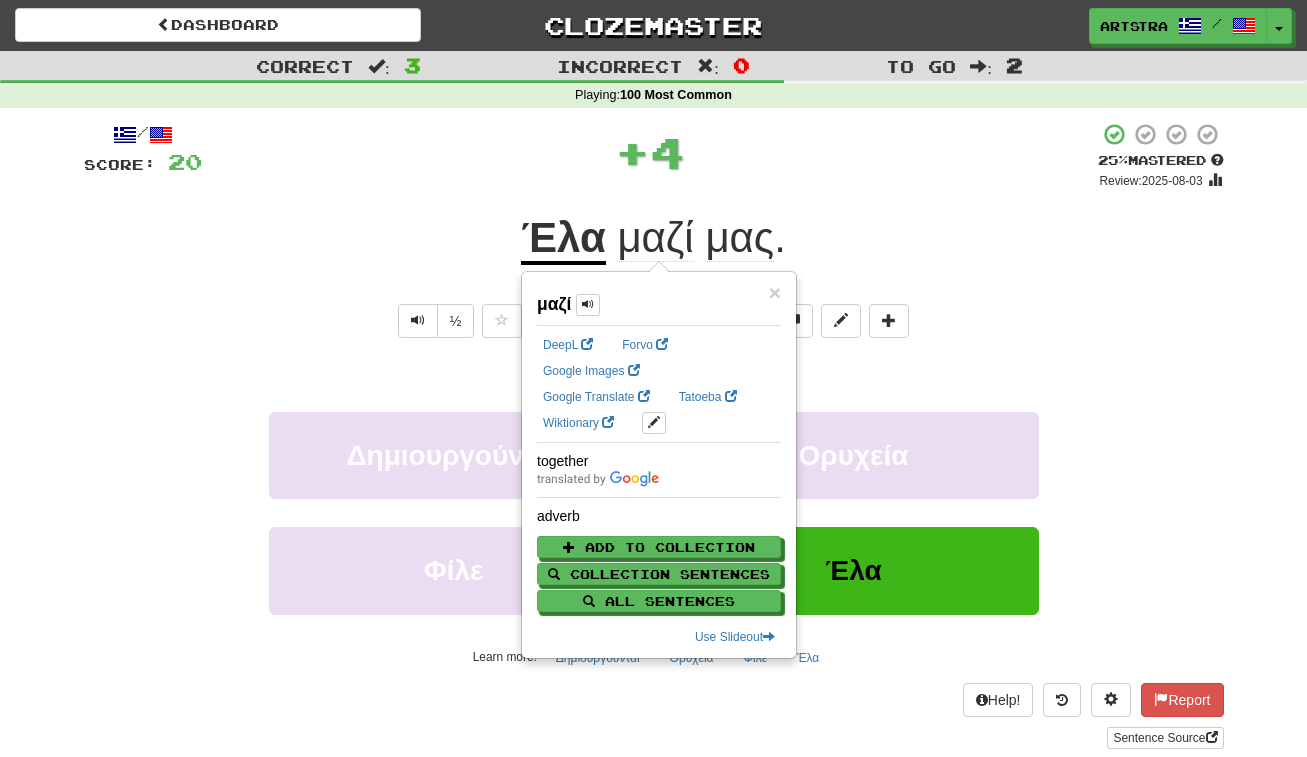 click on "μας" at bounding box center (739, 238) 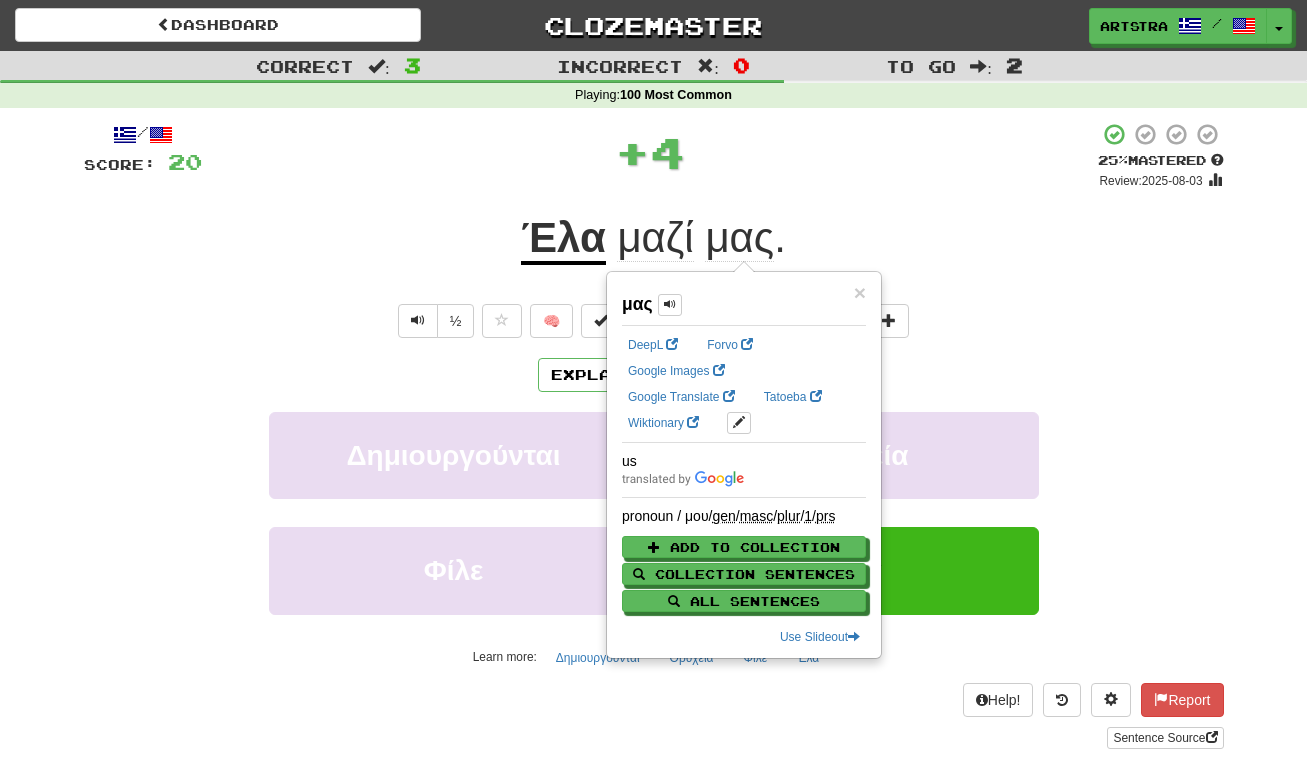 click on "/  Score:   20 + 4 25 %  Mastered Review:  2025-08-03 Έλα   μαζί   μας . Come with us. ½ 🧠 Explain Next Δημιουργούνται Ορυχεία Φίλε Έλα Learn more: Δημιουργούνται Ορυχεία Φίλε Έλα  Help!  Report Sentence Source" at bounding box center [654, 435] 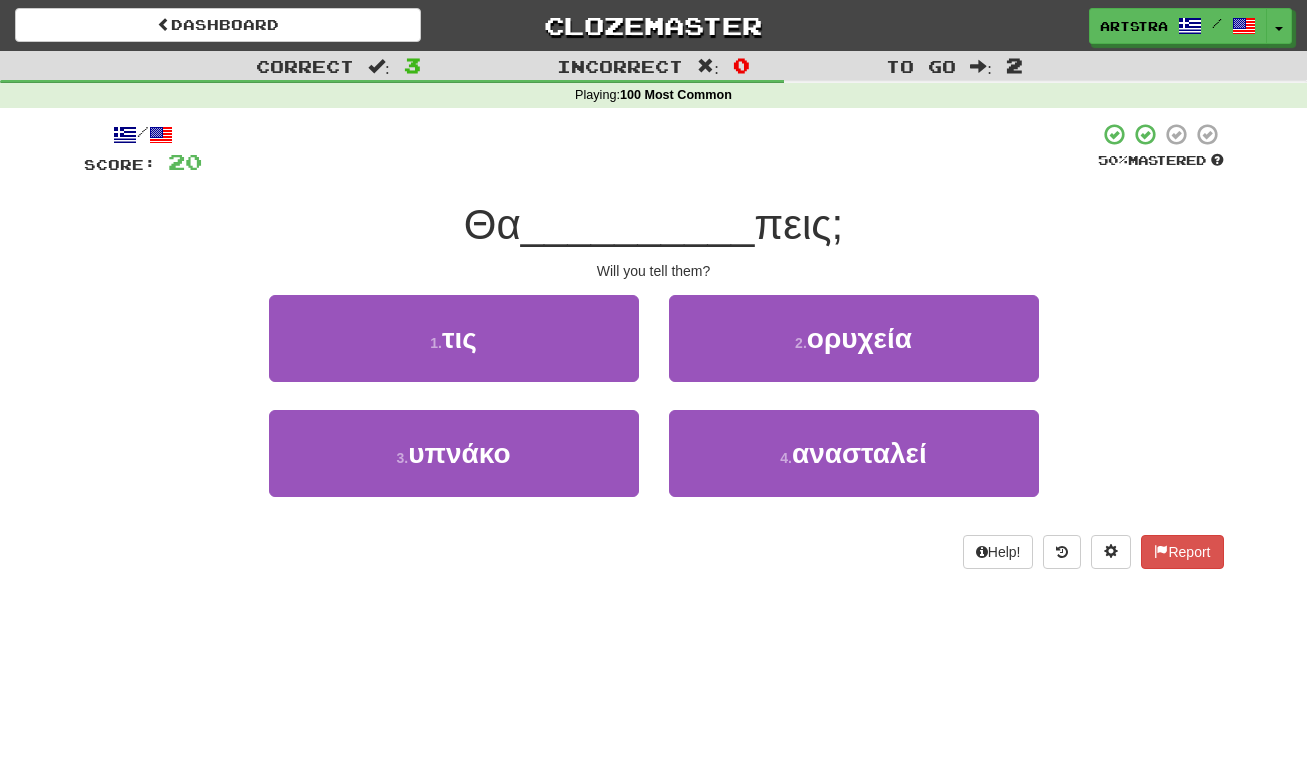 click on "__________" at bounding box center [638, 224] 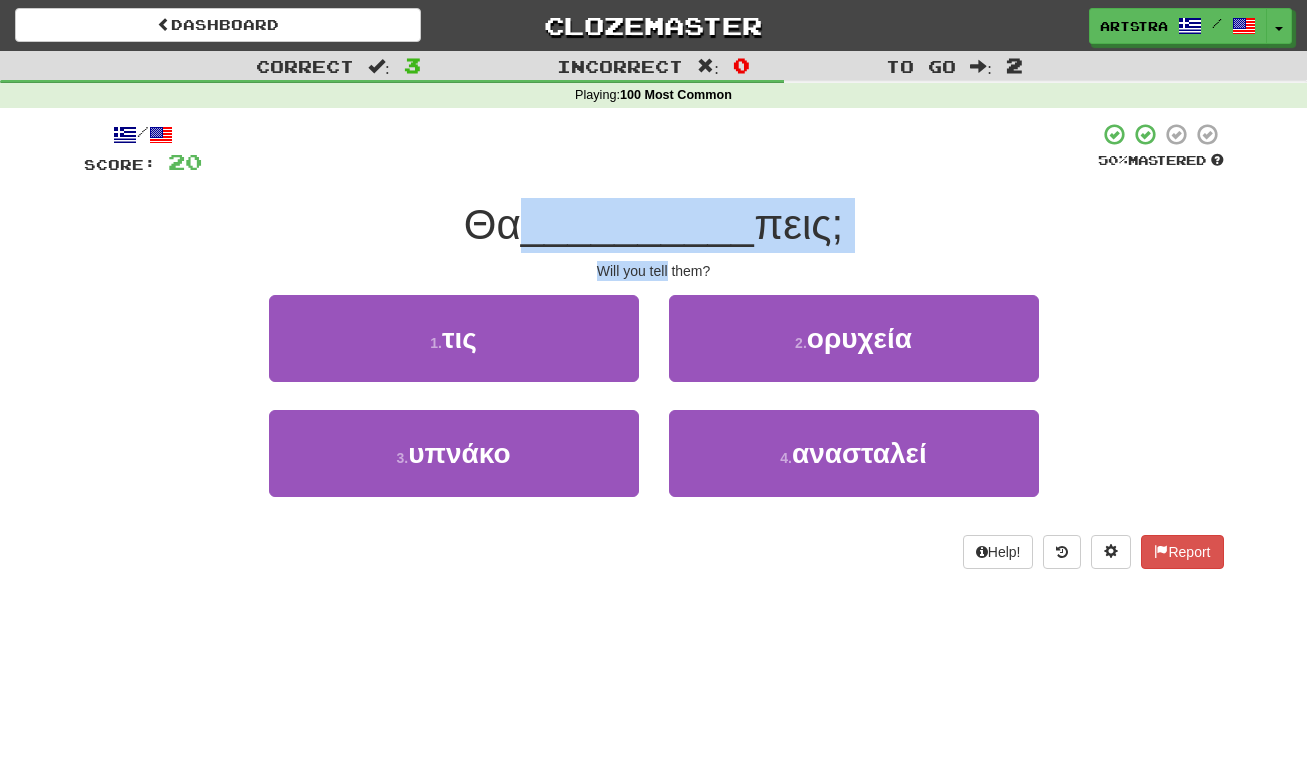 drag, startPoint x: 654, startPoint y: 208, endPoint x: 661, endPoint y: 267, distance: 59.413803 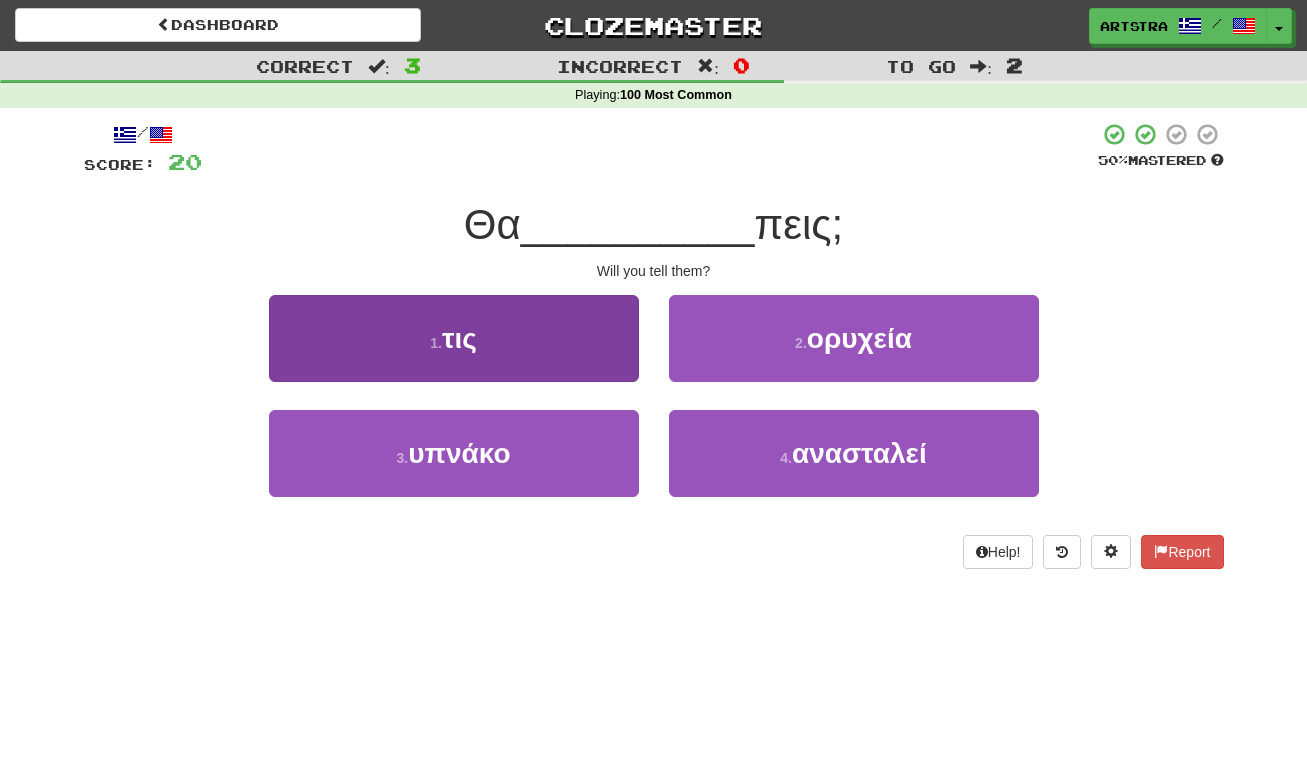 click on "1 .  τις" at bounding box center (454, 338) 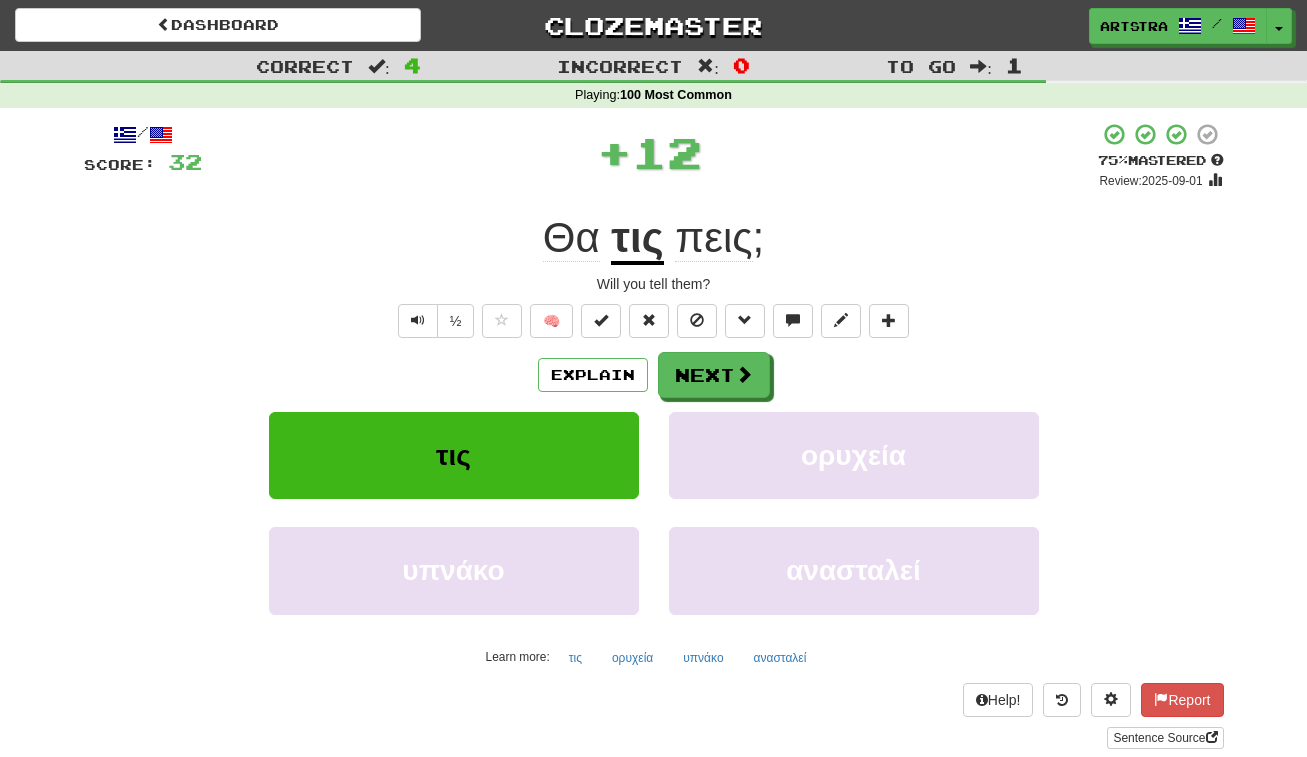 click on "πεις ;" at bounding box center [714, 238] 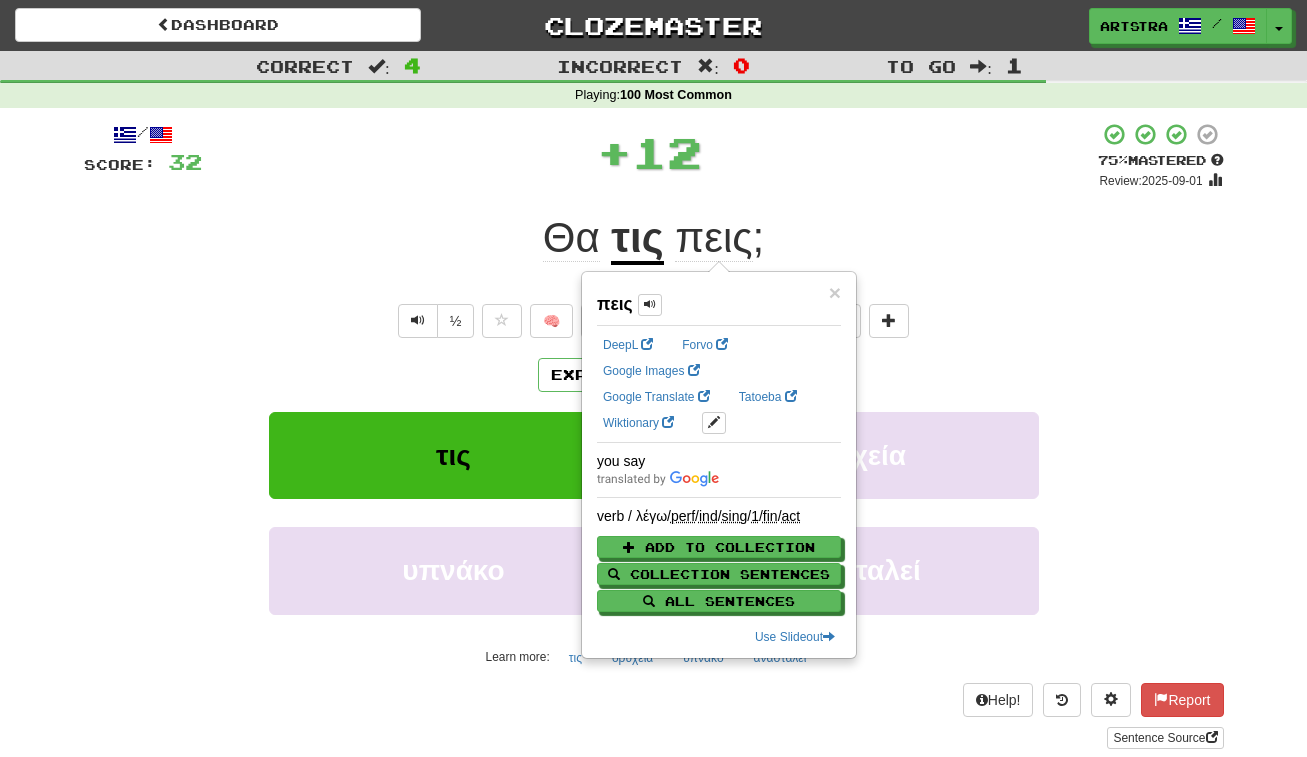 click on "/  Score:   32 + 12 75 %  Mastered Review:  2025-09-01 Θα   τις   πεις ; Will you tell them? ½ 🧠 Explain Next τις ορυχεία υπνάκο ανασταλεί Learn more: τις ορυχεία υπνάκο ανασταλεί  Help!  Report Sentence Source" at bounding box center (654, 435) 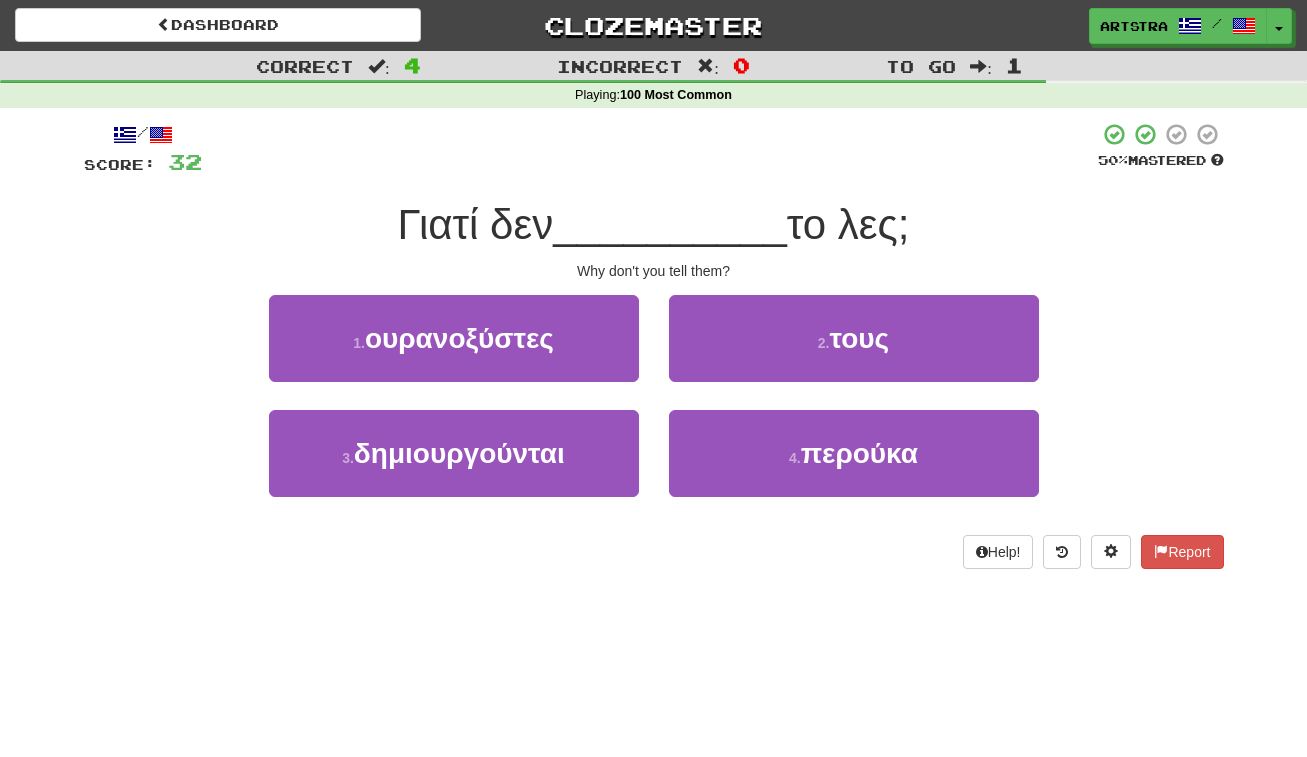 click on "__________" at bounding box center [670, 224] 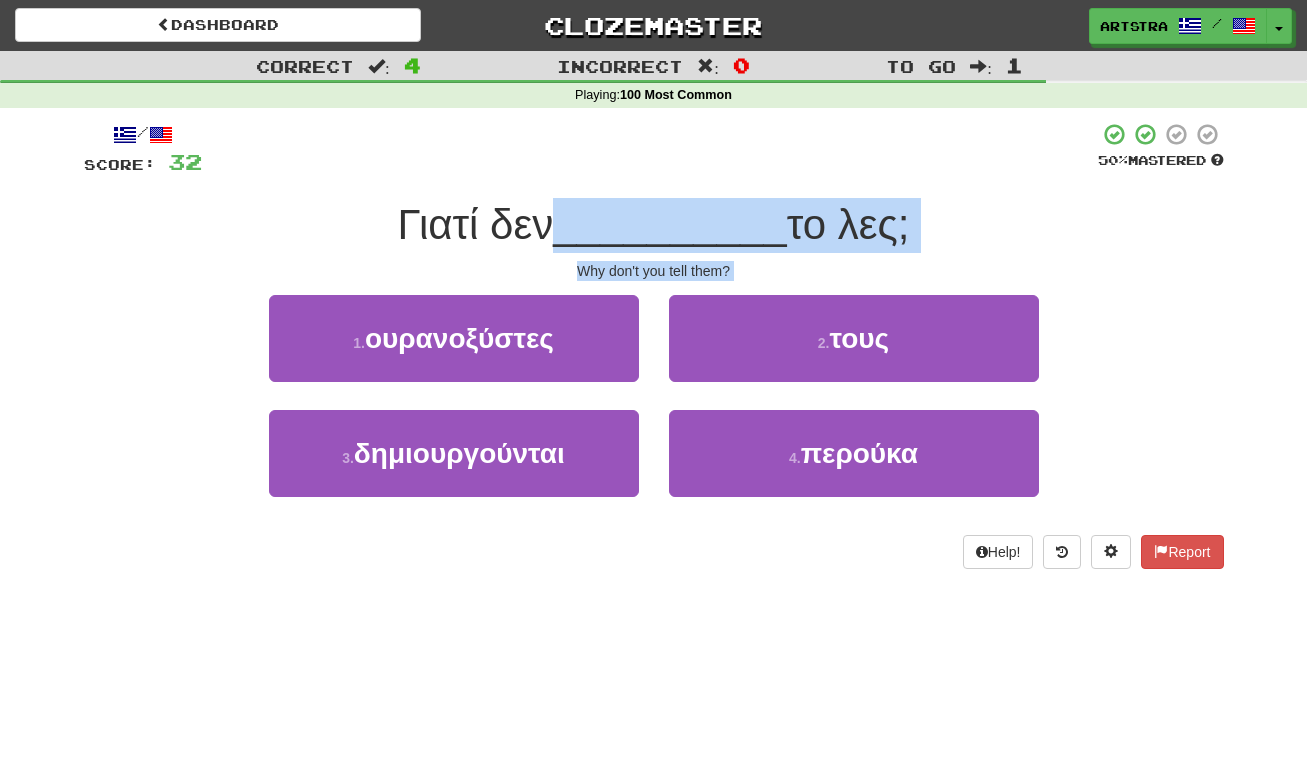 drag, startPoint x: 698, startPoint y: 242, endPoint x: 713, endPoint y: 279, distance: 39.92493 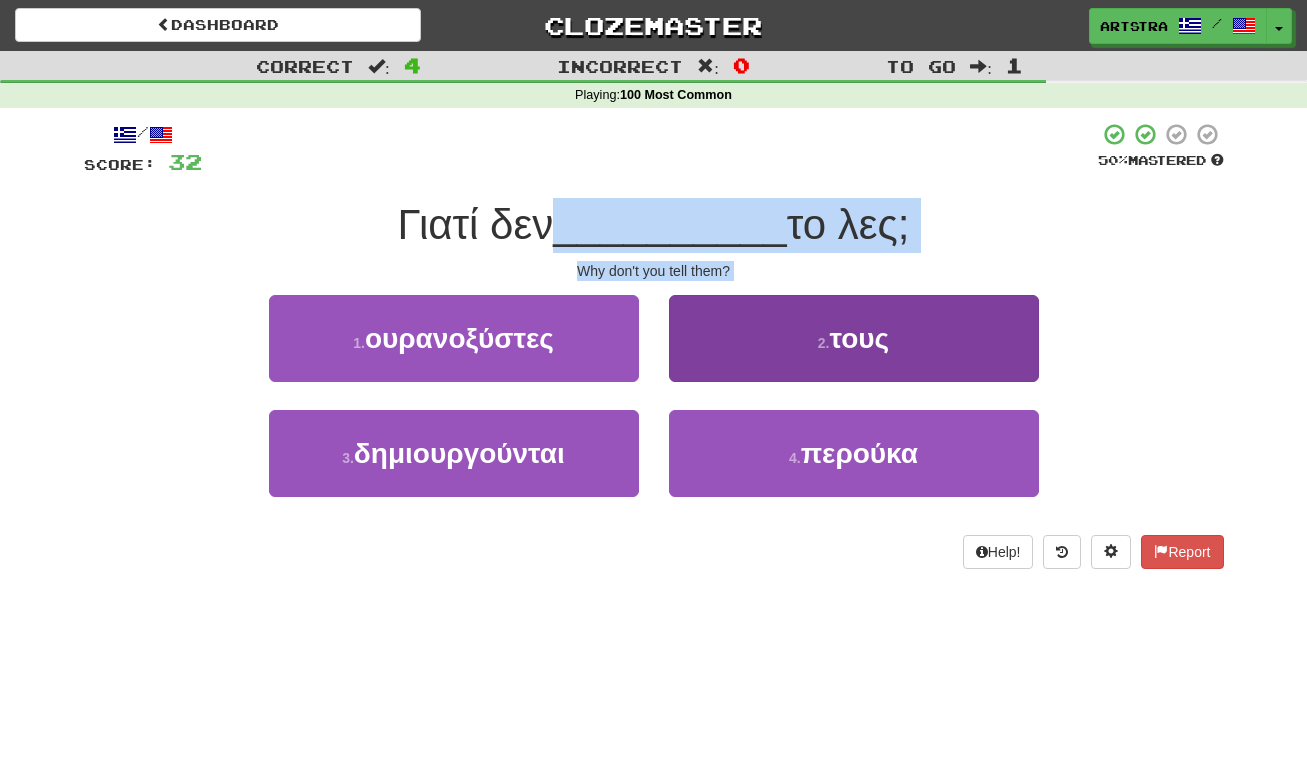 click on "2 .  τους" at bounding box center [854, 338] 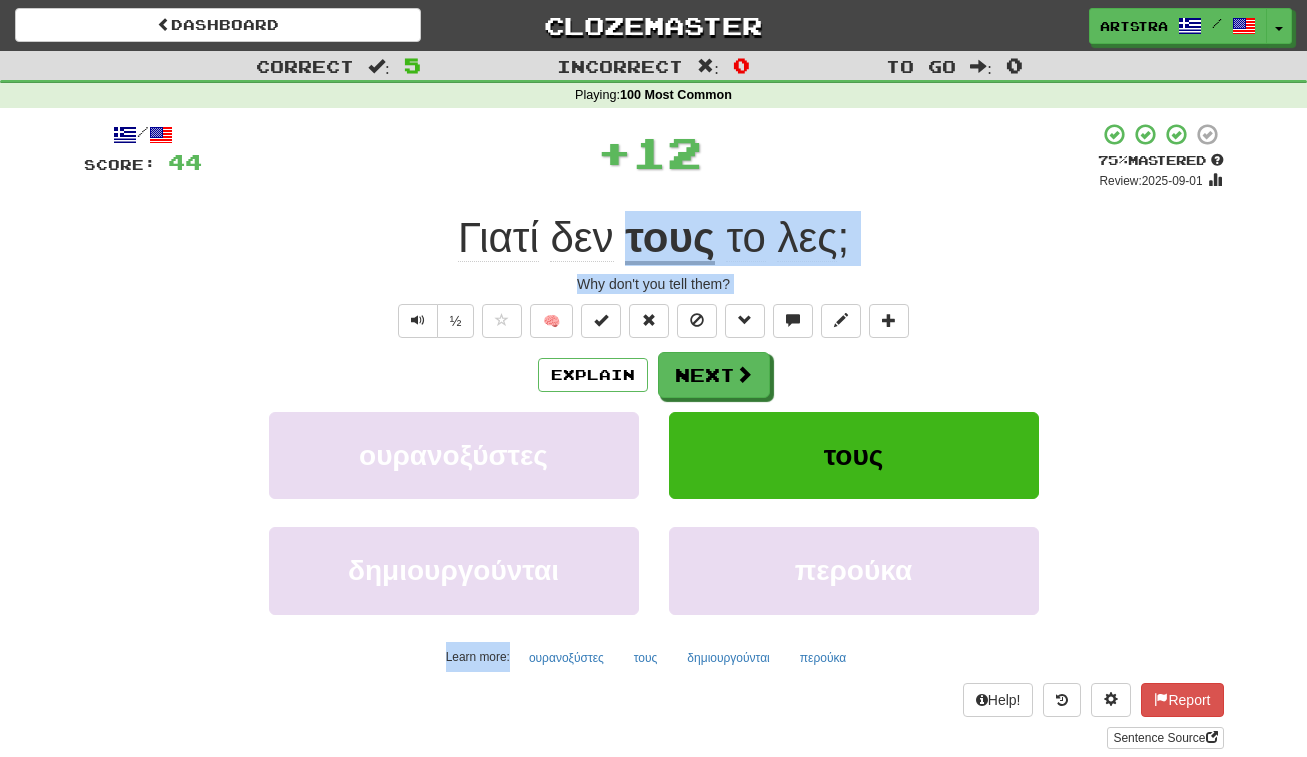 click on "τους" at bounding box center [670, 239] 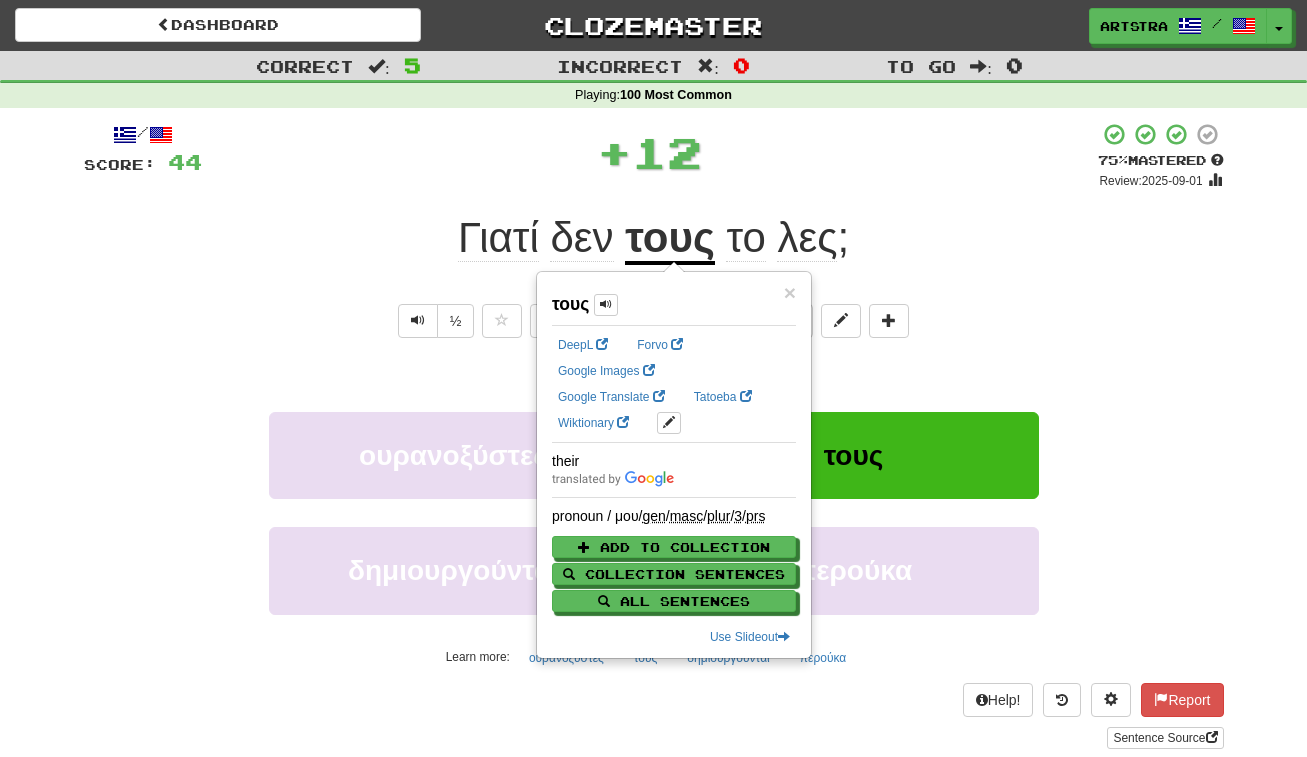 click on "λες" at bounding box center [807, 238] 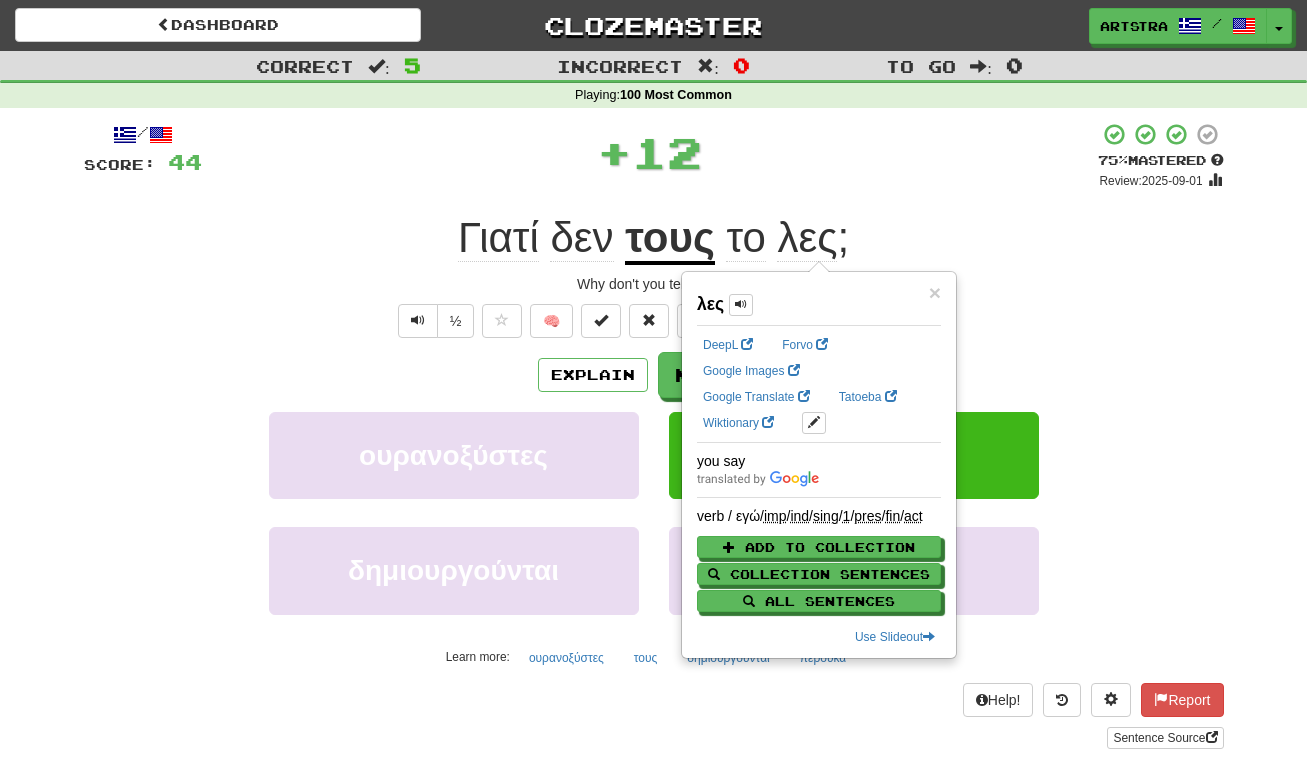 click on "/  Score:   44 + 12 75 %  Mastered Review:  2025-09-01 Γιατί   δεν   τους   το   λες ; Why don't you tell them? ½ 🧠 Explain Next ουρανοξύστες τους δημιουργούνται περούκα Learn more: ουρανοξύστες τους δημιουργούνται περούκα  Help!  Report Sentence Source" at bounding box center [654, 435] 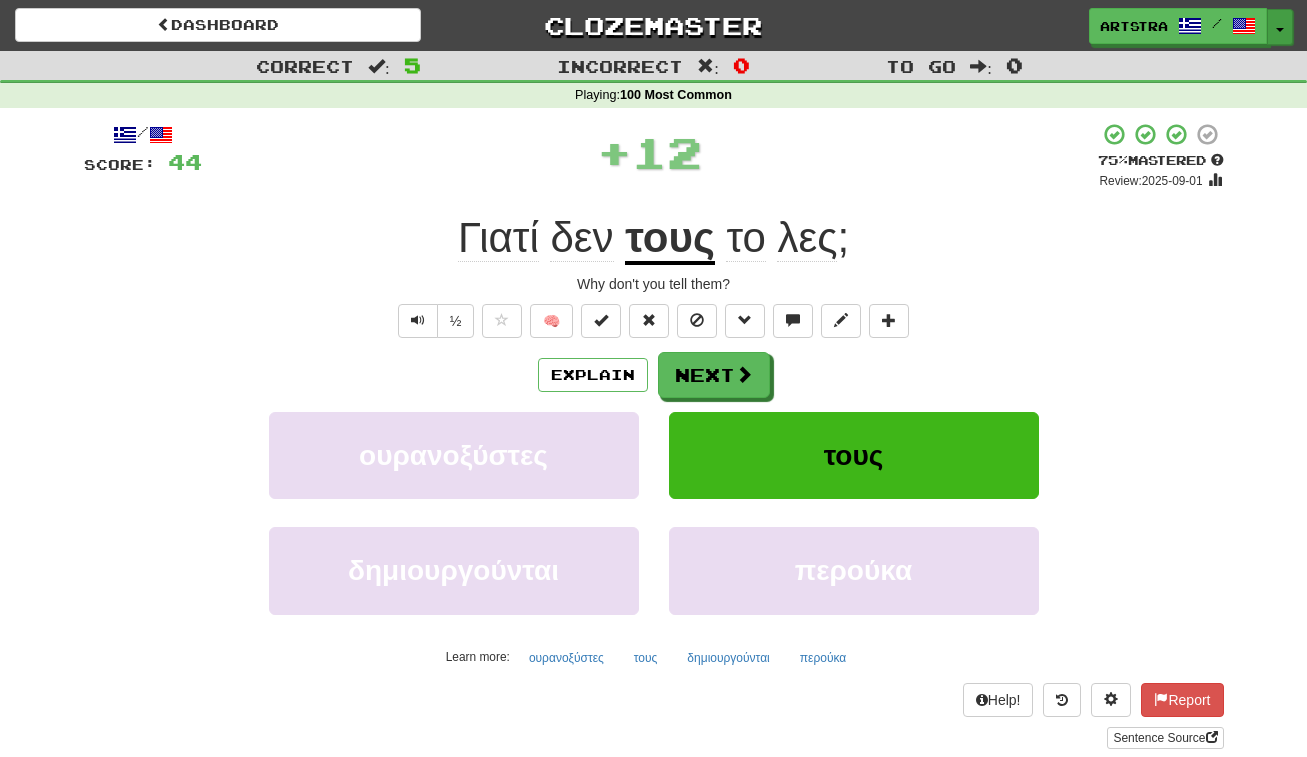 click on "Toggle Dropdown" at bounding box center [1280, 27] 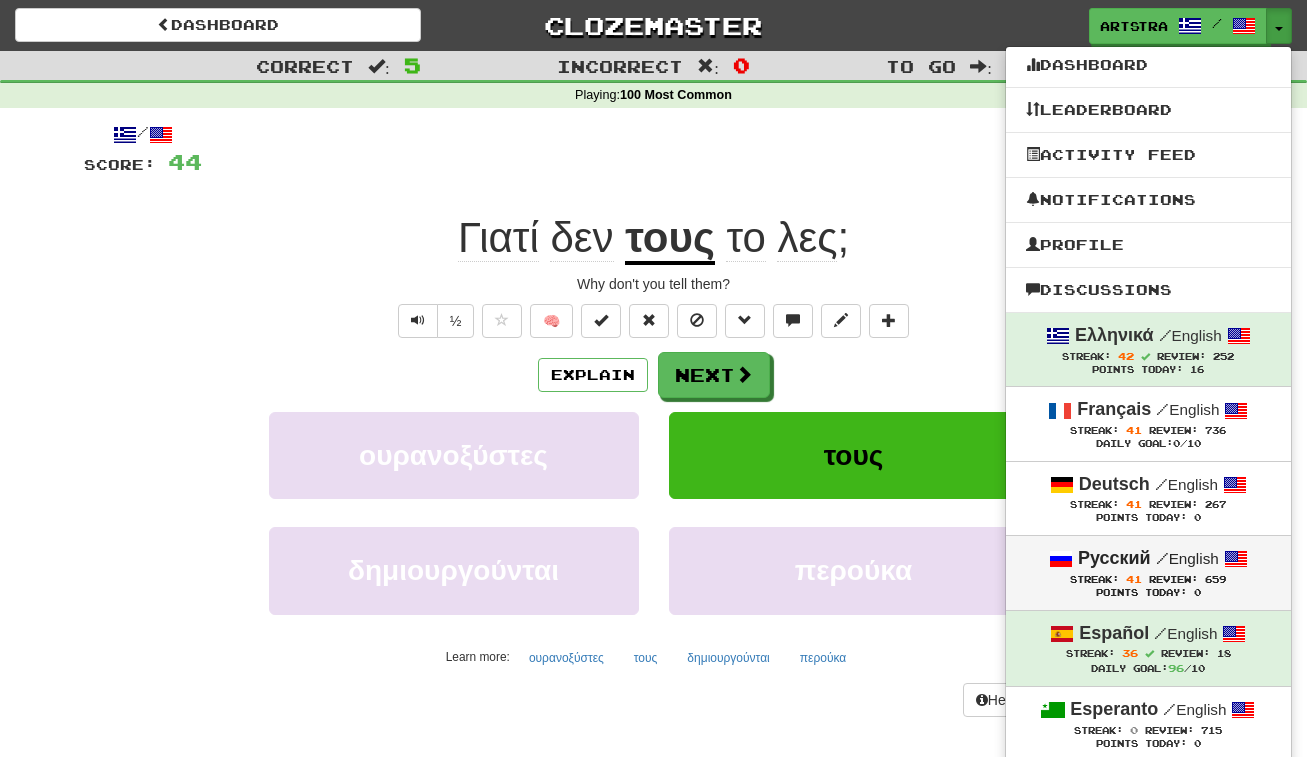 click on "Русский
/
English" at bounding box center [1148, 559] 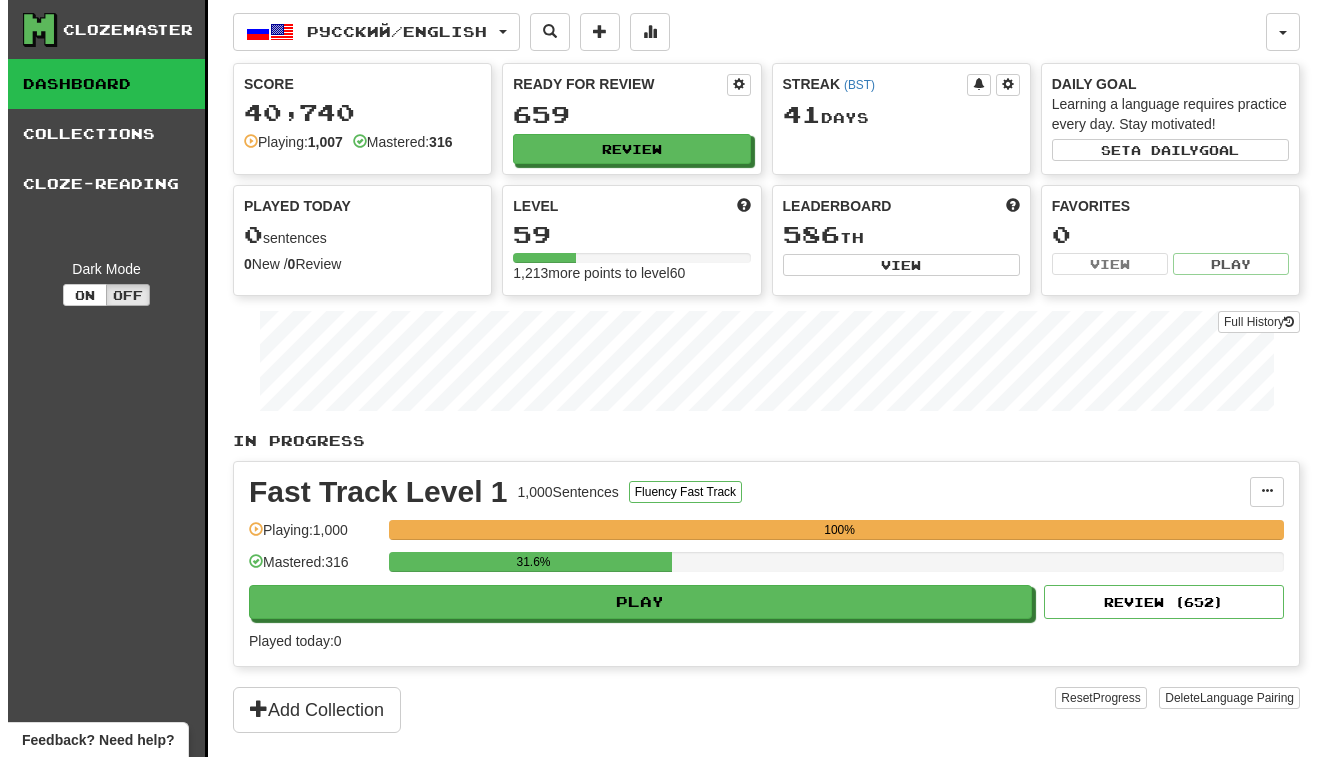 scroll, scrollTop: 0, scrollLeft: 0, axis: both 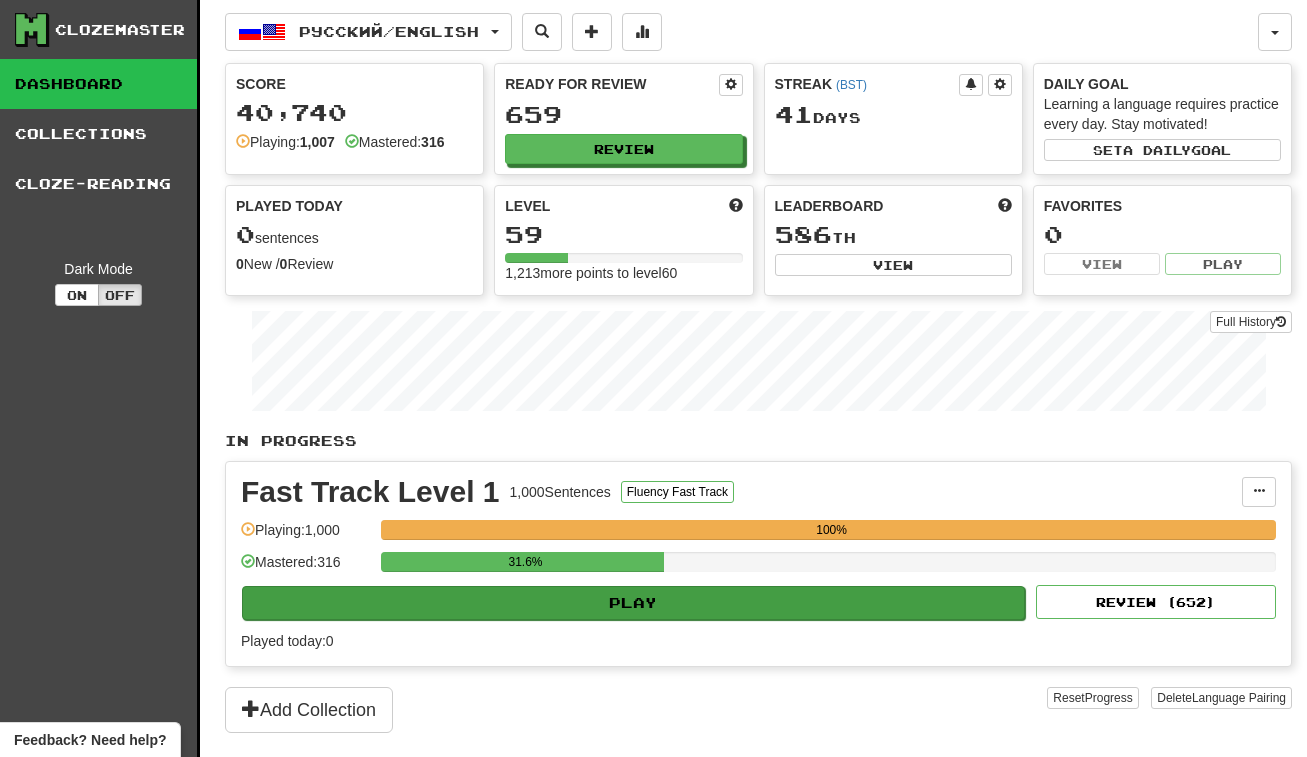 click on "Play" at bounding box center (633, 603) 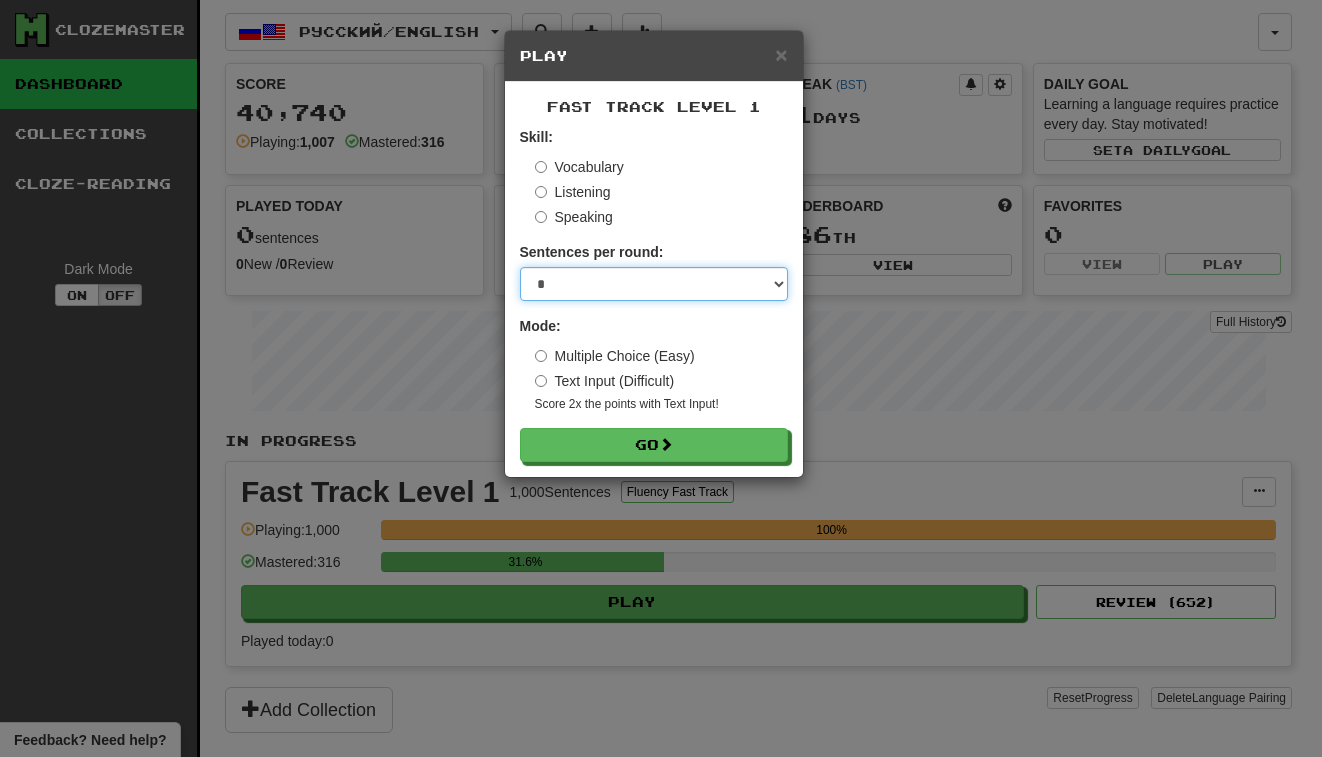 select on "**" 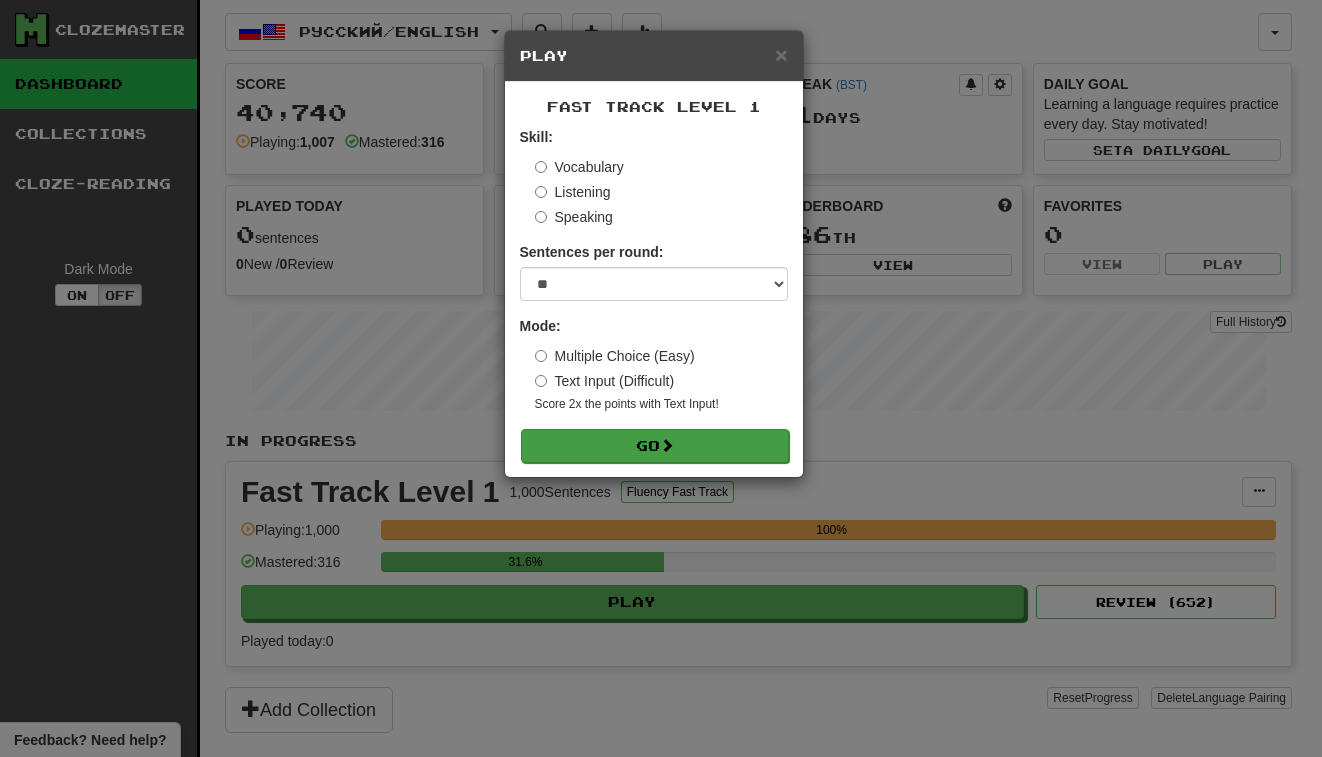 click on "Go" at bounding box center (655, 446) 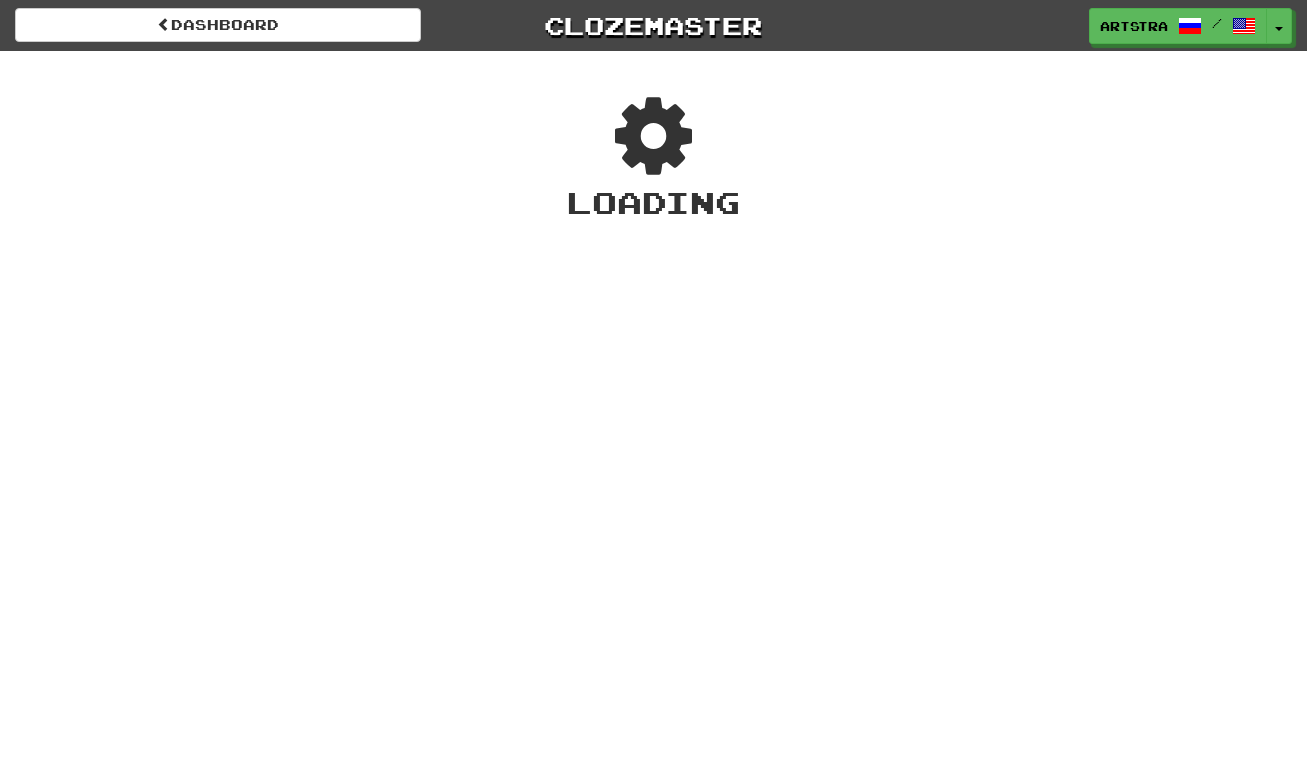 scroll, scrollTop: 0, scrollLeft: 0, axis: both 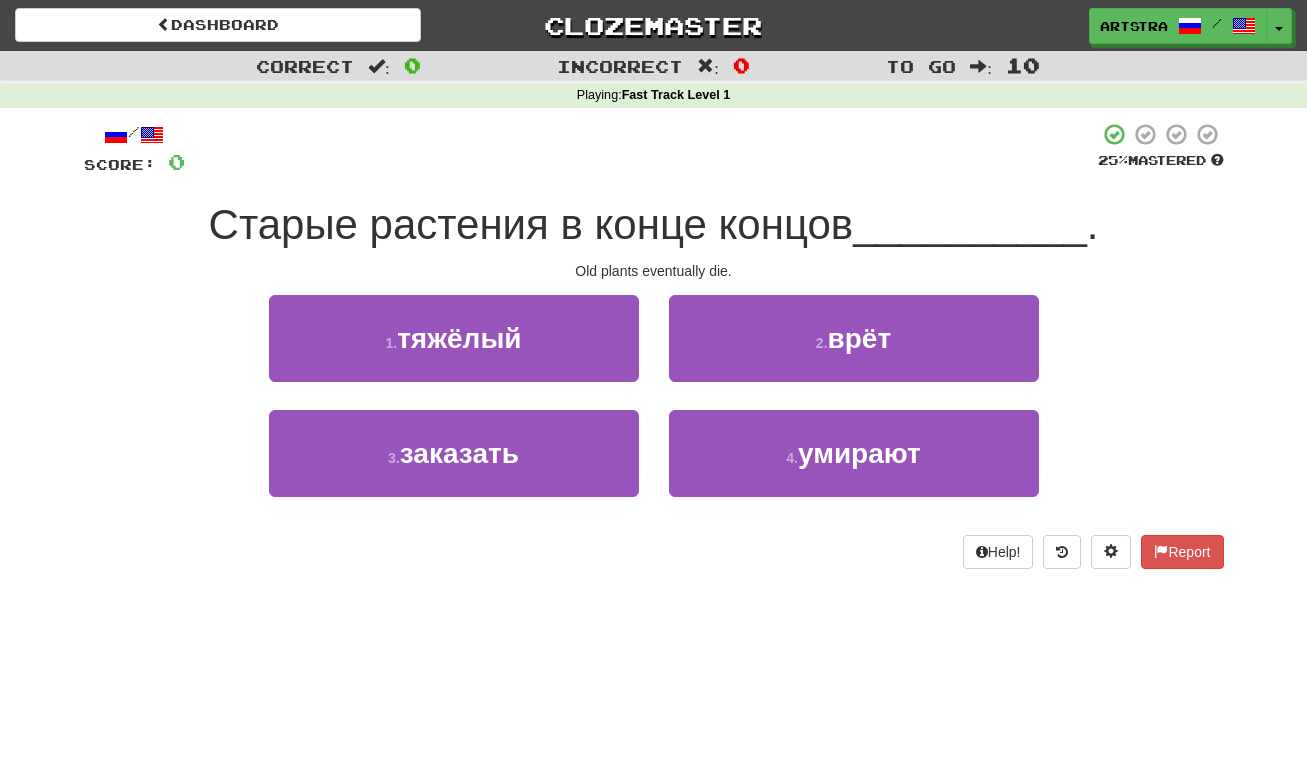 click on "Старые растения в конце концов" at bounding box center (531, 224) 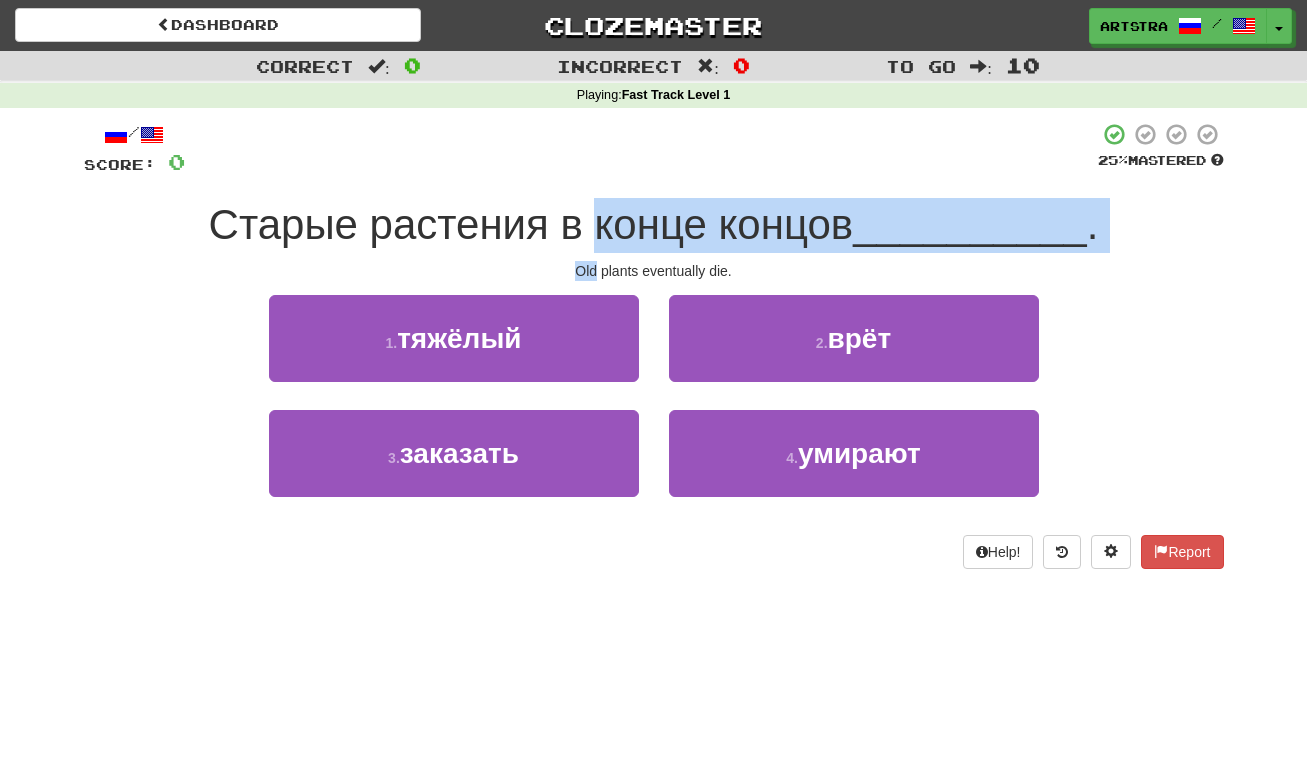 drag, startPoint x: 661, startPoint y: 225, endPoint x: 657, endPoint y: 252, distance: 27.294687 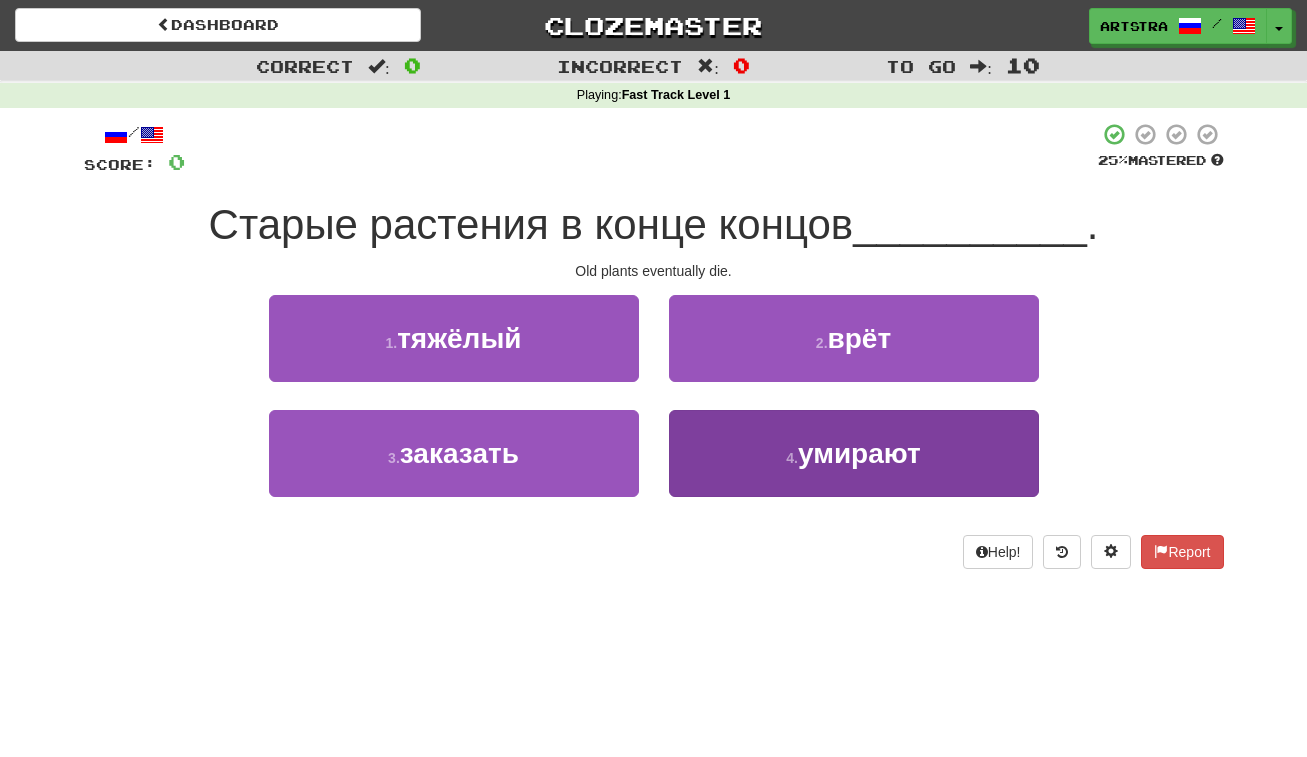 click on "умирают" at bounding box center (859, 453) 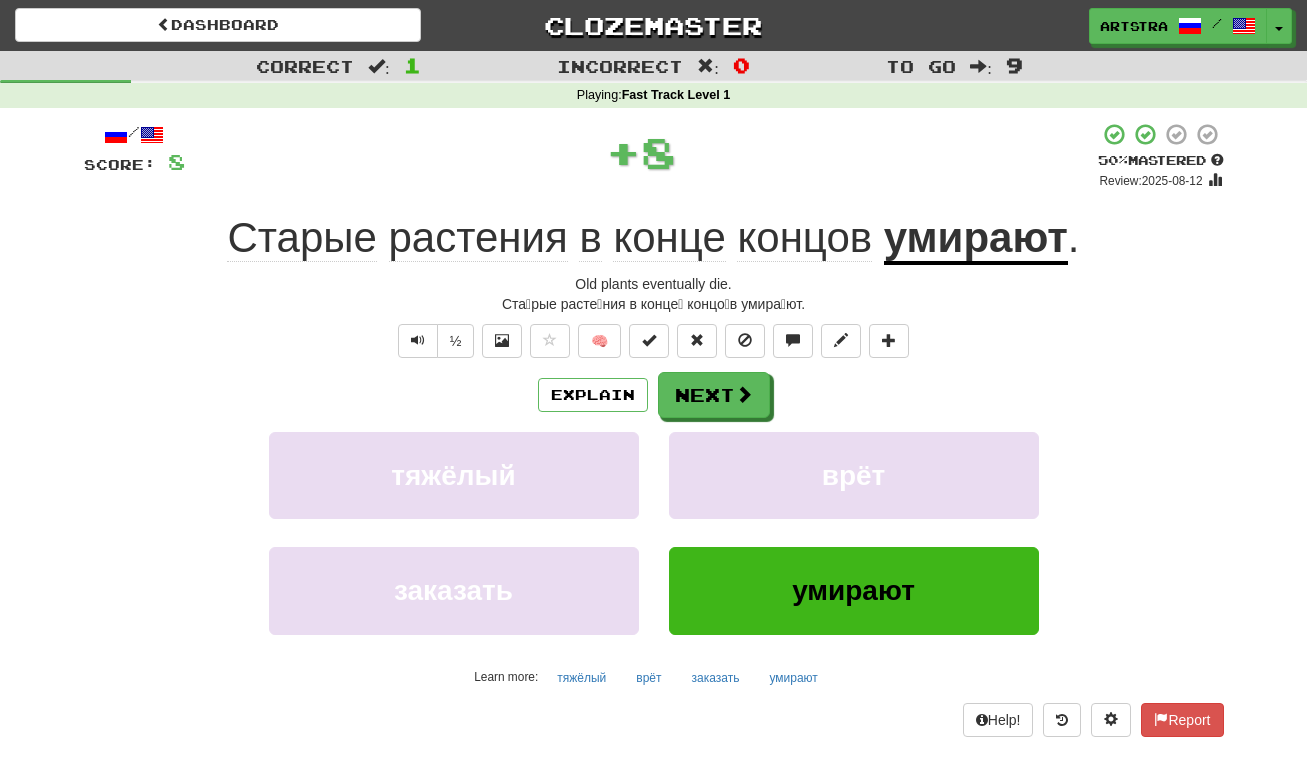 click on "умирают" at bounding box center [976, 239] 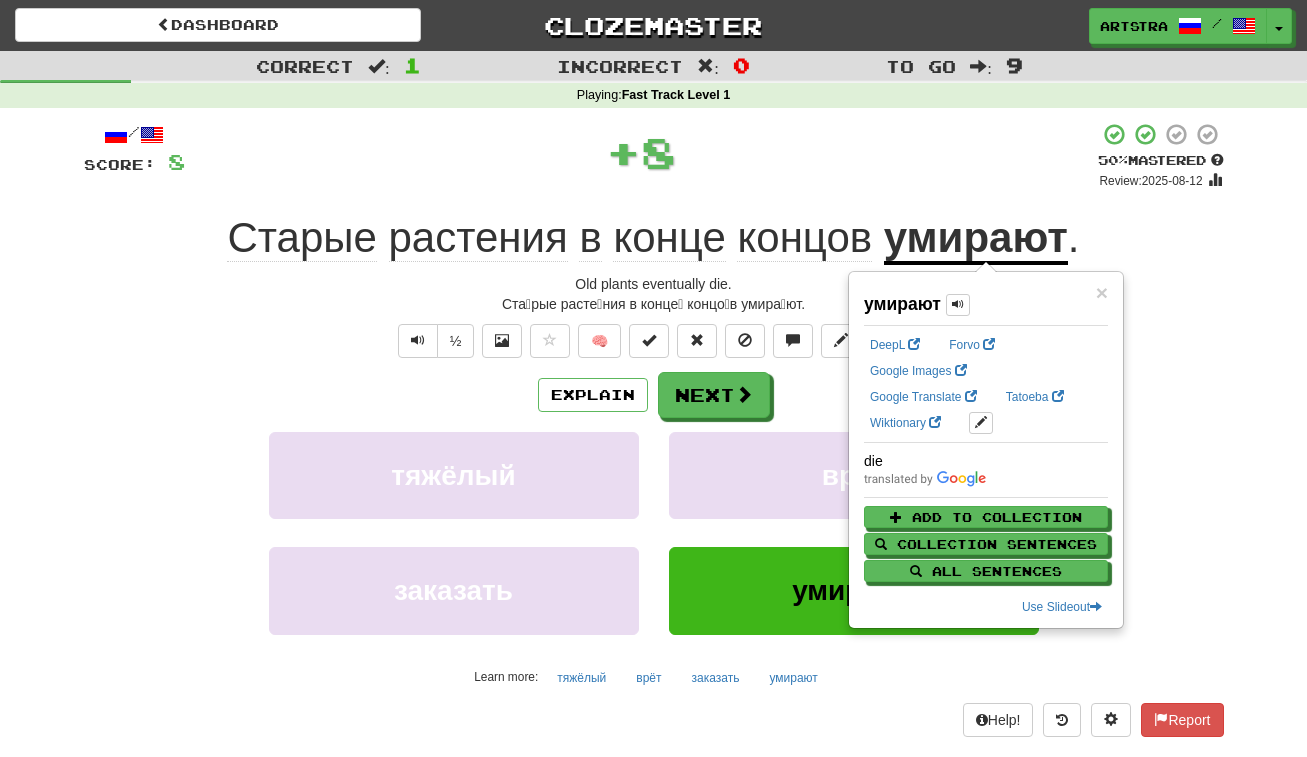 click on "растения" at bounding box center (478, 238) 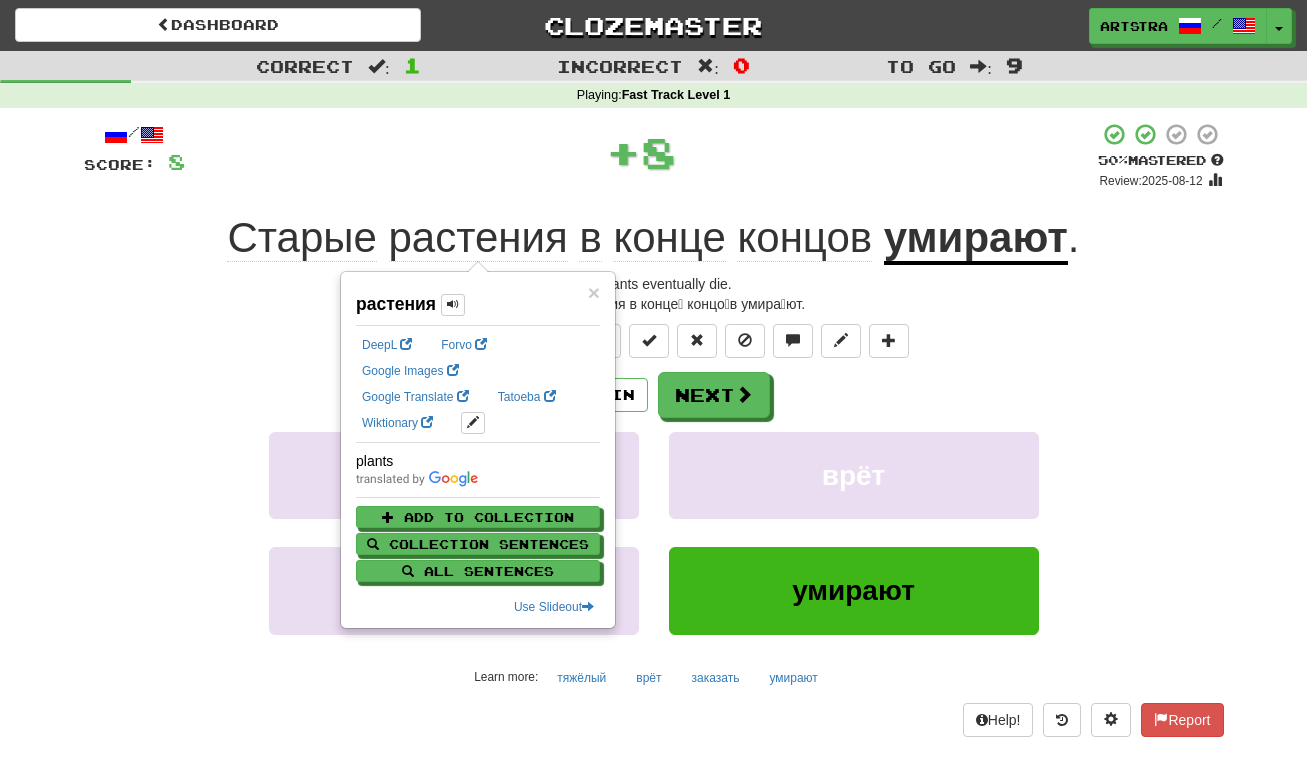 click on "конце" at bounding box center (669, 238) 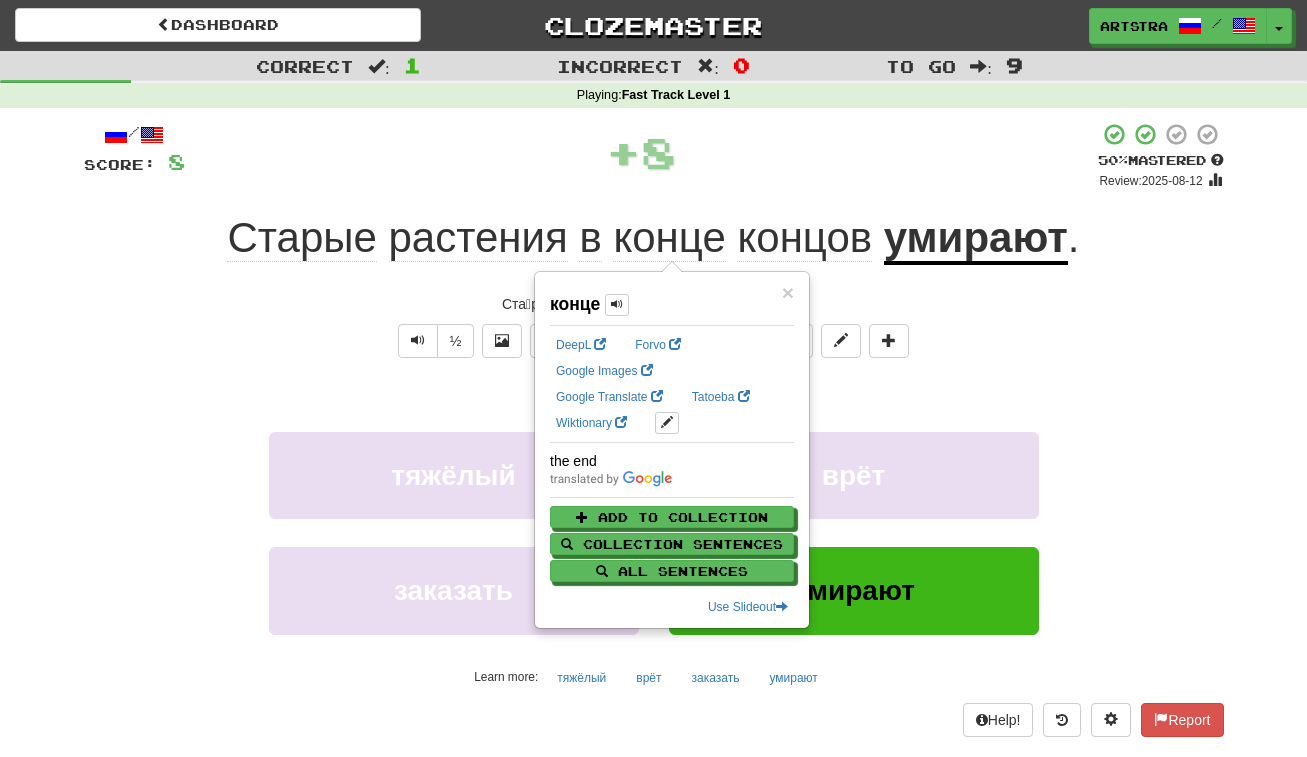 click on "концов" at bounding box center (804, 238) 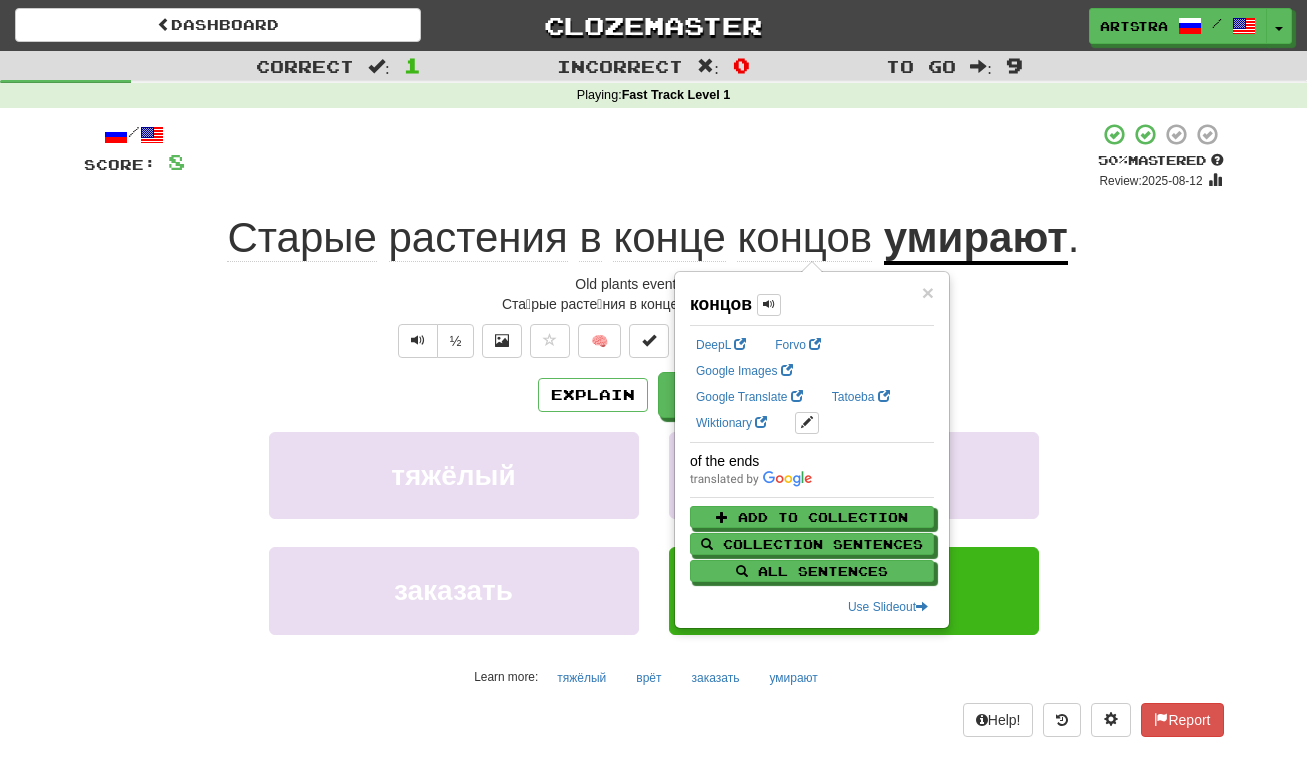 click on "умирают" at bounding box center (976, 239) 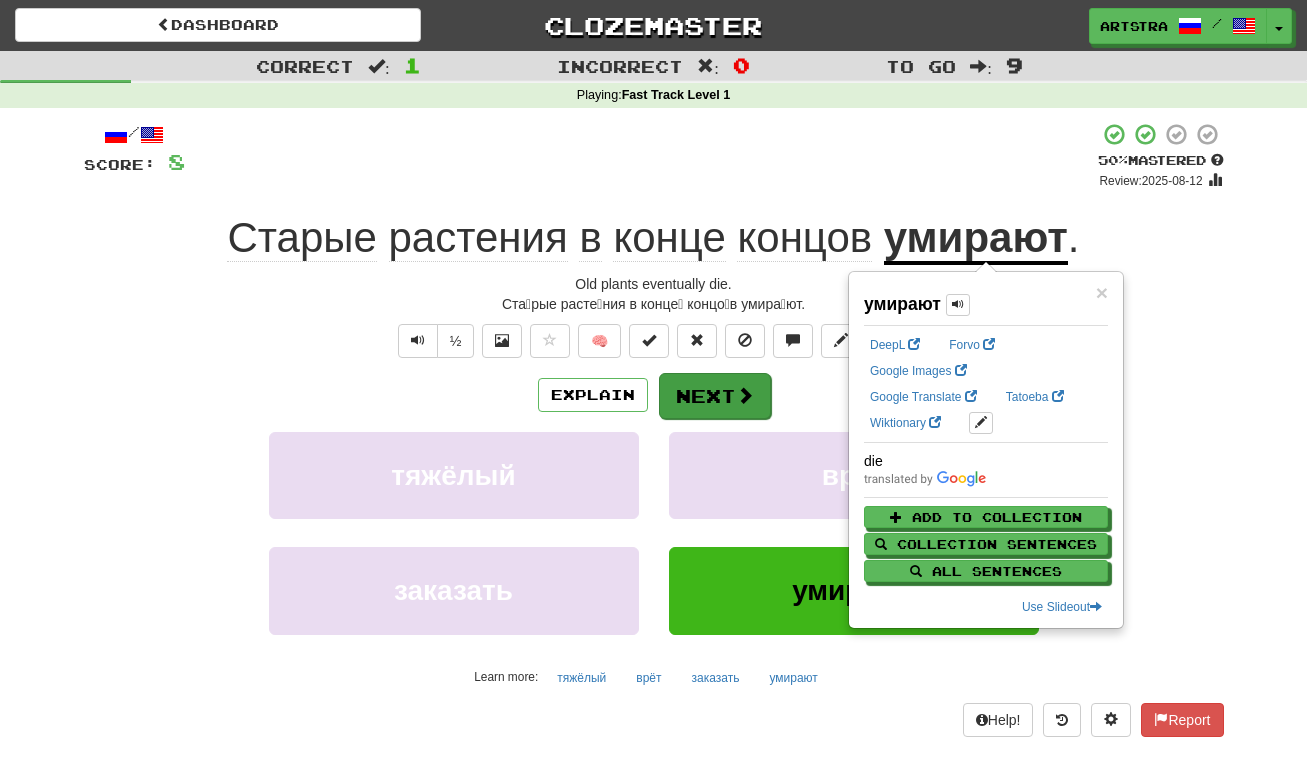 click on "Next" at bounding box center (715, 396) 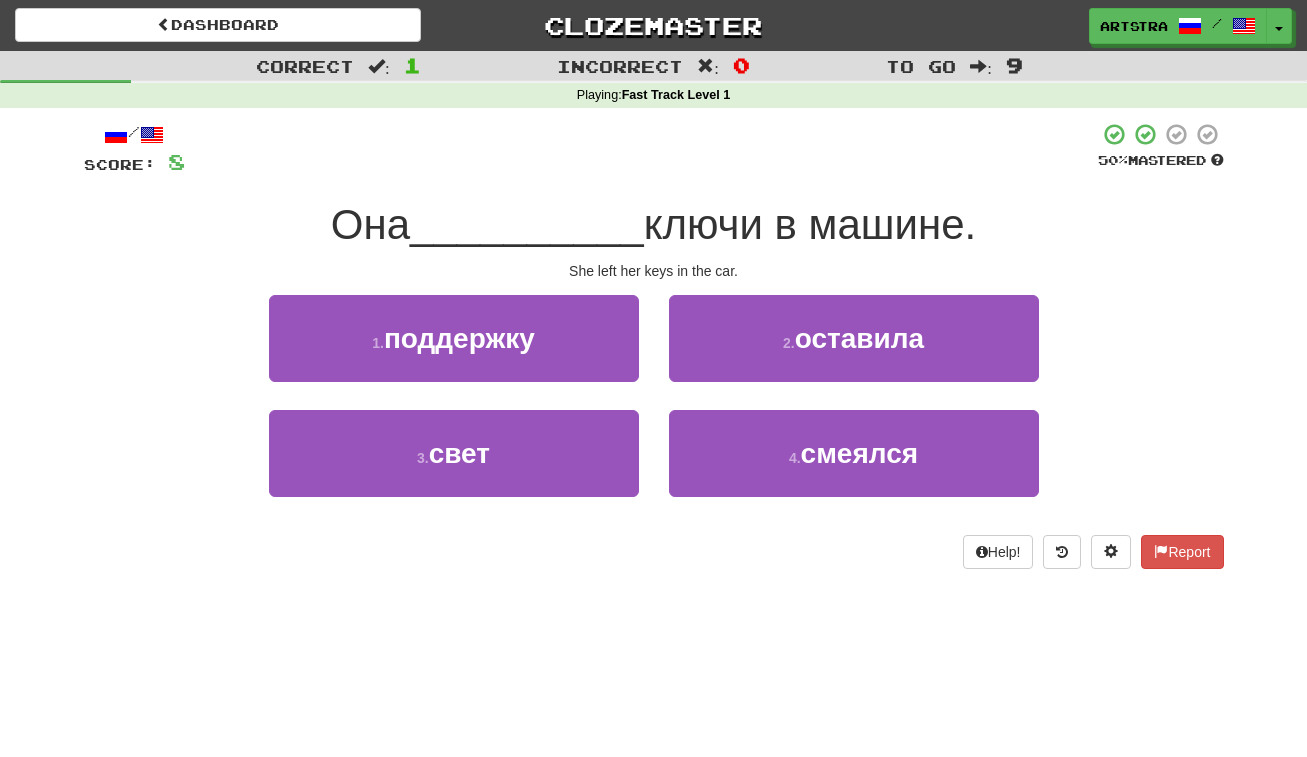 click on "ключи в машине." at bounding box center [810, 224] 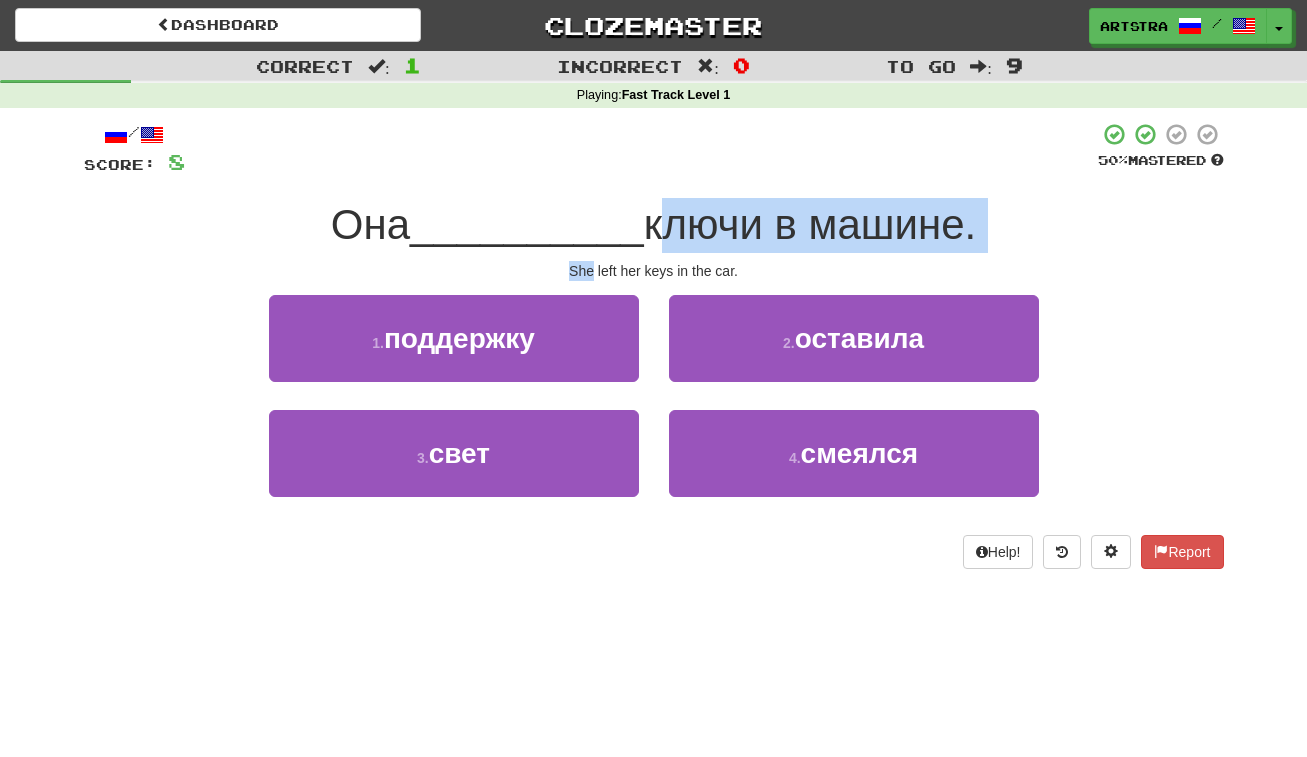 drag, startPoint x: 664, startPoint y: 229, endPoint x: 690, endPoint y: 257, distance: 38.209946 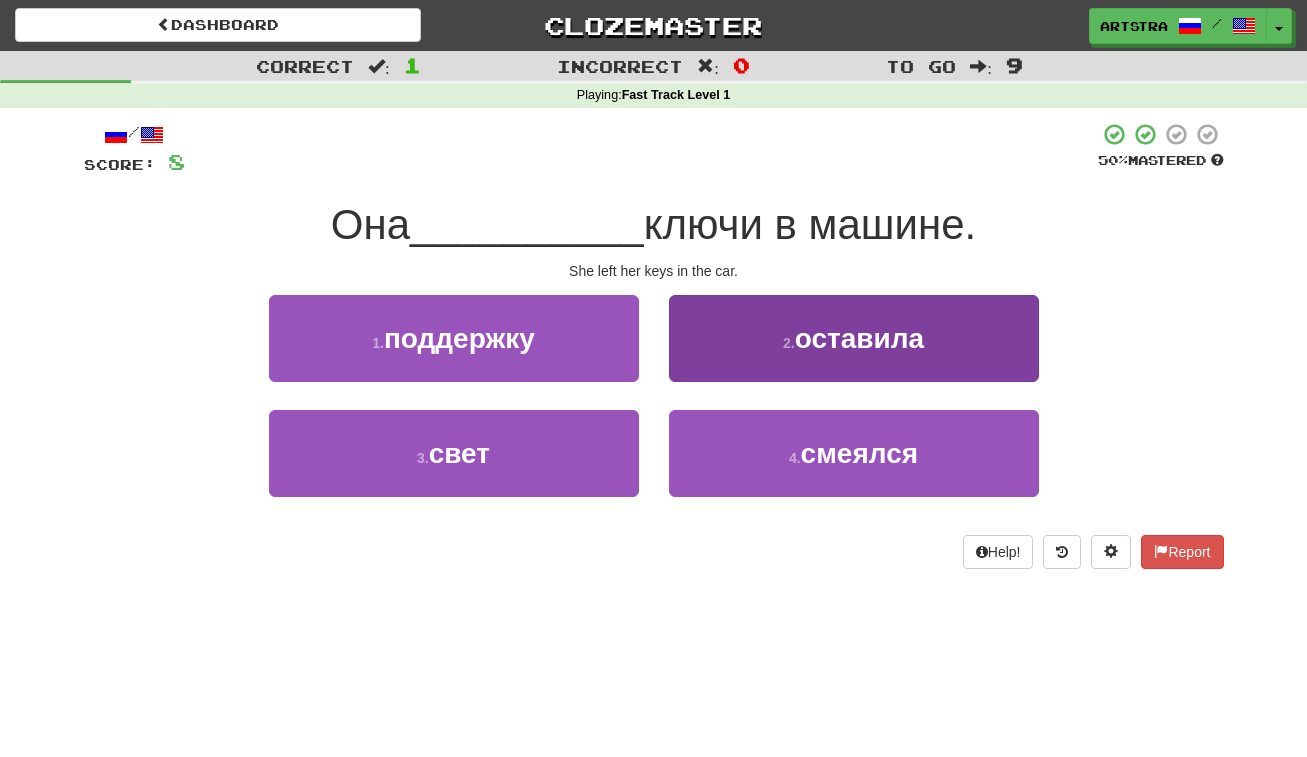 click on "2 .  оставила" at bounding box center (854, 338) 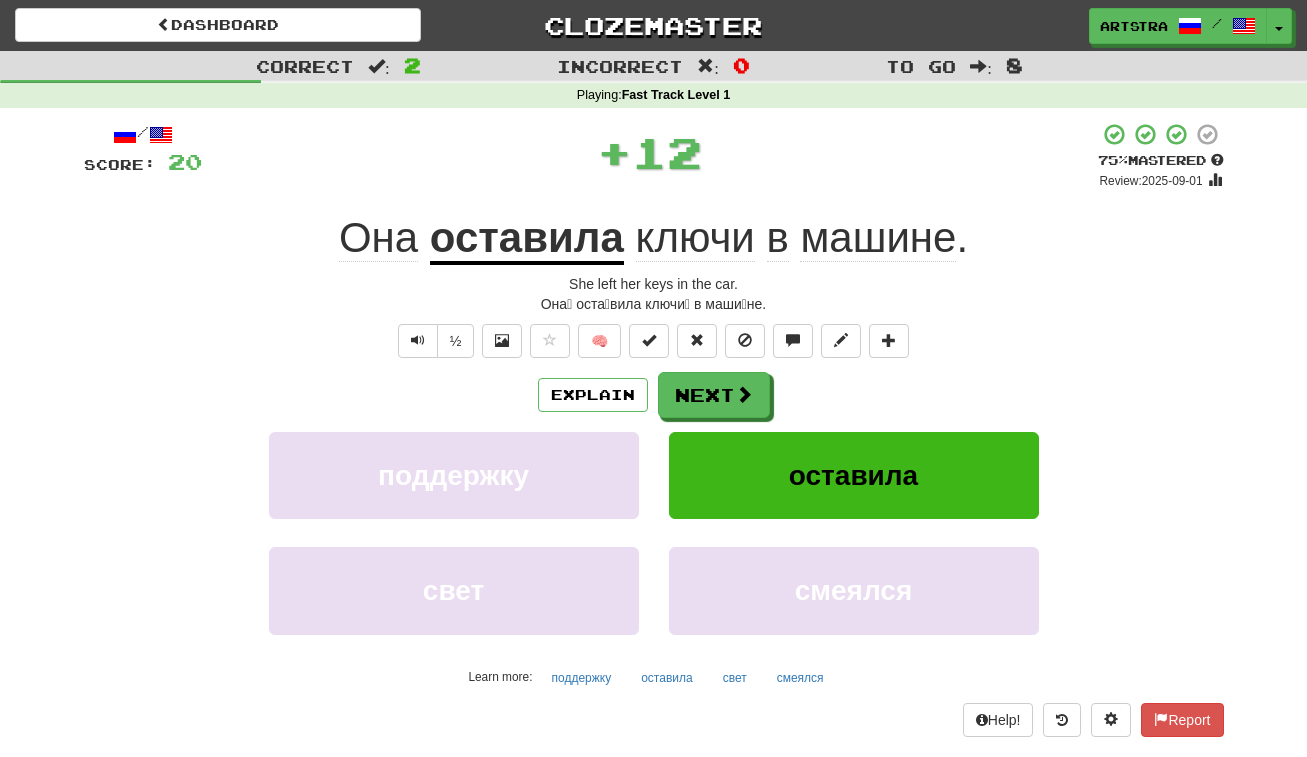 click on "оставила" at bounding box center [527, 239] 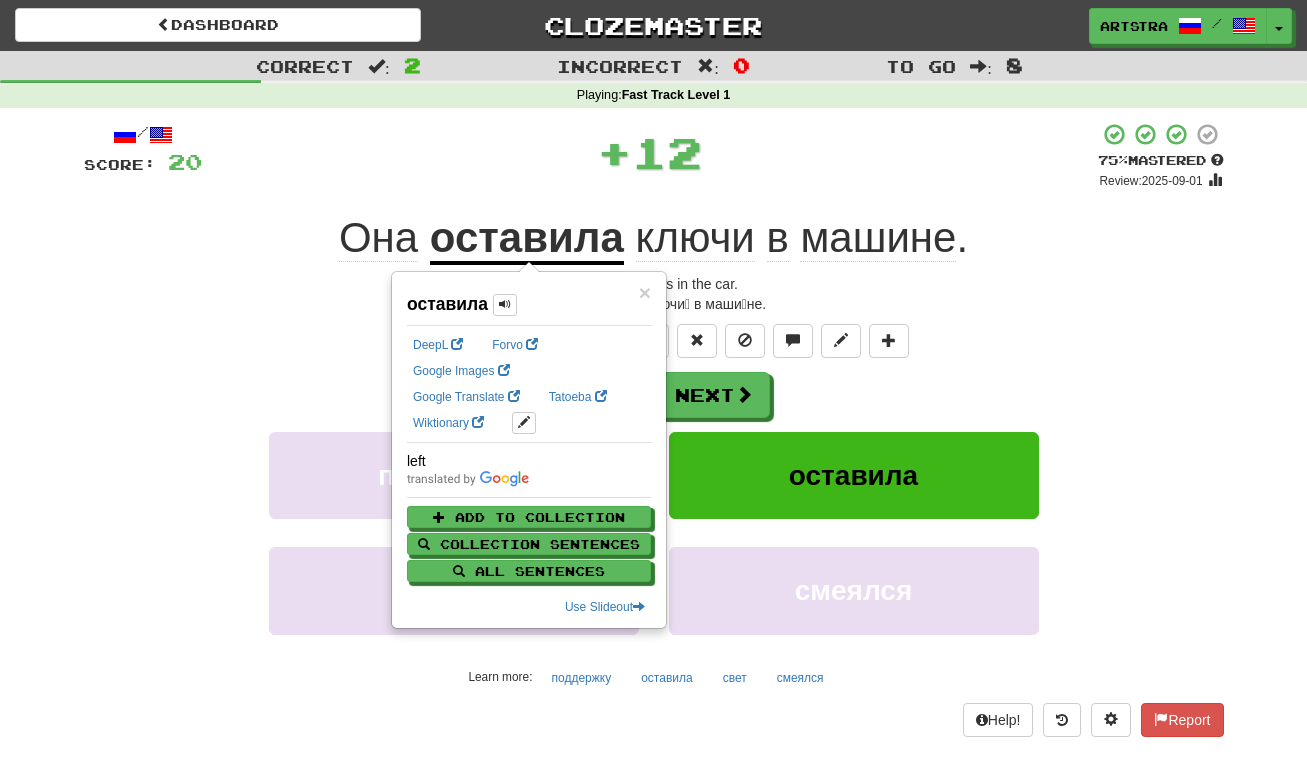 click on "ключи" at bounding box center (695, 238) 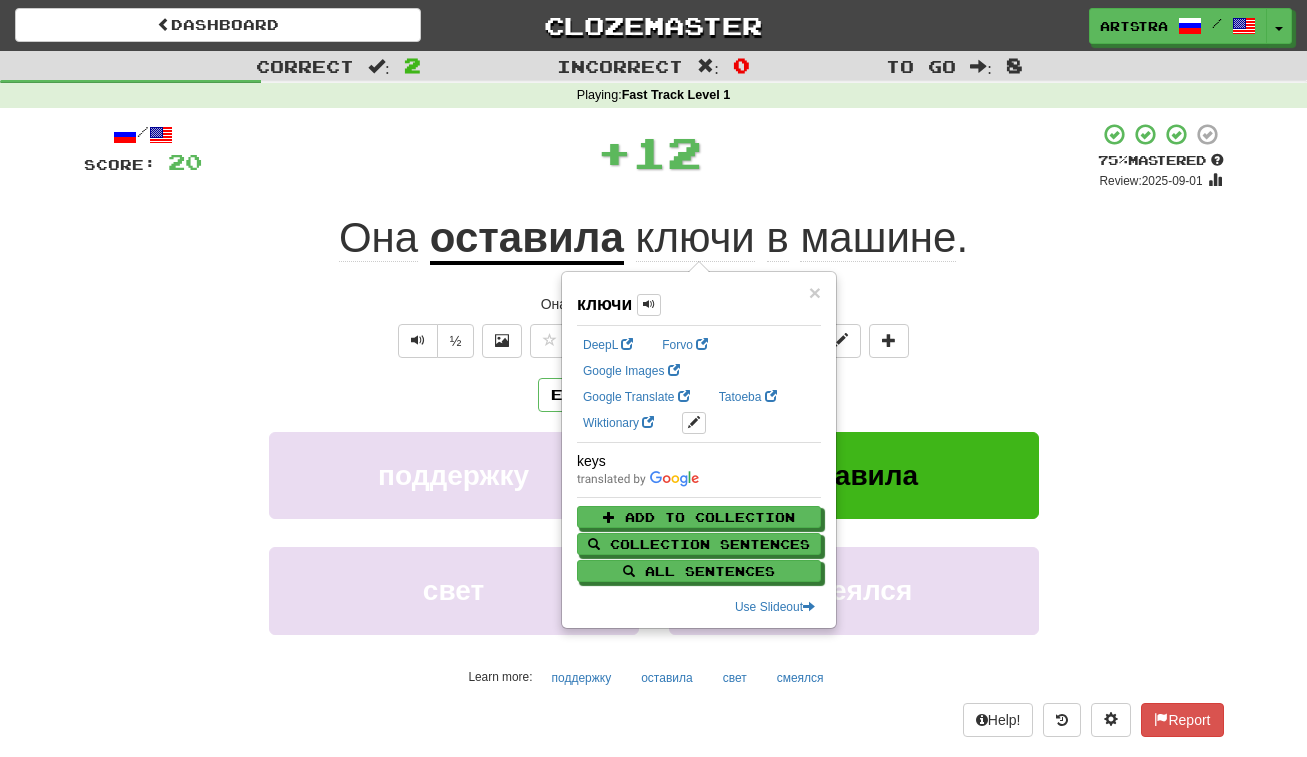 click on "машине" at bounding box center [878, 238] 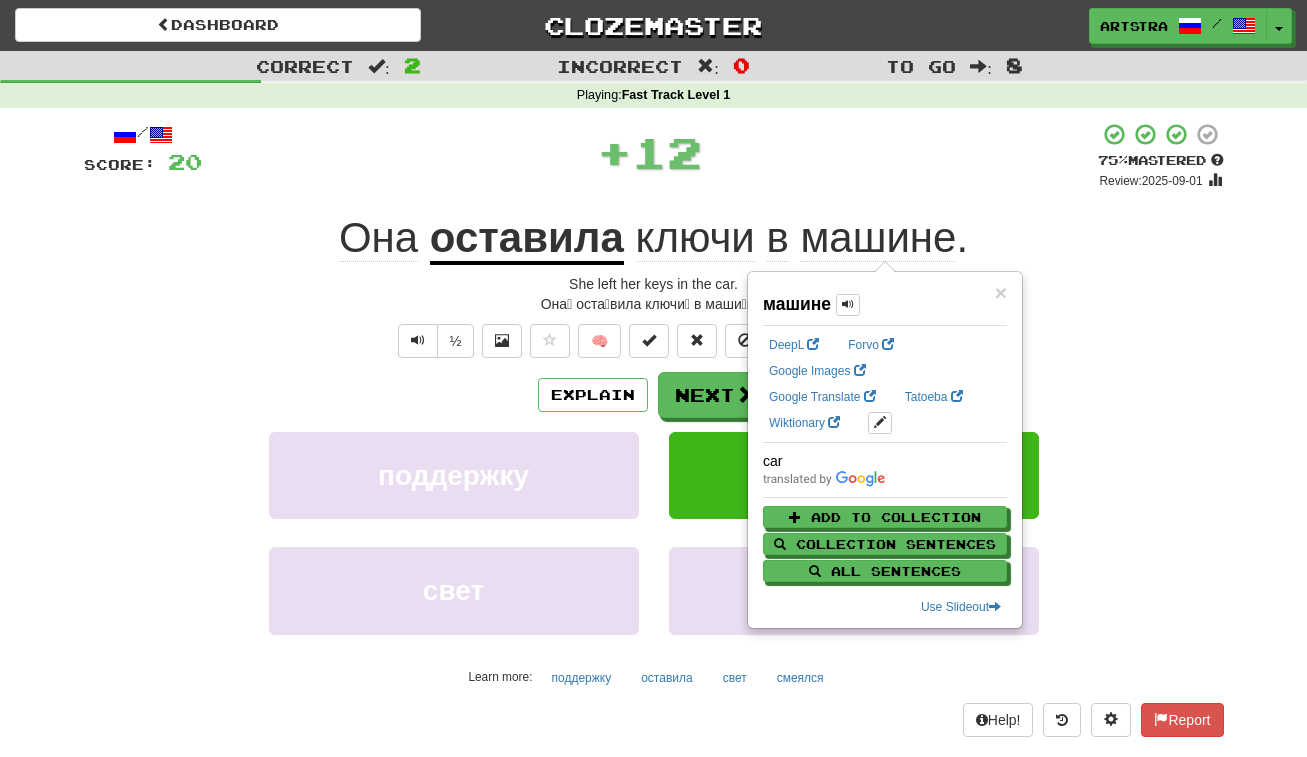 click on "/  Score:   20 + 12 75 %  Mastered Review:  2025-09-01 She left her keys in the car. Она́ оста́вила ключи́ в маши́не. ½ 🧠 Explain Next поддержку оставила свет смеялся Learn more: поддержку оставила свет смеялся  Help!  Report" at bounding box center (654, 429) 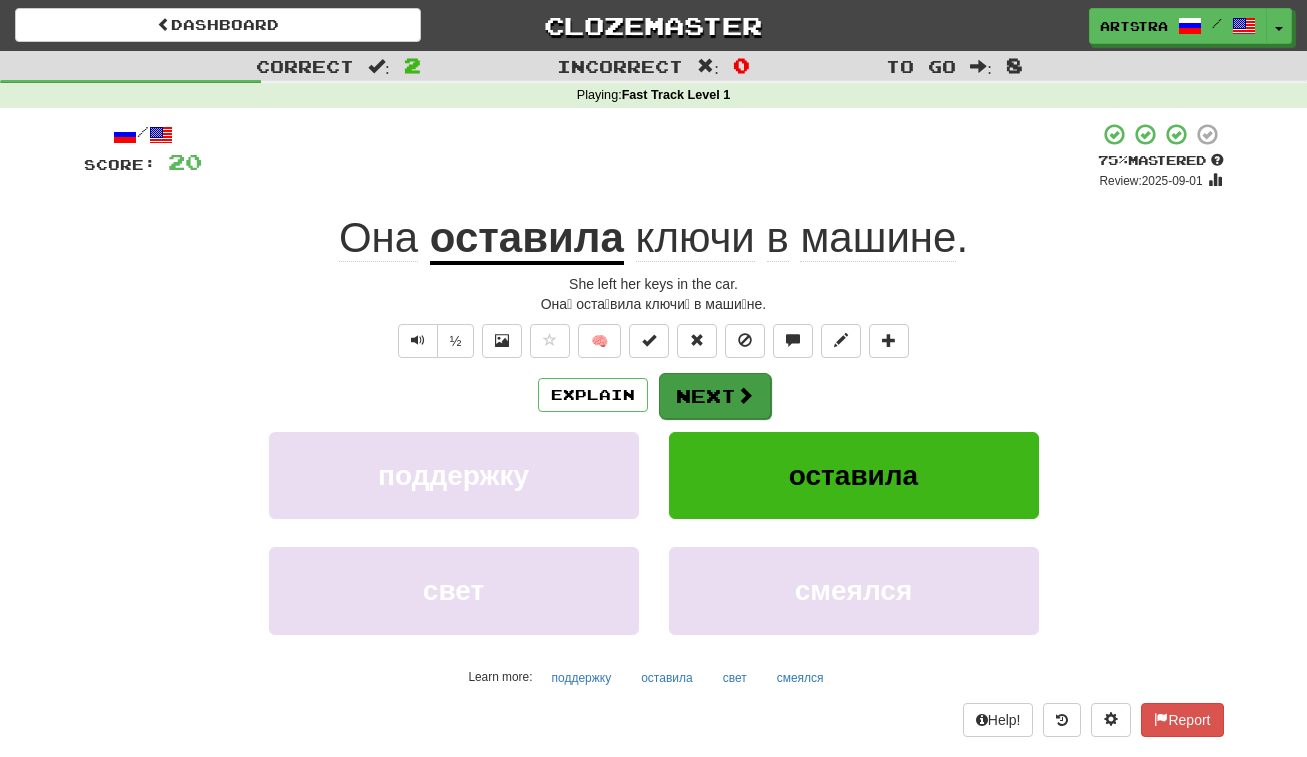 click on "Next" at bounding box center (715, 396) 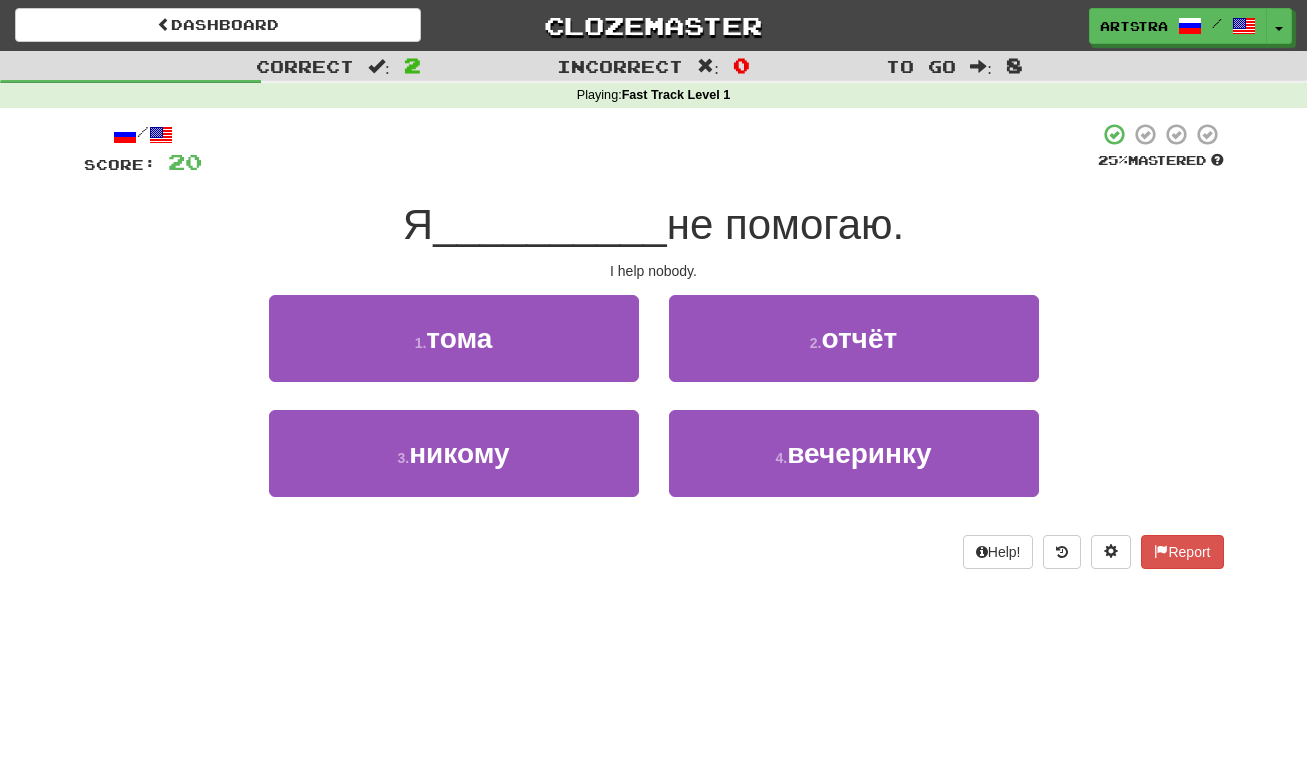 click on "__________" at bounding box center [550, 224] 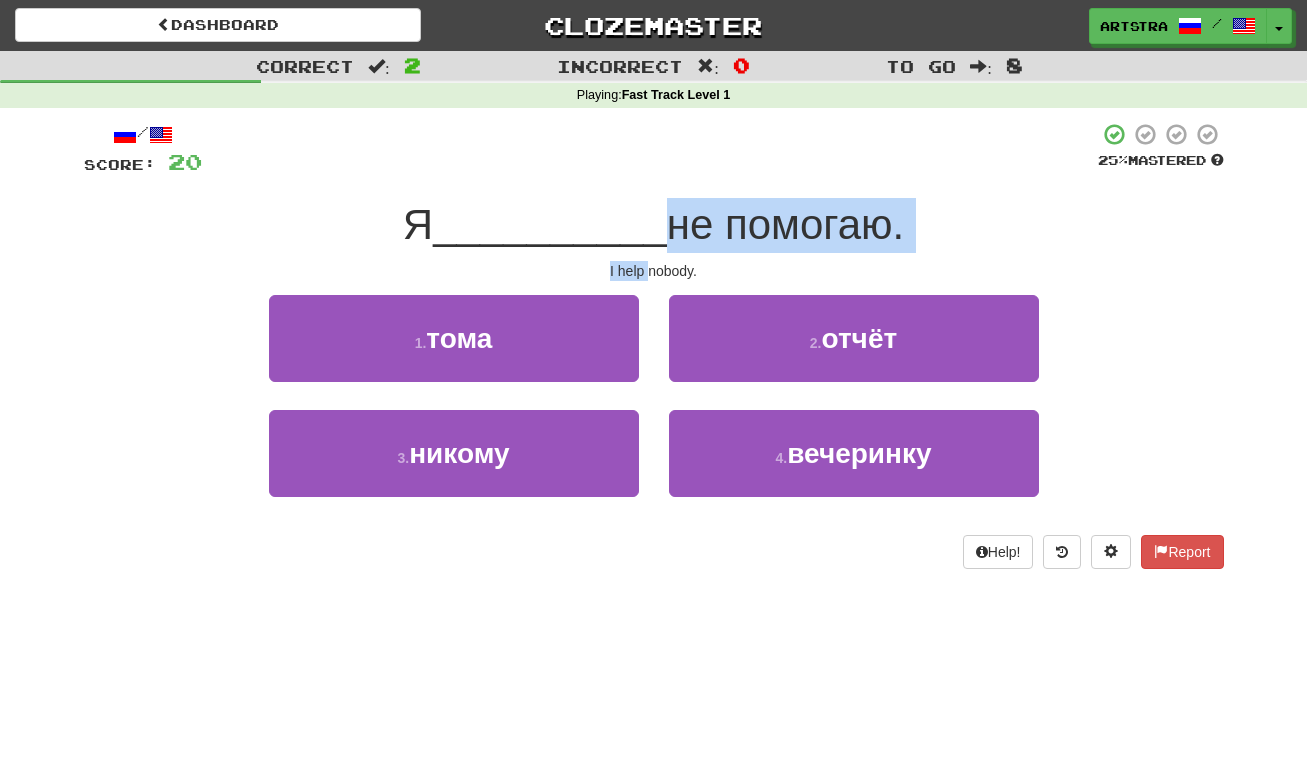 drag, startPoint x: 642, startPoint y: 233, endPoint x: 642, endPoint y: 273, distance: 40 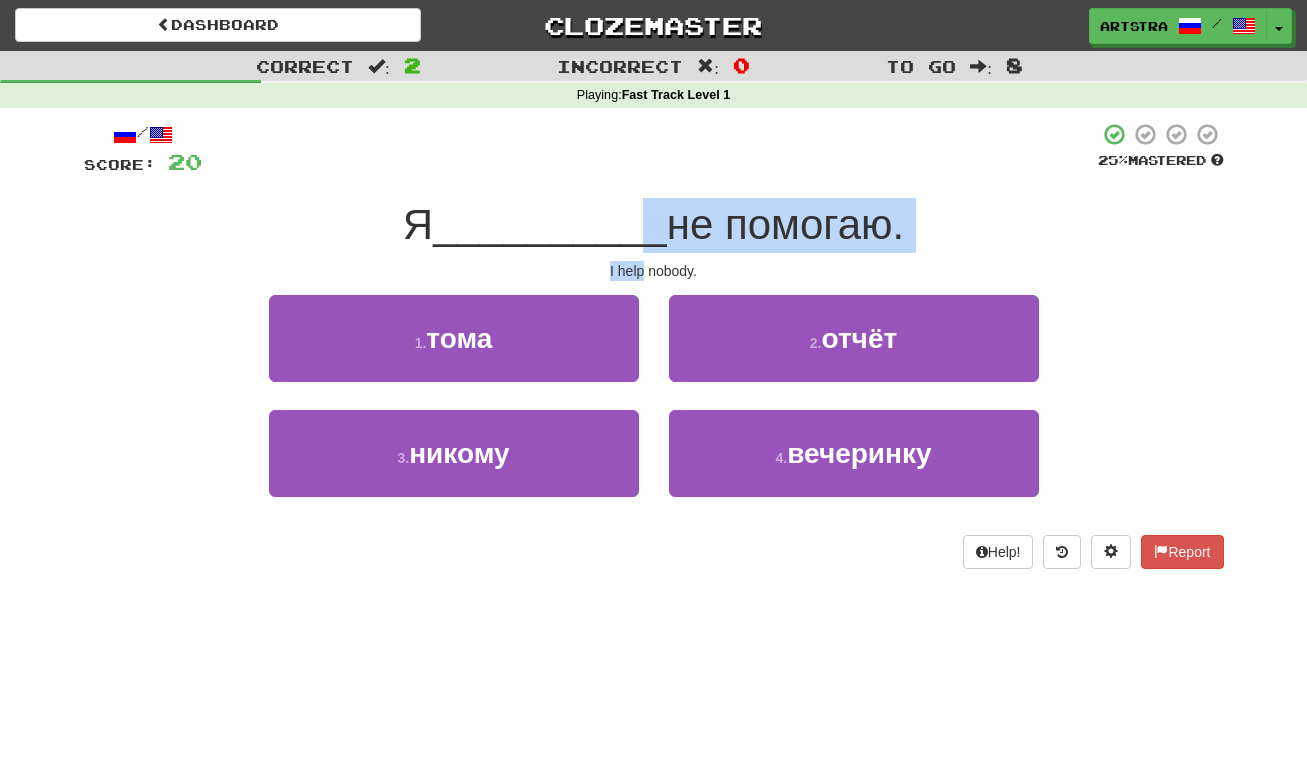 drag, startPoint x: 642, startPoint y: 270, endPoint x: 640, endPoint y: 215, distance: 55.03635 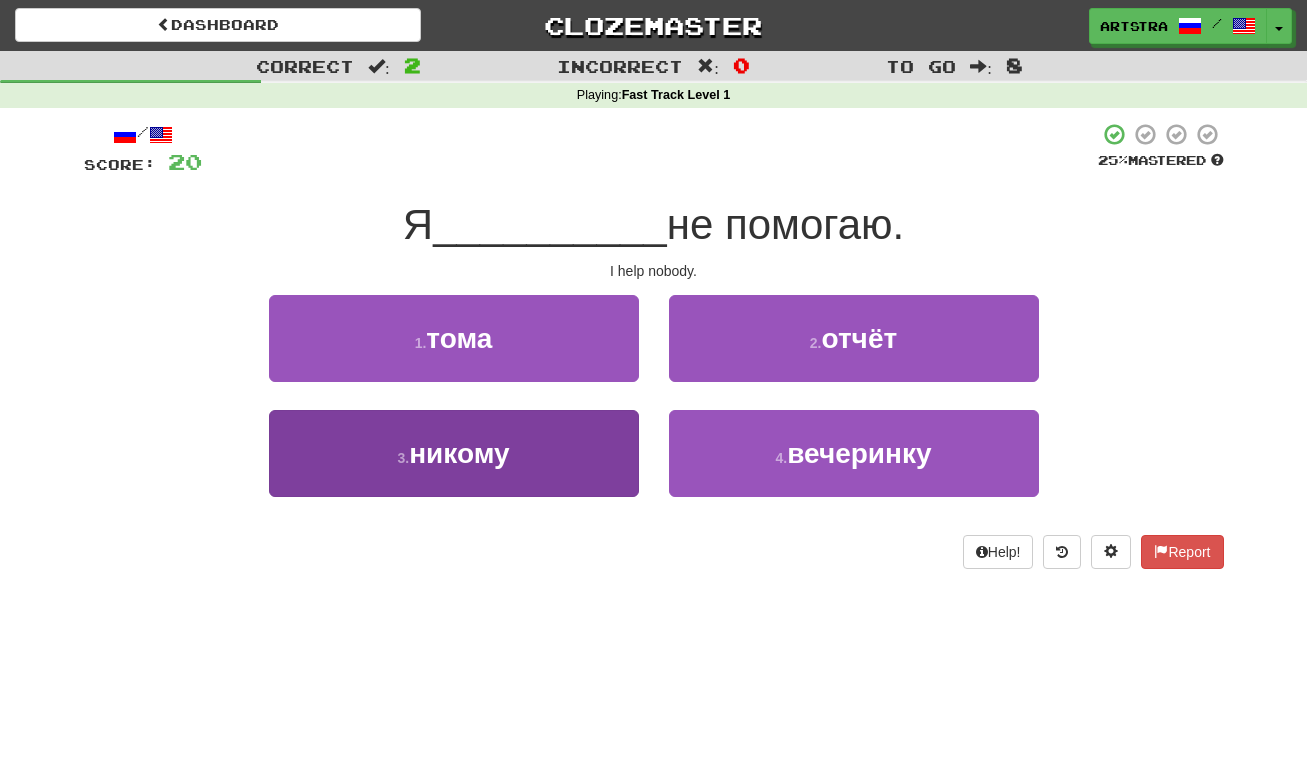 click on "3 .  никому" at bounding box center [454, 453] 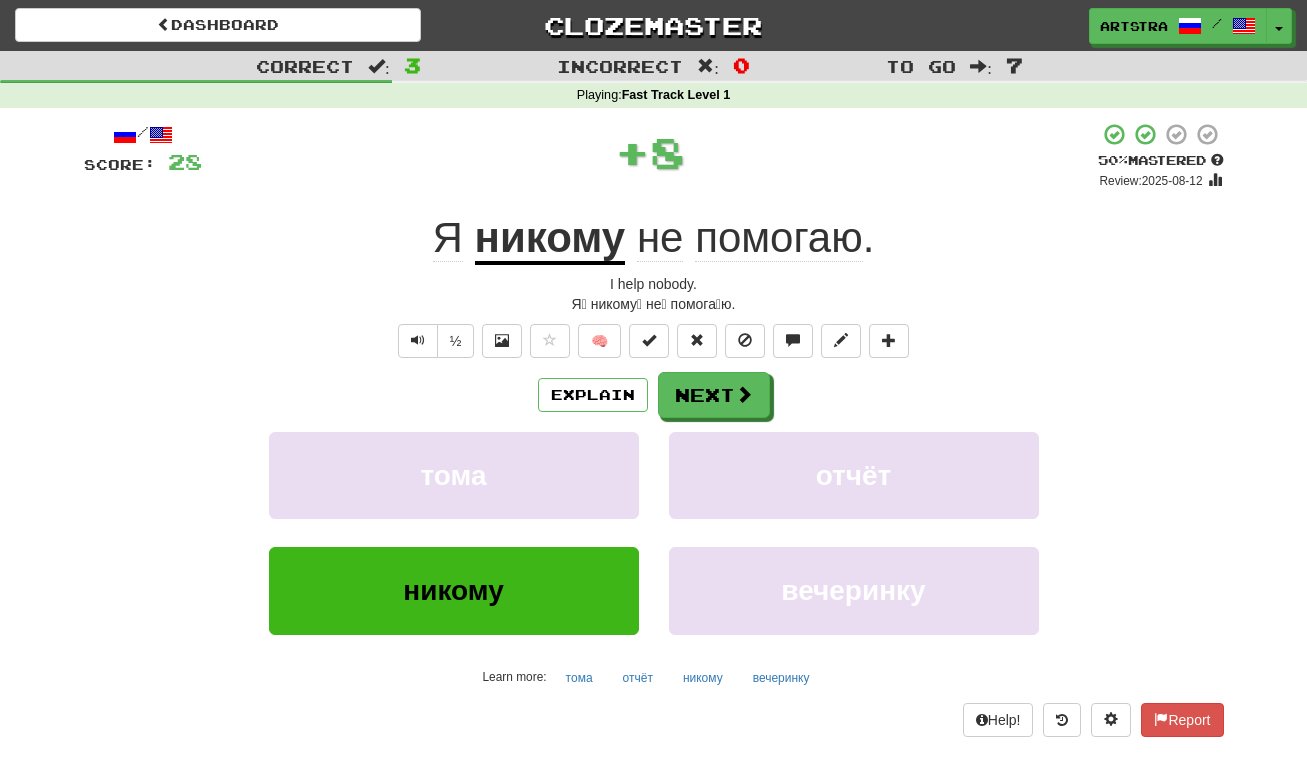 click on "никому" at bounding box center (550, 239) 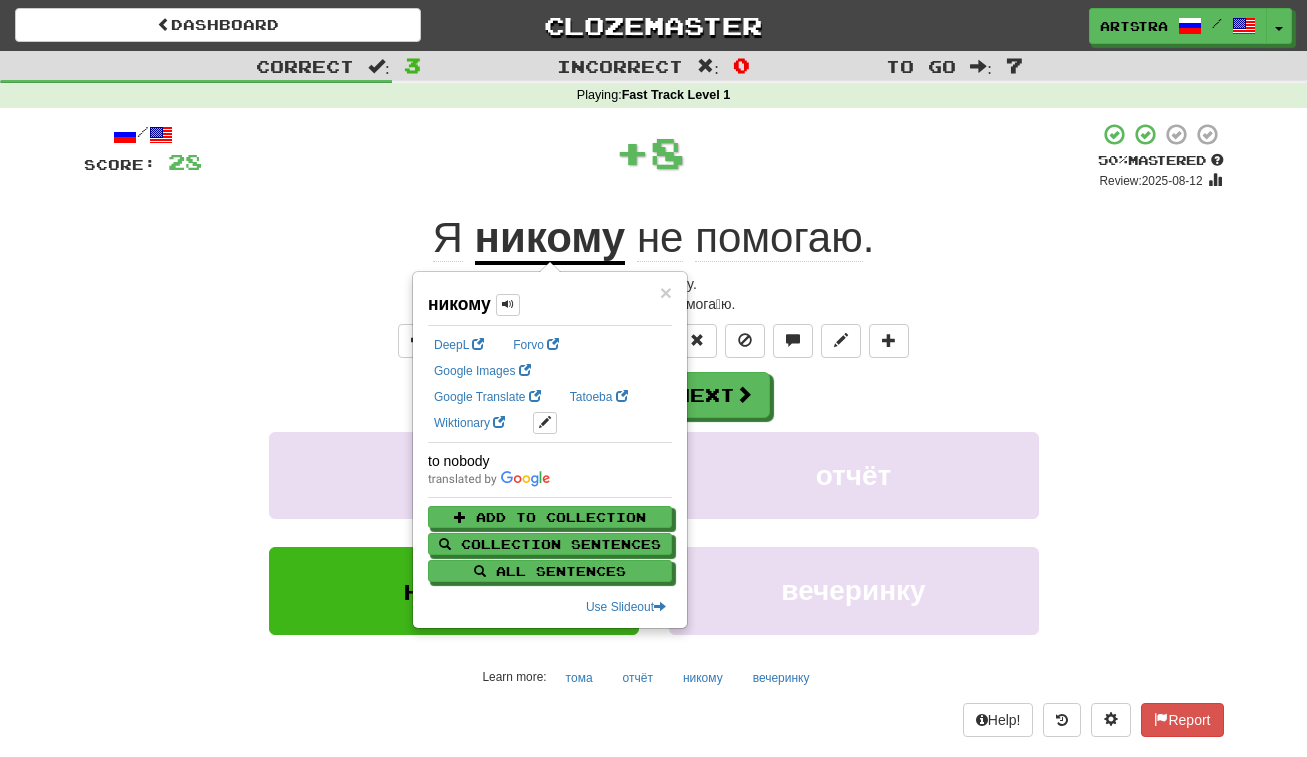 click on "помогаю" at bounding box center (779, 238) 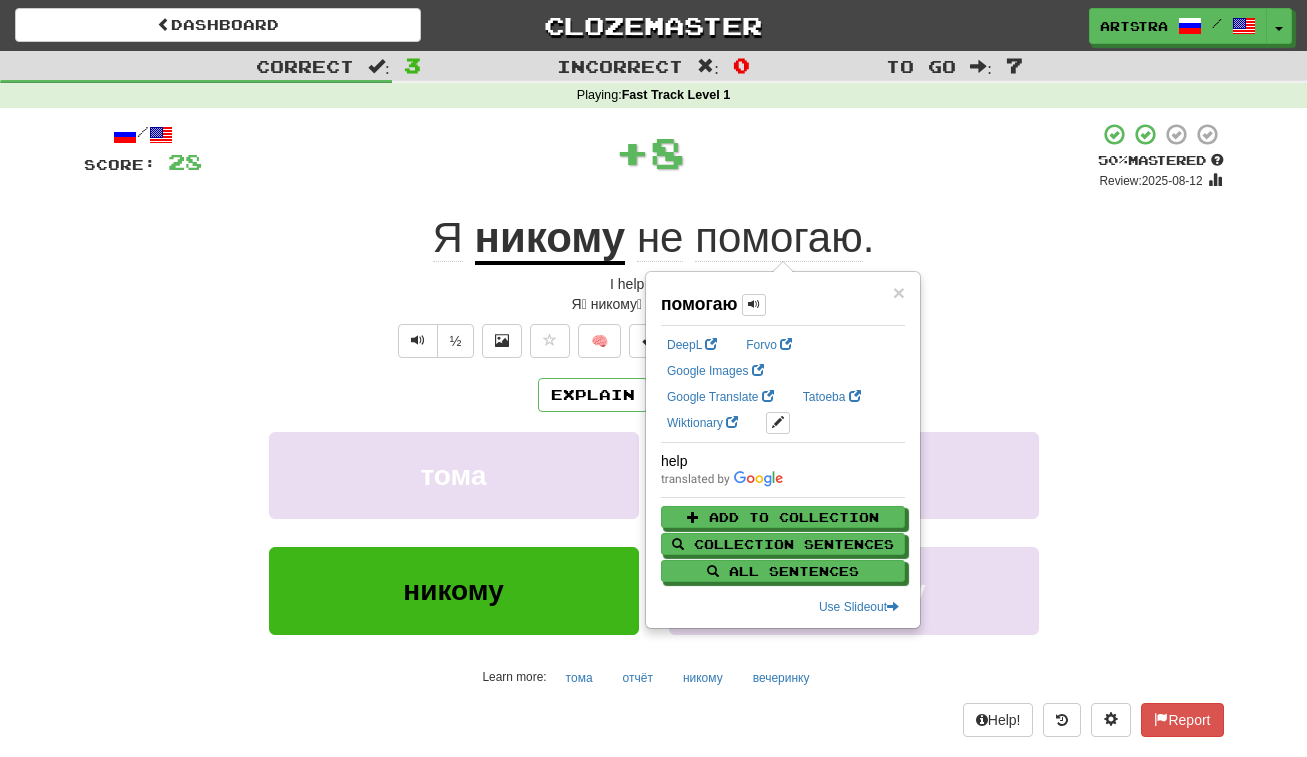 click on "I help nobody." at bounding box center [654, 238] 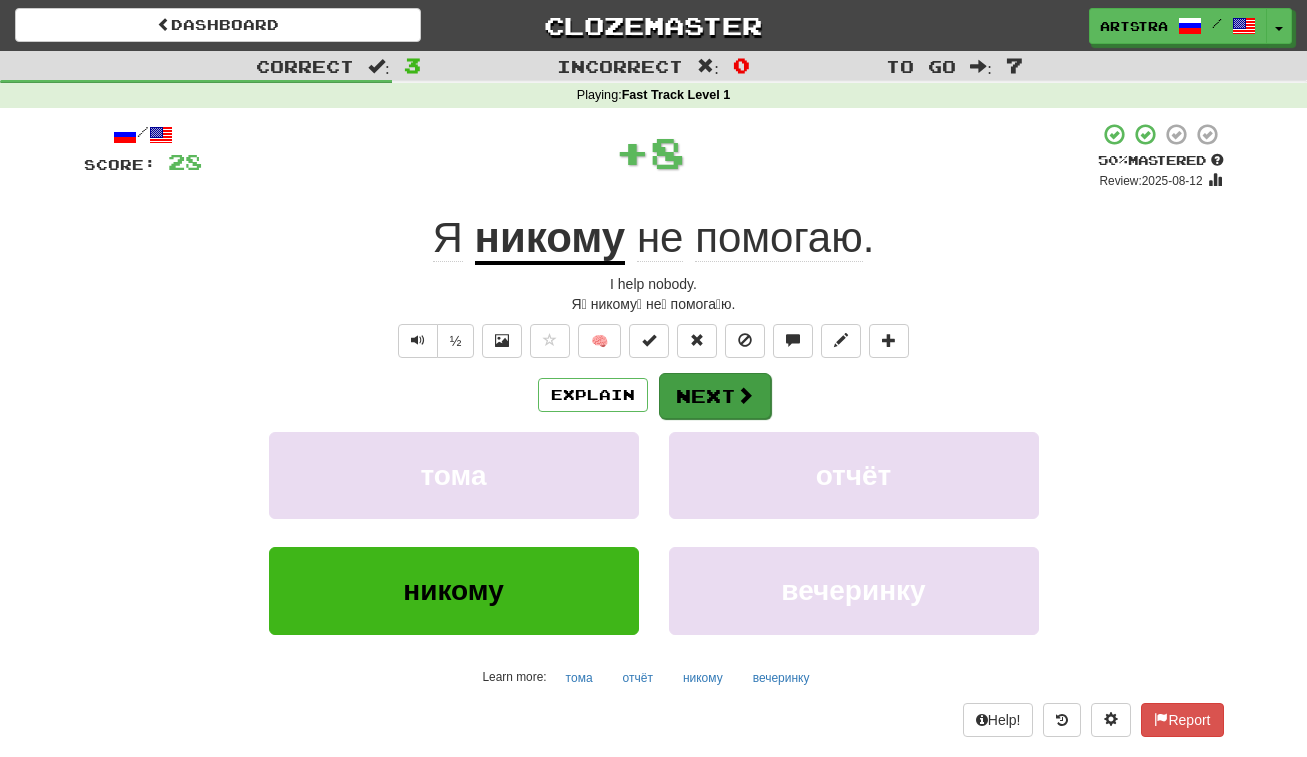 click on "Next" at bounding box center [715, 396] 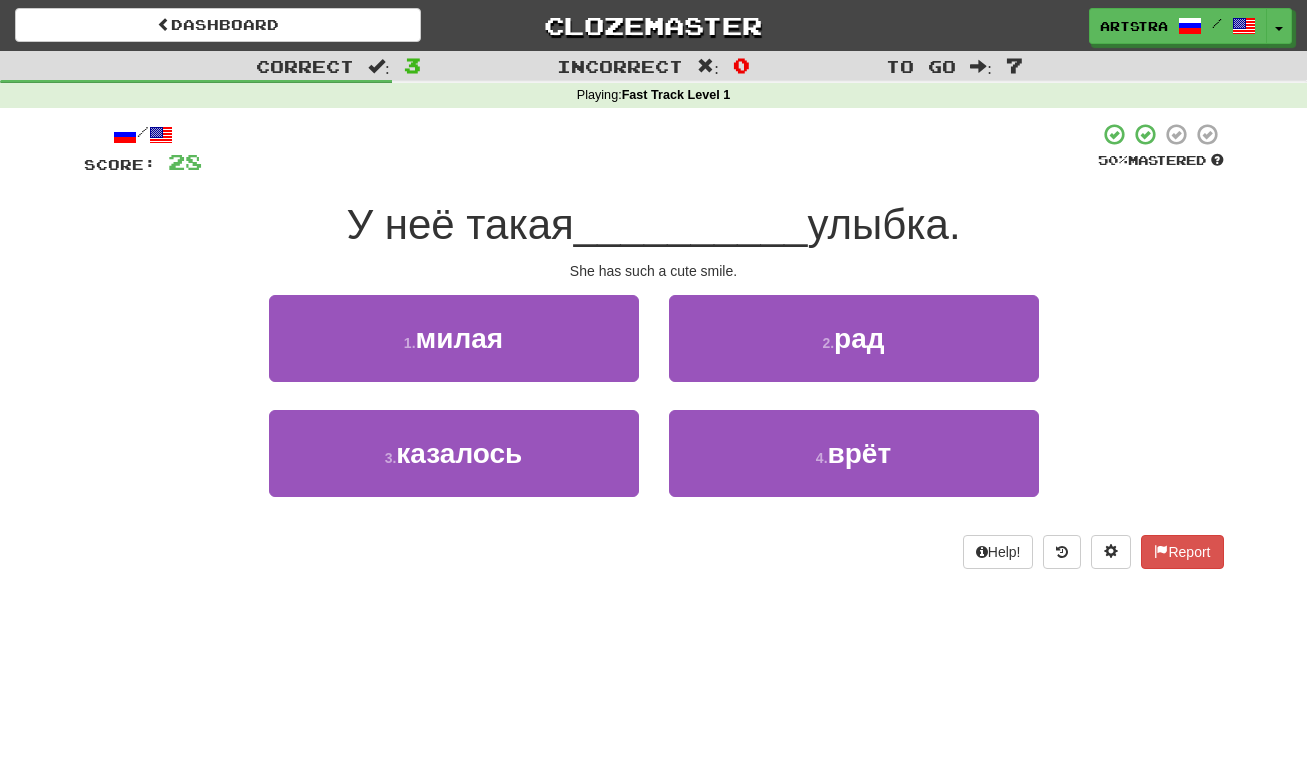 click on "__________" at bounding box center [691, 224] 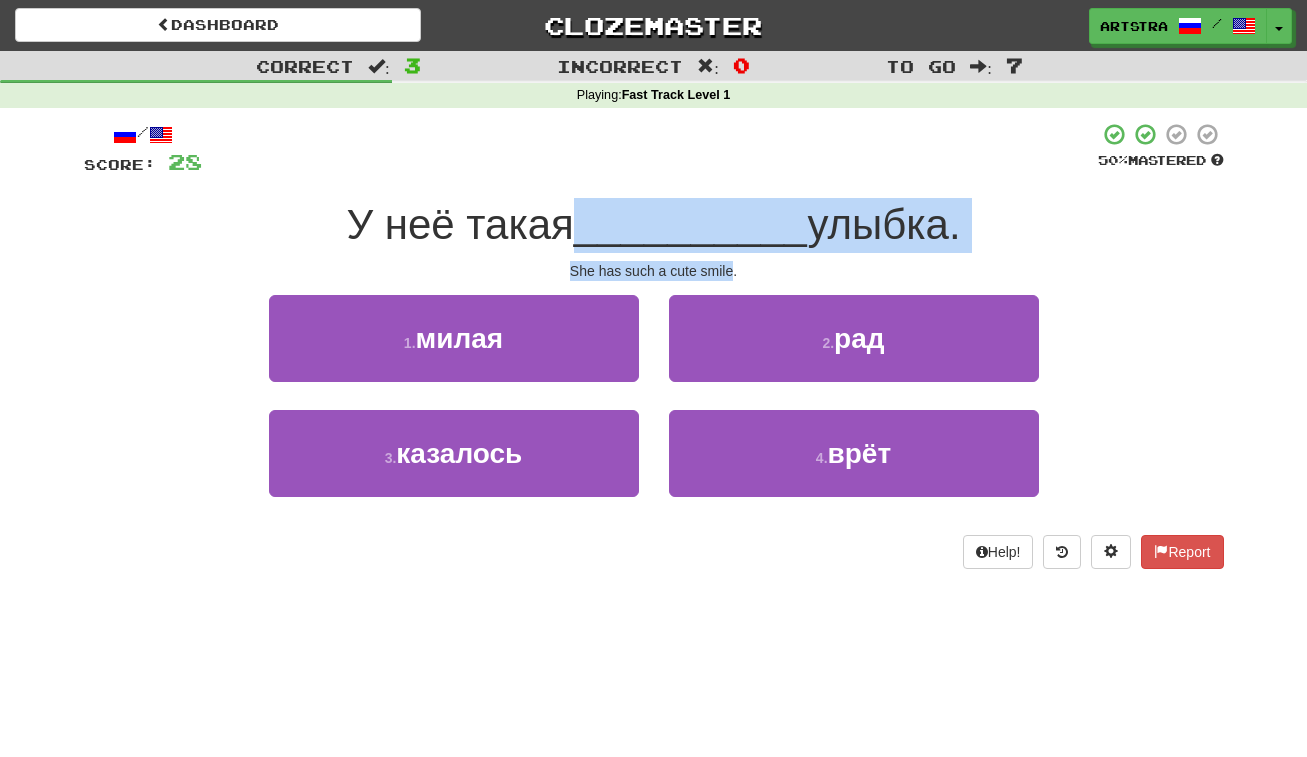 drag, startPoint x: 696, startPoint y: 243, endPoint x: 701, endPoint y: 264, distance: 21.587032 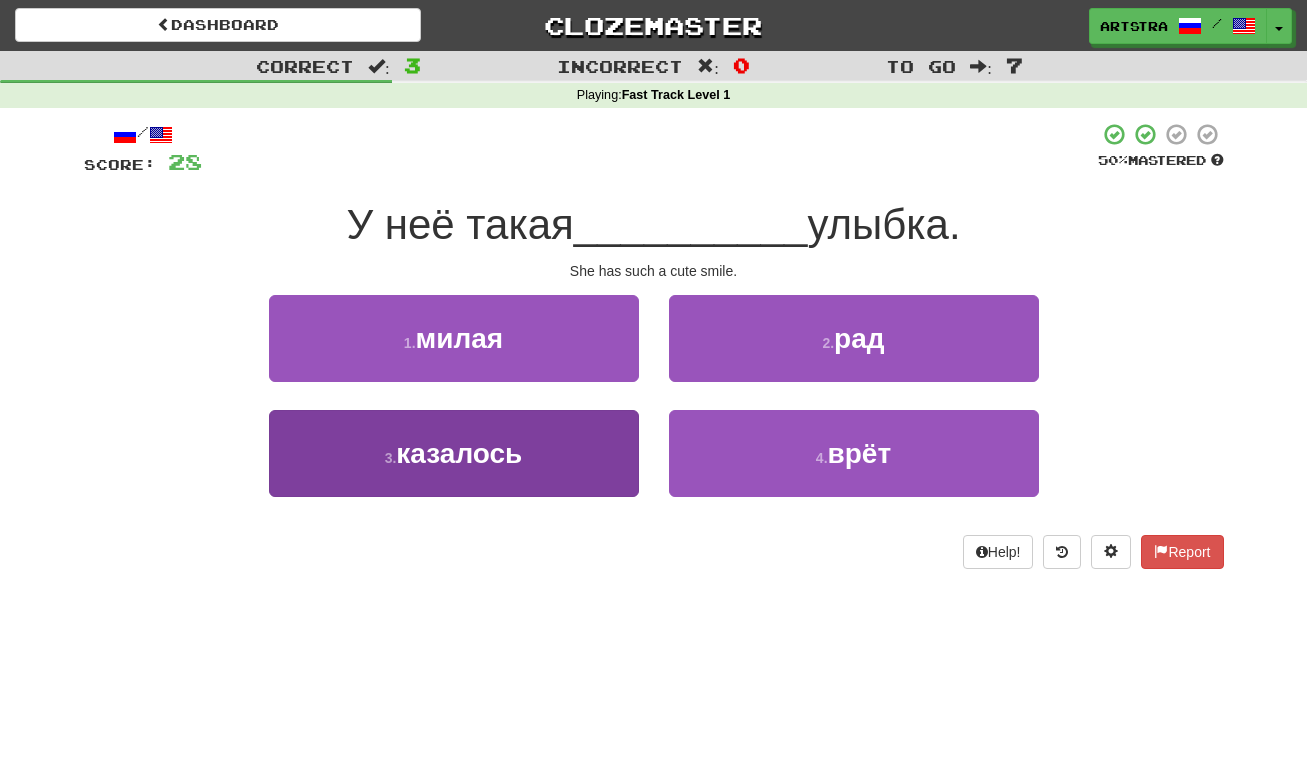 click on "3 .  казалось" at bounding box center [454, 453] 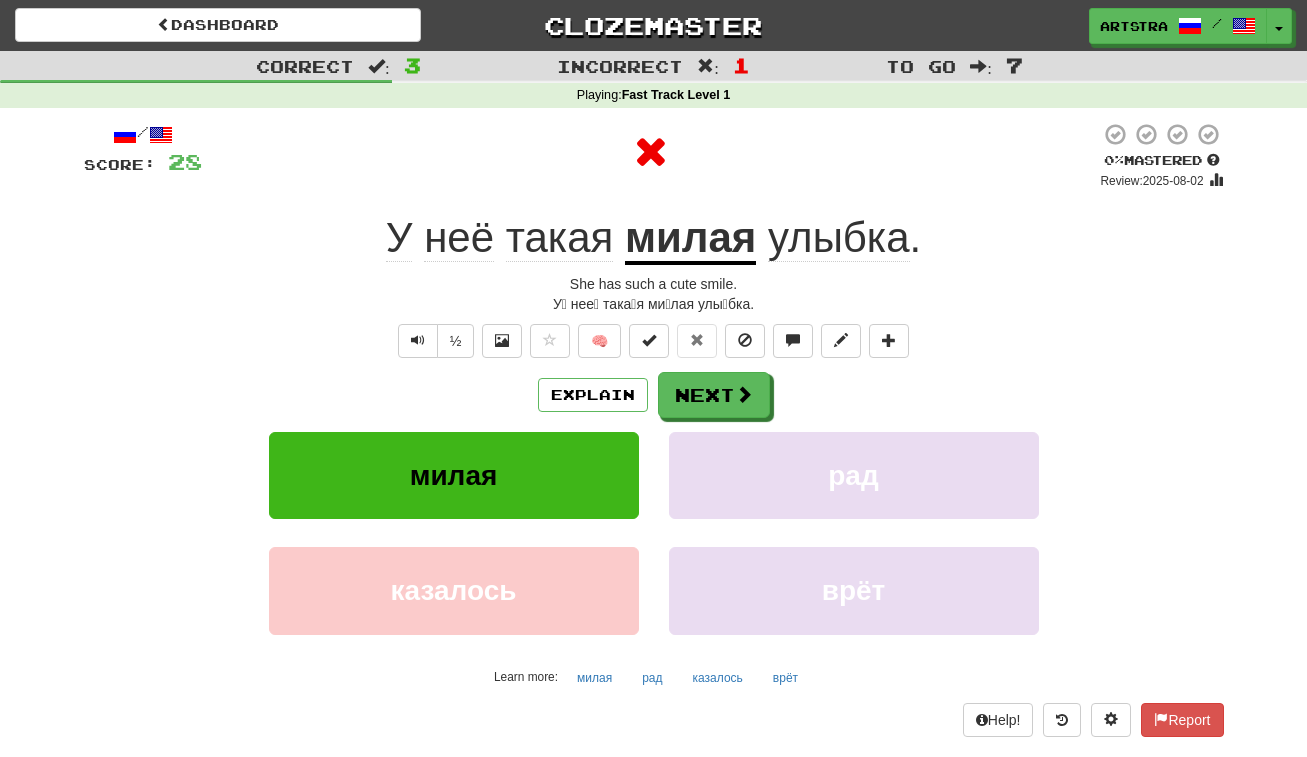 click on "милая" at bounding box center (690, 239) 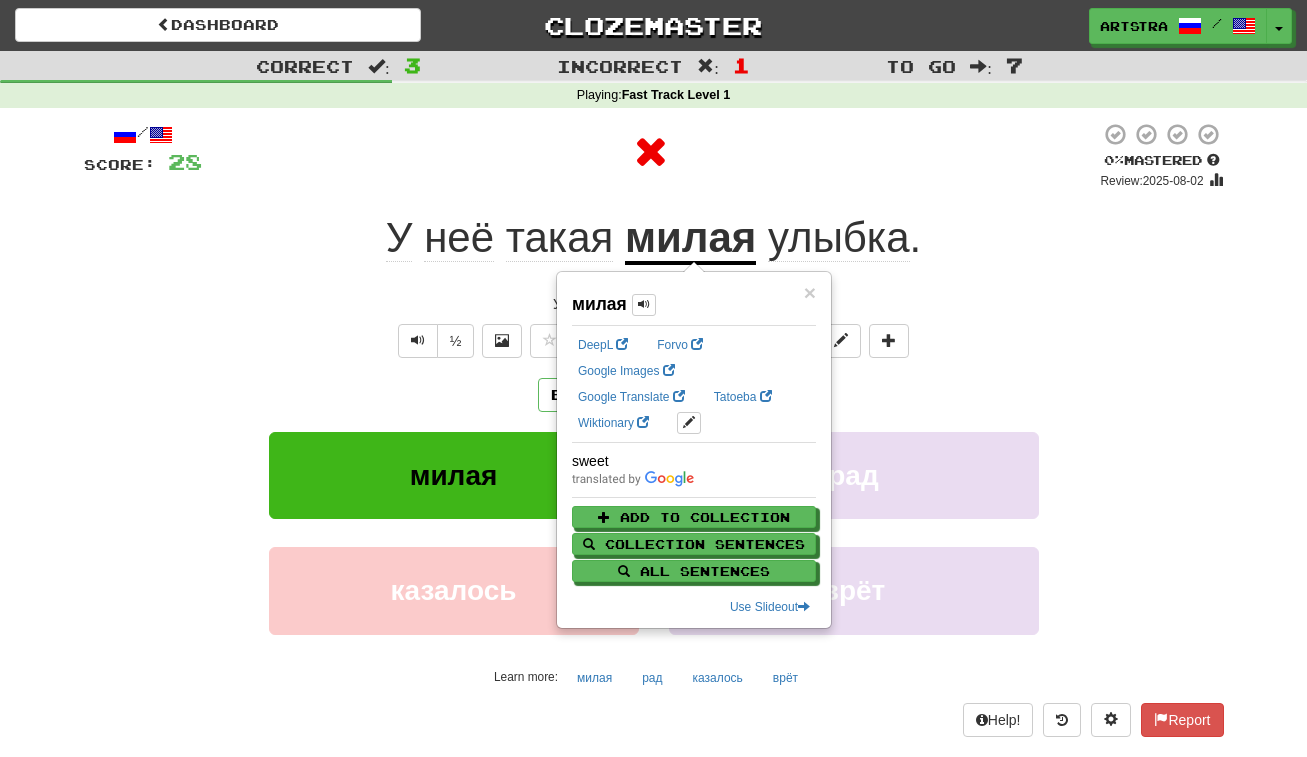 click on "улыбка" at bounding box center [838, 238] 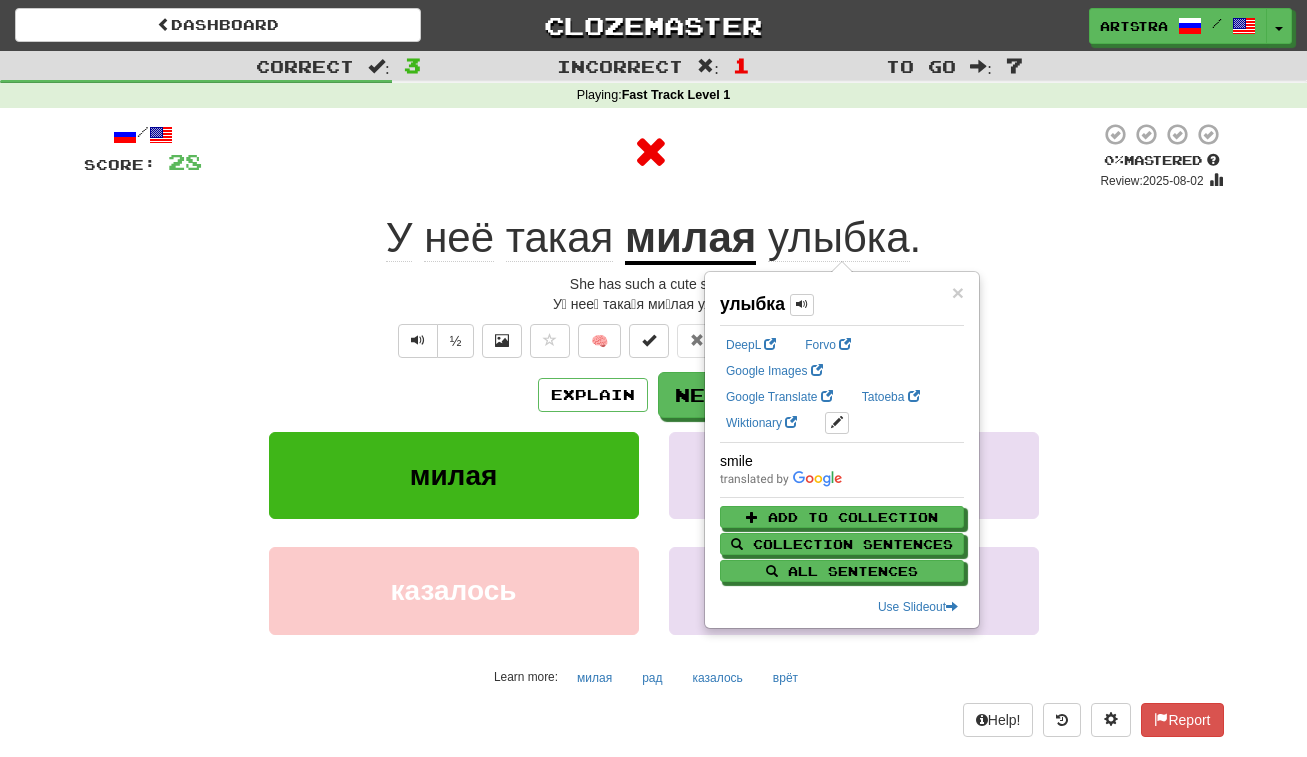 click on "She has such a cute smile." at bounding box center [654, 238] 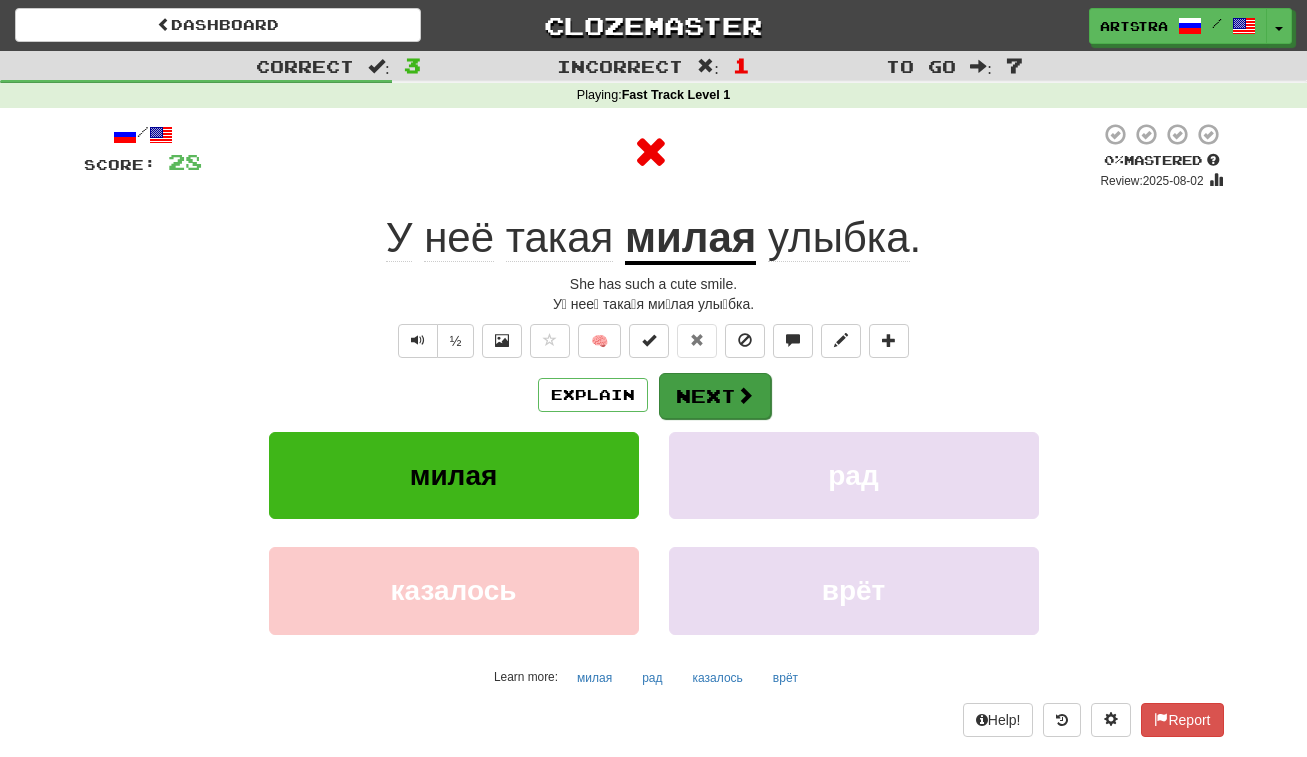 click on "Next" at bounding box center (715, 396) 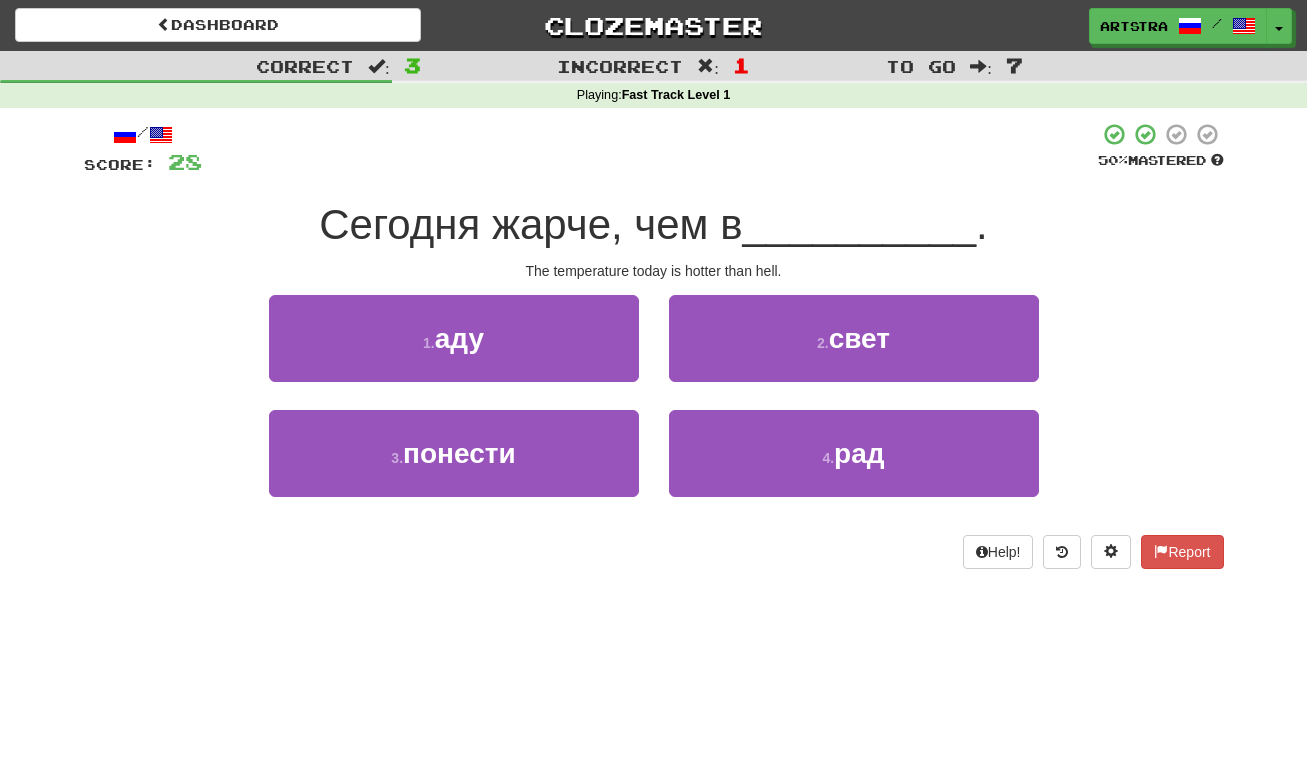 click on "/  Score:   28 50 %  Mastered The temperature today is hotter than hell. 1 .  аду 2 .  свет 3 .  понести 4 .  рад  Help!  Report" at bounding box center (654, 345) 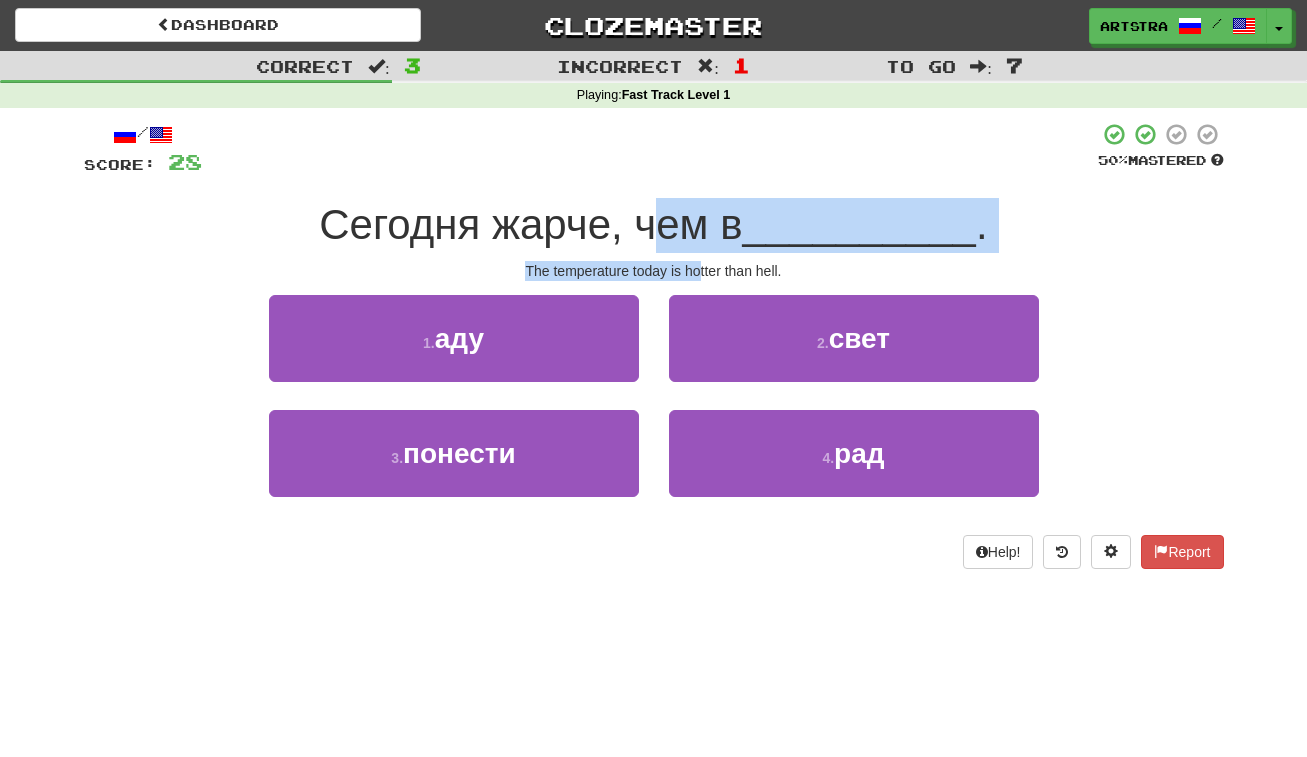 drag, startPoint x: 668, startPoint y: 241, endPoint x: 699, endPoint y: 270, distance: 42.44997 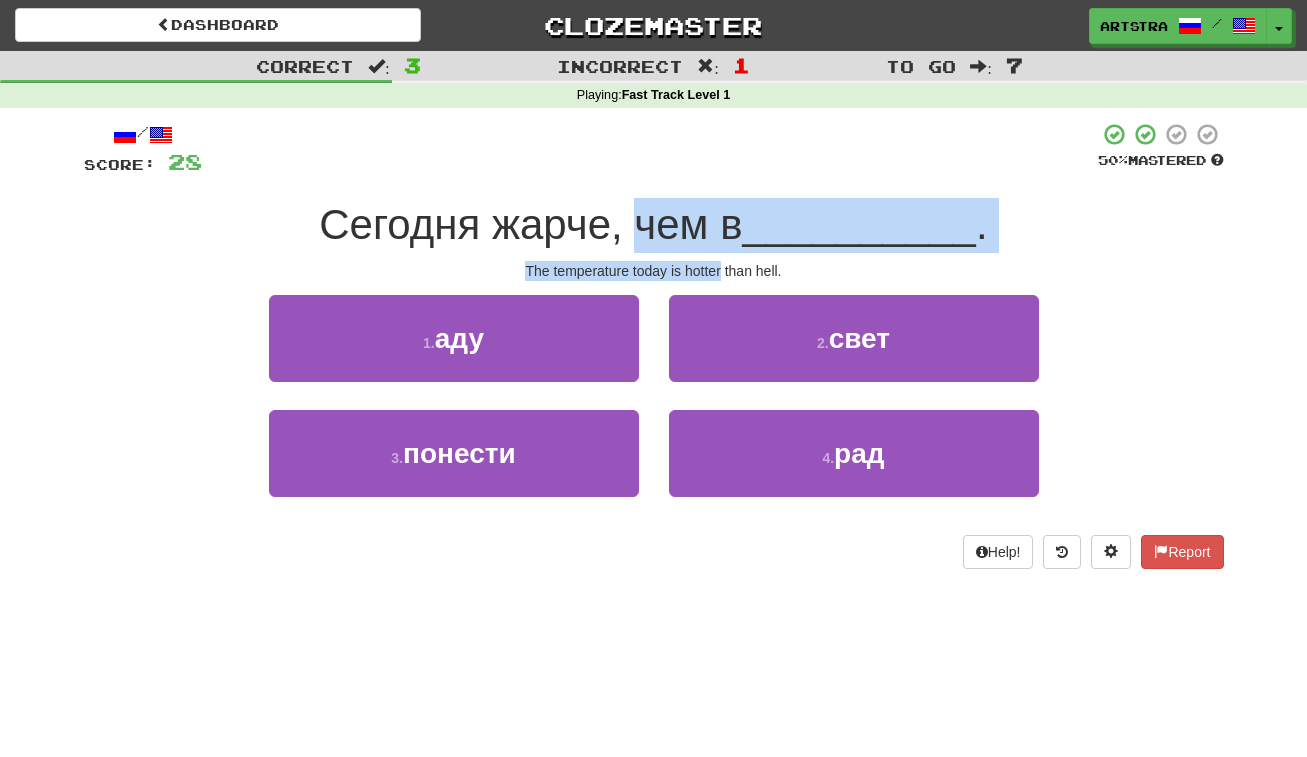 drag, startPoint x: 699, startPoint y: 270, endPoint x: 696, endPoint y: 232, distance: 38.118237 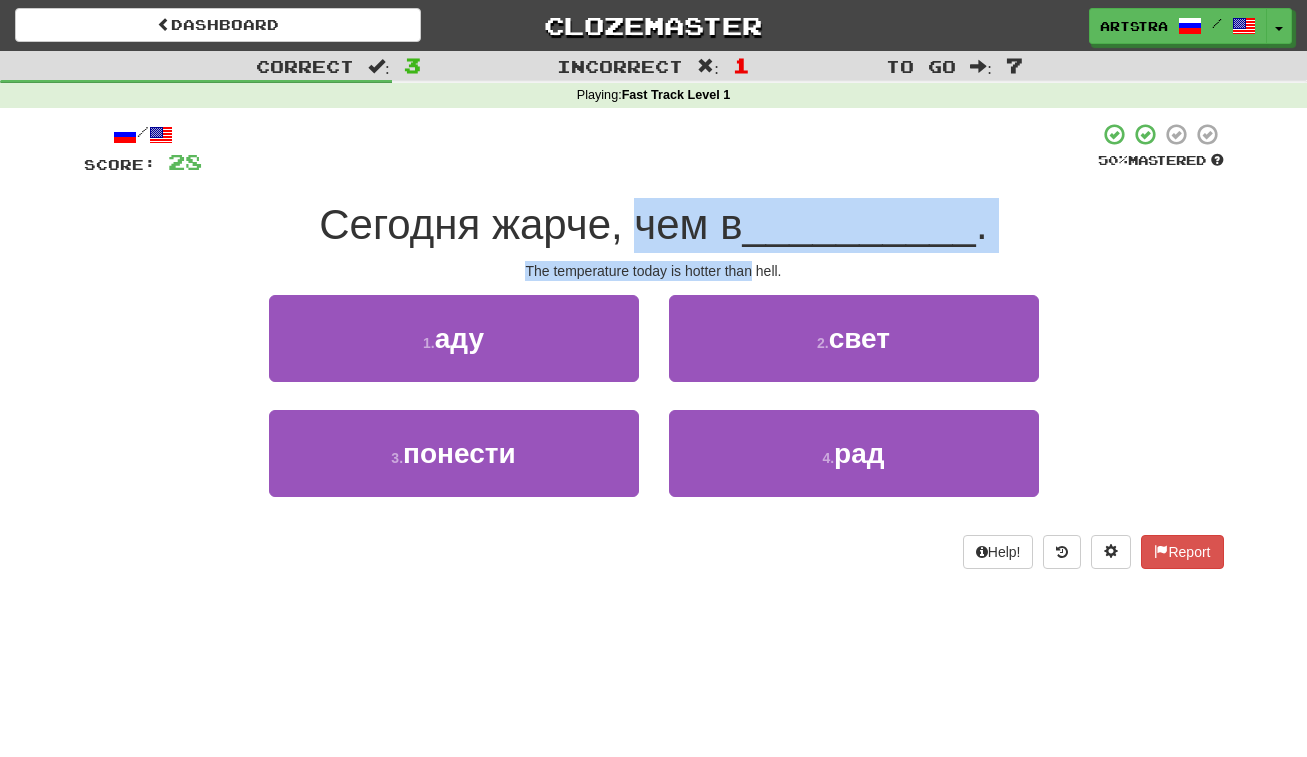 drag, startPoint x: 696, startPoint y: 232, endPoint x: 737, endPoint y: 261, distance: 50.219517 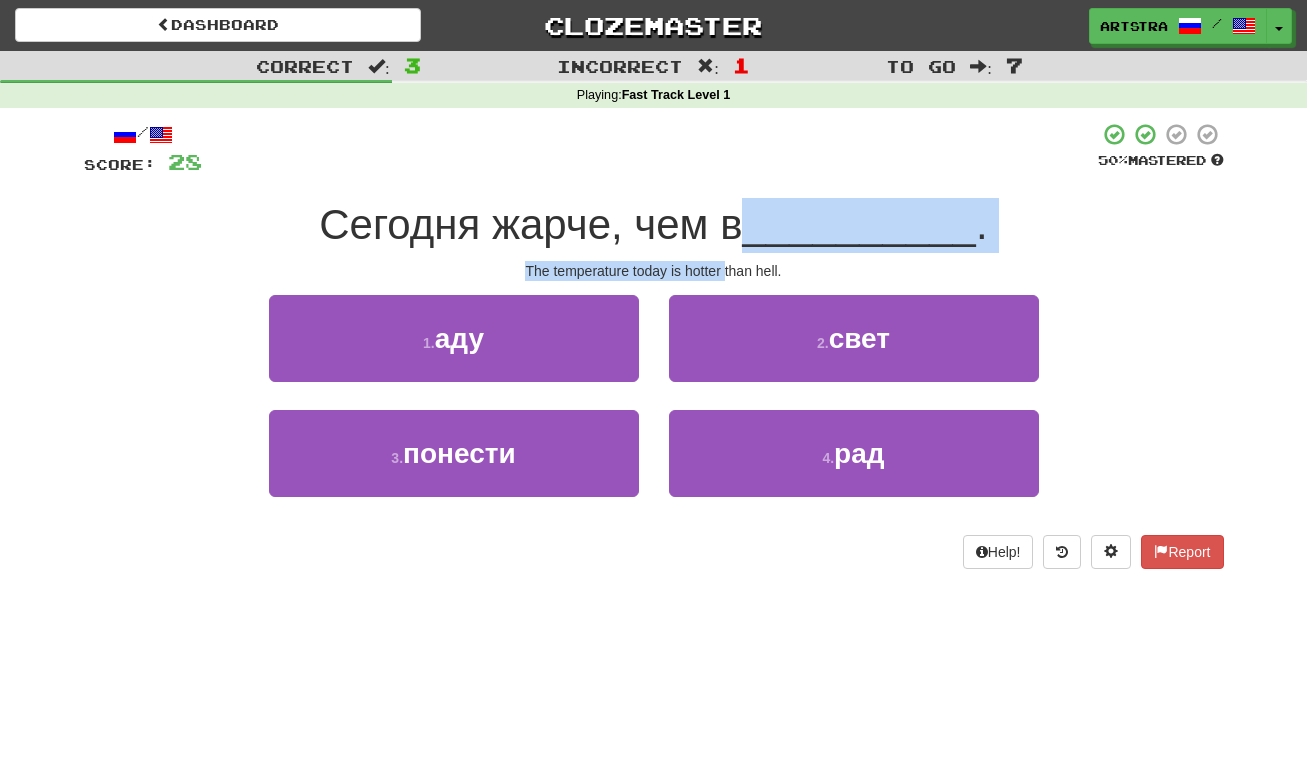 drag, startPoint x: 737, startPoint y: 261, endPoint x: 743, endPoint y: 233, distance: 28.635643 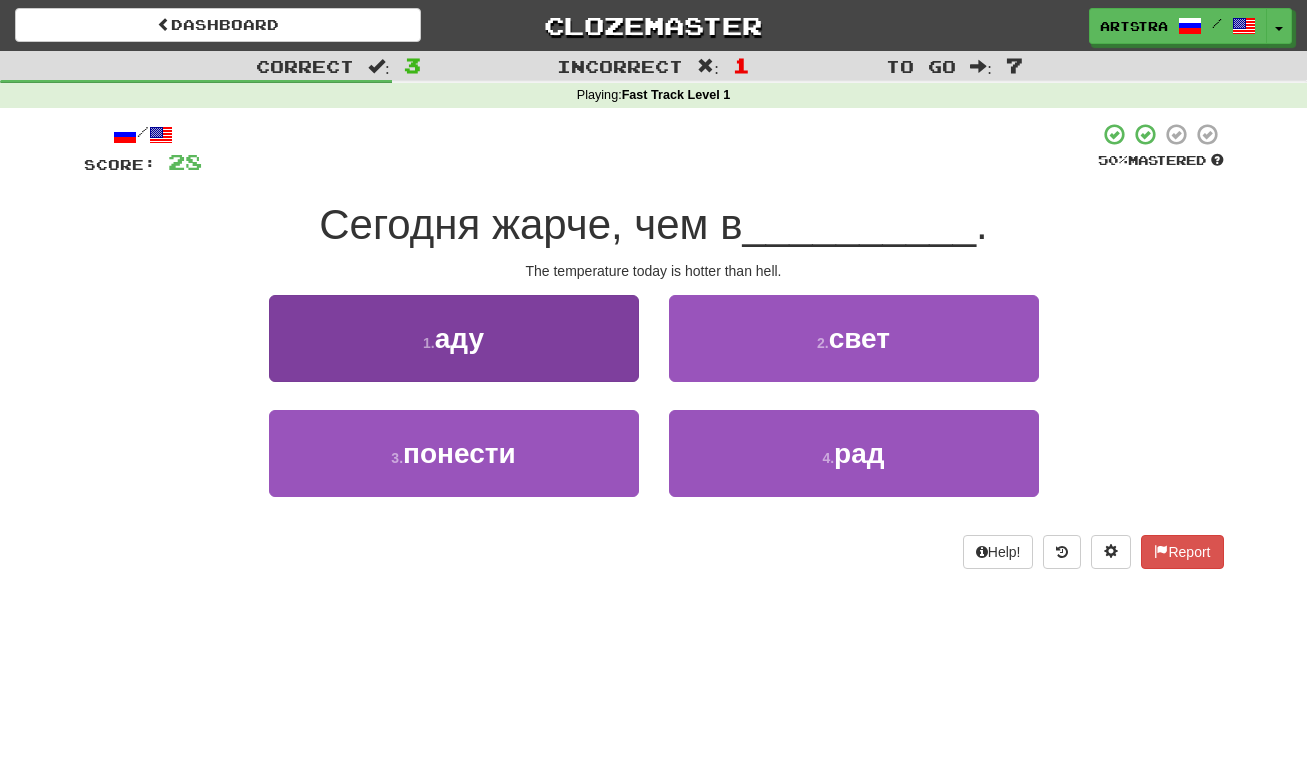 click on "аду" at bounding box center [459, 338] 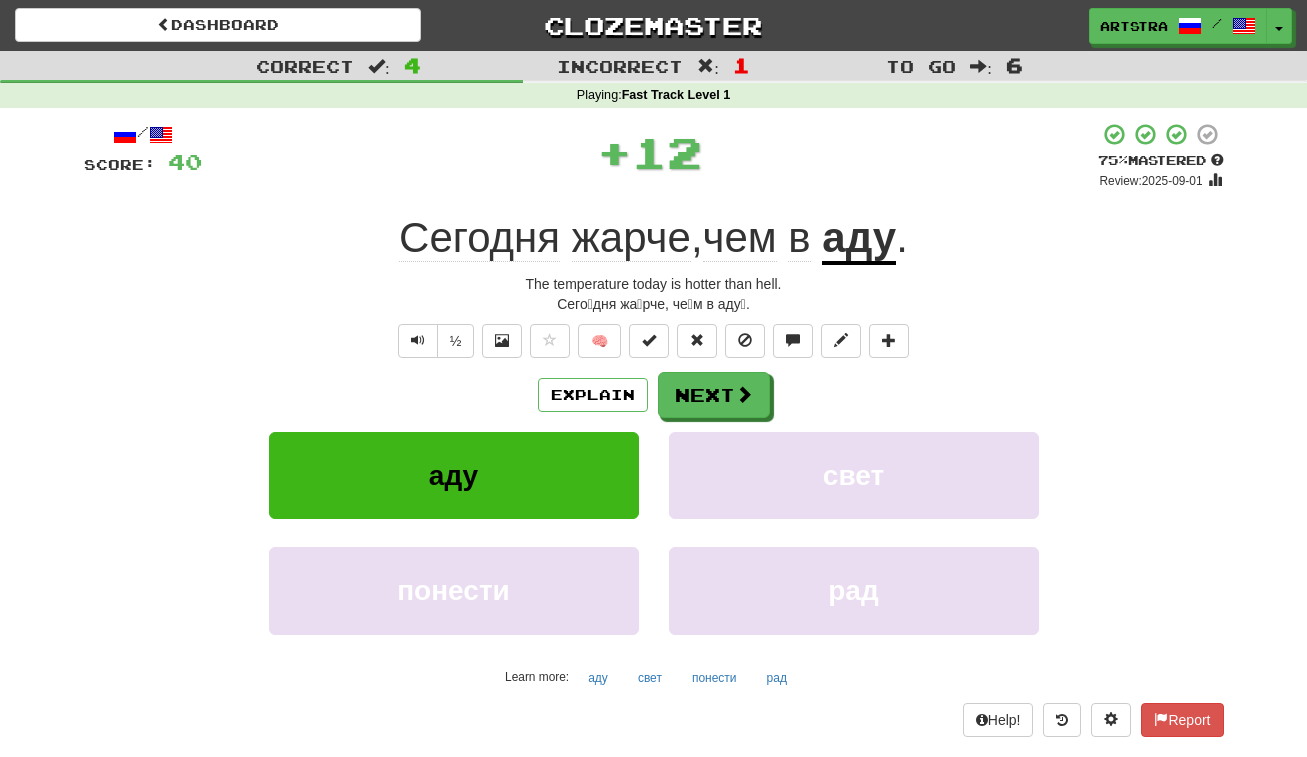 click on "аду" at bounding box center (859, 239) 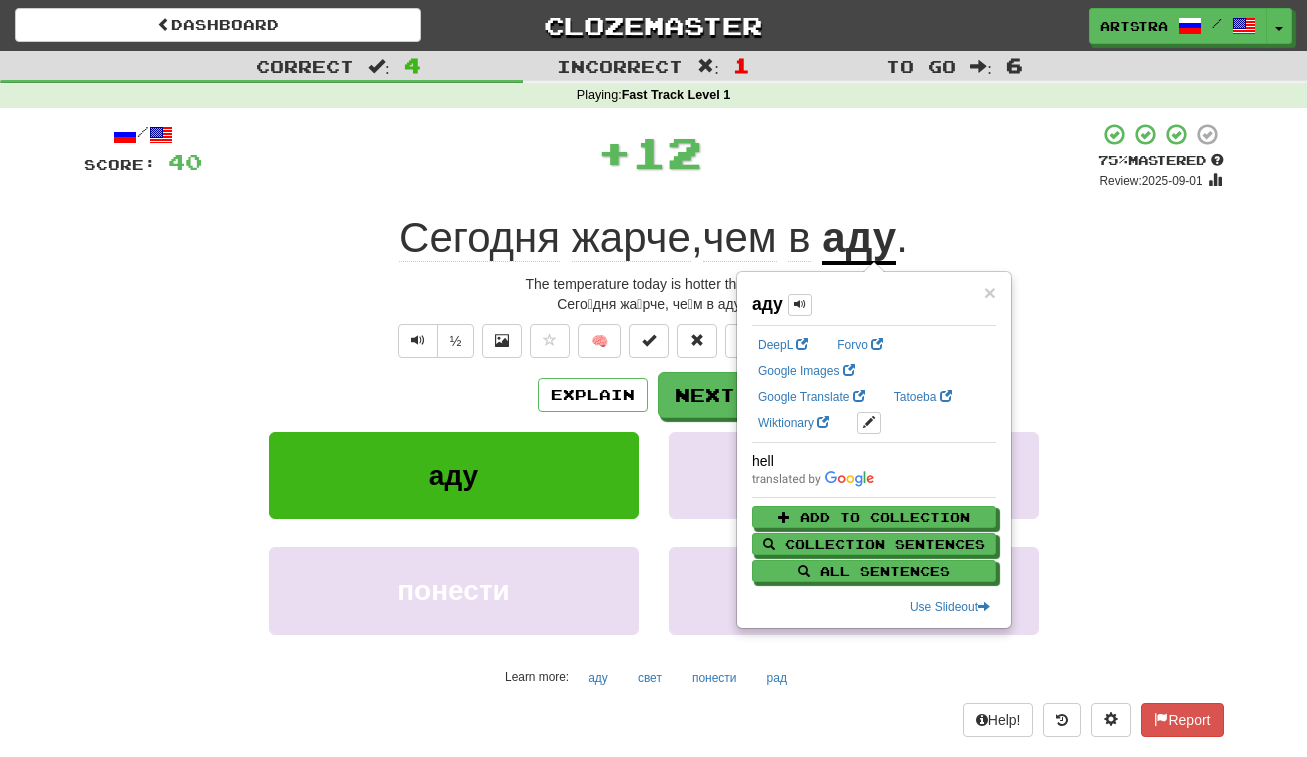 click on "жарче" at bounding box center [631, 238] 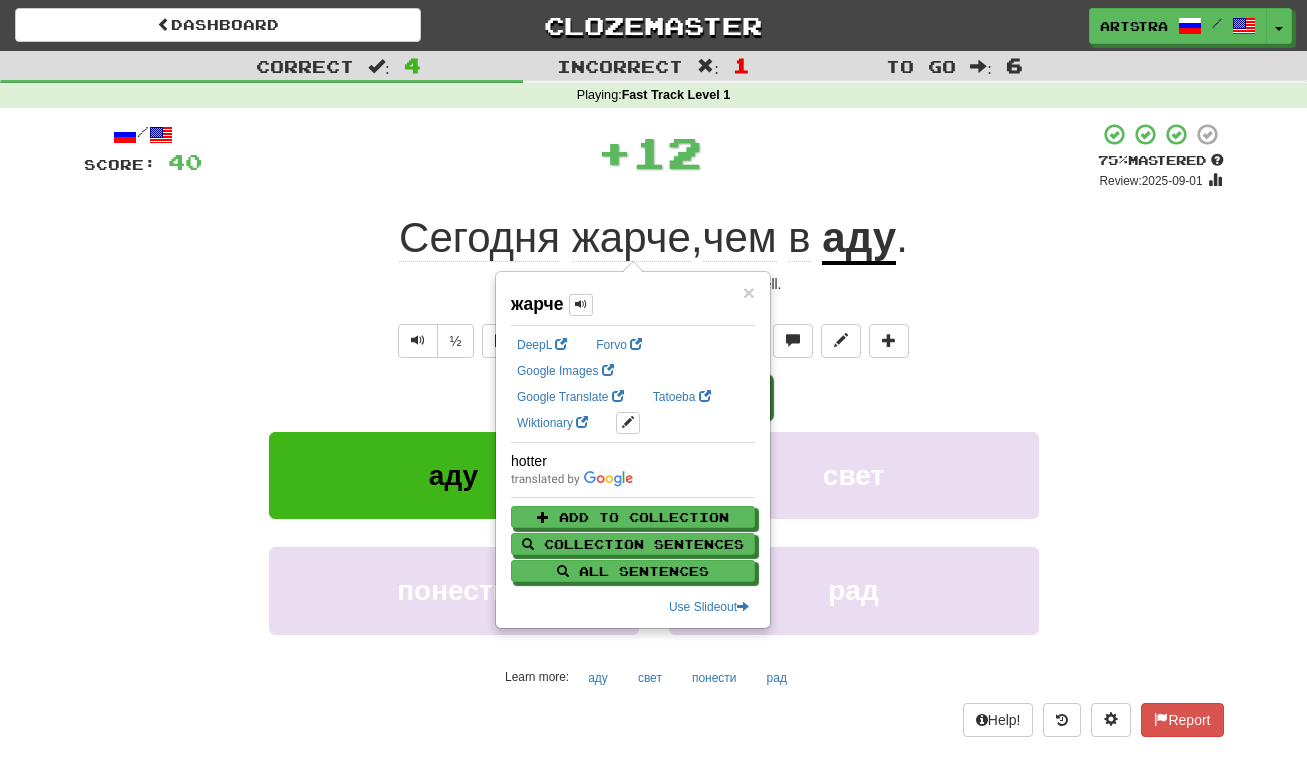 click on "+ 12" at bounding box center (650, 152) 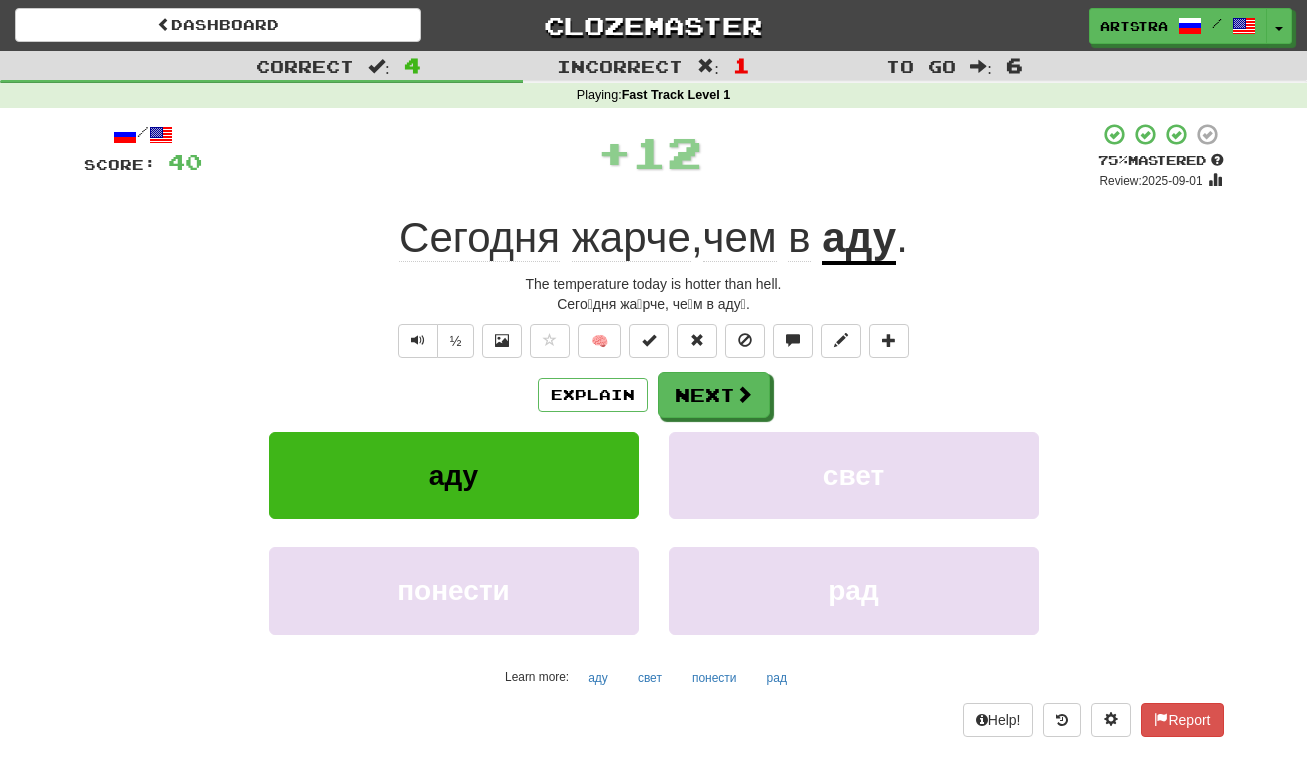 click on "Explain Next аду свет понести рад Learn more: аду свет понести рад" at bounding box center [654, 532] 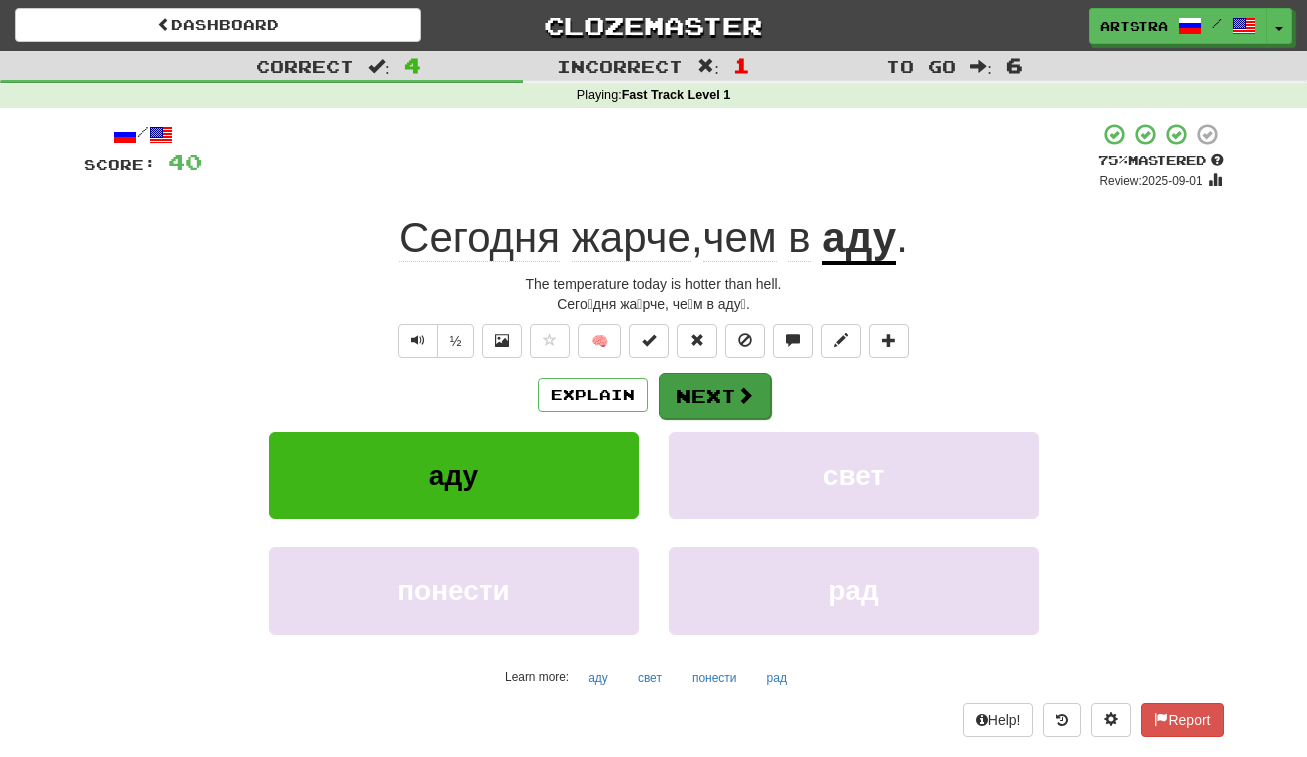click on "Next" at bounding box center (715, 396) 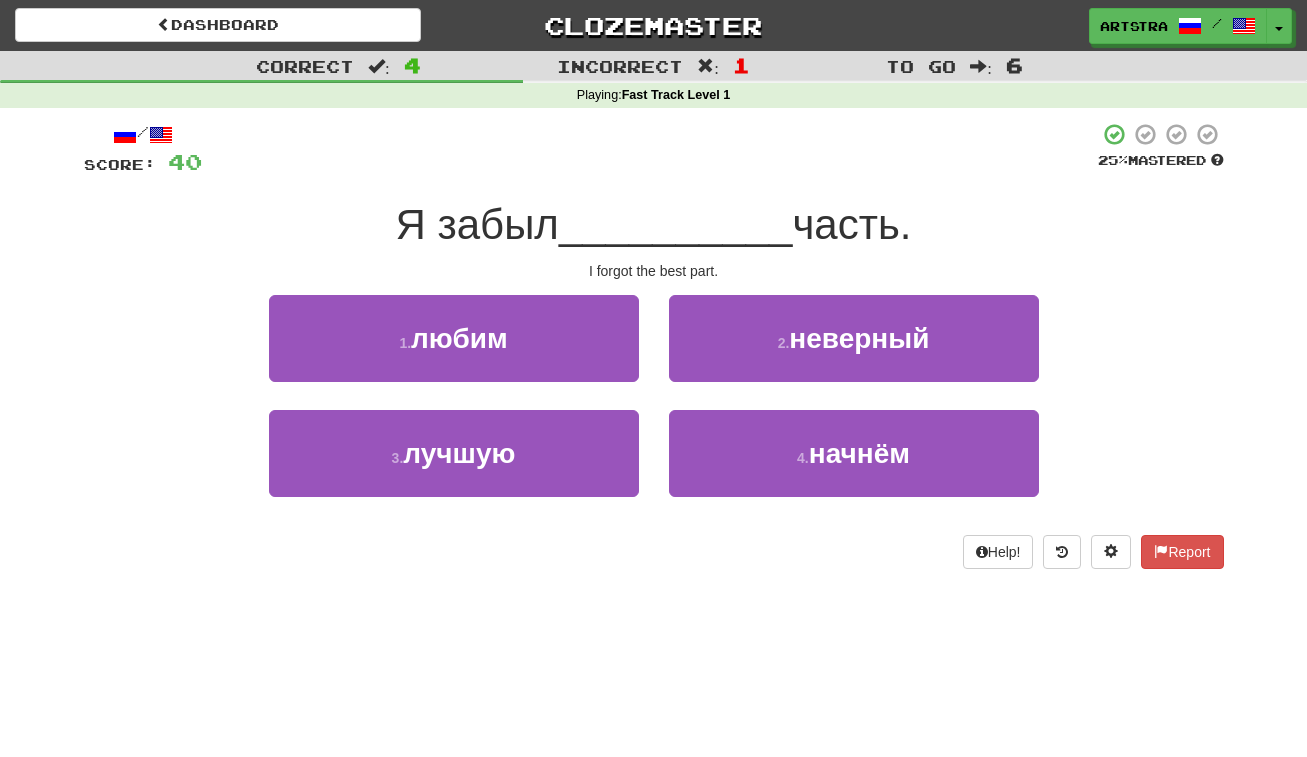 click on "__________" at bounding box center (676, 224) 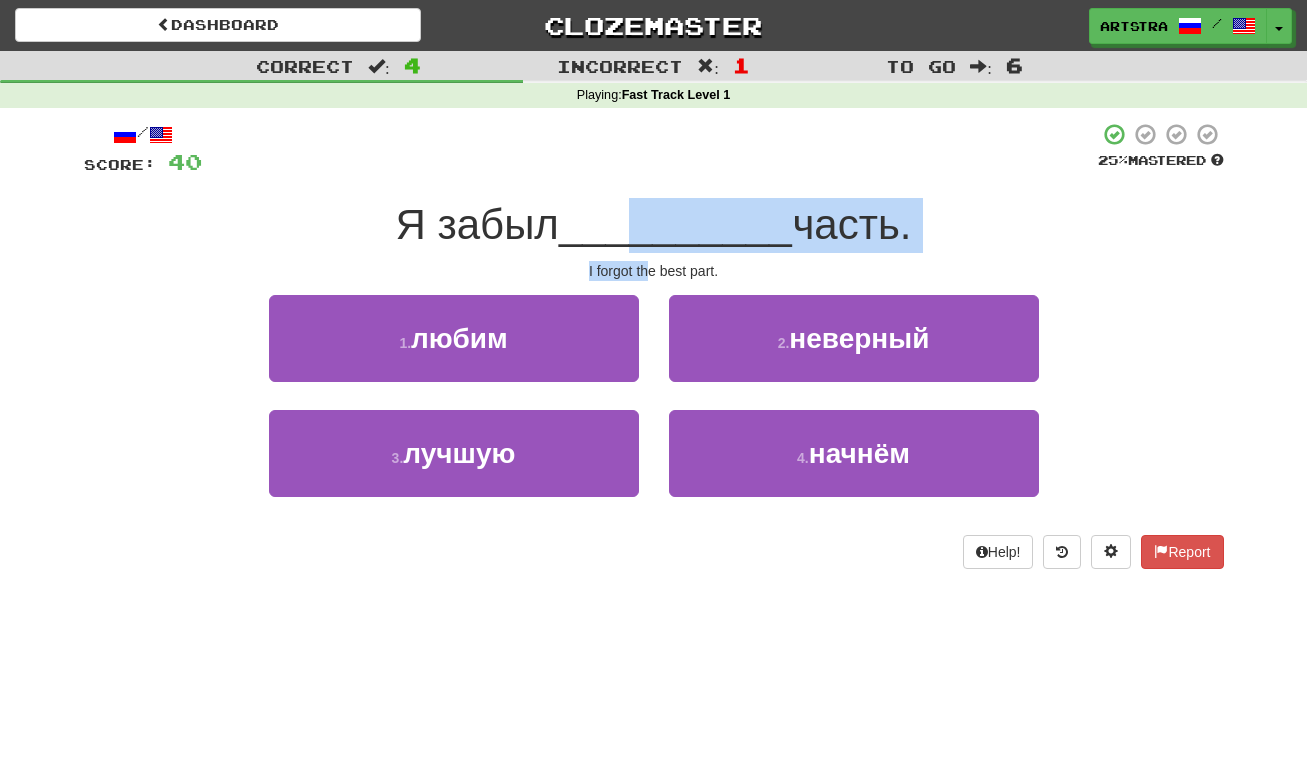 drag, startPoint x: 630, startPoint y: 248, endPoint x: 646, endPoint y: 273, distance: 29.681644 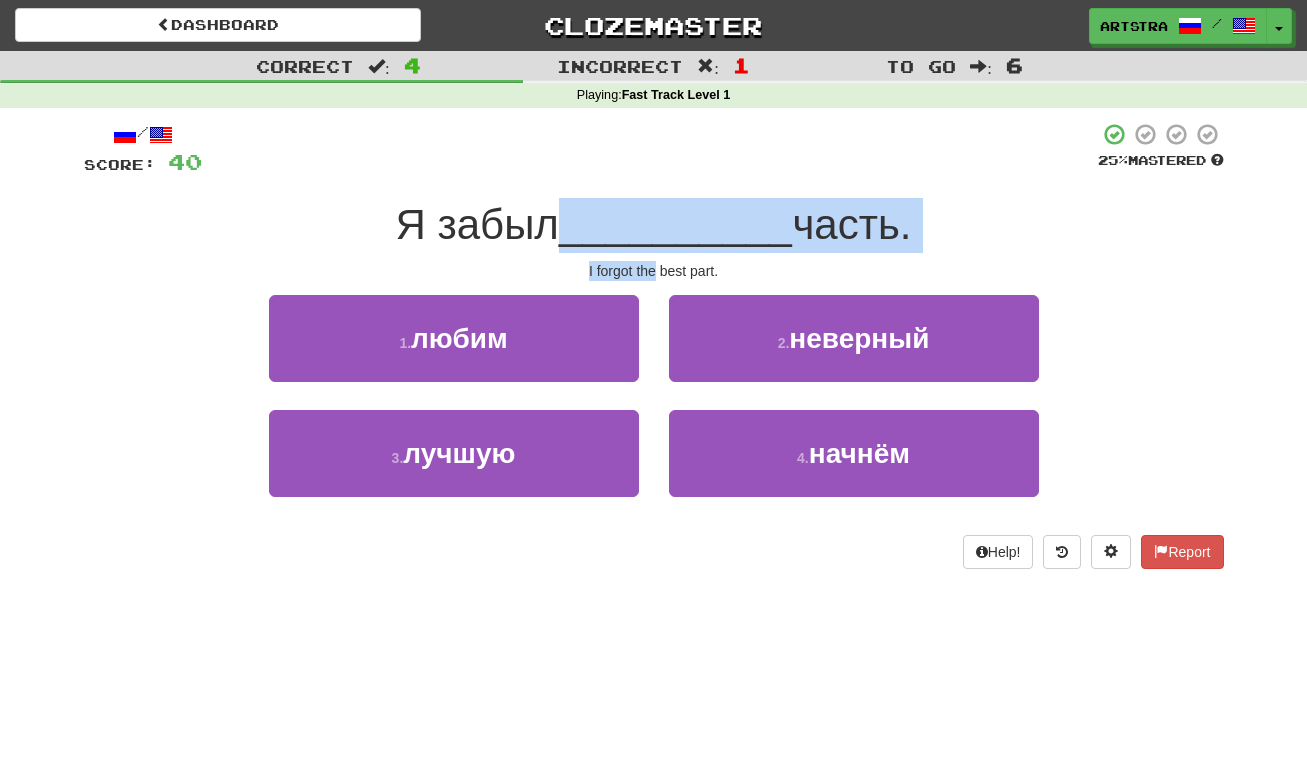 drag, startPoint x: 646, startPoint y: 273, endPoint x: 650, endPoint y: 233, distance: 40.1995 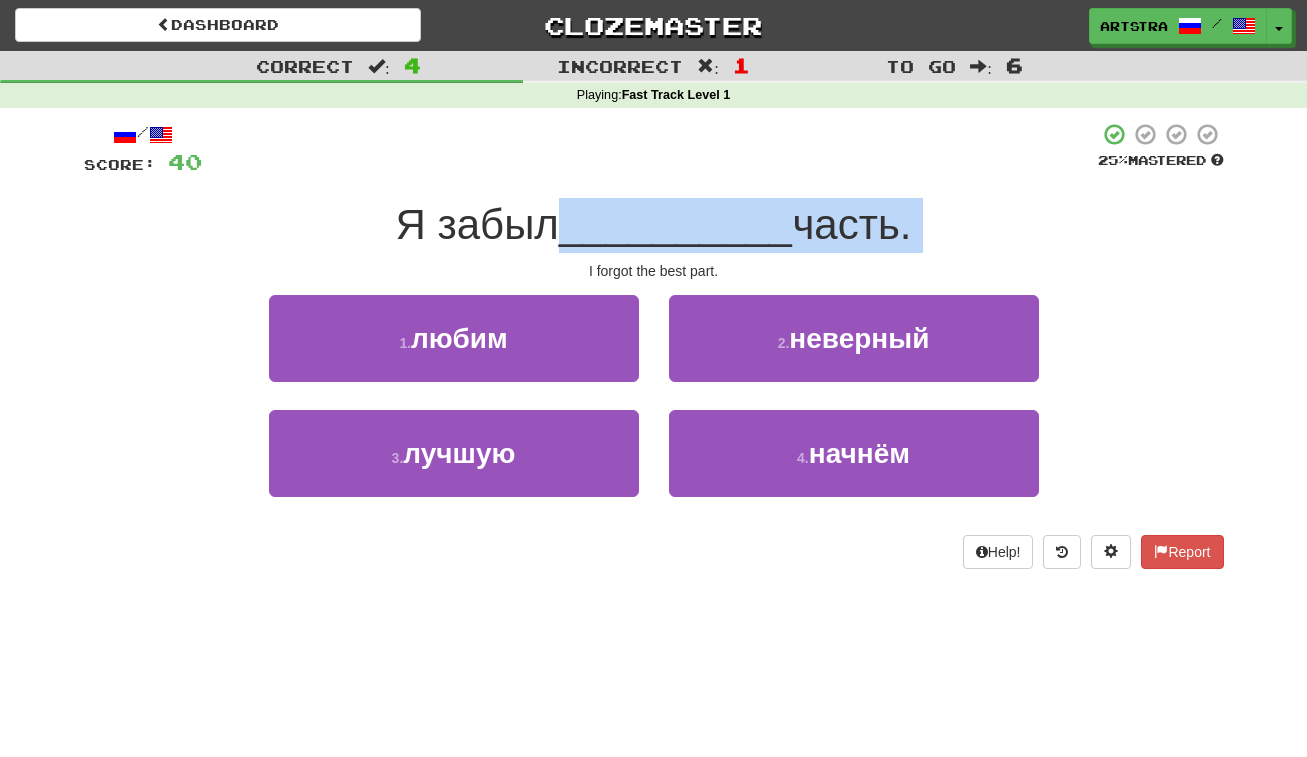 drag, startPoint x: 650, startPoint y: 233, endPoint x: 671, endPoint y: 246, distance: 24.698177 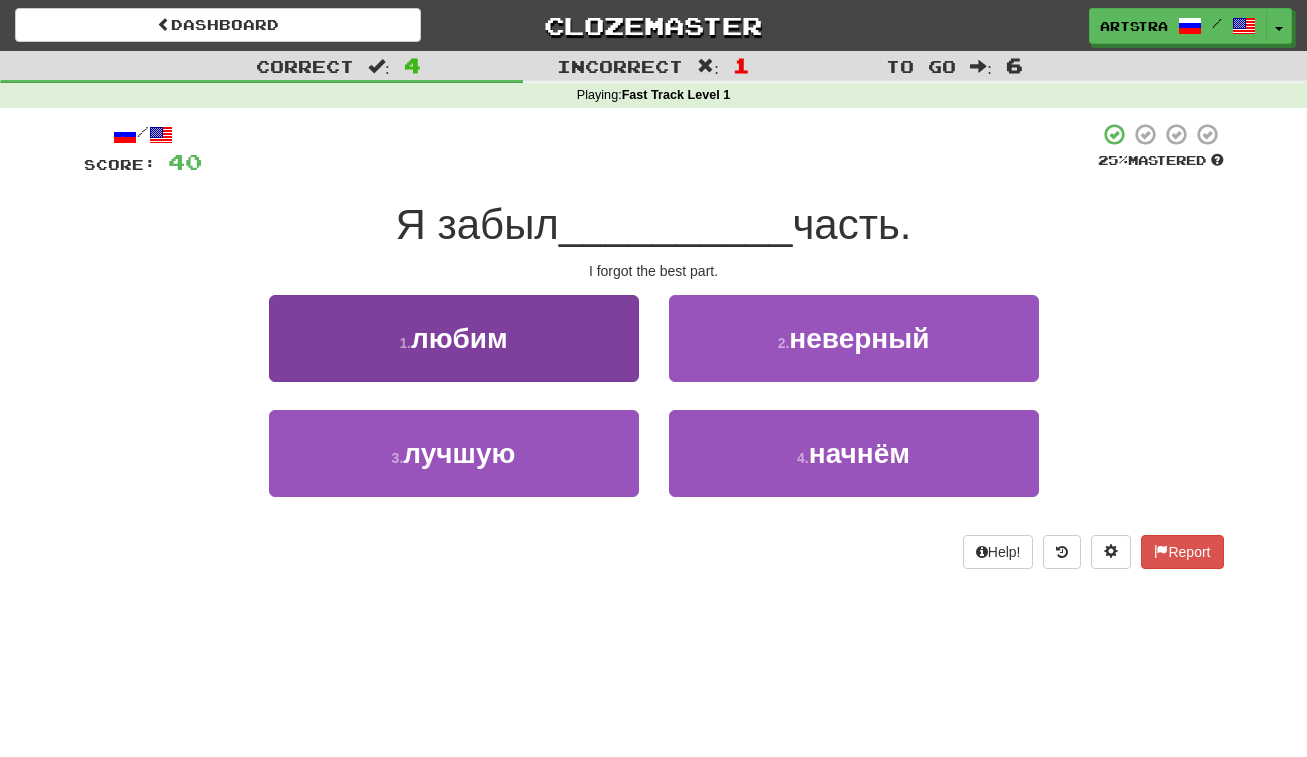 click on "1 .  любим" at bounding box center [454, 338] 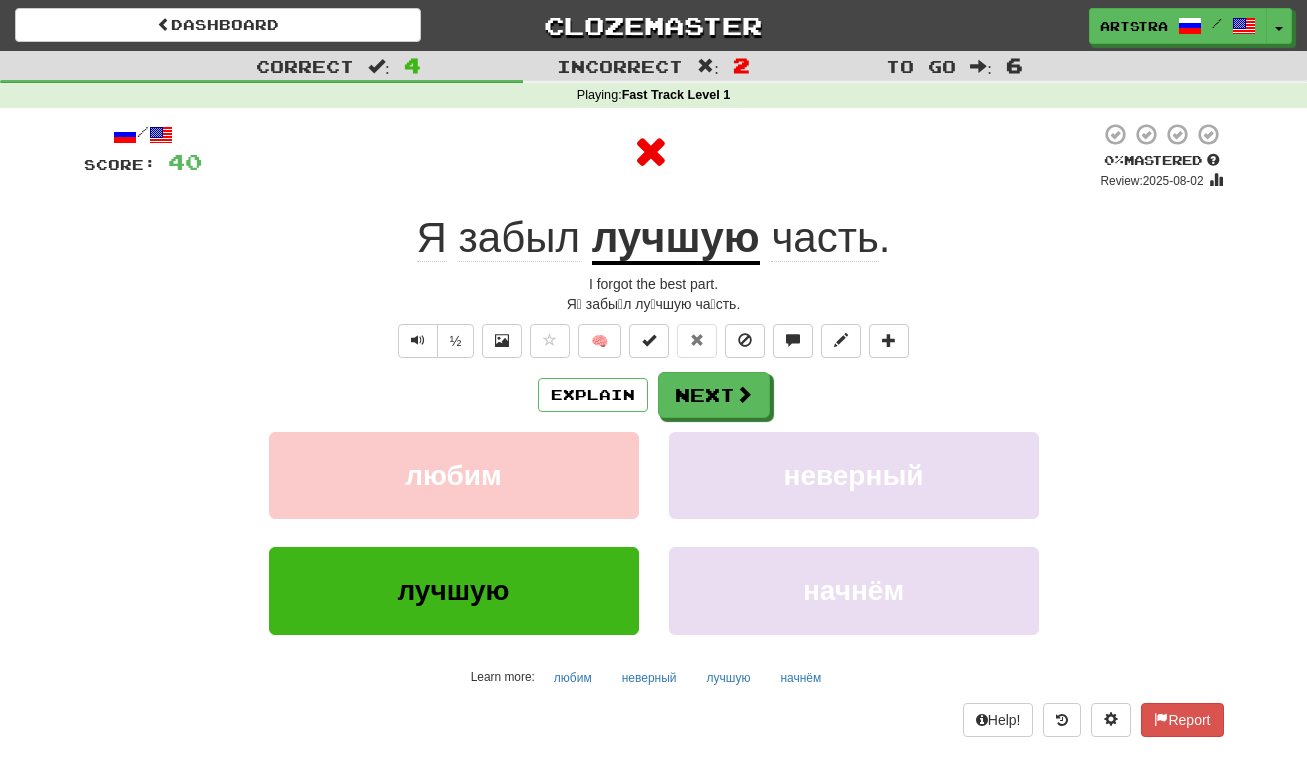 click on "лучшую" at bounding box center [676, 239] 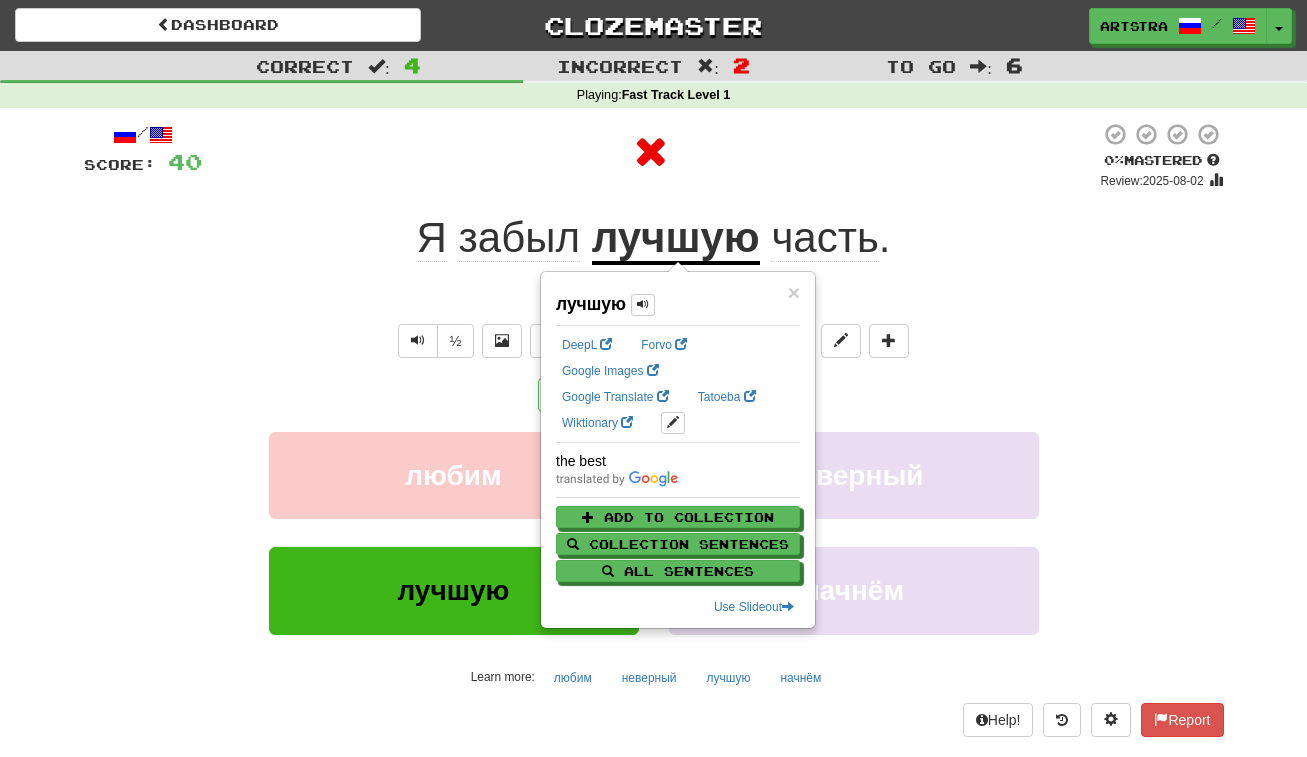 click on "часть" at bounding box center [824, 238] 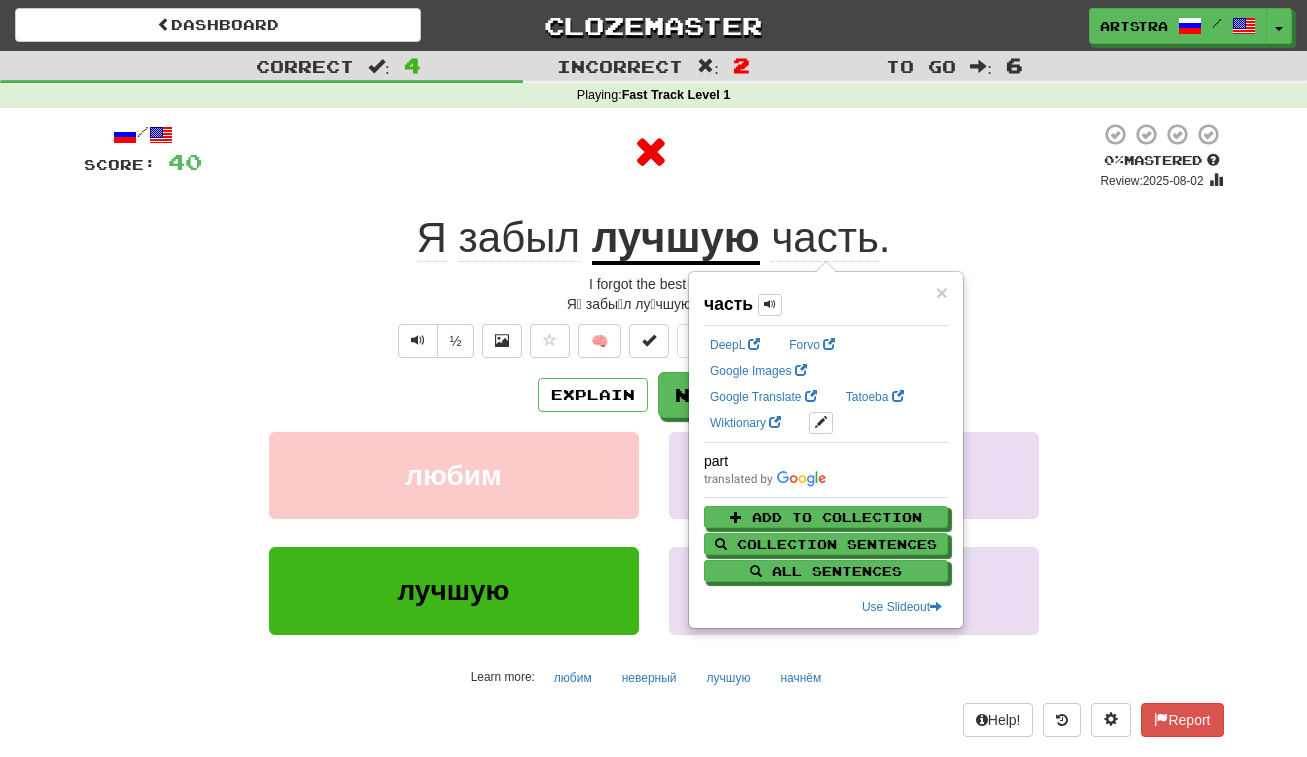 click on "I forgot the best part." at bounding box center [654, 238] 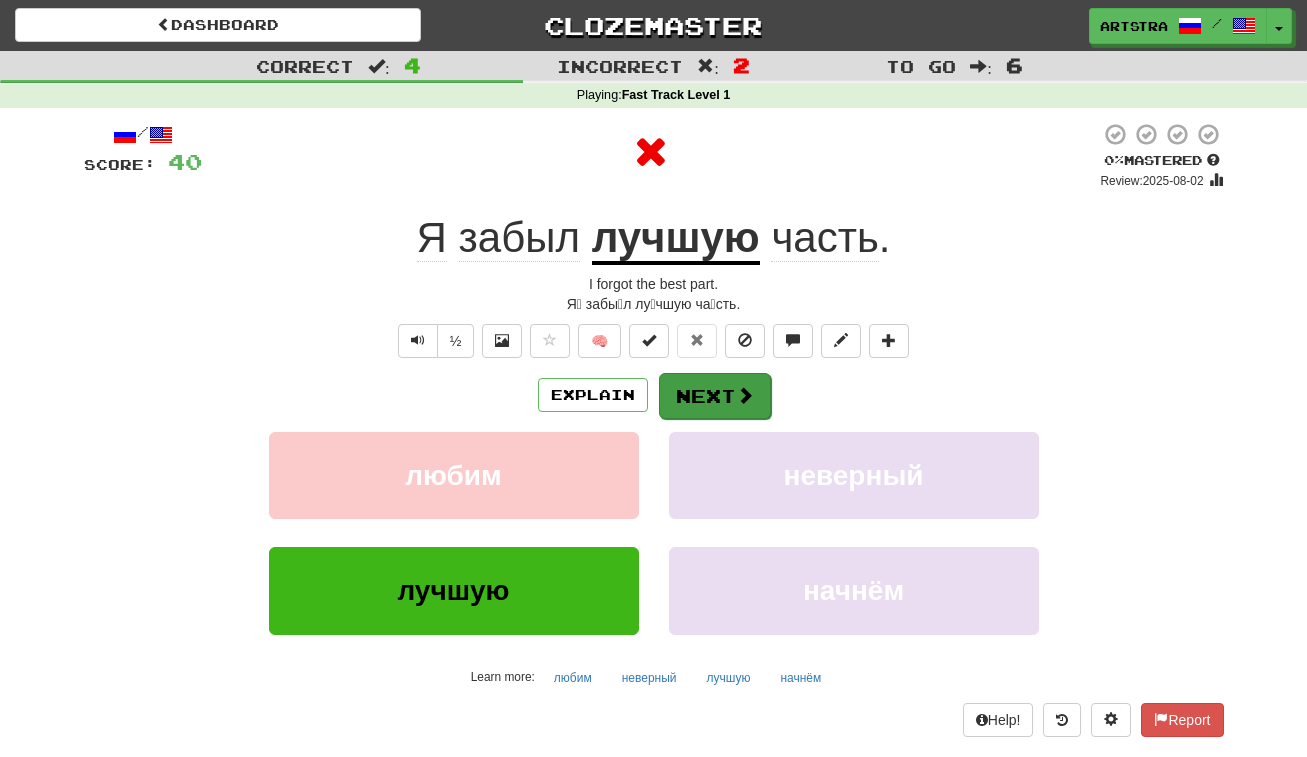 click on "Next" at bounding box center [715, 396] 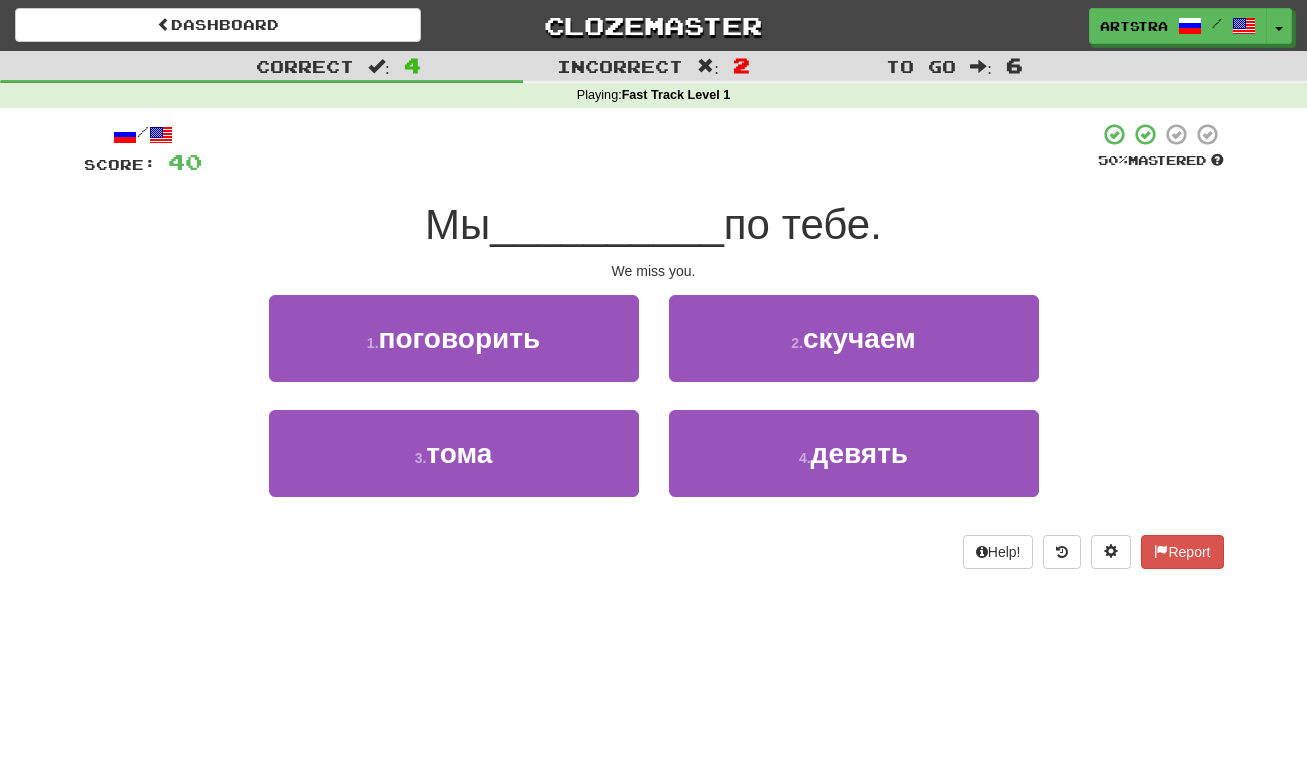click on "__________" at bounding box center (607, 224) 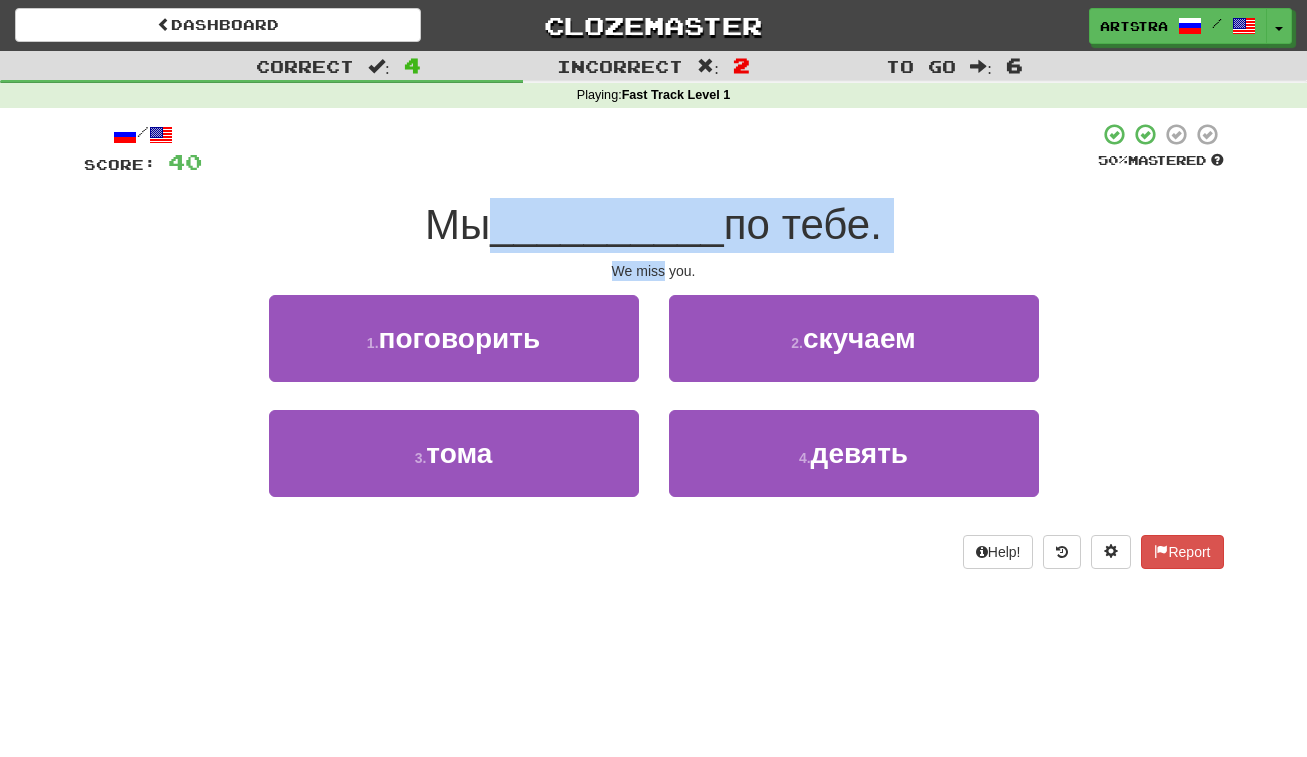 drag, startPoint x: 641, startPoint y: 219, endPoint x: 645, endPoint y: 271, distance: 52.153618 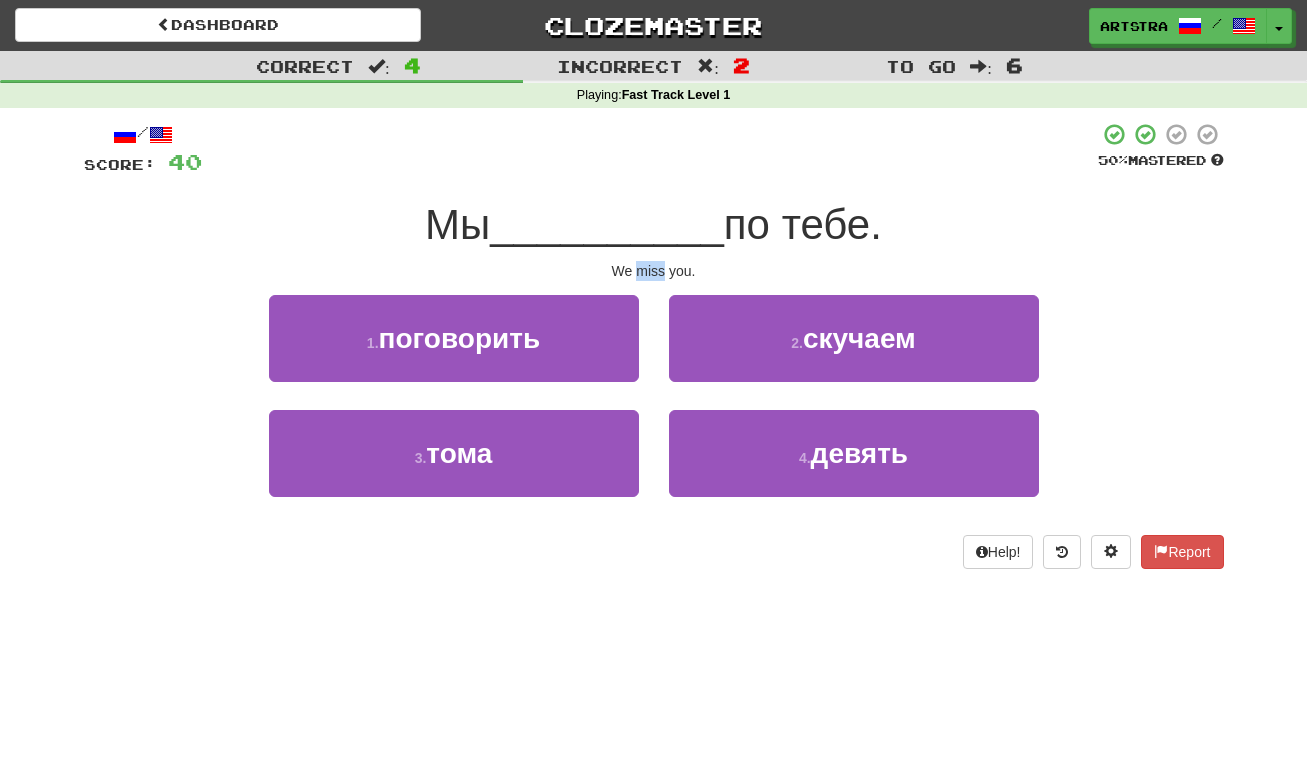 click on "We miss you." at bounding box center [654, 271] 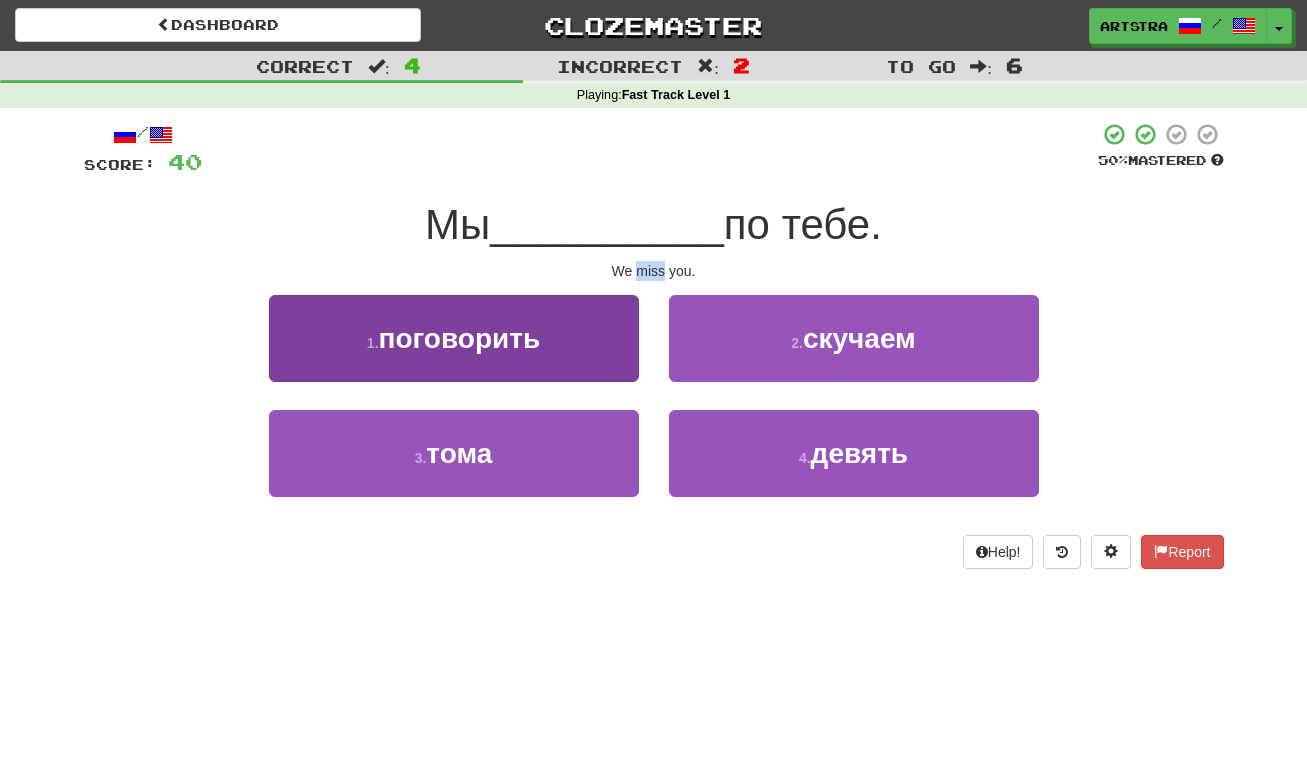 click on "3 .  тома" at bounding box center [454, 453] 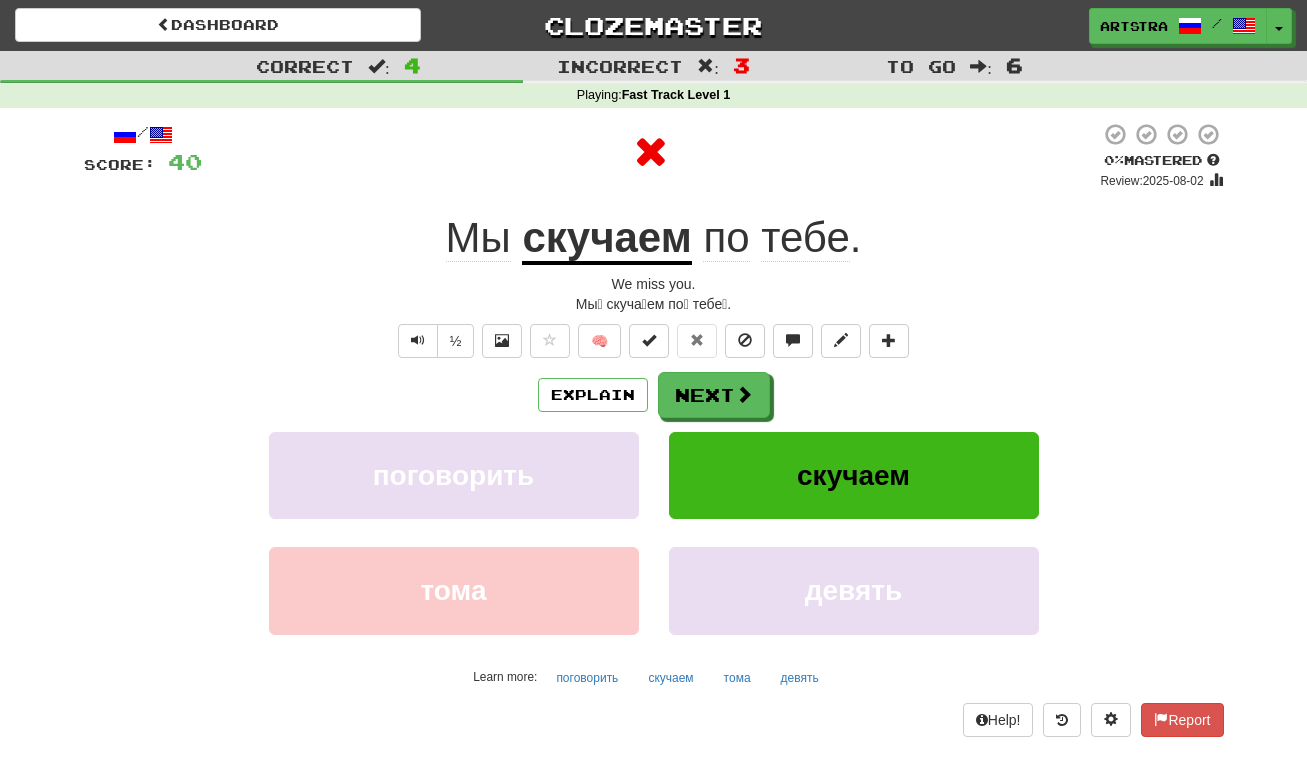 click on "скучаем" at bounding box center [606, 239] 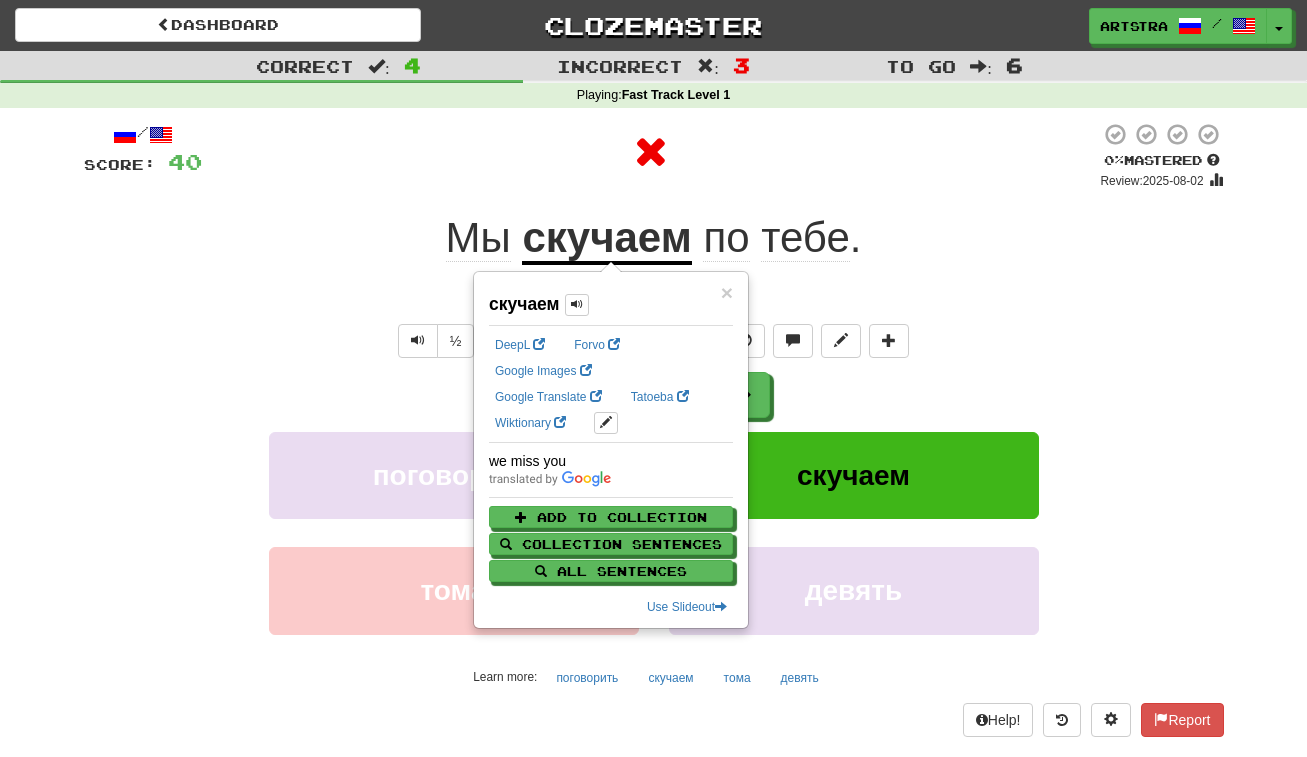 click at bounding box center [651, 152] 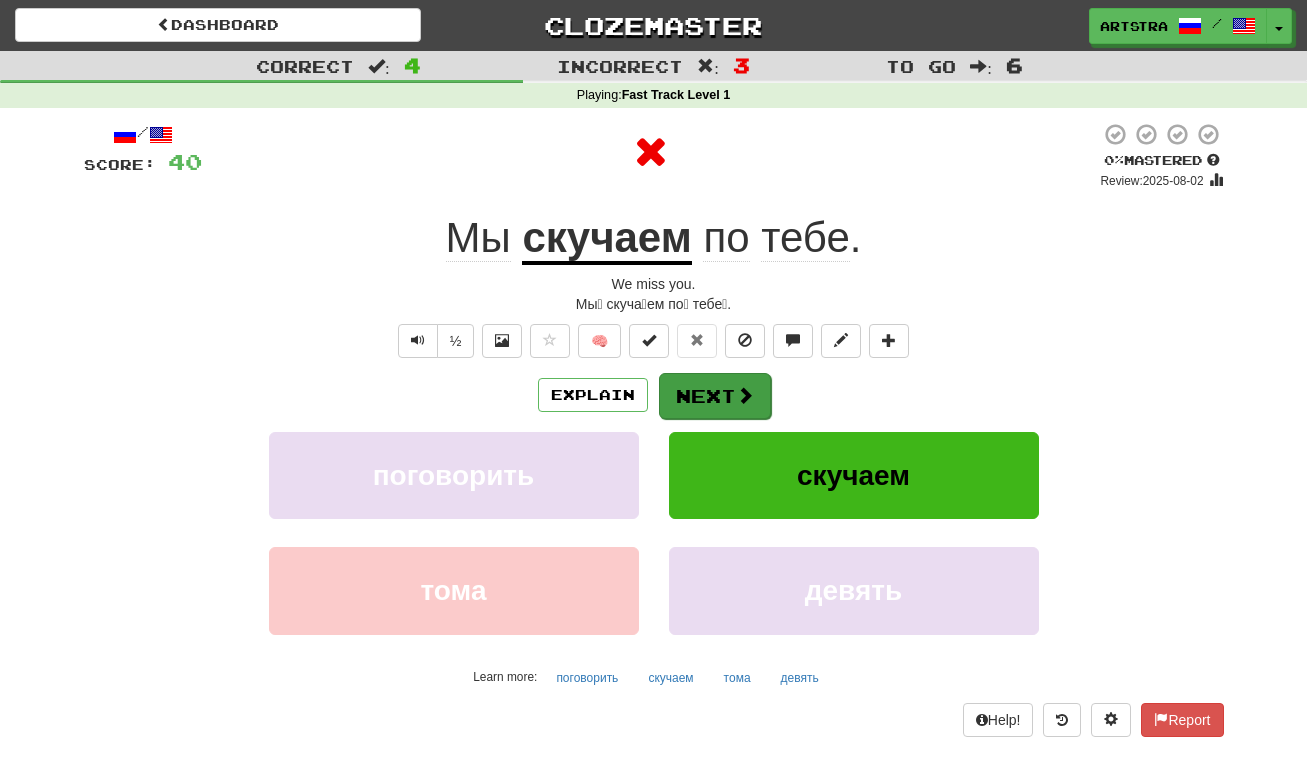 click at bounding box center [745, 395] 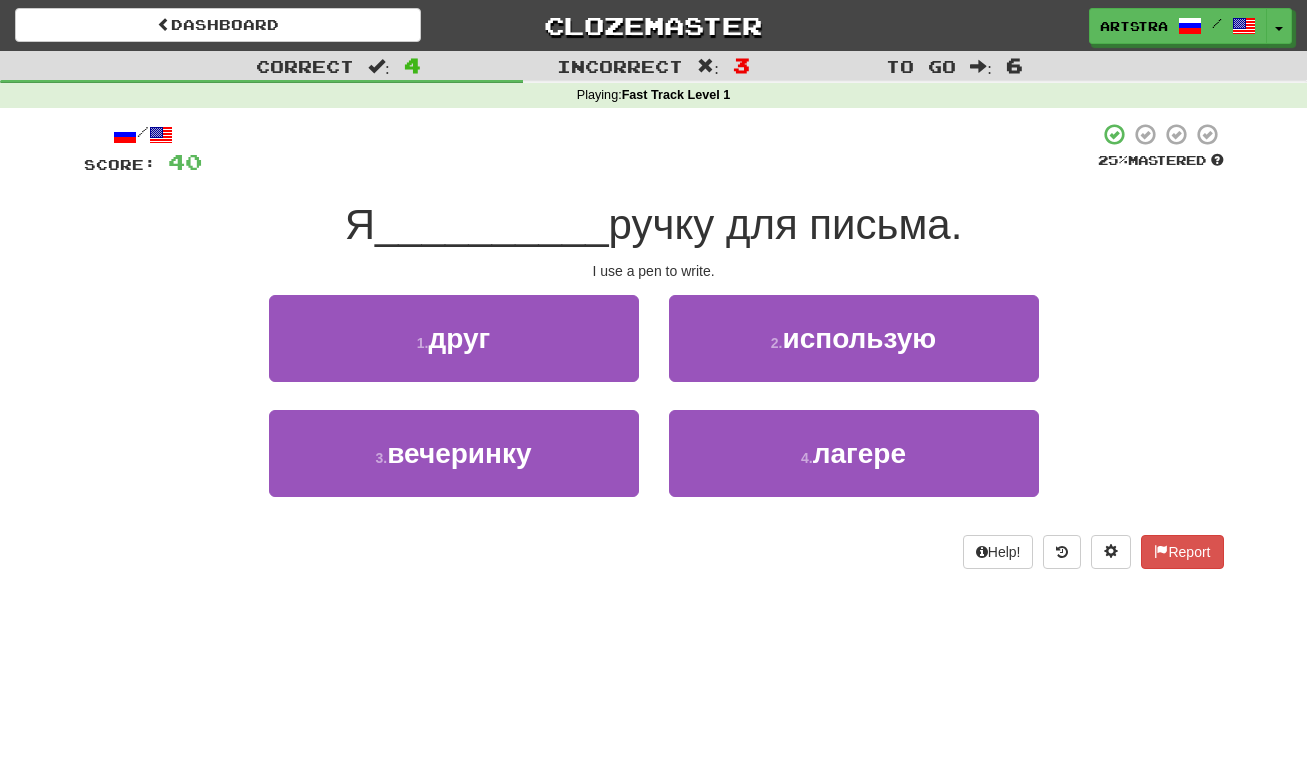 click on "ручку для письма." at bounding box center [786, 224] 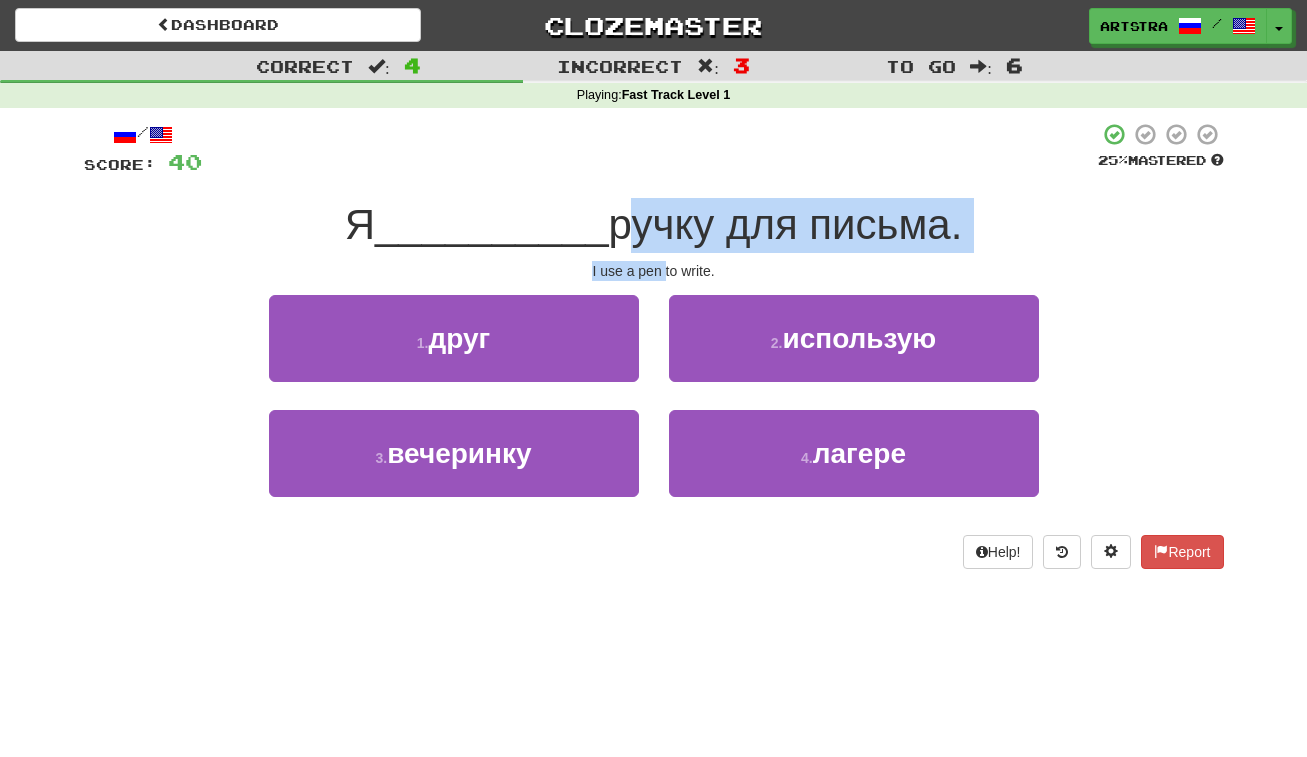 drag, startPoint x: 650, startPoint y: 219, endPoint x: 657, endPoint y: 269, distance: 50.48762 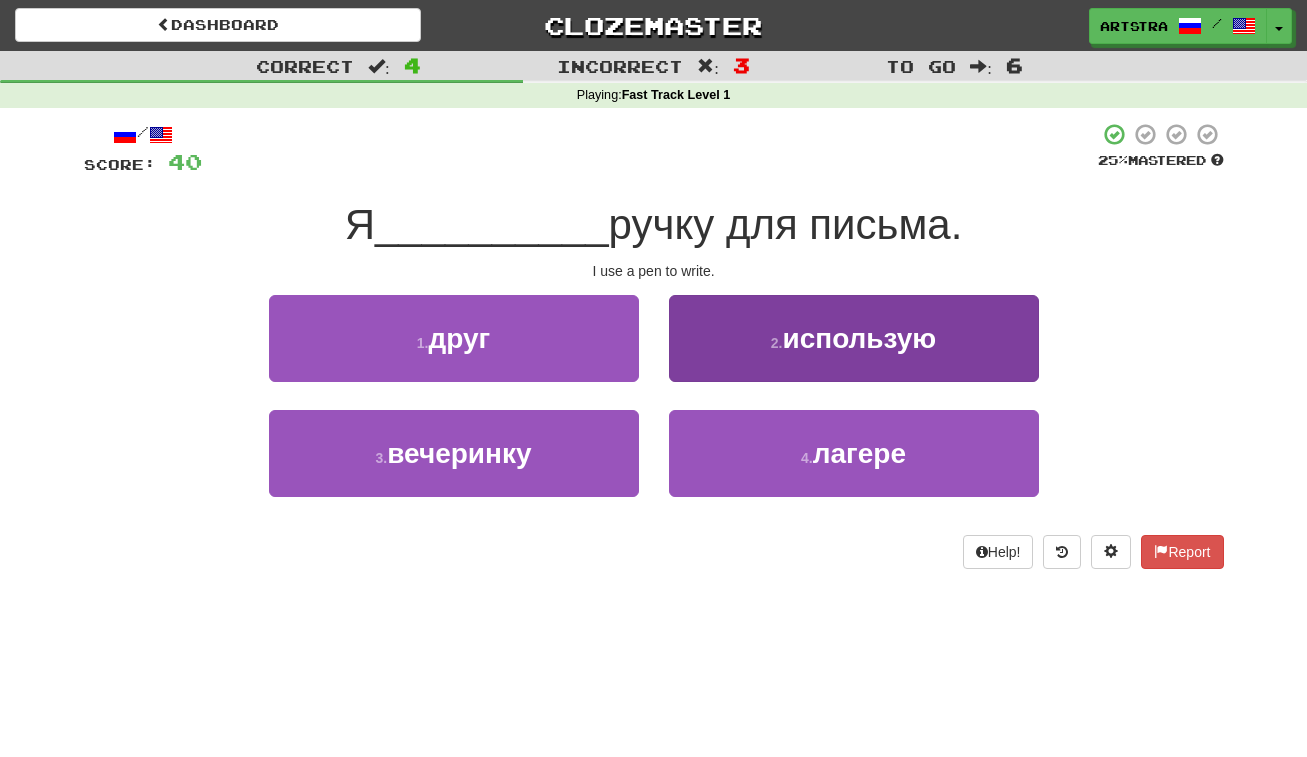 click on "лагере" at bounding box center [859, 453] 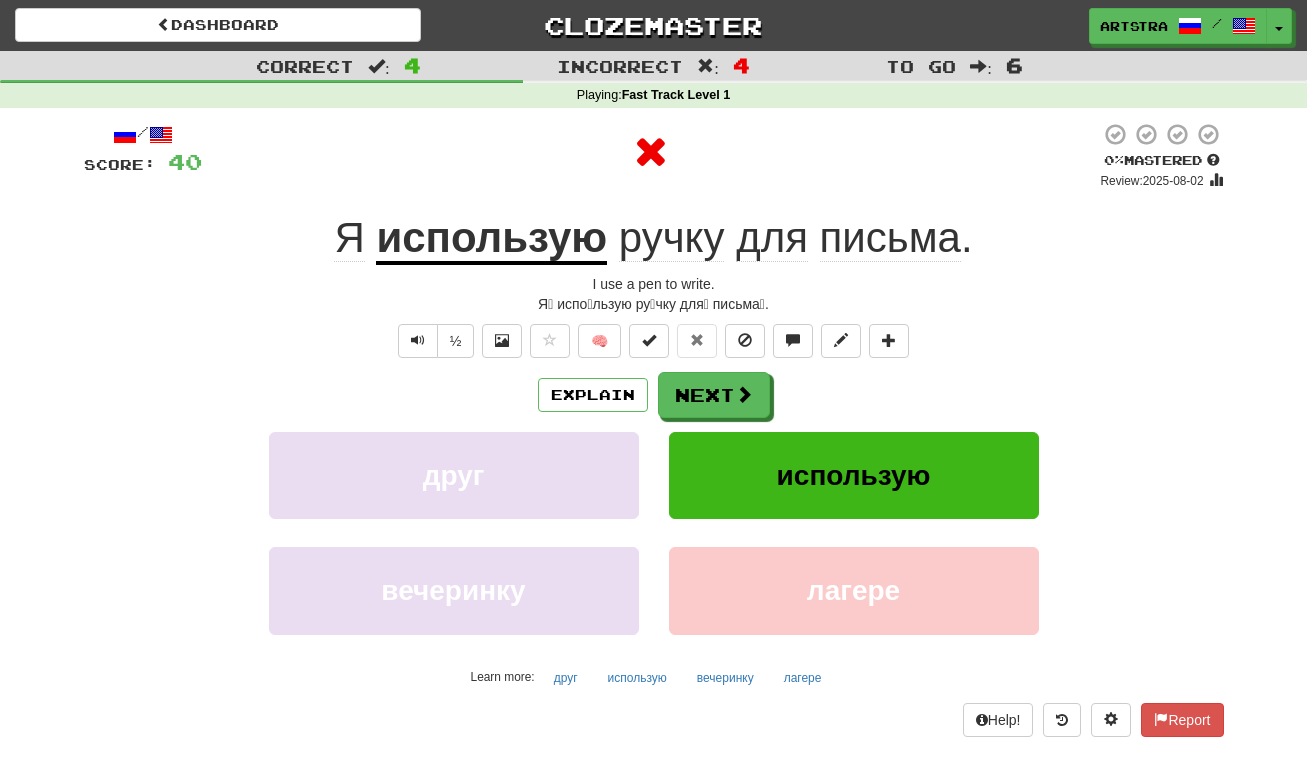 click on "использую" at bounding box center (491, 239) 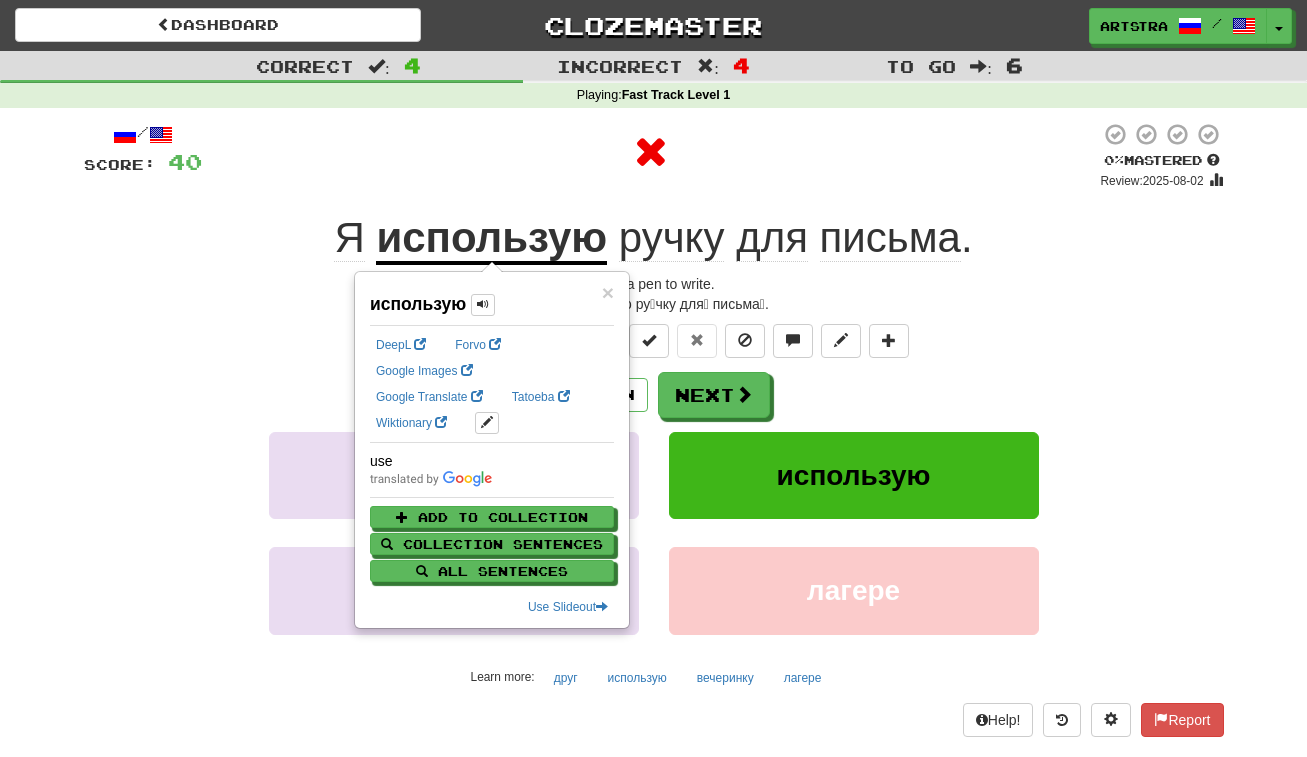click on "ручку" at bounding box center (672, 238) 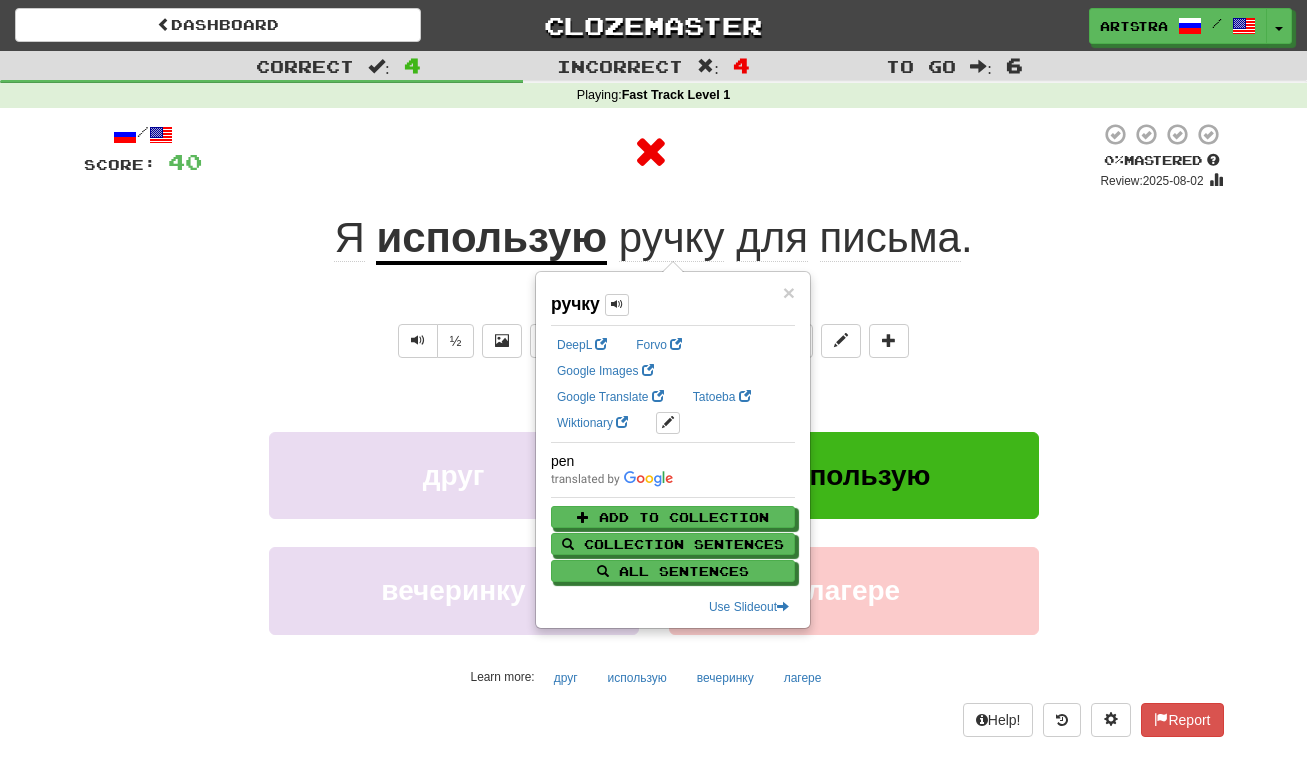 click on "письма" at bounding box center (890, 238) 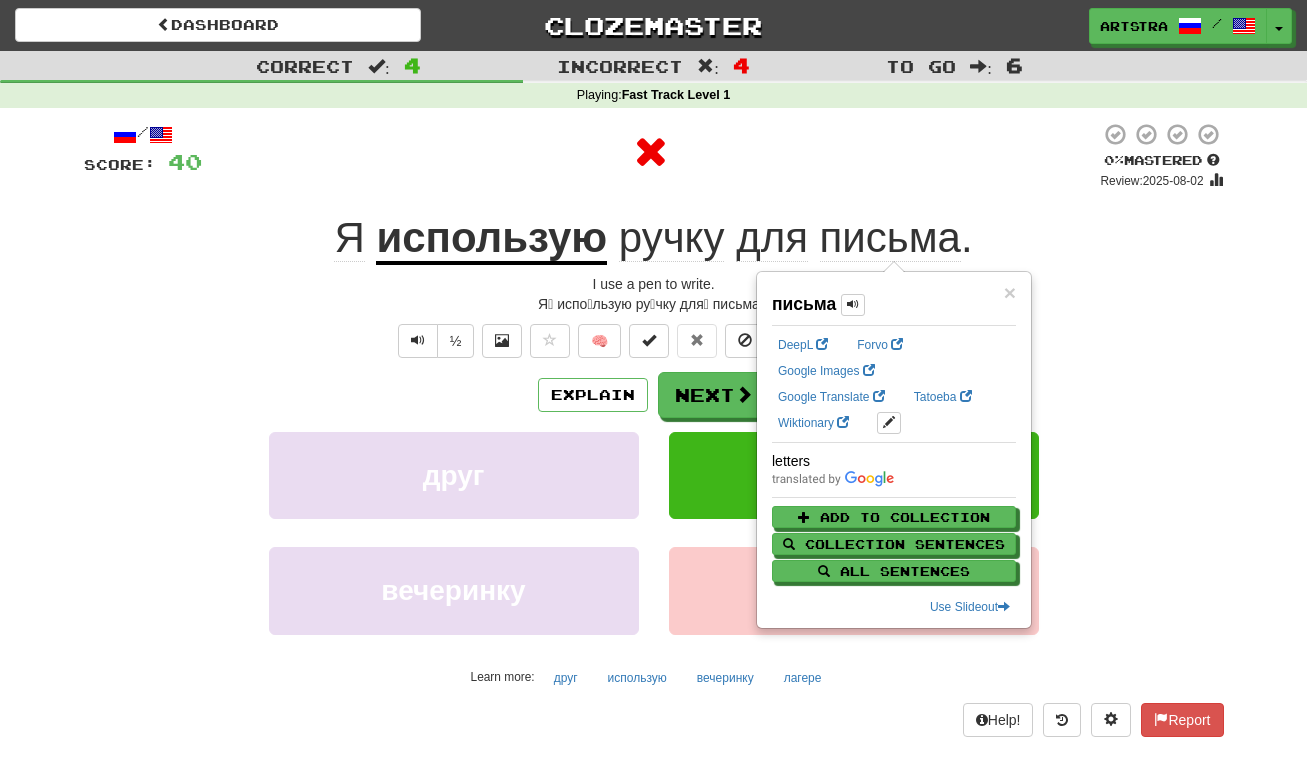 click on "I use a pen to write." at bounding box center (654, 284) 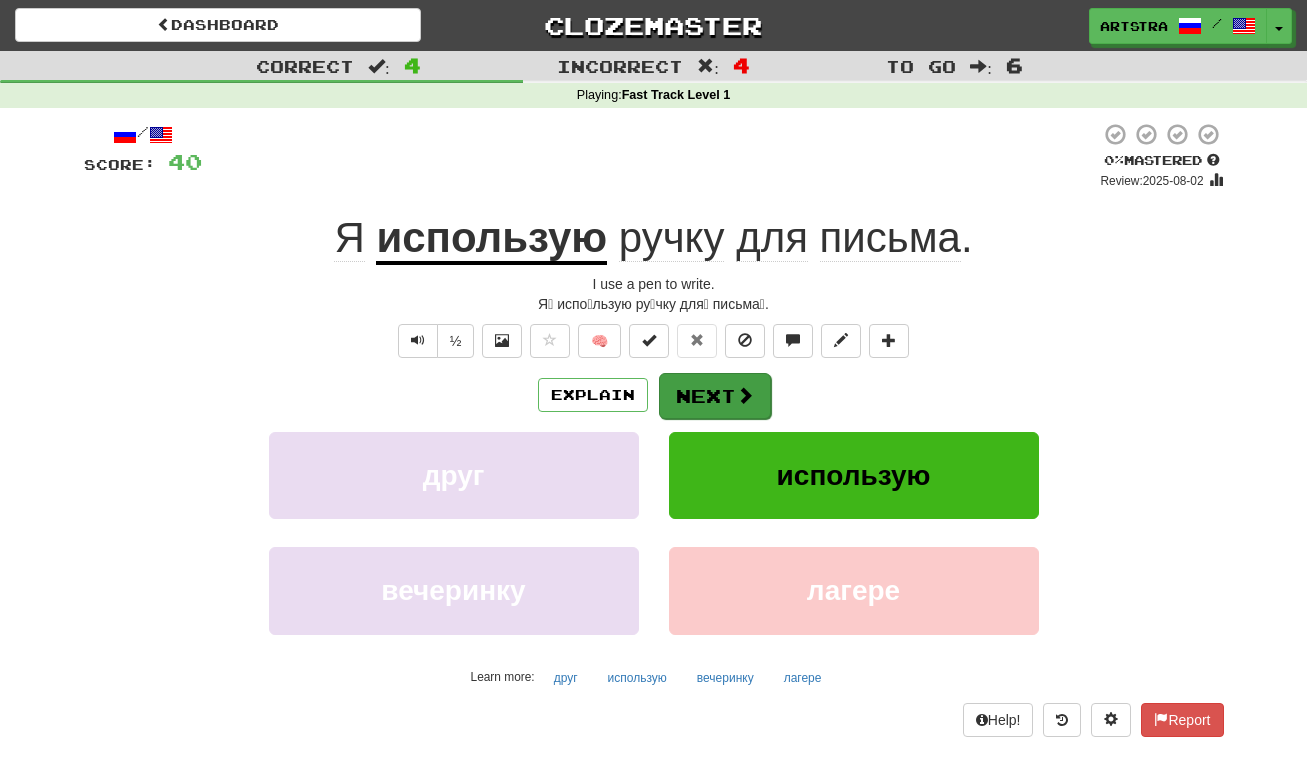 click on "Next" at bounding box center [715, 396] 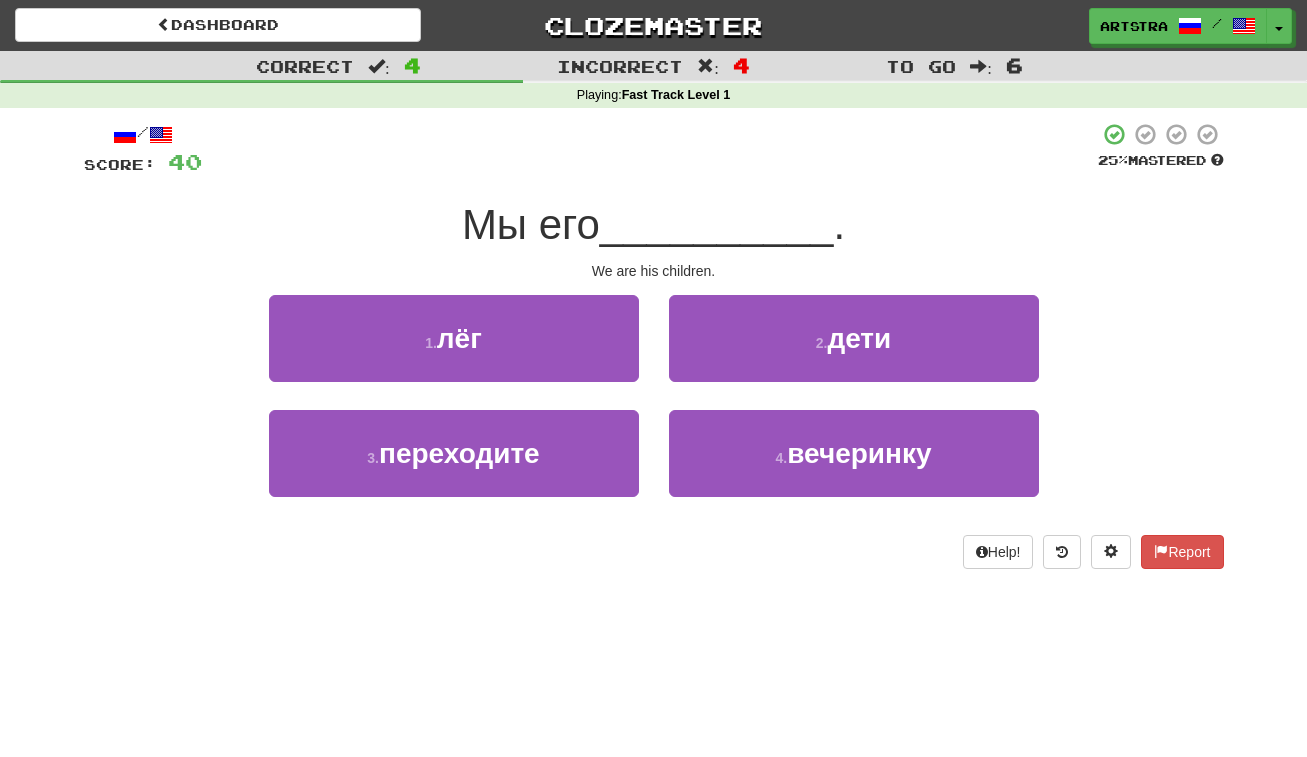 click on "__________" at bounding box center [717, 224] 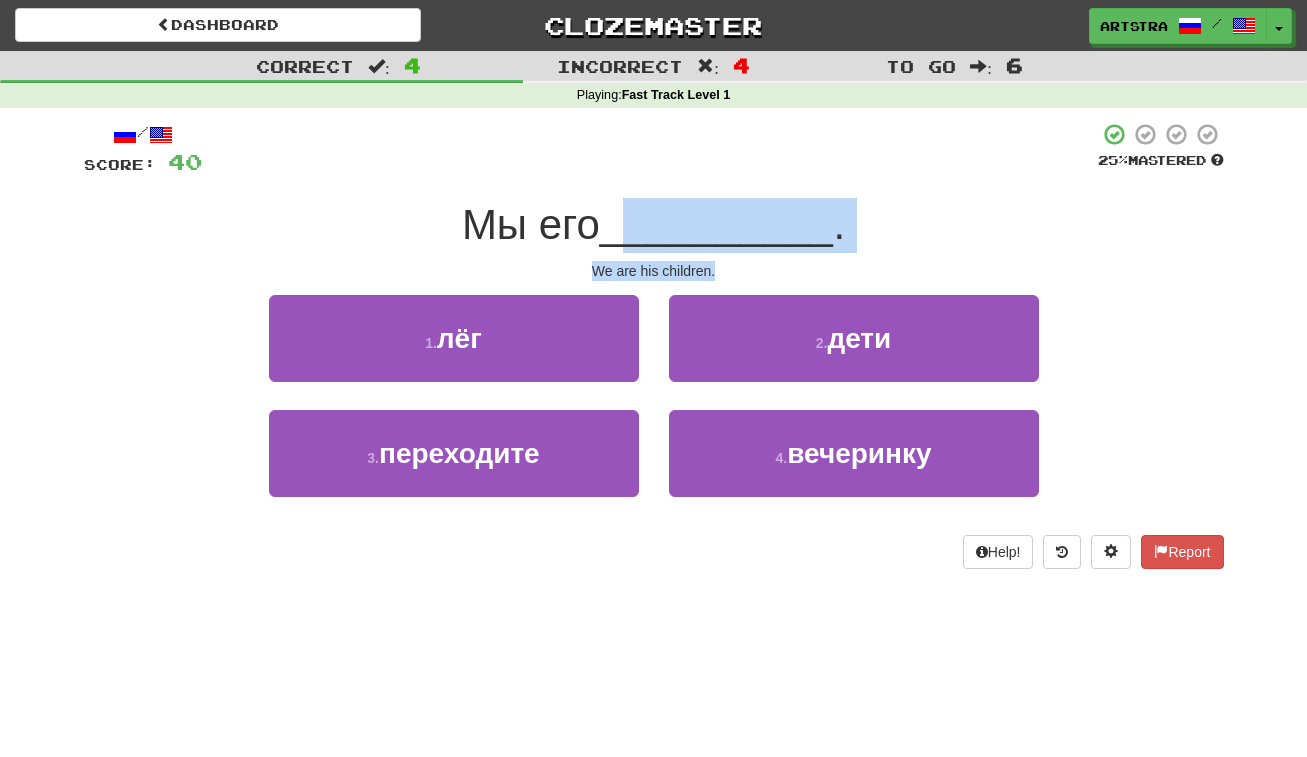 click on "/  Score:   40 25 %  Mastered We are his children. 1 .  лёг 2 .  дети 3 .  переходите 4 .  вечеринку  Help!  Report" at bounding box center (654, 345) 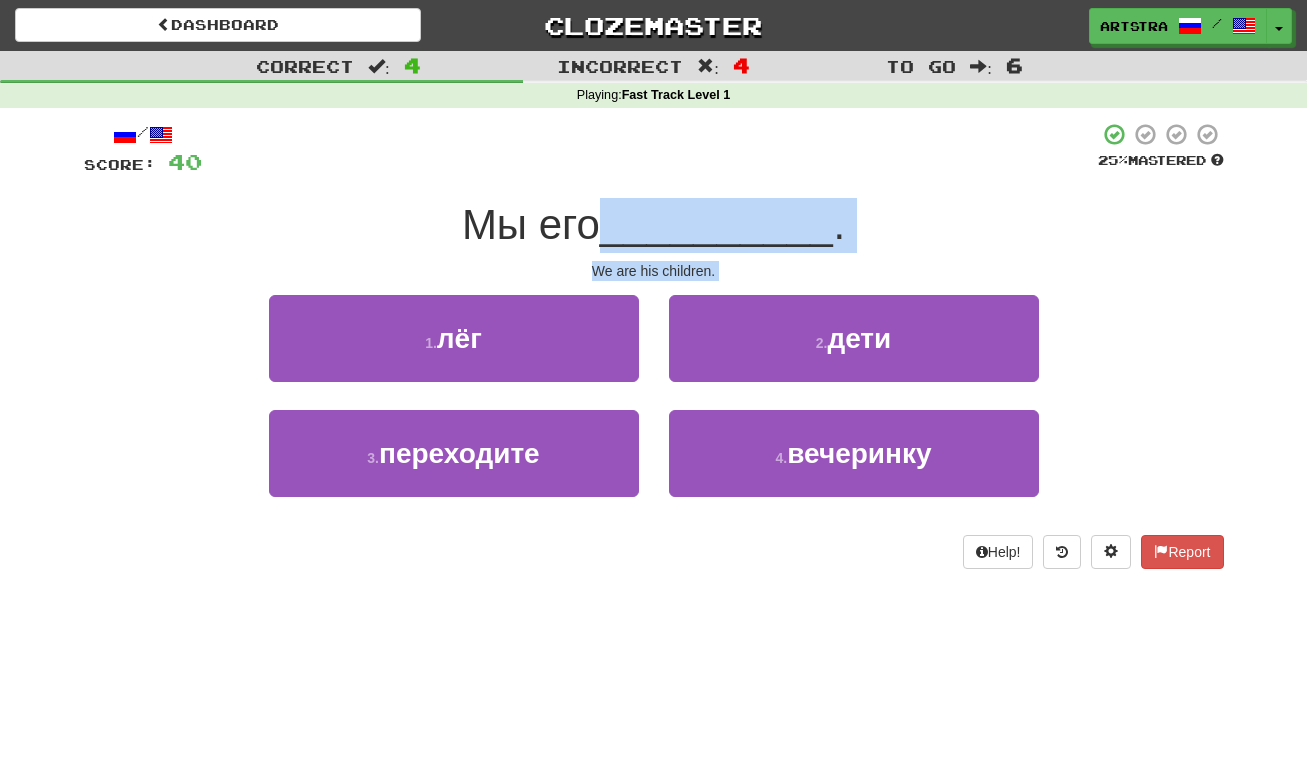 drag, startPoint x: 649, startPoint y: 276, endPoint x: 657, endPoint y: 227, distance: 49.648766 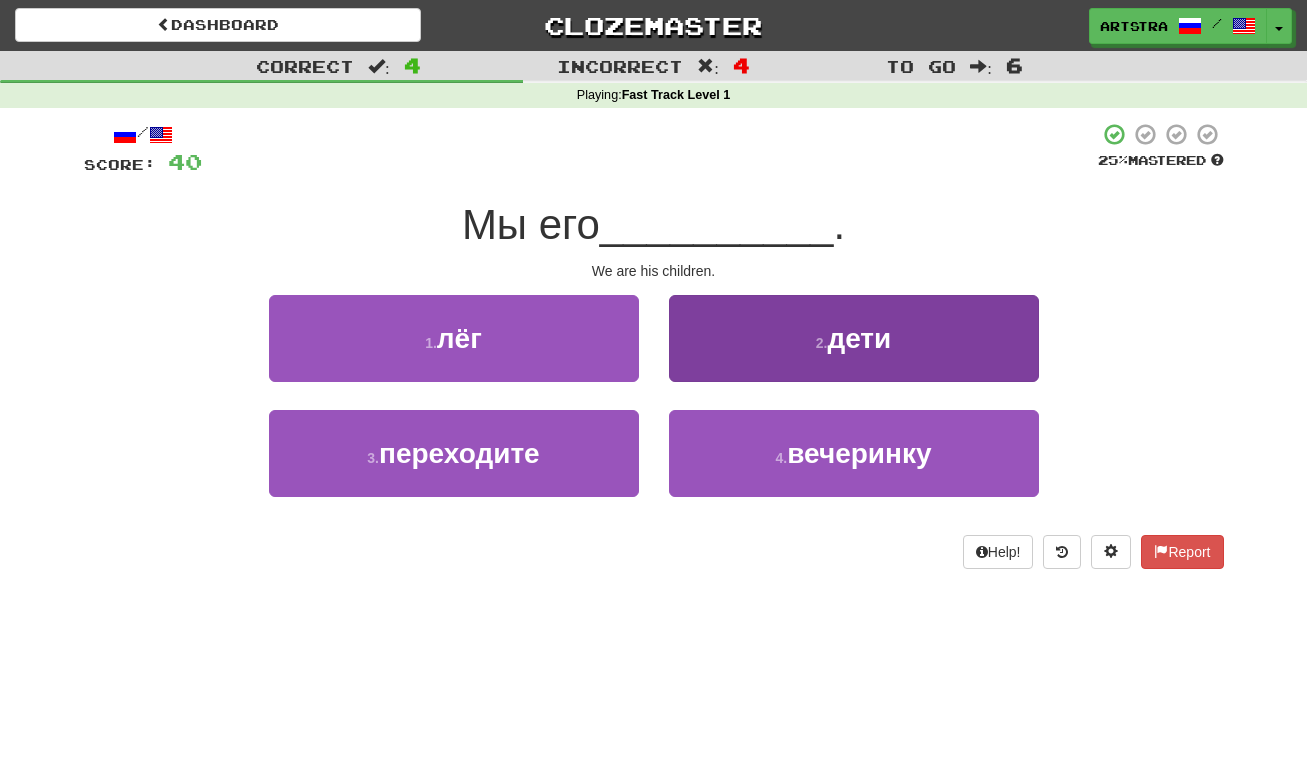 click on "дети" at bounding box center [859, 338] 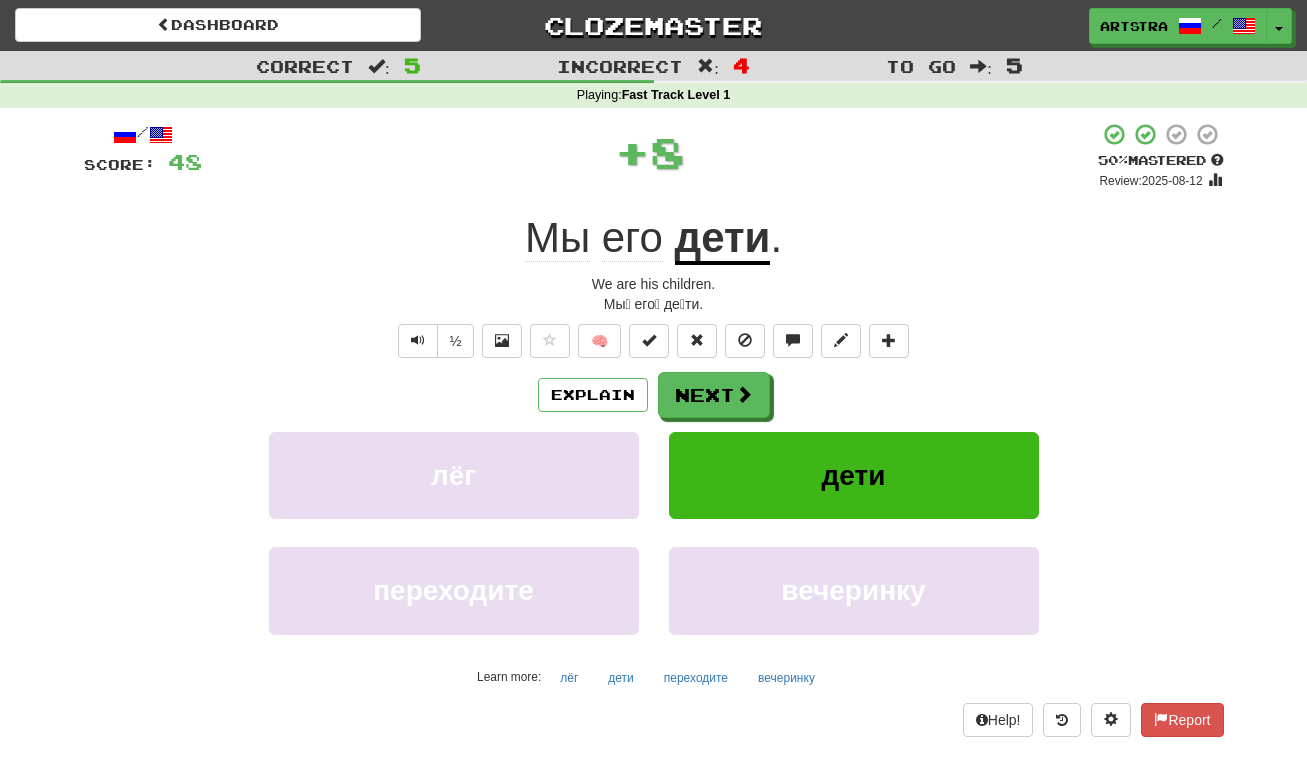 click on "дети" at bounding box center (723, 239) 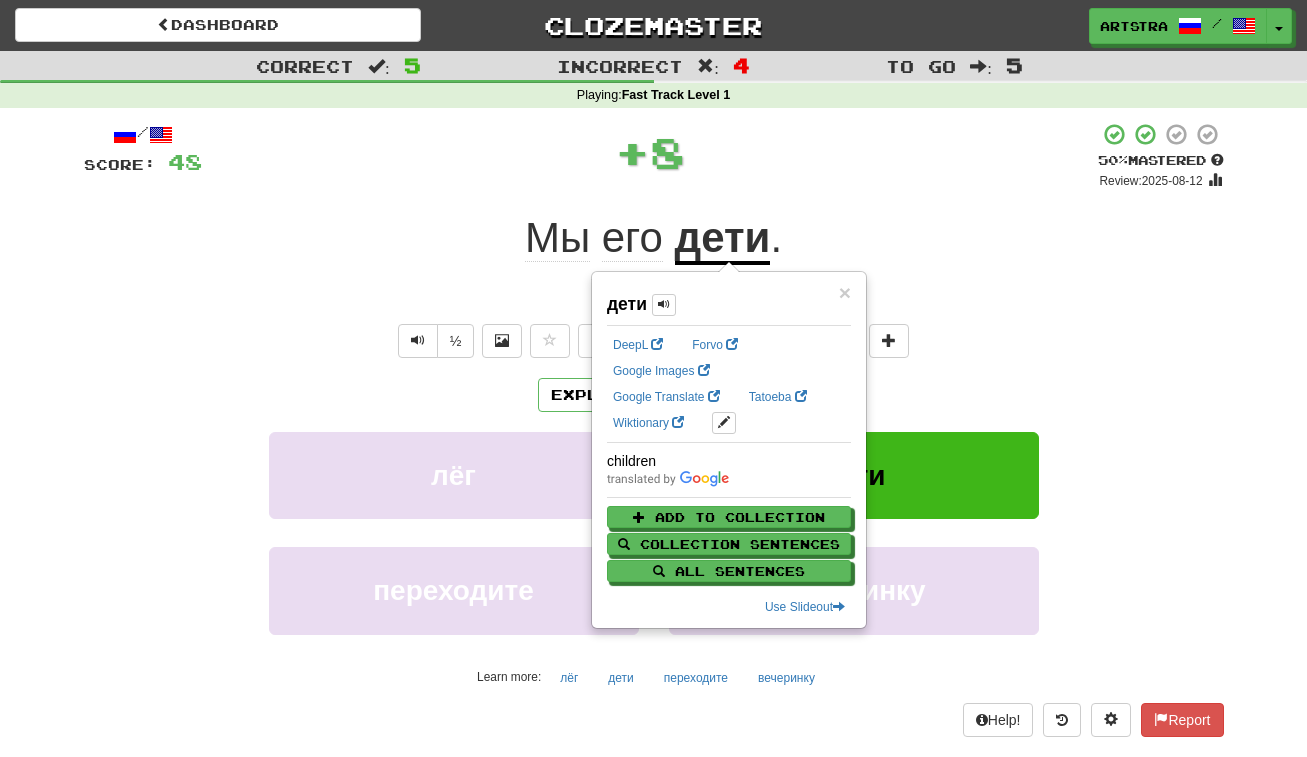 click on "+ 8" at bounding box center [650, 152] 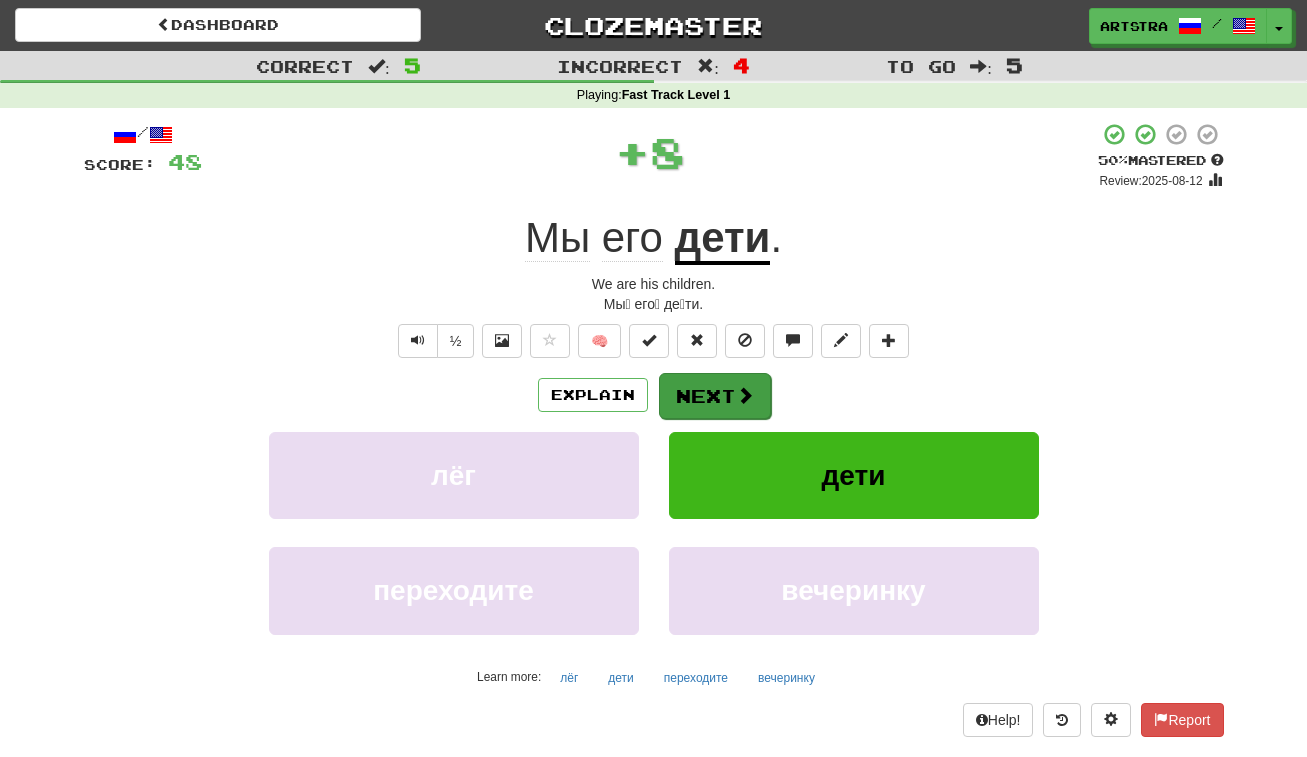 click at bounding box center [745, 395] 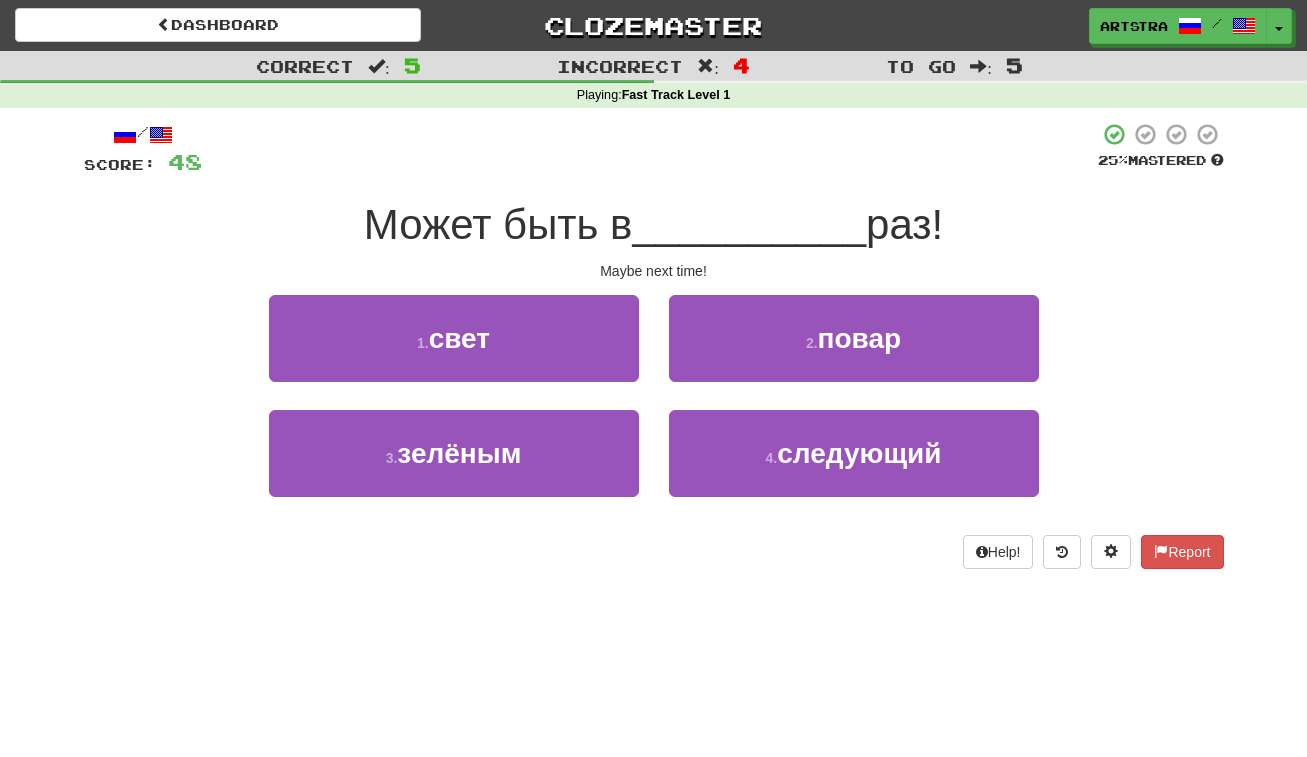 click on "__________" at bounding box center [749, 224] 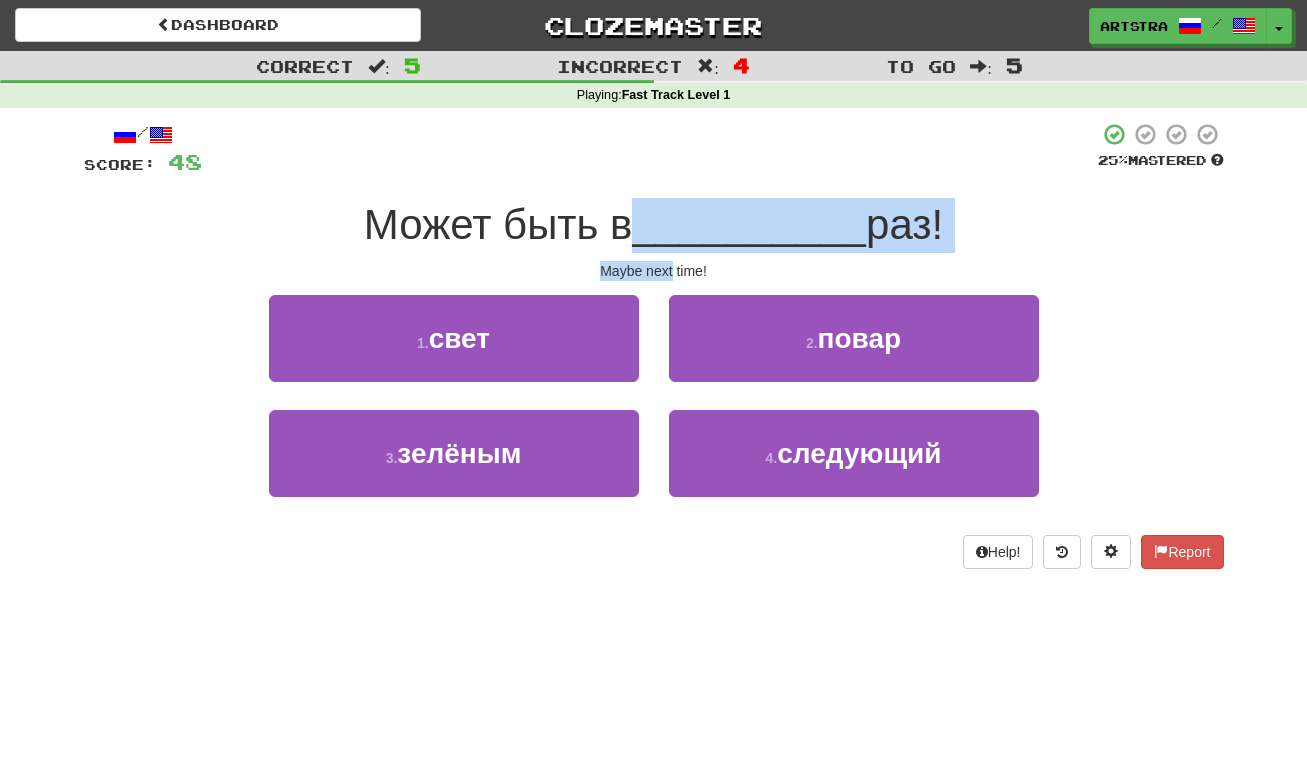 drag, startPoint x: 660, startPoint y: 247, endPoint x: 663, endPoint y: 261, distance: 14.3178215 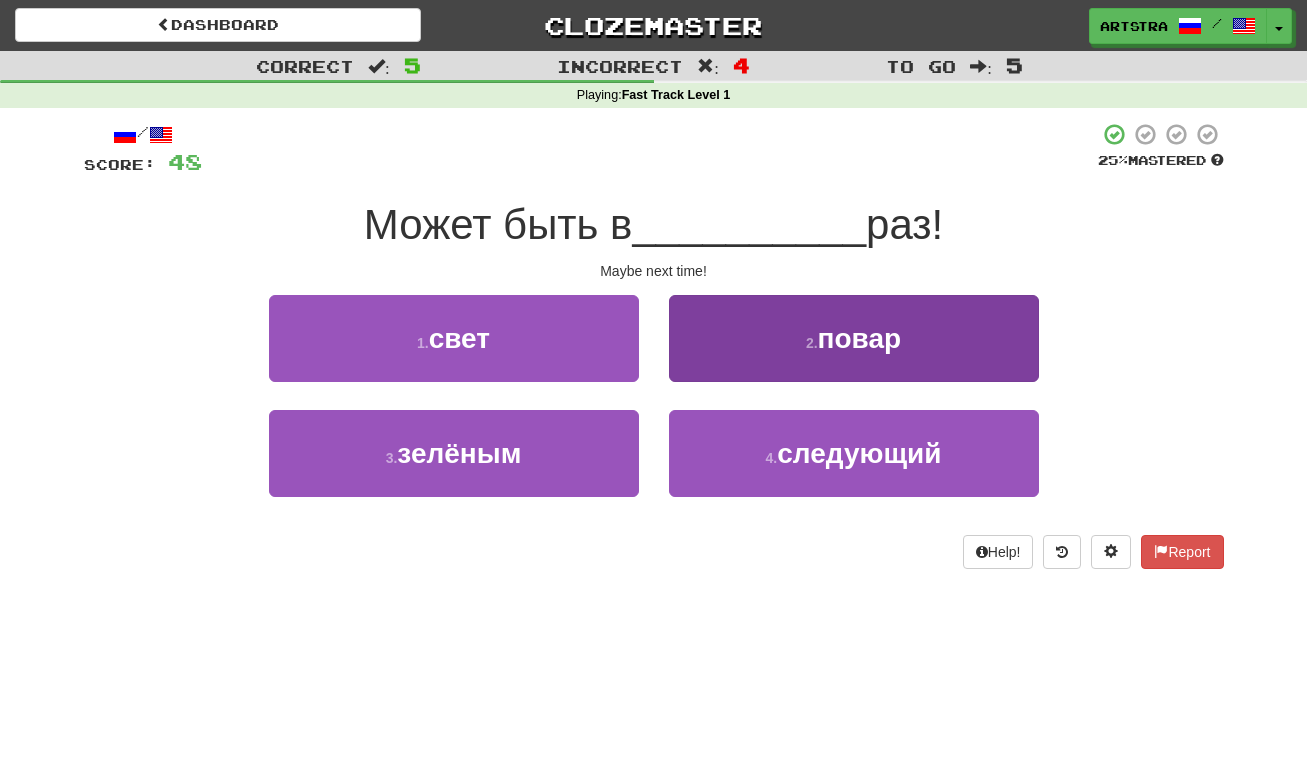 click on "повар" at bounding box center [860, 338] 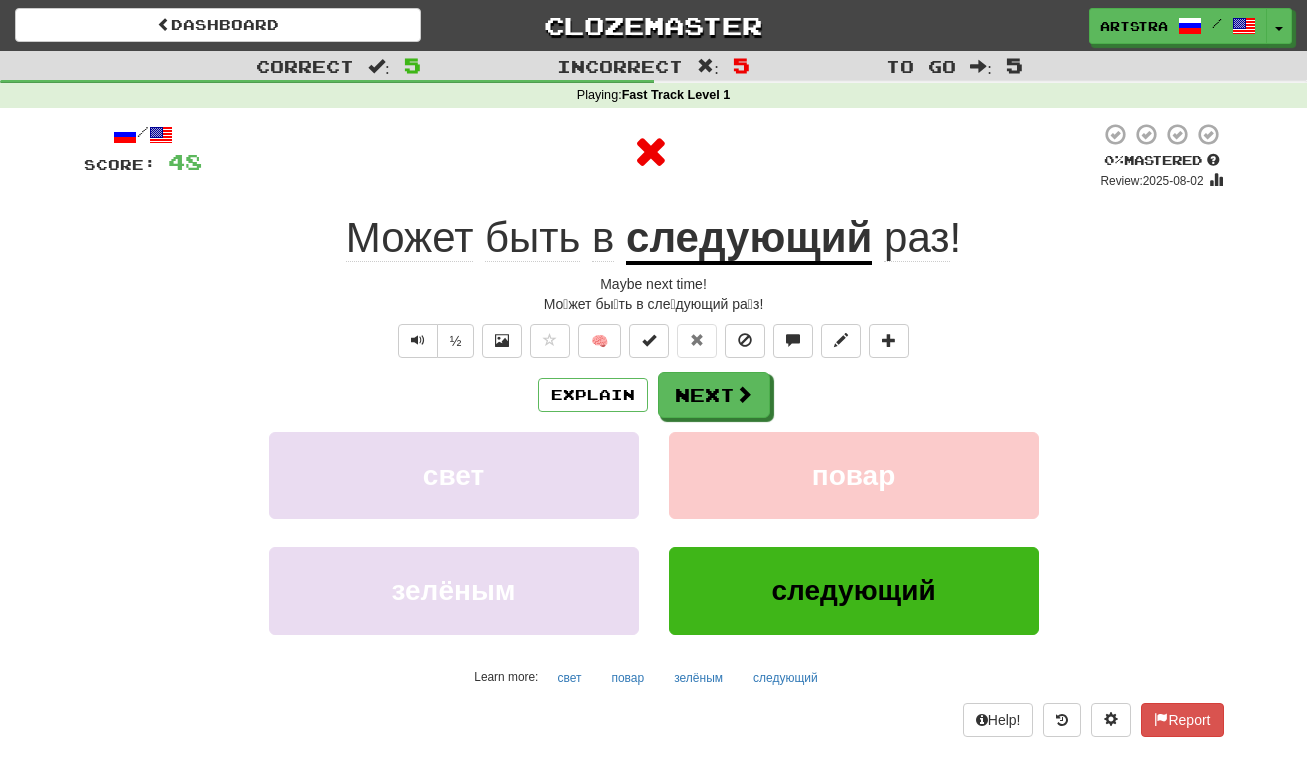 click on "следующий" at bounding box center (749, 239) 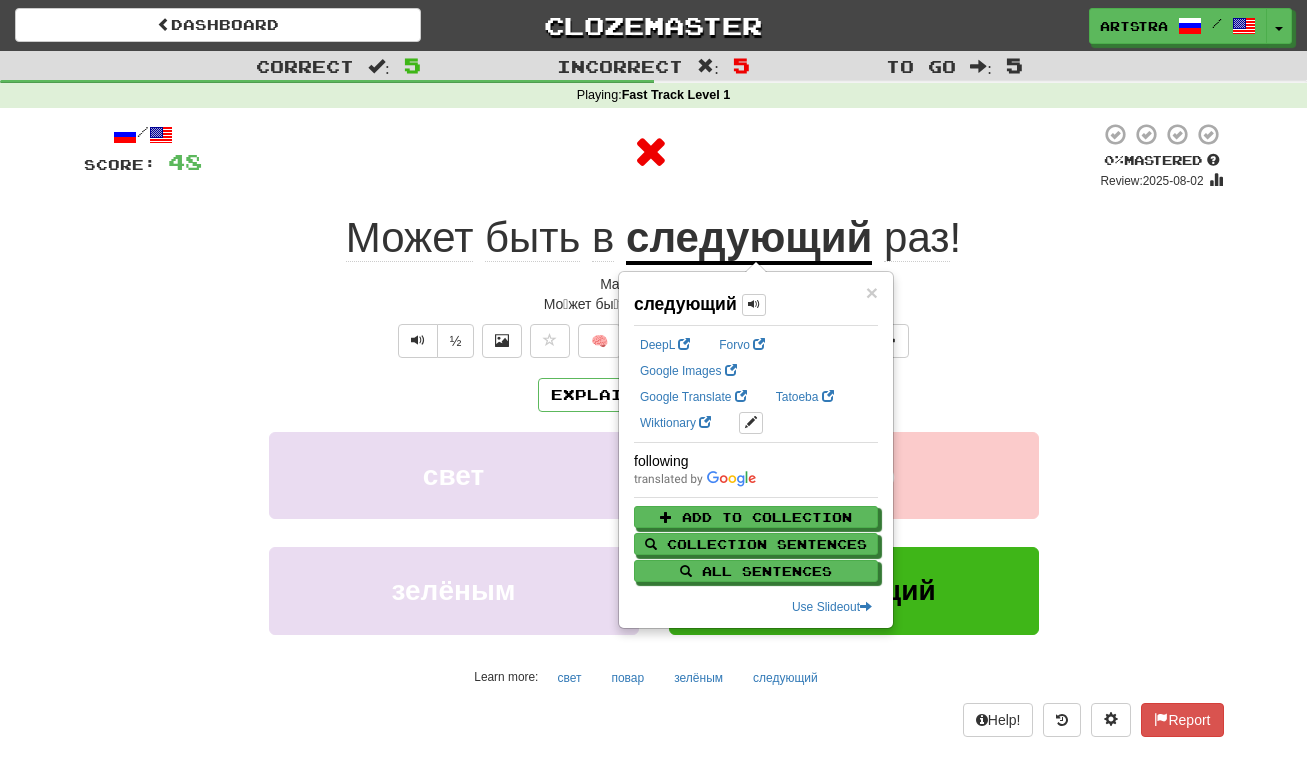 click on "/  Score:   48 0 %  Mastered Review:  2025-08-02 Maybe next time! Мо́жет бы́ть в сле́дующий ра́з! ½ 🧠 Explain Next свет повар зелёным следующий Learn more: свет повар зелёным следующий  Help!  Report" at bounding box center [654, 429] 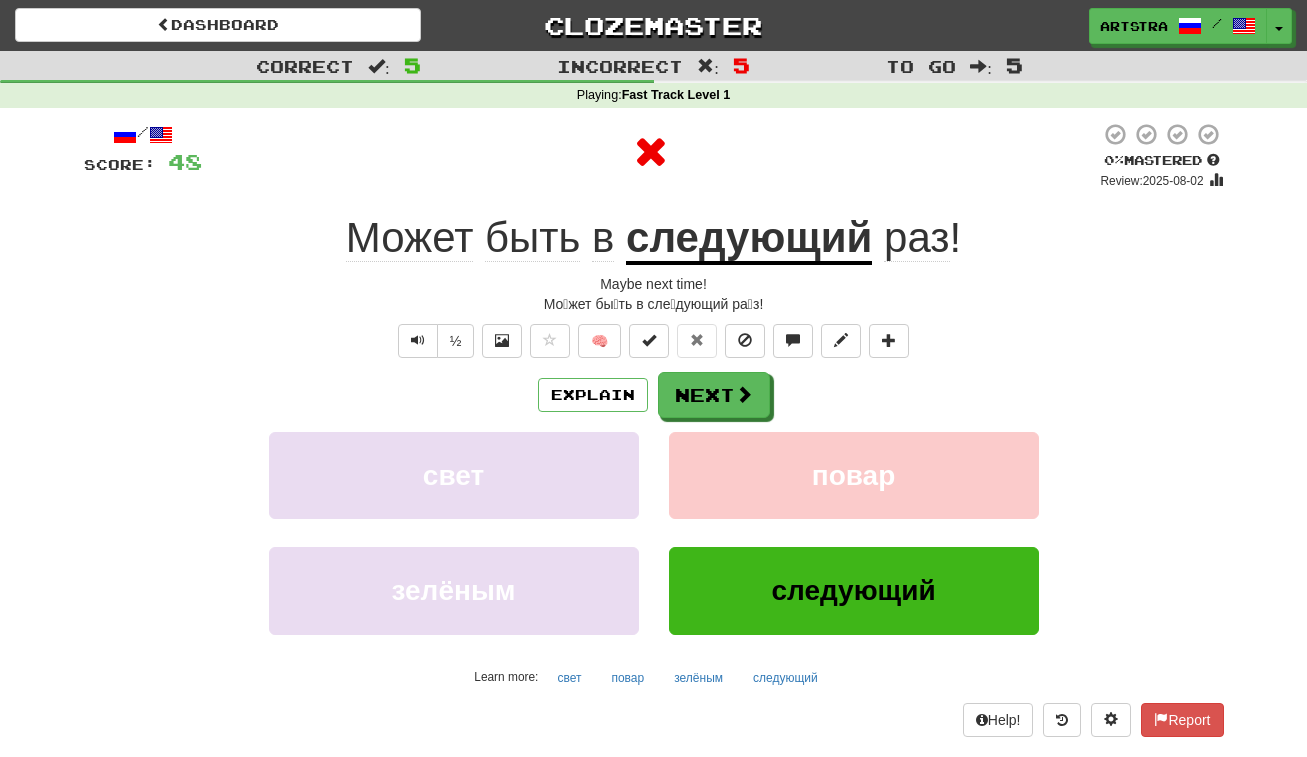 click on "Может" at bounding box center [410, 238] 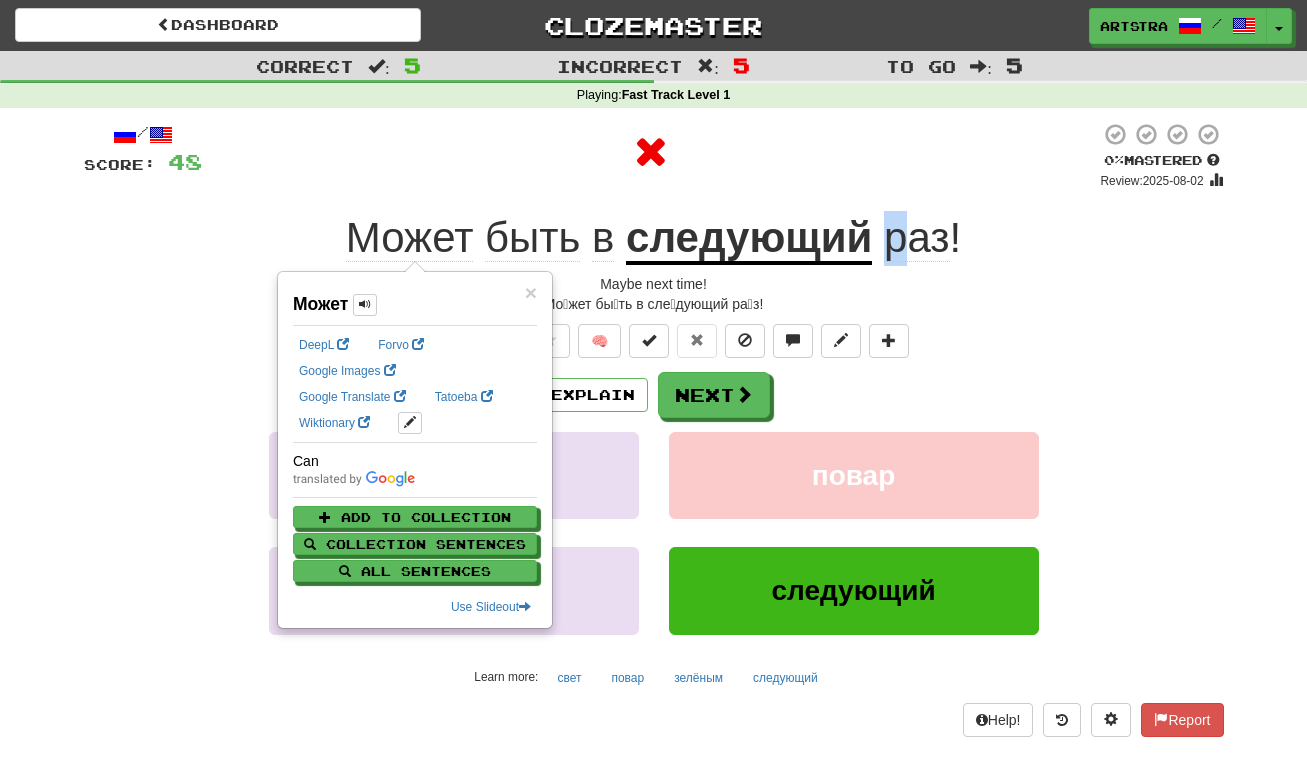 click on "раз" at bounding box center (917, 238) 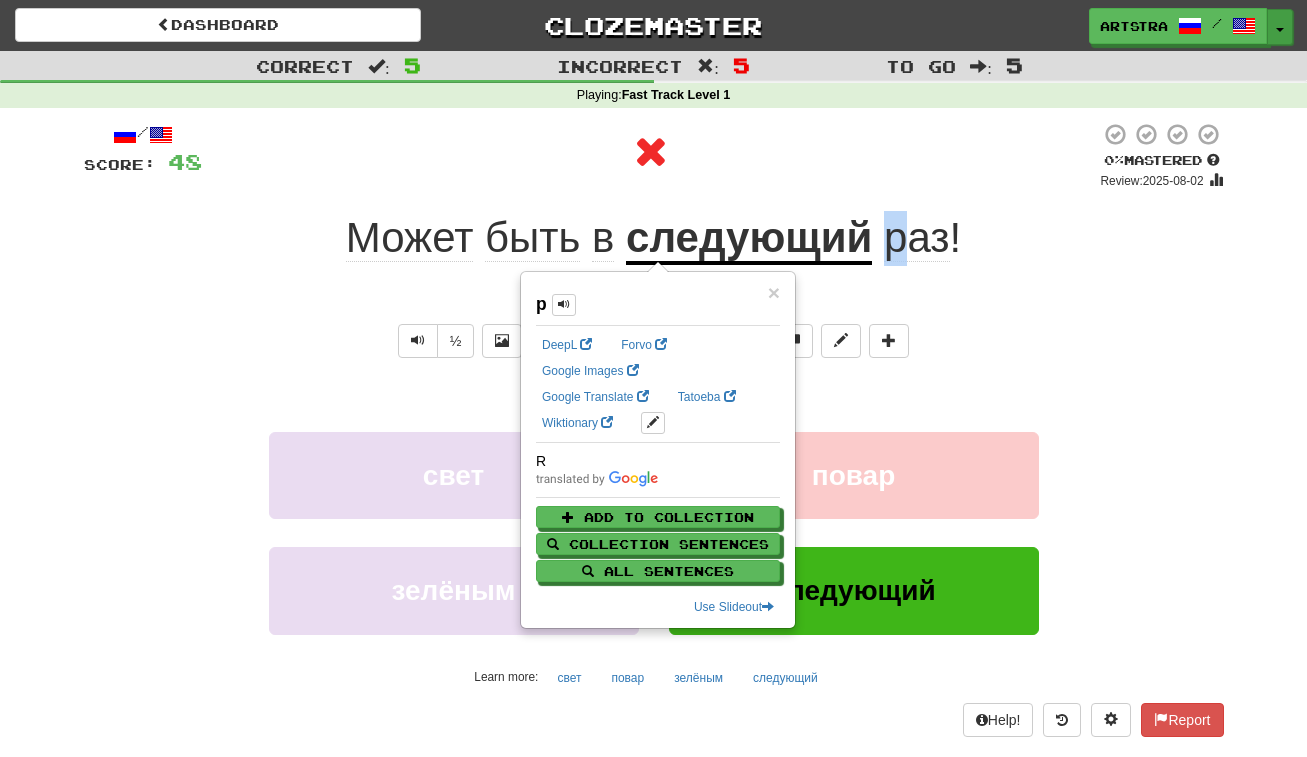 click on "Toggle Dropdown" at bounding box center (1280, 27) 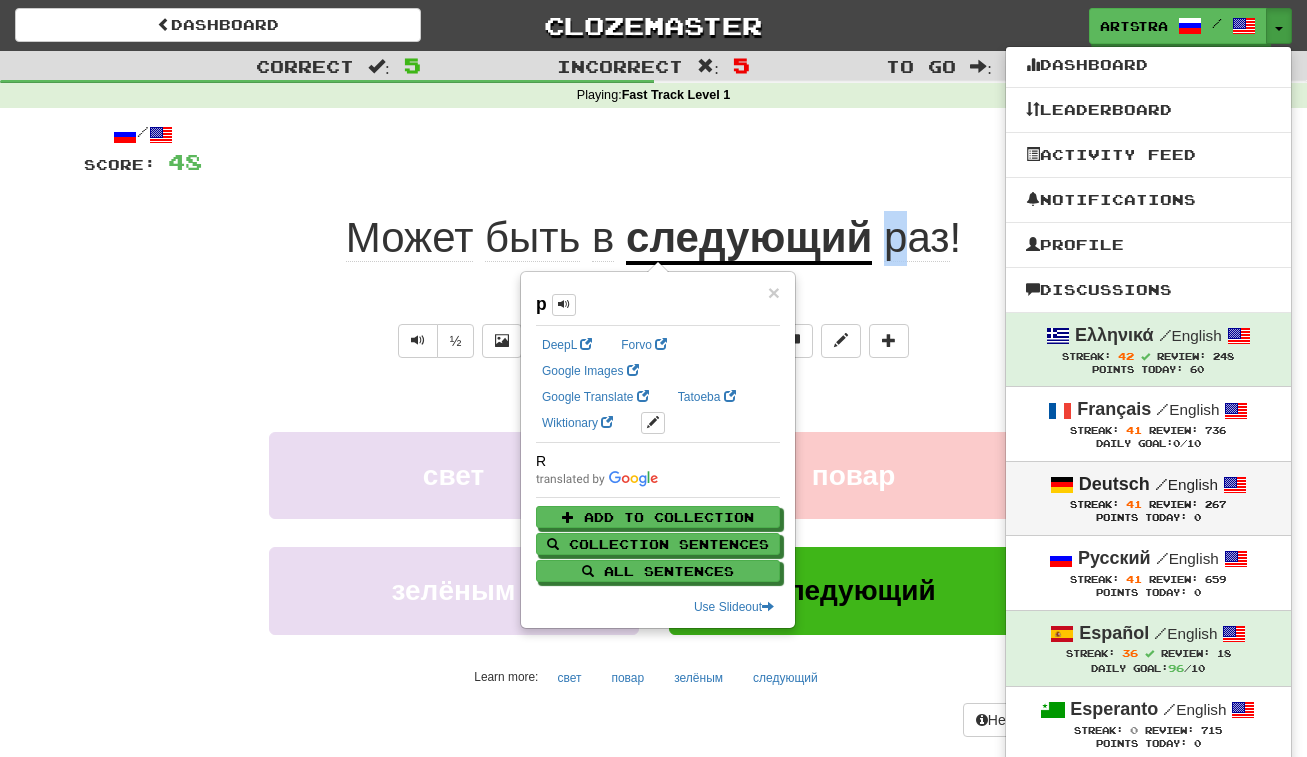 click on "/
English" at bounding box center [1186, 484] 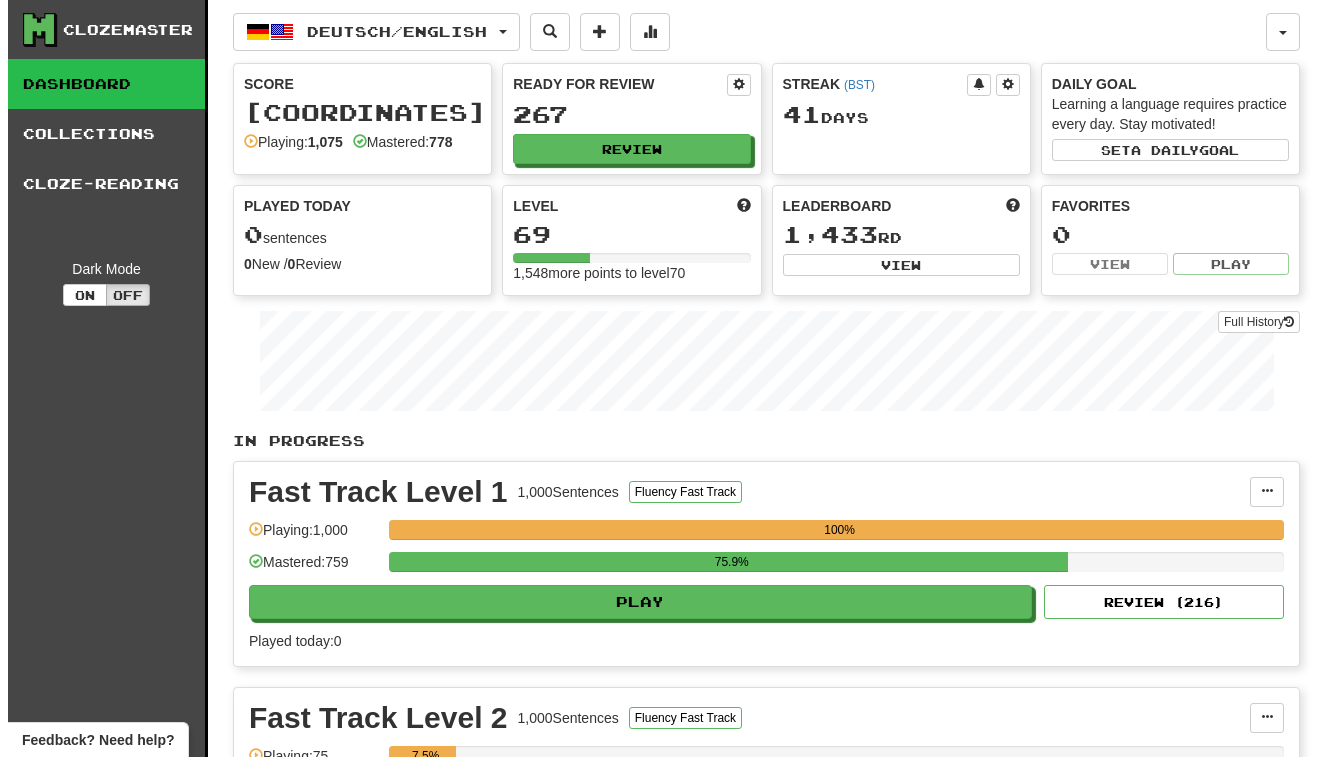scroll, scrollTop: 0, scrollLeft: 0, axis: both 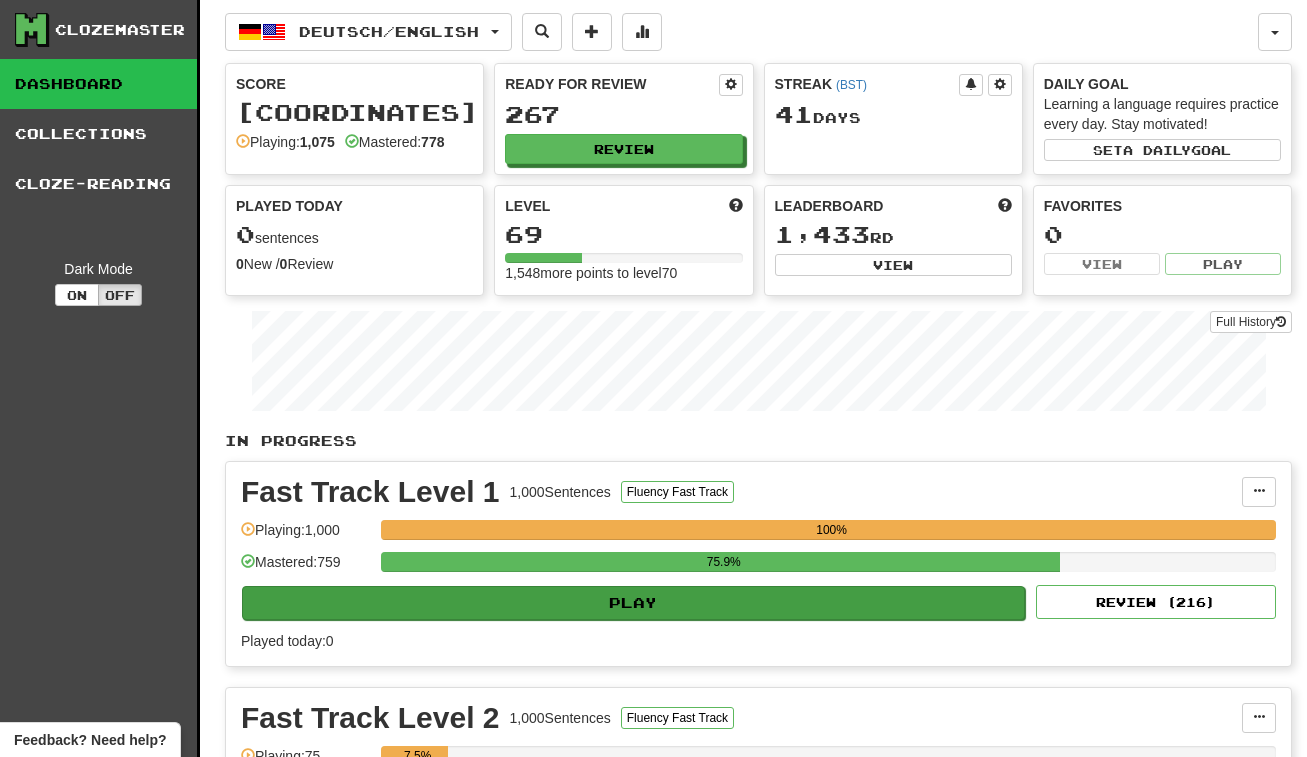 click on "Play" at bounding box center [633, 603] 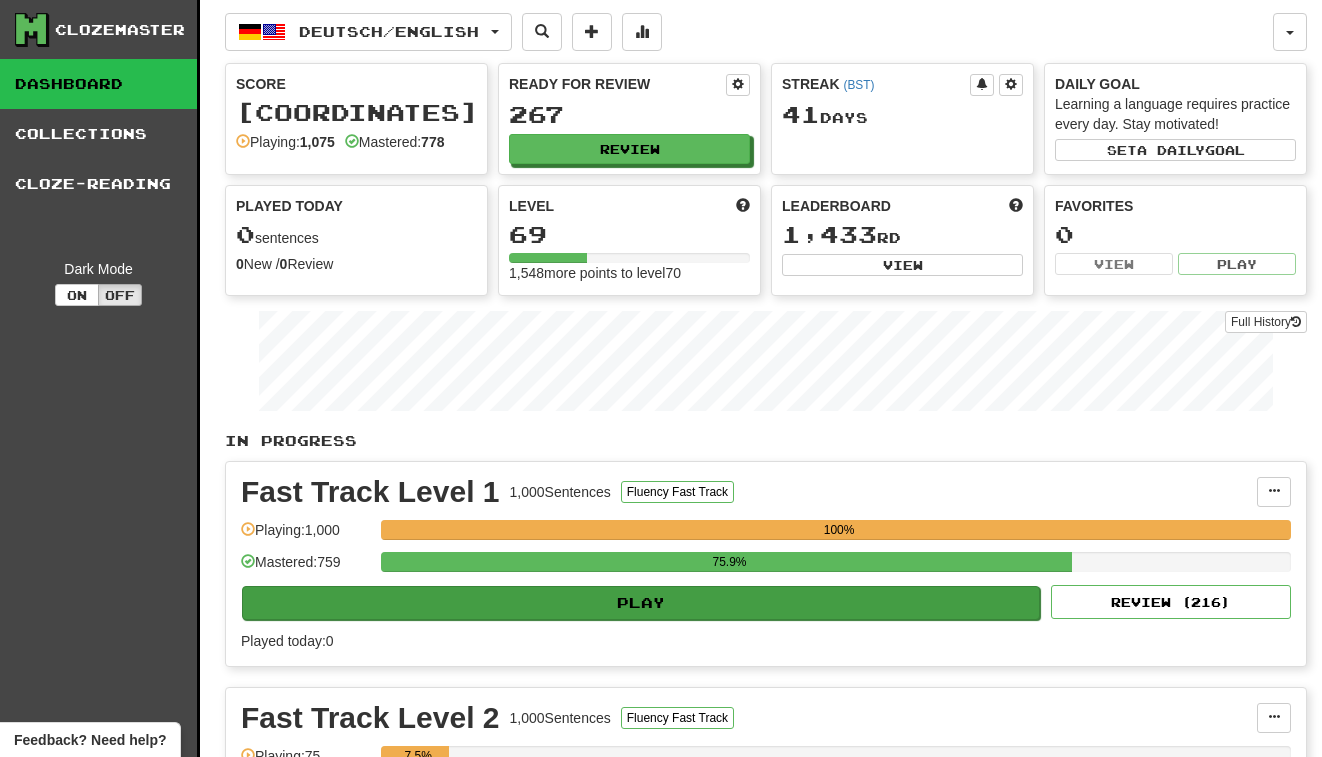 select on "**" 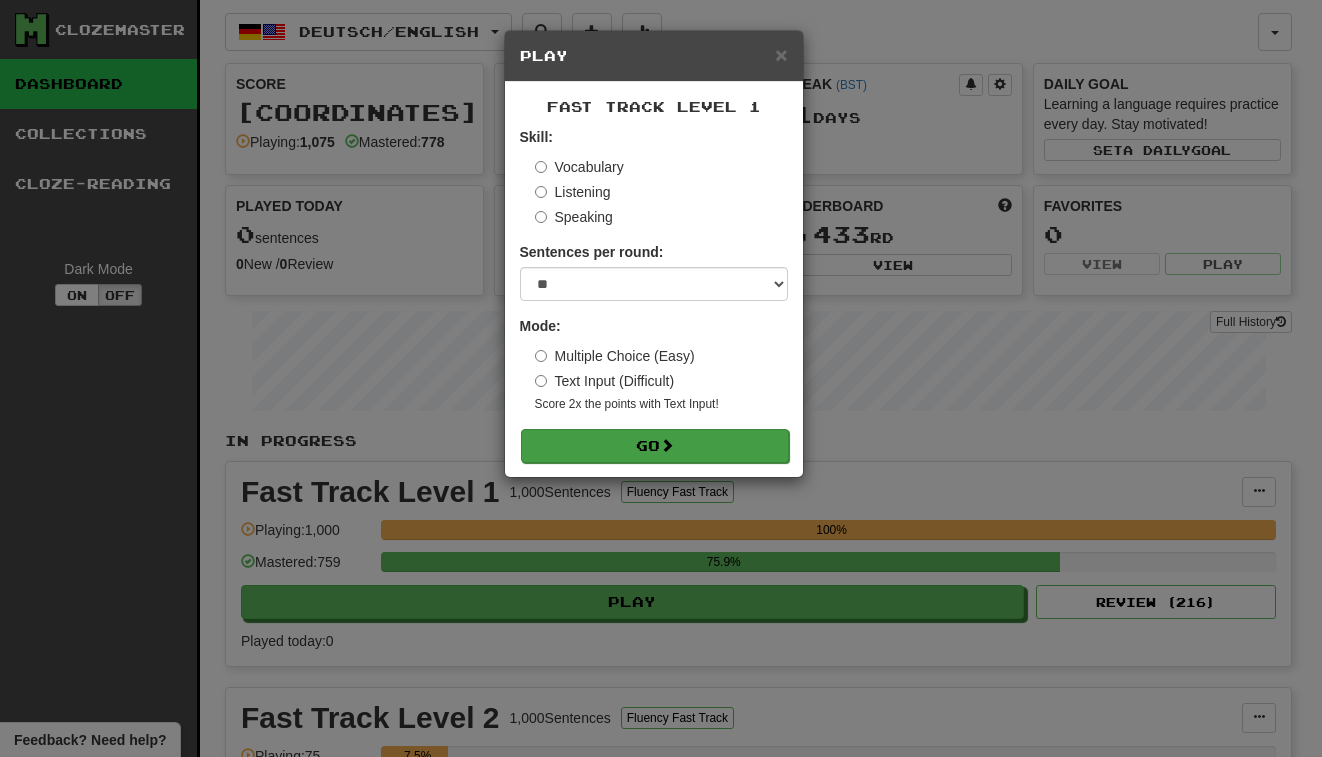 click on "Go" at bounding box center [655, 446] 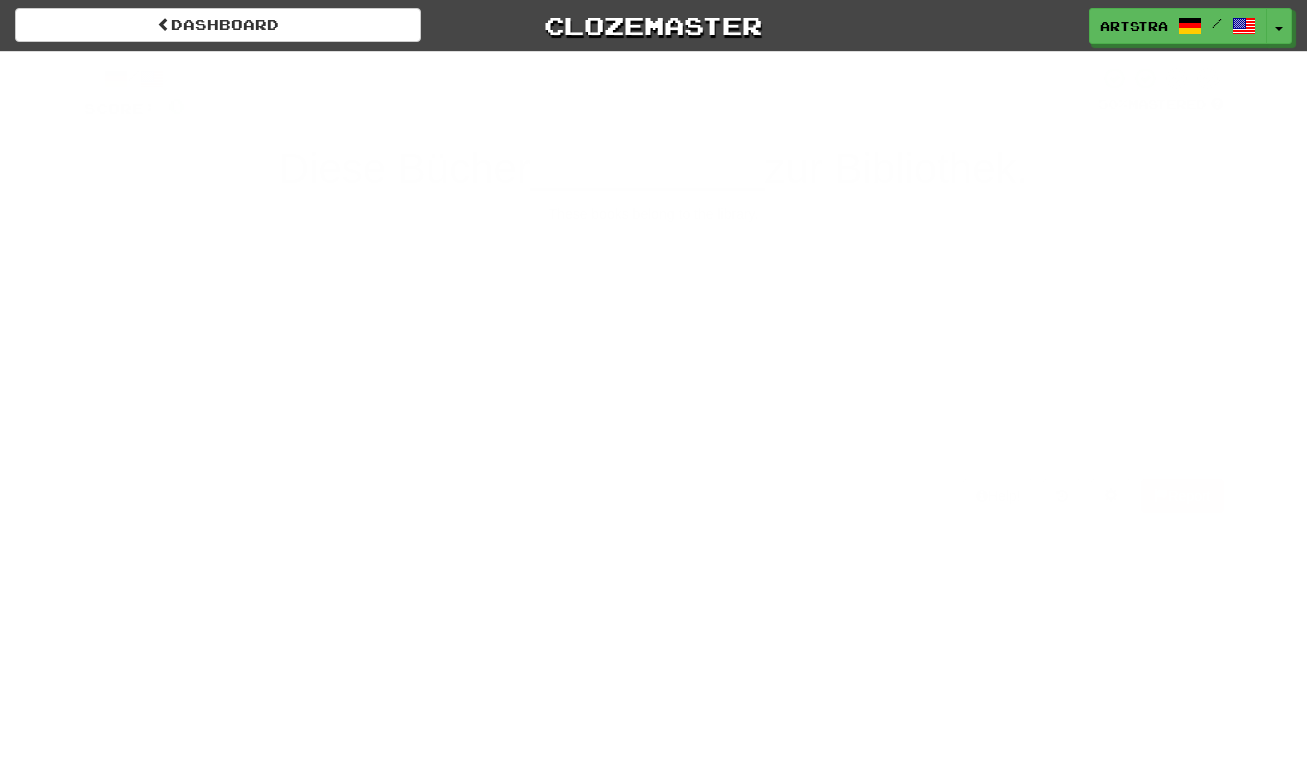 scroll, scrollTop: 0, scrollLeft: 0, axis: both 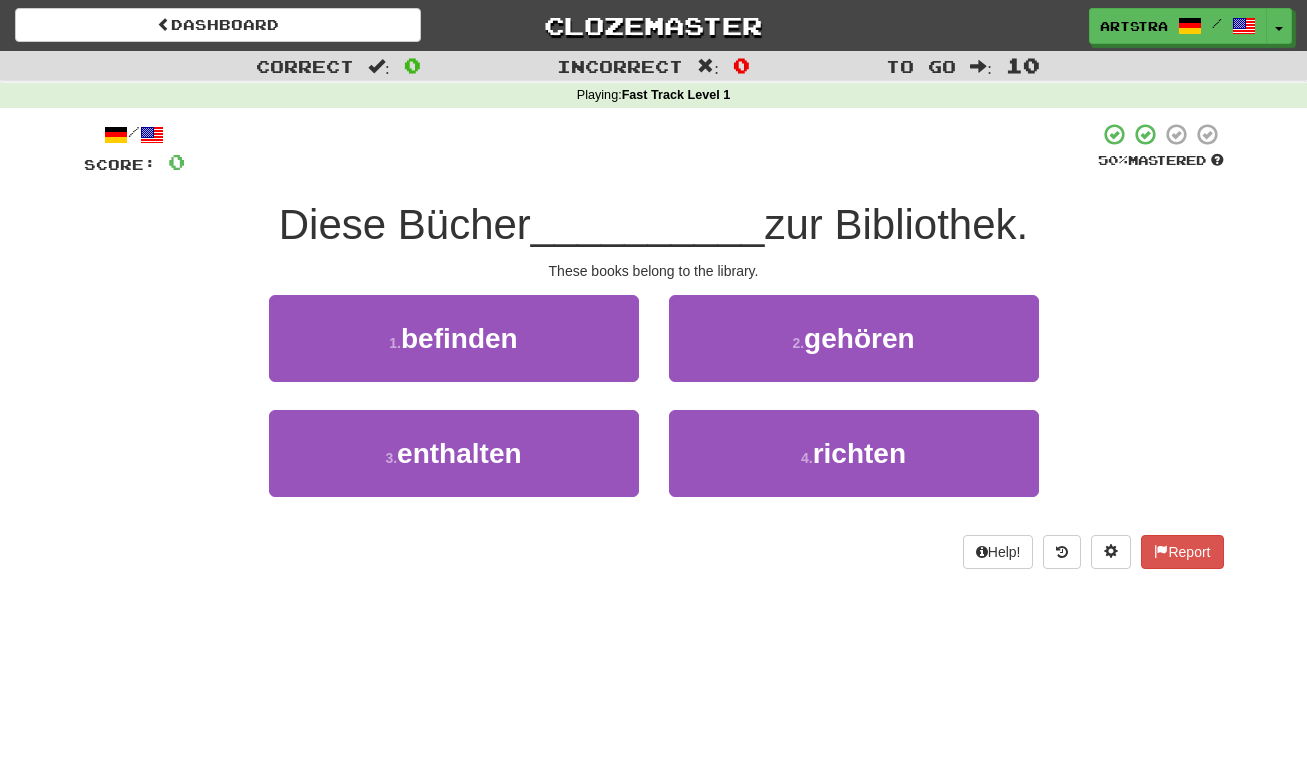 click on "__________" at bounding box center (648, 224) 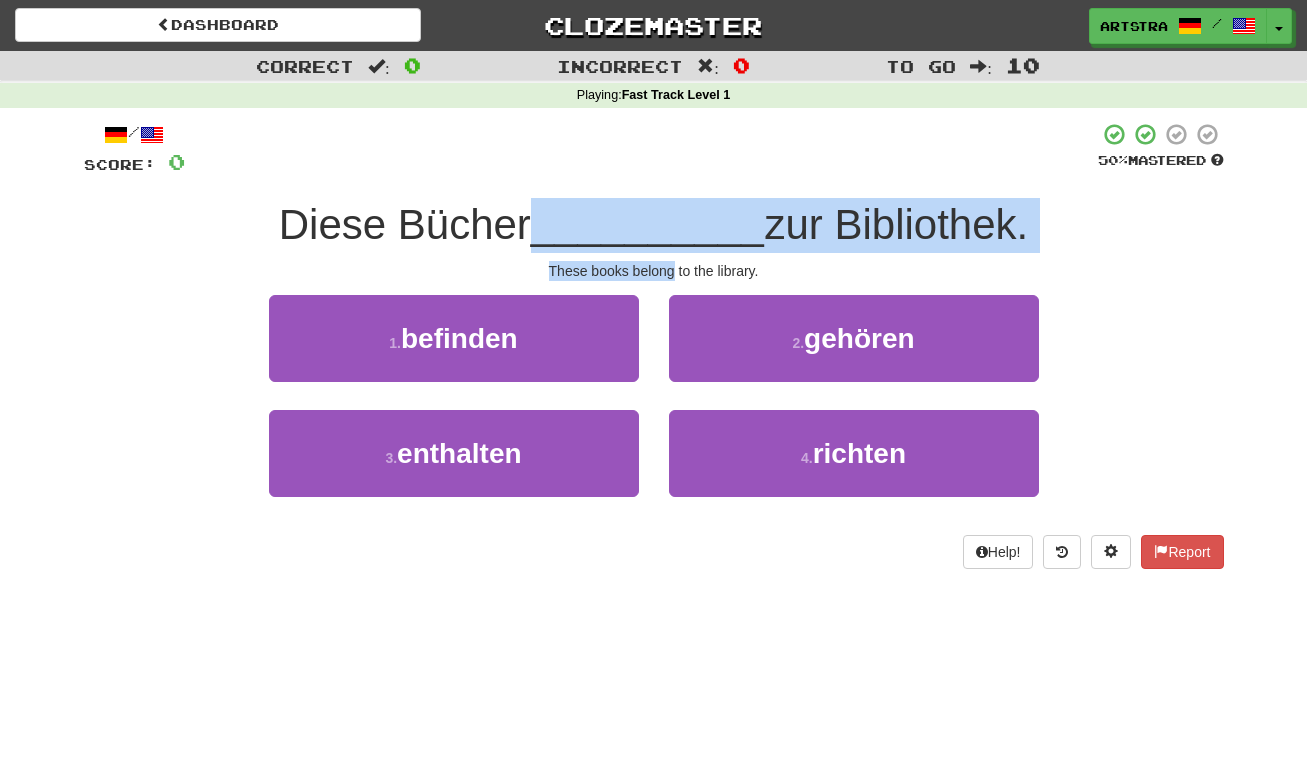 drag, startPoint x: 652, startPoint y: 240, endPoint x: 666, endPoint y: 272, distance: 34.928497 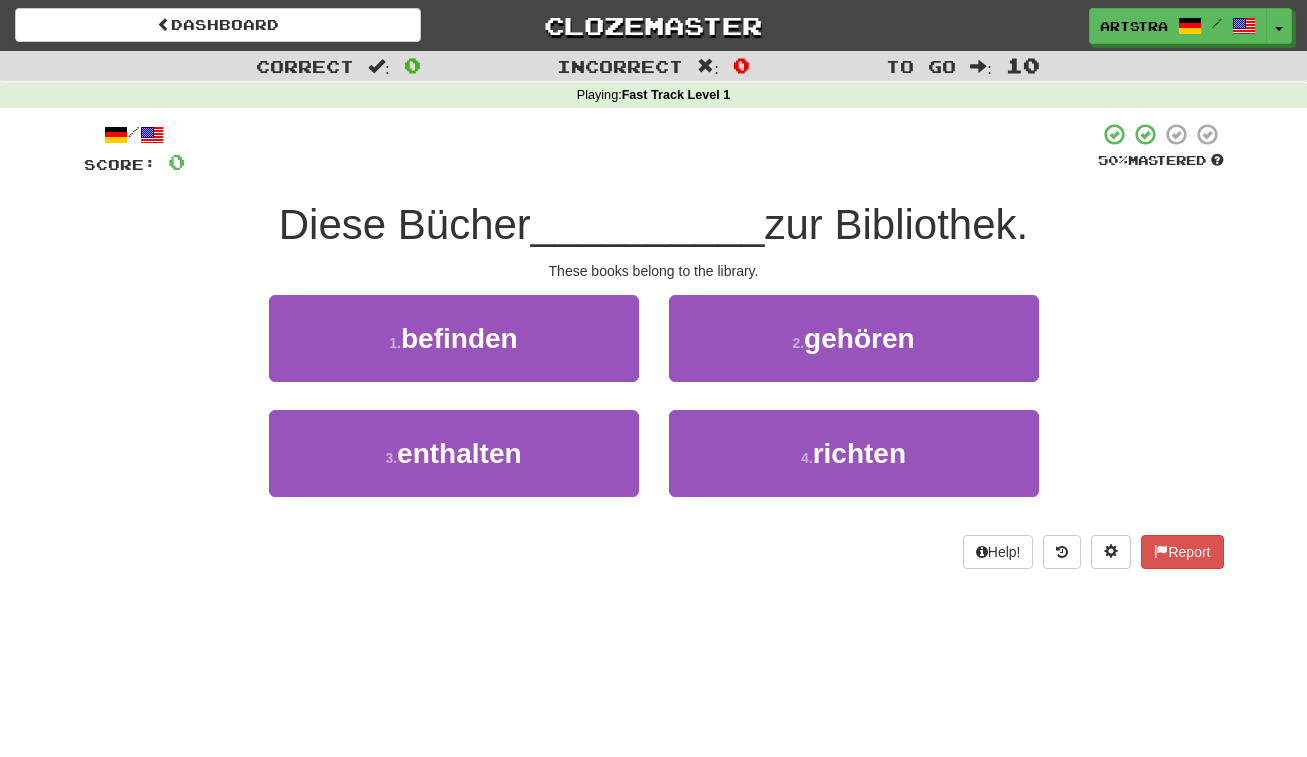 click on "Help!  Report" at bounding box center (654, 552) 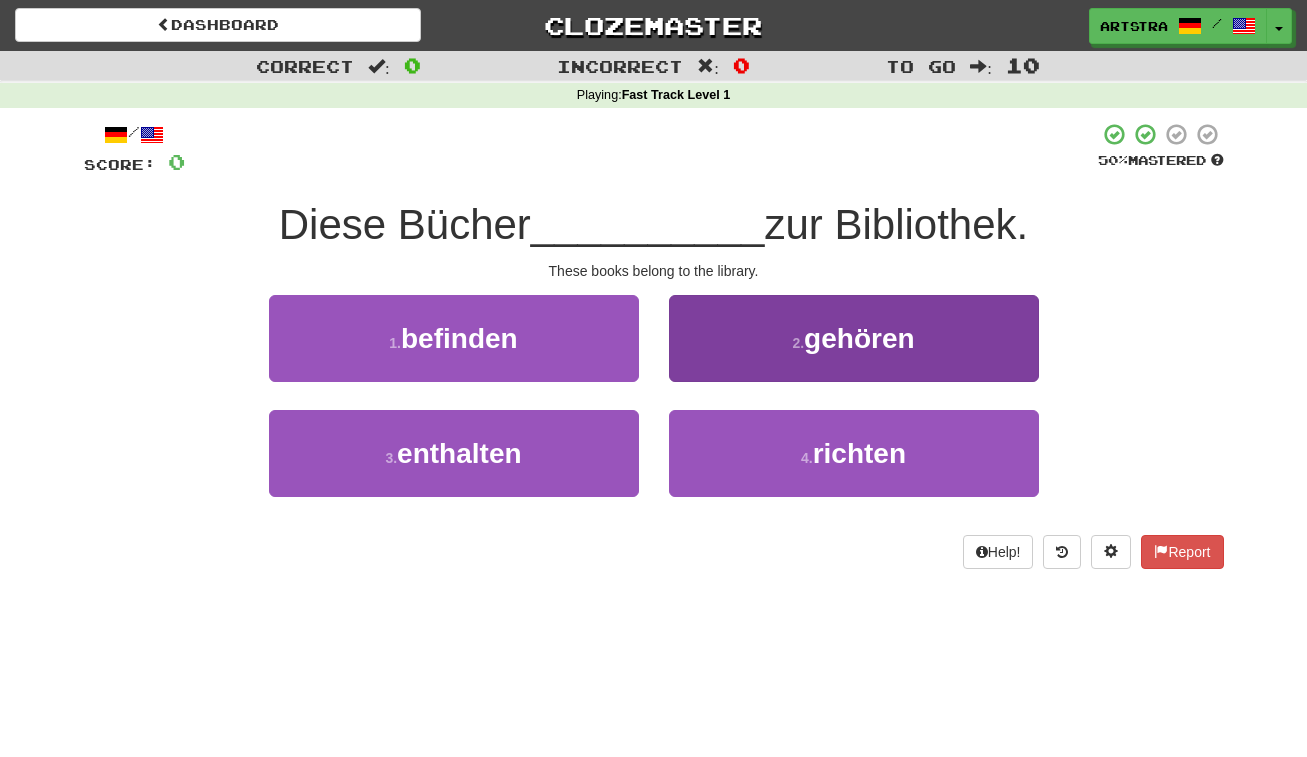 click on "gehören" at bounding box center [859, 338] 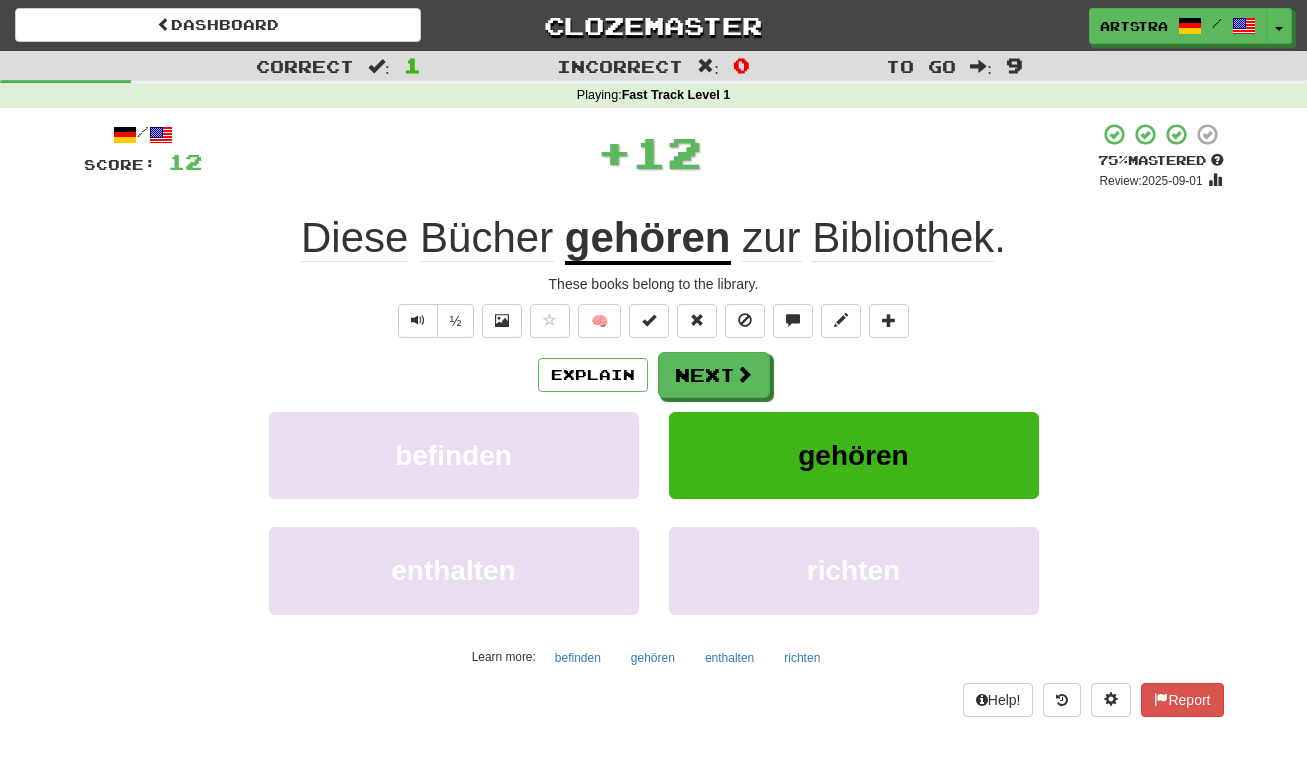 click on "gehören" at bounding box center (648, 239) 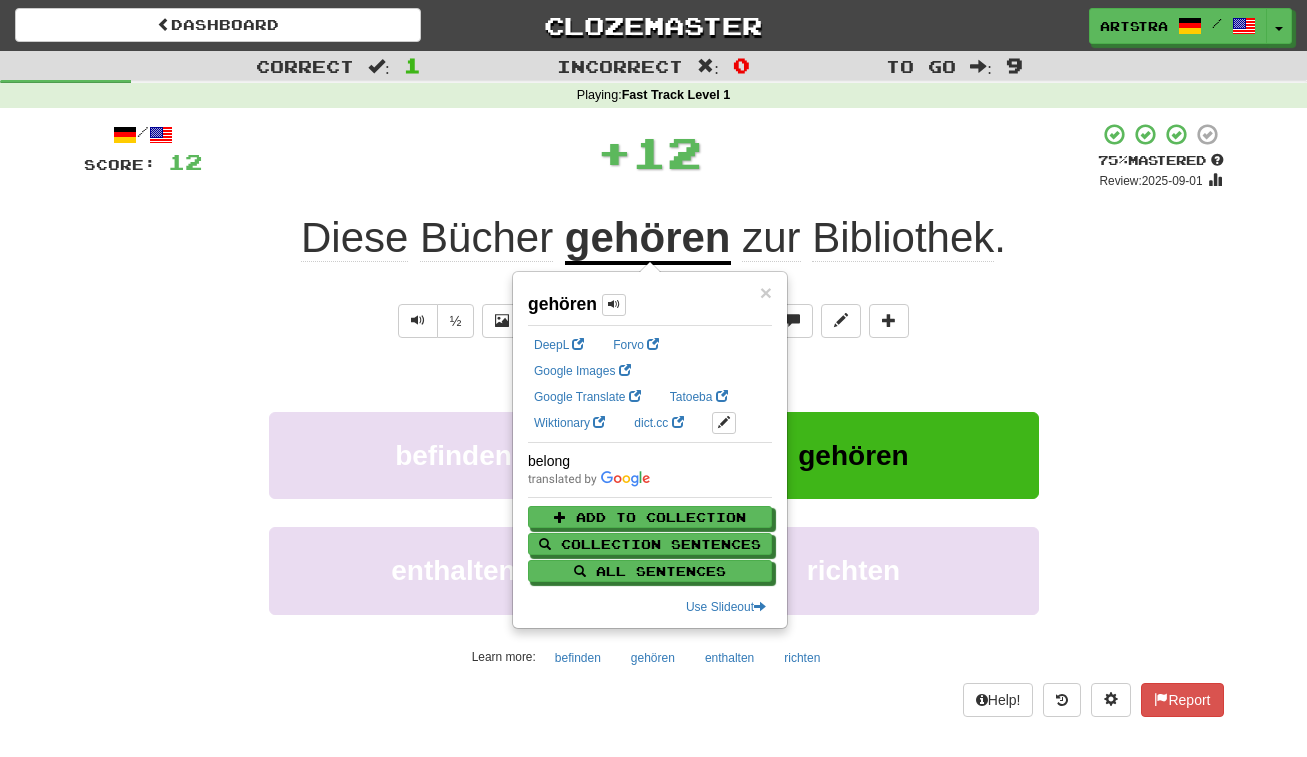 click on "+ 12" at bounding box center [650, 152] 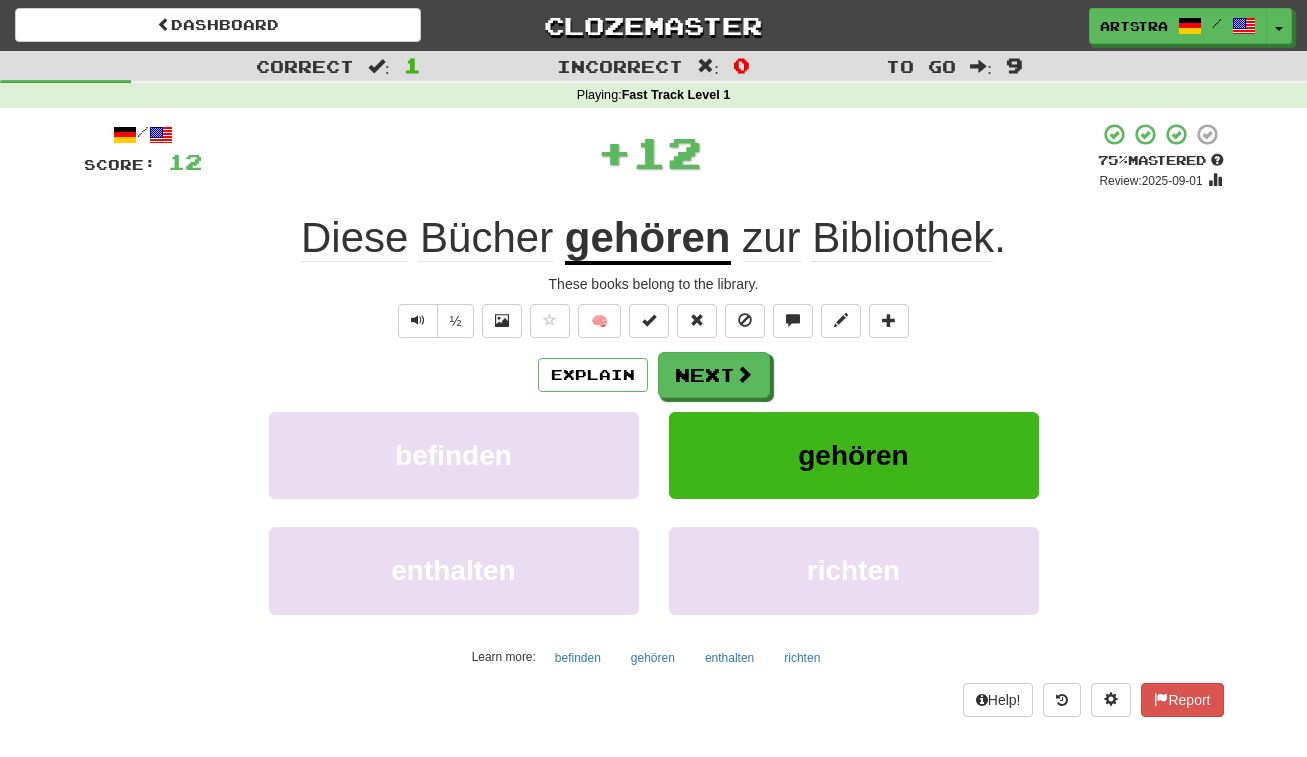 click on "Bibliothek" at bounding box center [903, 238] 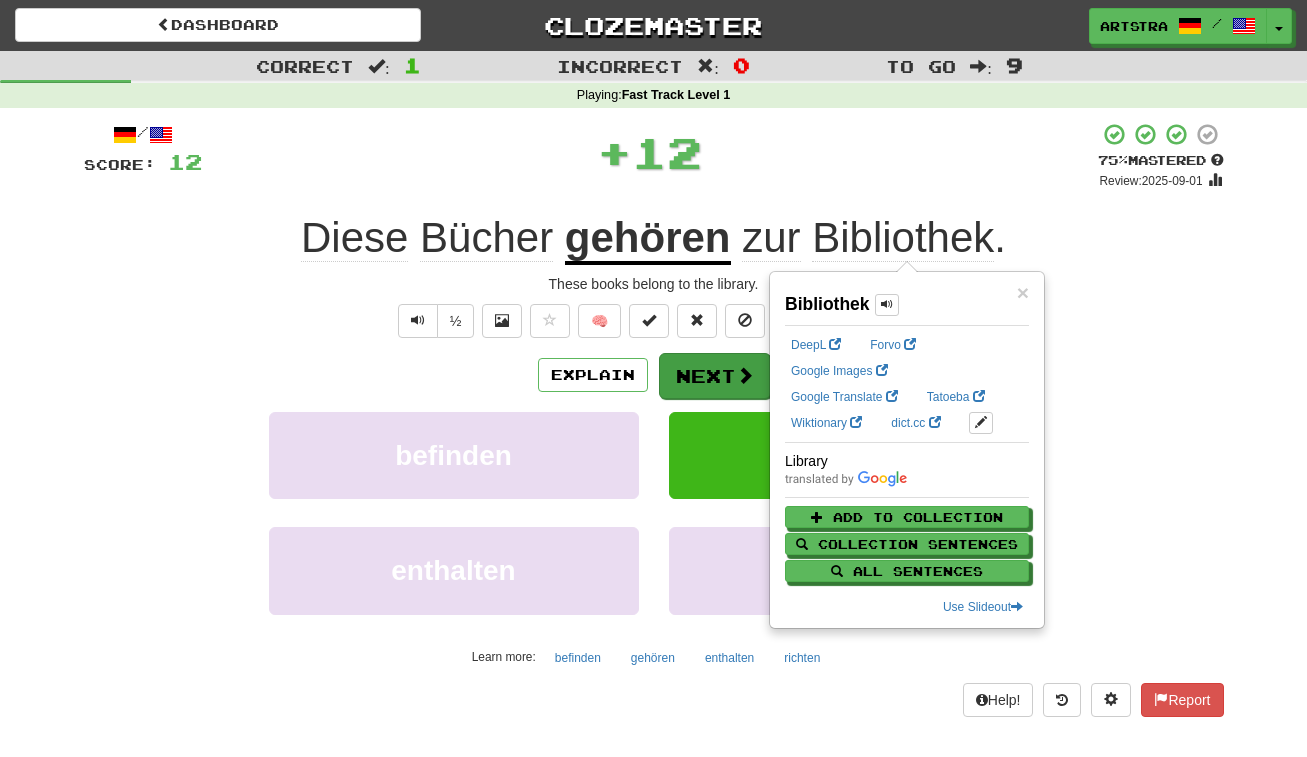 click on "Next" at bounding box center [715, 376] 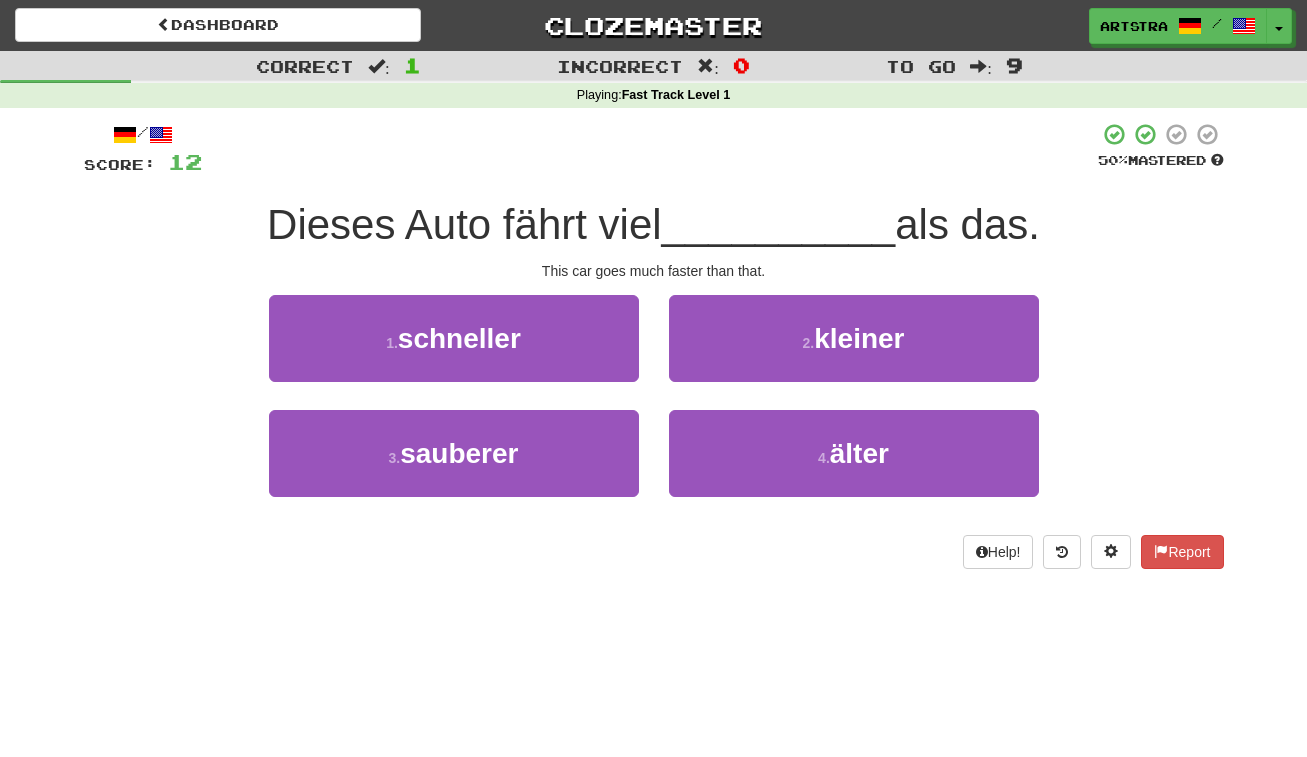 click on "Dieses Auto fährt viel" at bounding box center (464, 224) 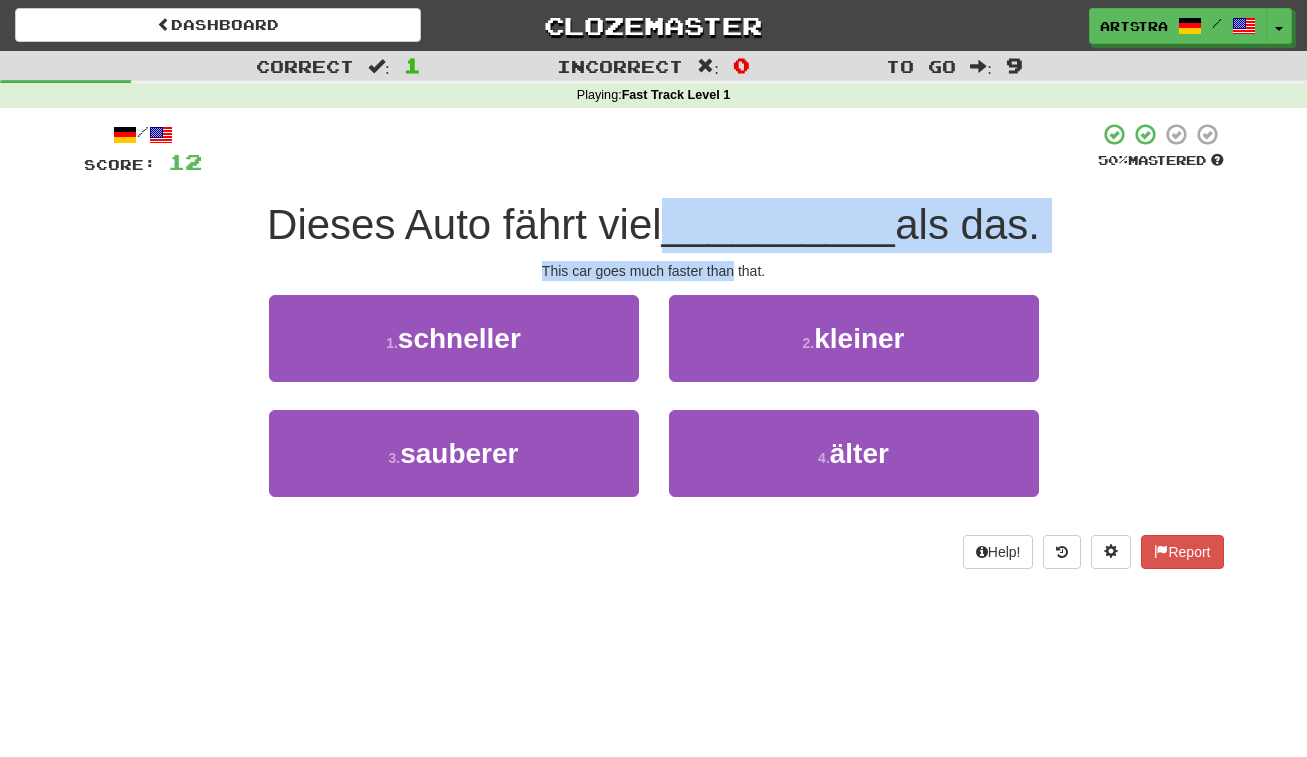 drag, startPoint x: 659, startPoint y: 209, endPoint x: 728, endPoint y: 262, distance: 87.005745 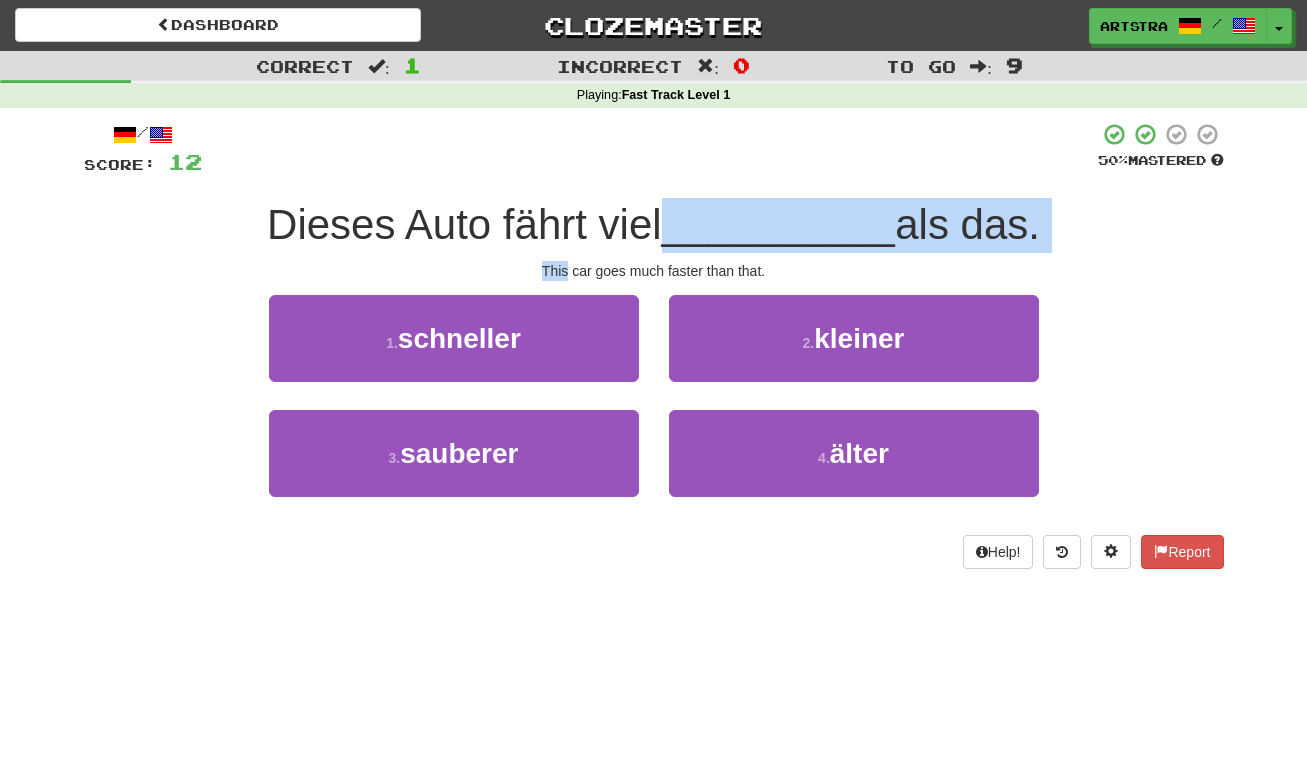 drag, startPoint x: 727, startPoint y: 227, endPoint x: 731, endPoint y: 257, distance: 30.265491 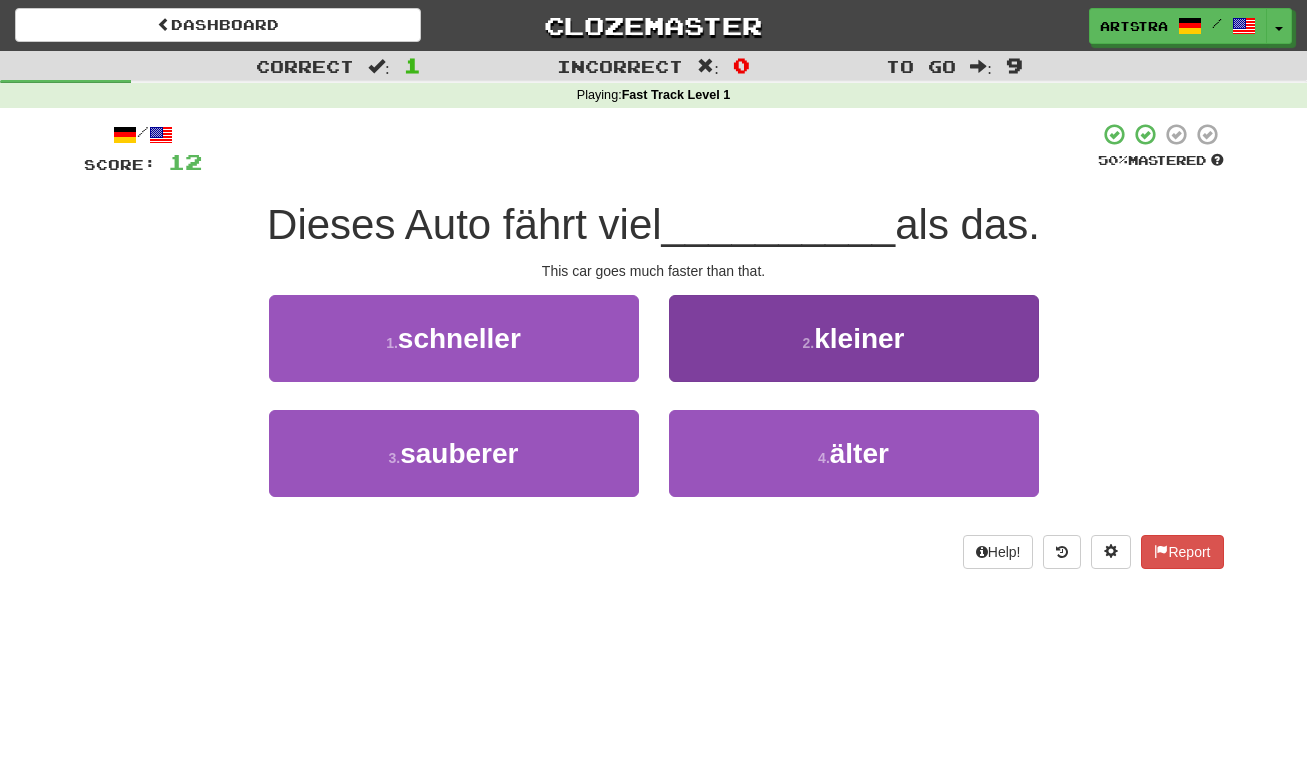 click on "2 .  kleiner" at bounding box center [854, 338] 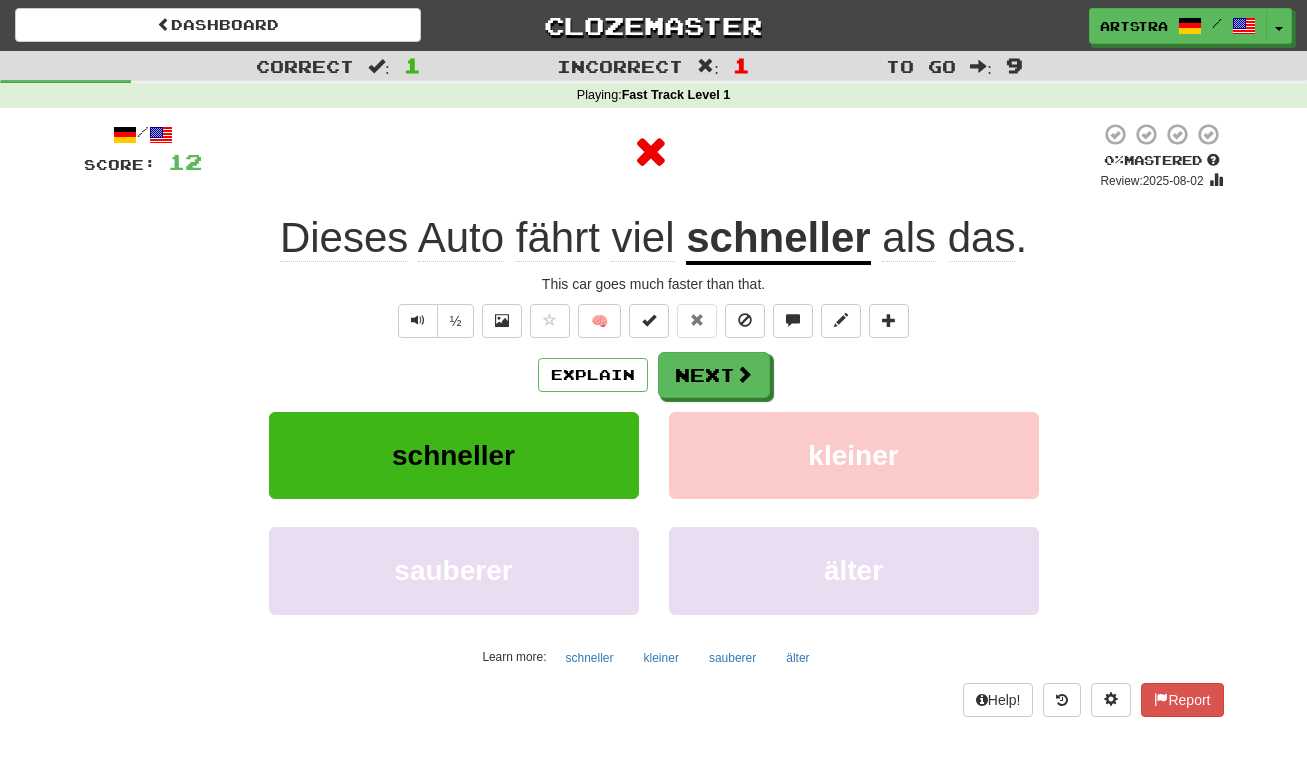 click on "schneller" at bounding box center (778, 239) 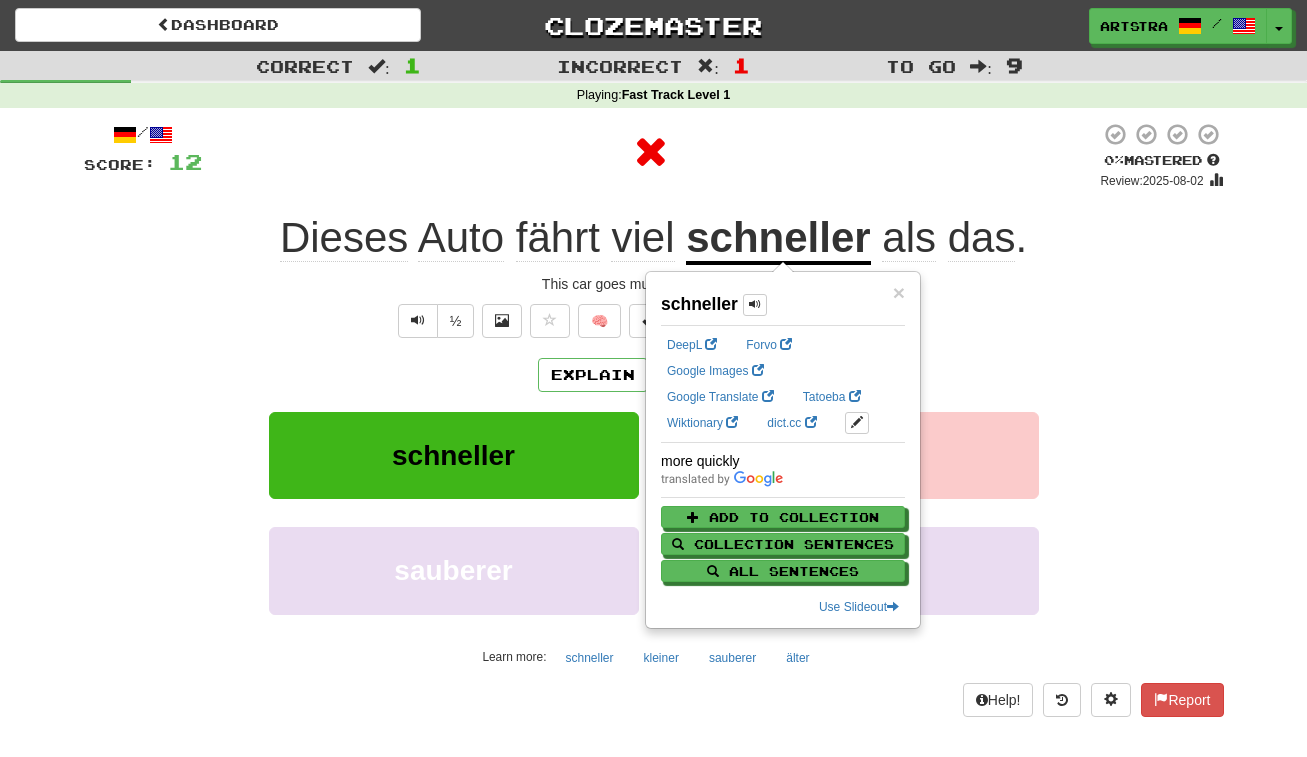 click at bounding box center [651, 152] 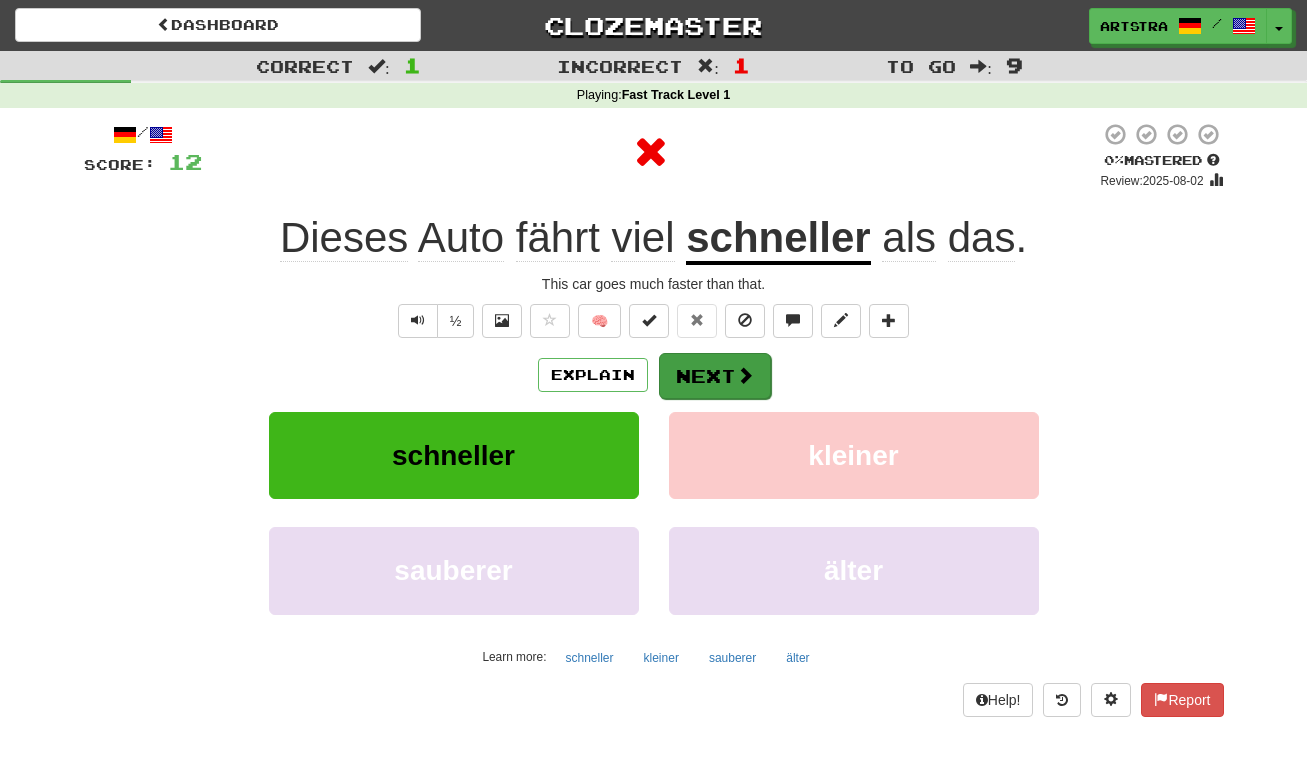 click at bounding box center [745, 375] 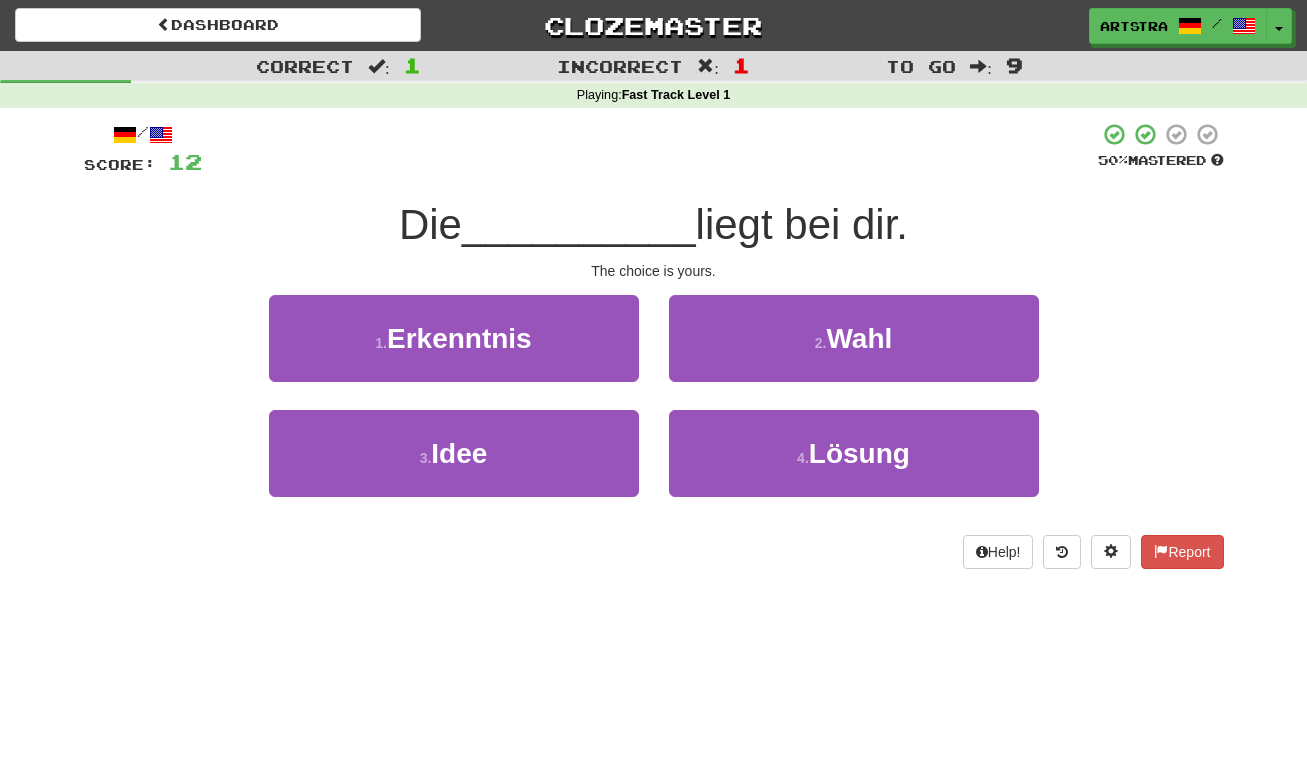 click on "__________" at bounding box center [579, 224] 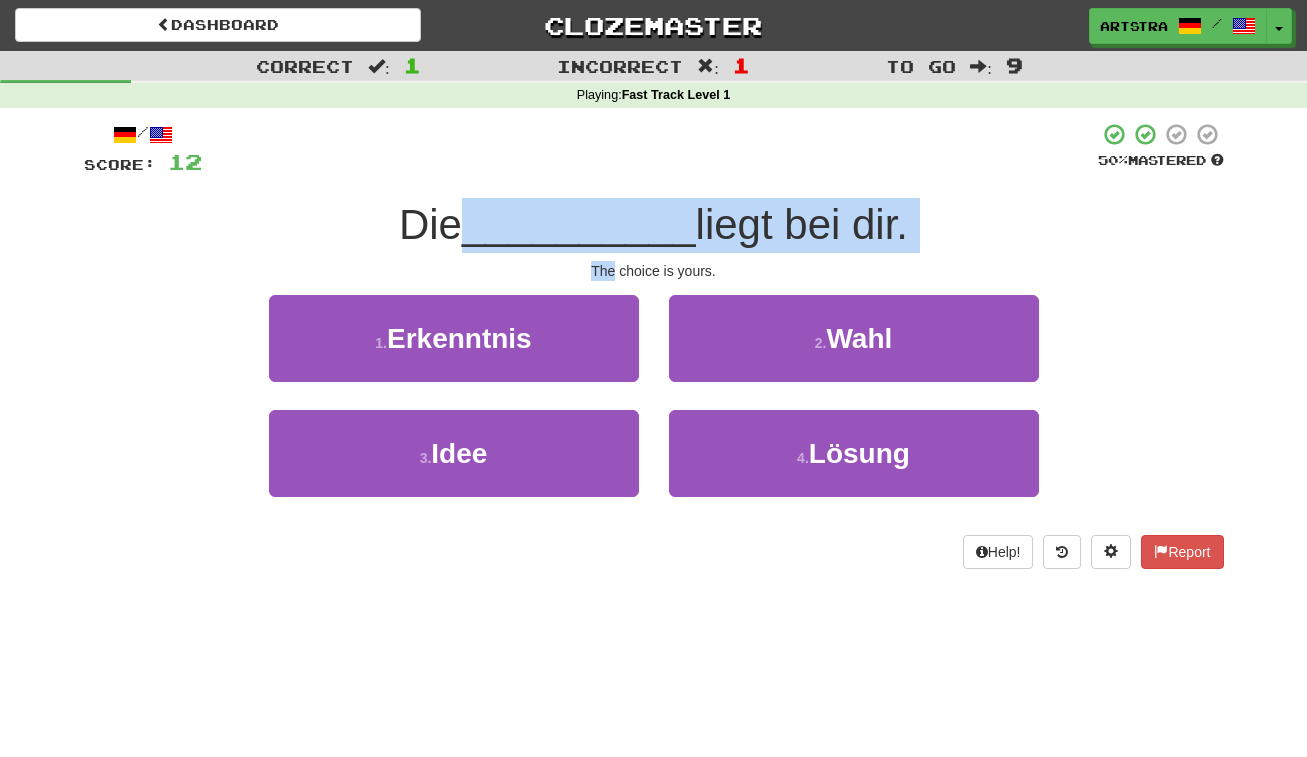drag, startPoint x: 648, startPoint y: 222, endPoint x: 662, endPoint y: 257, distance: 37.696156 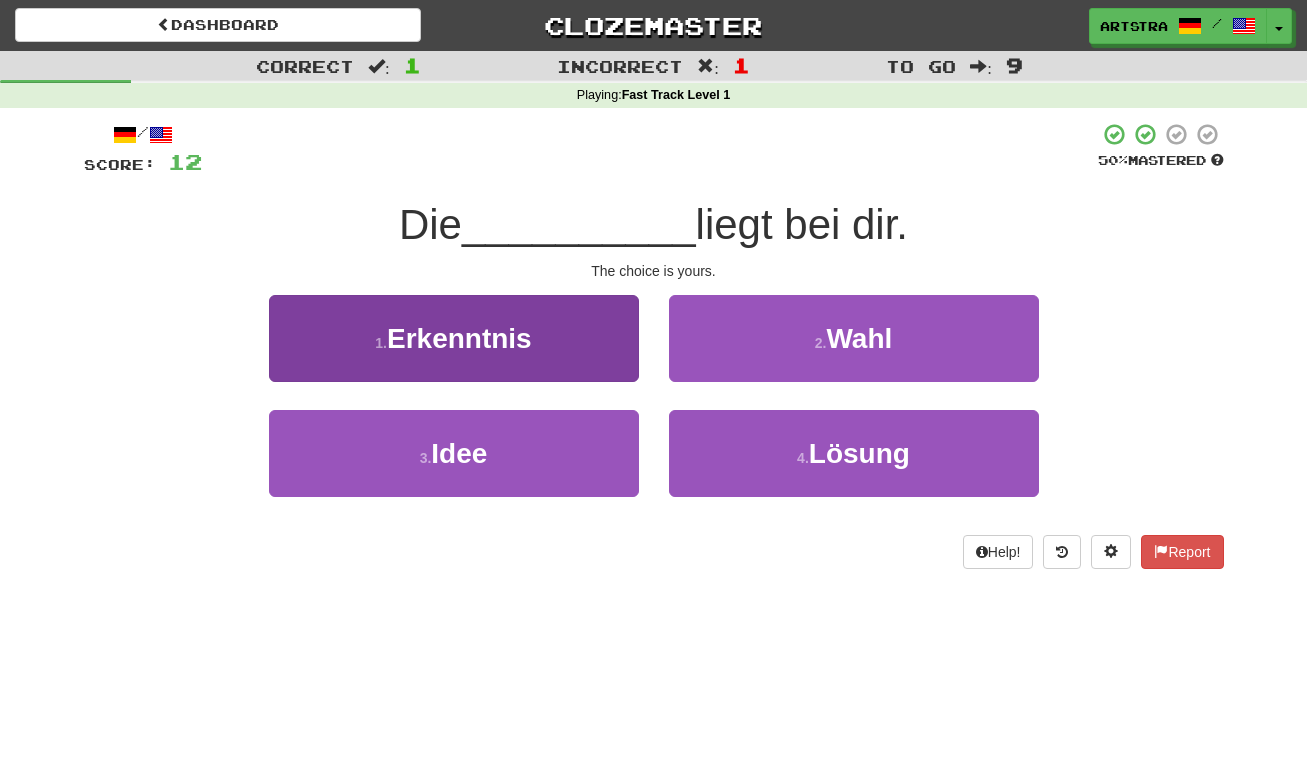 click on "Erkenntnis" at bounding box center (459, 338) 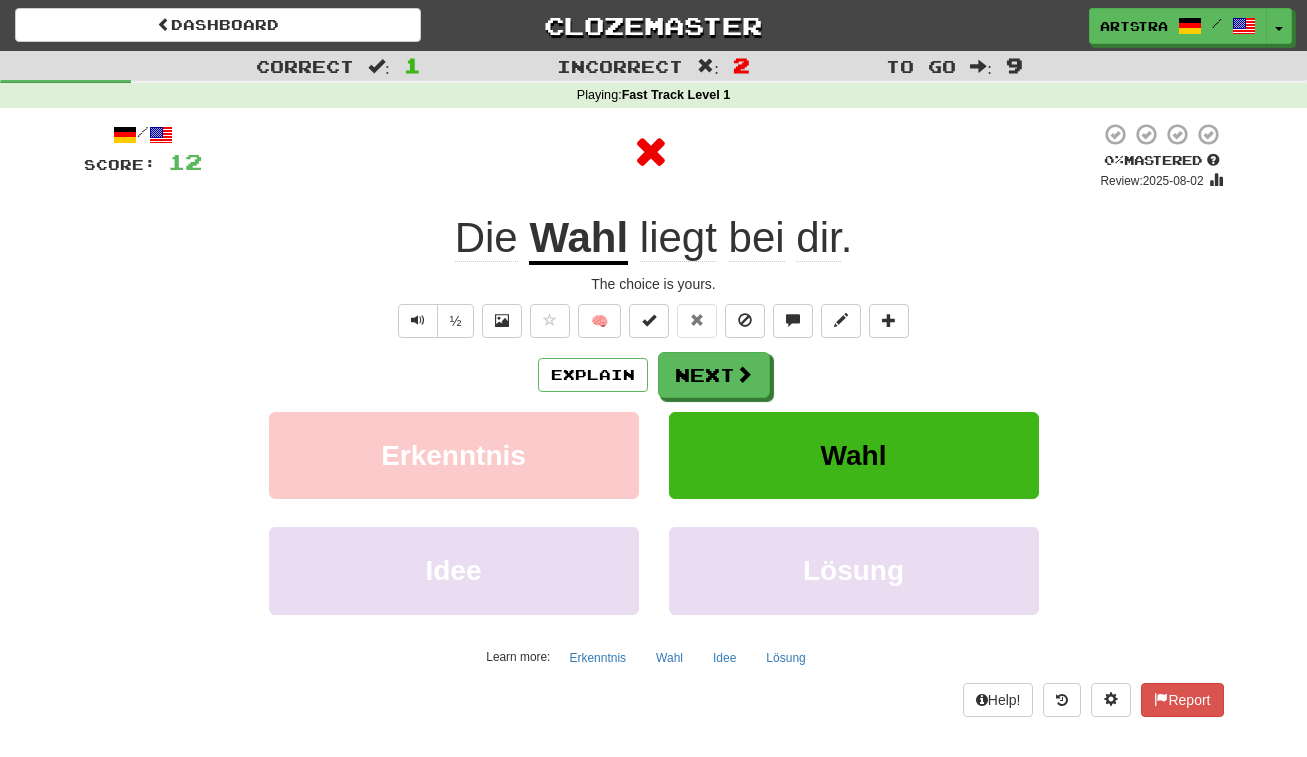click on "Wahl" at bounding box center (578, 239) 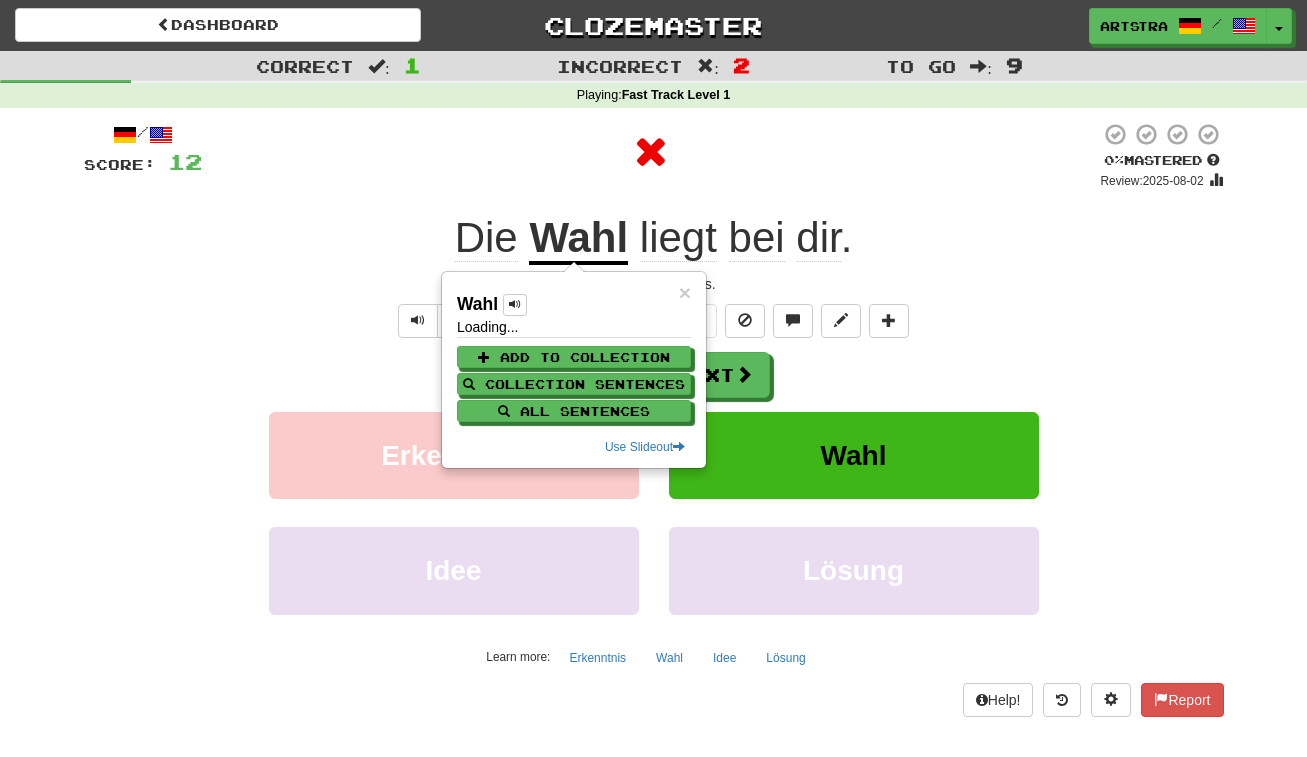 click at bounding box center (651, 156) 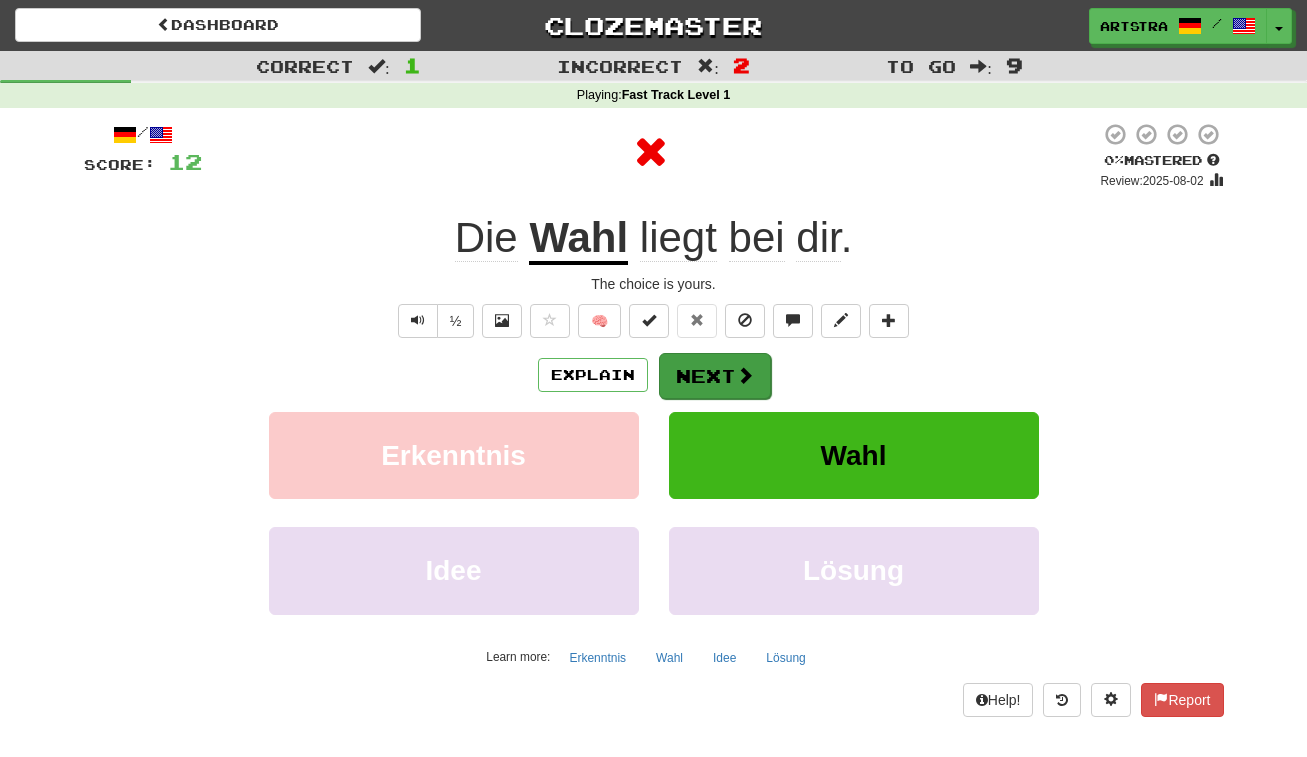 click at bounding box center [745, 375] 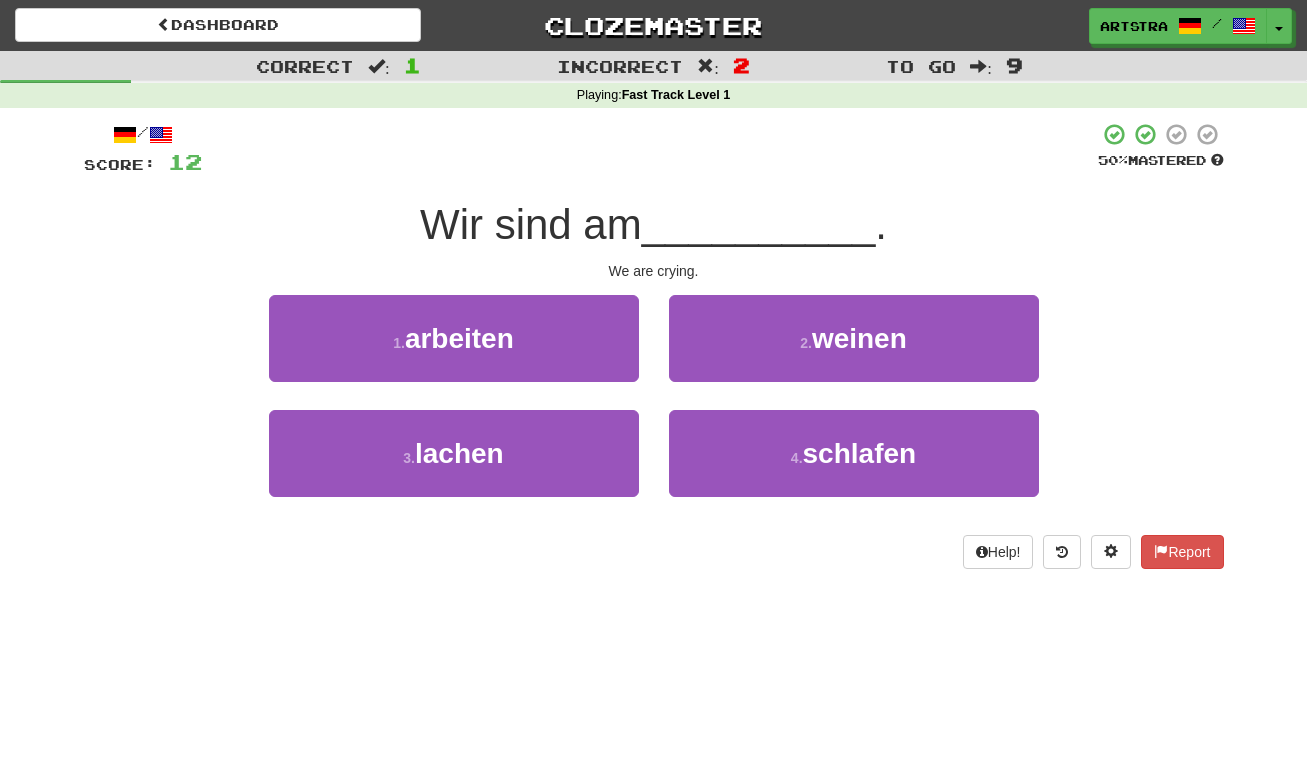 click on "__________" at bounding box center (759, 224) 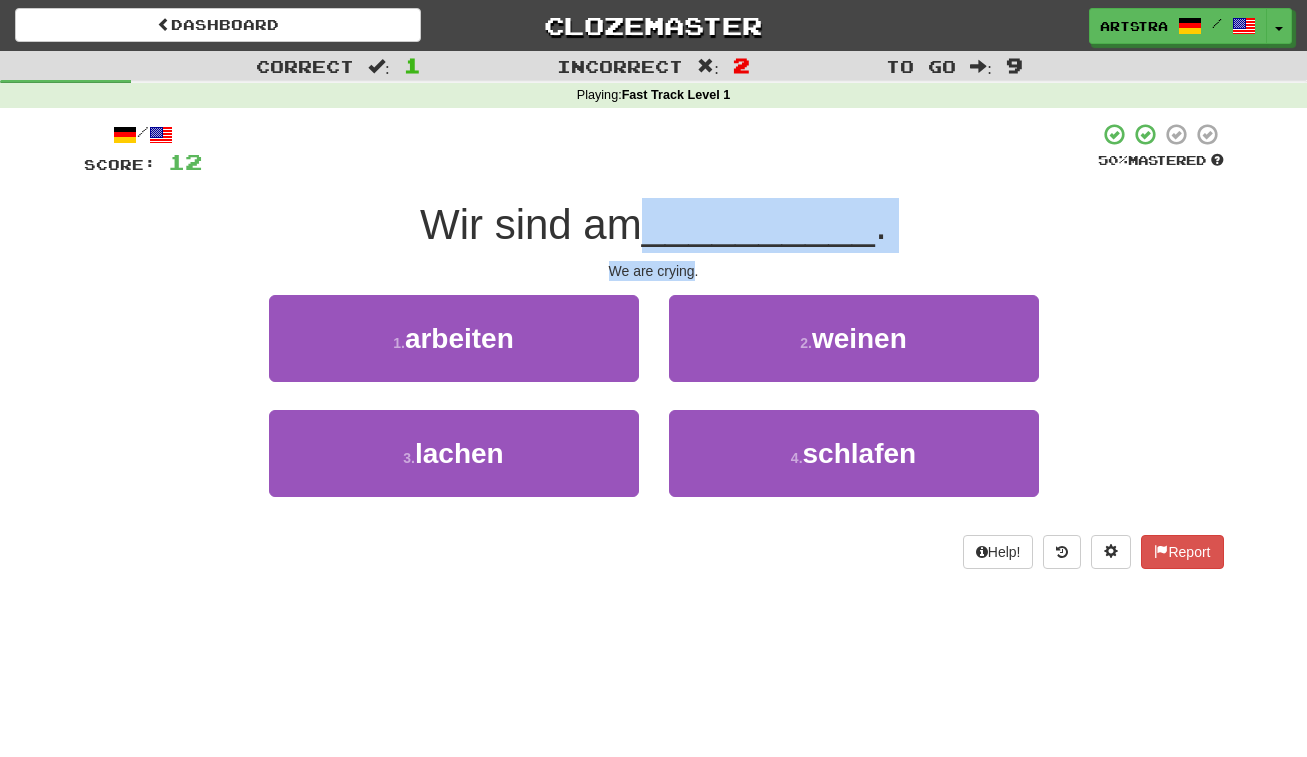 drag, startPoint x: 693, startPoint y: 234, endPoint x: 685, endPoint y: 270, distance: 36.878178 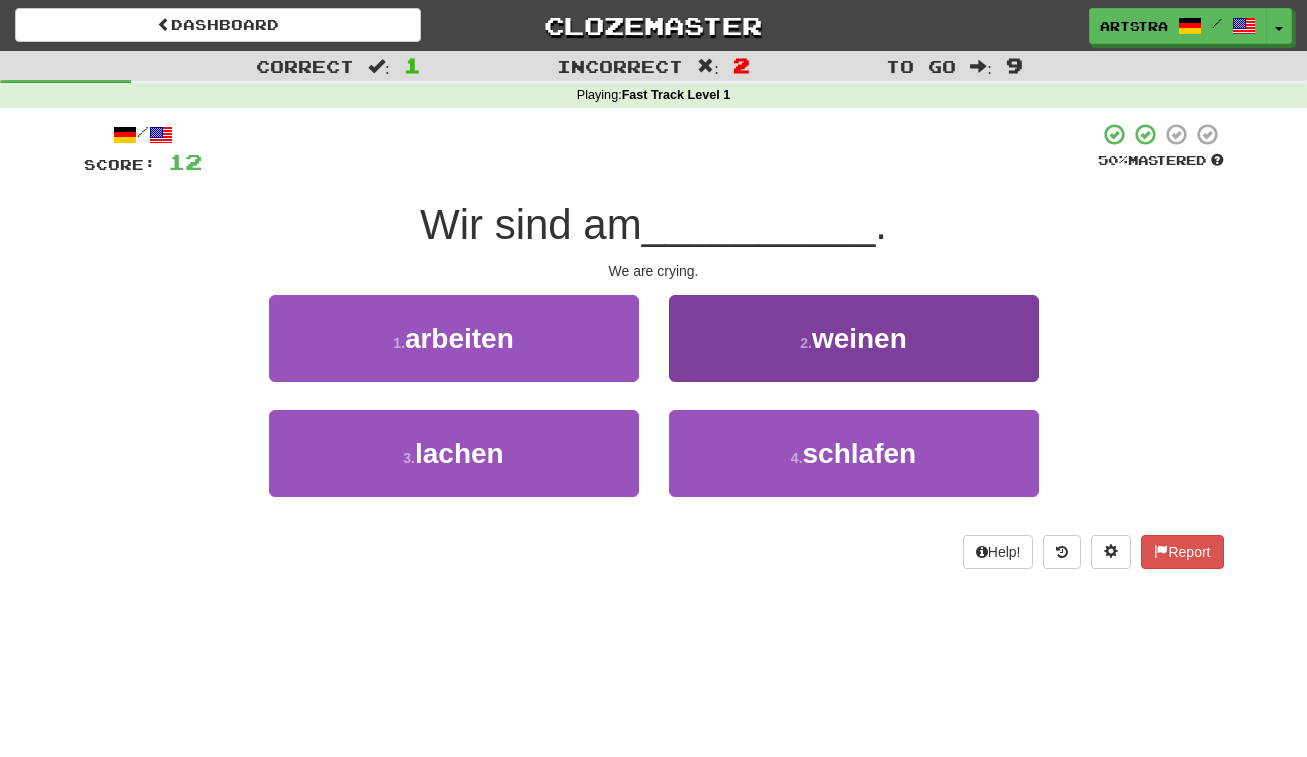 click on "2 . weinen" at bounding box center (854, 338) 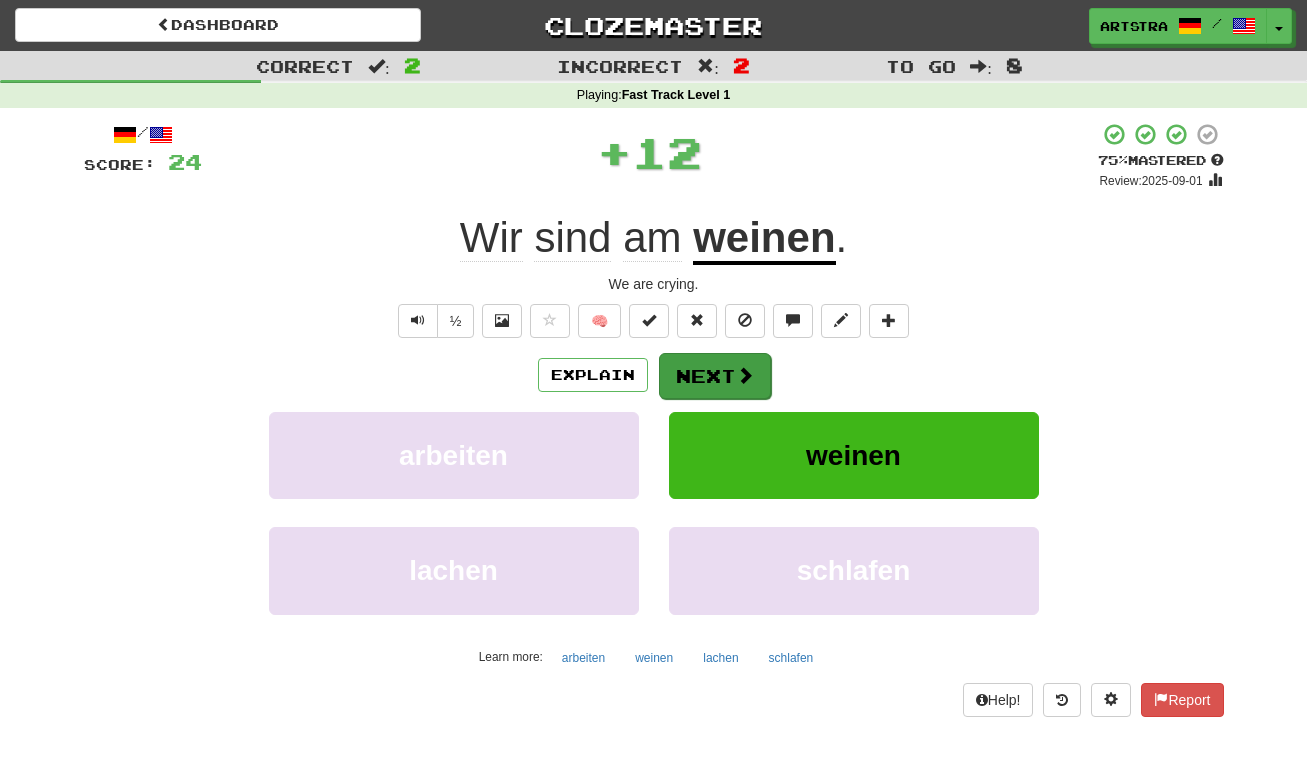 click on "Next" at bounding box center (715, 376) 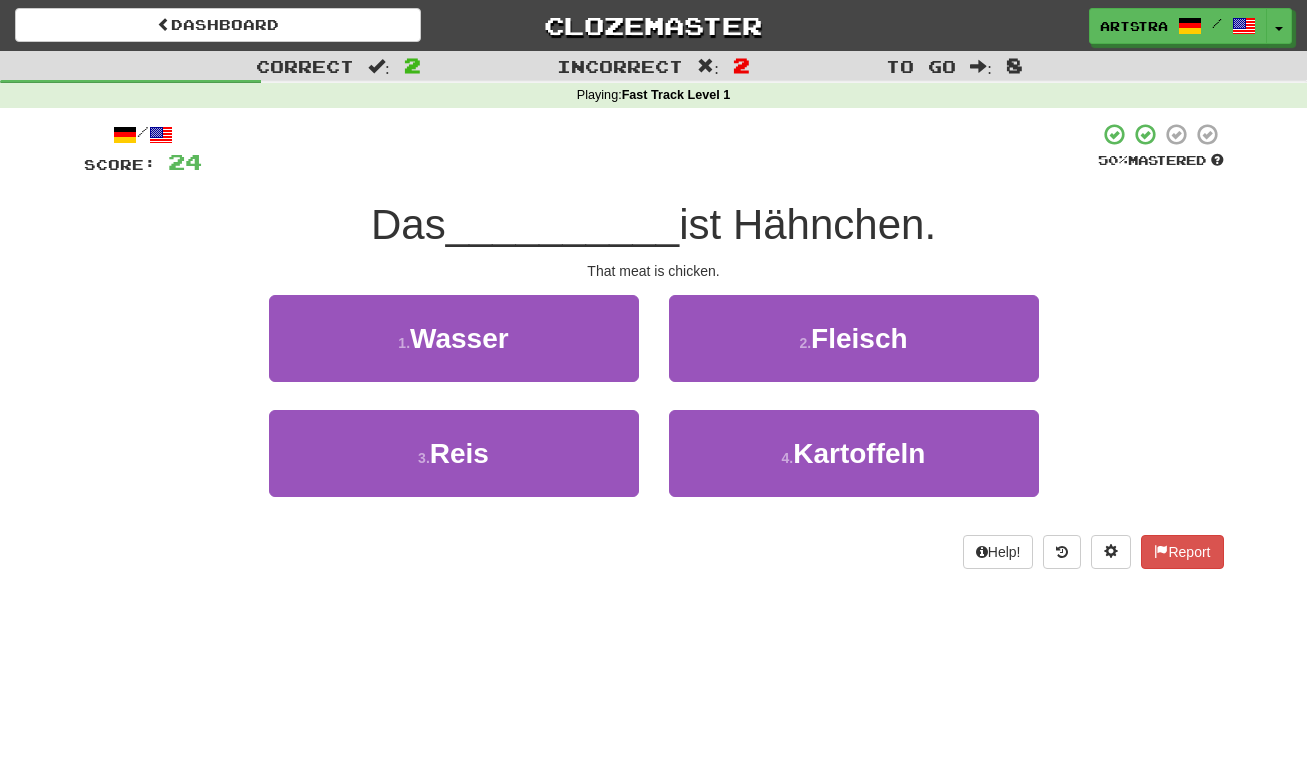 click on "ist Hähnchen." at bounding box center (807, 224) 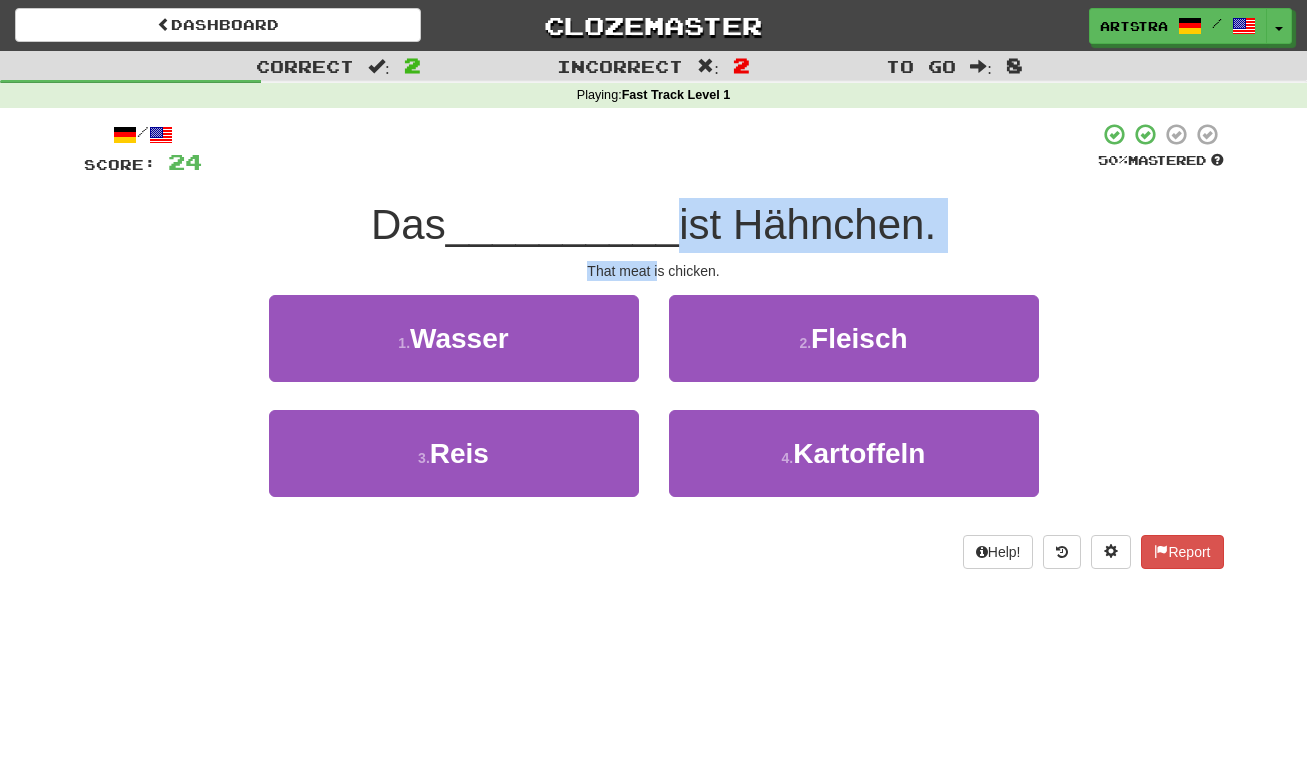 click on "/ Score: 24 50 % Mastered Das Fleisch ist Hähnchen. That meat is chicken. 1 . Wasser 2 . Fleisch 3 . Reis 4 . Kartoffeln Help! Report" at bounding box center [654, 345] 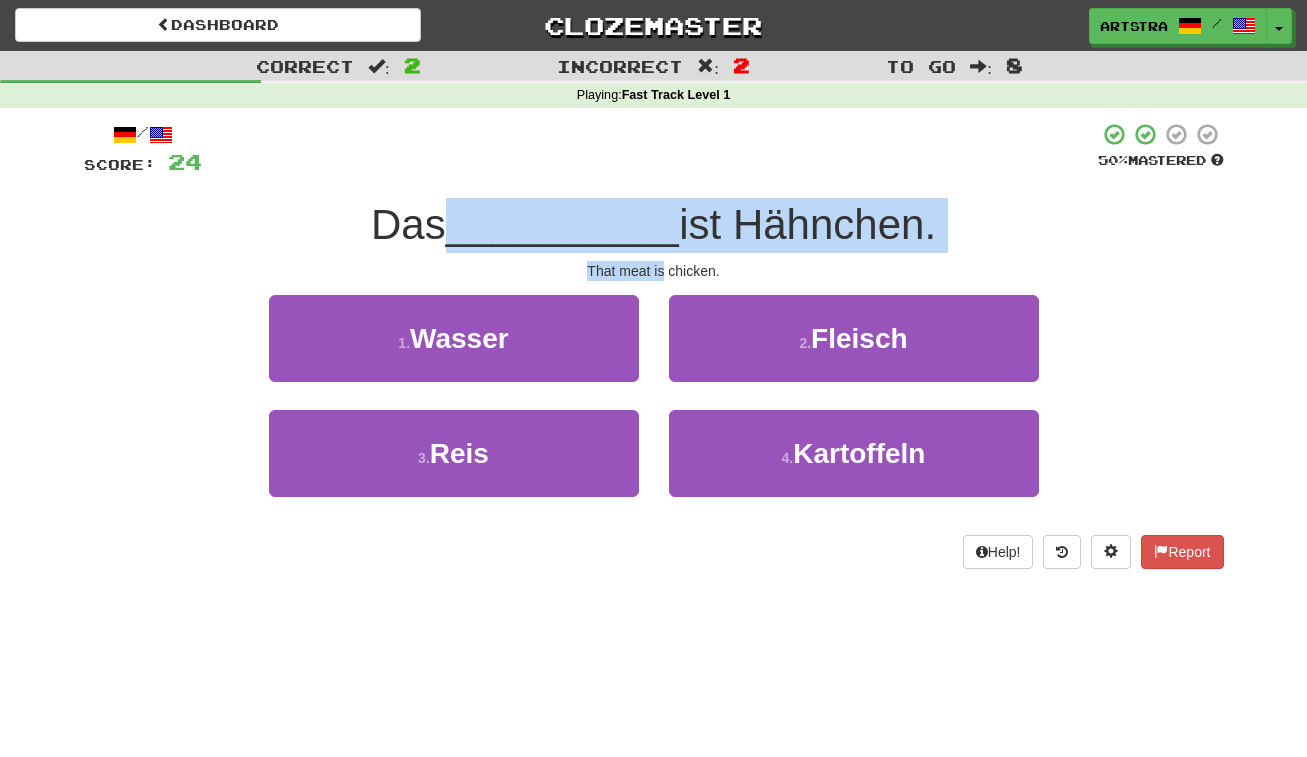 drag, startPoint x: 658, startPoint y: 272, endPoint x: 655, endPoint y: 222, distance: 50.08992 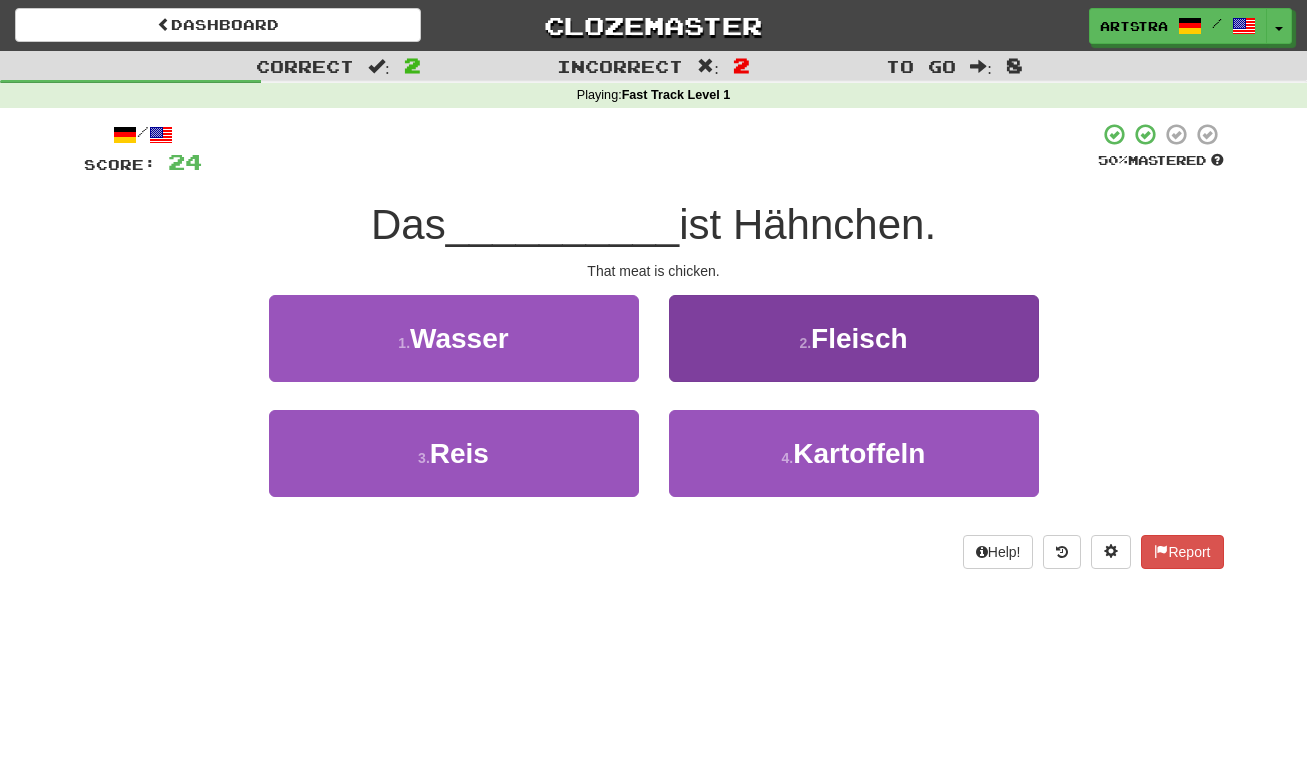 click on "2 .  Fleisch" at bounding box center [854, 338] 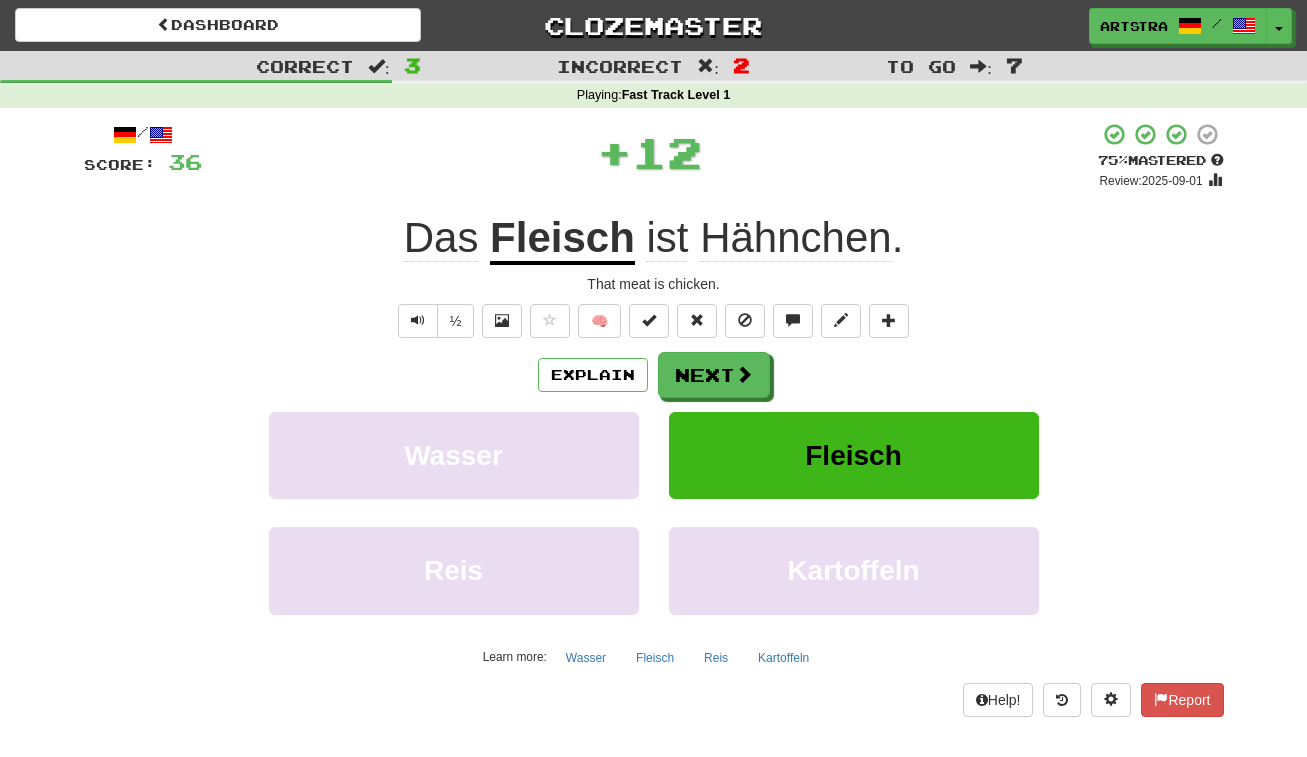 click on "+ 12" at bounding box center [650, 156] 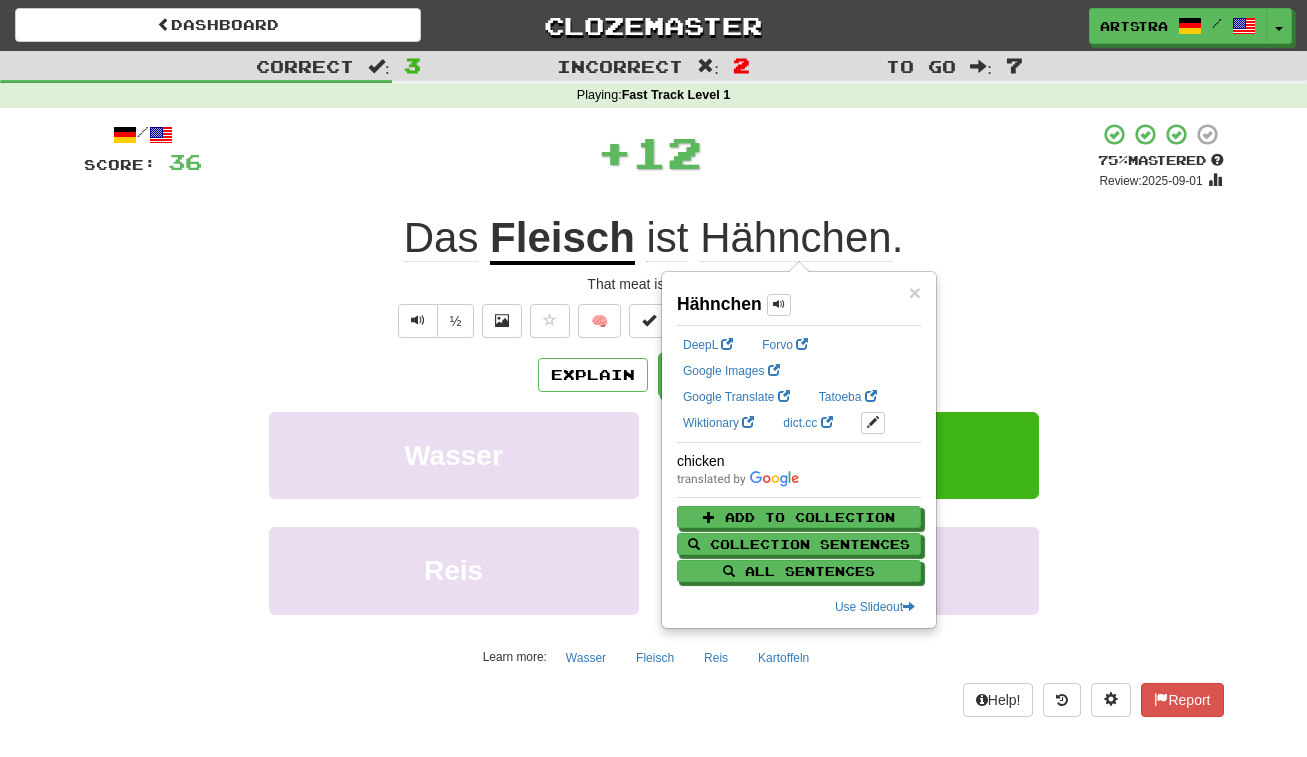 click on "+ 12" at bounding box center (650, 152) 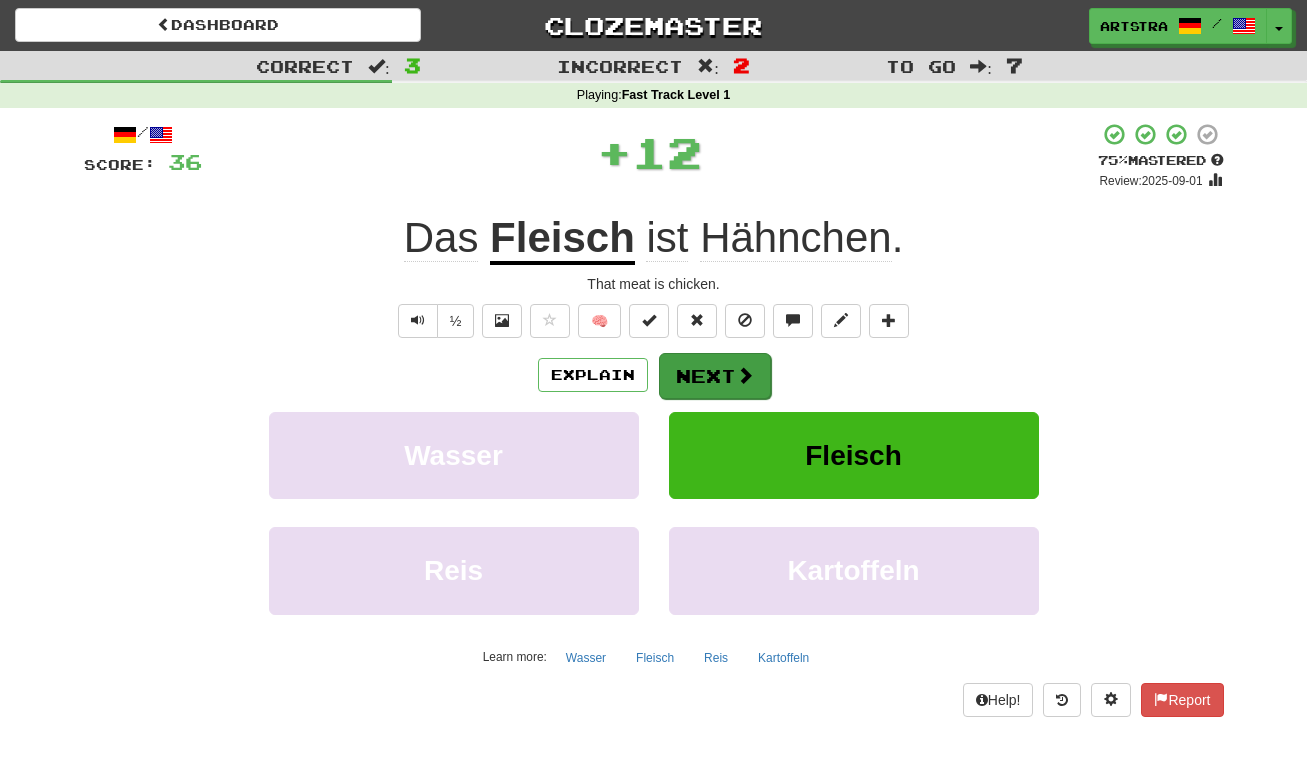 click on "Next" at bounding box center (715, 376) 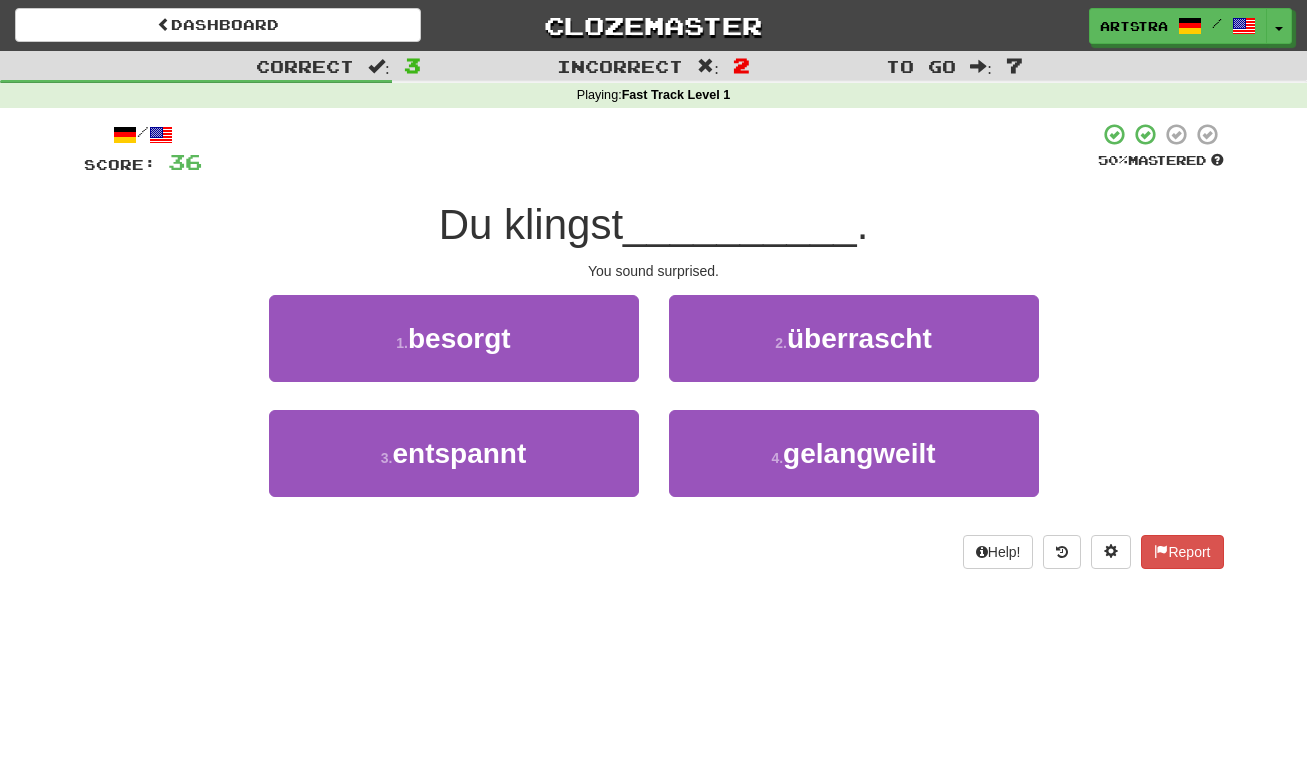 click on "__________" at bounding box center [740, 224] 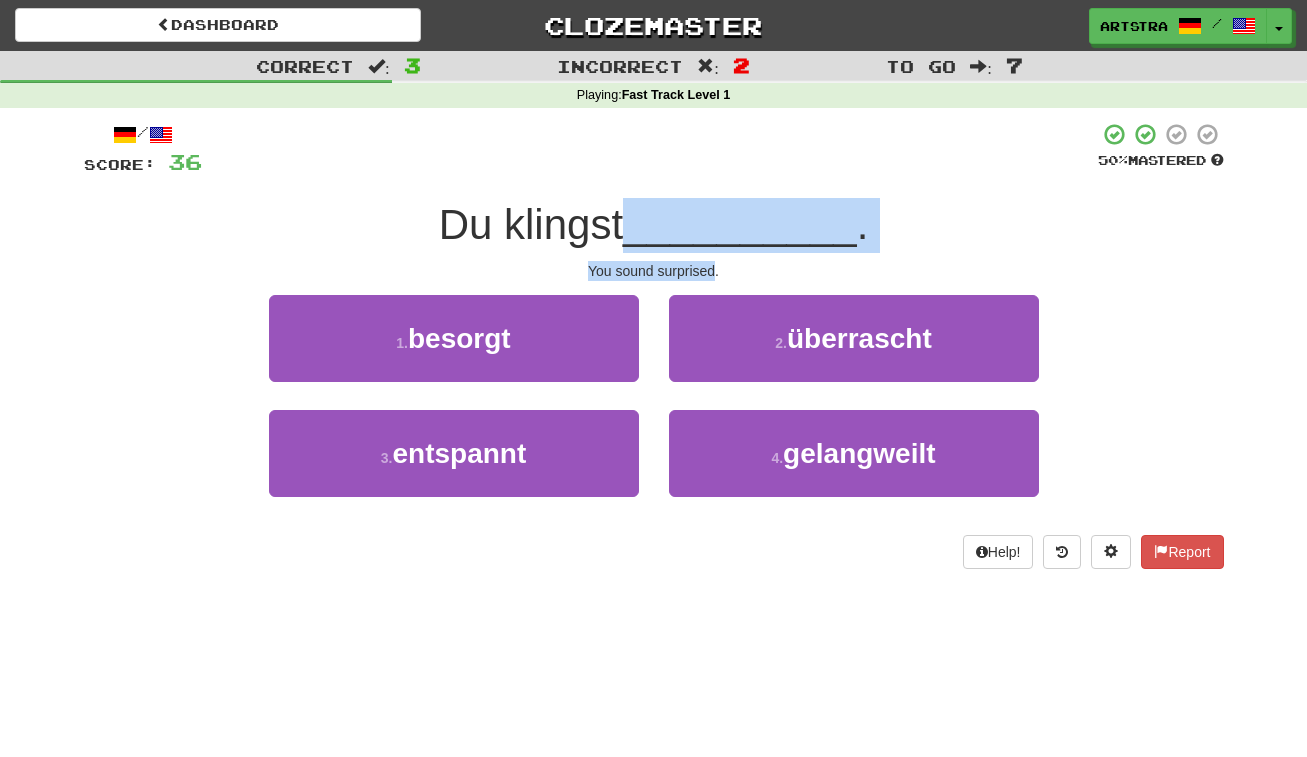 drag, startPoint x: 664, startPoint y: 212, endPoint x: 682, endPoint y: 262, distance: 53.14132 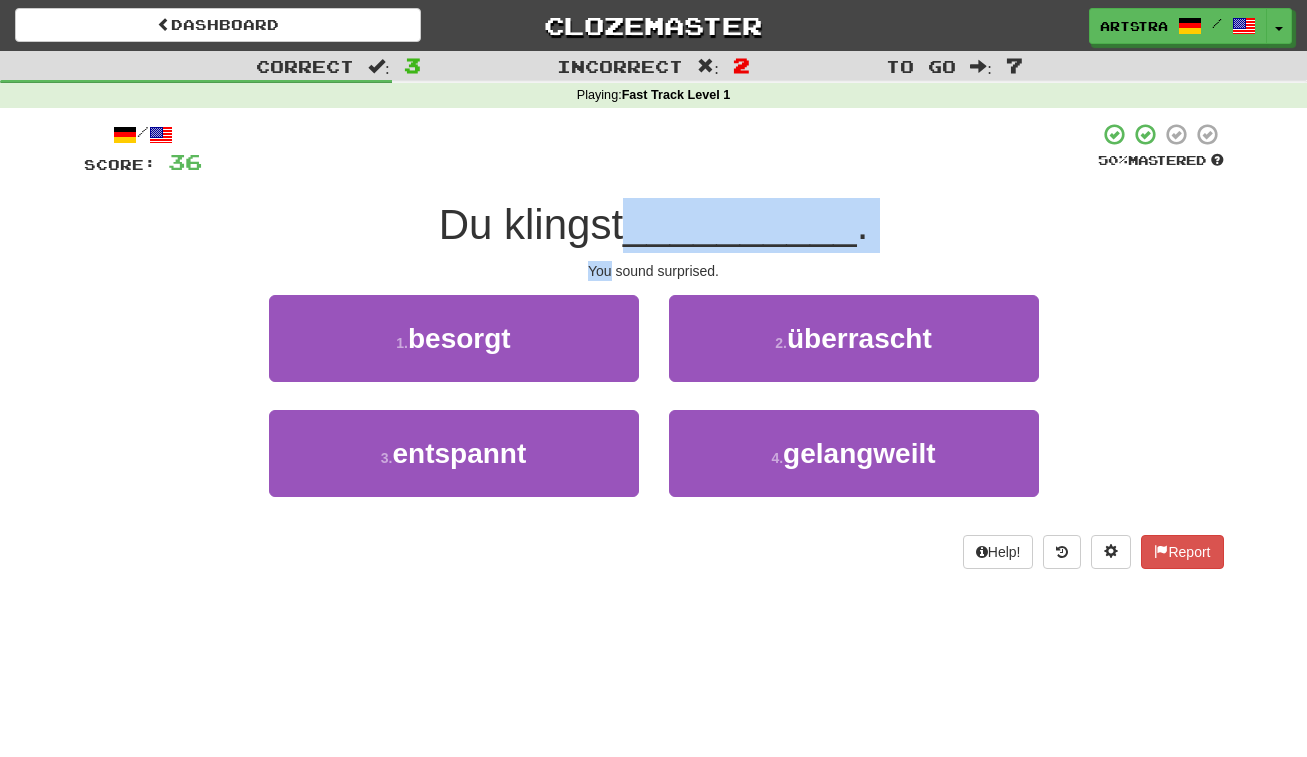 drag, startPoint x: 690, startPoint y: 212, endPoint x: 688, endPoint y: 256, distance: 44.04543 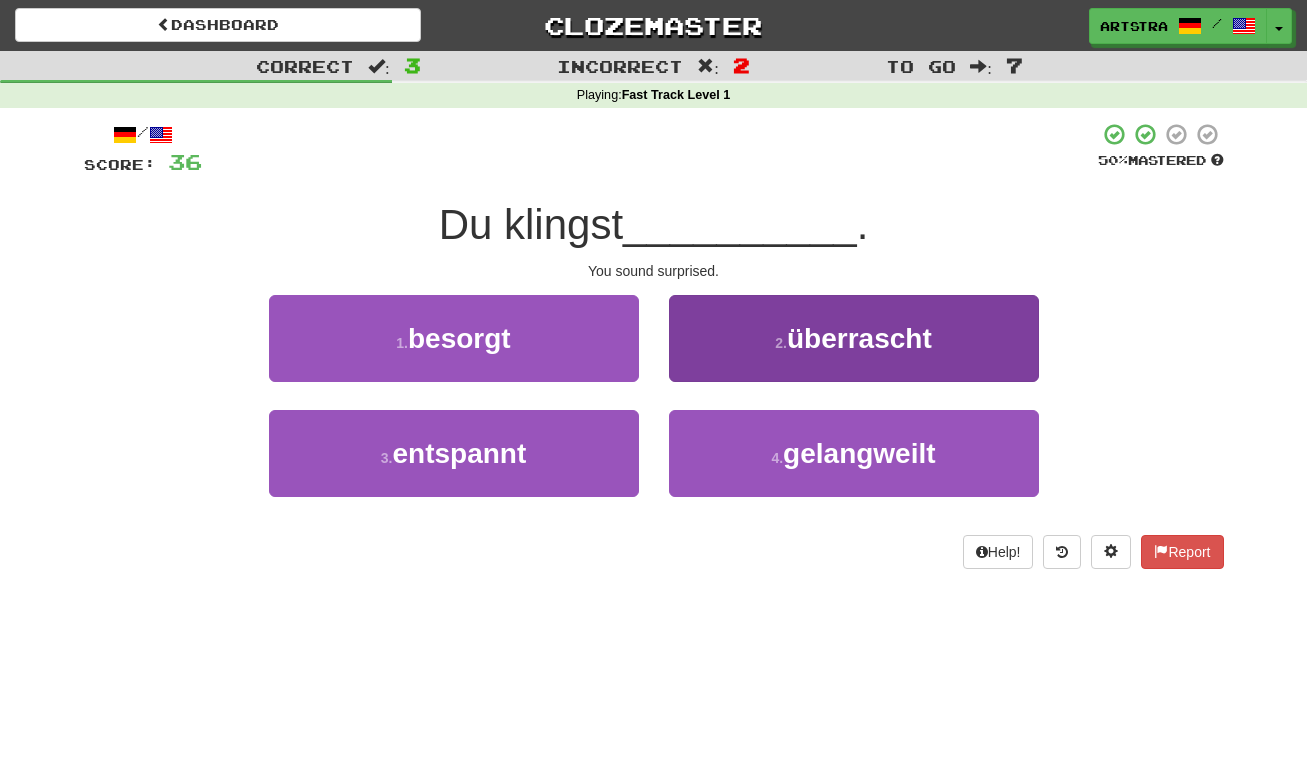 click on "2 .  überrascht" at bounding box center (854, 338) 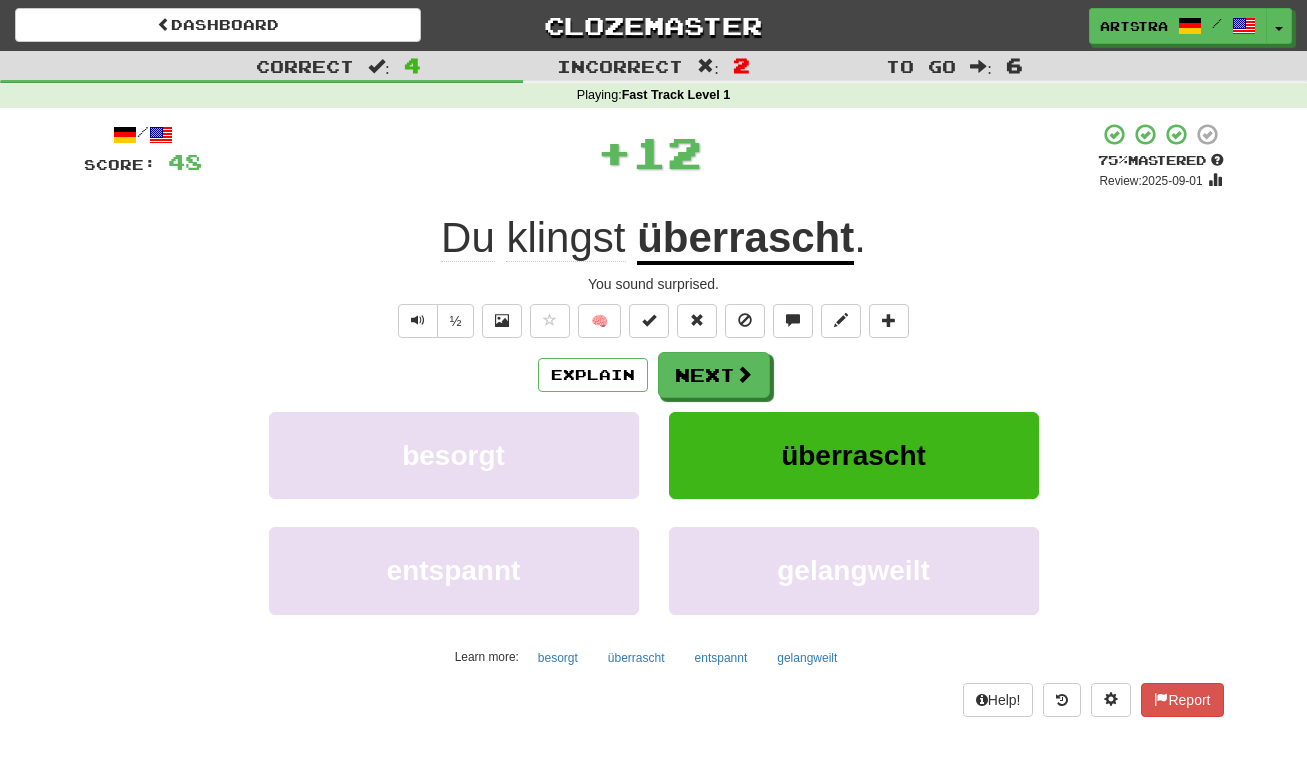 click on "überrascht" at bounding box center (745, 239) 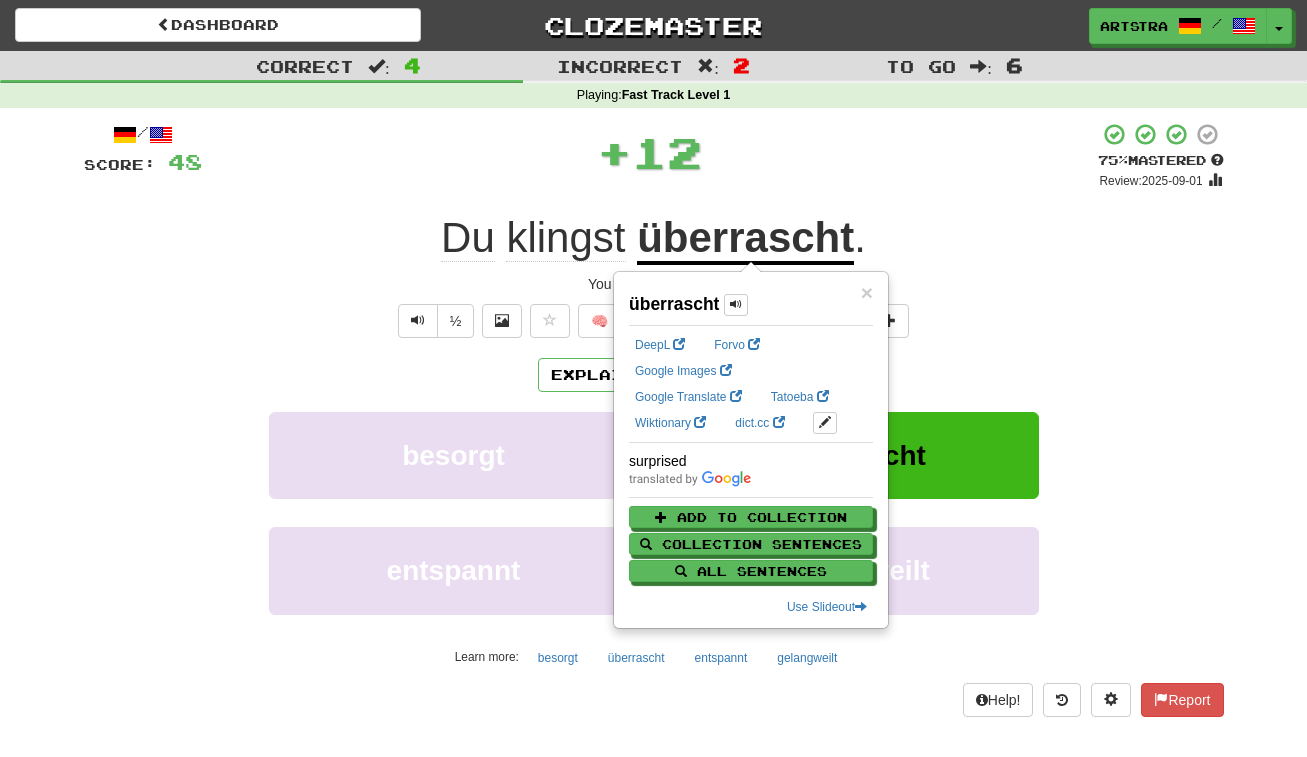 click on "+ 12" at bounding box center (650, 152) 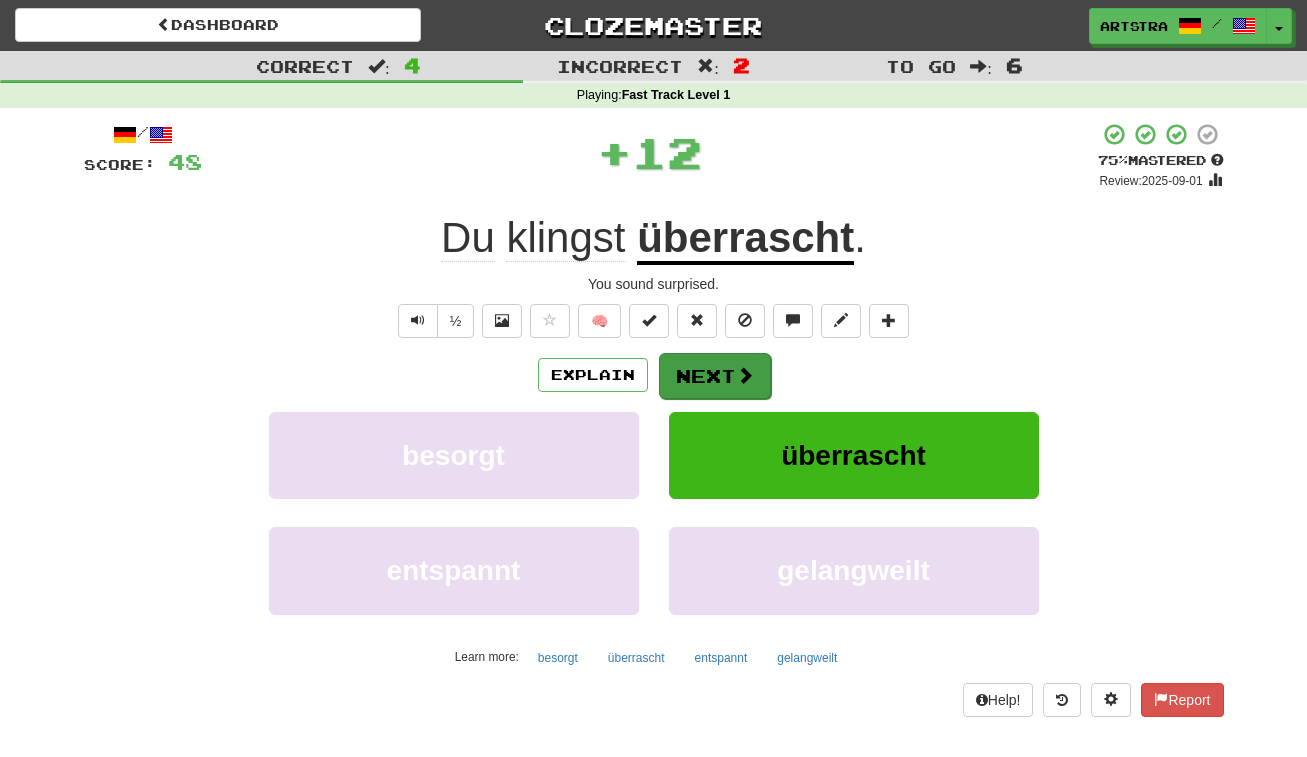 click on "Next" at bounding box center [715, 376] 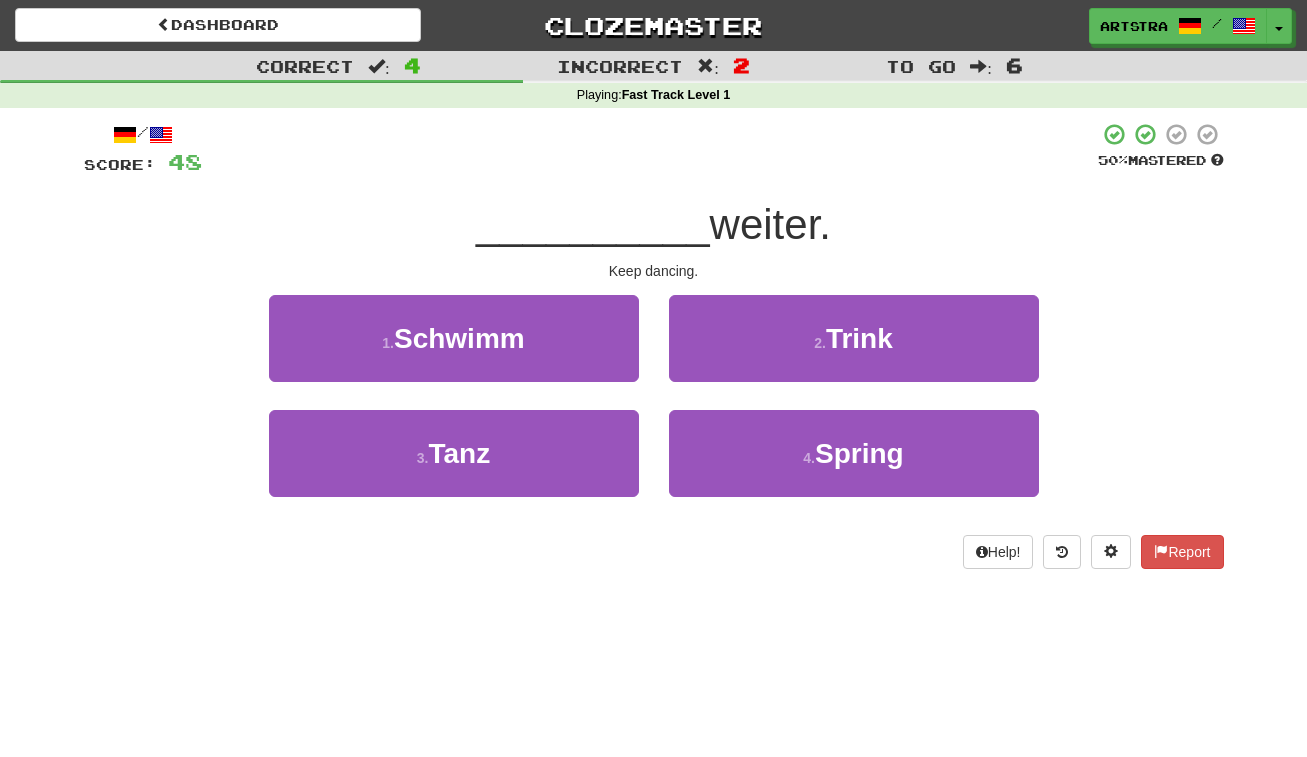 click on "__________" at bounding box center (593, 224) 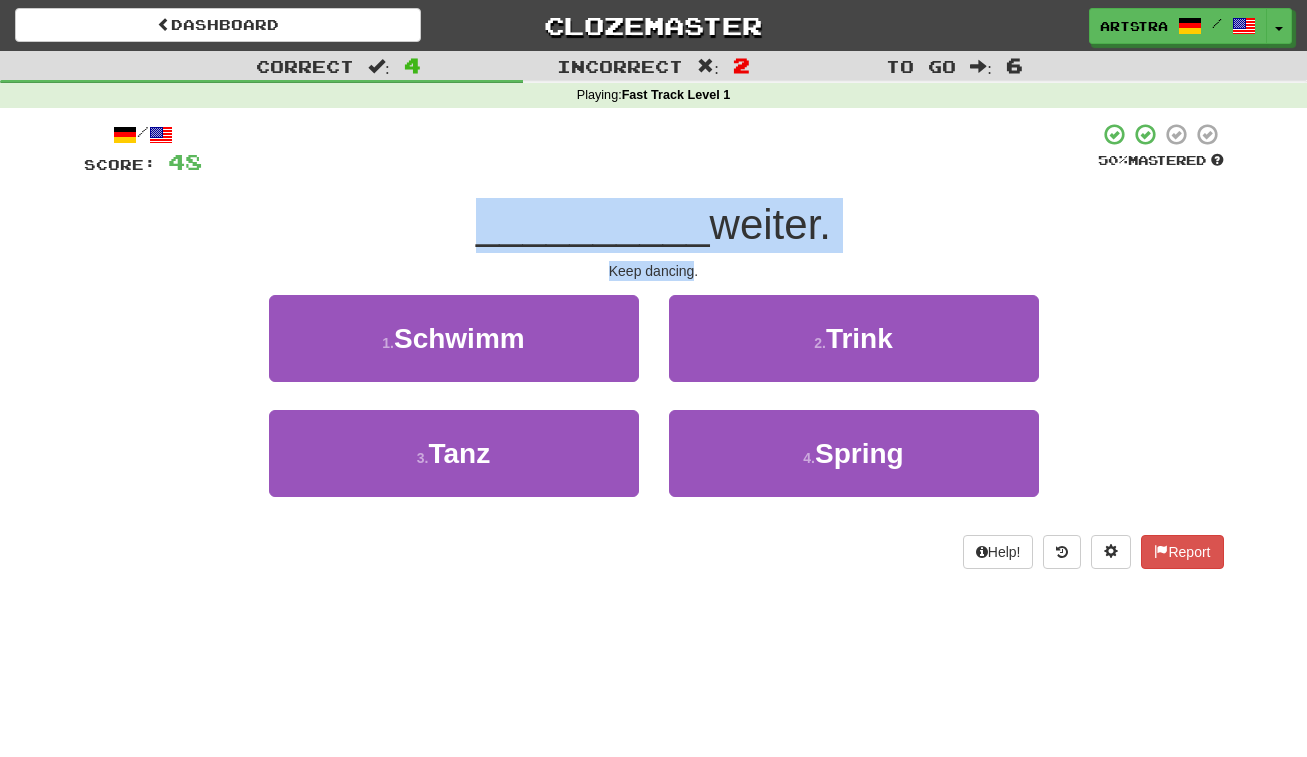 drag, startPoint x: 634, startPoint y: 239, endPoint x: 652, endPoint y: 264, distance: 30.805843 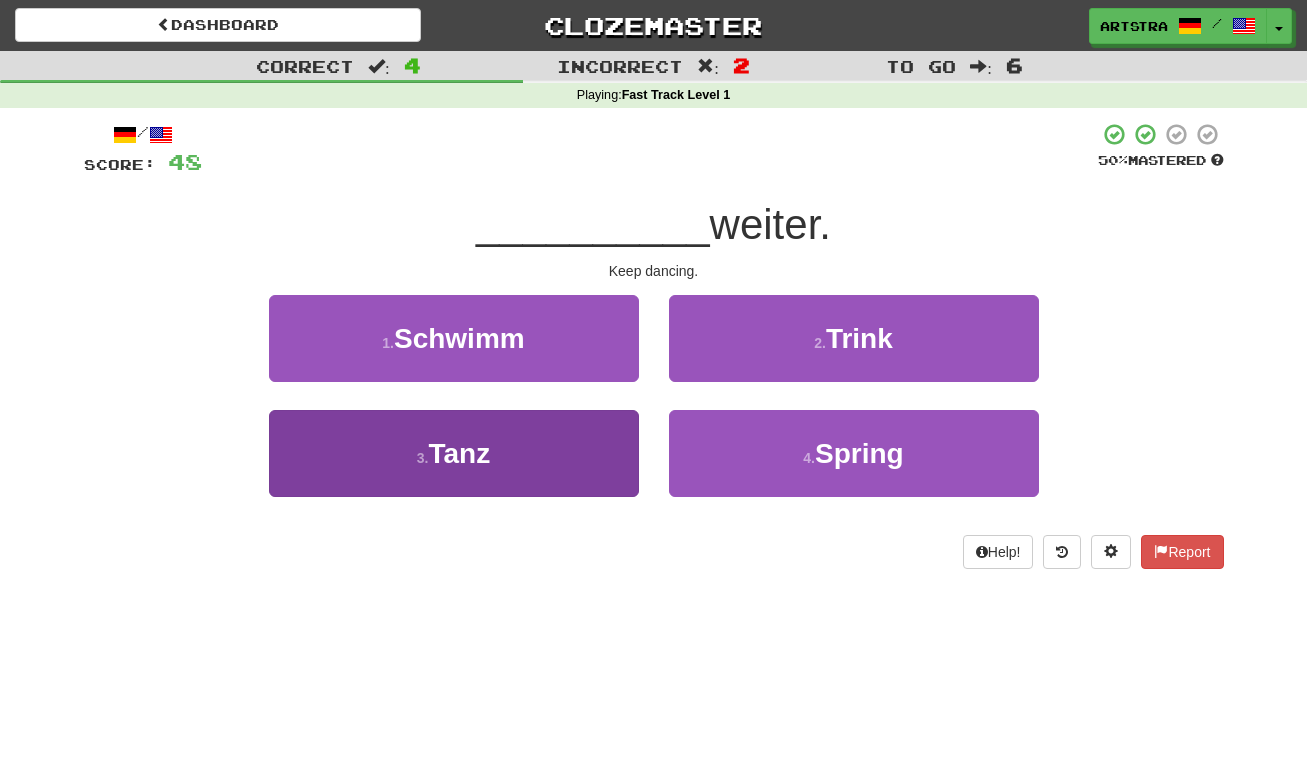 click on "3 .  Tanz" at bounding box center (454, 453) 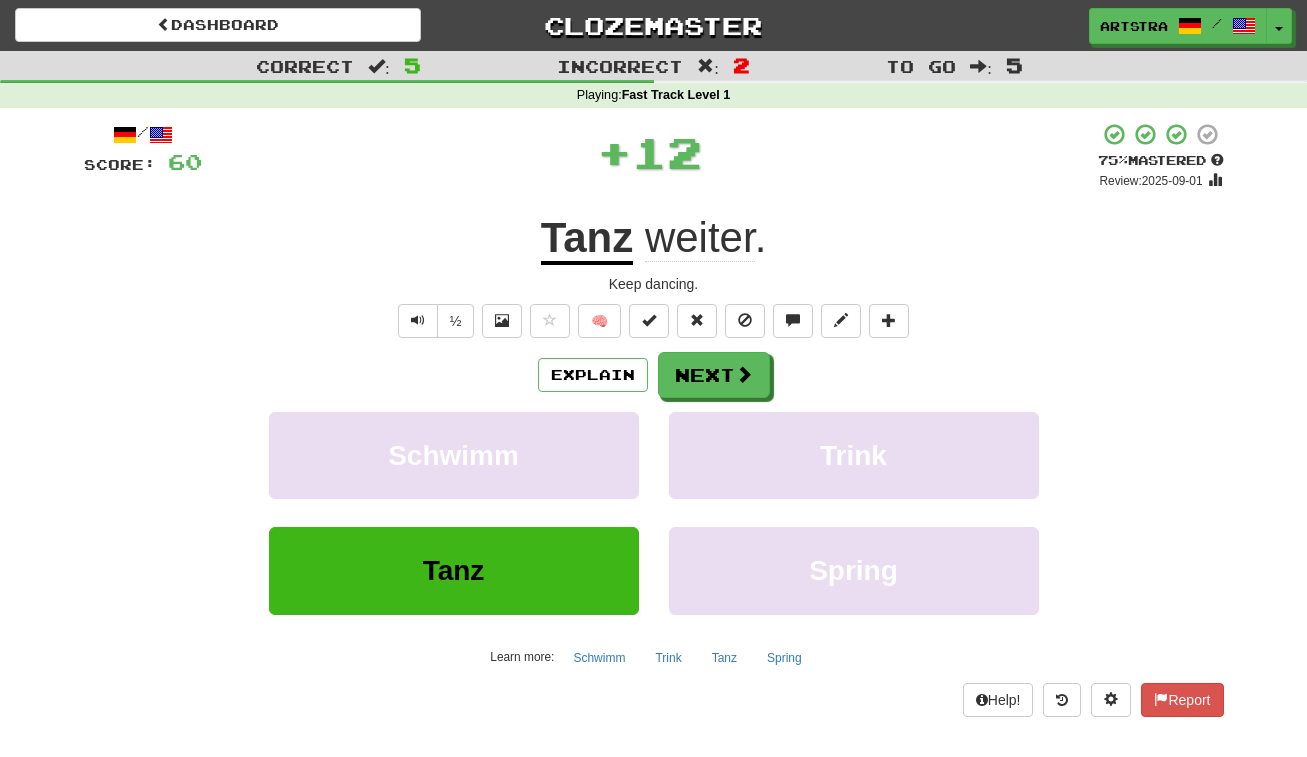 click on "weiter" at bounding box center [700, 238] 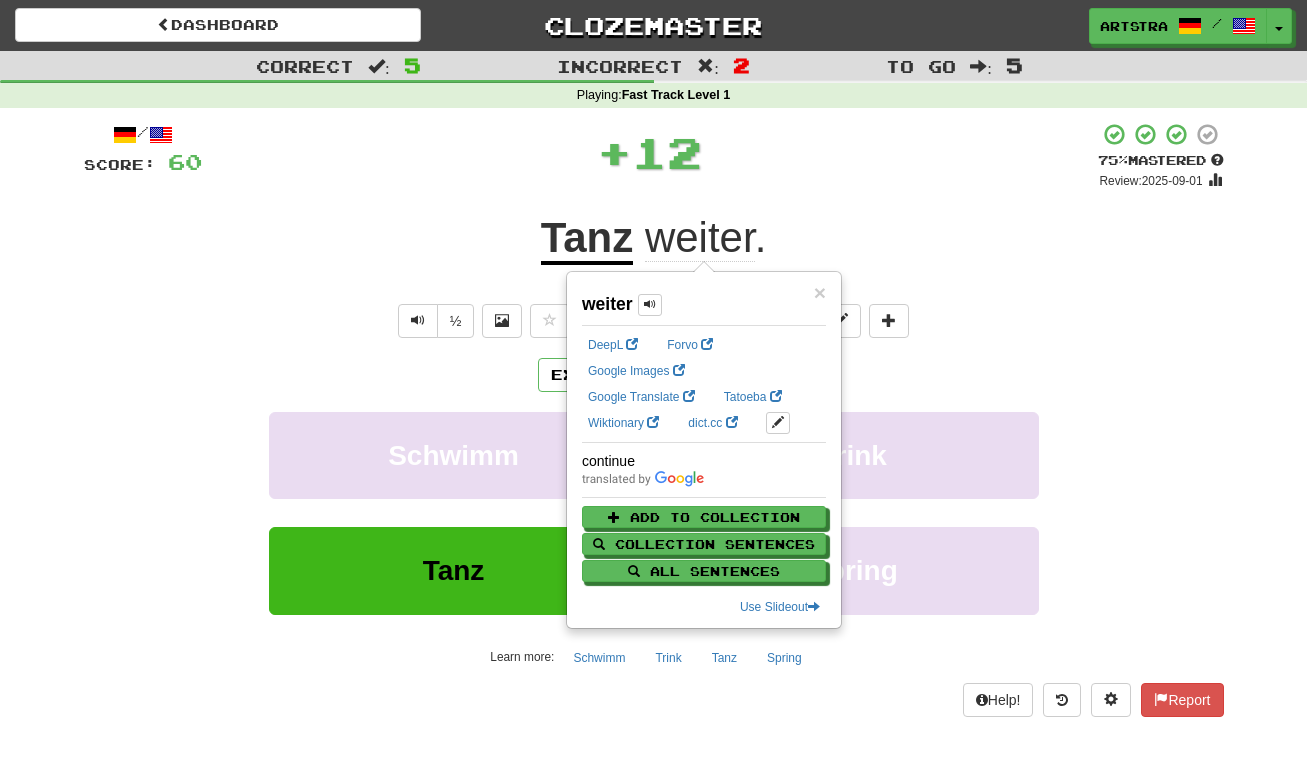 click on "+ 12" at bounding box center (650, 156) 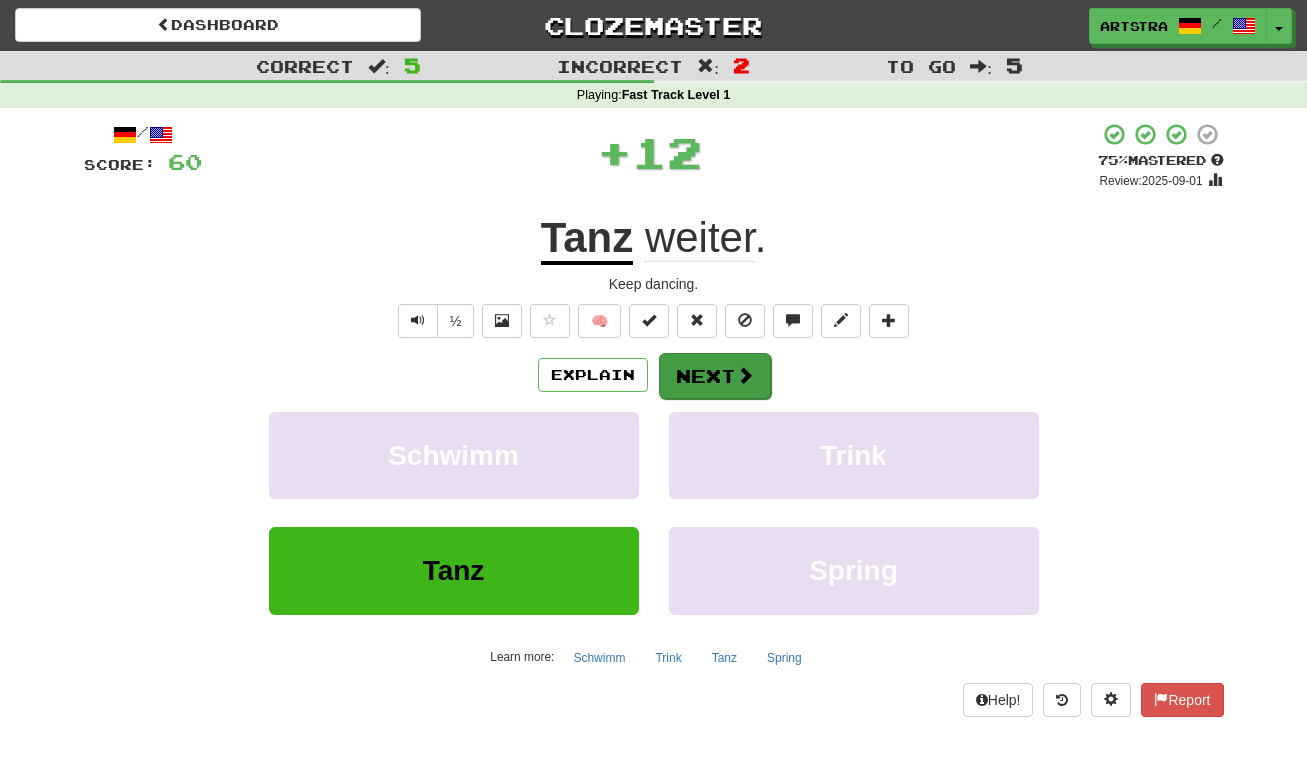 click at bounding box center [745, 375] 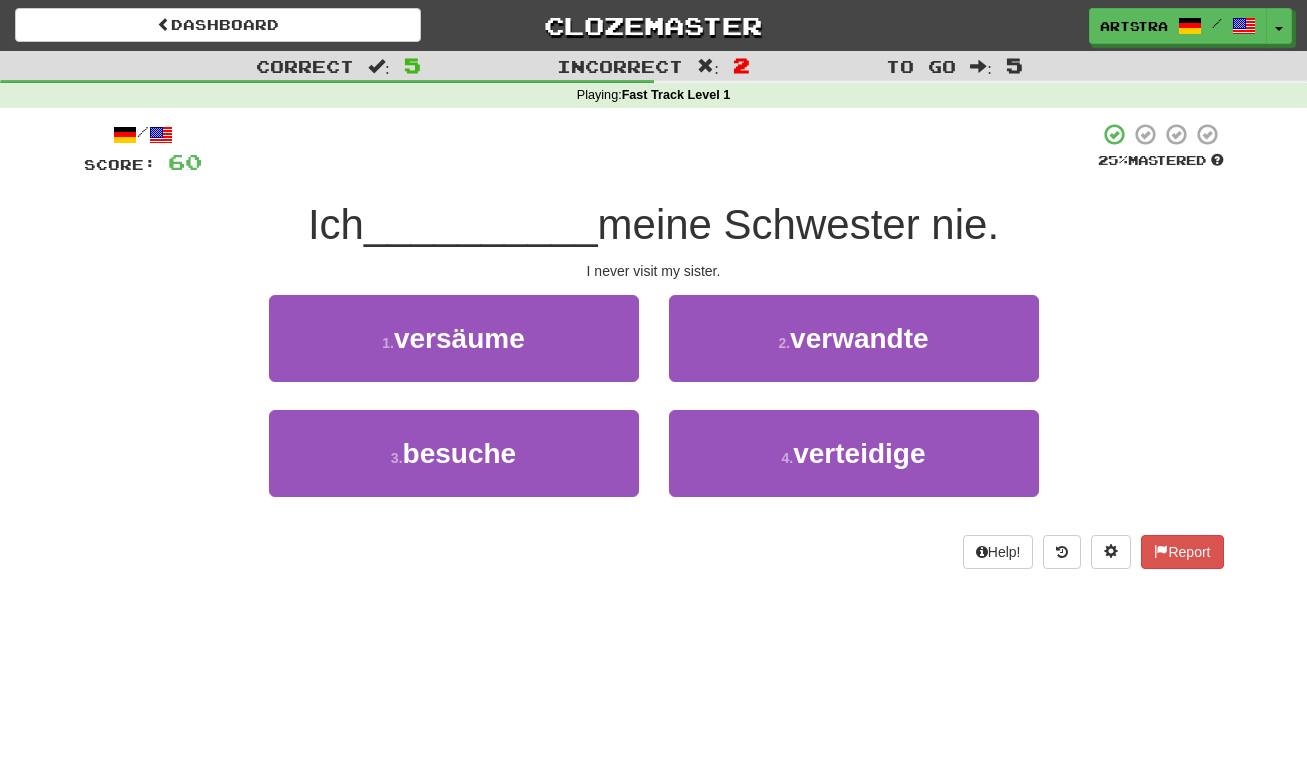 click on "meine Schwester nie." at bounding box center [799, 224] 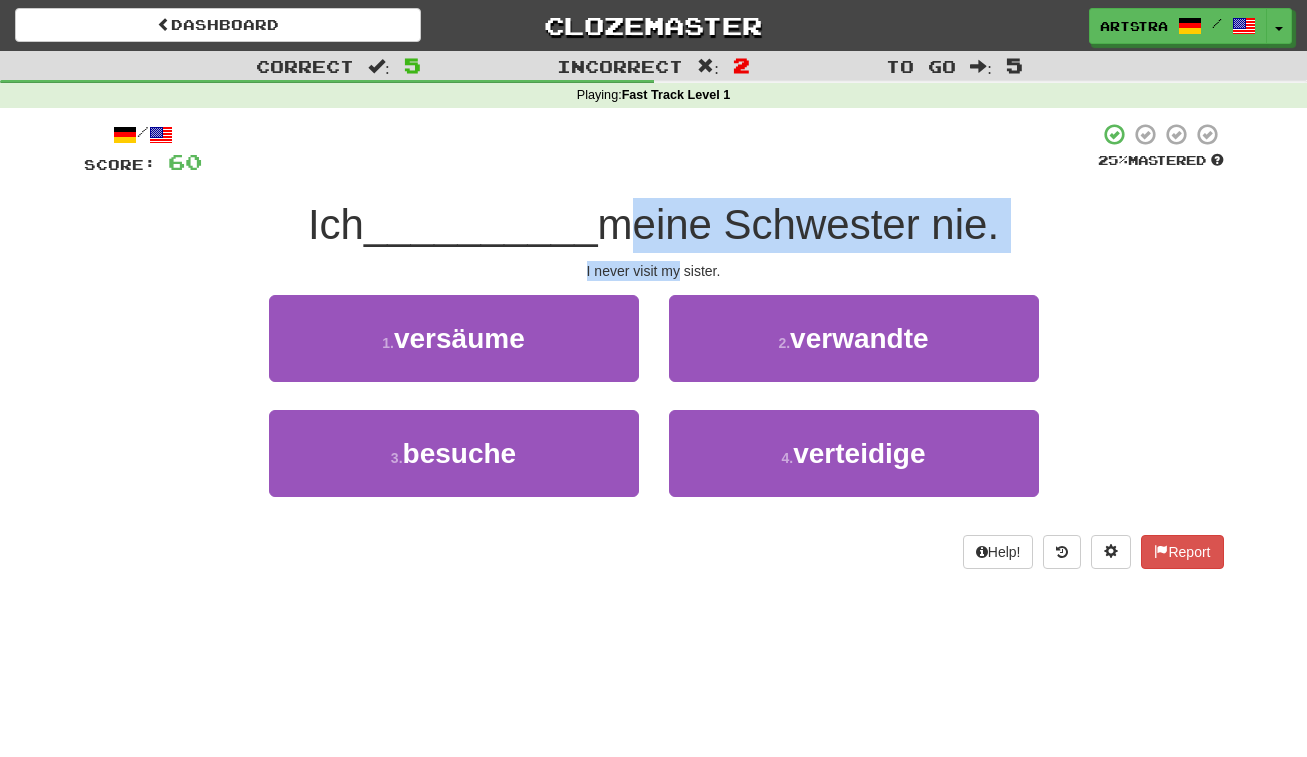 drag, startPoint x: 668, startPoint y: 205, endPoint x: 666, endPoint y: 263, distance: 58.034473 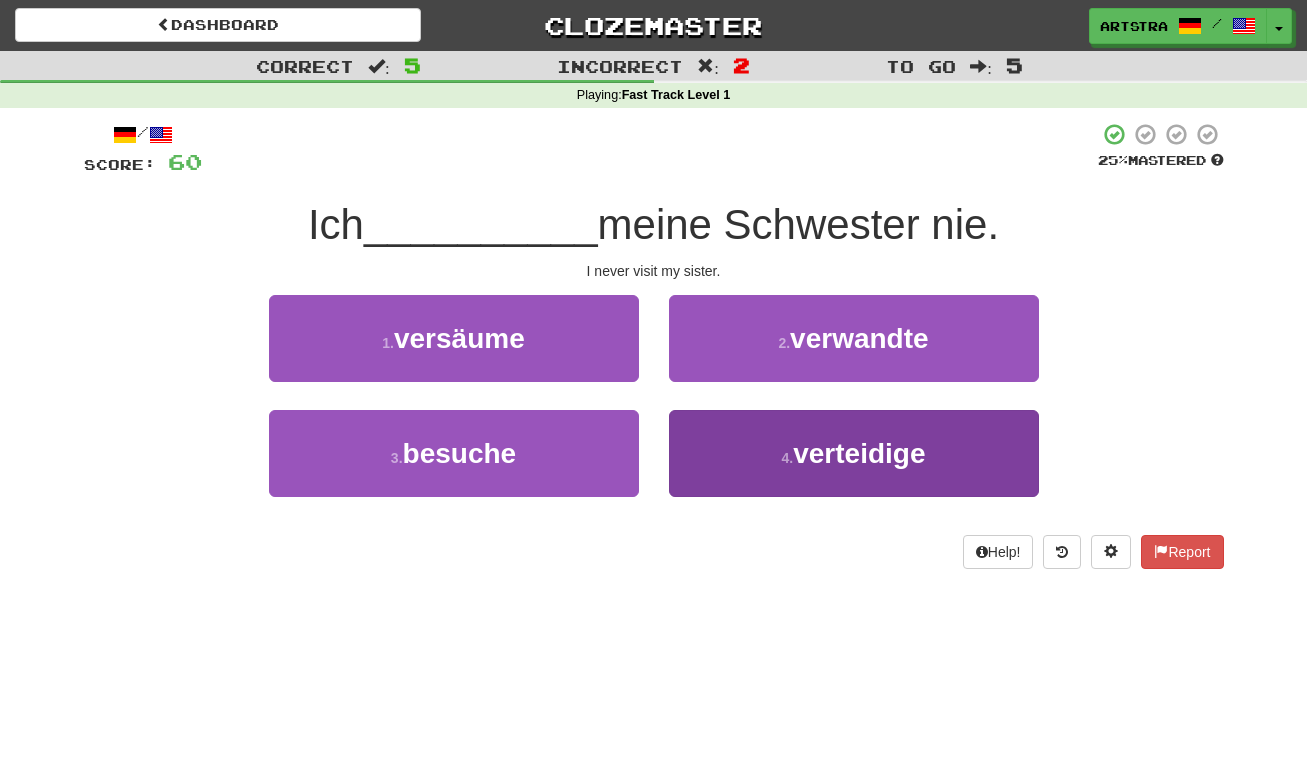 click on "4 .  verteidige" at bounding box center (854, 453) 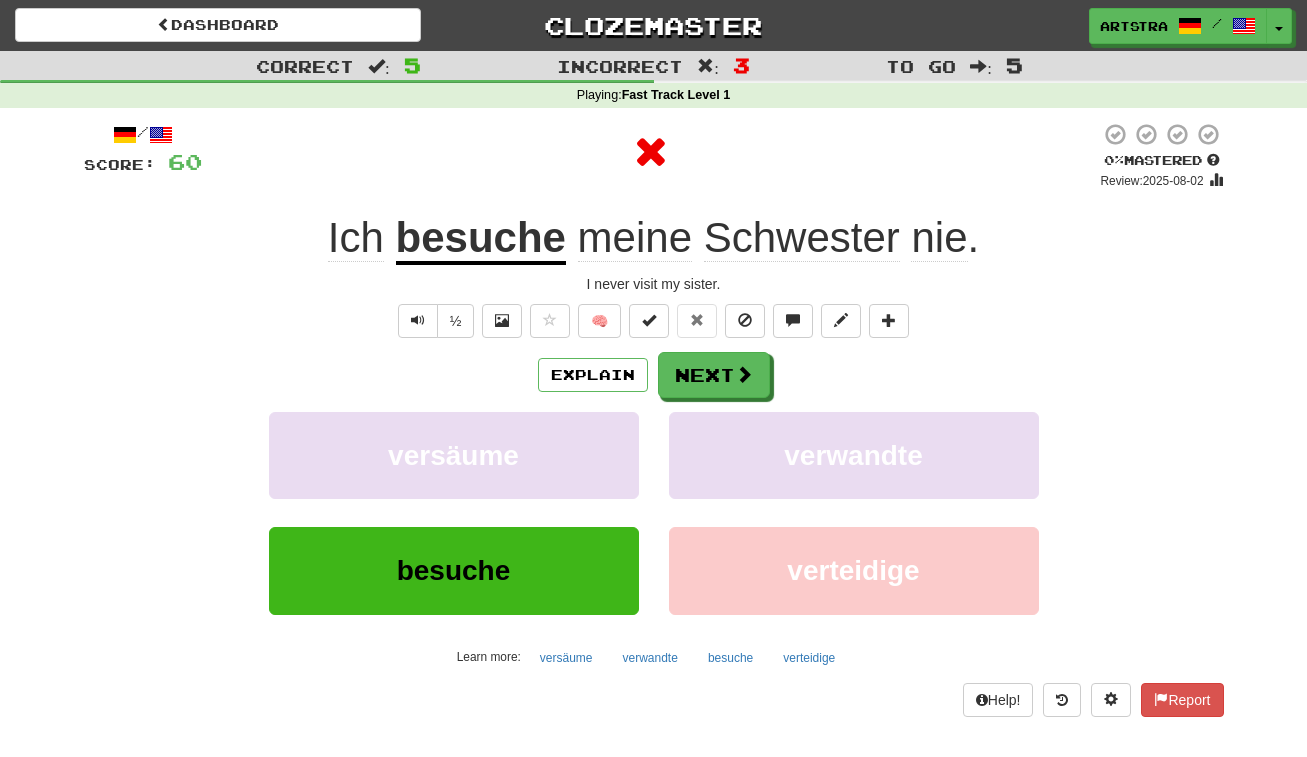 click on "besuche" at bounding box center (481, 239) 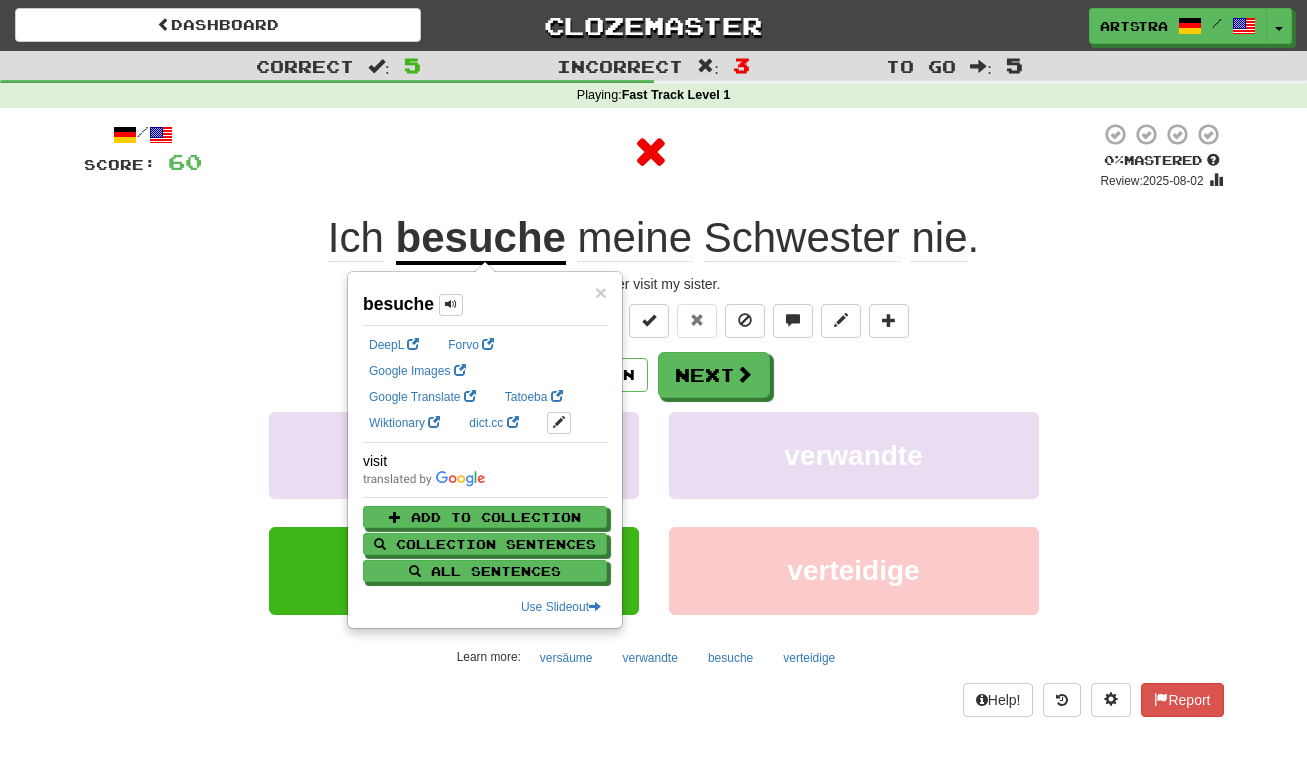 click on "Schwester" at bounding box center [802, 238] 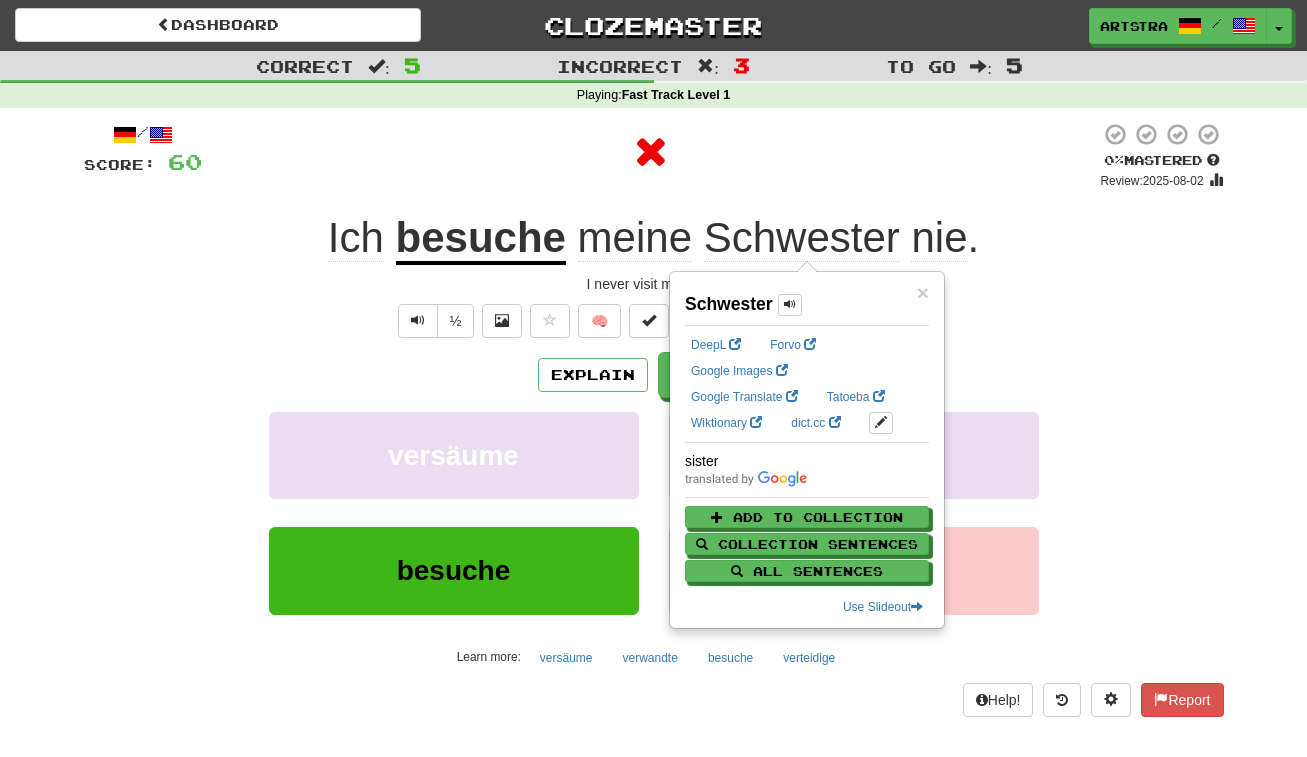 click on "nie" at bounding box center (939, 238) 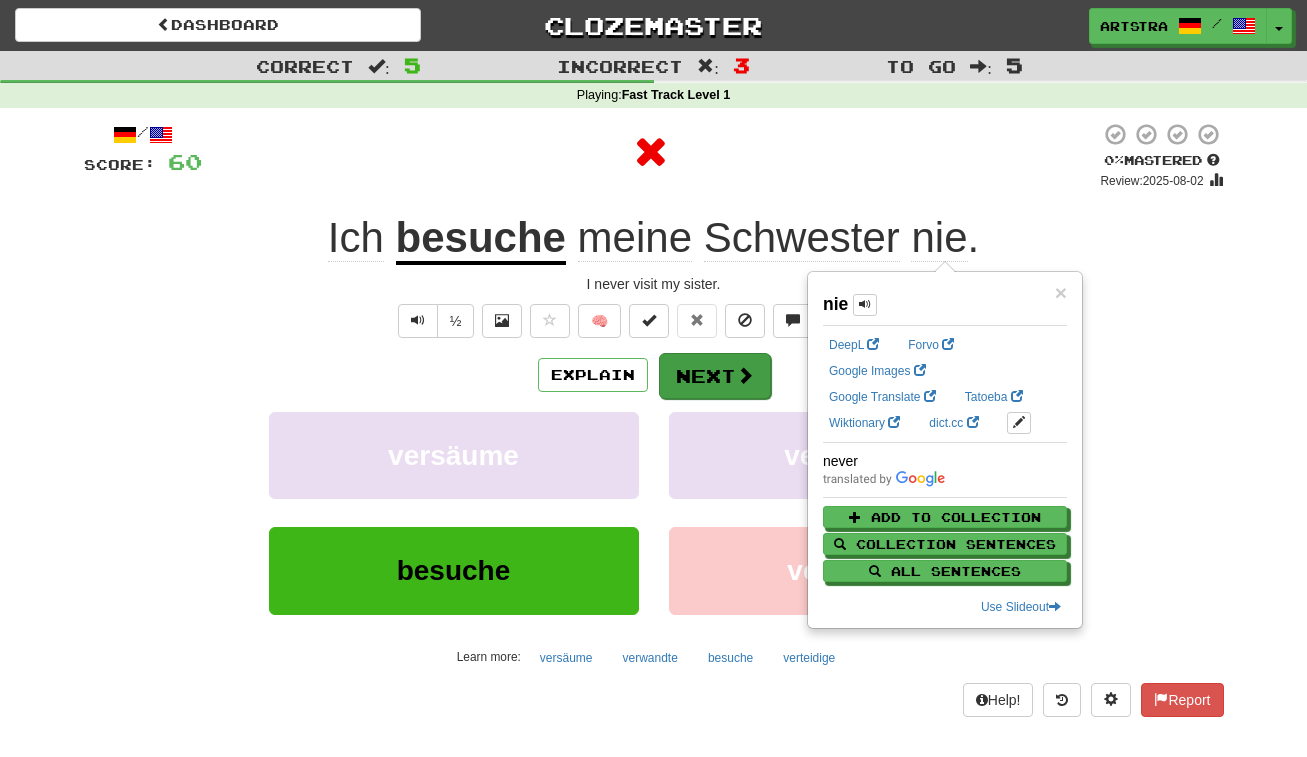 click on "Next" at bounding box center (715, 376) 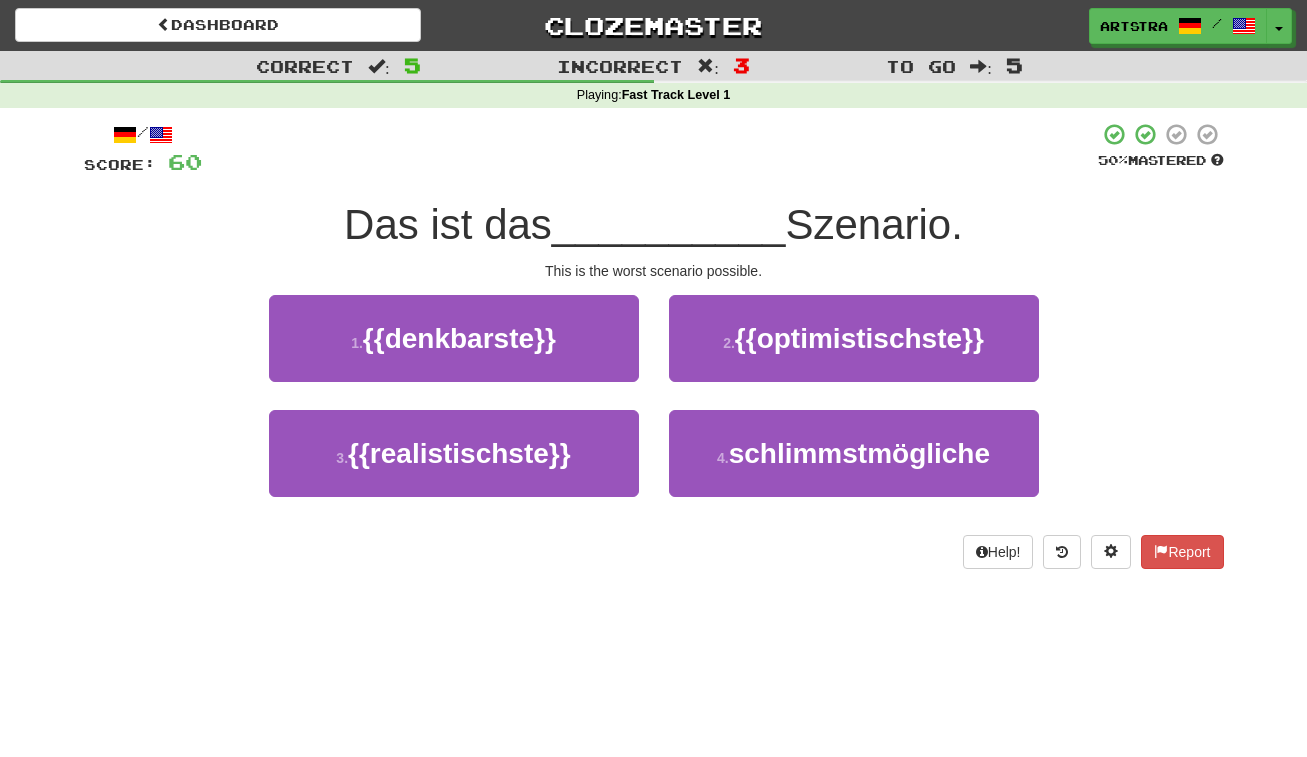 click on "__________" at bounding box center [669, 224] 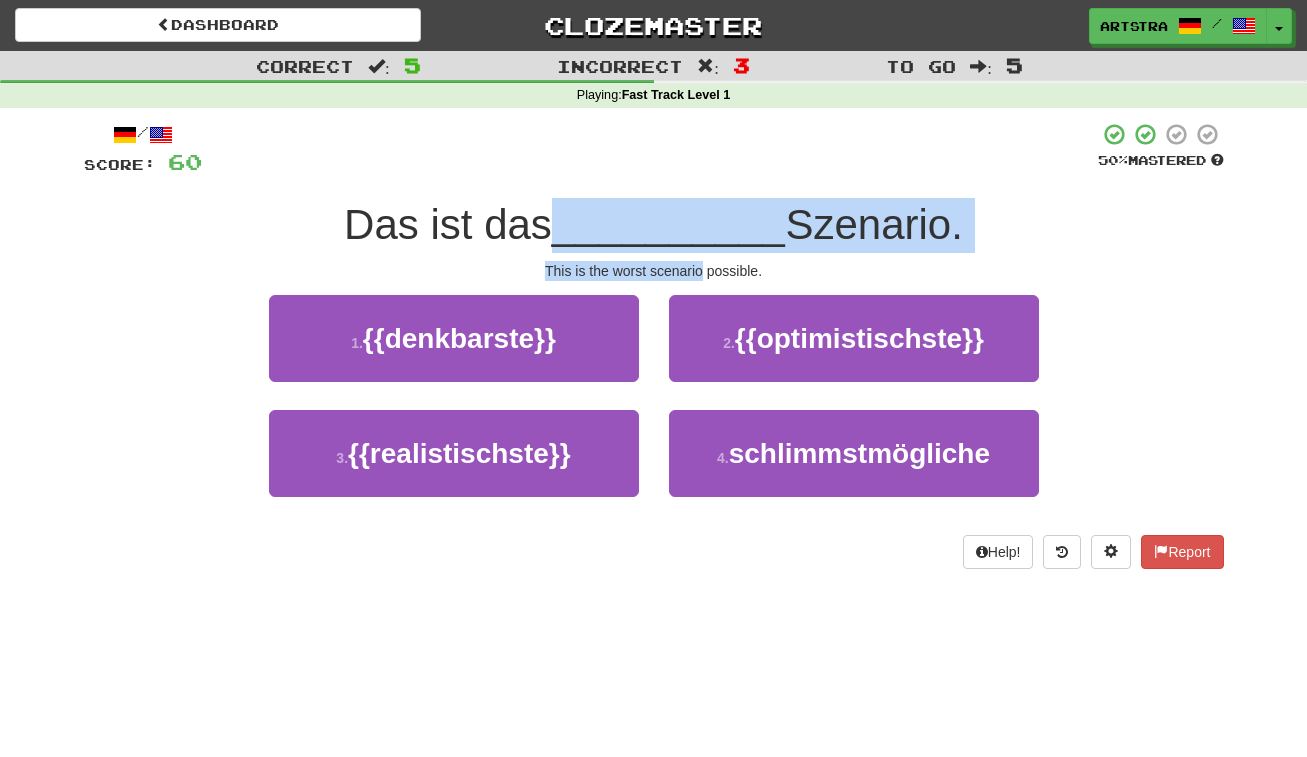 drag, startPoint x: 690, startPoint y: 221, endPoint x: 696, endPoint y: 262, distance: 41.4367 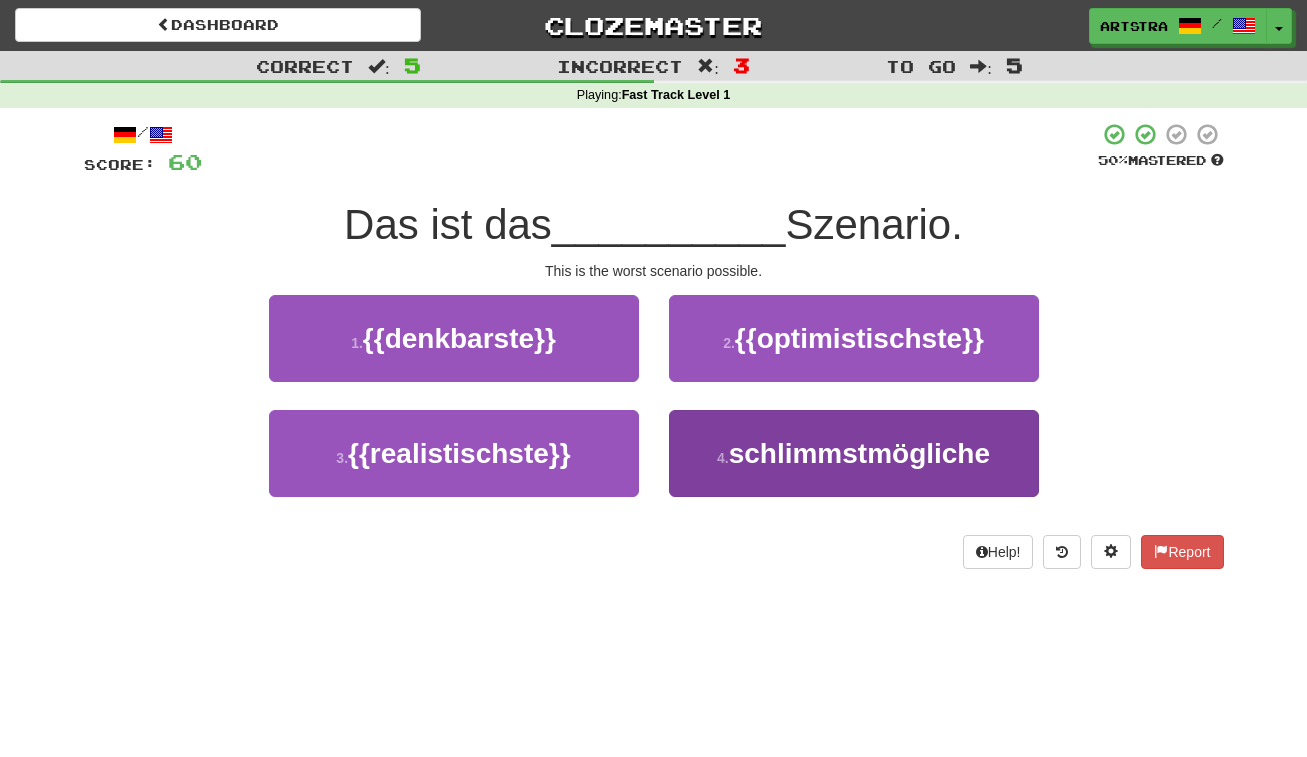 click on "4 .  schlimmstmögliche" at bounding box center [854, 453] 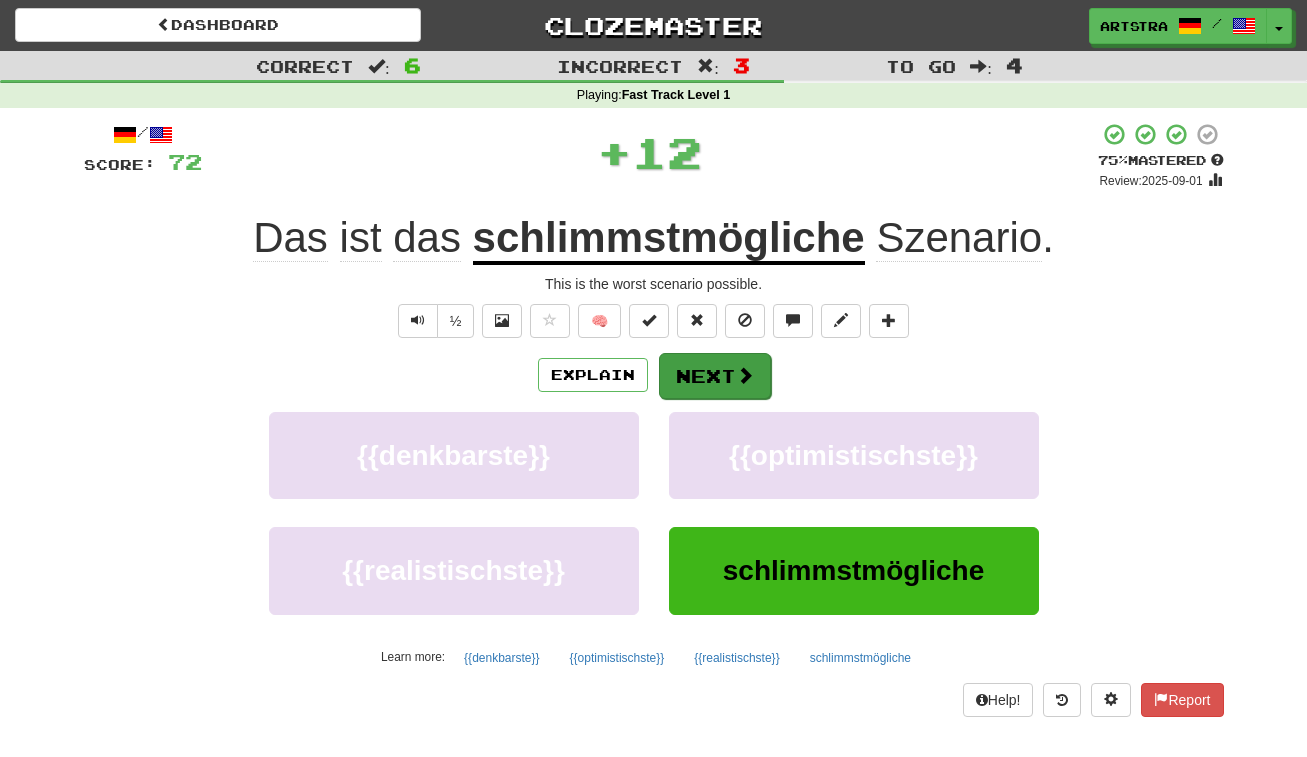 click on "Next" at bounding box center [715, 376] 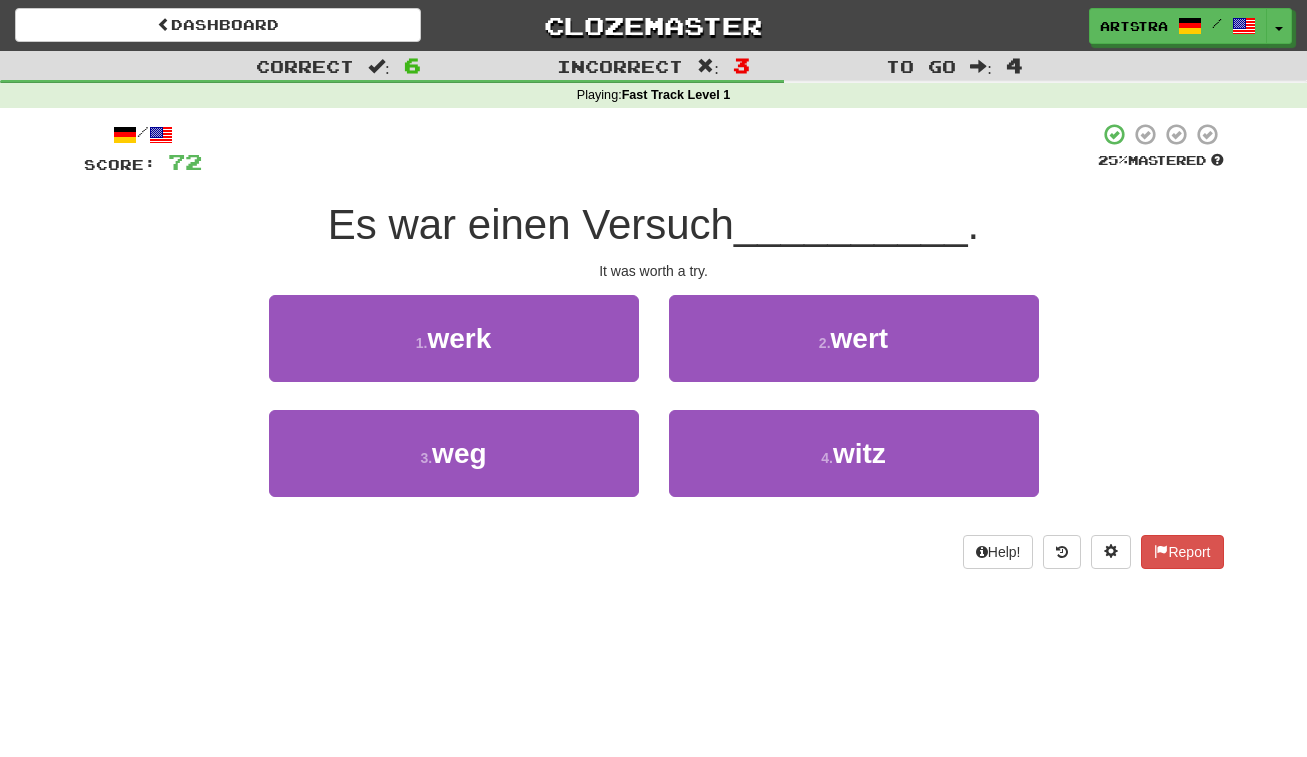 click on "Es war einen Versuch" at bounding box center (531, 224) 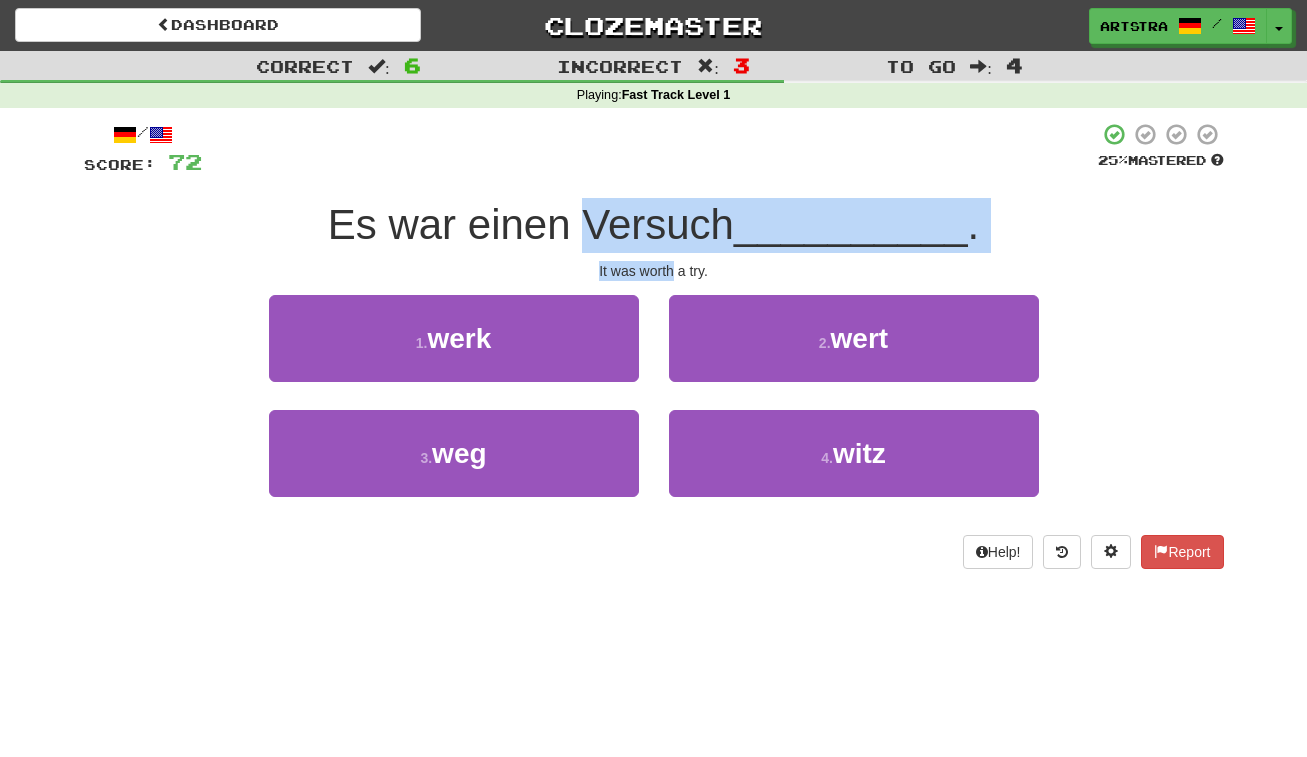 drag, startPoint x: 654, startPoint y: 216, endPoint x: 657, endPoint y: 264, distance: 48.09366 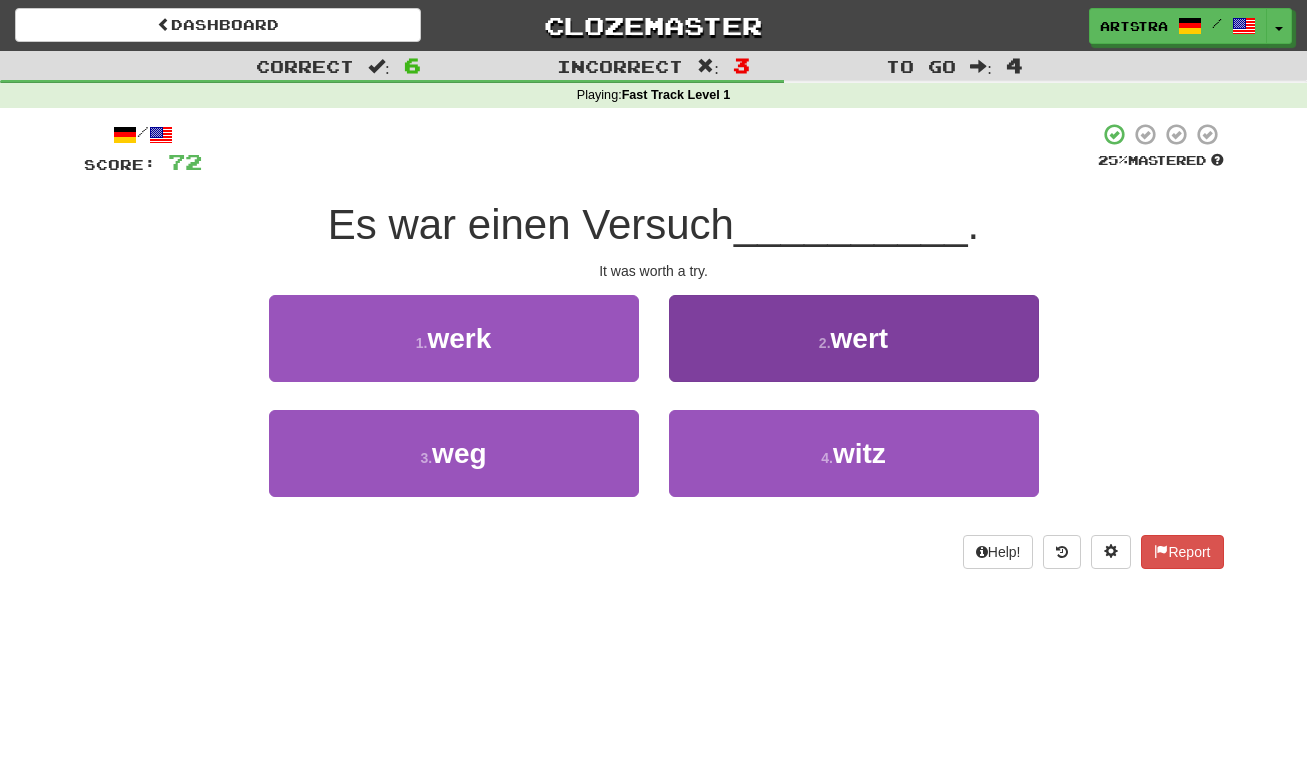 click on "2 .  wert" at bounding box center (854, 338) 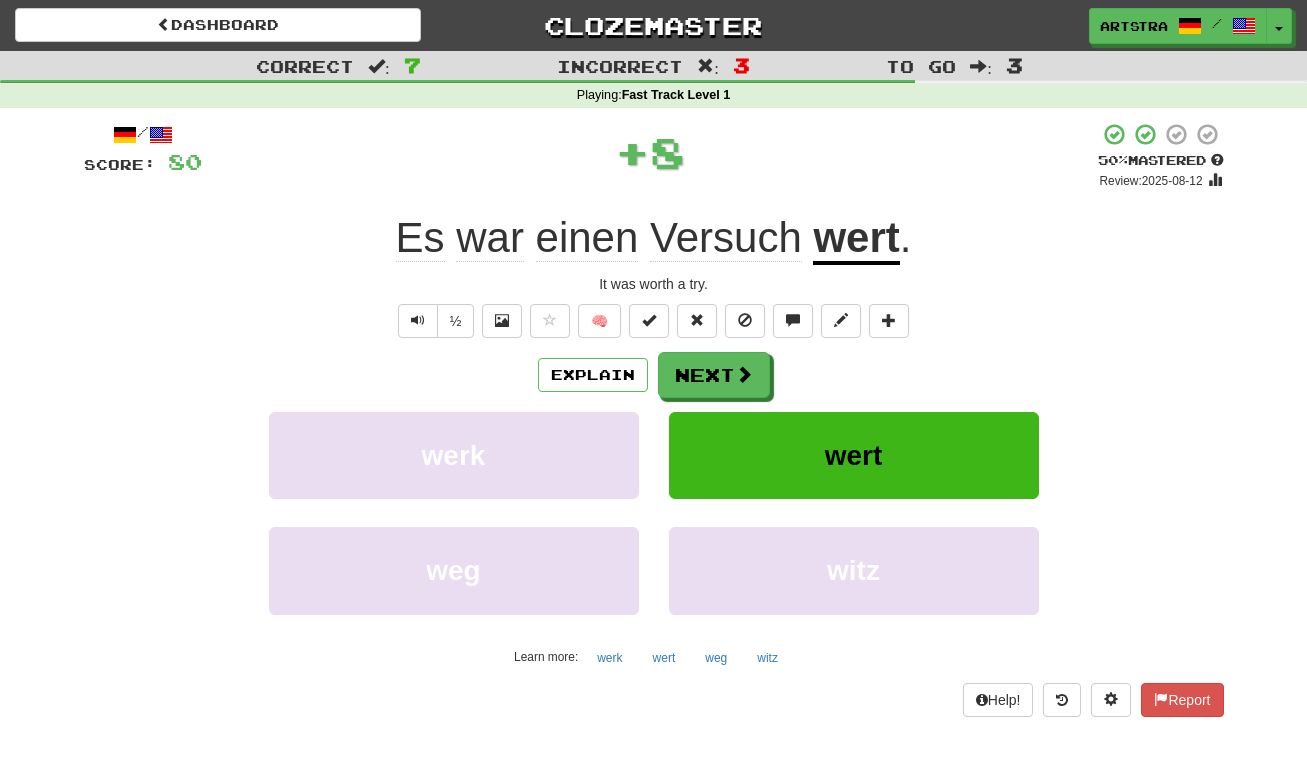 click on "Versuch" at bounding box center (726, 238) 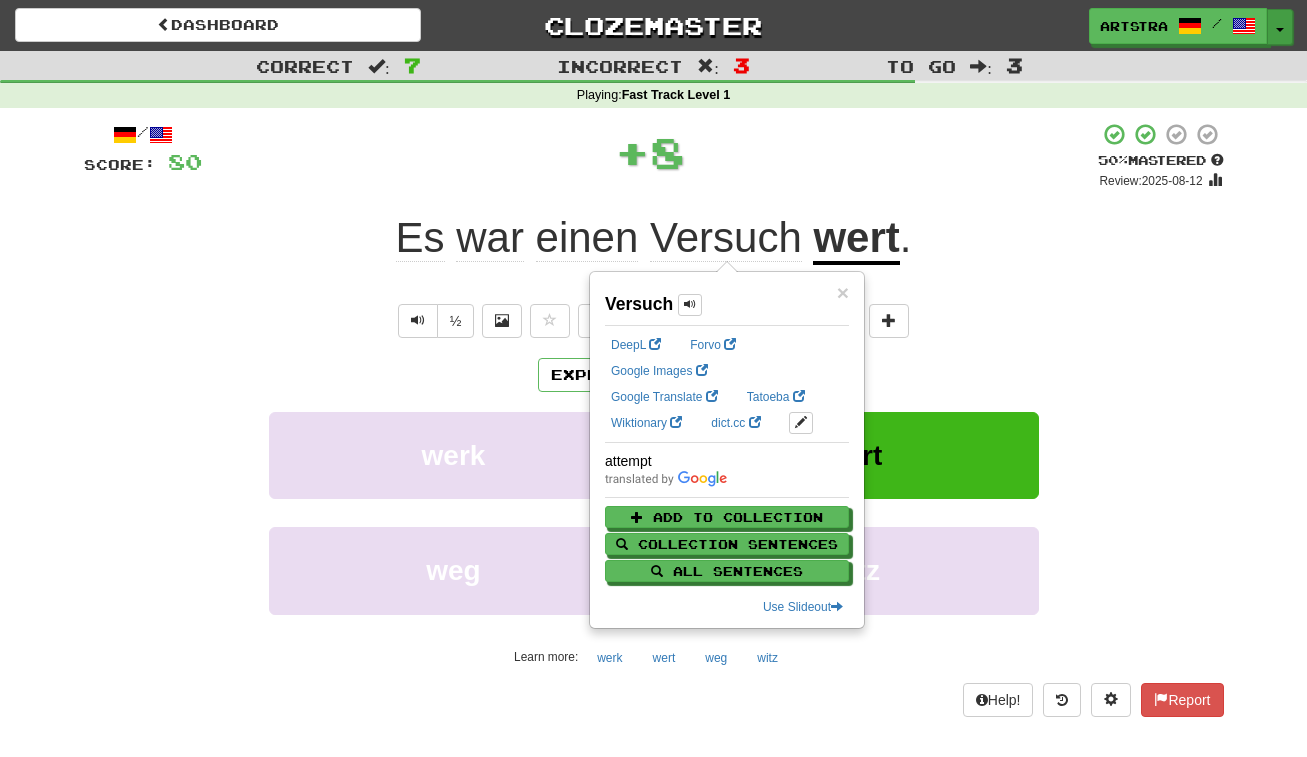 click at bounding box center (1280, 30) 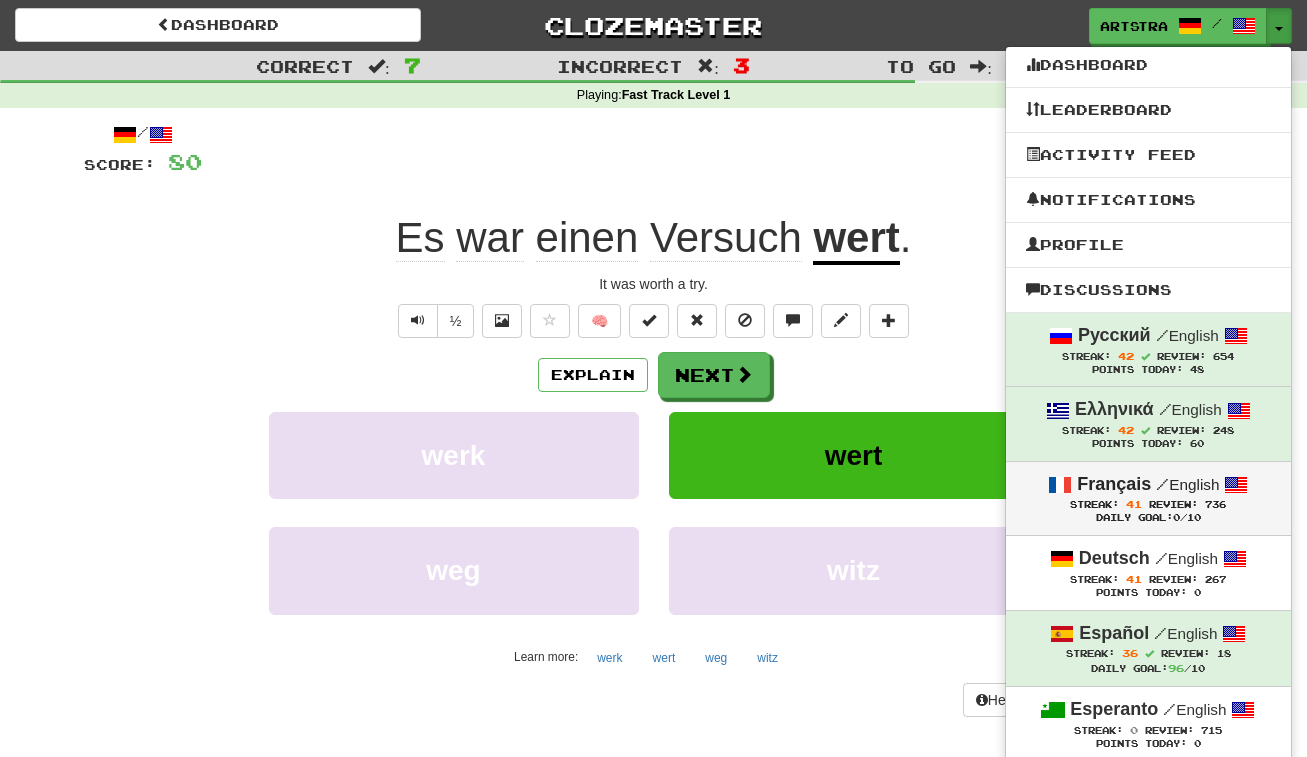 click on "/
English" at bounding box center [1187, 484] 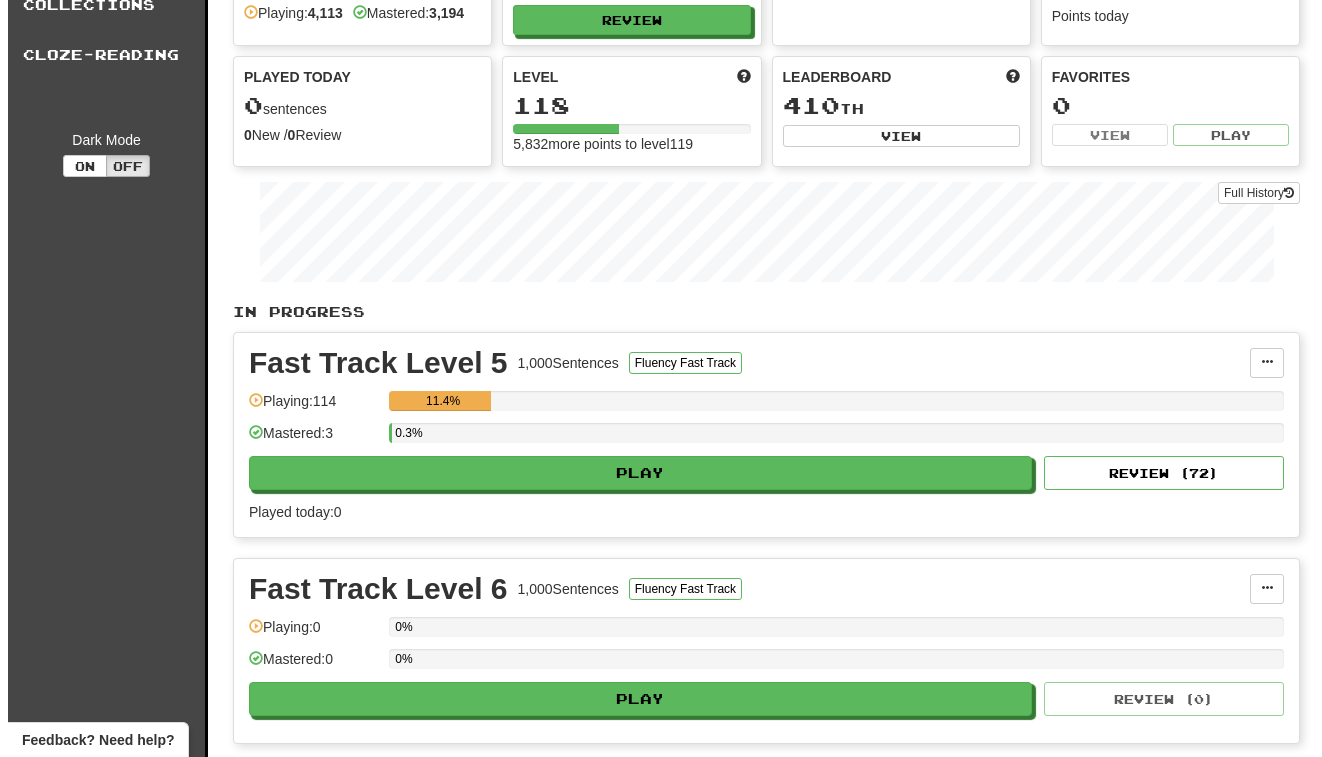 scroll, scrollTop: 0, scrollLeft: 0, axis: both 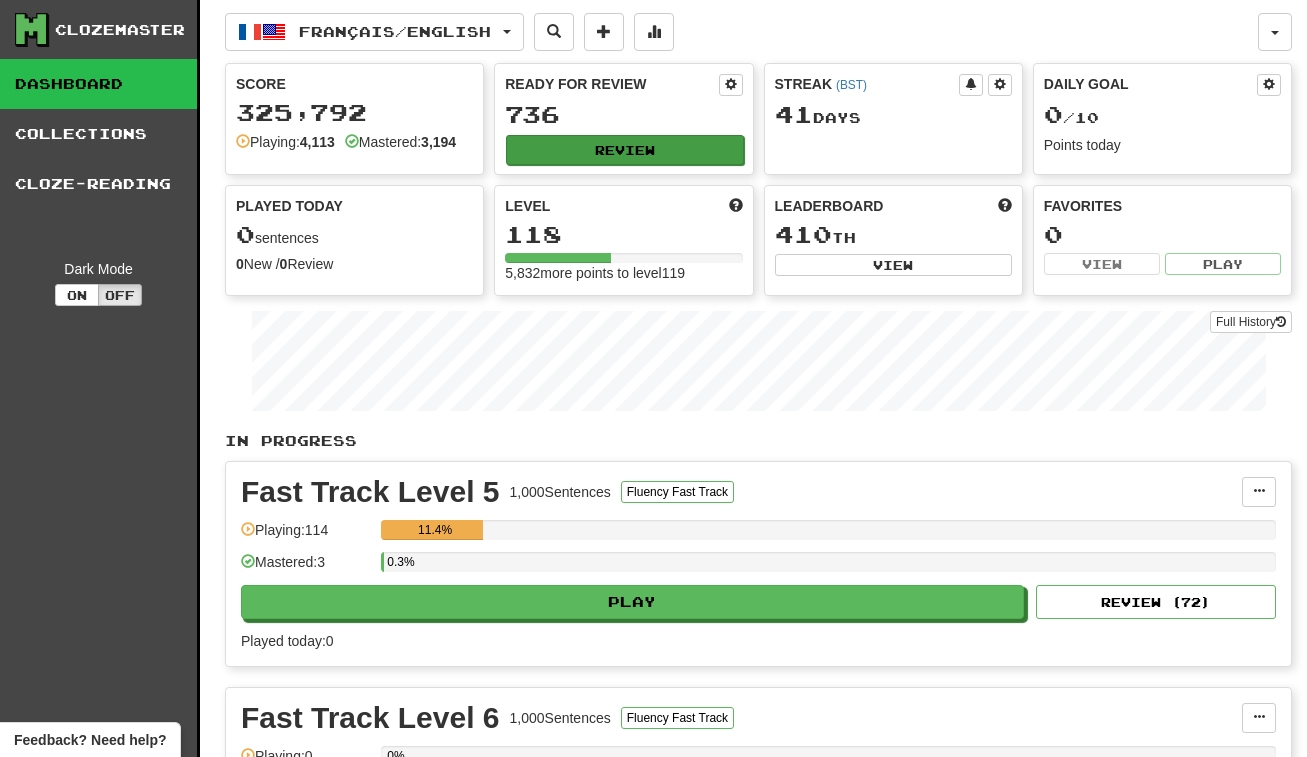 click on "Review" at bounding box center (624, 150) 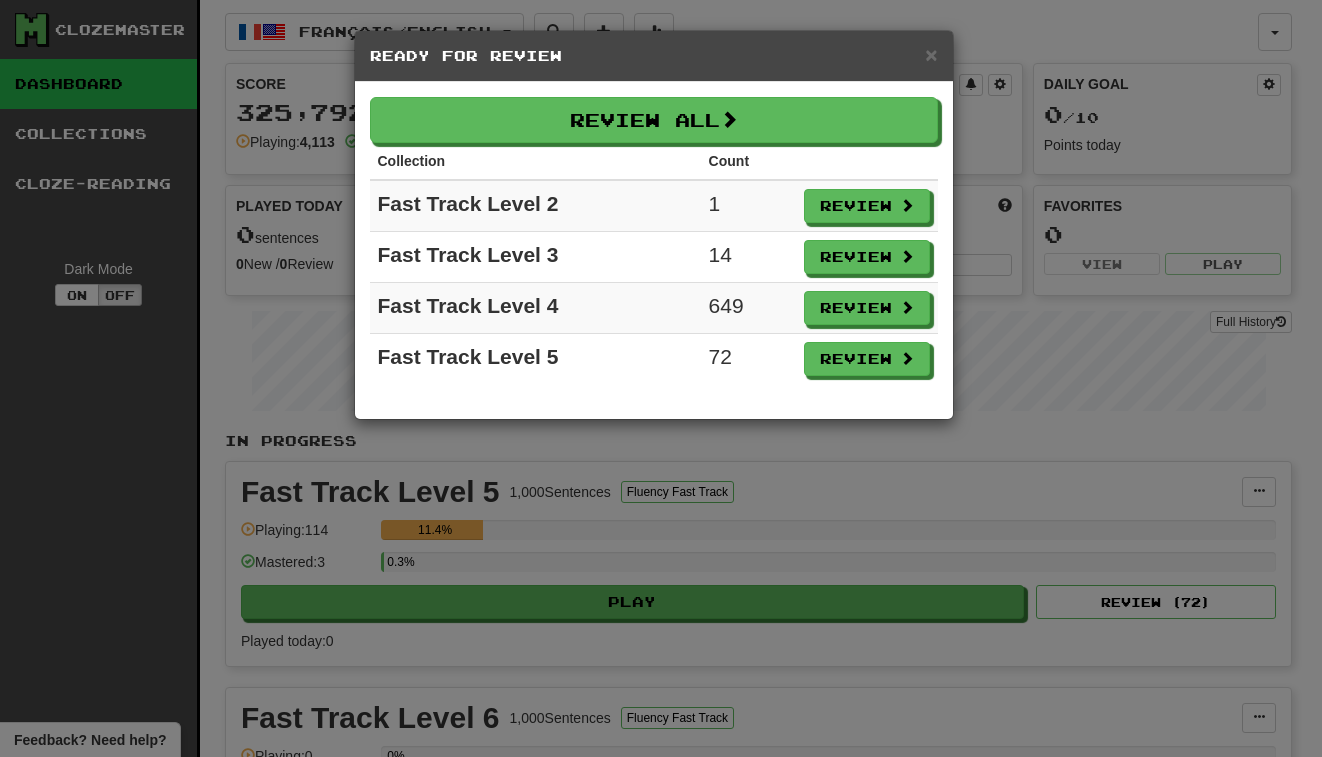 click on "Collection" at bounding box center [535, 161] 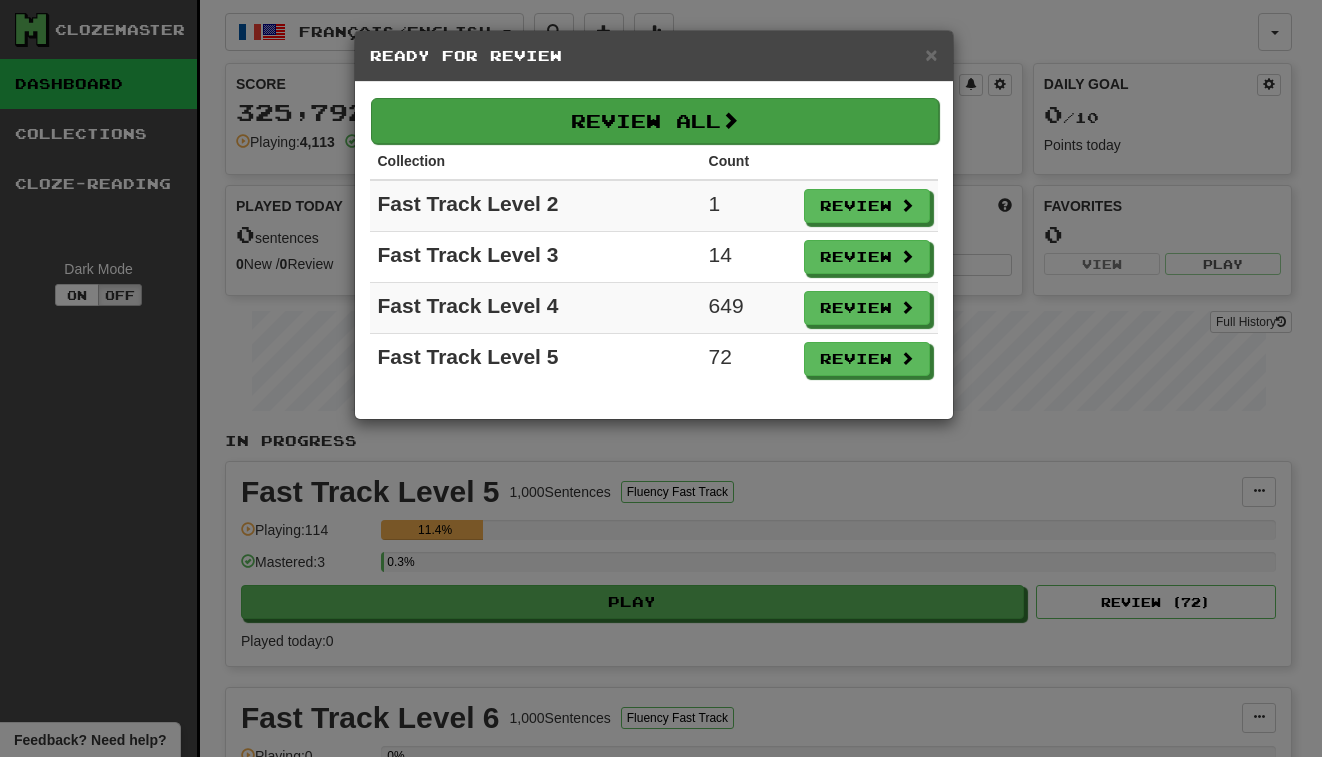 click on "Review All" at bounding box center (655, 121) 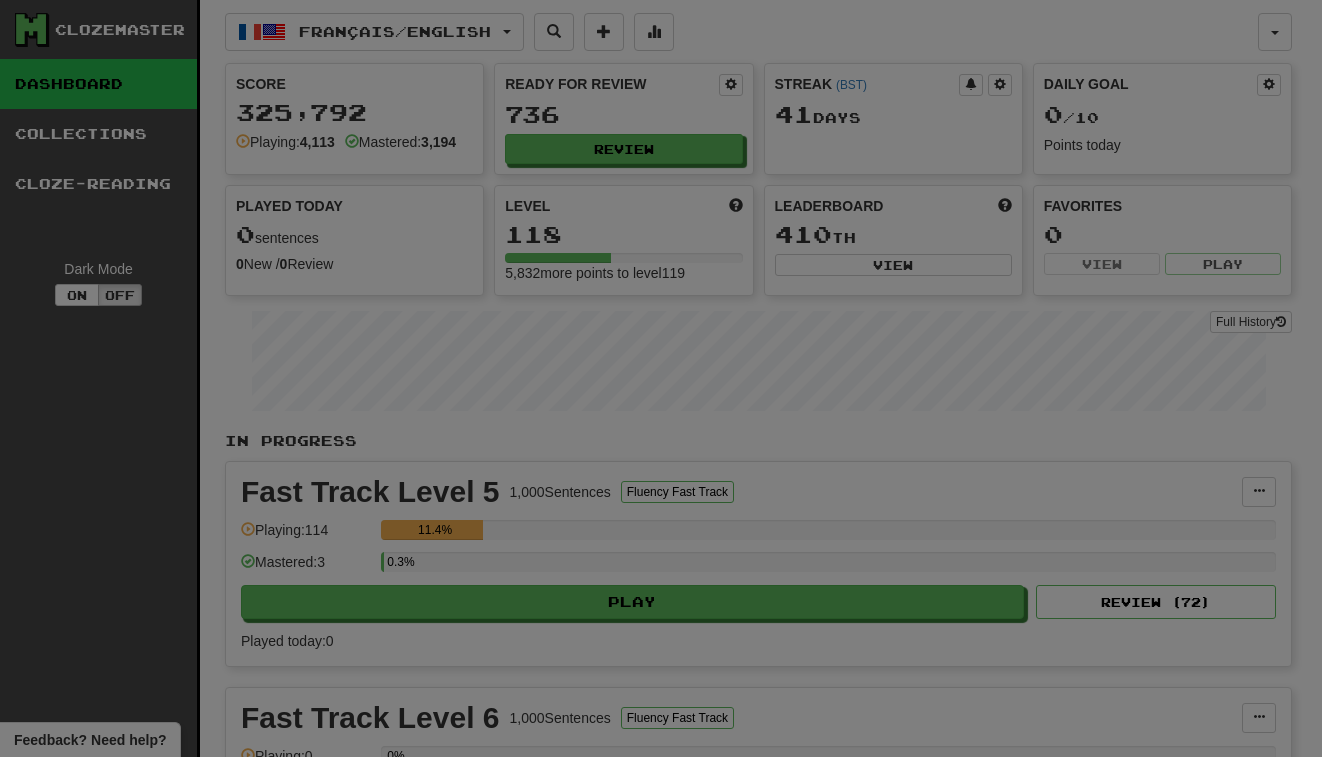 select on "***" 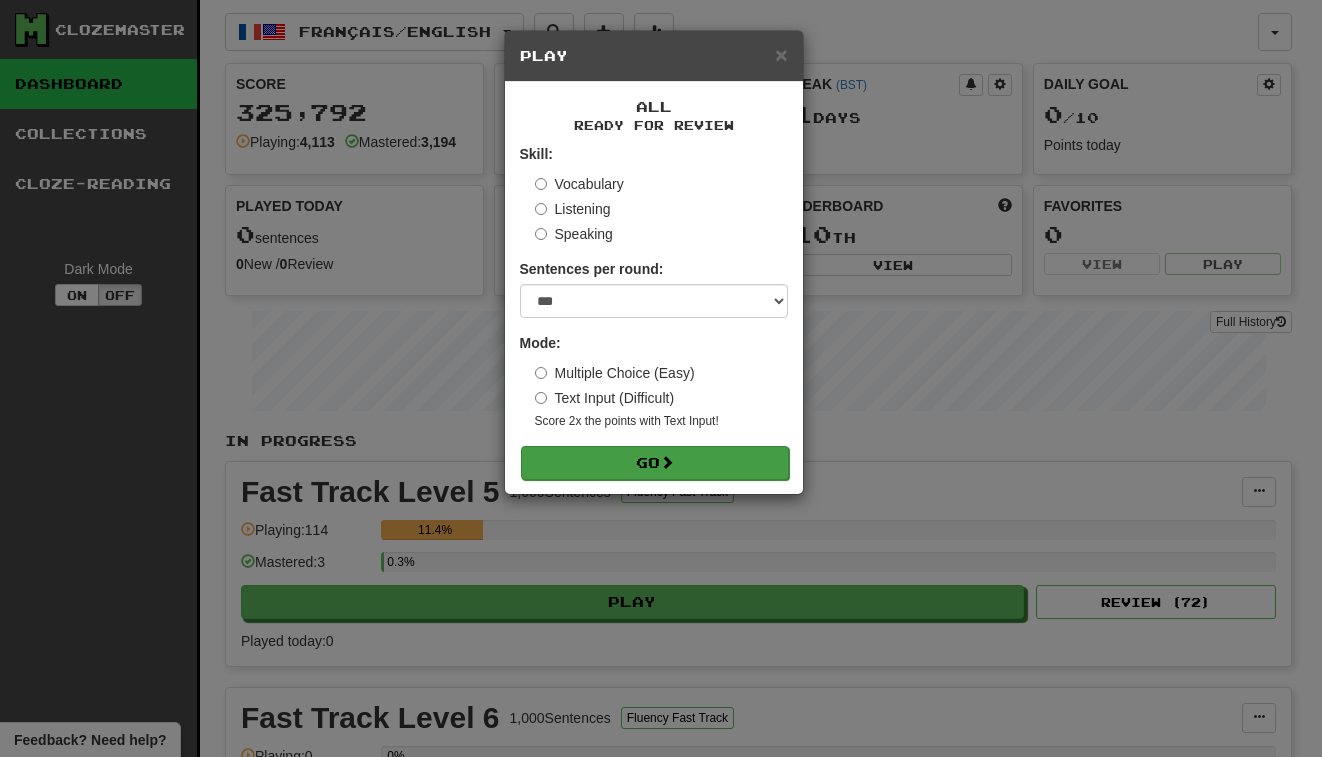 click on "Go" at bounding box center (655, 463) 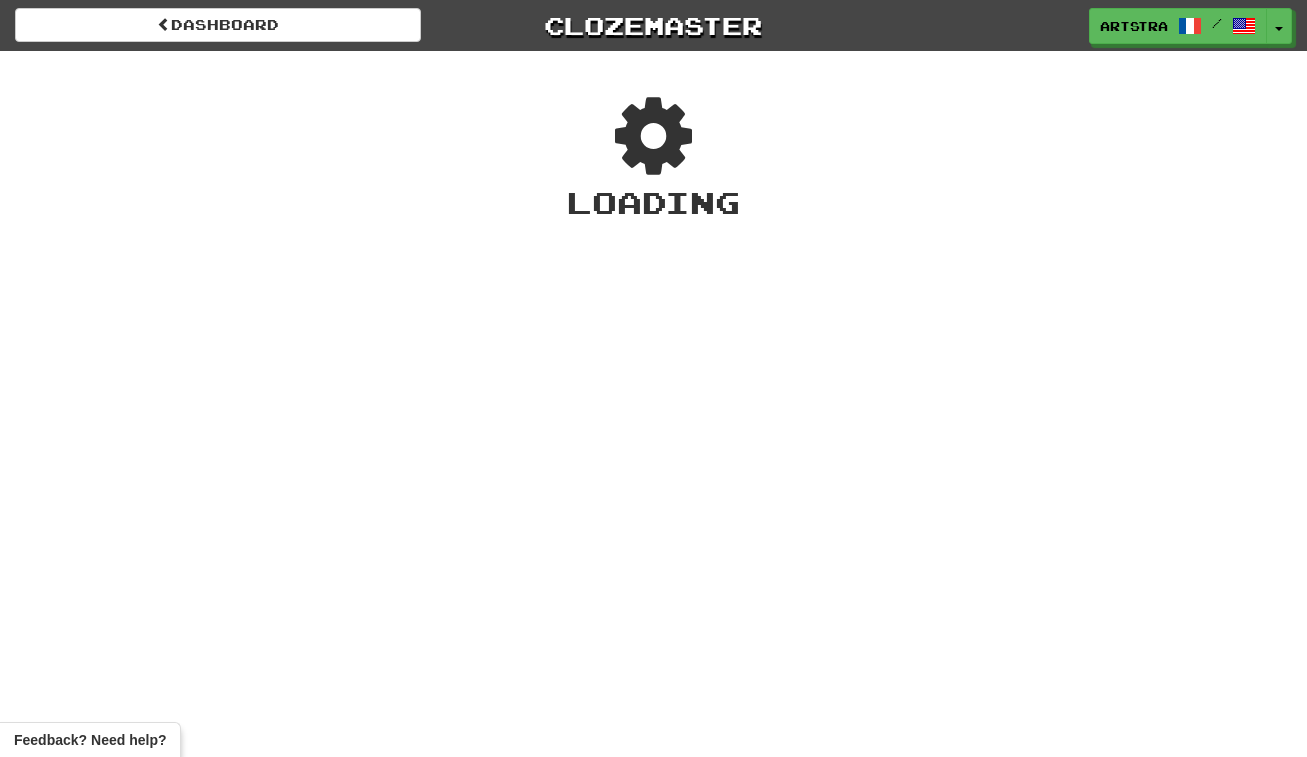 scroll, scrollTop: 0, scrollLeft: 0, axis: both 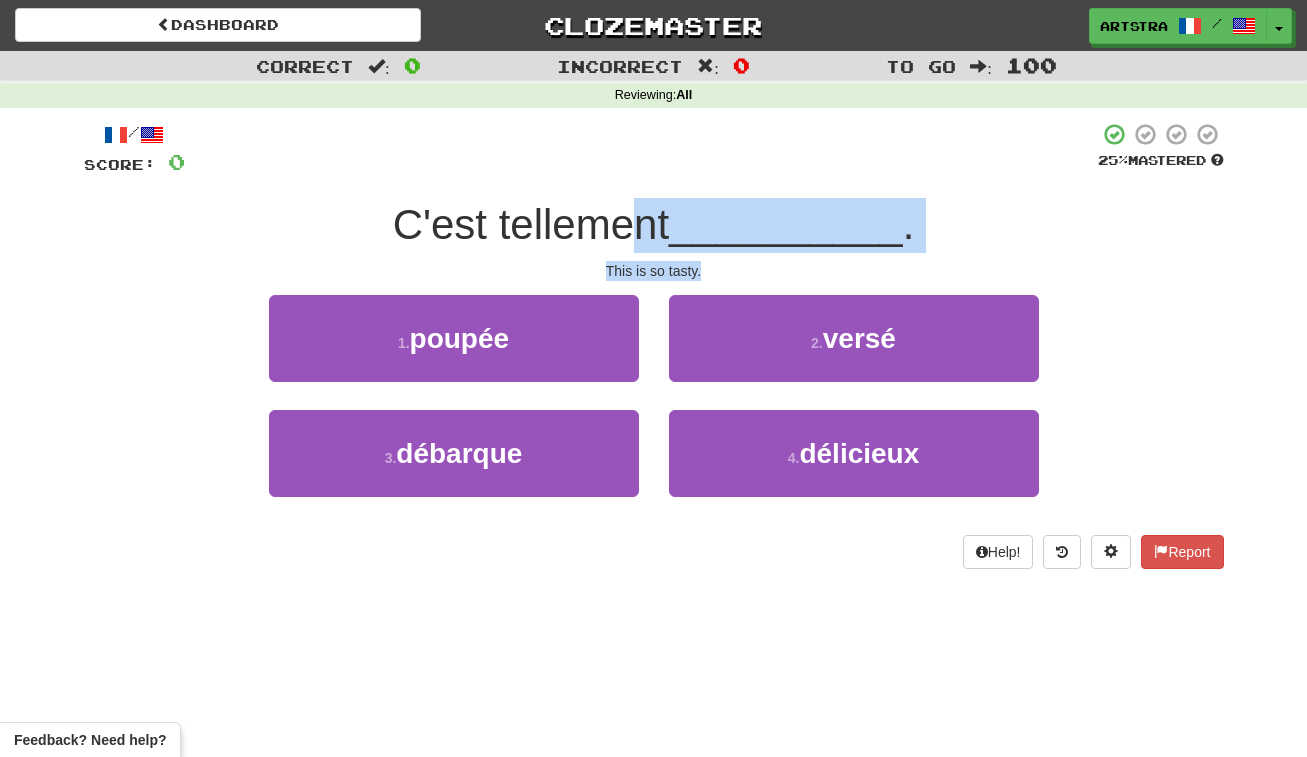 drag, startPoint x: 643, startPoint y: 221, endPoint x: 671, endPoint y: 277, distance: 62.609905 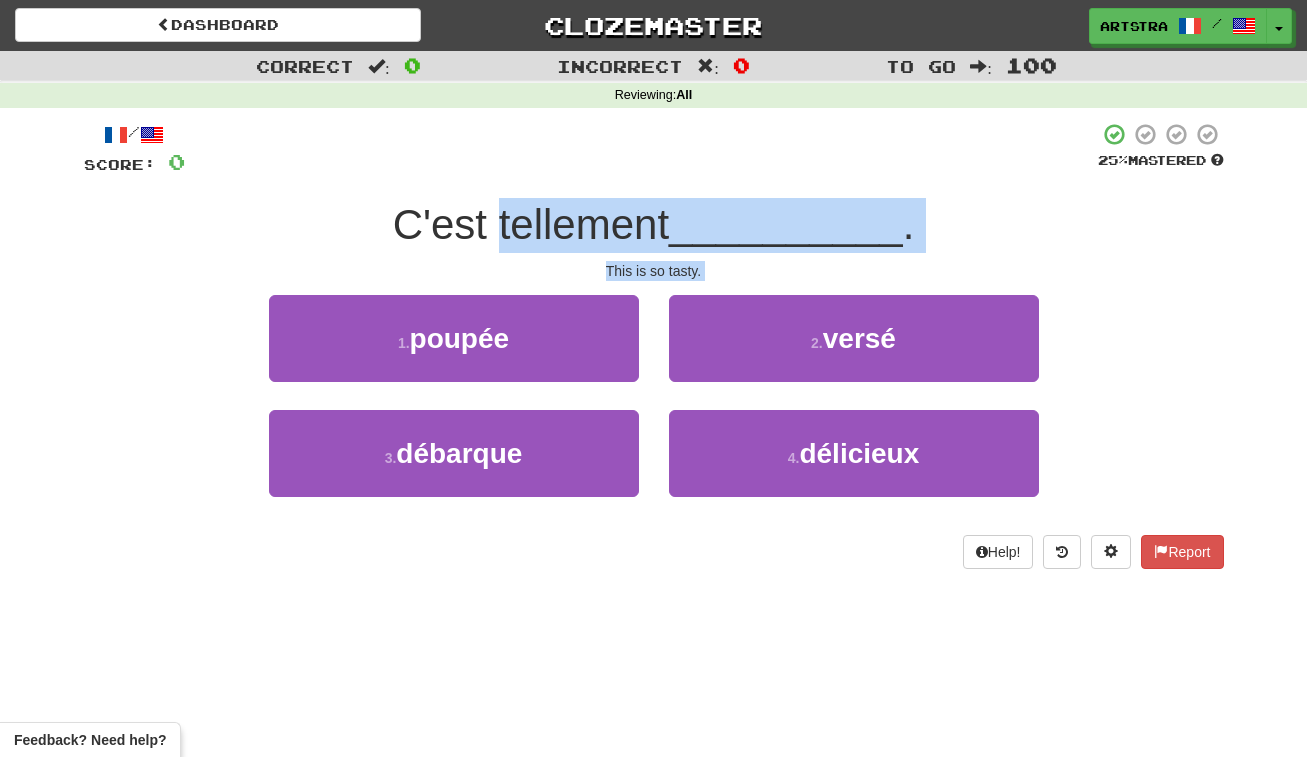 drag, startPoint x: 671, startPoint y: 277, endPoint x: 670, endPoint y: 217, distance: 60.00833 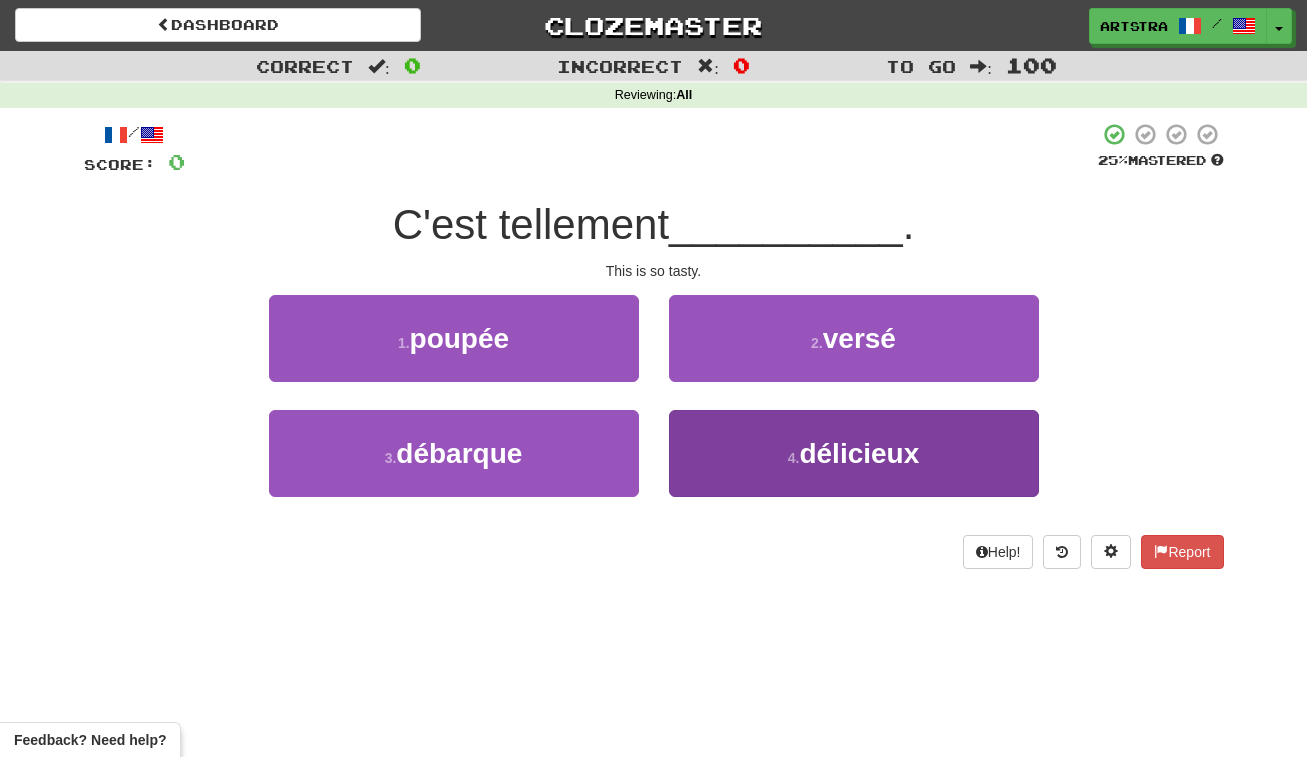 click on "délicieux" at bounding box center (859, 453) 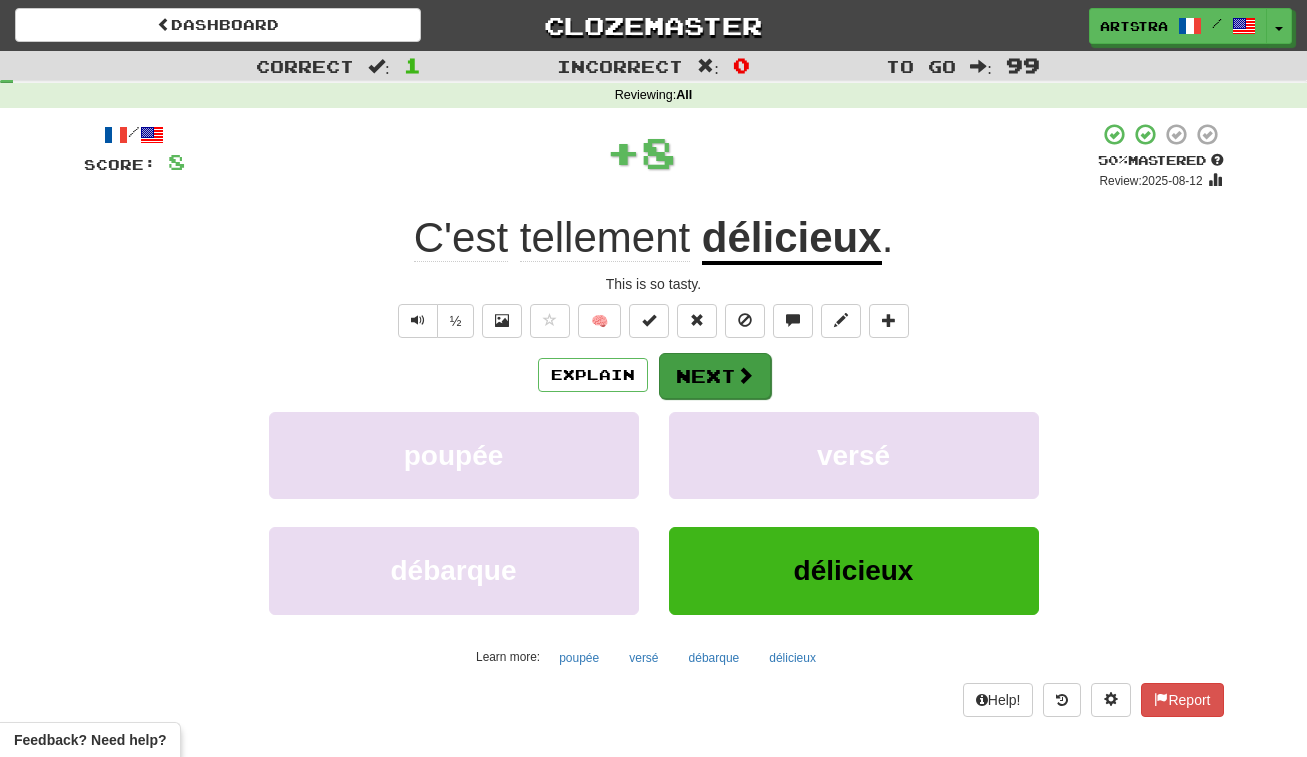 click on "Next" at bounding box center [715, 376] 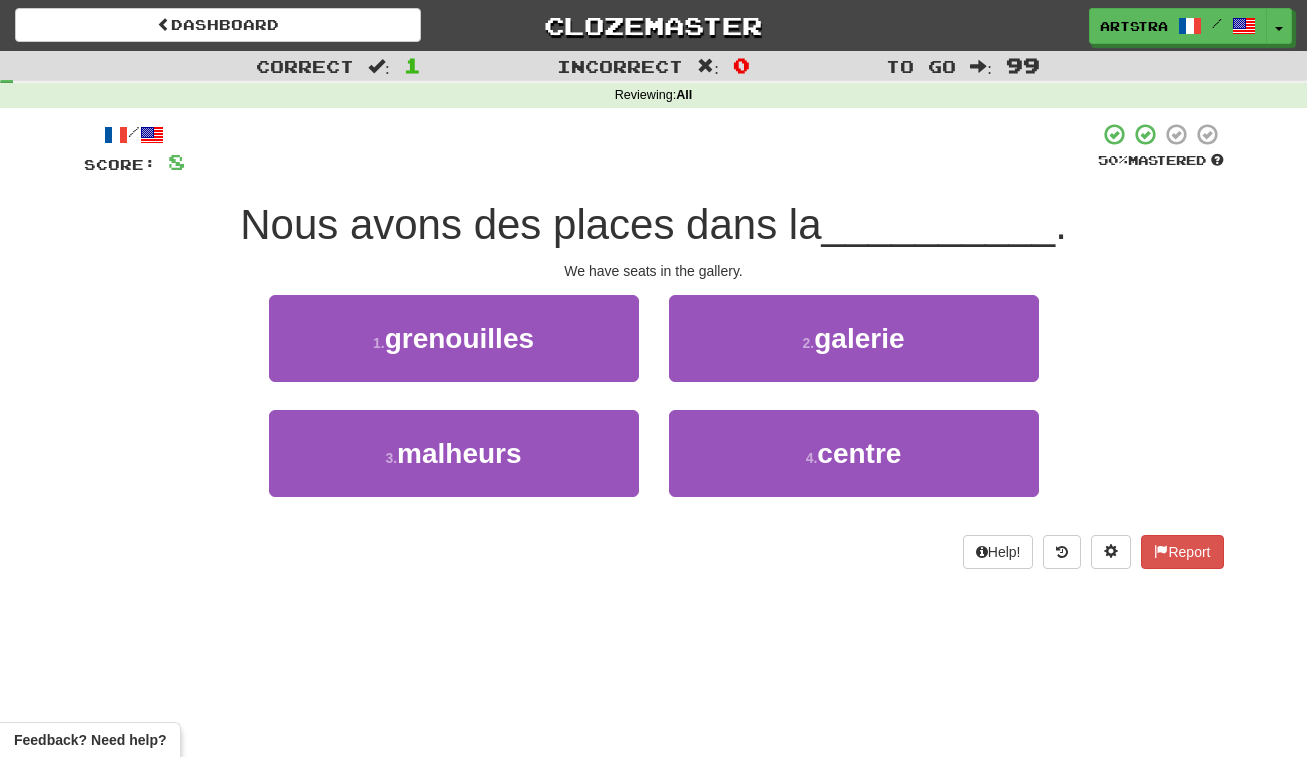 click on "Nous avons des places dans la" at bounding box center [530, 224] 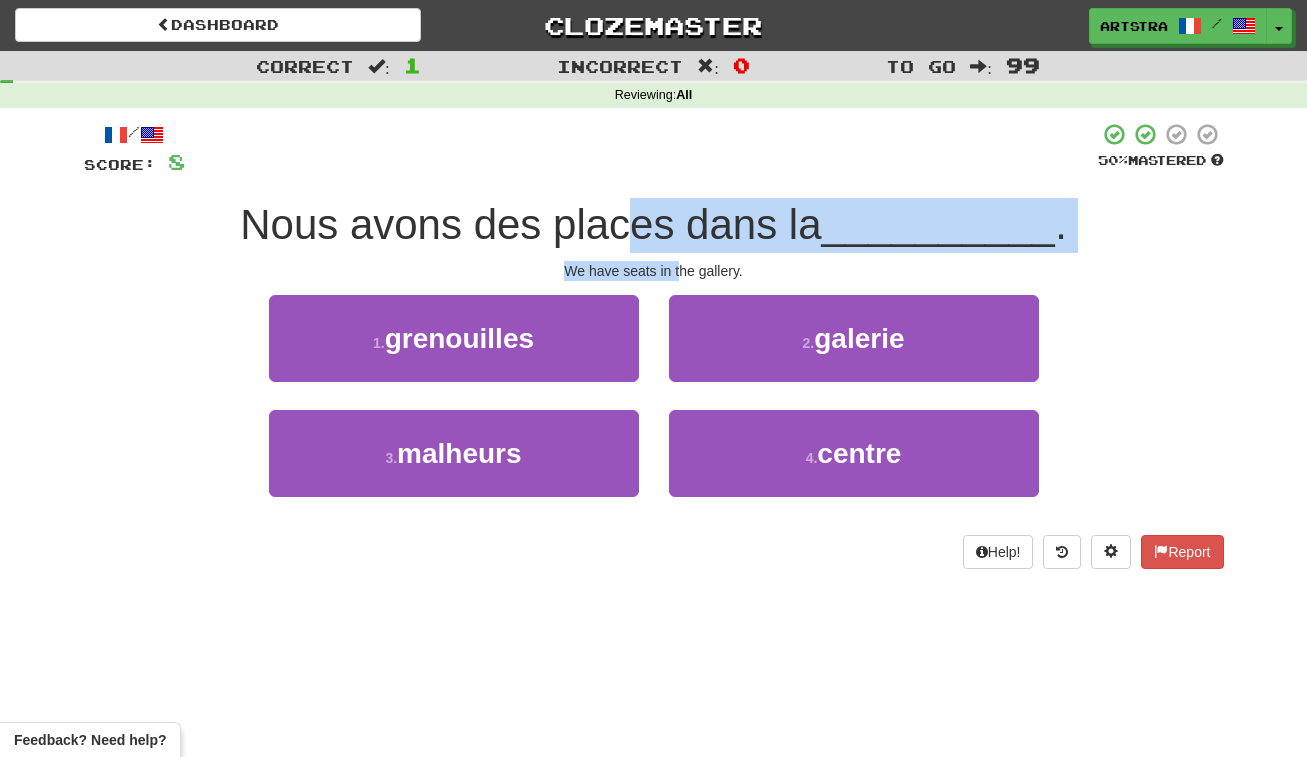 drag, startPoint x: 638, startPoint y: 229, endPoint x: 681, endPoint y: 272, distance: 60.811184 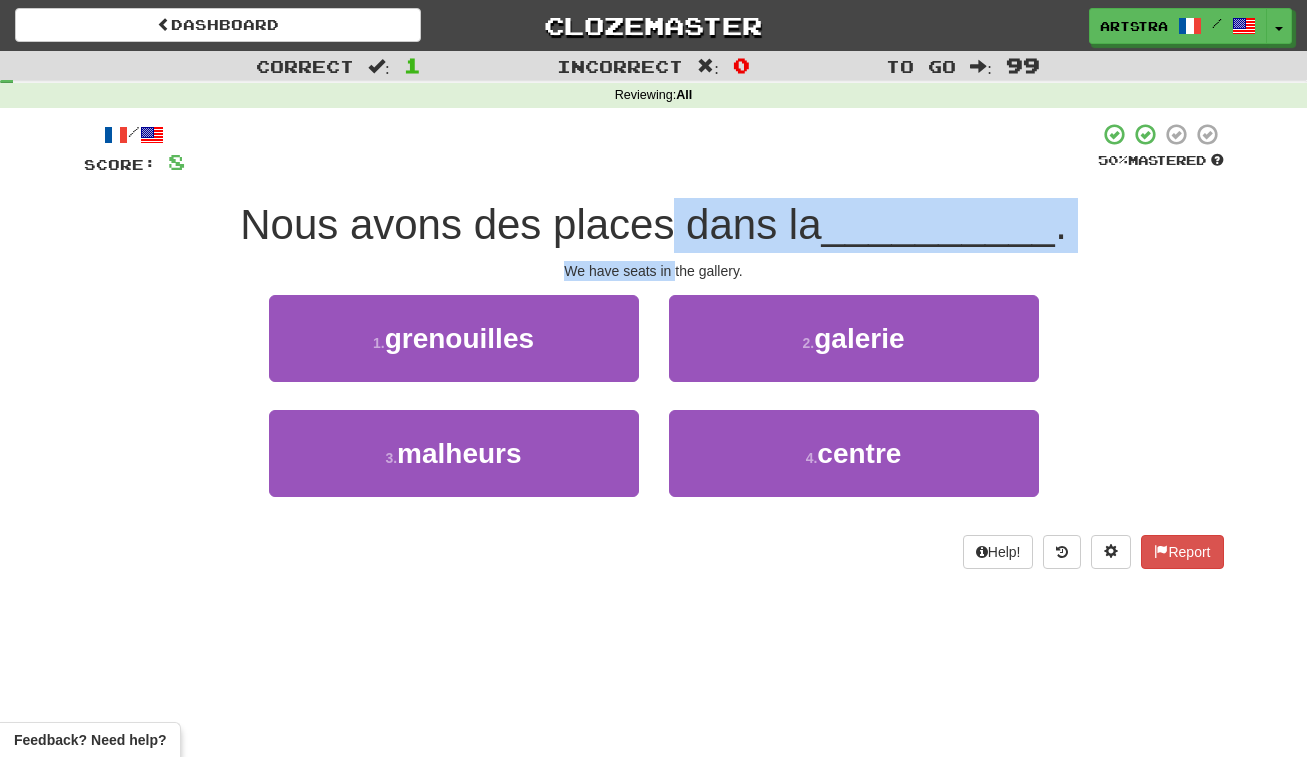 drag, startPoint x: 681, startPoint y: 272, endPoint x: 683, endPoint y: 214, distance: 58.034473 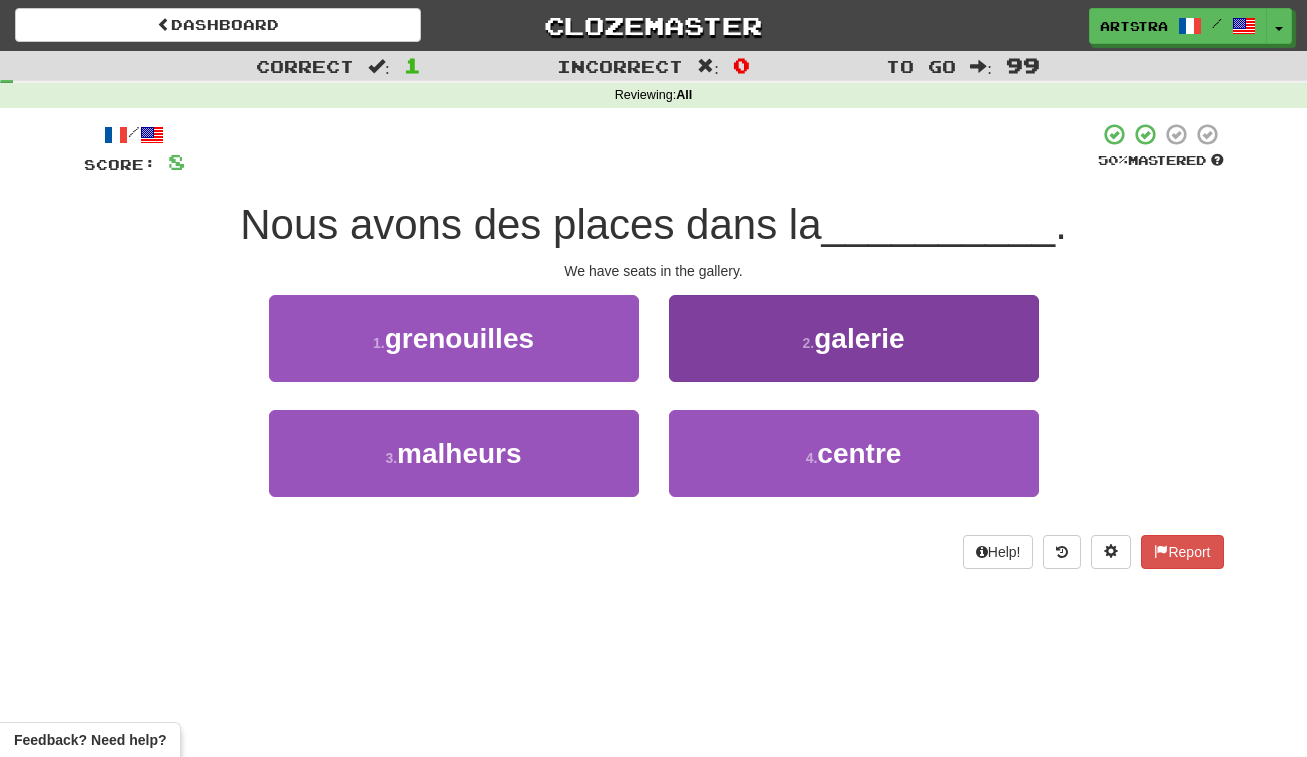 click on "2 .  galerie" at bounding box center (854, 338) 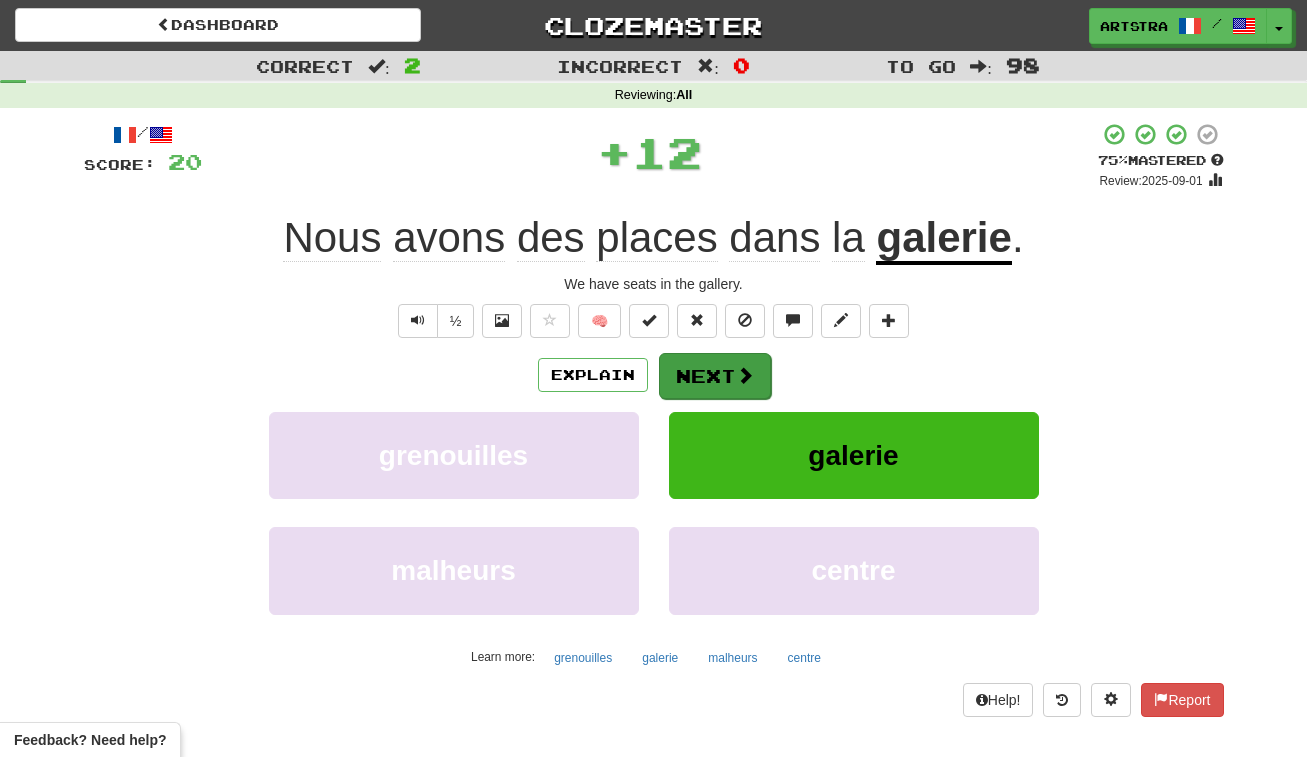 click on "Next" at bounding box center (715, 376) 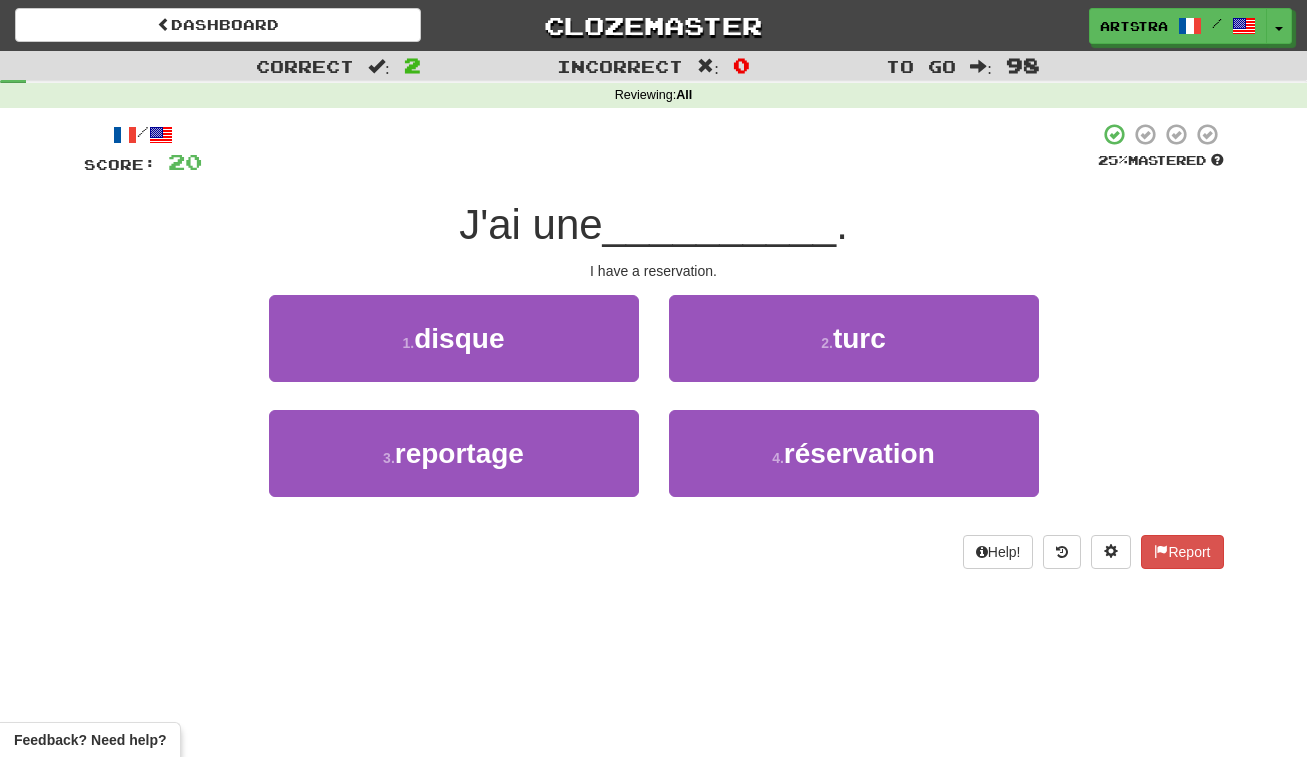 click on "__________" at bounding box center [720, 224] 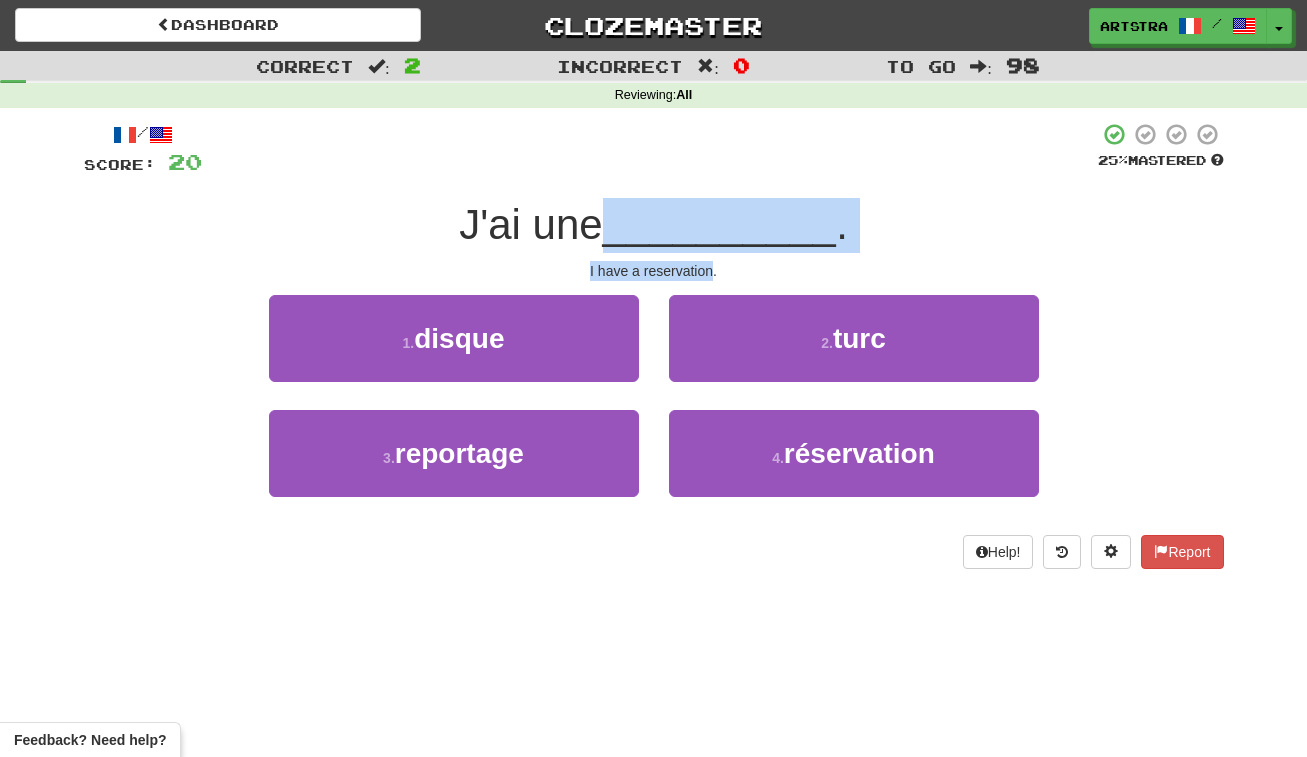 drag, startPoint x: 668, startPoint y: 225, endPoint x: 683, endPoint y: 261, distance: 39 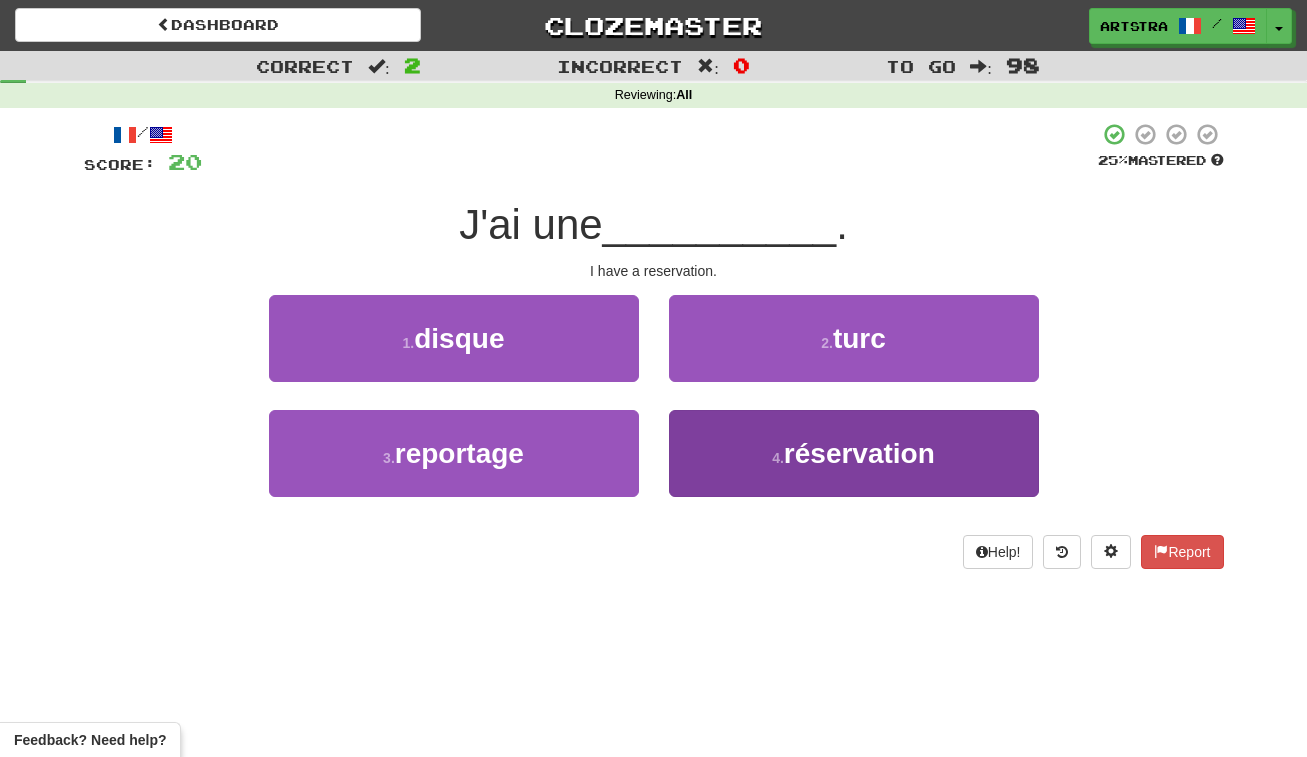click on "4 .  réservation" at bounding box center [854, 453] 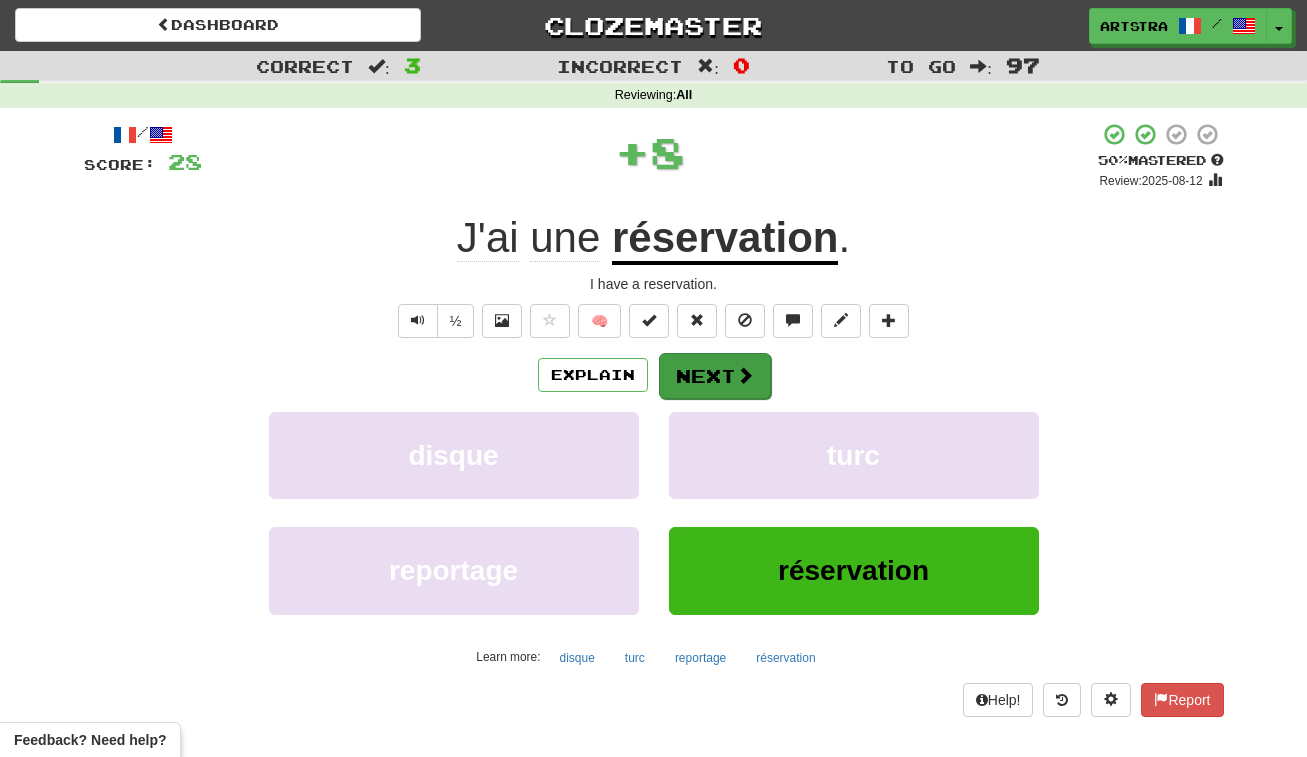click on "Next" at bounding box center [715, 376] 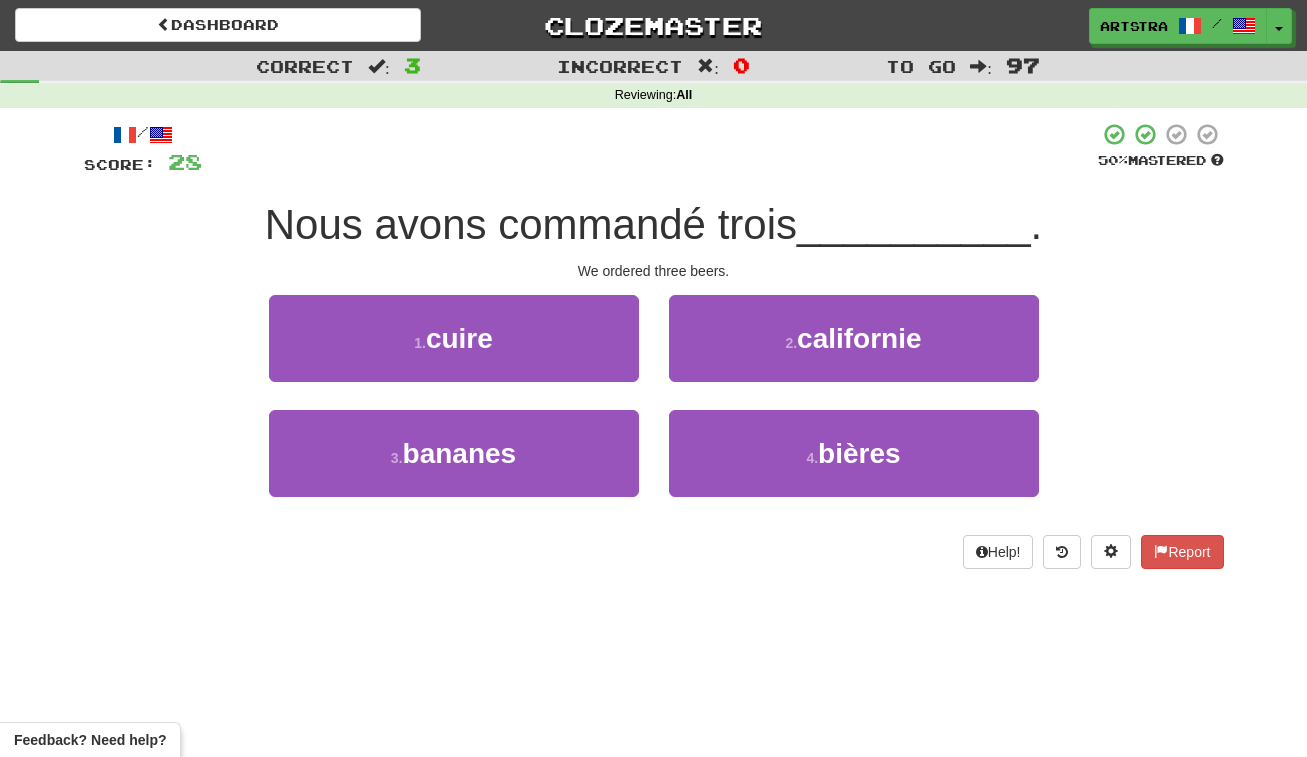 click on "Nous avons commandé trois" at bounding box center [531, 224] 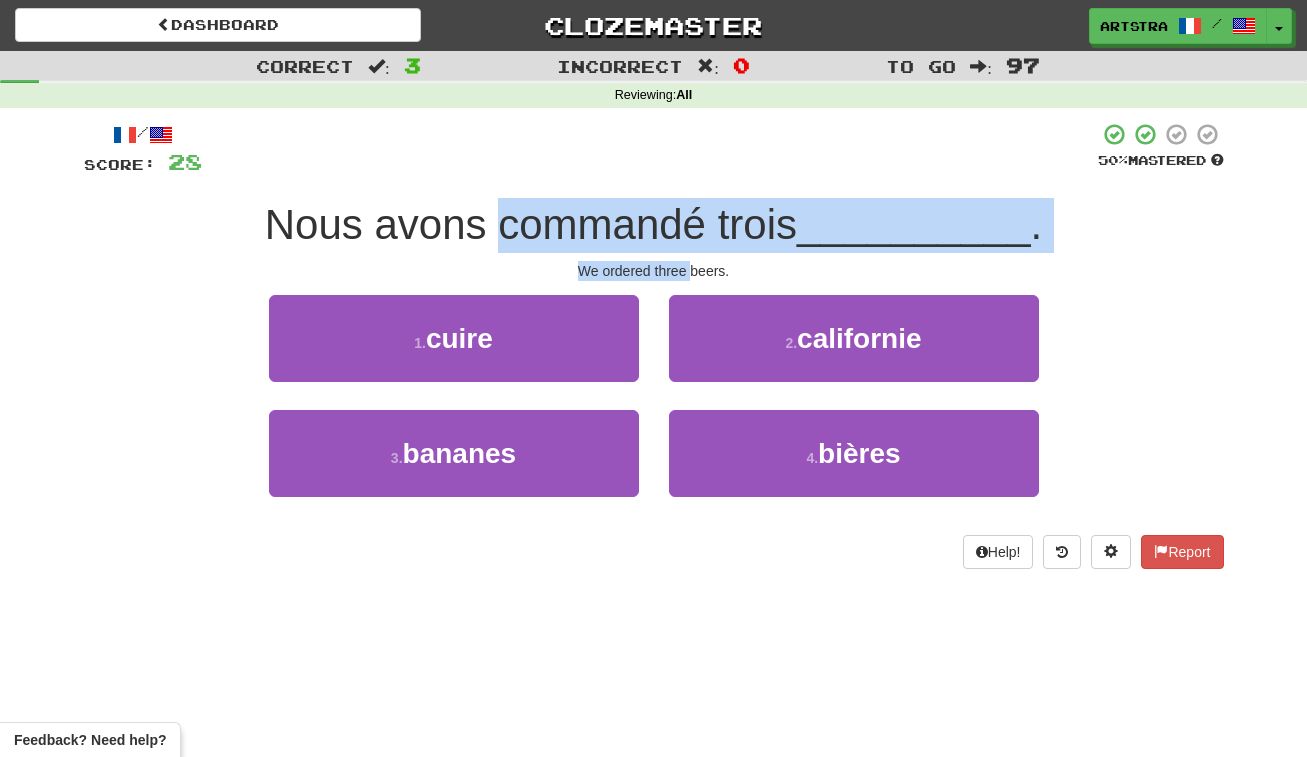 drag, startPoint x: 673, startPoint y: 199, endPoint x: 686, endPoint y: 262, distance: 64.327286 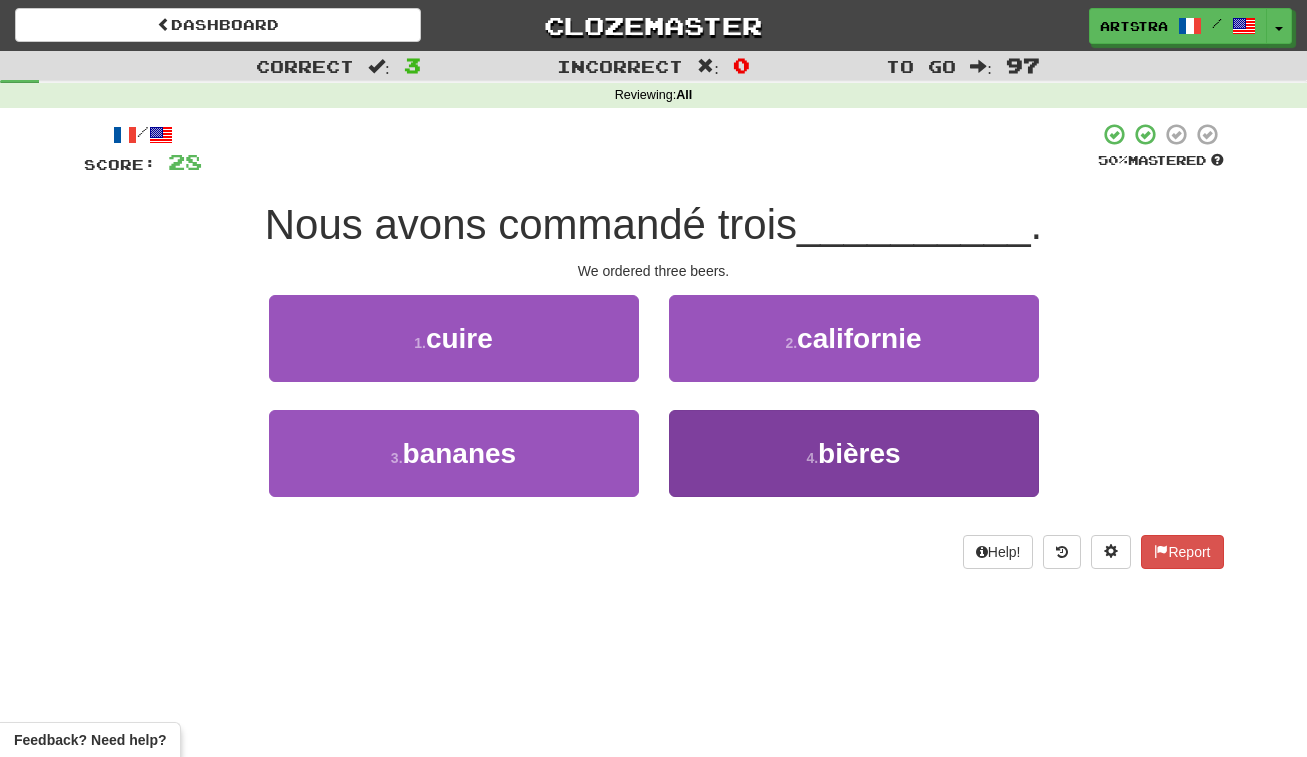 click on "4 .  bières" at bounding box center (854, 453) 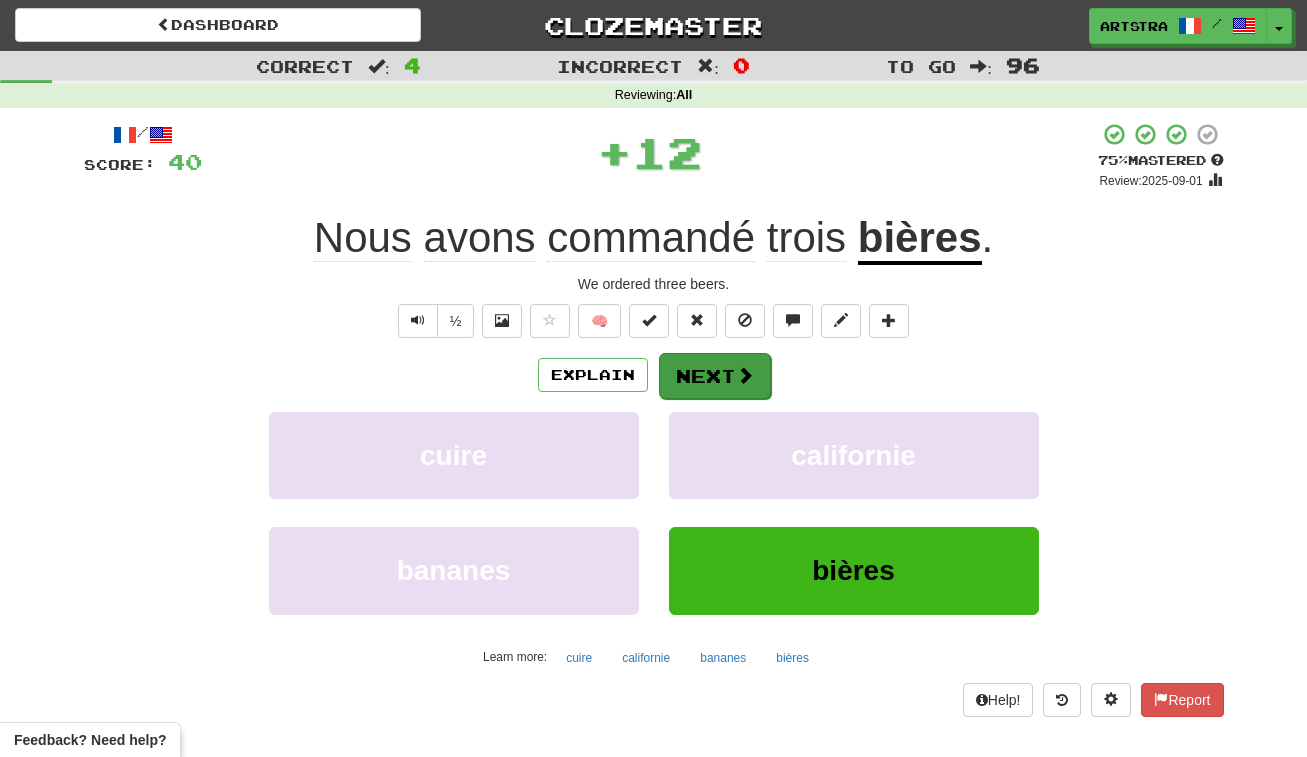 click on "Next" at bounding box center [715, 376] 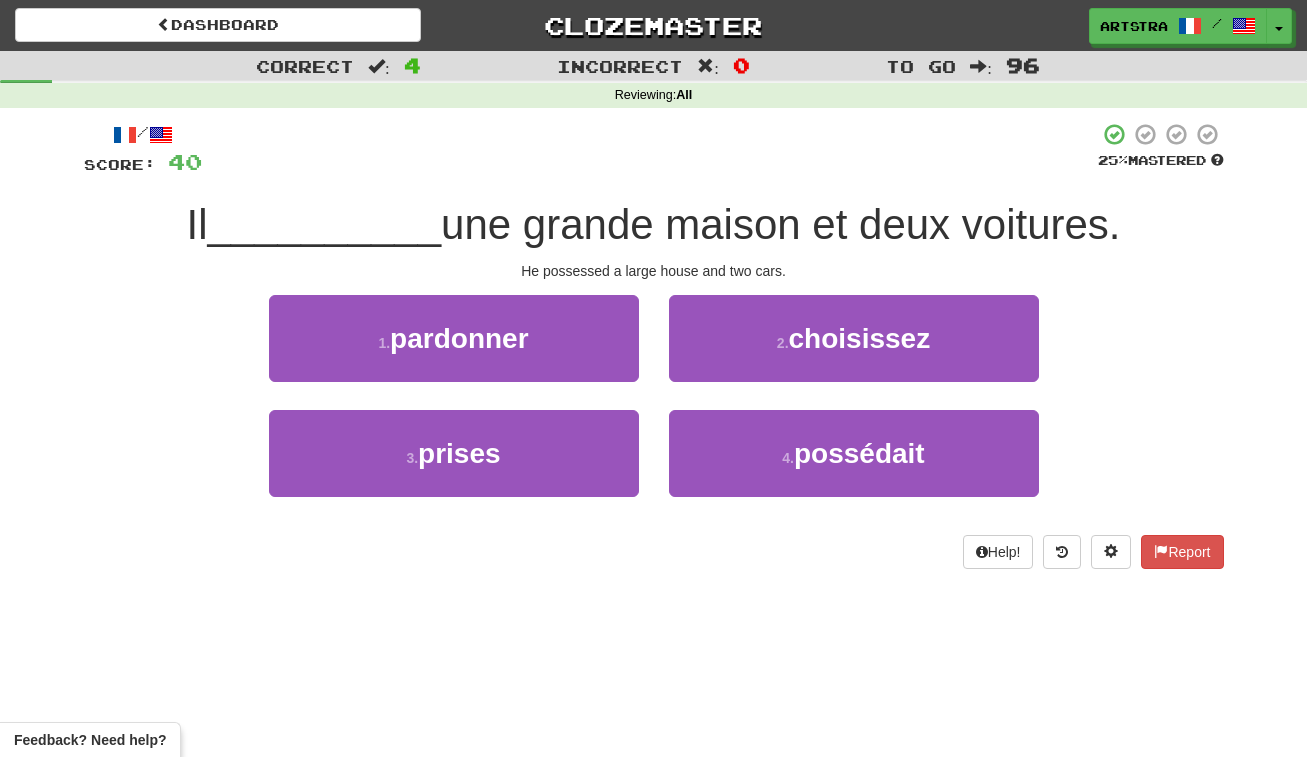 click on "une grande maison et deux voitures." at bounding box center [780, 224] 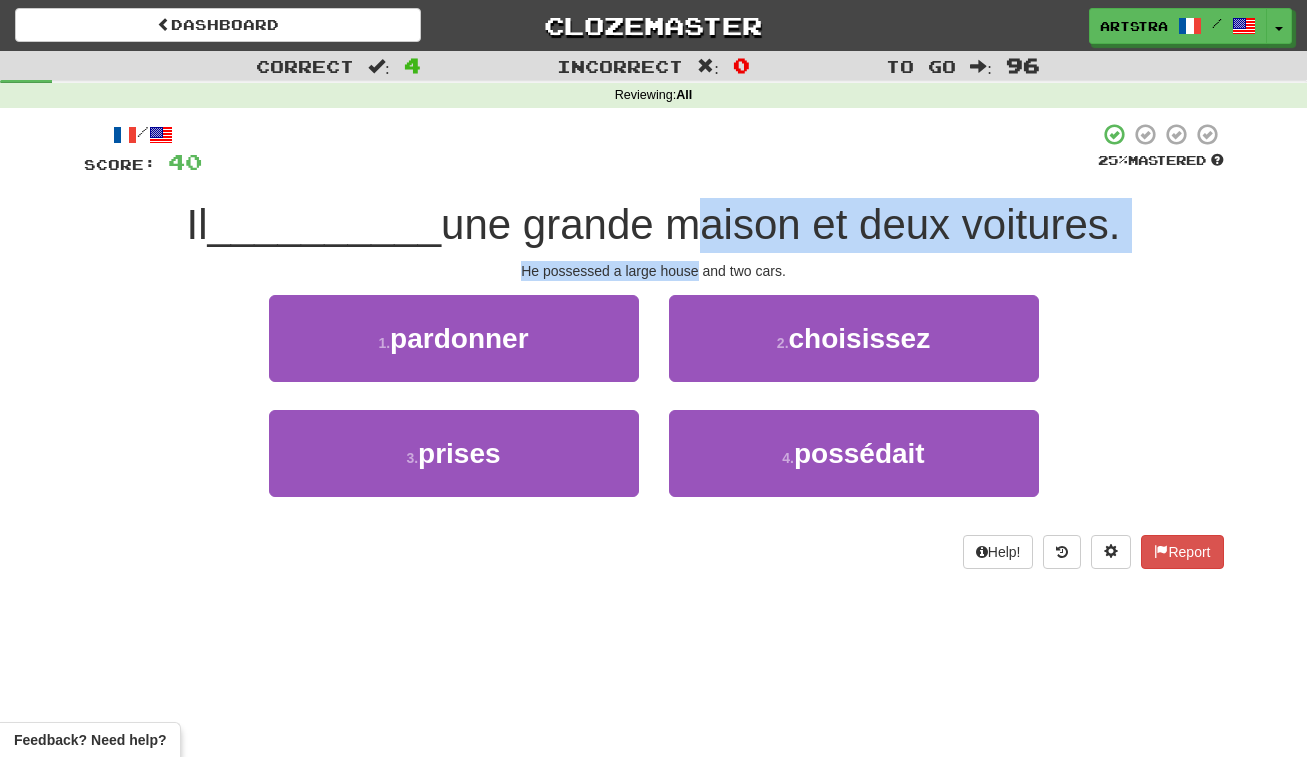 drag, startPoint x: 658, startPoint y: 227, endPoint x: 661, endPoint y: 268, distance: 41.109608 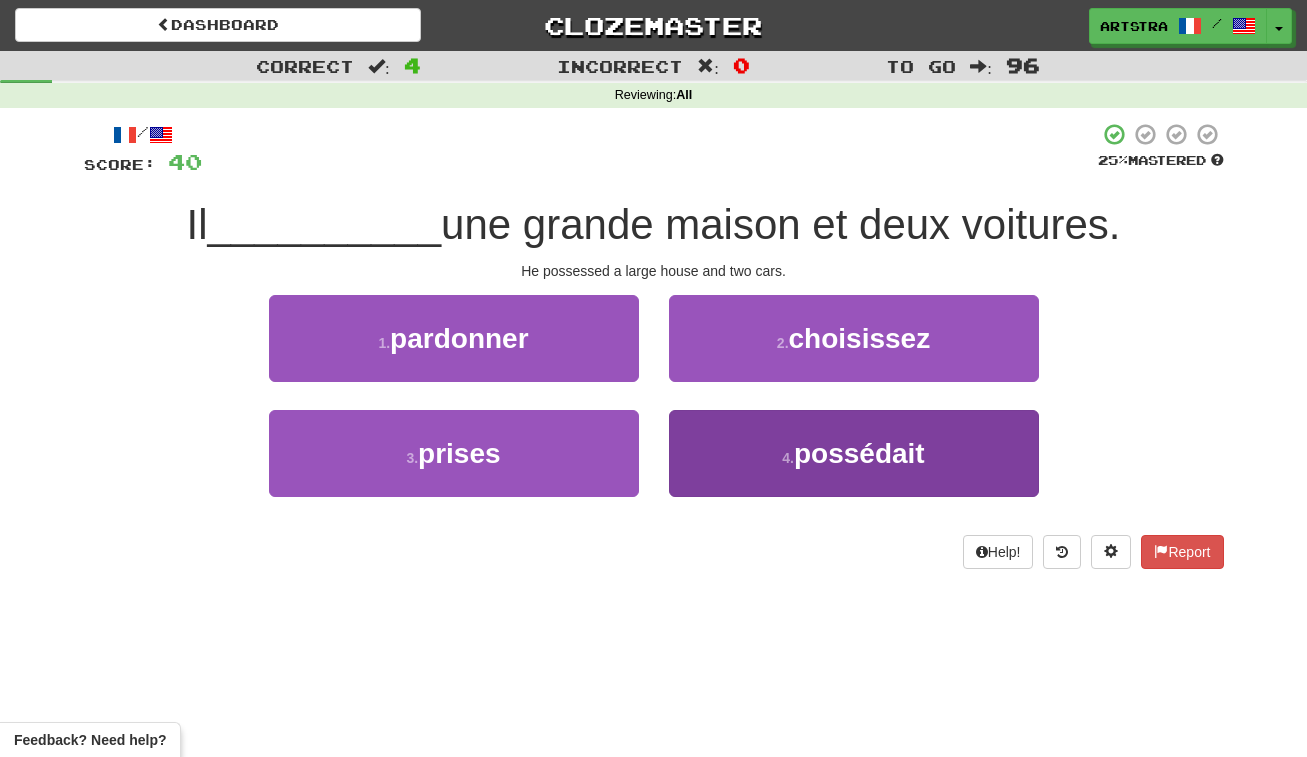 click on "possédait" at bounding box center (859, 453) 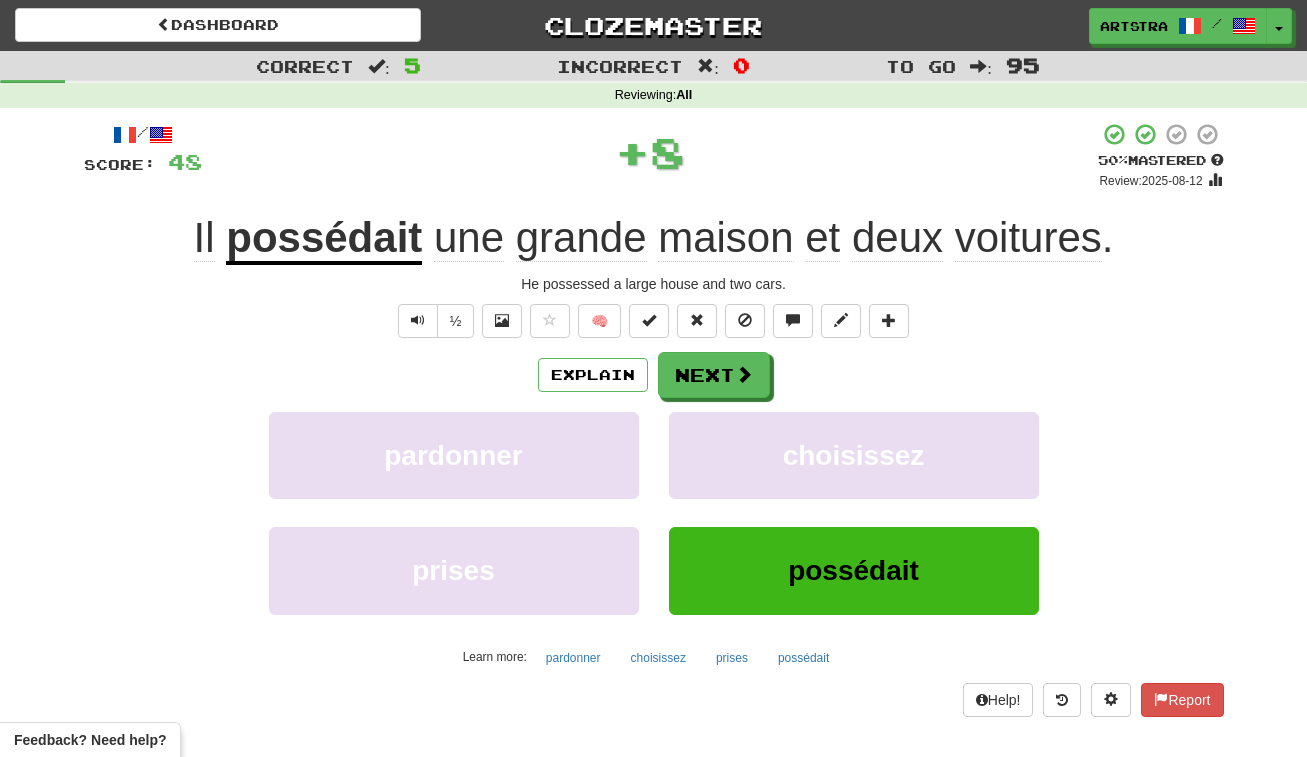 click on "voitures" at bounding box center (1028, 238) 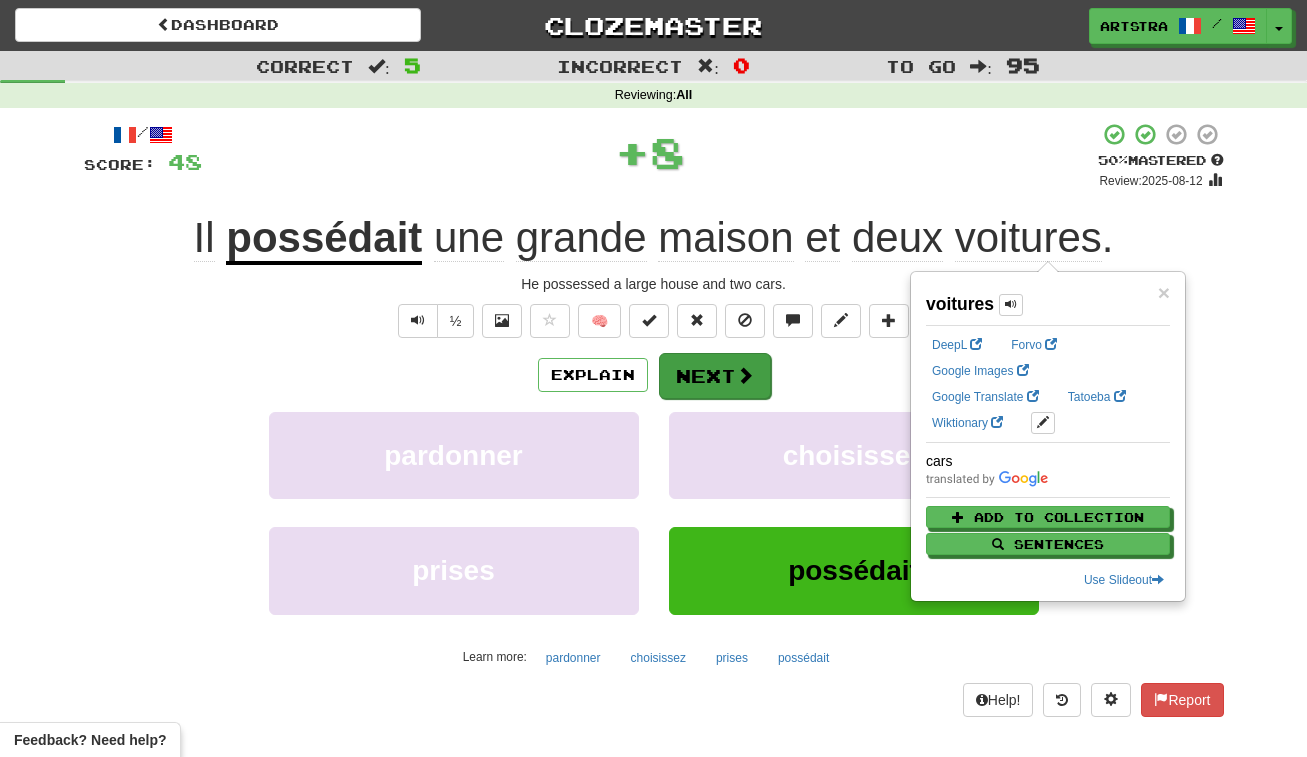 click on "Next" at bounding box center [715, 376] 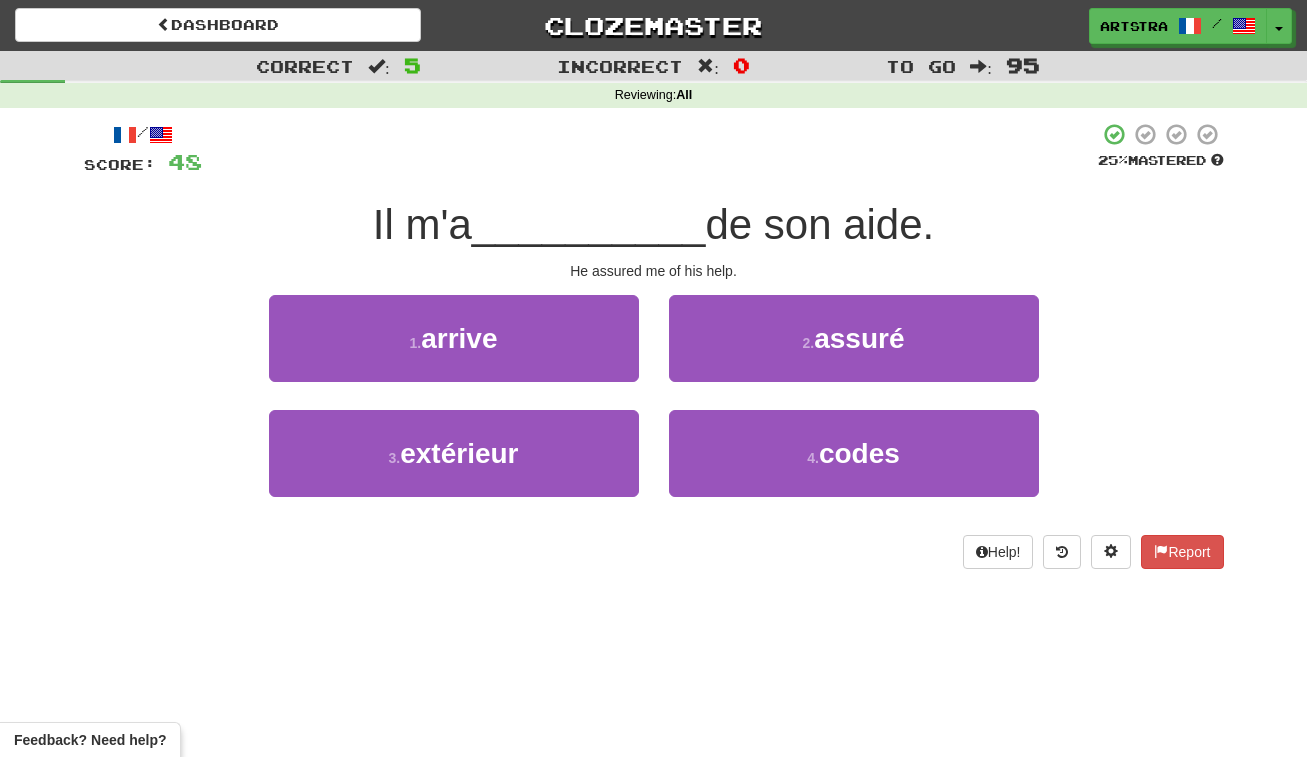 click on "__________" at bounding box center [589, 224] 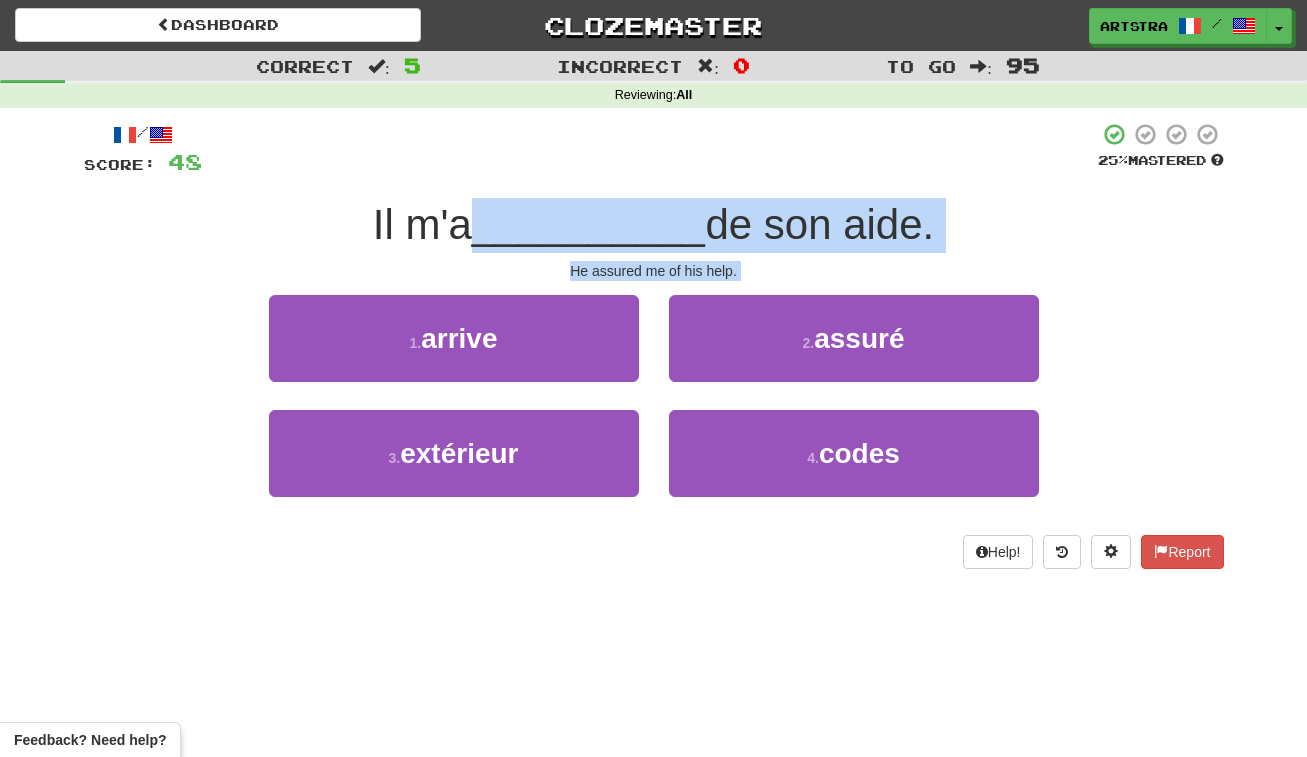 drag, startPoint x: 651, startPoint y: 215, endPoint x: 670, endPoint y: 276, distance: 63.89053 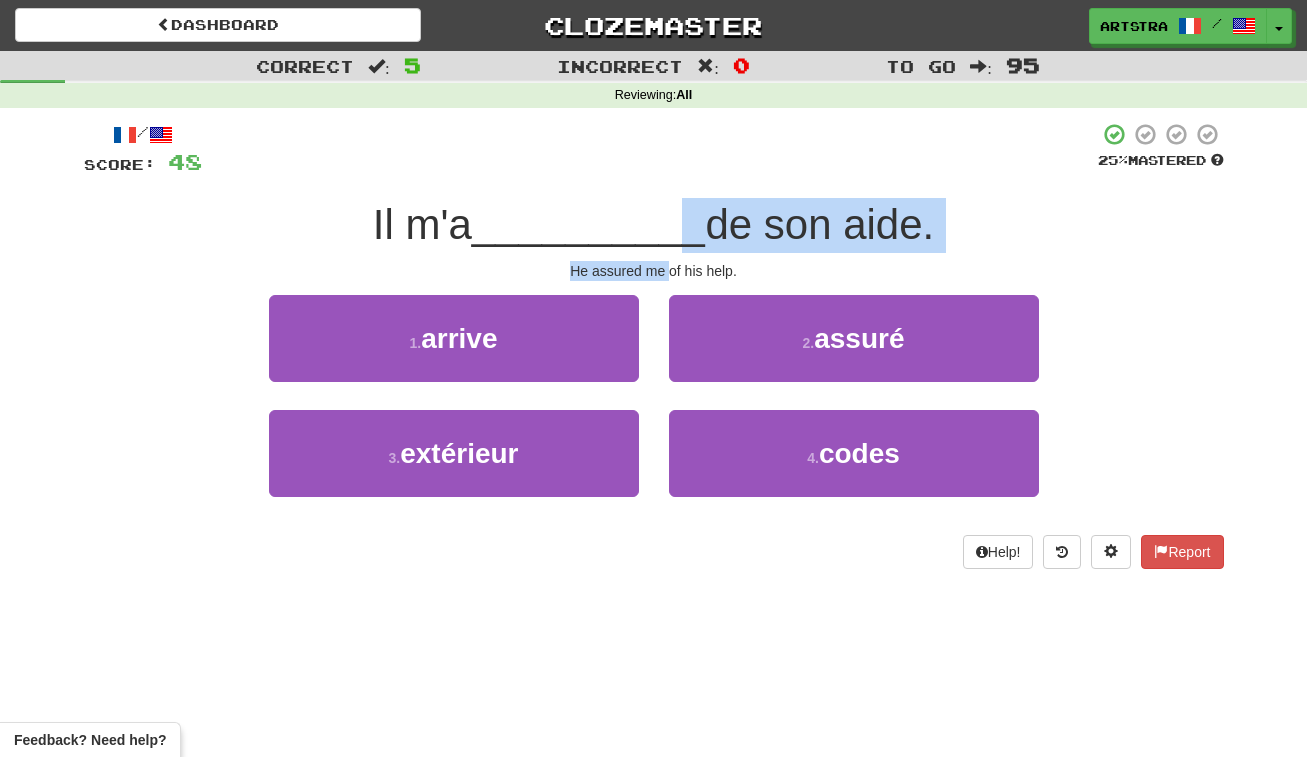 drag, startPoint x: 671, startPoint y: 269, endPoint x: 672, endPoint y: 228, distance: 41.01219 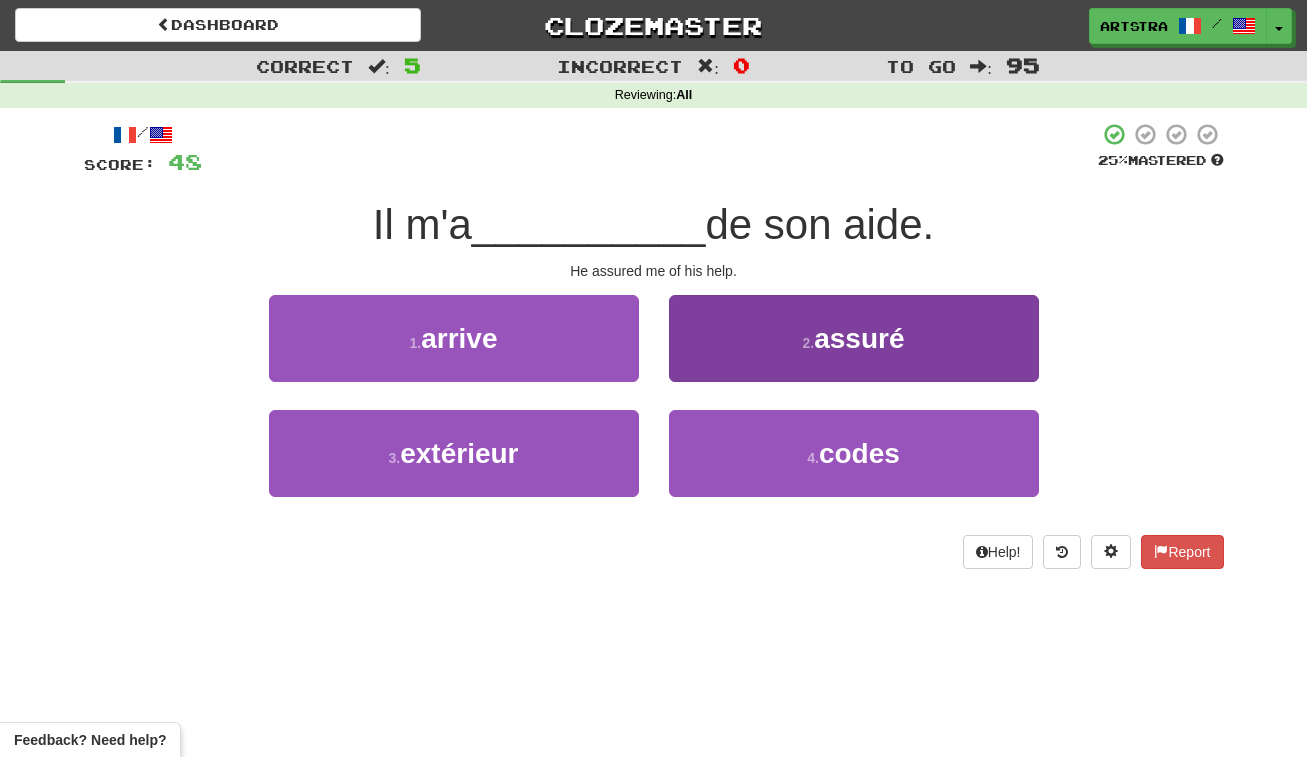 click on "2 .  assuré" at bounding box center [854, 338] 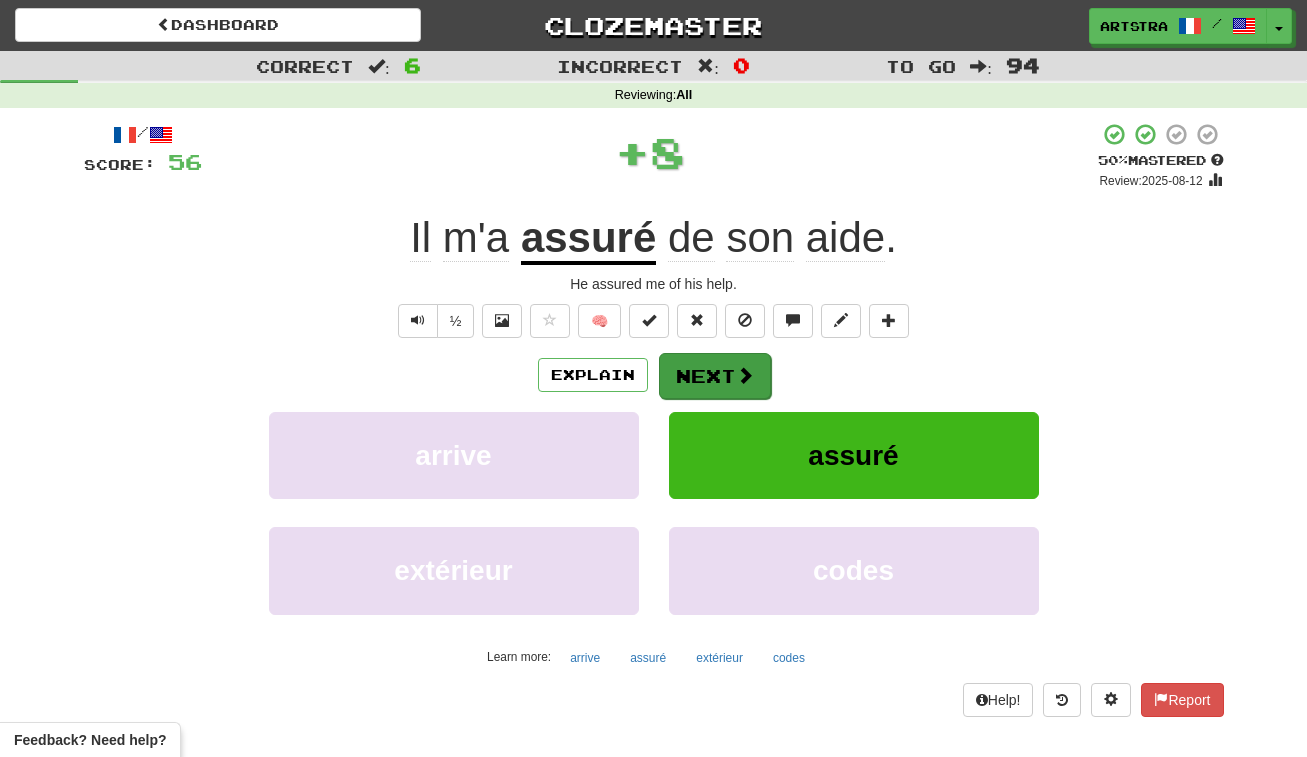 click on "Next" at bounding box center [715, 376] 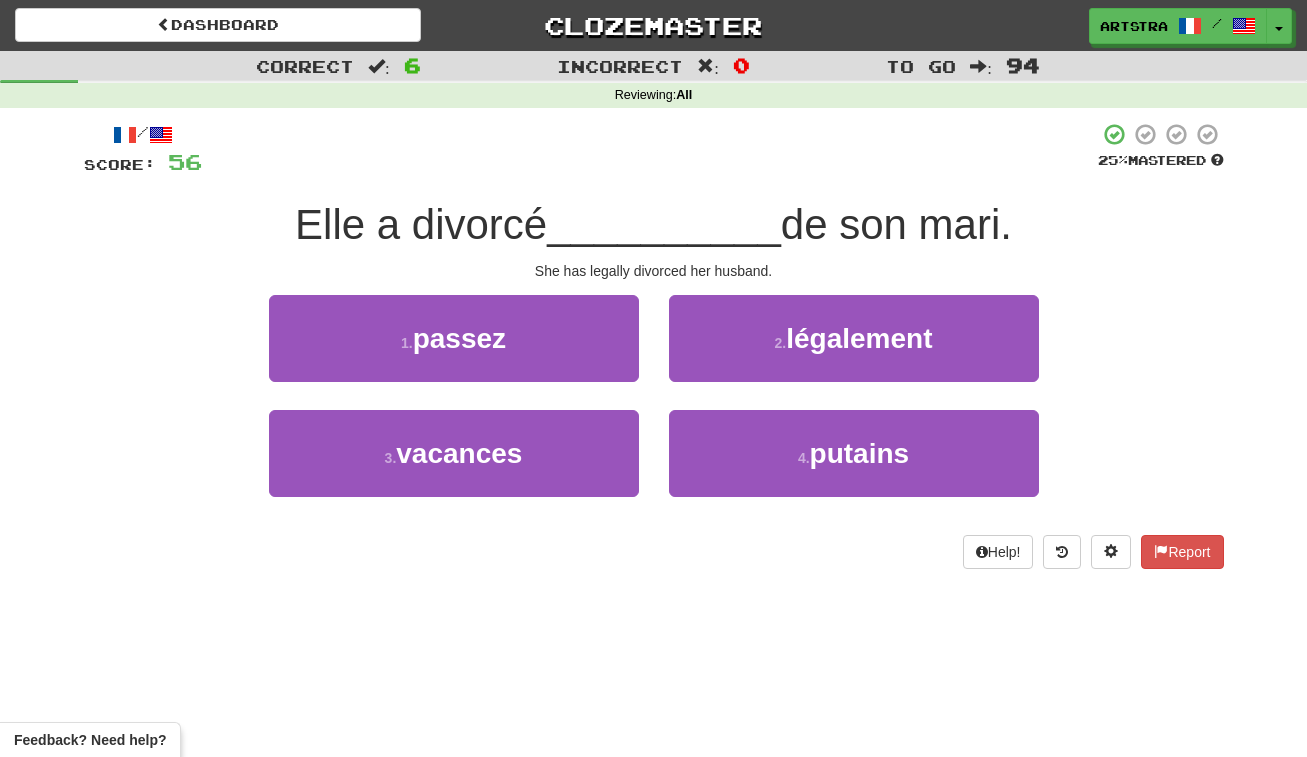 click on "__________" at bounding box center [664, 224] 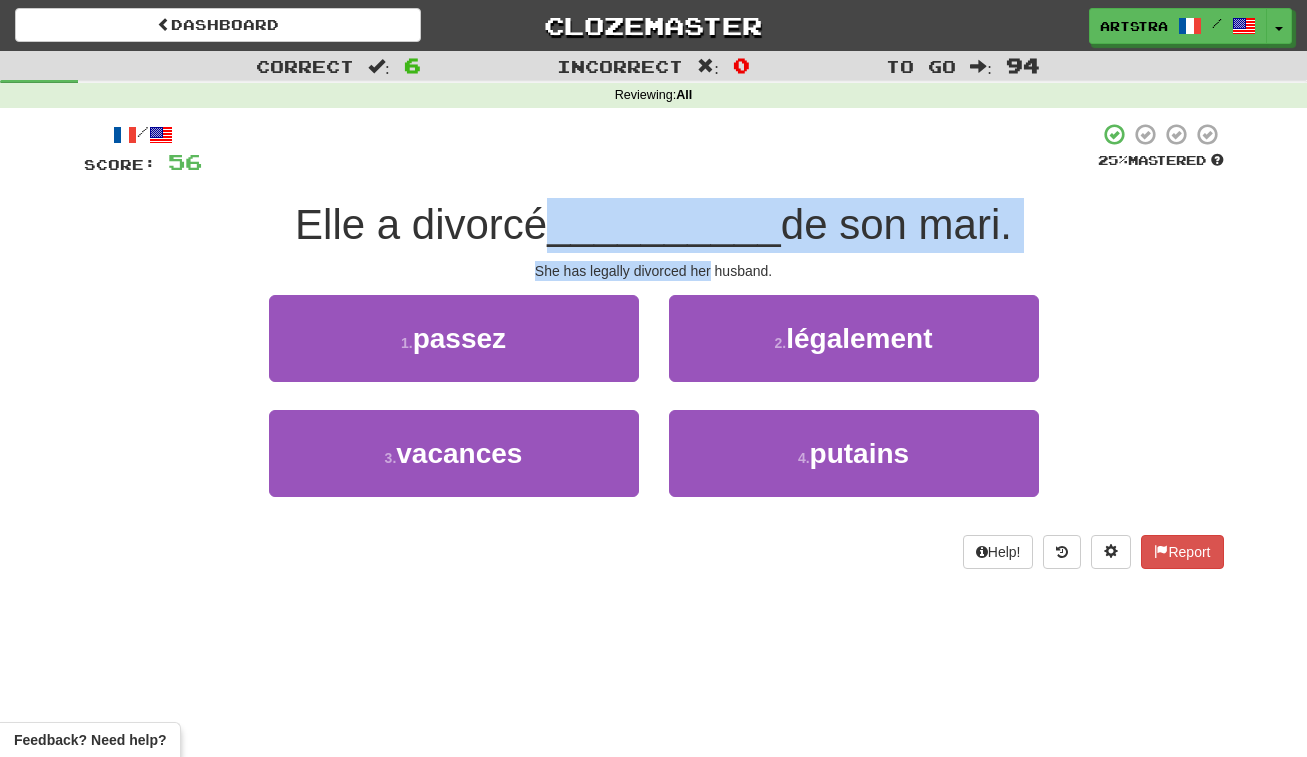 drag, startPoint x: 675, startPoint y: 237, endPoint x: 703, endPoint y: 261, distance: 36.878178 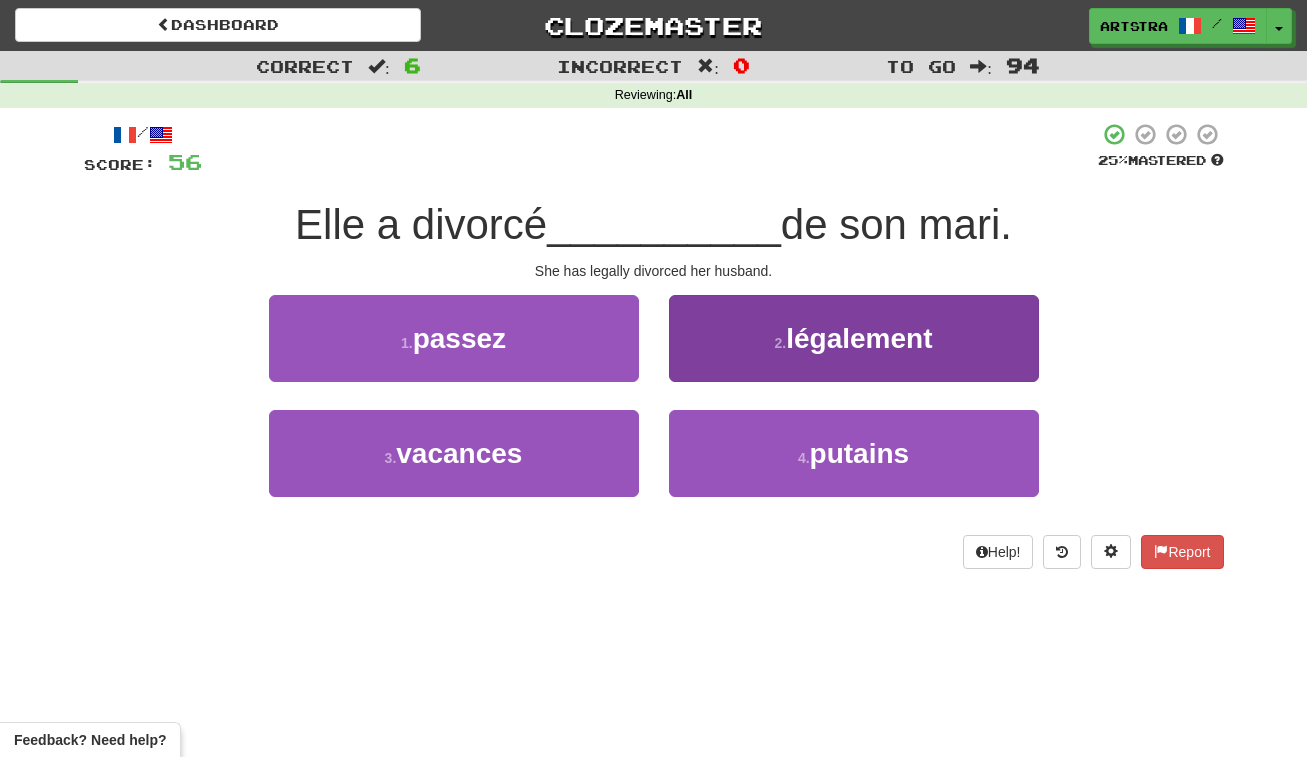 click on "2 .  légalement" at bounding box center (854, 338) 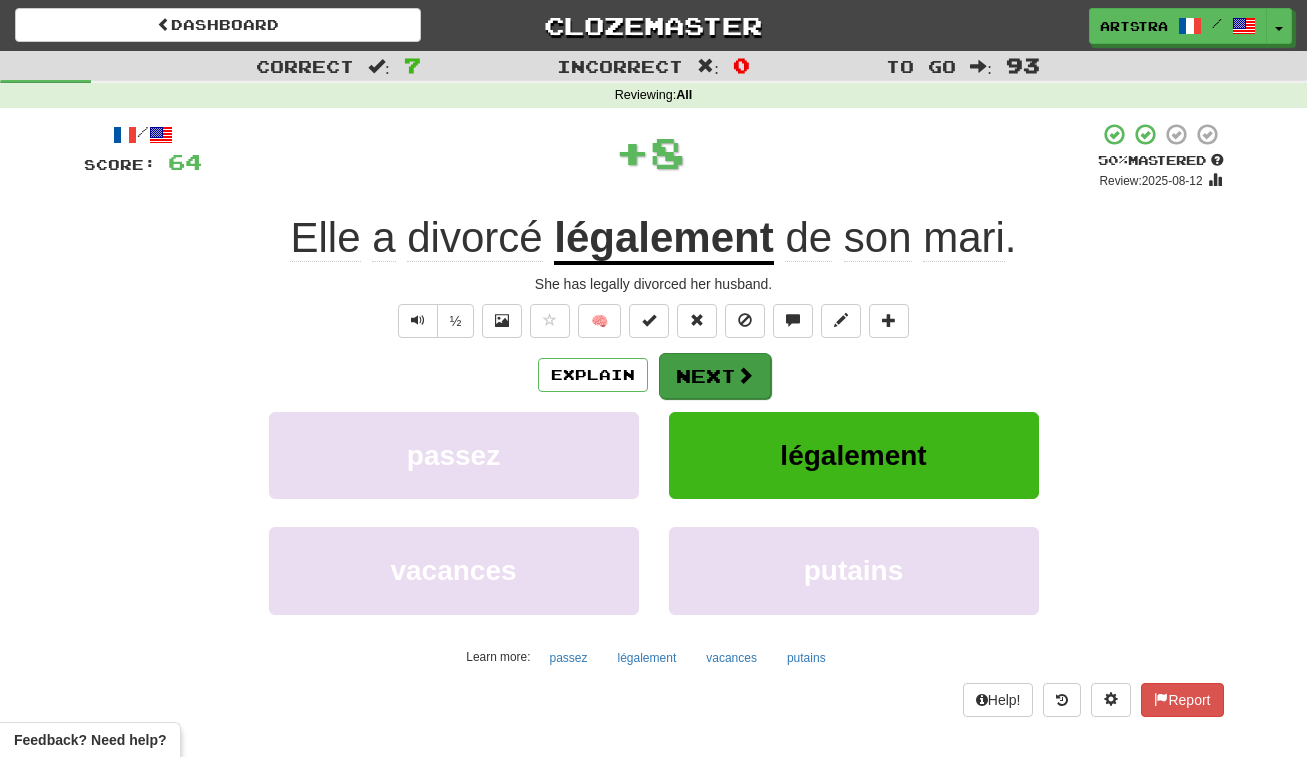 click on "Next" at bounding box center [715, 376] 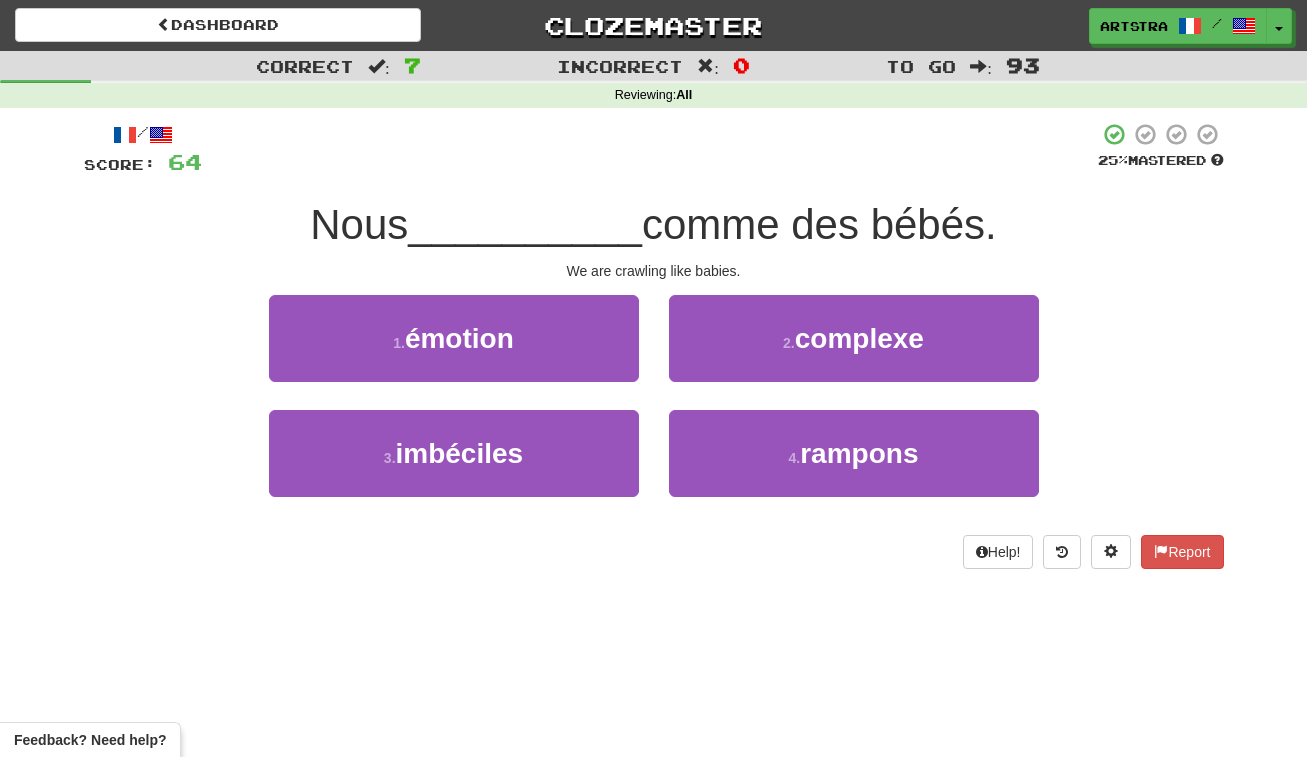 click on "comme des bébés." at bounding box center (819, 224) 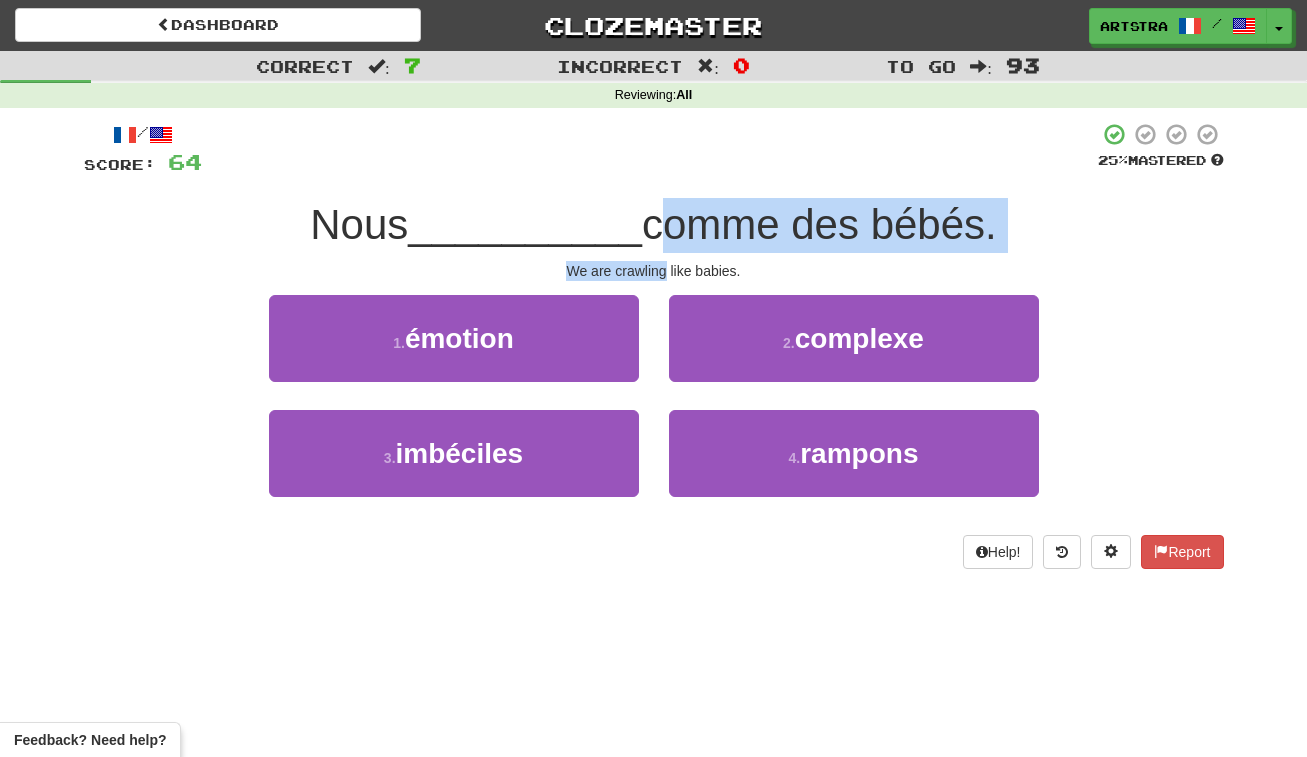 drag, startPoint x: 642, startPoint y: 241, endPoint x: 661, endPoint y: 273, distance: 37.215588 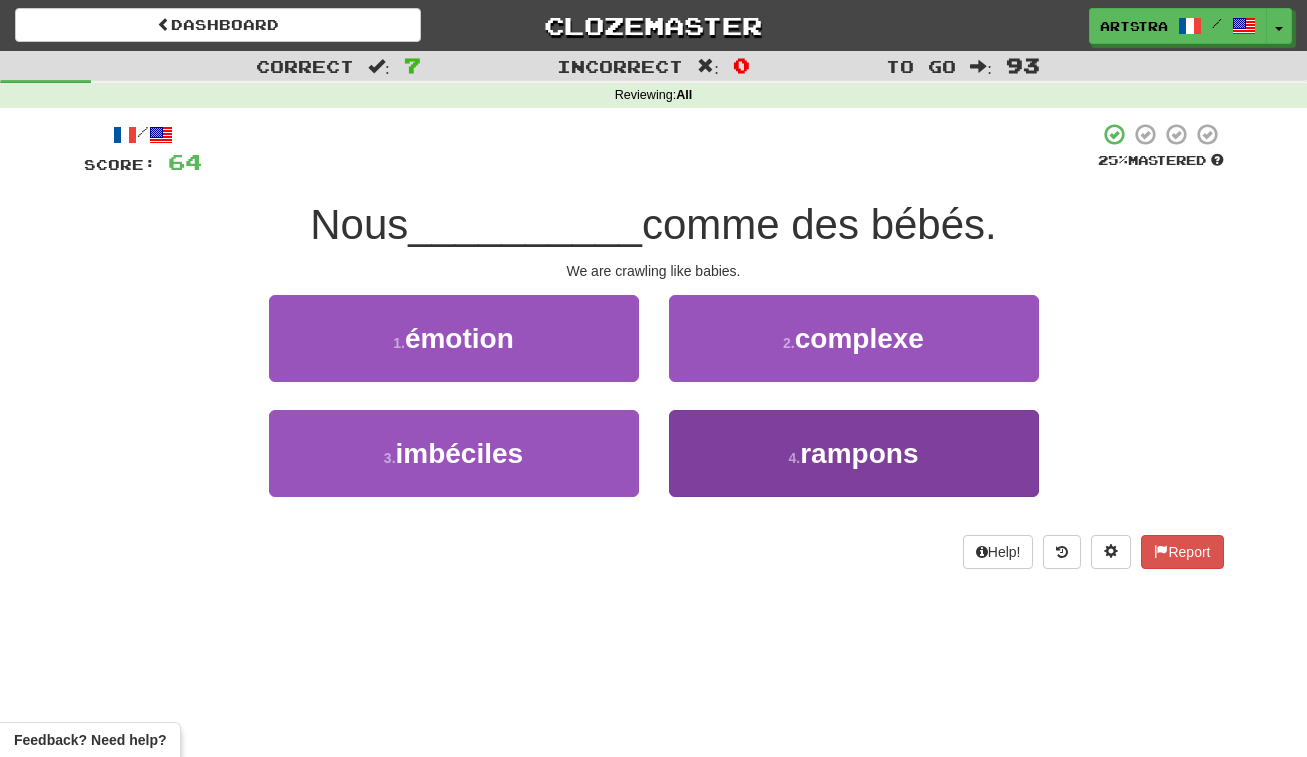 click on "rampons" at bounding box center [859, 453] 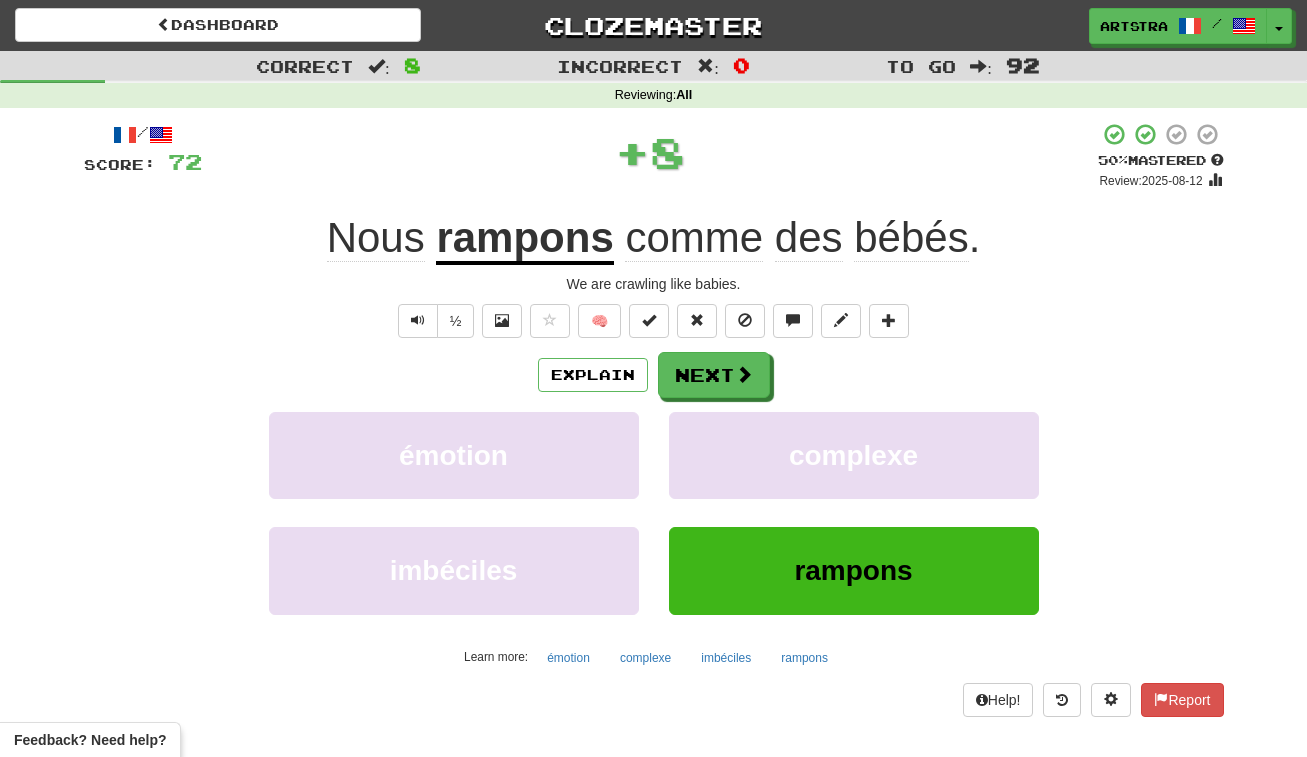 click on "rampons" at bounding box center [524, 239] 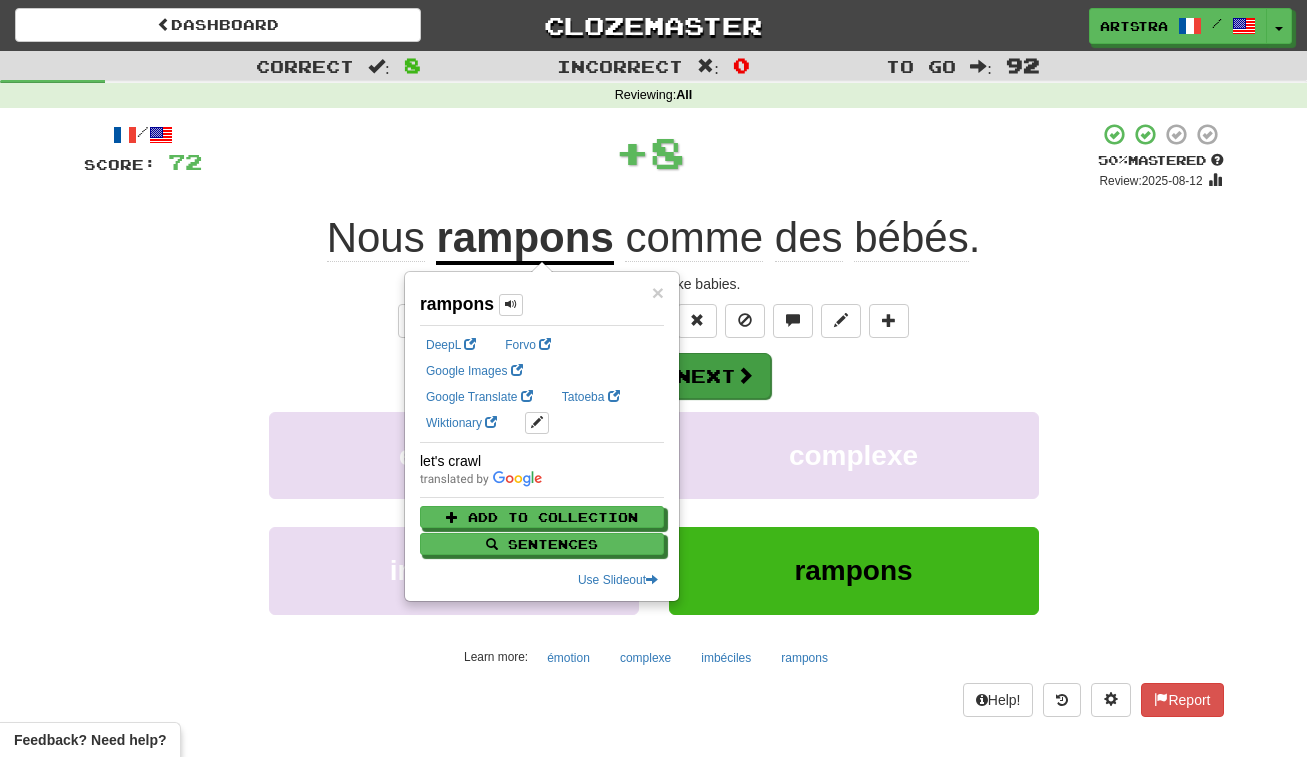 click on "Next" at bounding box center [715, 376] 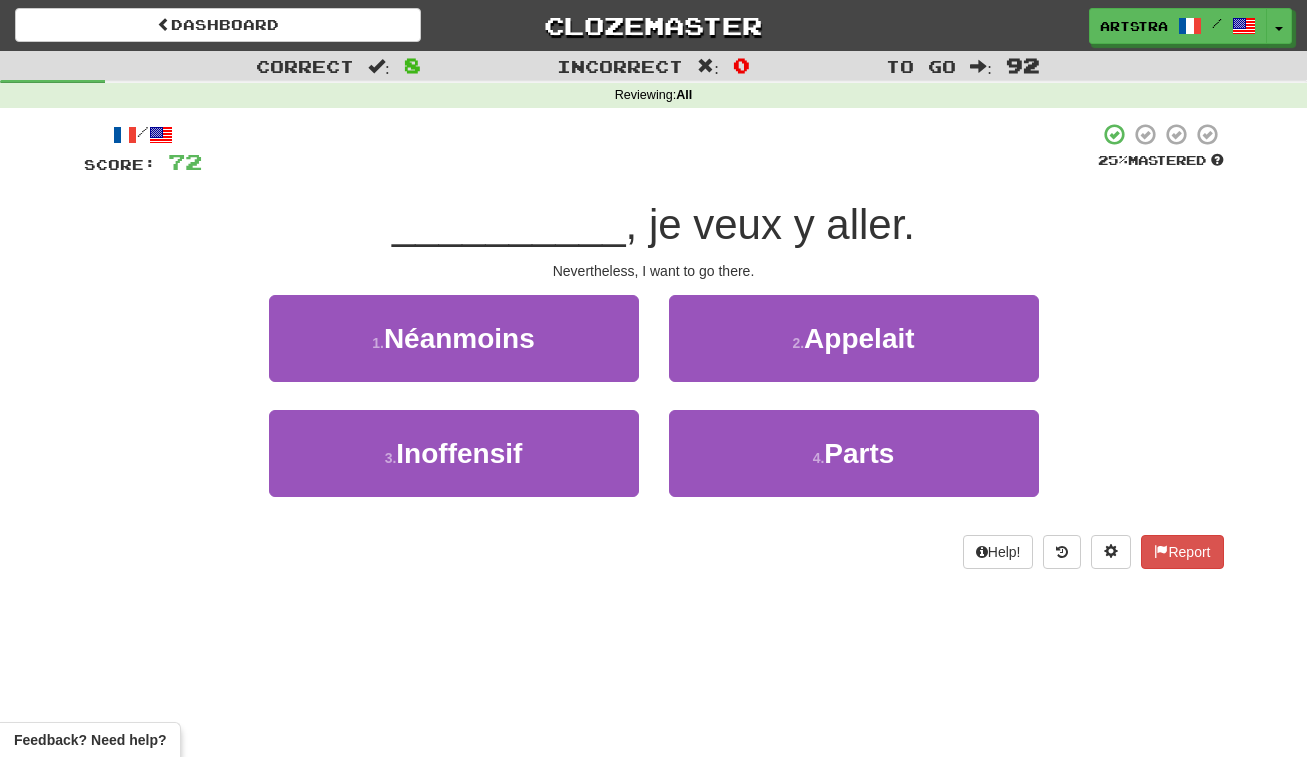 click on ", je veux y aller." at bounding box center (770, 224) 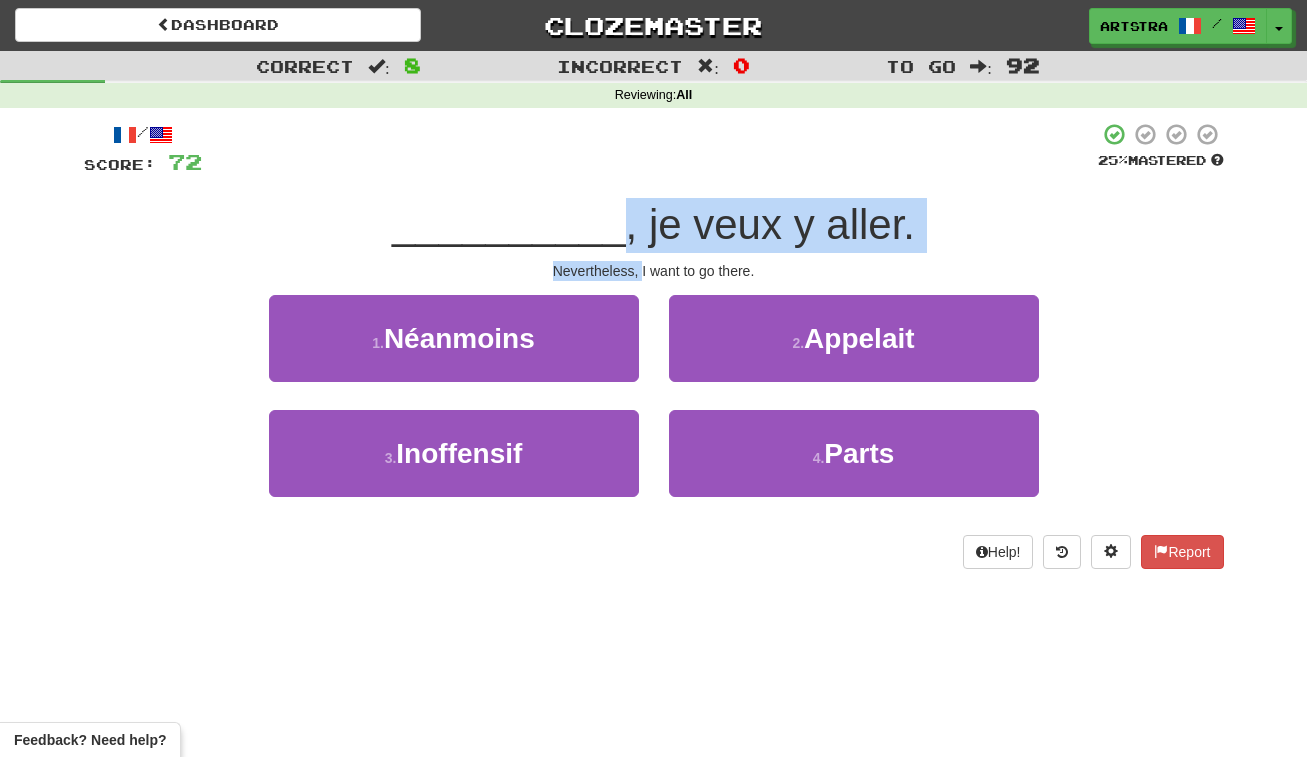 drag, startPoint x: 621, startPoint y: 218, endPoint x: 638, endPoint y: 271, distance: 55.65968 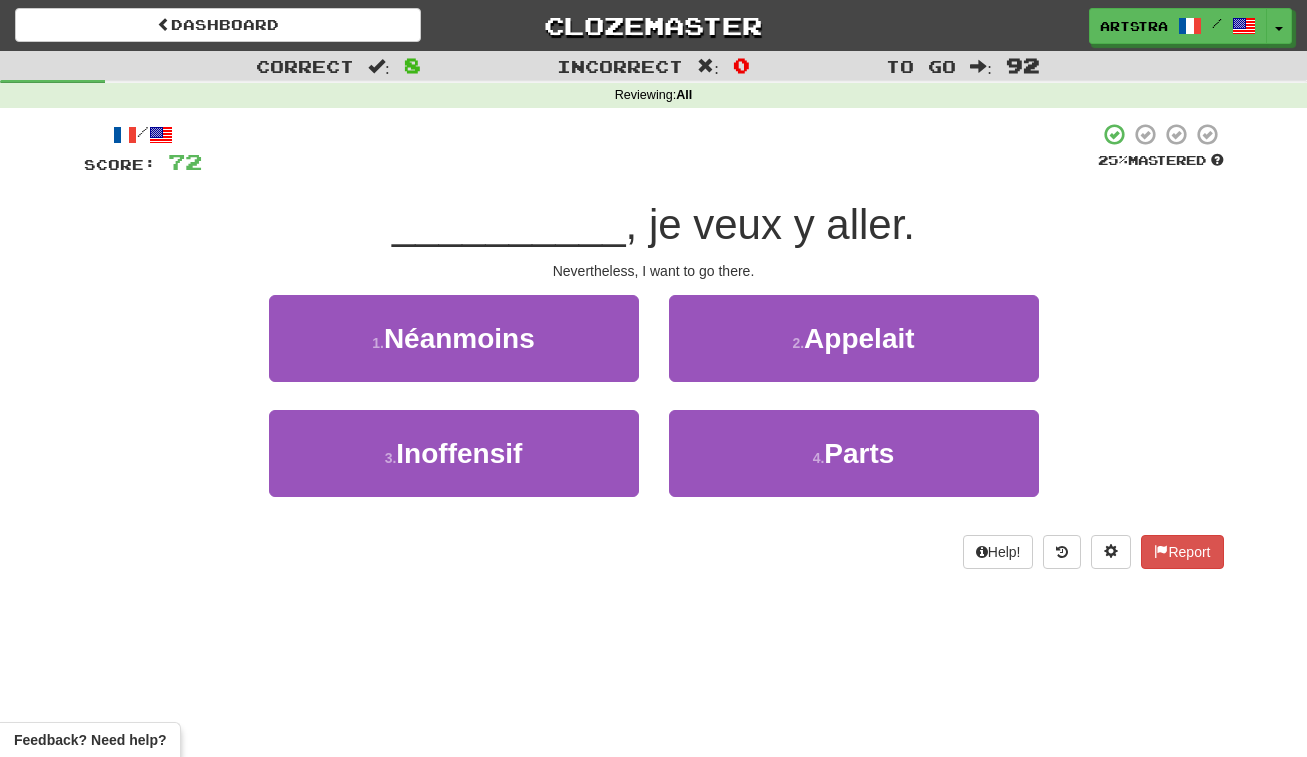 drag, startPoint x: 546, startPoint y: 343, endPoint x: 534, endPoint y: 346, distance: 12.369317 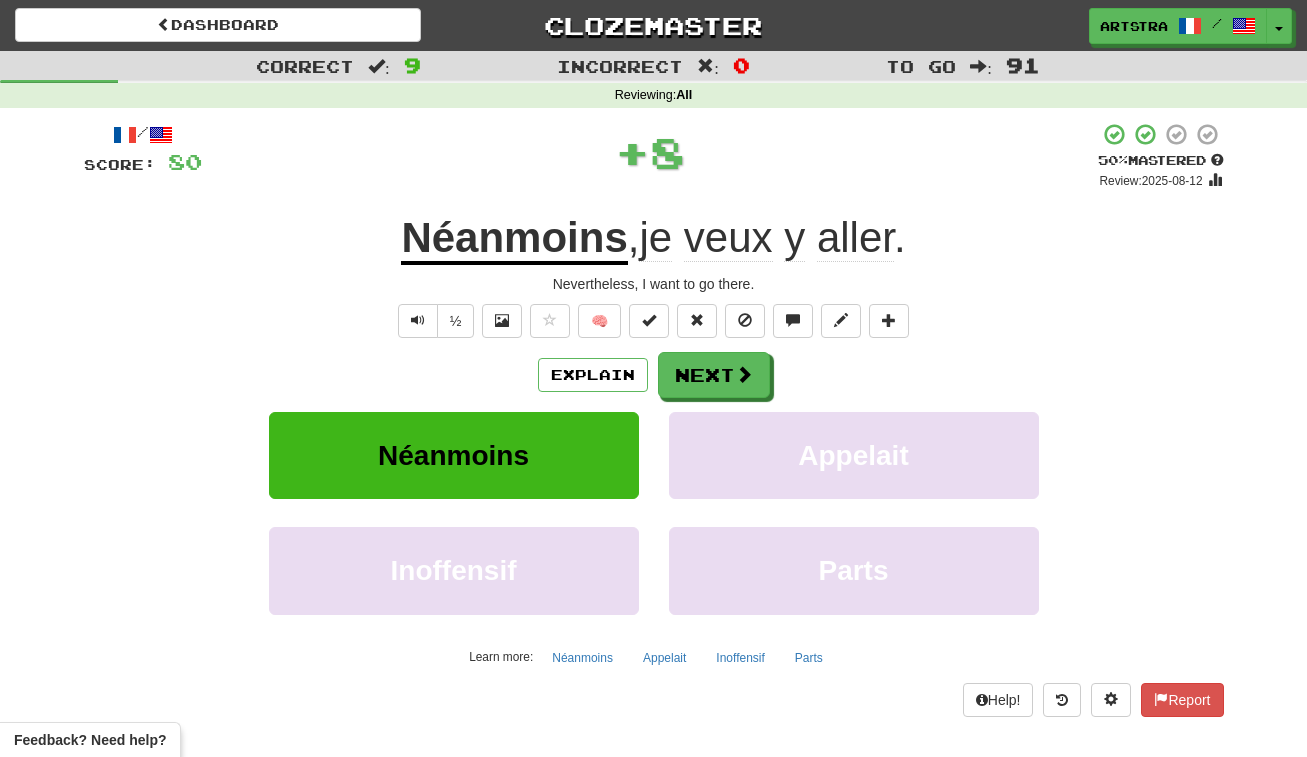 click on "Néanmoins" at bounding box center (514, 239) 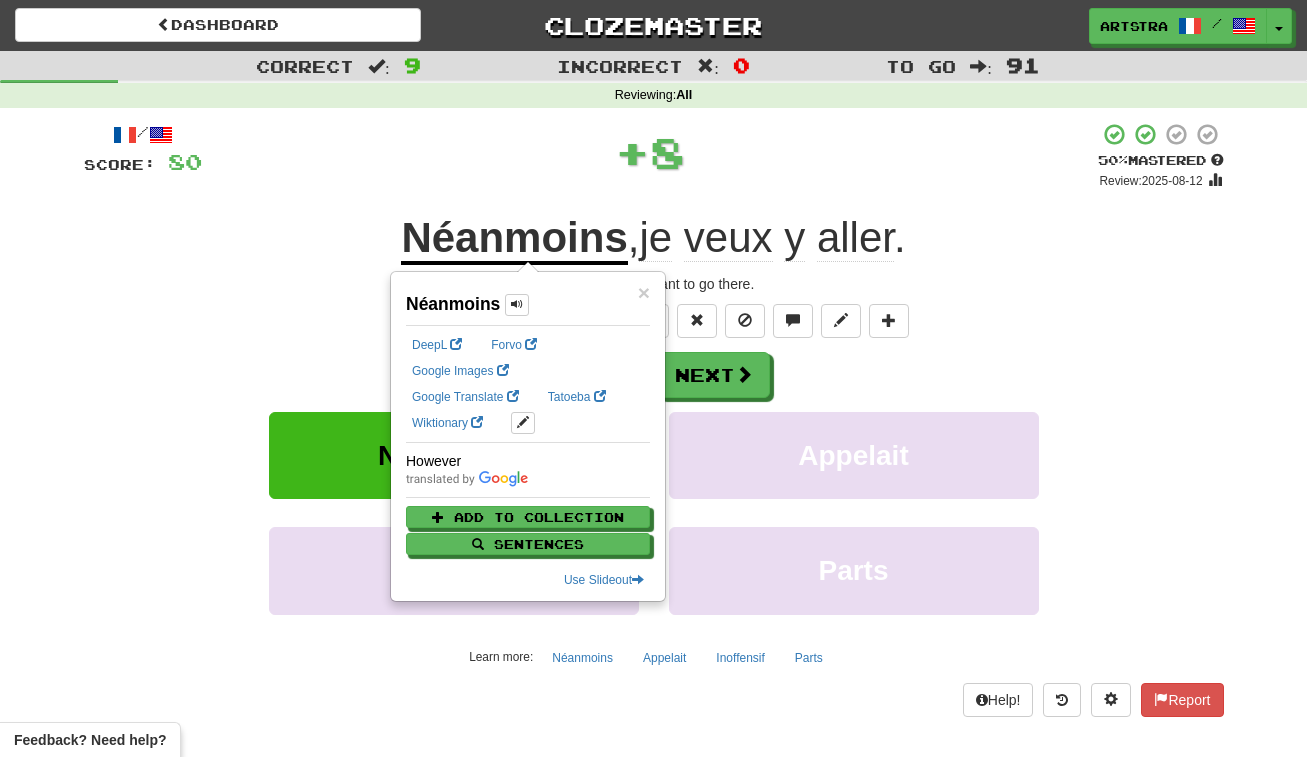 click on "+ 8" at bounding box center [650, 152] 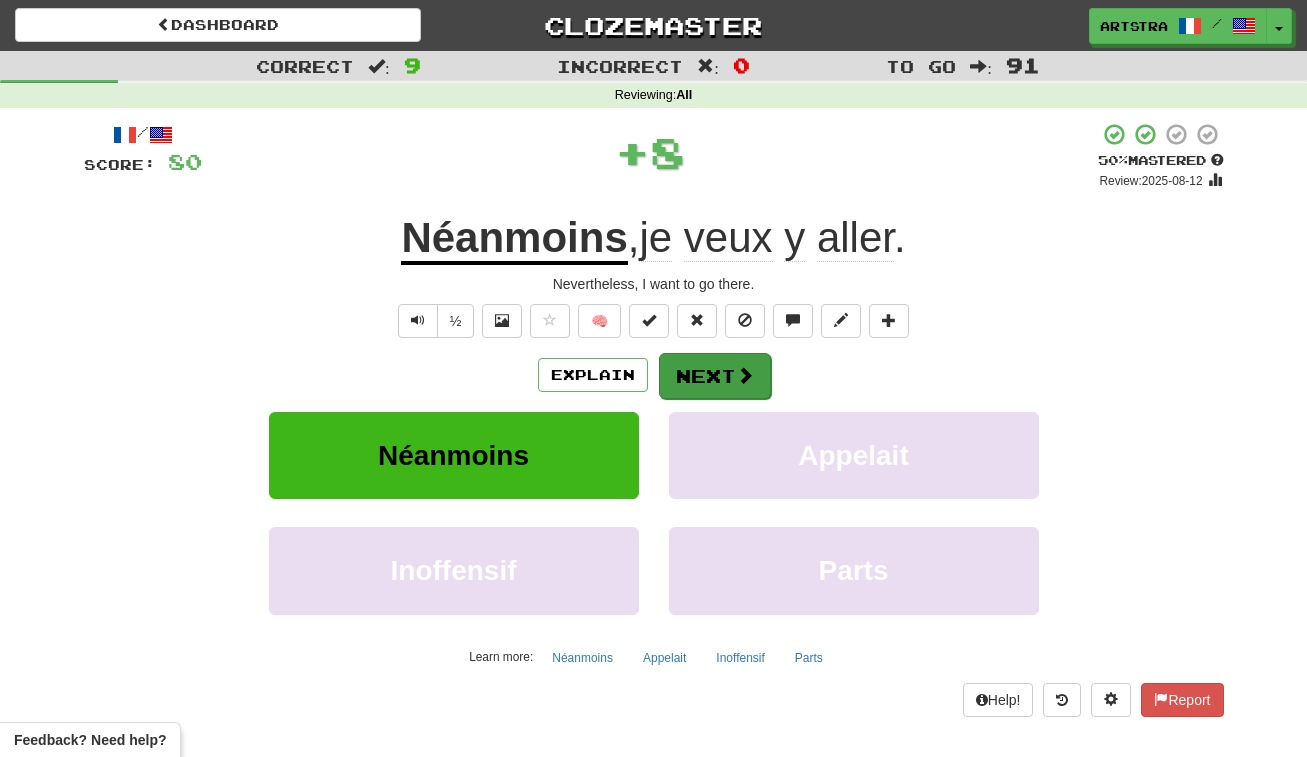 click at bounding box center [745, 375] 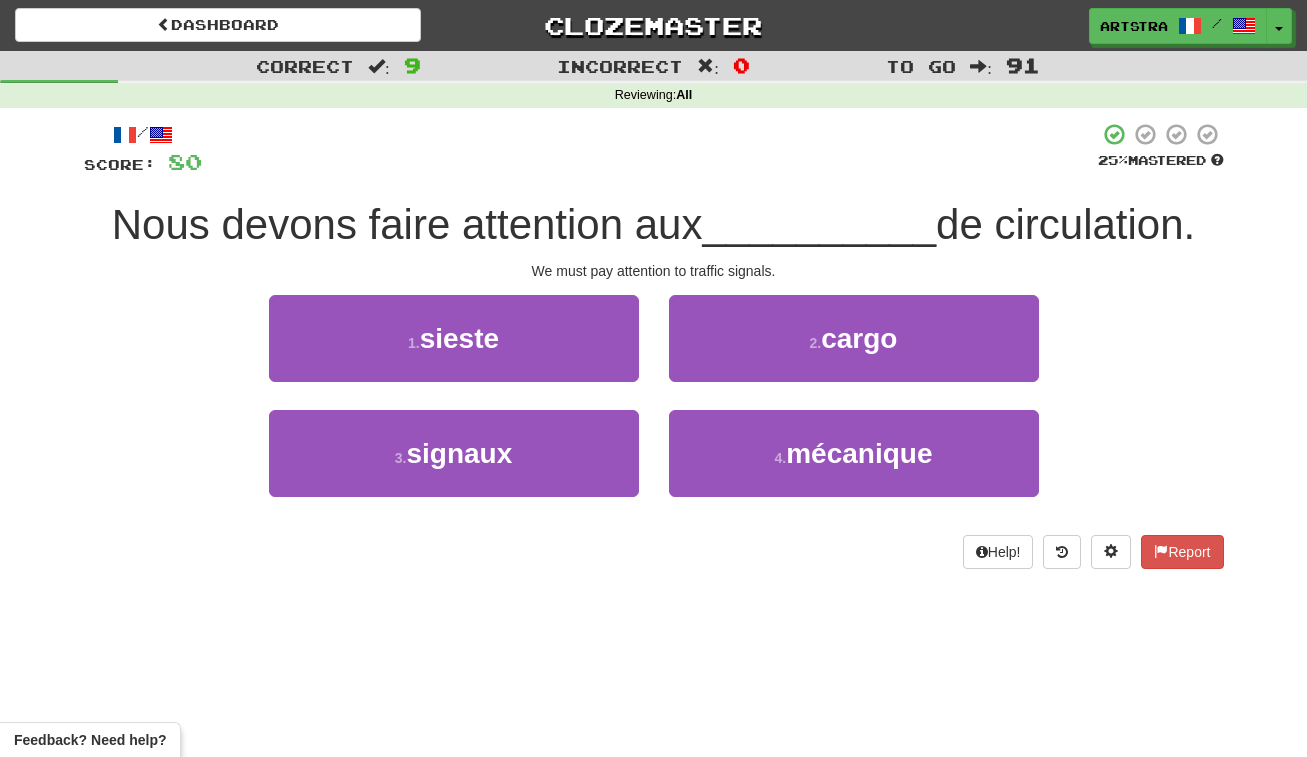 click on "Nous devons faire attention aux" at bounding box center (407, 224) 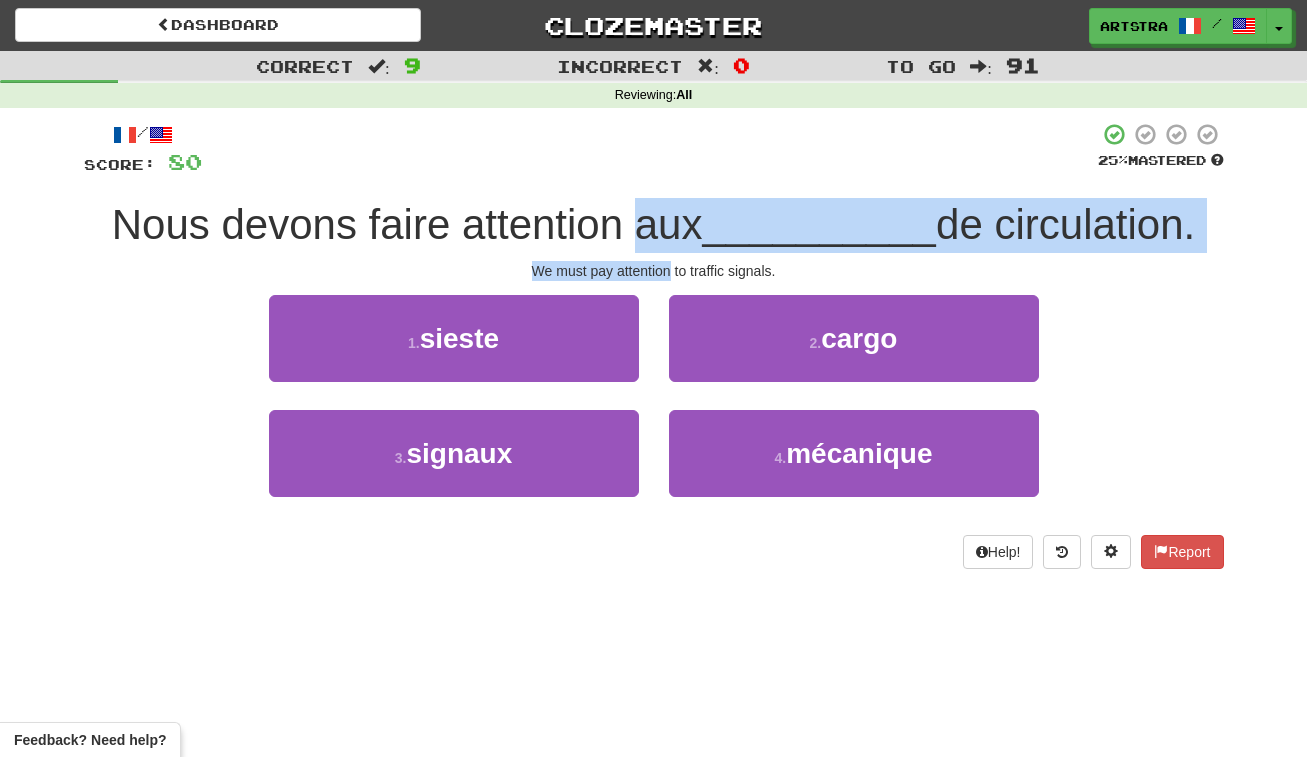 drag, startPoint x: 641, startPoint y: 255, endPoint x: 667, endPoint y: 274, distance: 32.202484 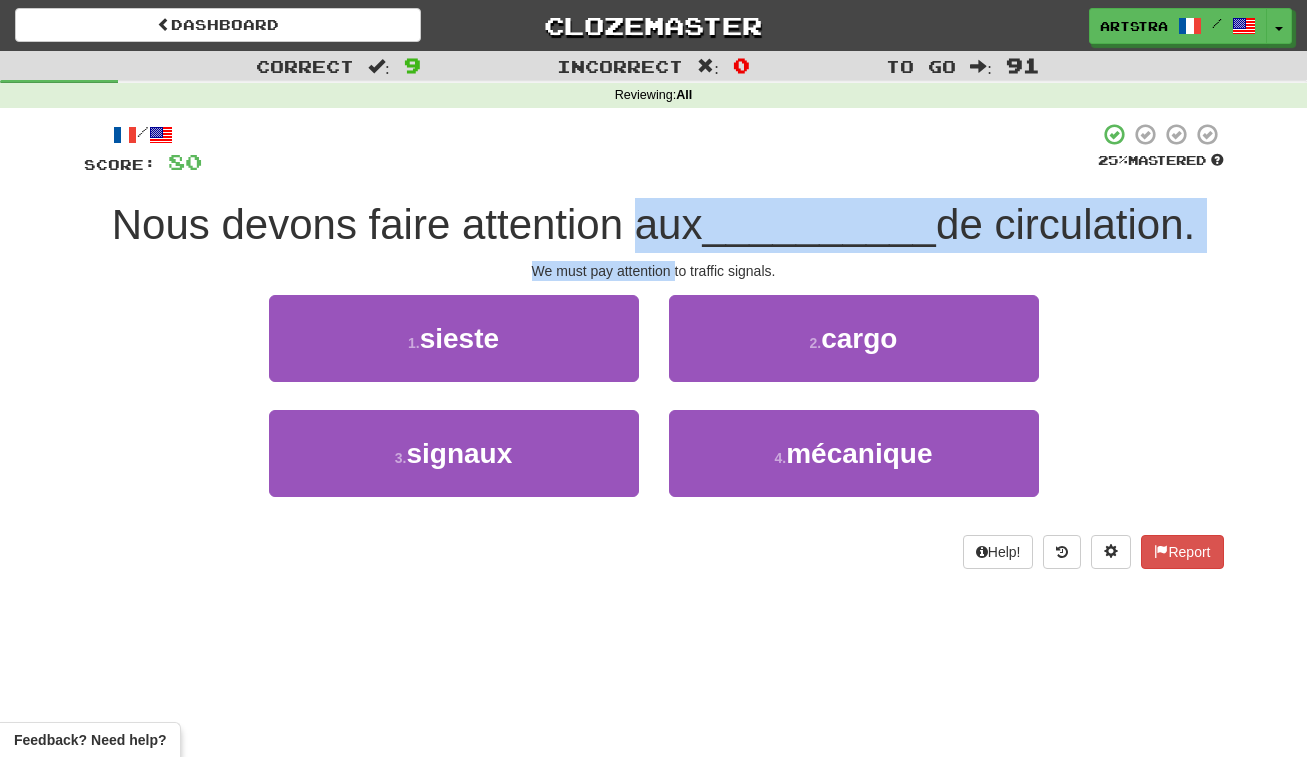 drag, startPoint x: 667, startPoint y: 274, endPoint x: 668, endPoint y: 229, distance: 45.01111 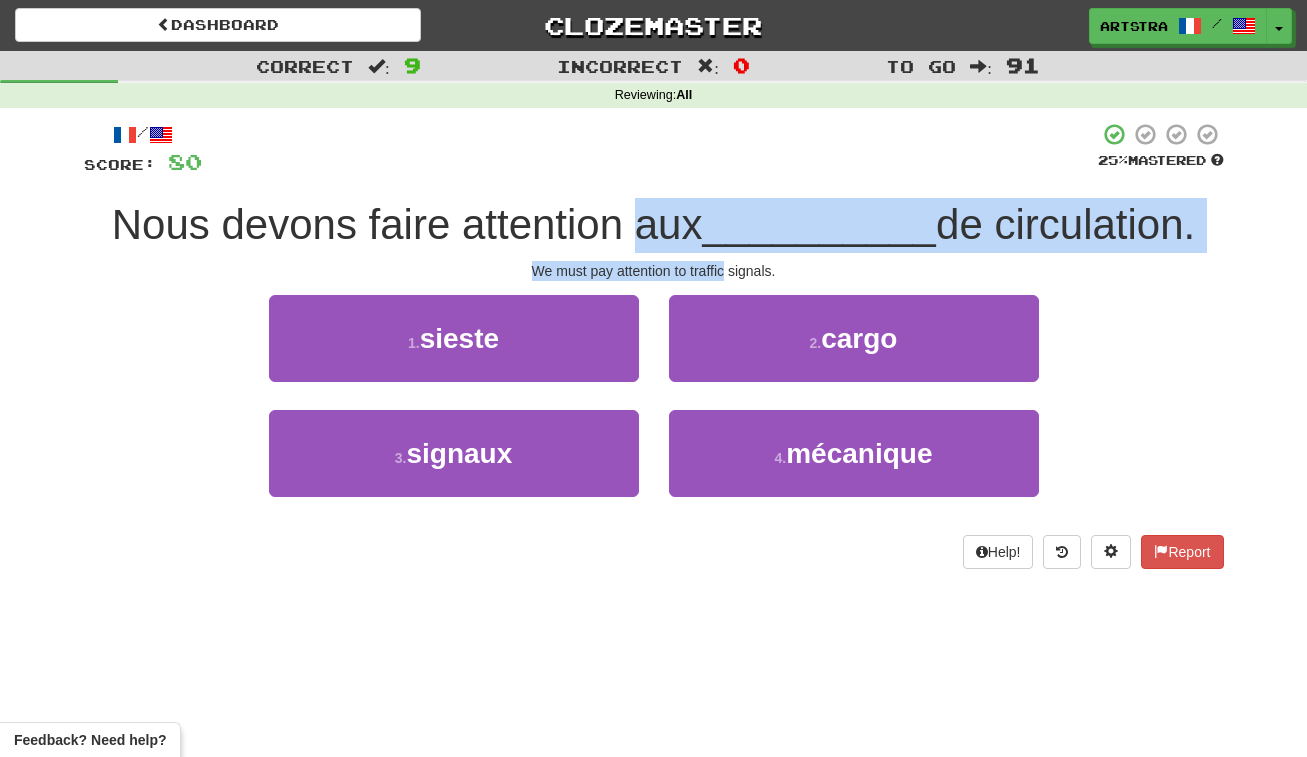 drag, startPoint x: 668, startPoint y: 229, endPoint x: 702, endPoint y: 258, distance: 44.687805 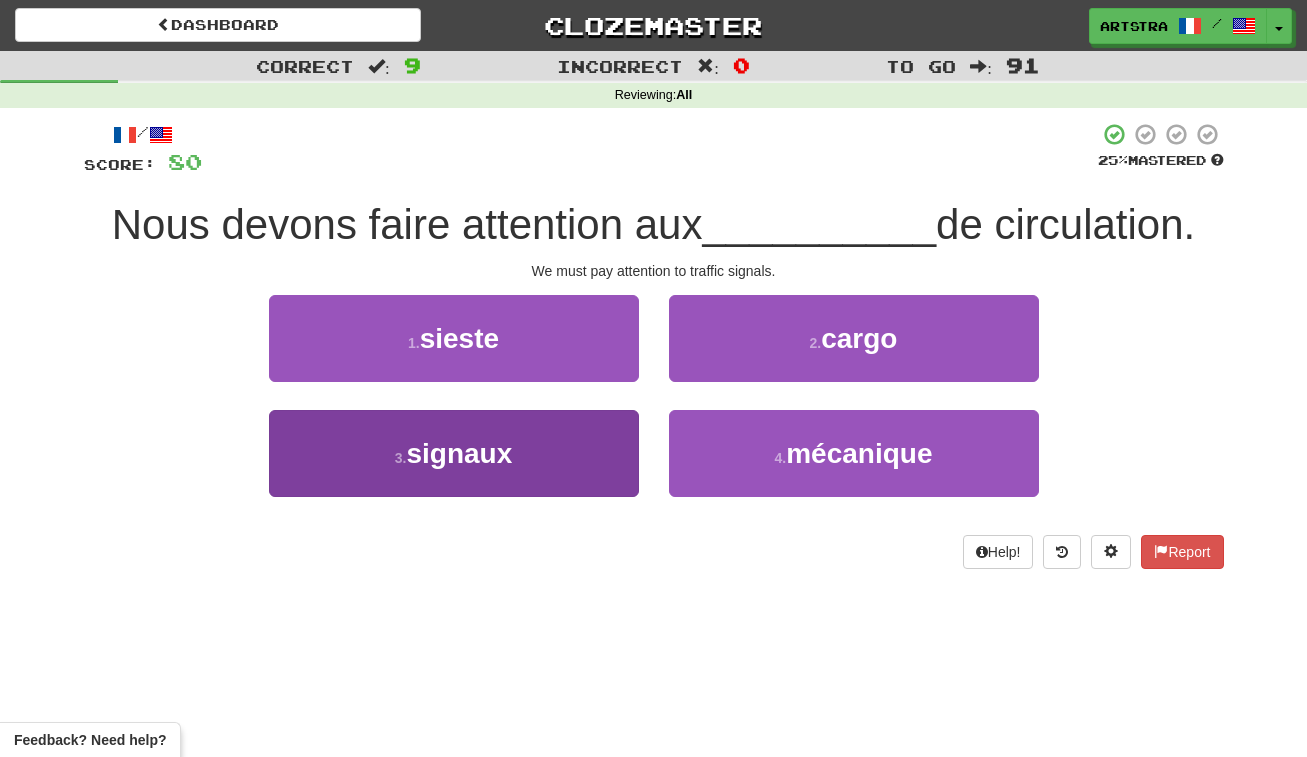 click on "3 .  signaux" at bounding box center (454, 453) 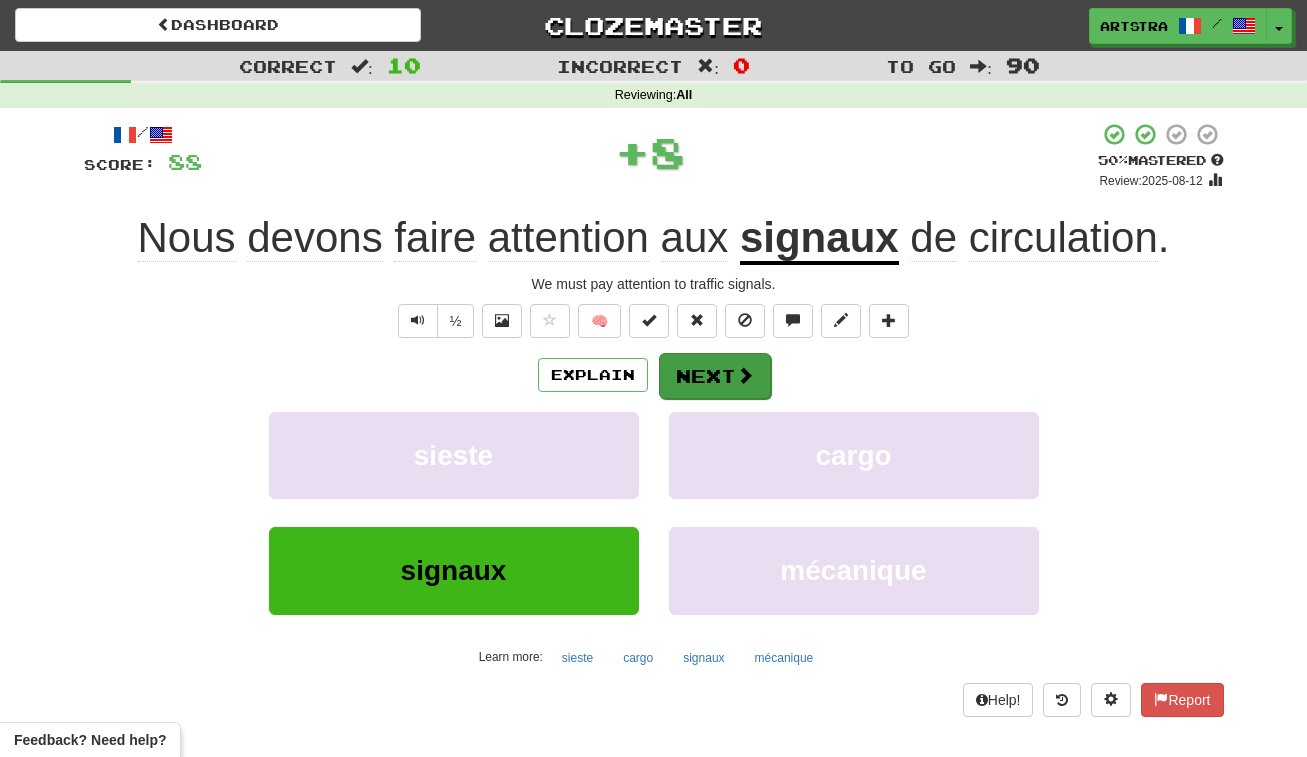 click on "Next" at bounding box center (715, 376) 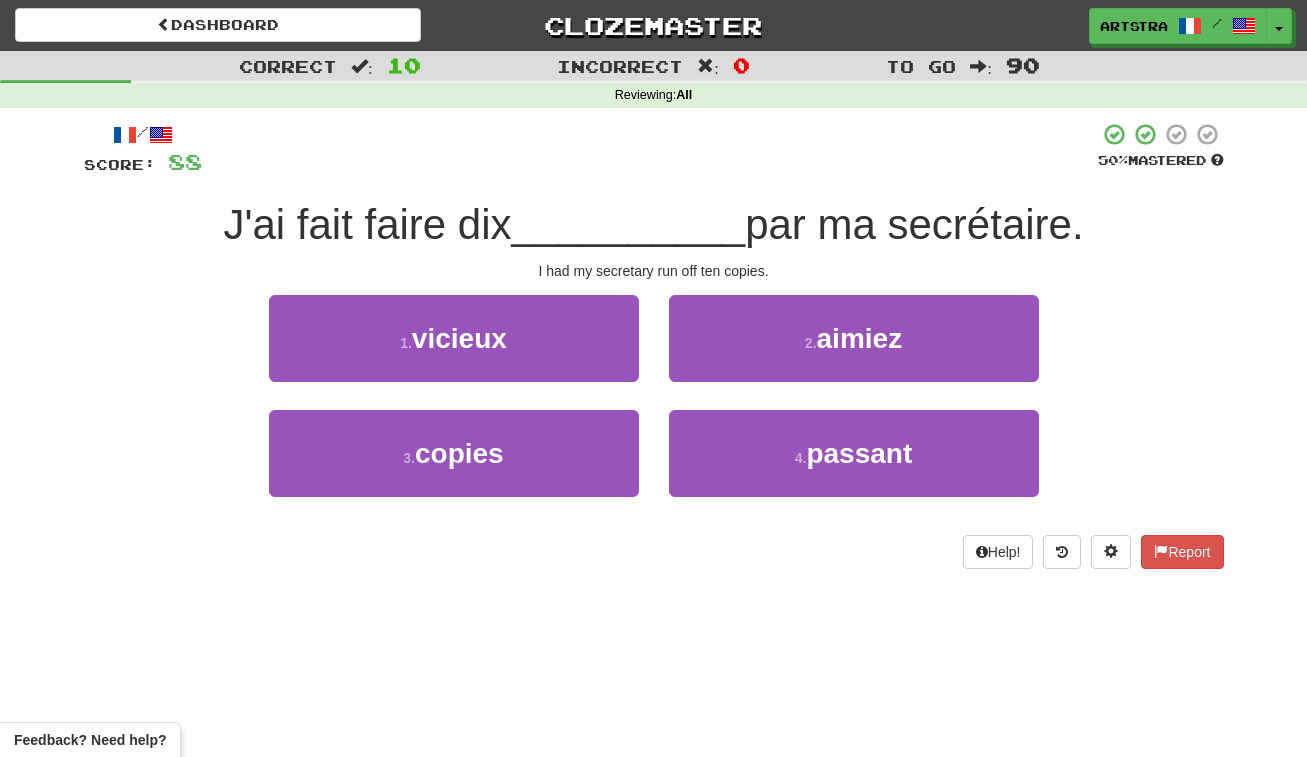 click on "__________" at bounding box center (629, 224) 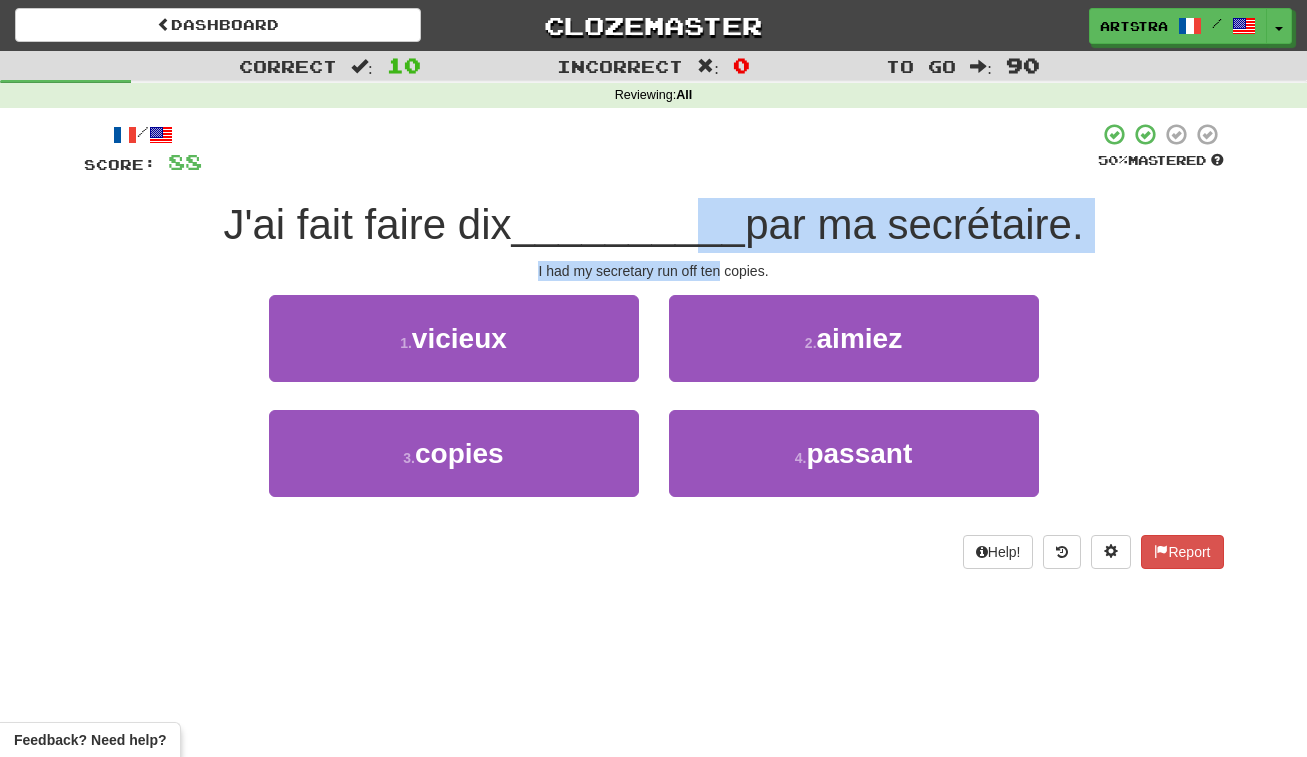 drag, startPoint x: 698, startPoint y: 246, endPoint x: 721, endPoint y: 273, distance: 35.468296 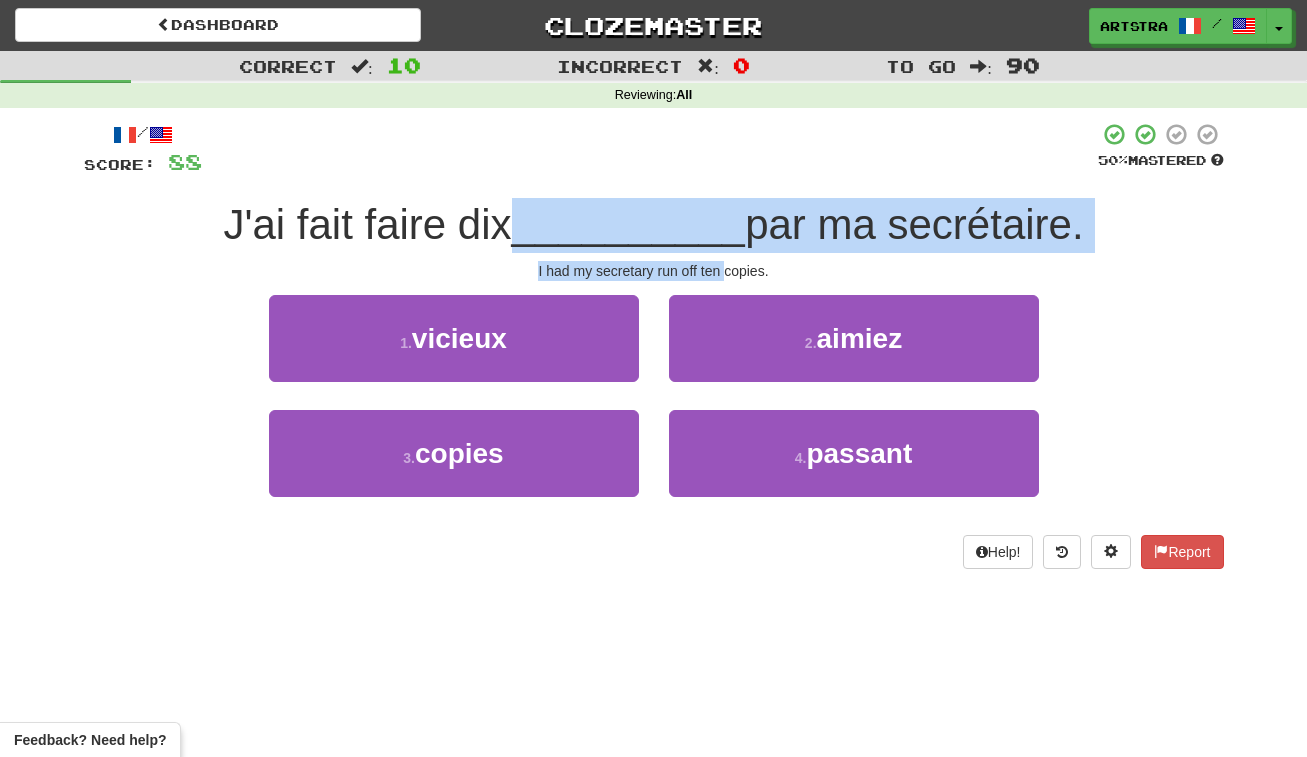 drag, startPoint x: 721, startPoint y: 273, endPoint x: 704, endPoint y: 219, distance: 56.61272 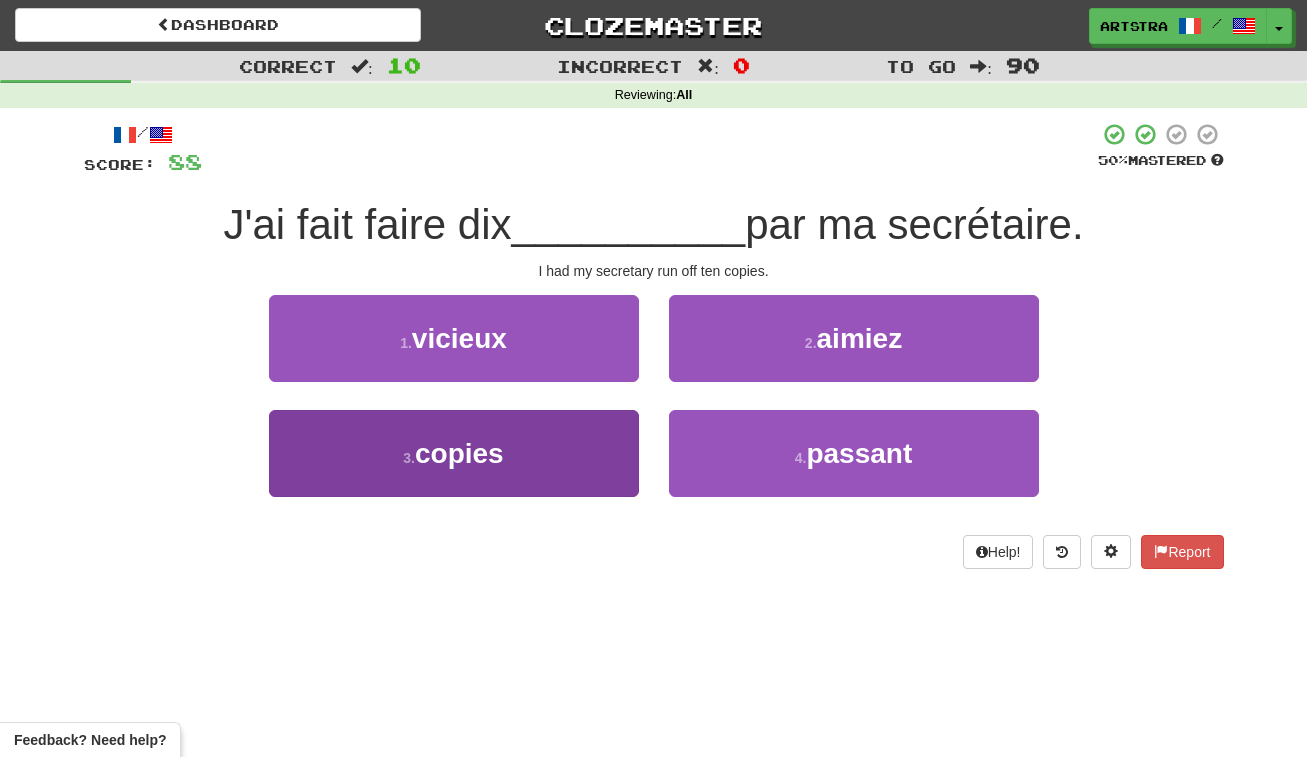 click on "3 .  copies" at bounding box center (454, 453) 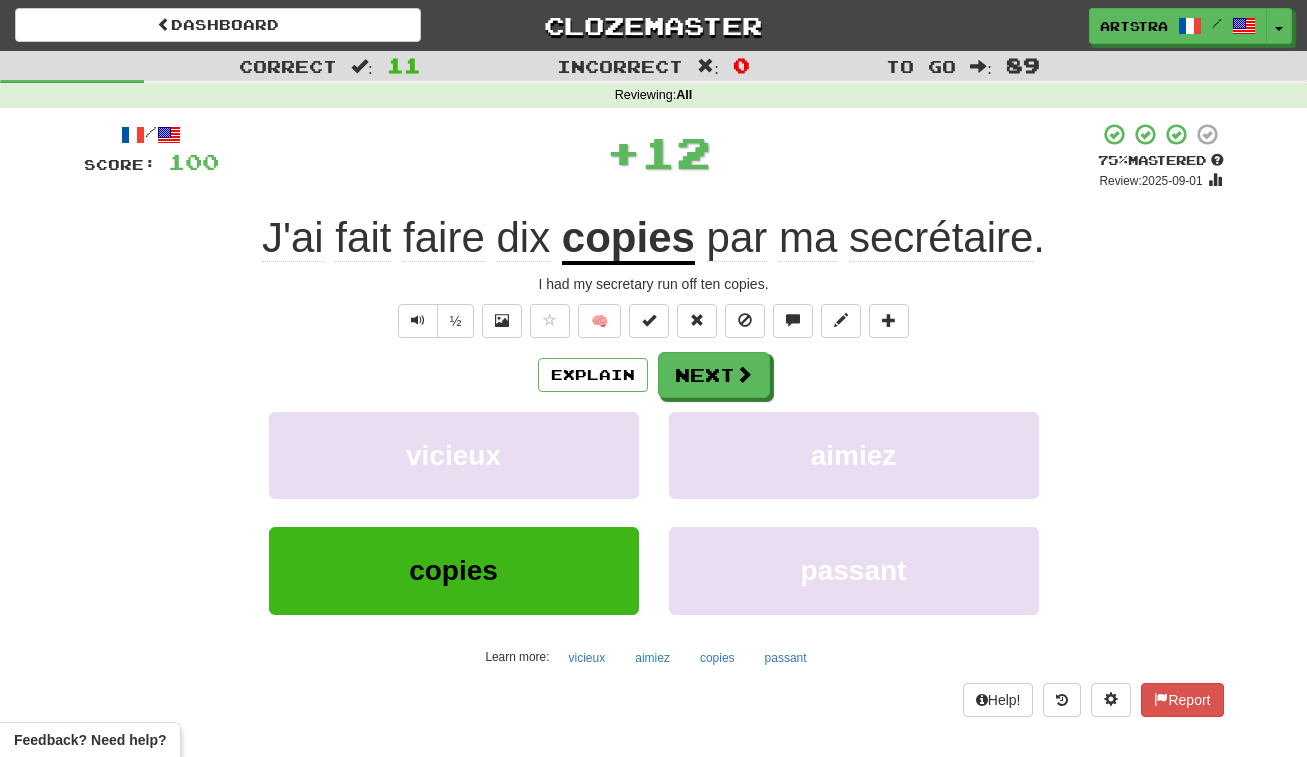 click on "copies" at bounding box center [628, 239] 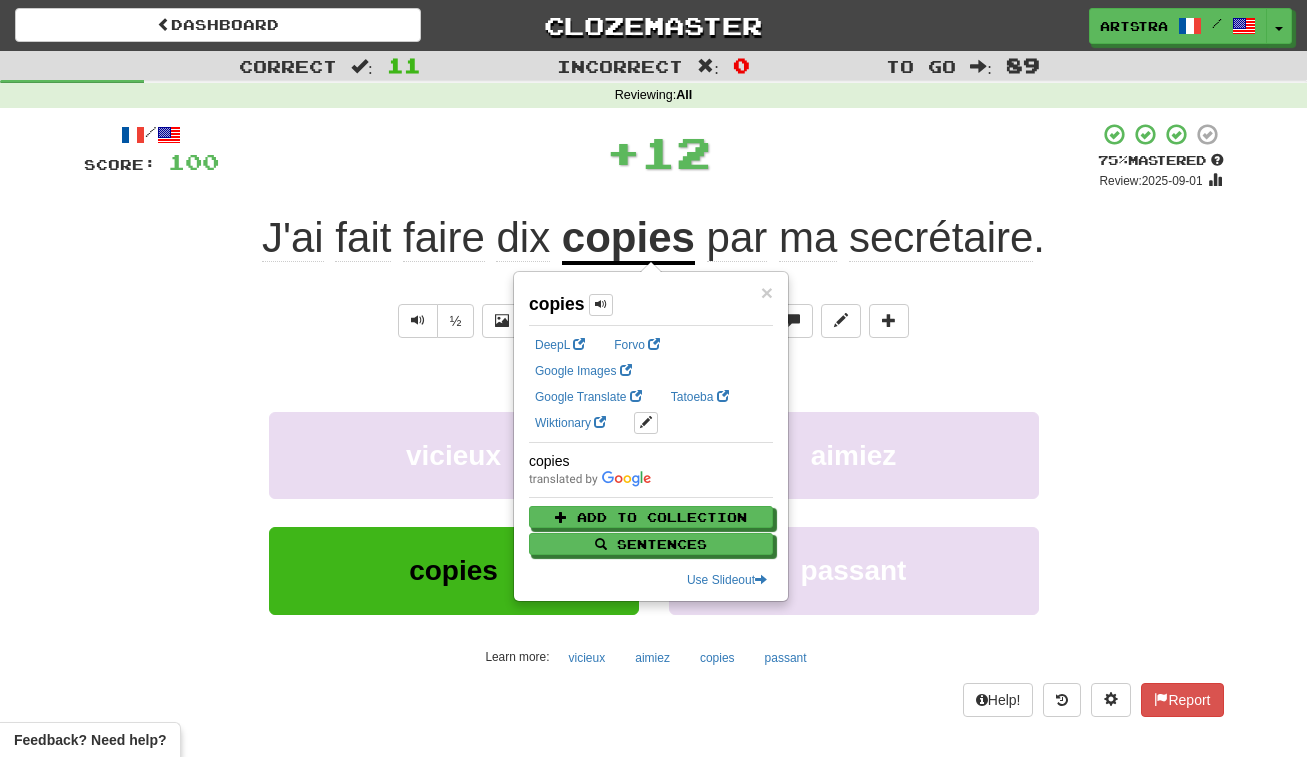 click on "secrétaire" at bounding box center (941, 238) 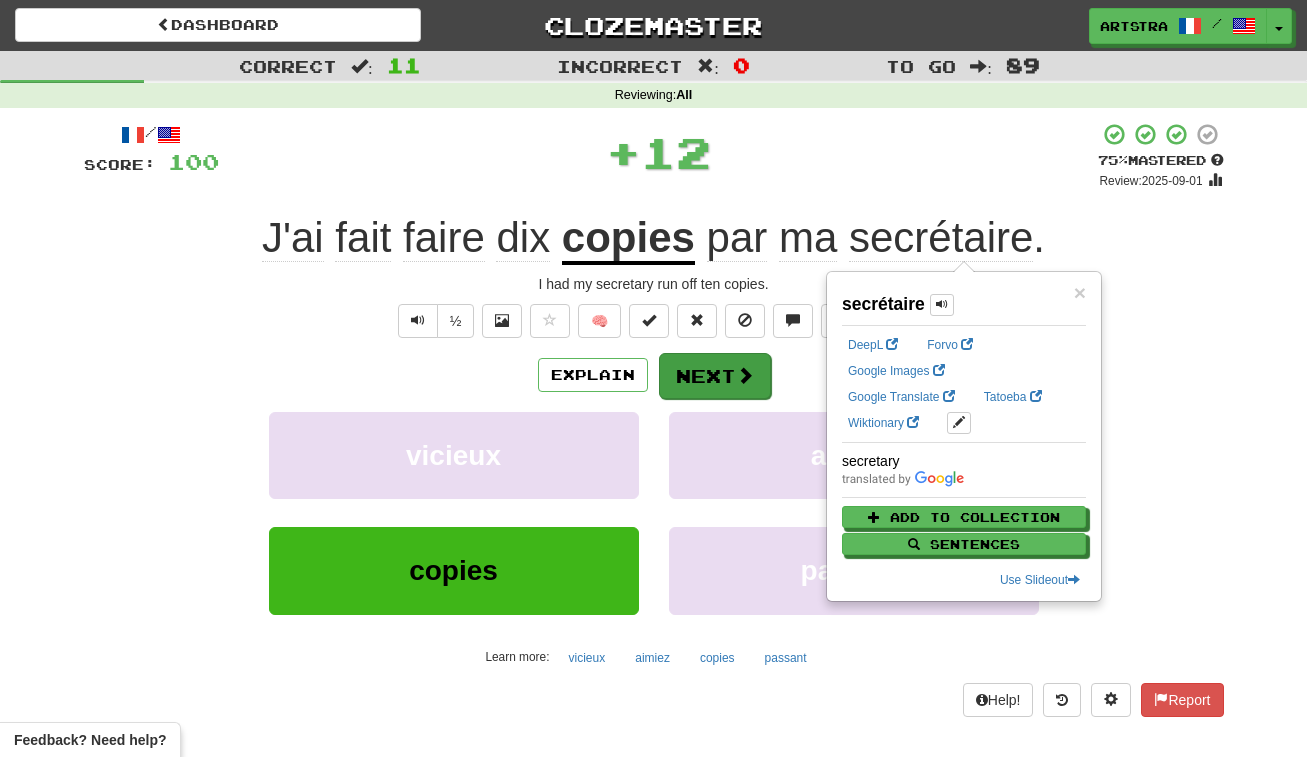 click on "Next" at bounding box center (715, 376) 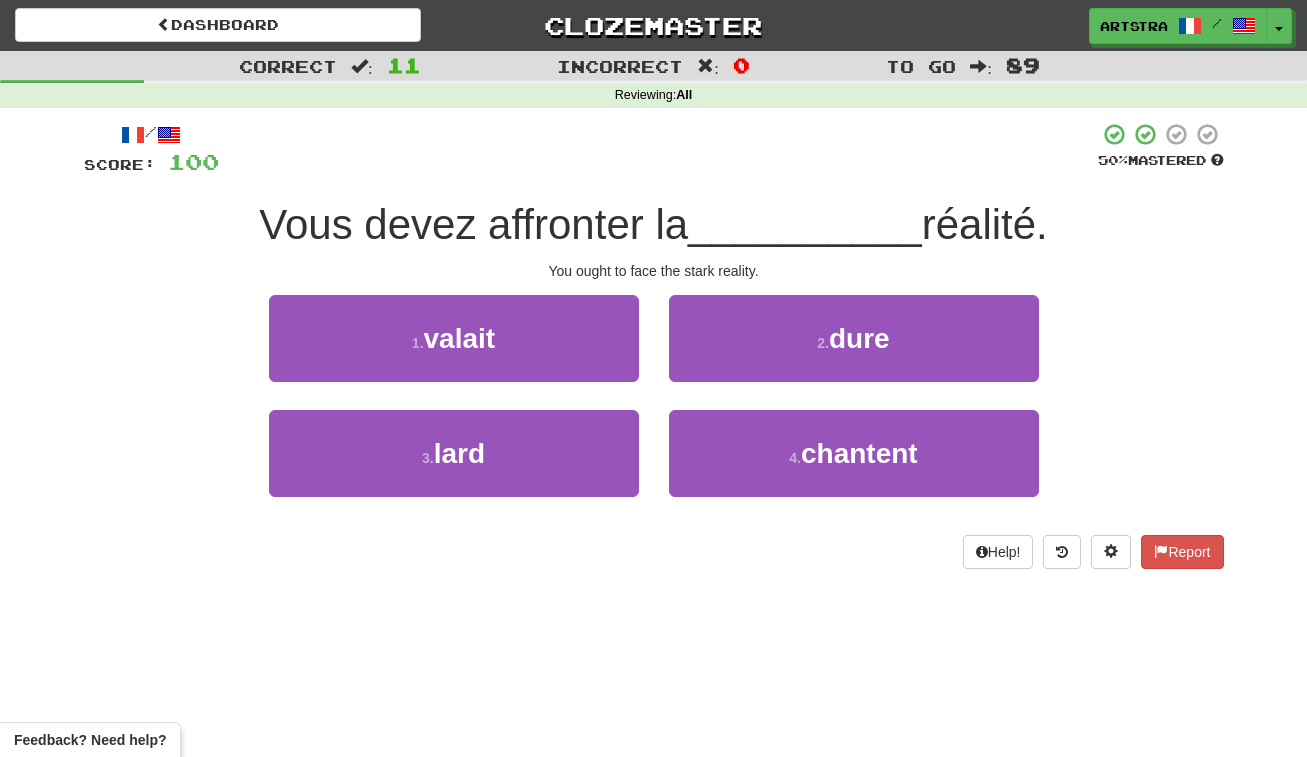 click on "Vous devez affronter la" at bounding box center (473, 224) 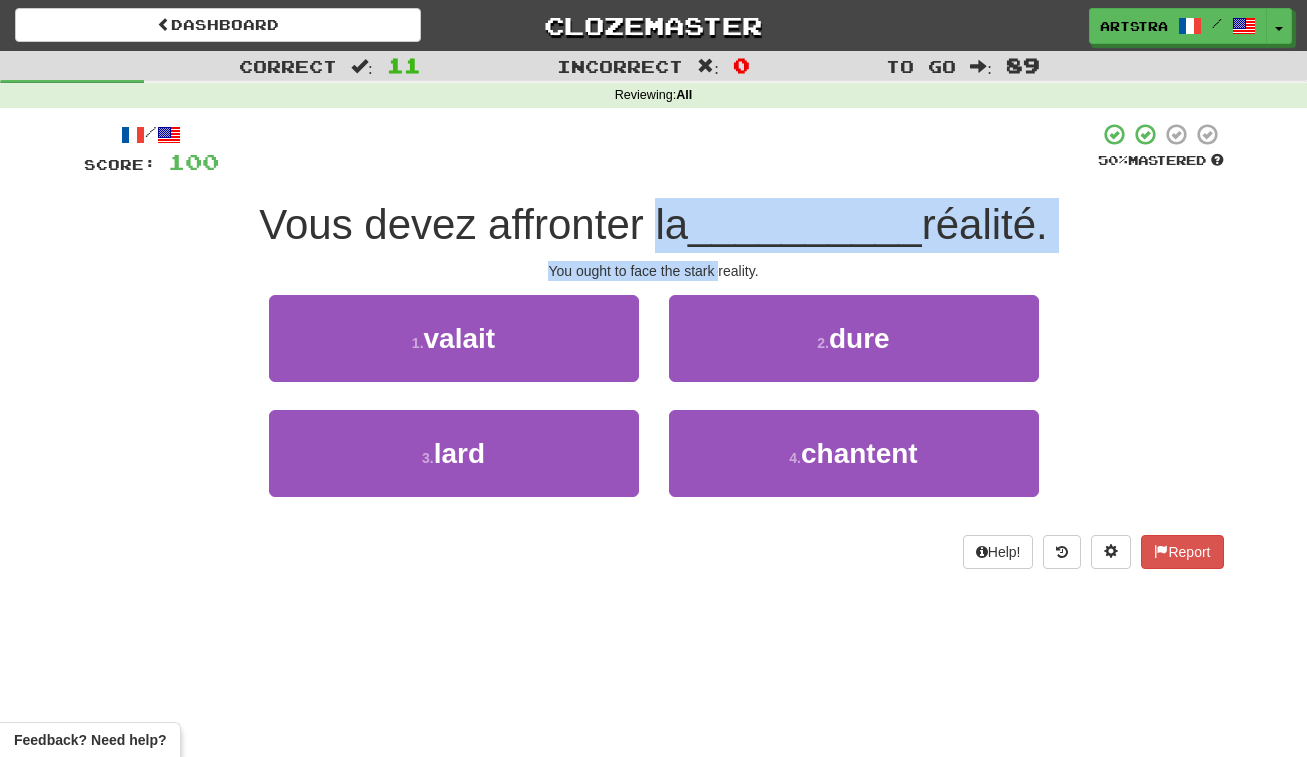 drag, startPoint x: 655, startPoint y: 222, endPoint x: 716, endPoint y: 272, distance: 78.873314 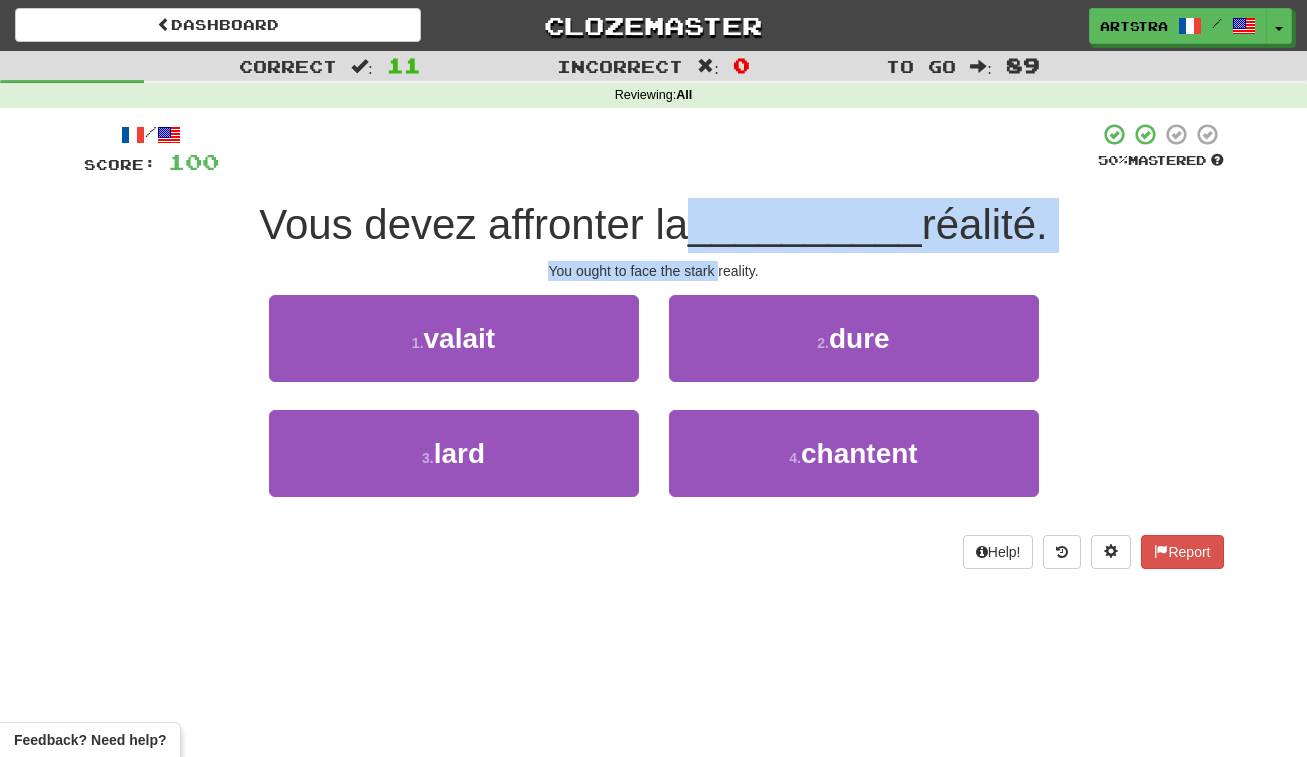 drag, startPoint x: 715, startPoint y: 272, endPoint x: 708, endPoint y: 229, distance: 43.56604 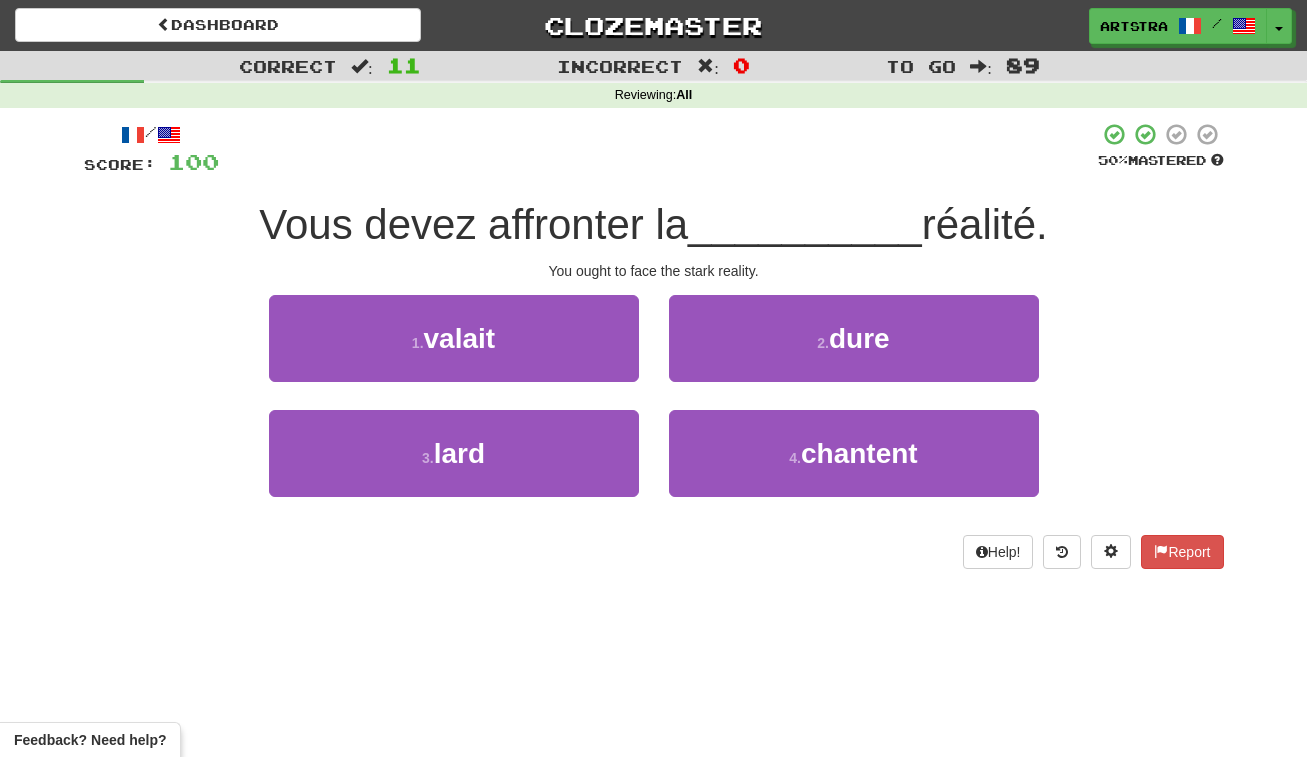 click on "__________" at bounding box center (805, 224) 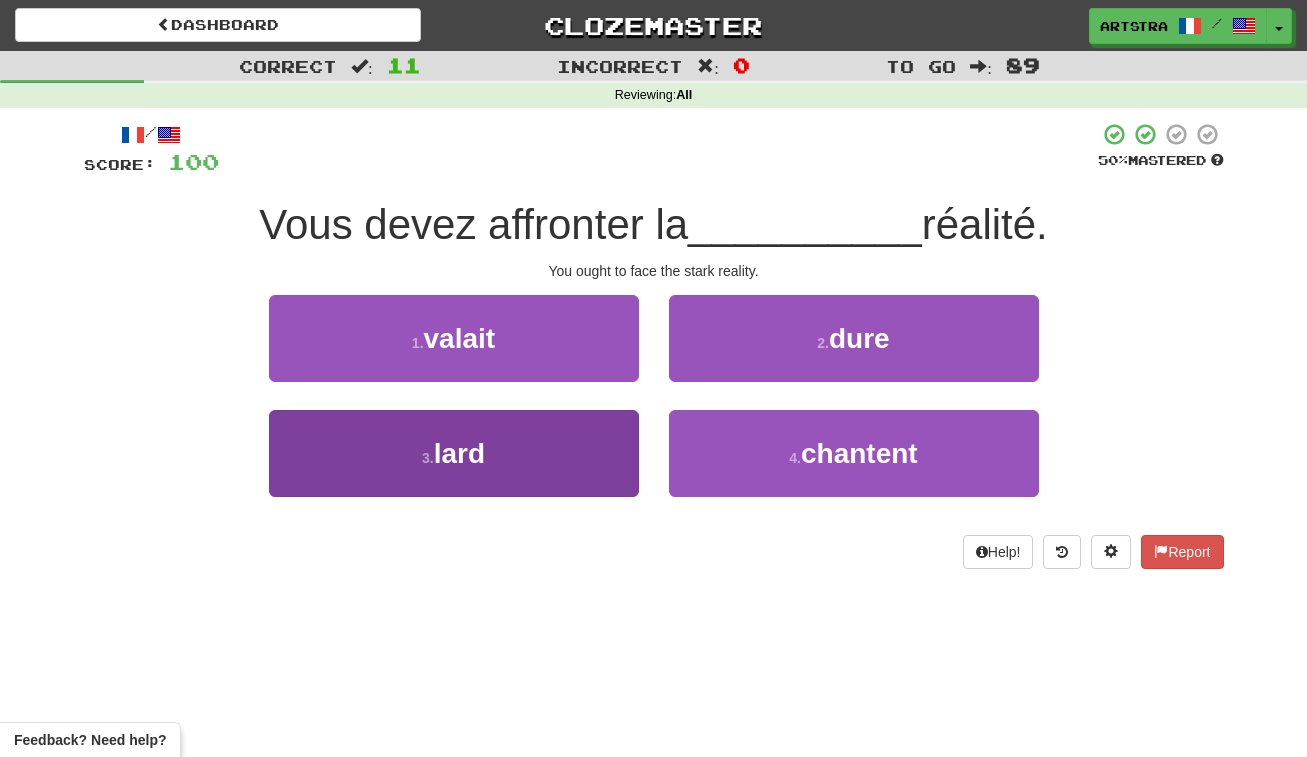 click on "3 .  lard" at bounding box center (454, 453) 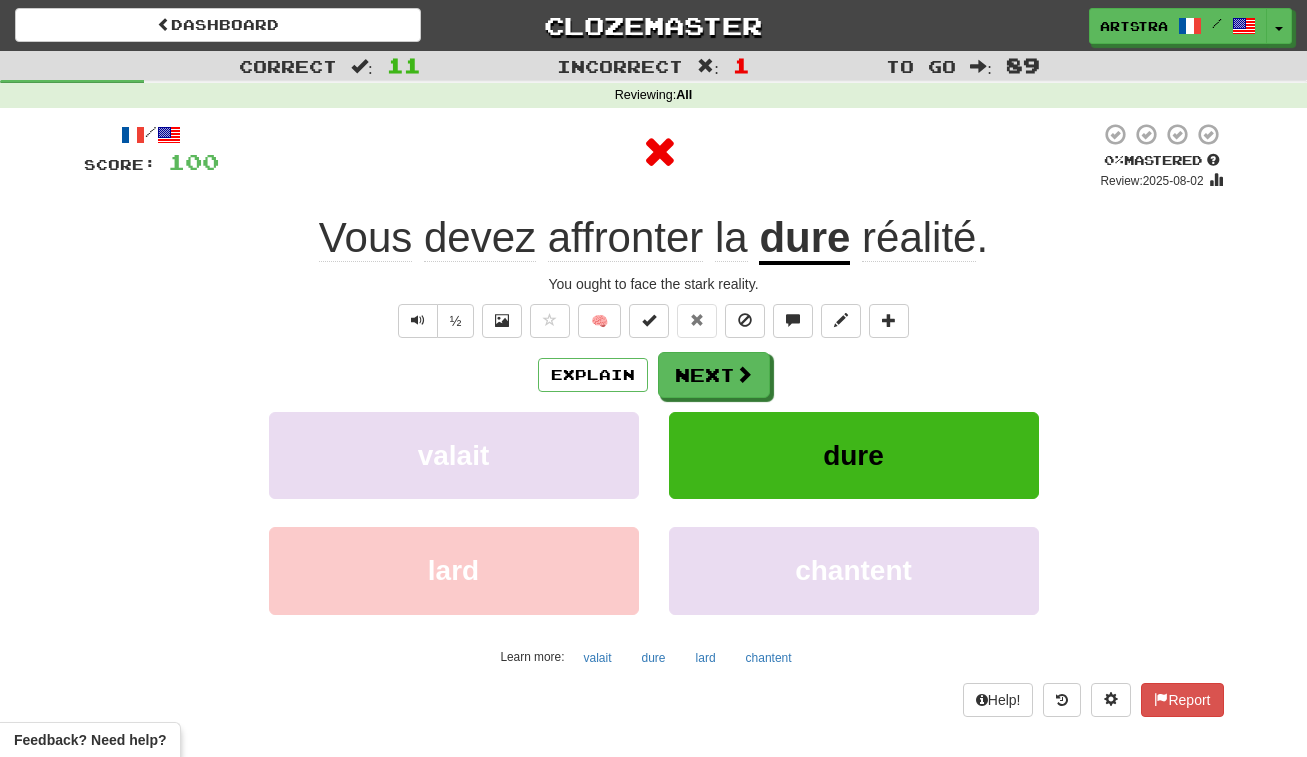 click on "dure" at bounding box center [804, 239] 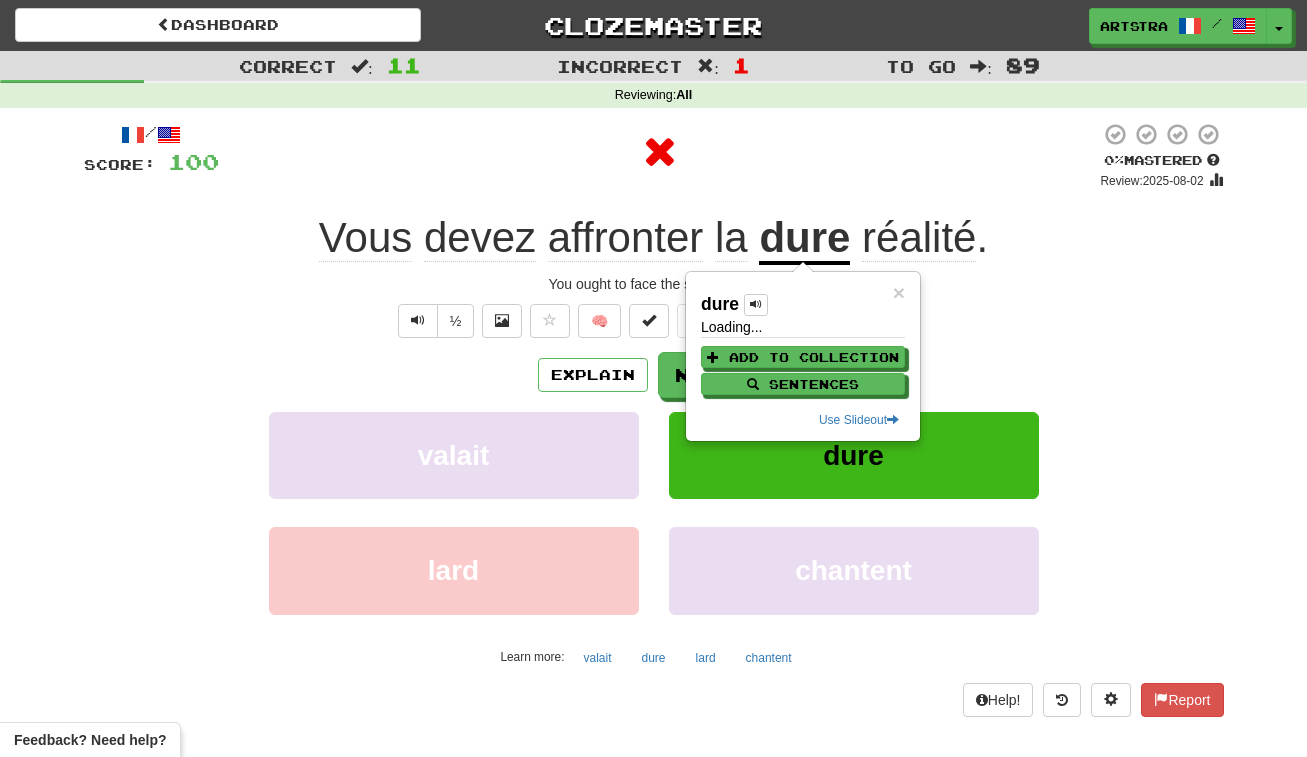 click at bounding box center [659, 152] 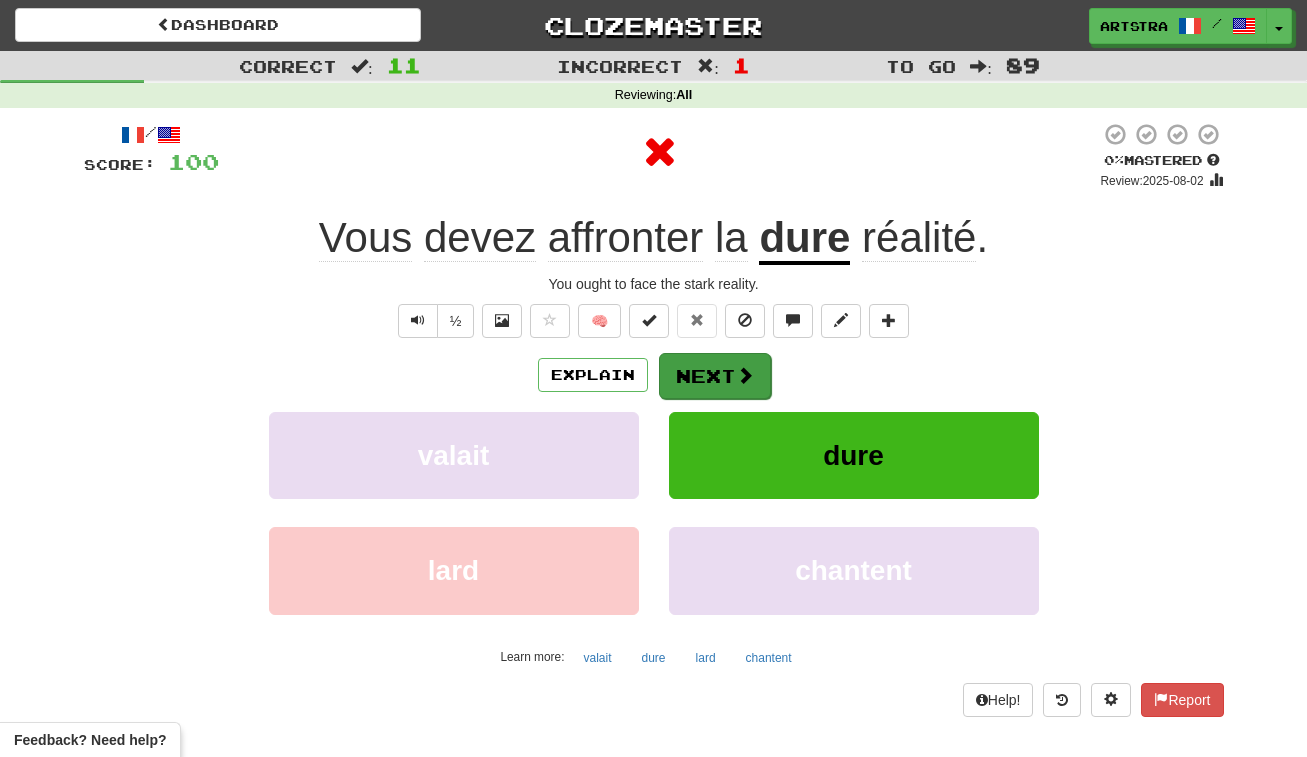 click on "Next" at bounding box center [715, 376] 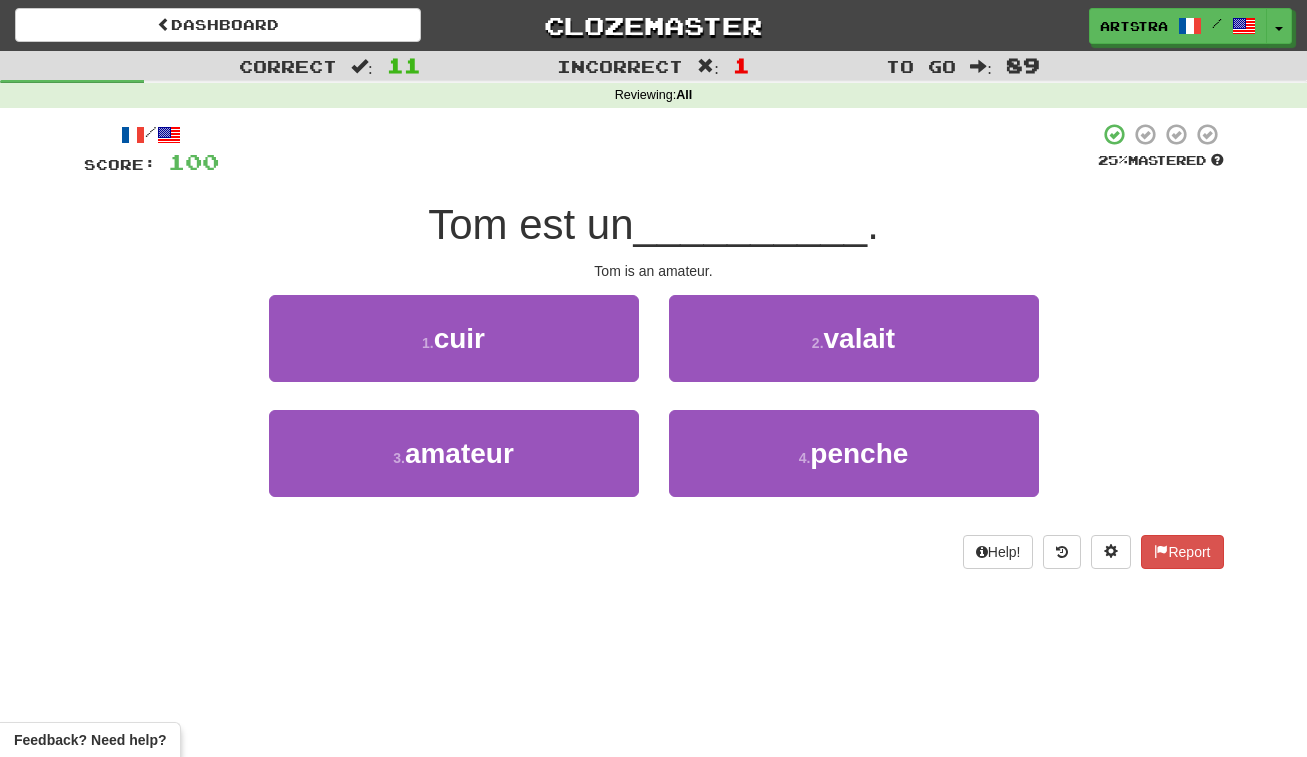 click on "Tom est un" at bounding box center [530, 224] 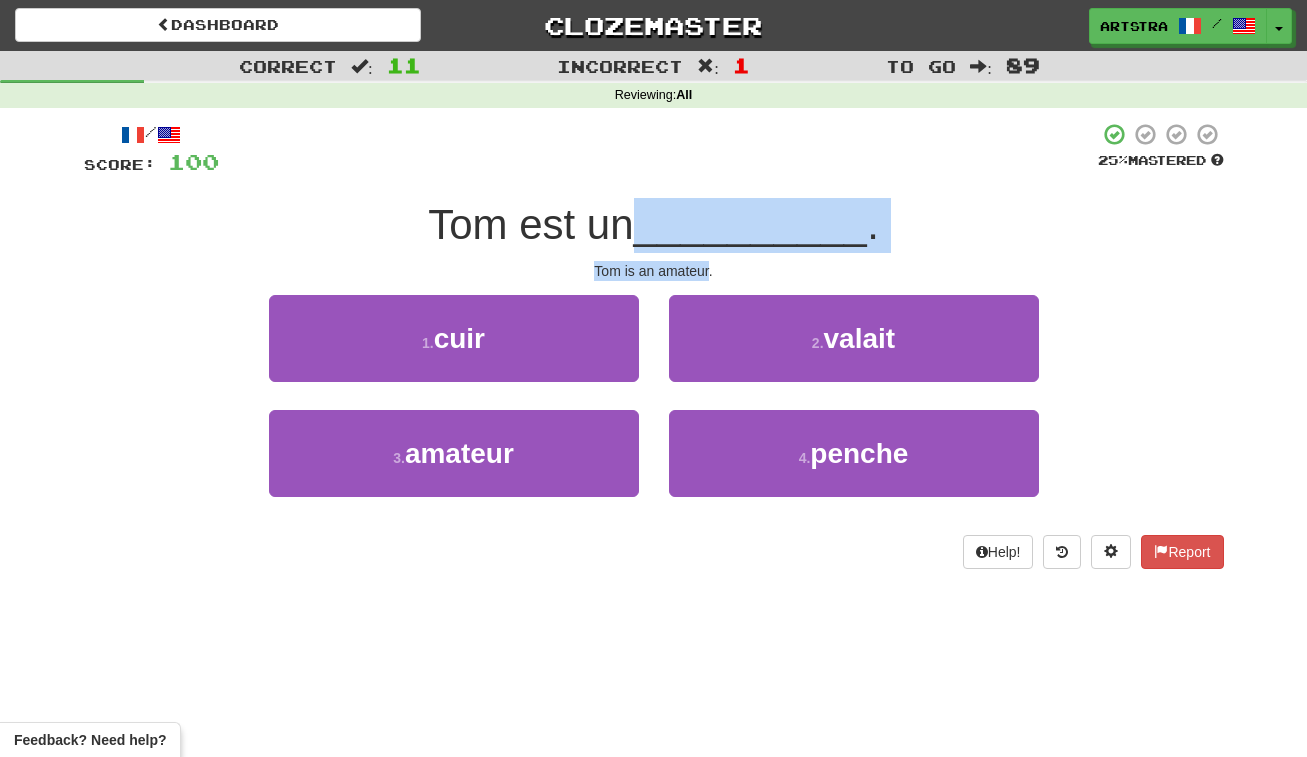 drag, startPoint x: 646, startPoint y: 242, endPoint x: 666, endPoint y: 273, distance: 36.891735 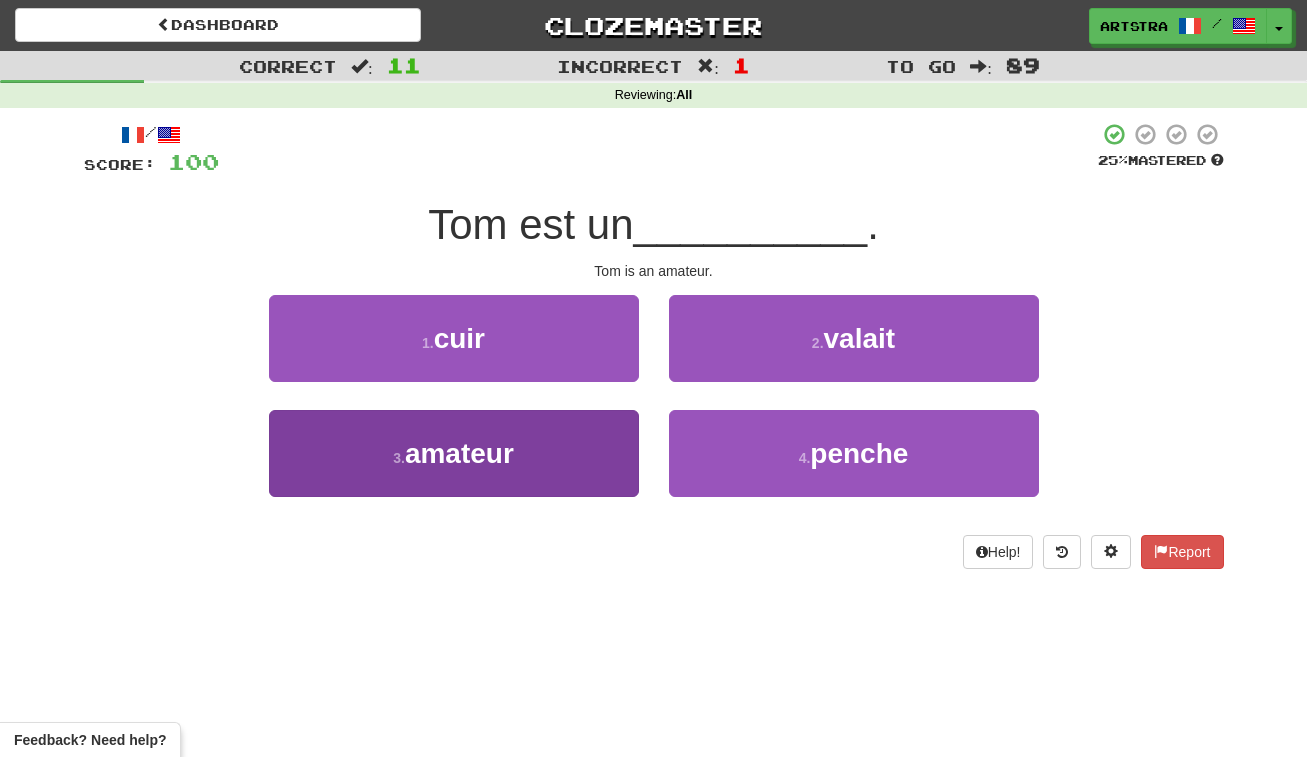 click on "3 .  amateur" at bounding box center (454, 453) 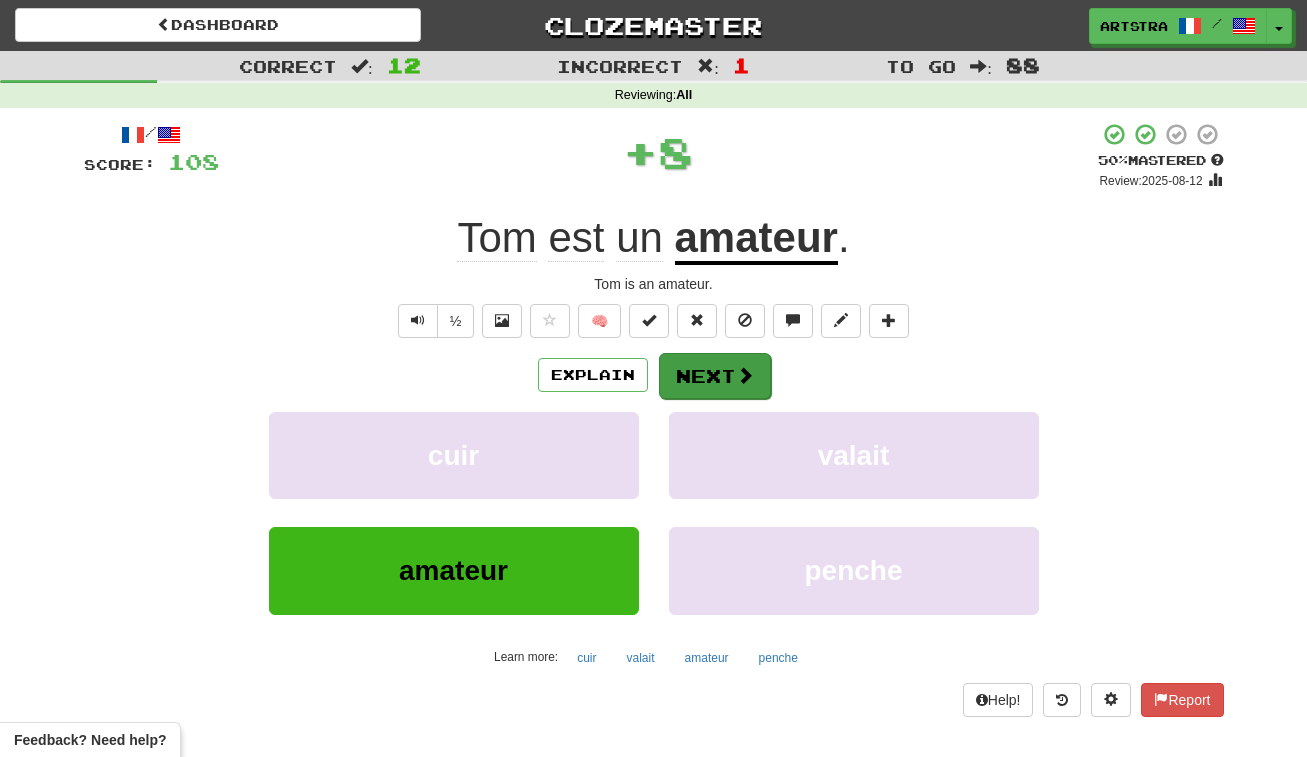 click on "Next" at bounding box center [715, 376] 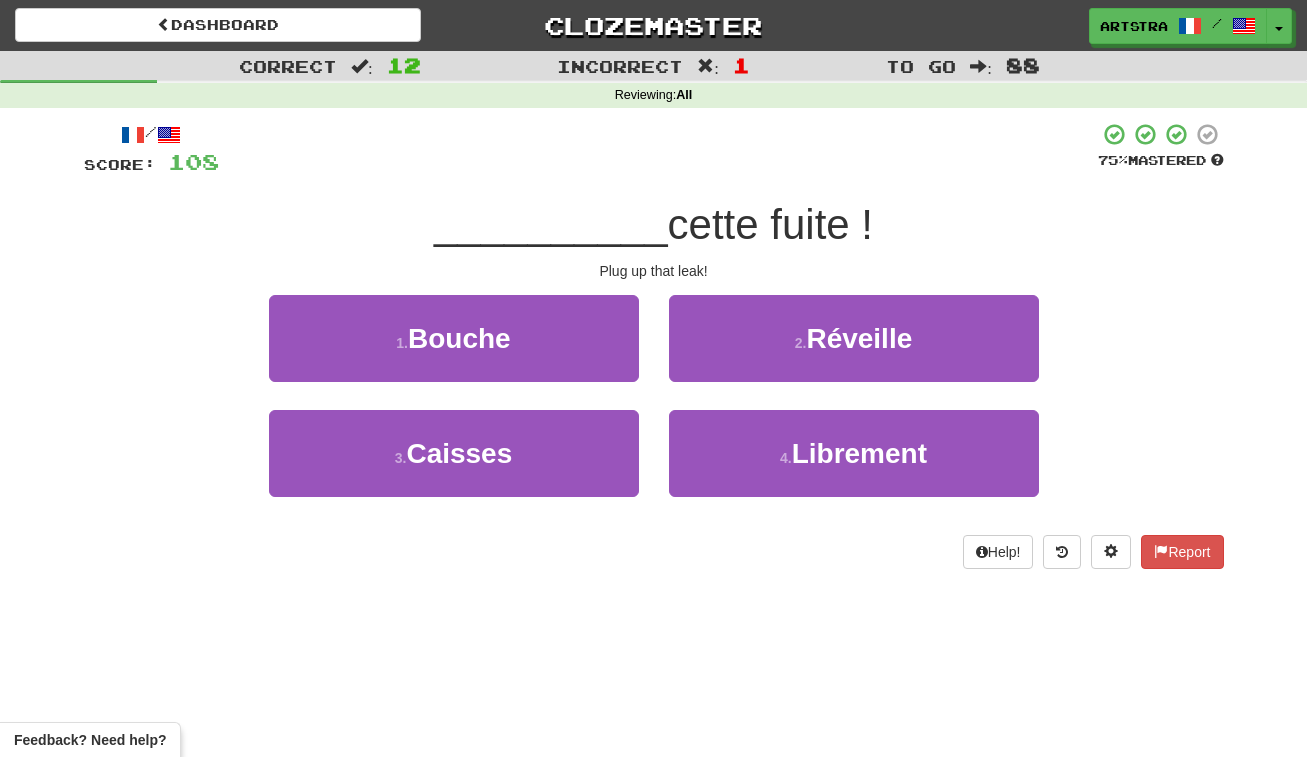 click on "cette fuite !" at bounding box center [770, 224] 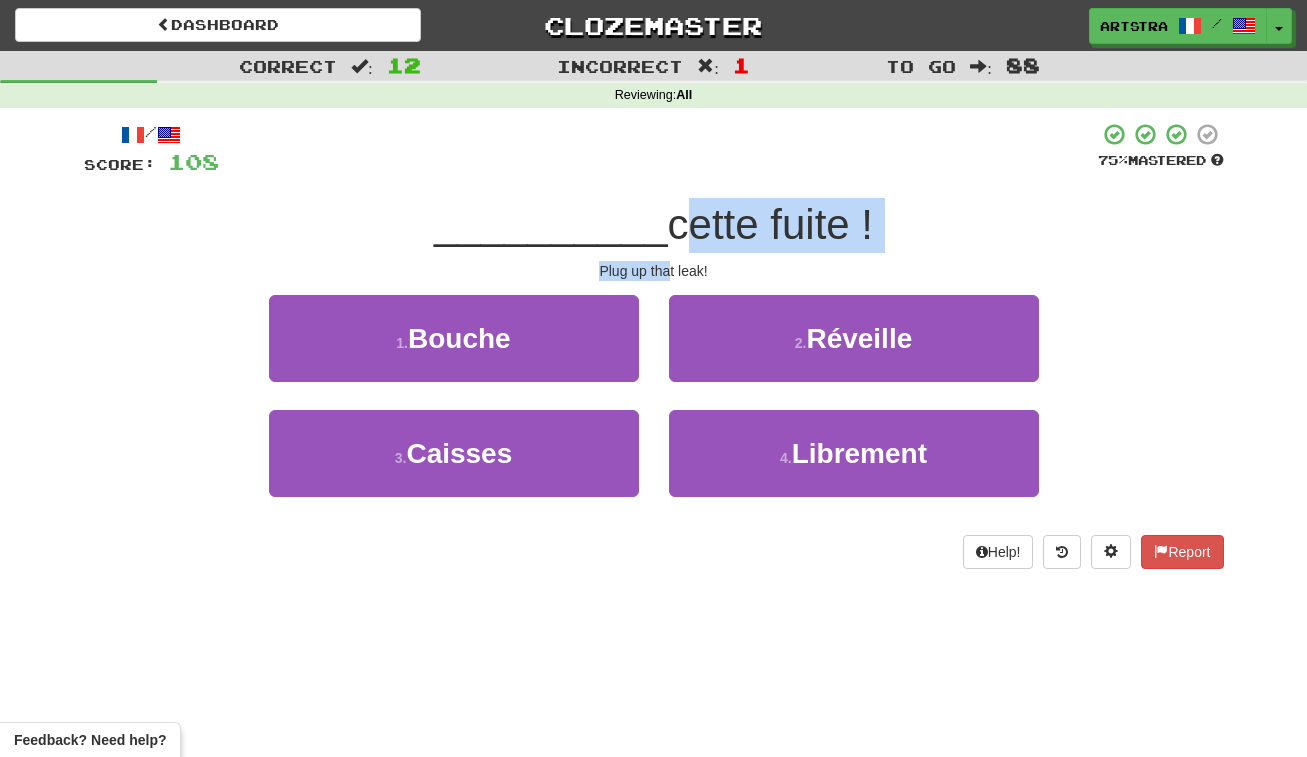drag, startPoint x: 661, startPoint y: 256, endPoint x: 669, endPoint y: 266, distance: 12.806249 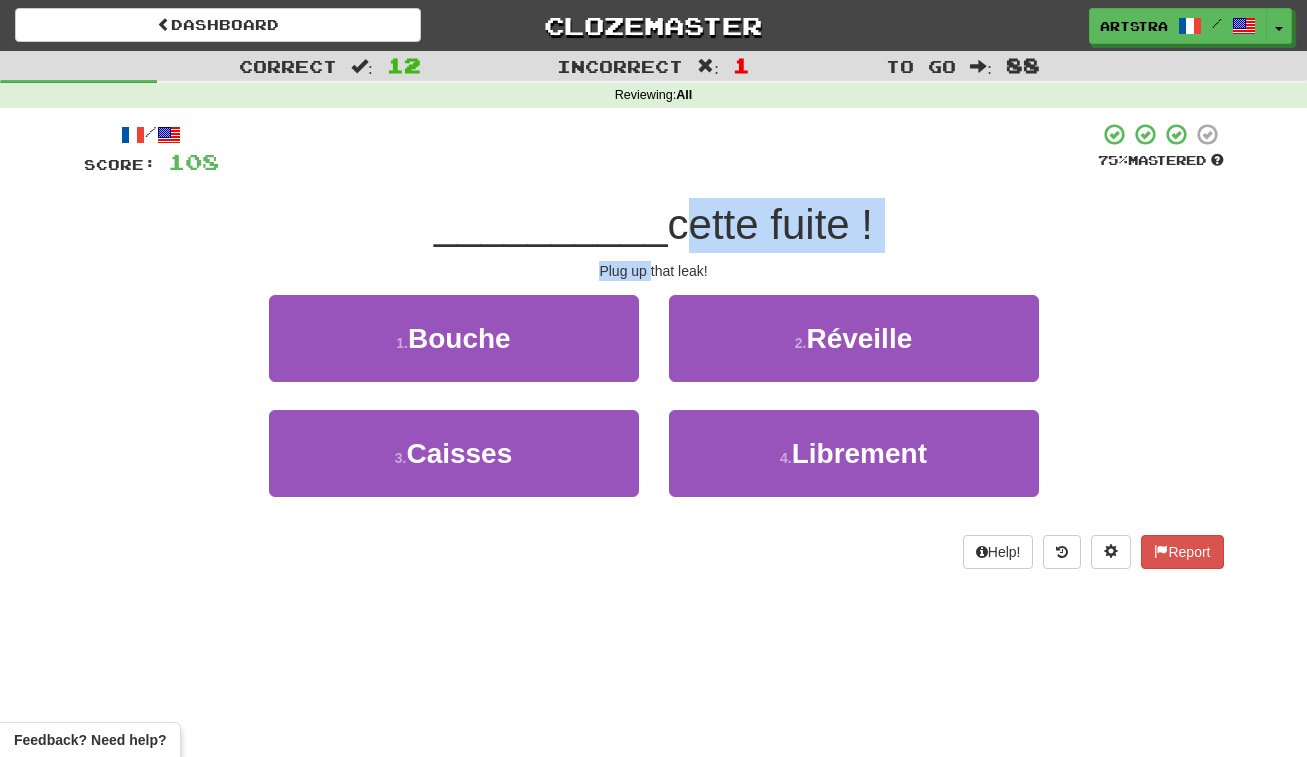 drag, startPoint x: 669, startPoint y: 266, endPoint x: 663, endPoint y: 219, distance: 47.38143 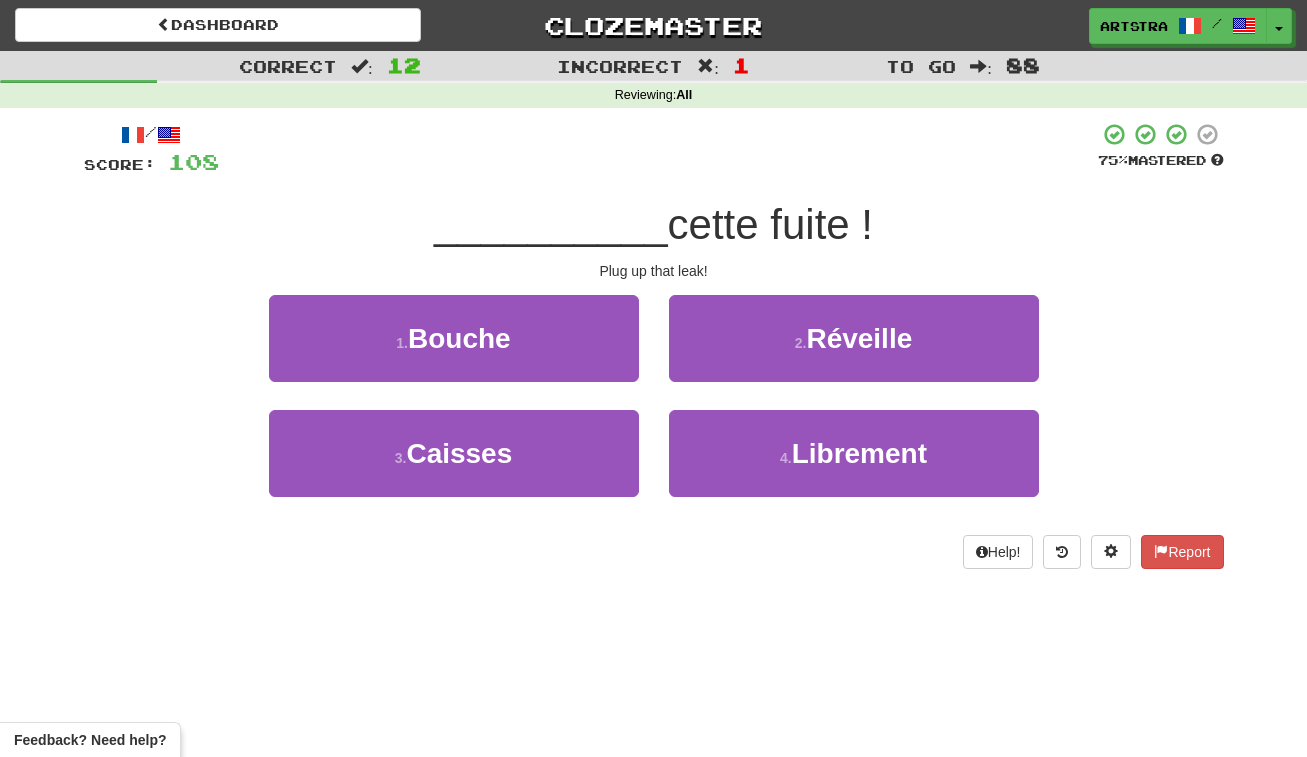 click on "2 .  Réveille" at bounding box center (854, 338) 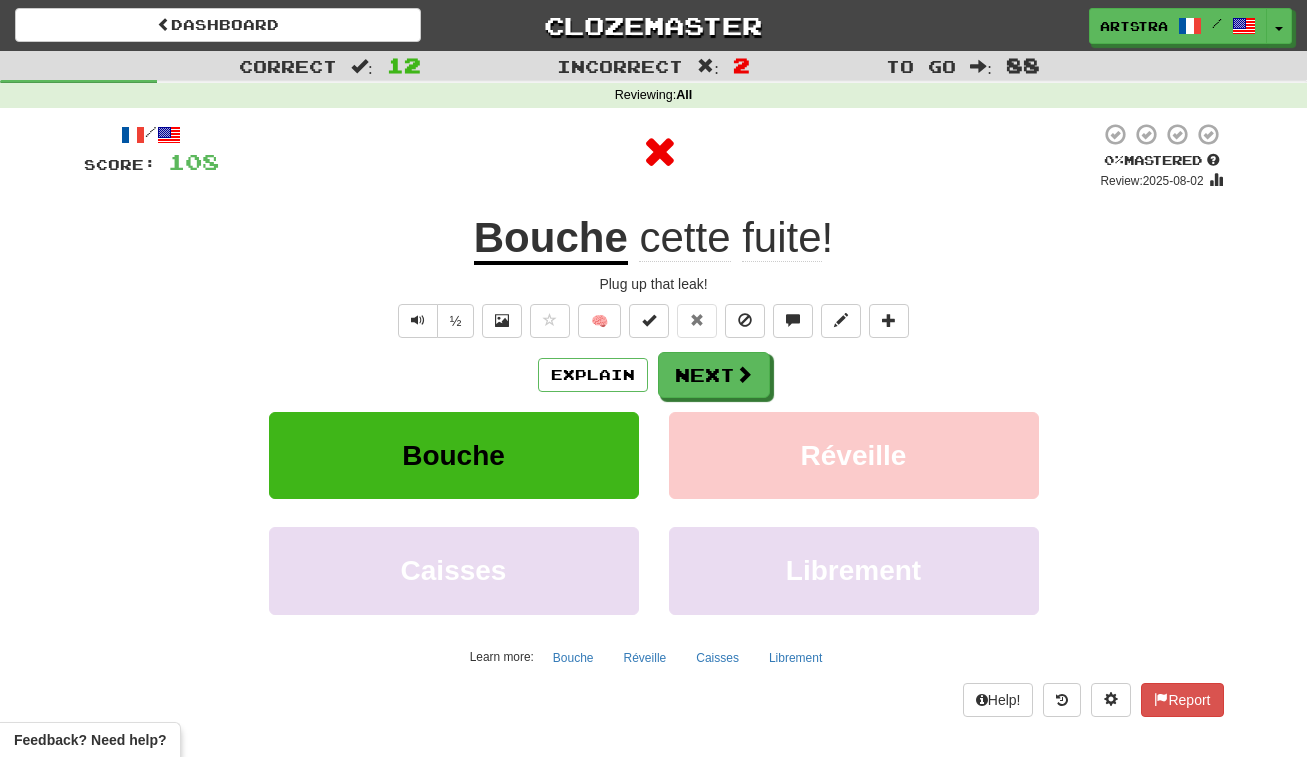 click on "Bouche" at bounding box center (551, 239) 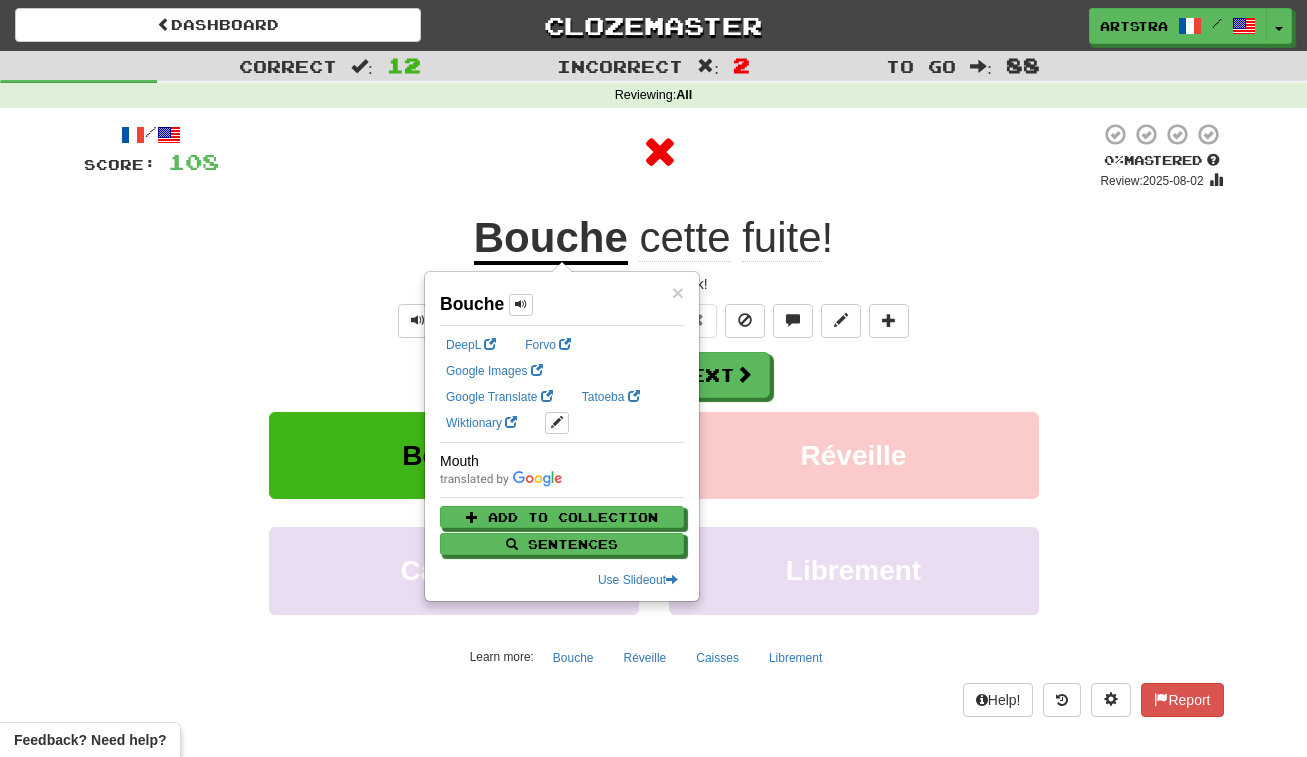click on "Bouche   cette   fuite  !" at bounding box center [654, 238] 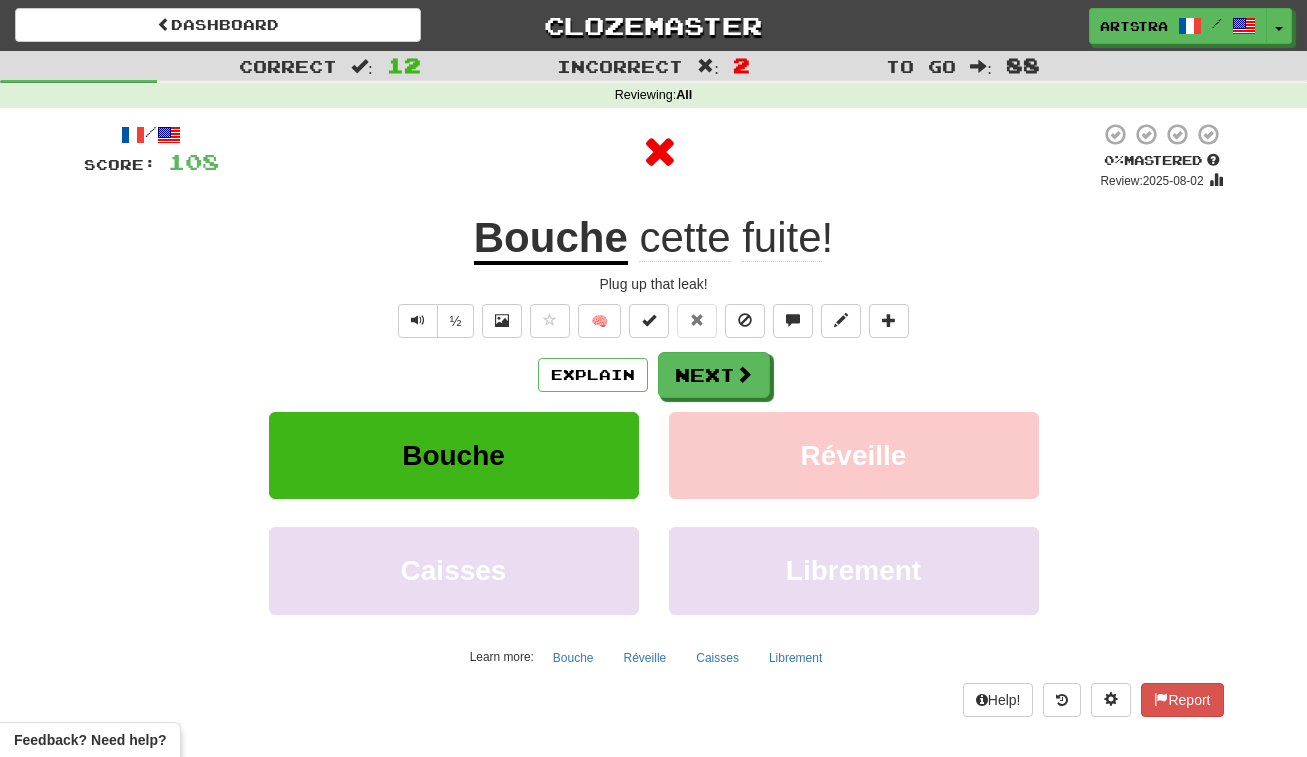 click on "fuite" at bounding box center (781, 238) 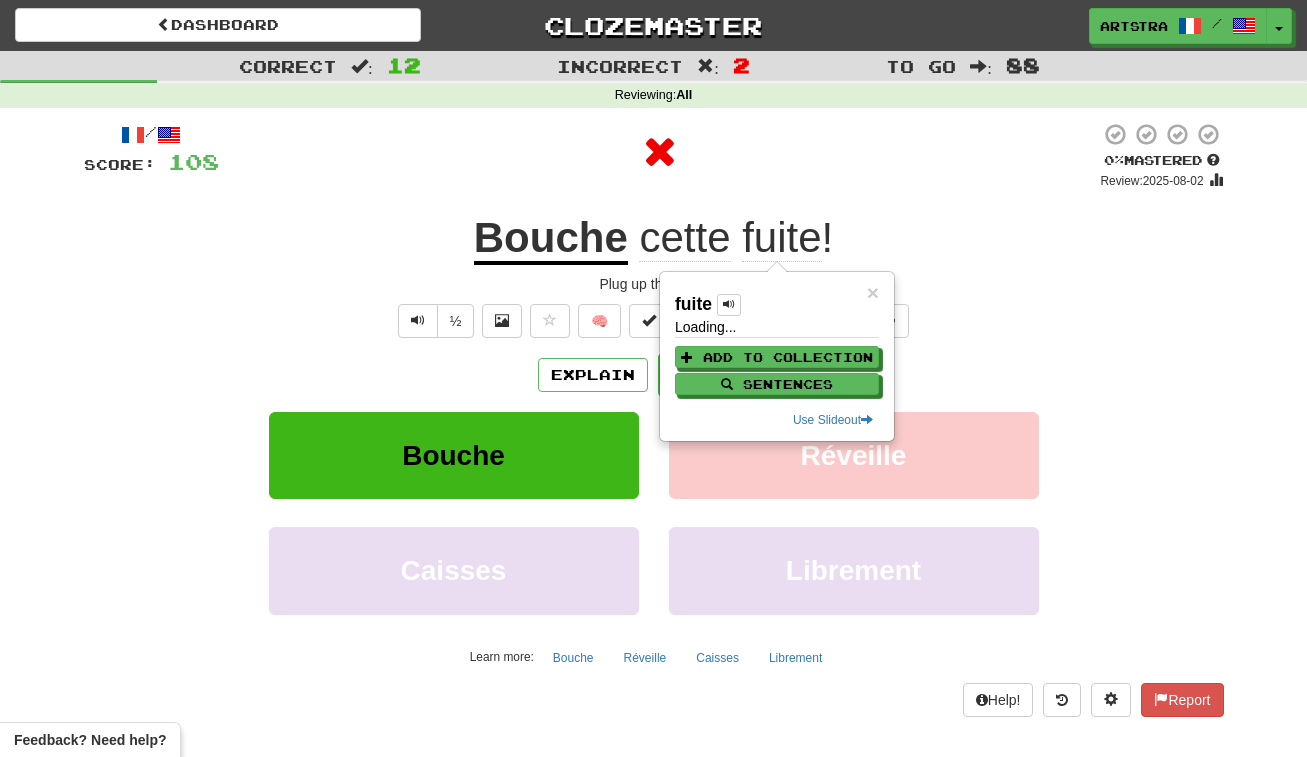 click at bounding box center (659, 156) 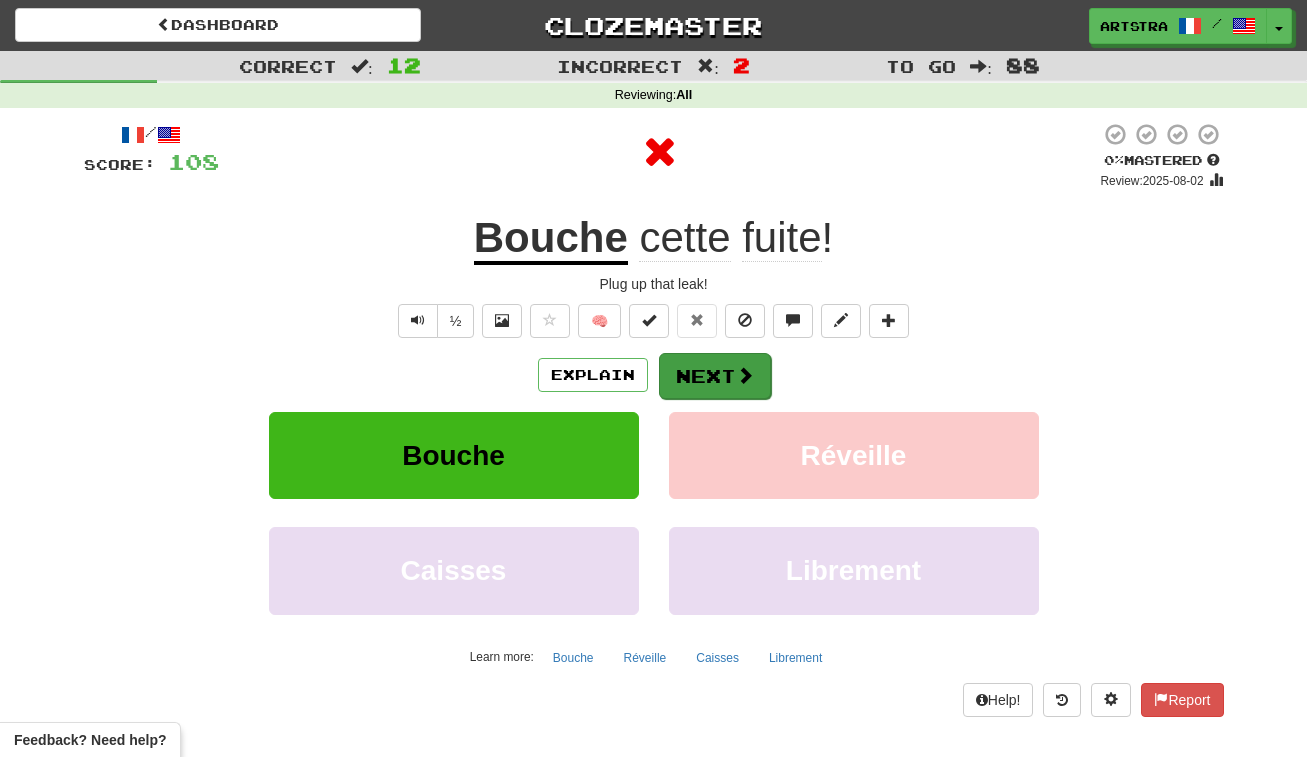 click on "Next" at bounding box center [715, 376] 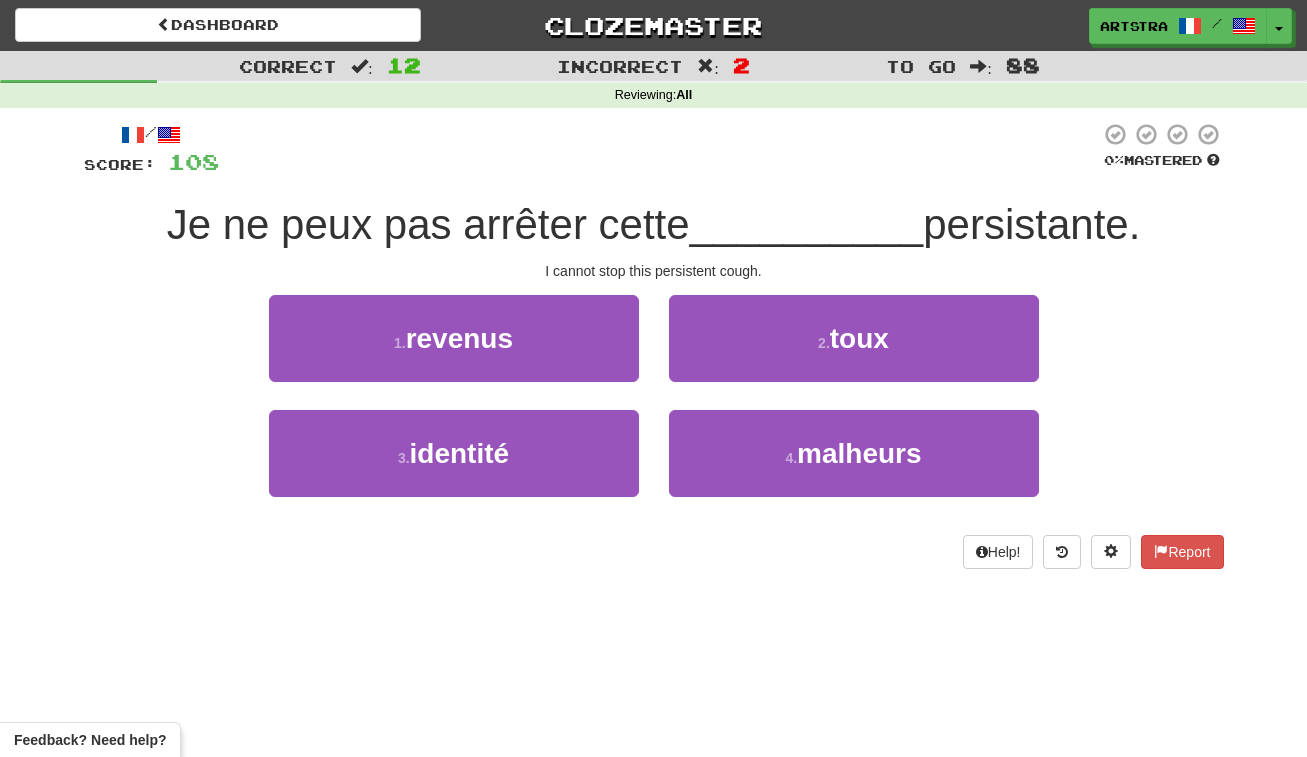click on "Je ne peux pas arrêter cette" at bounding box center (428, 224) 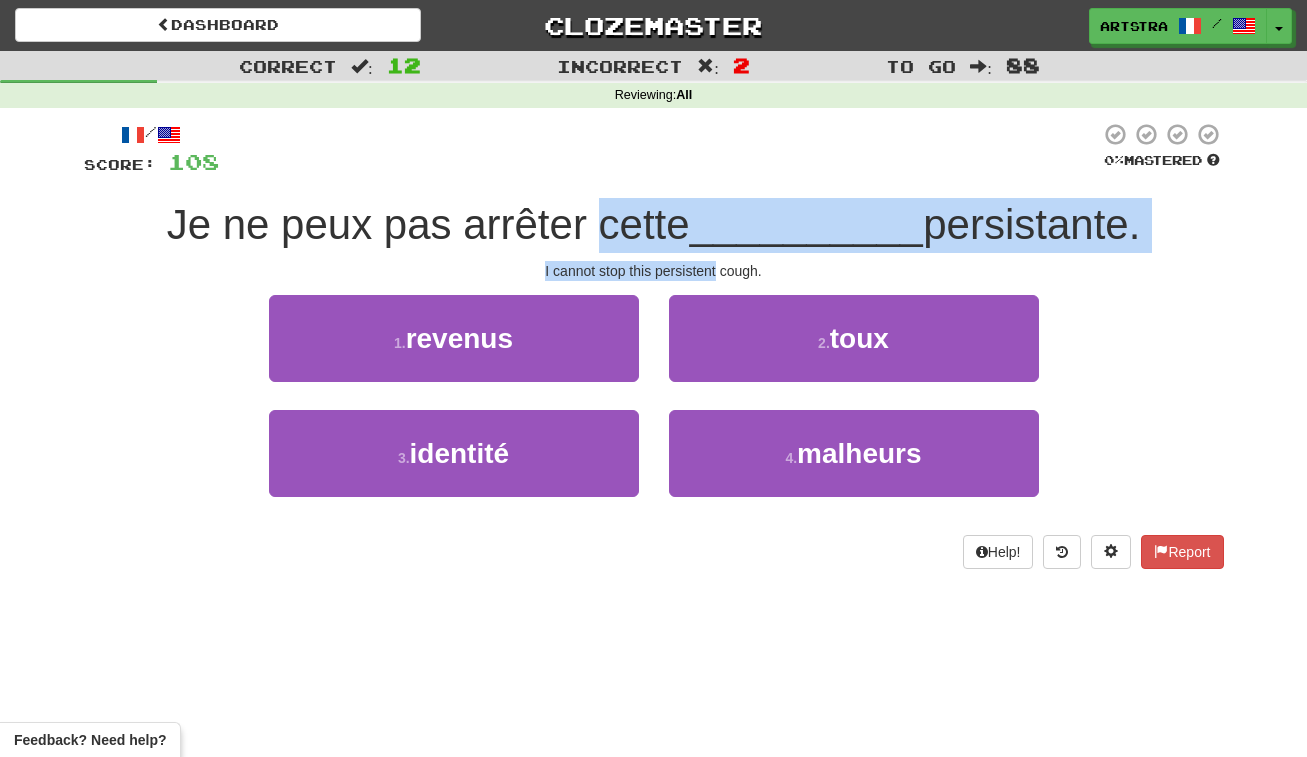 drag, startPoint x: 645, startPoint y: 220, endPoint x: 673, endPoint y: 273, distance: 59.94164 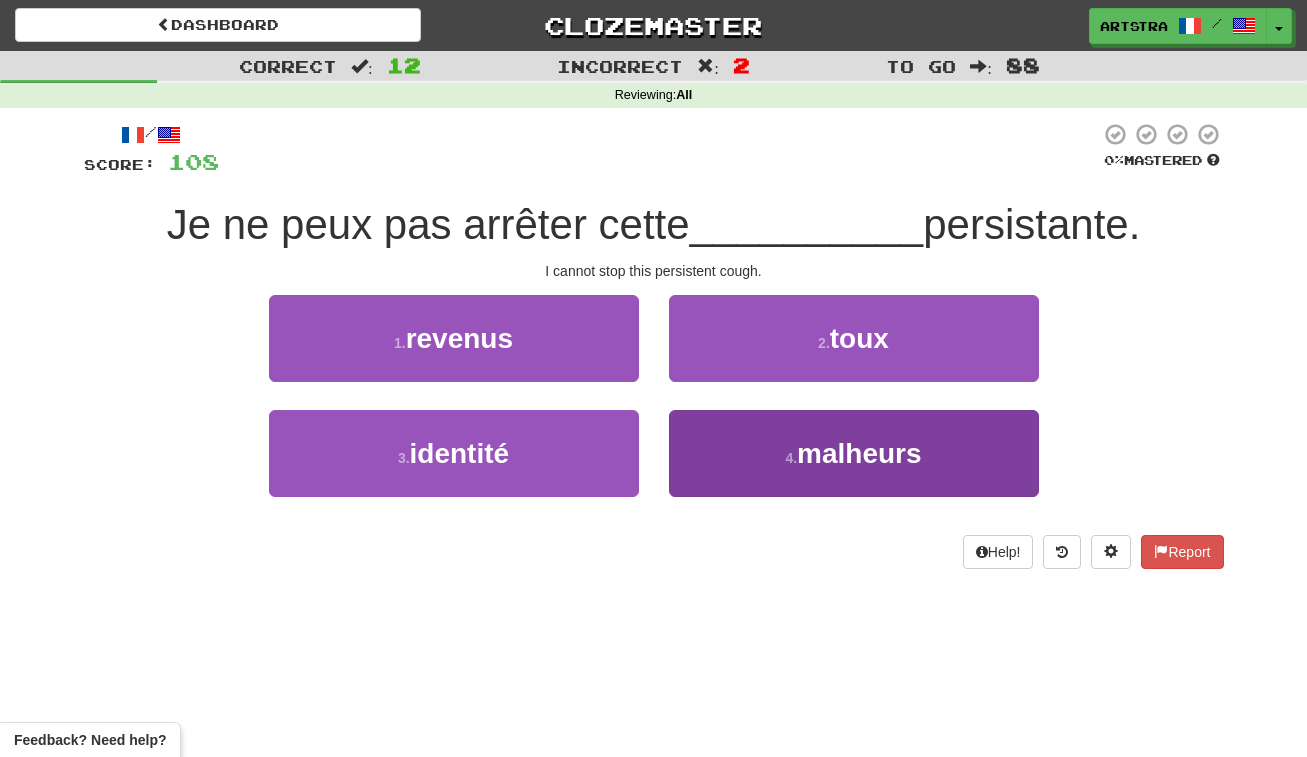 click on "4 .  malheurs" at bounding box center [854, 453] 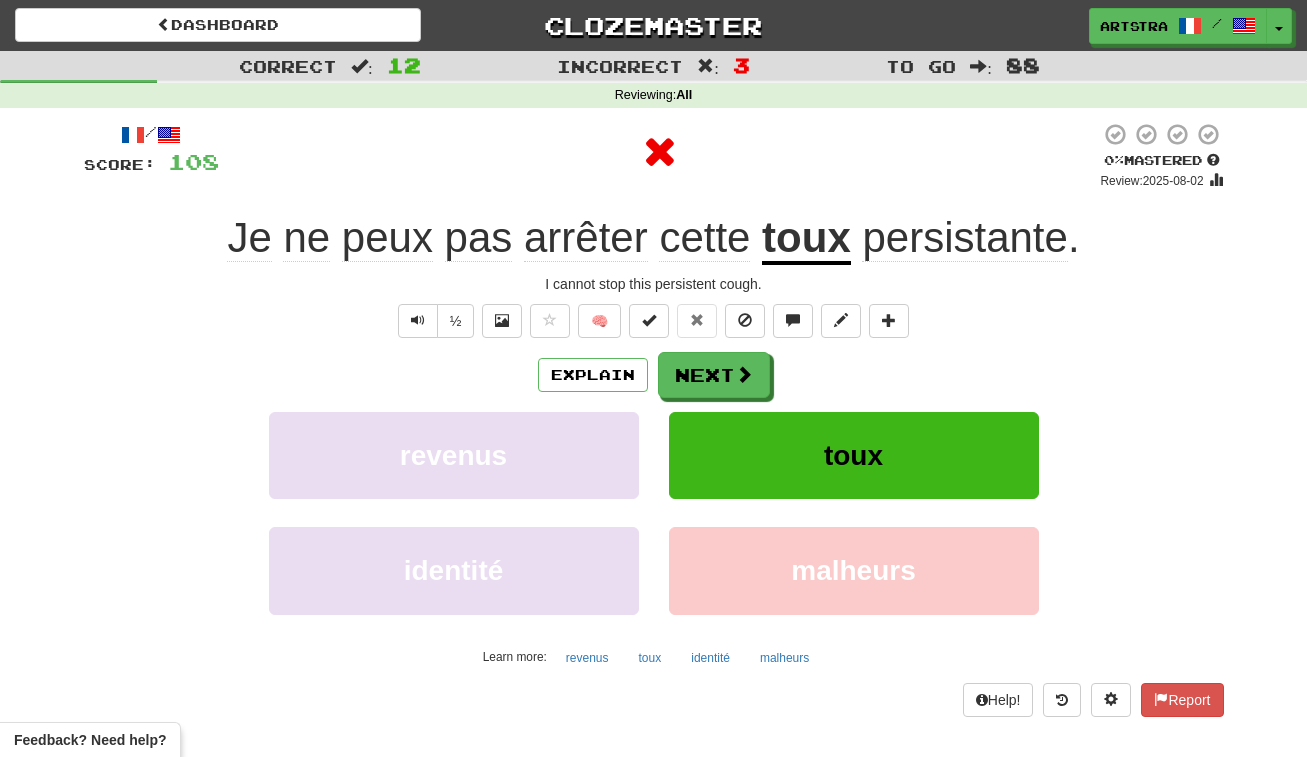 click on "toux" at bounding box center (806, 239) 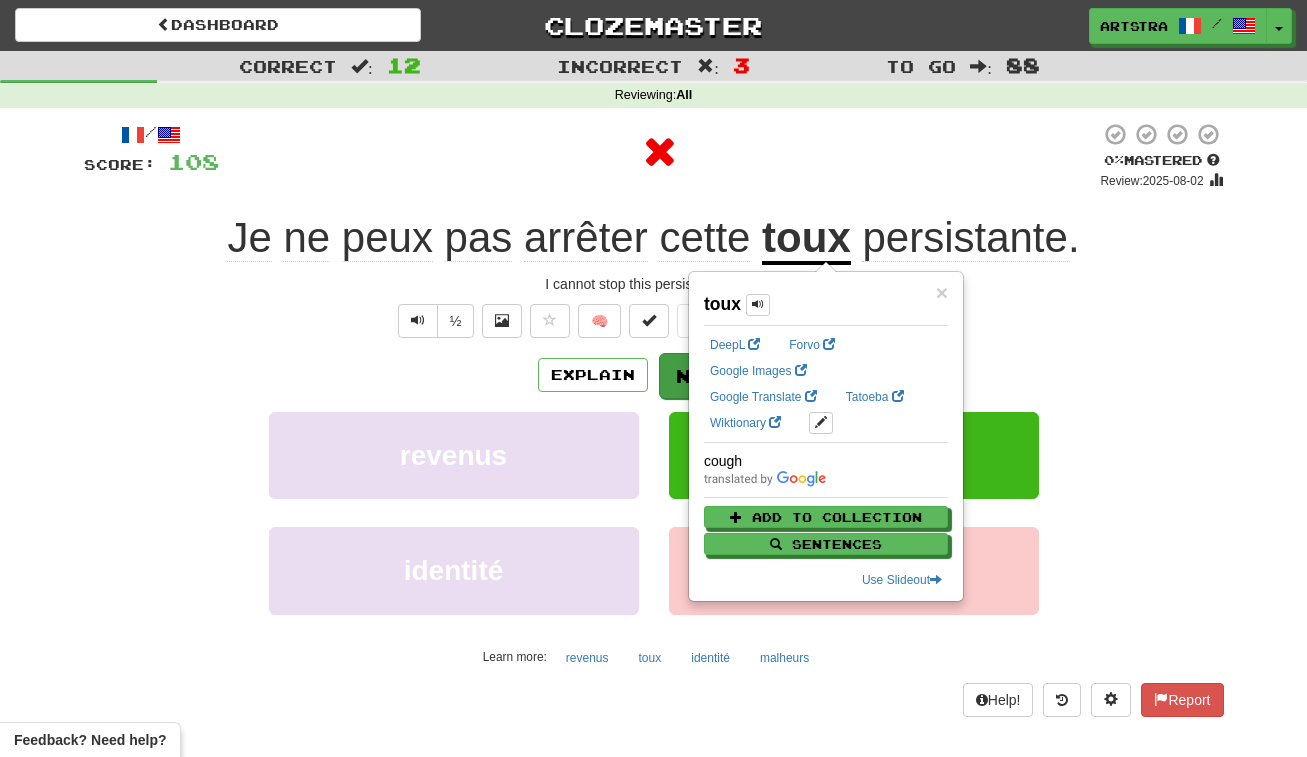 click on "Next" at bounding box center [715, 376] 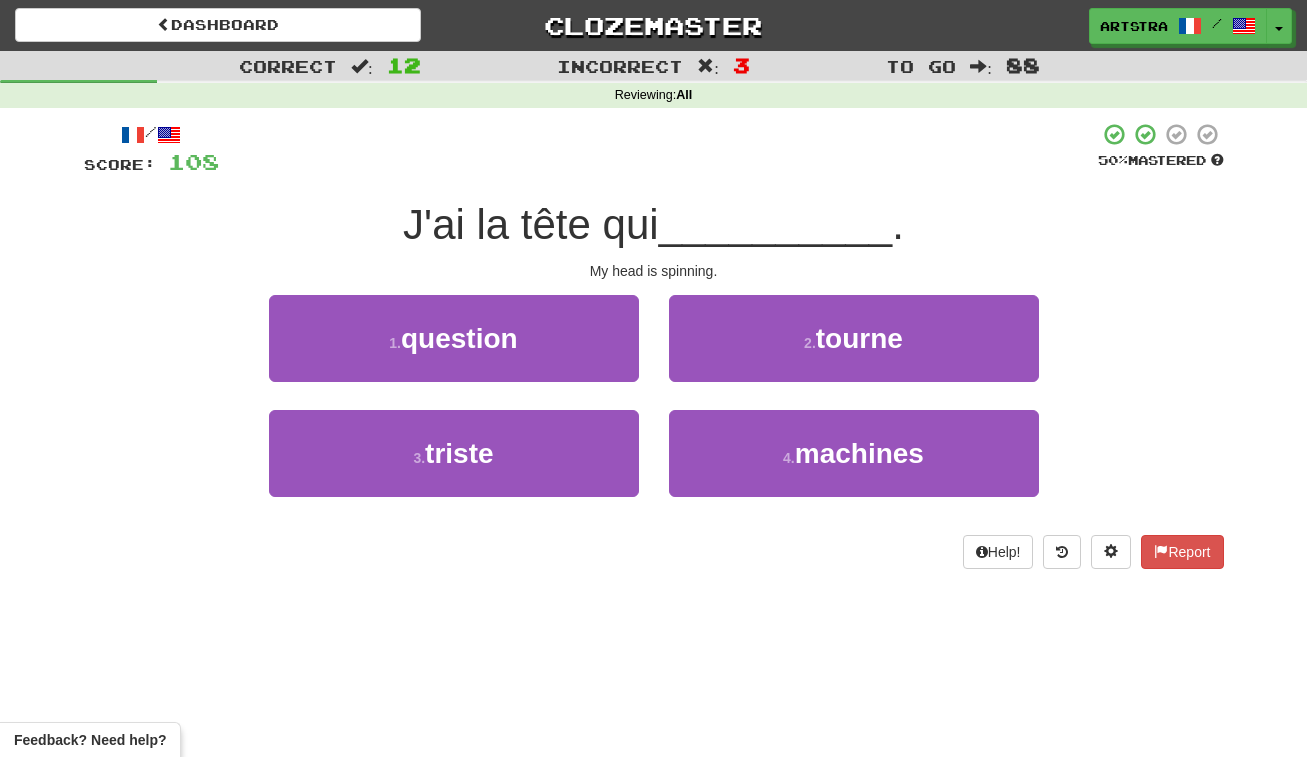 click on "J'ai la tête qui" at bounding box center (531, 224) 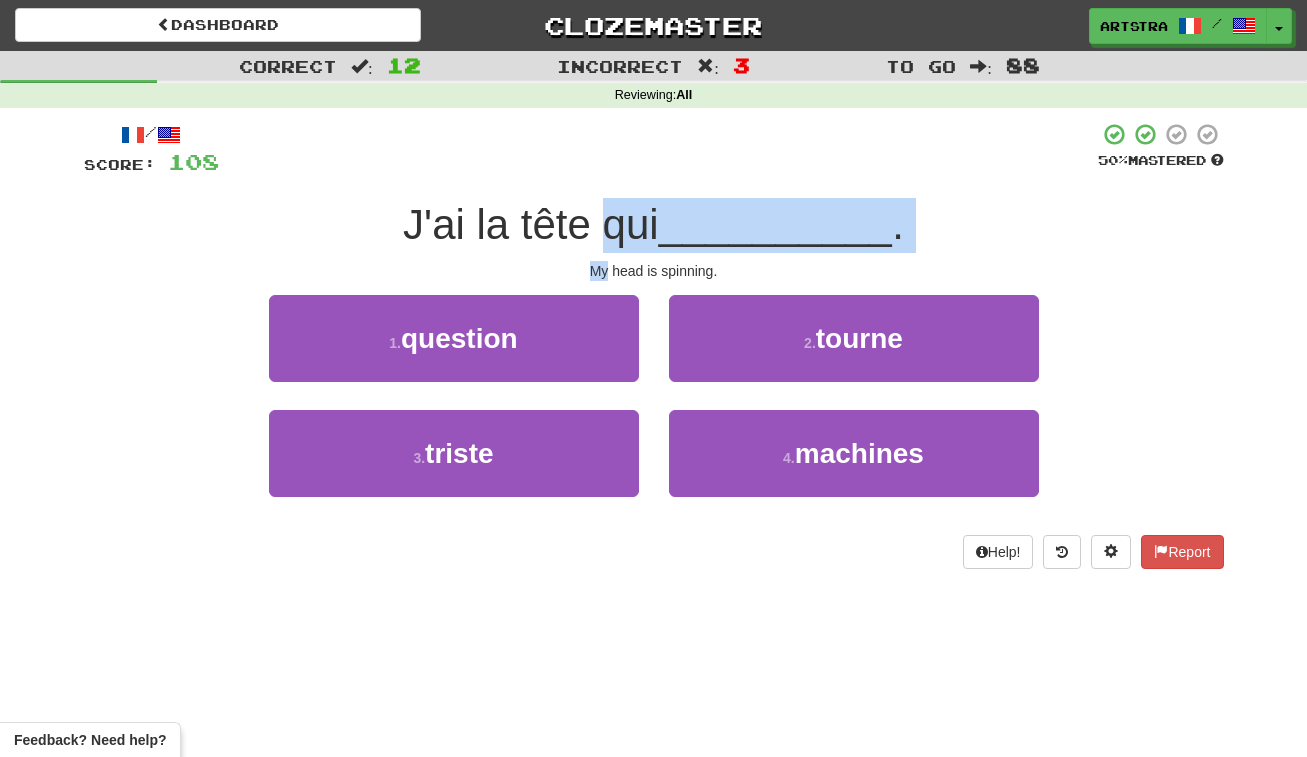 drag, startPoint x: 632, startPoint y: 221, endPoint x: 670, endPoint y: 257, distance: 52.34501 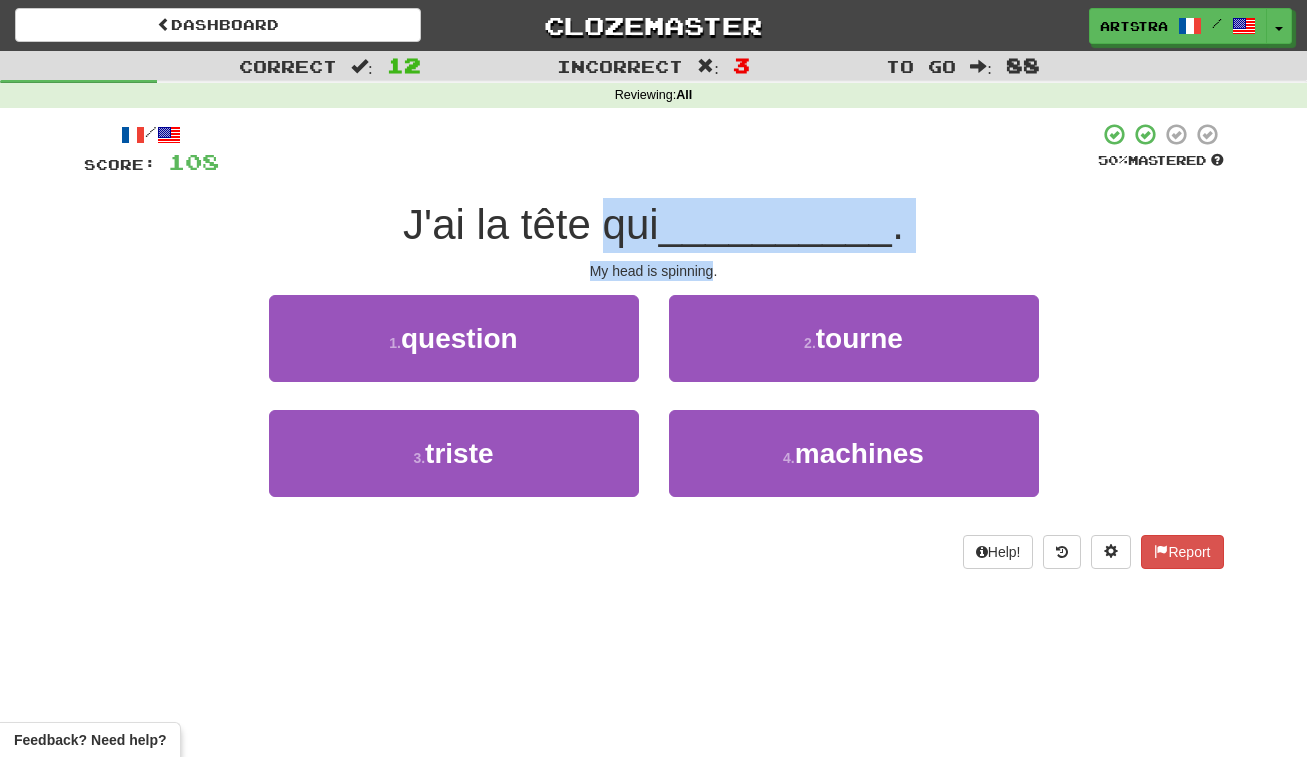 drag, startPoint x: 649, startPoint y: 228, endPoint x: 678, endPoint y: 266, distance: 47.801674 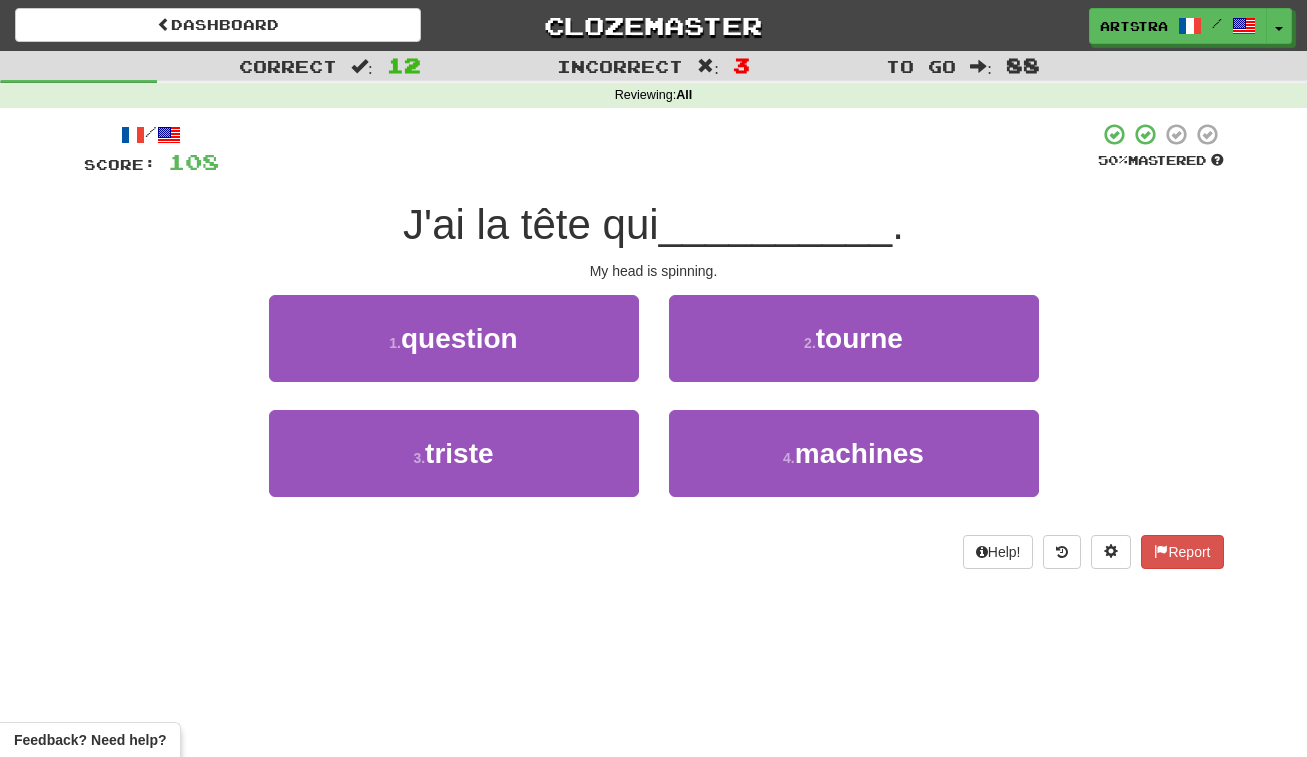 click on "2 .  tourne" at bounding box center (854, 338) 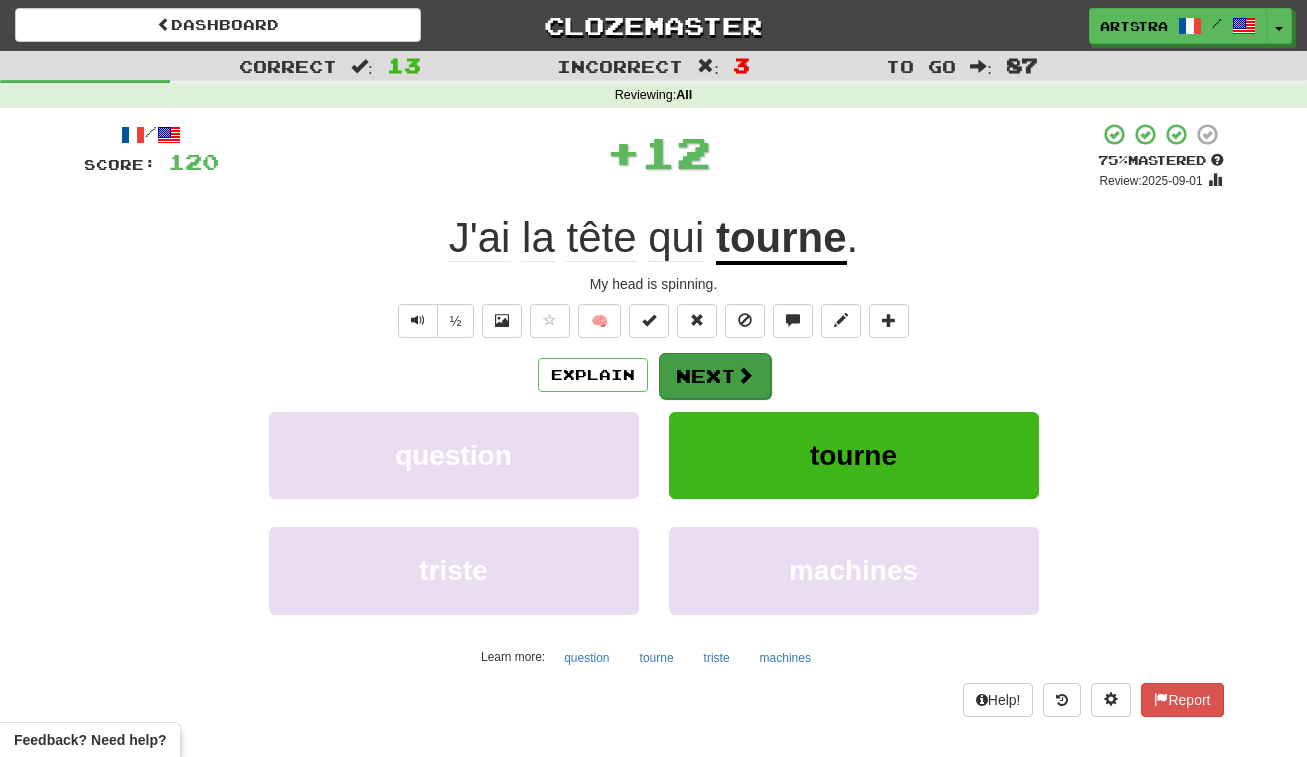 click on "Next" at bounding box center [715, 376] 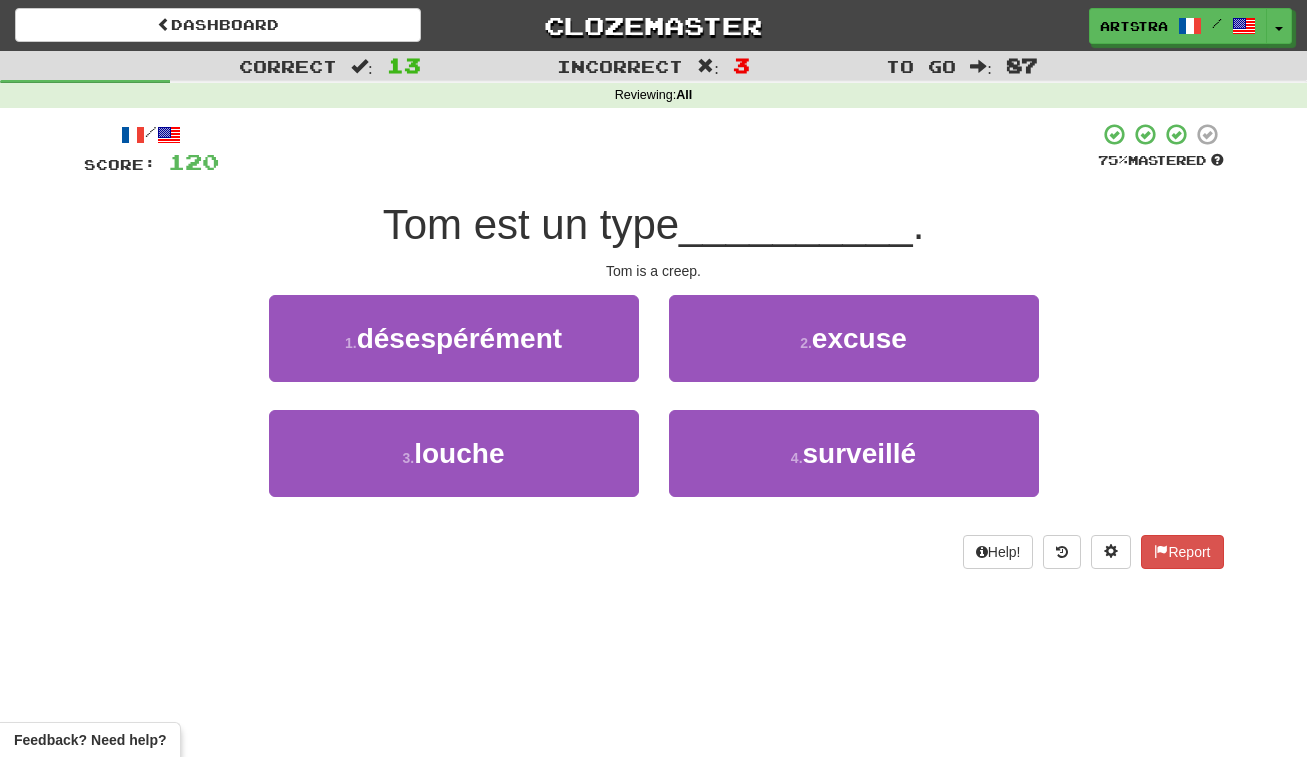 click on "Tom est un type" at bounding box center [531, 224] 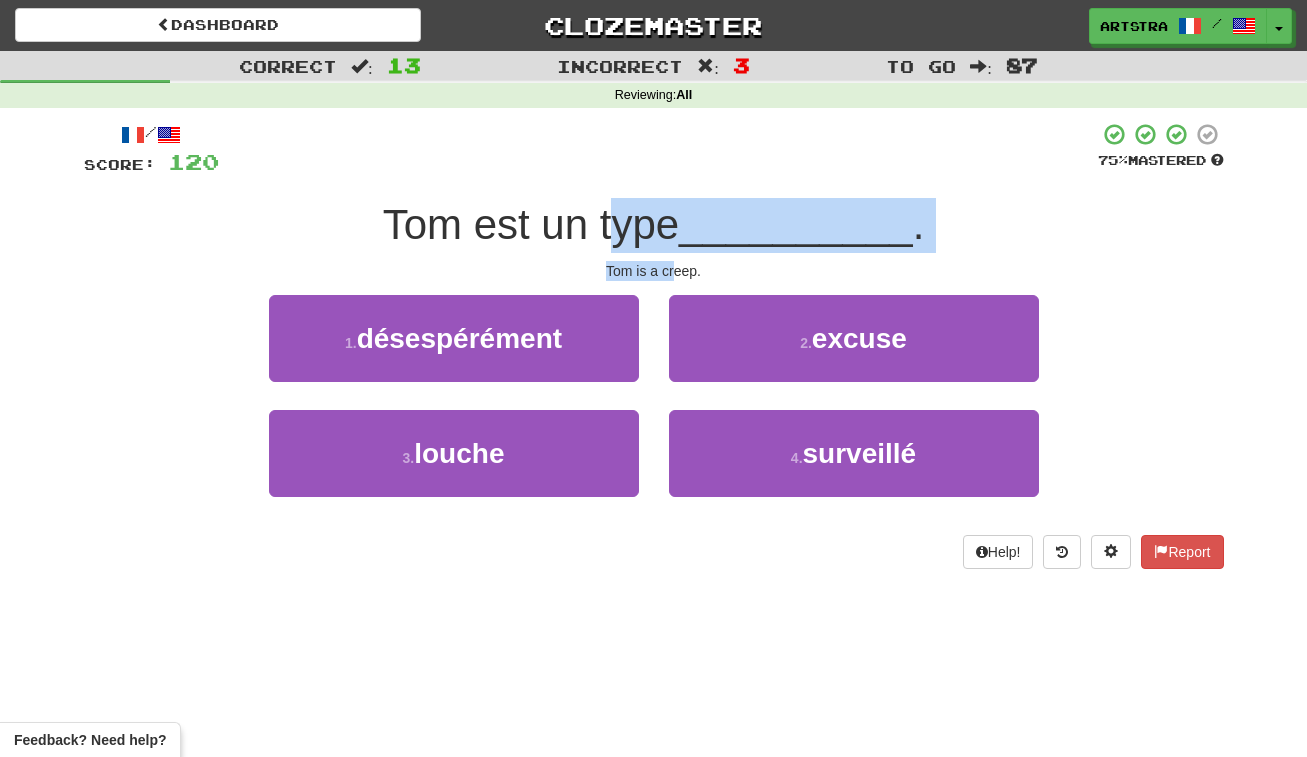 drag, startPoint x: 637, startPoint y: 238, endPoint x: 672, endPoint y: 266, distance: 44.82187 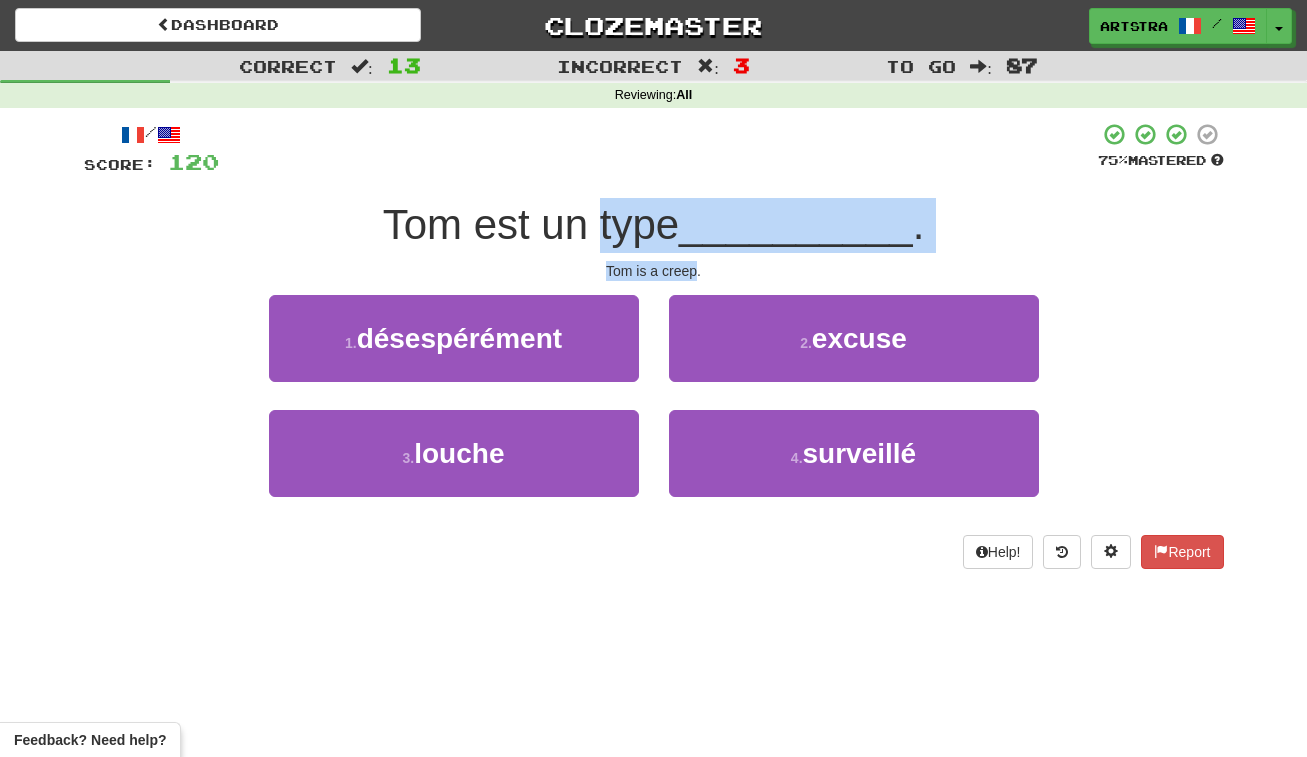 drag, startPoint x: 672, startPoint y: 266, endPoint x: 665, endPoint y: 231, distance: 35.69314 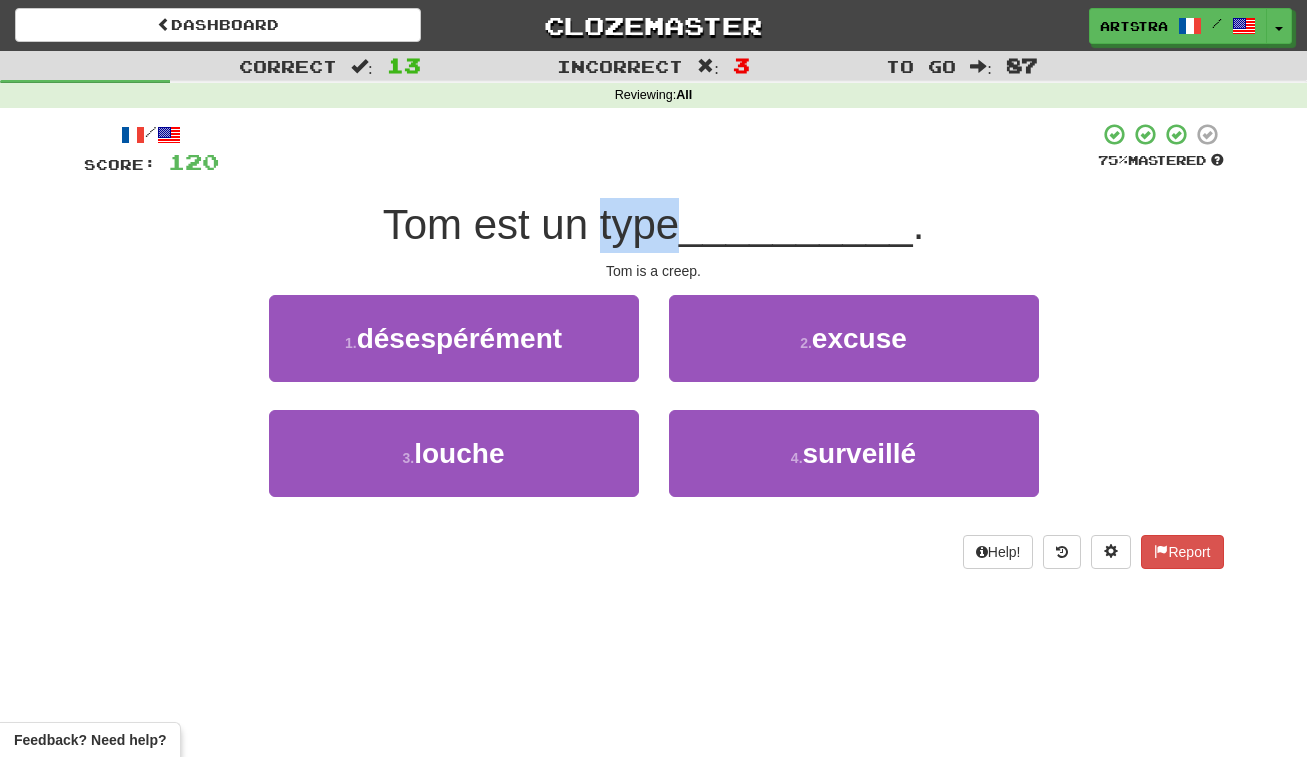 click on "Tom est un type" at bounding box center [531, 224] 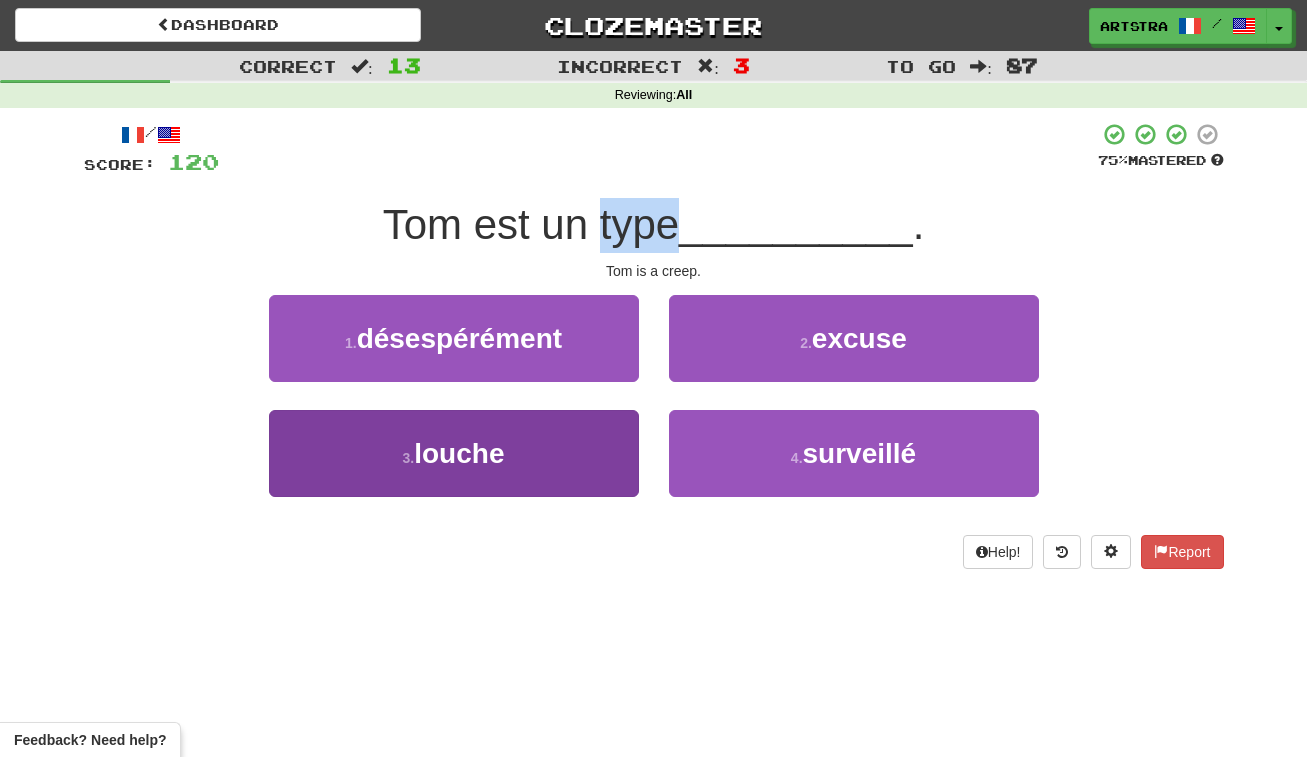 click on "3 .  louche" at bounding box center (454, 453) 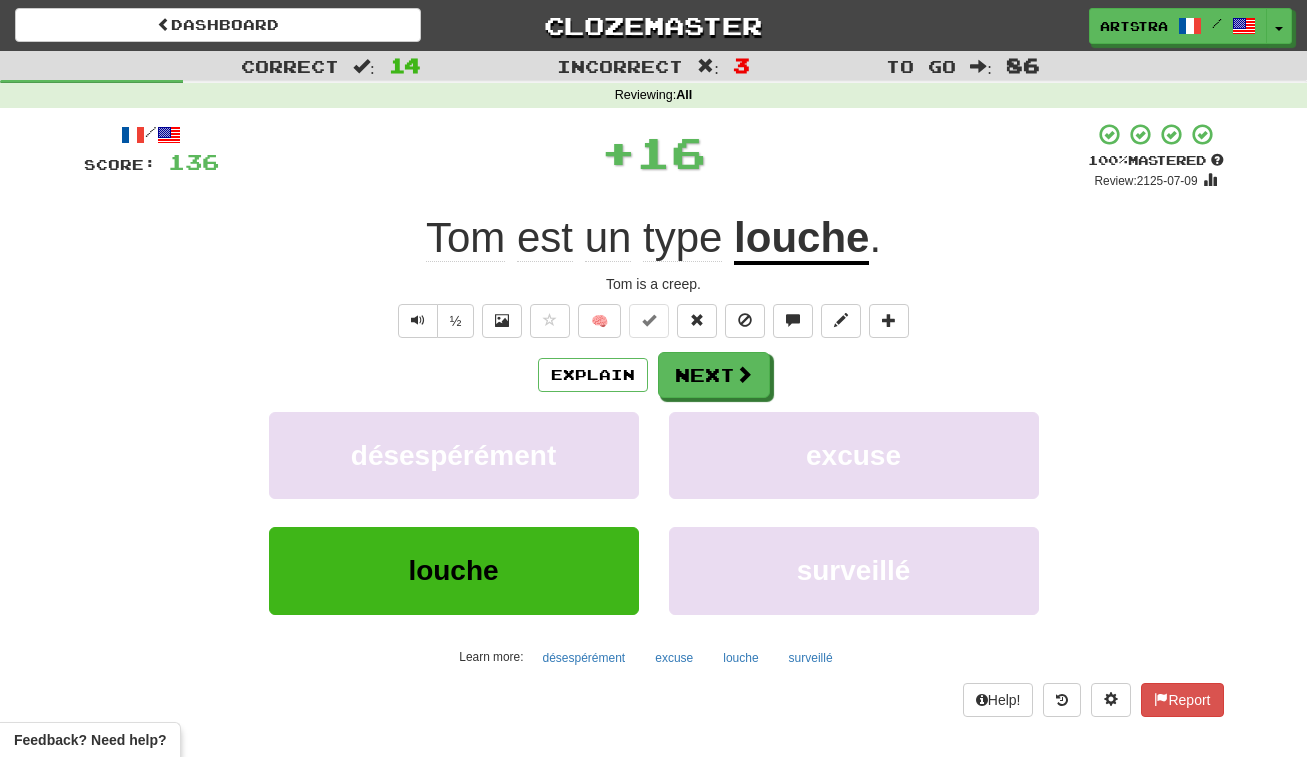 click on "louche" at bounding box center [801, 239] 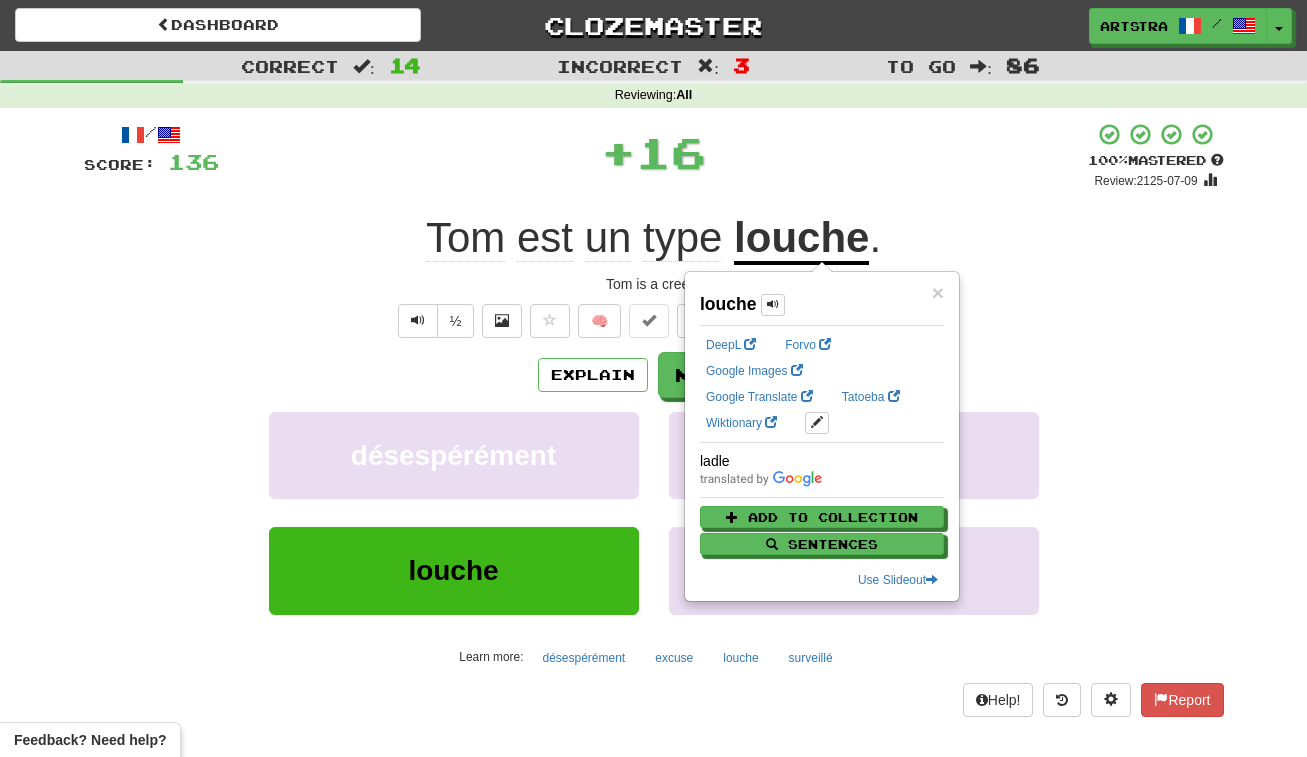 click on "+ 16" at bounding box center [653, 152] 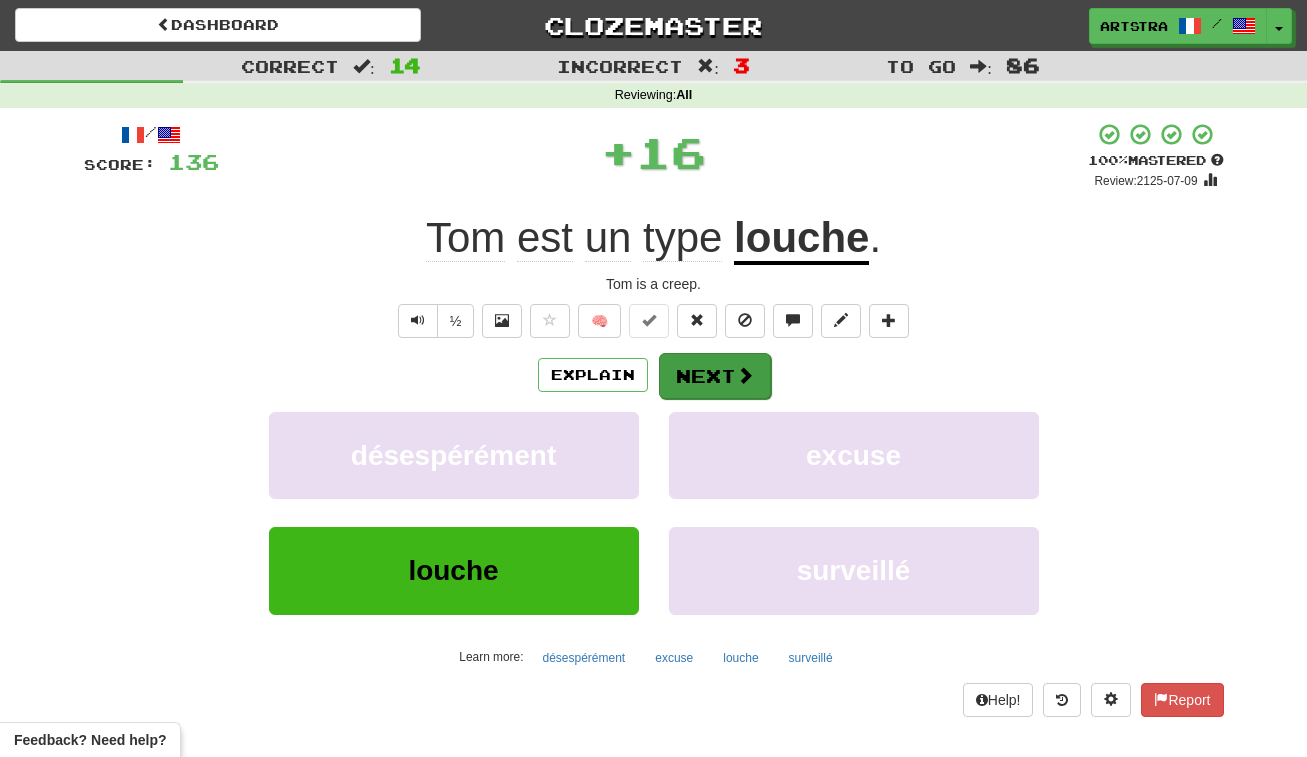 click on "Next" at bounding box center [715, 376] 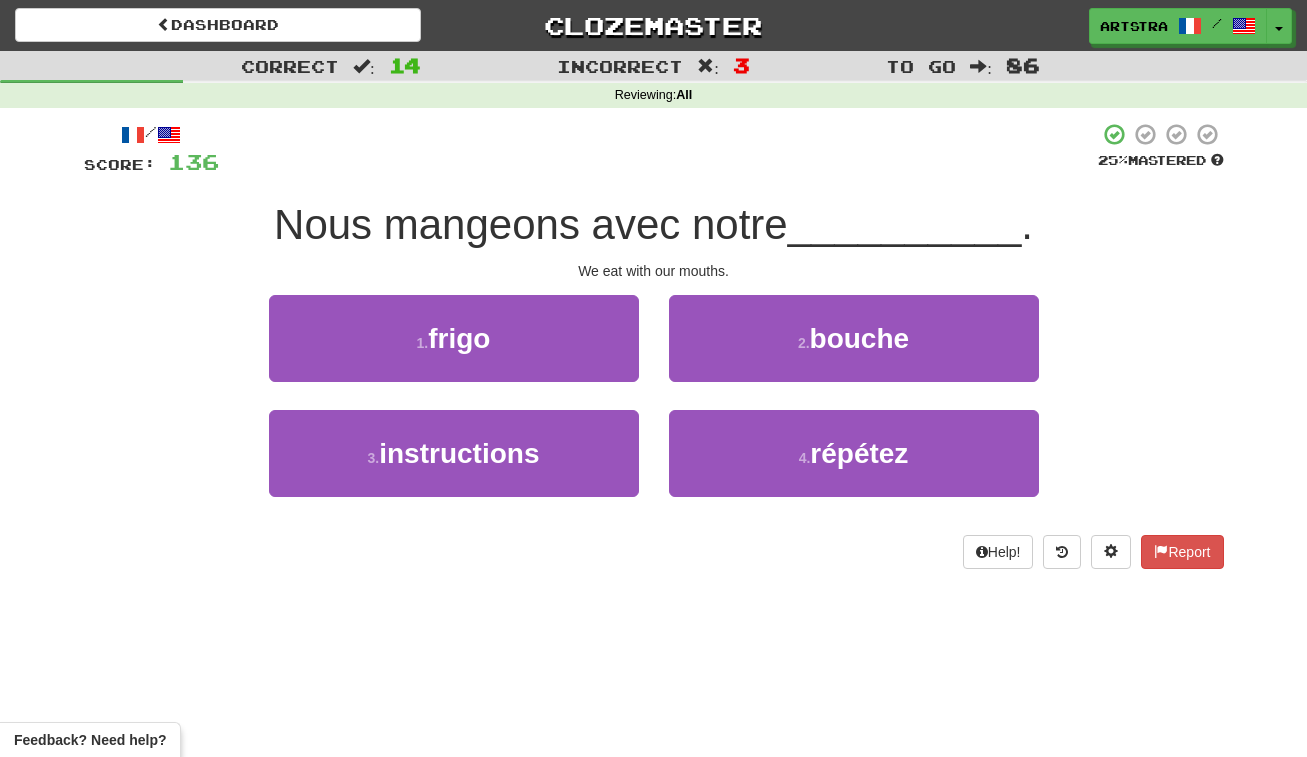 click on "Nous mangeons avec notre" at bounding box center [531, 224] 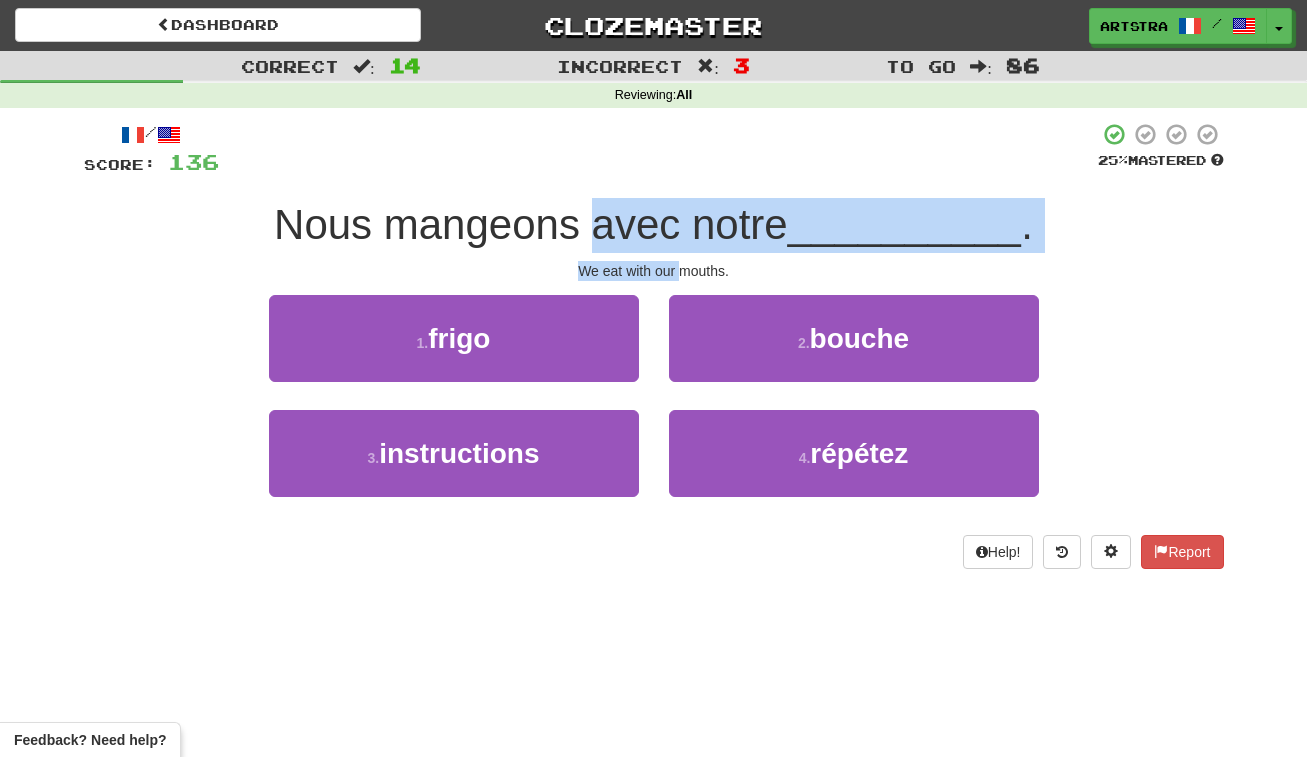 drag, startPoint x: 631, startPoint y: 210, endPoint x: 673, endPoint y: 261, distance: 66.068146 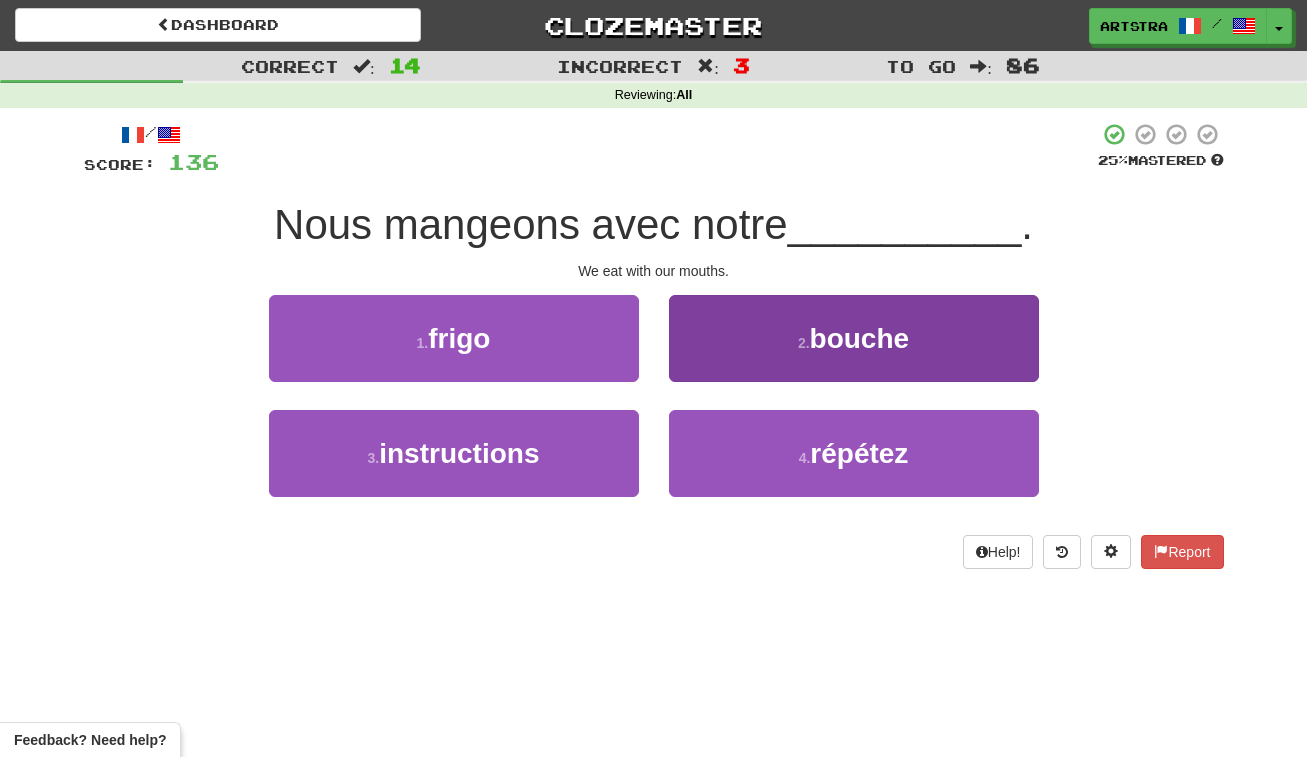 click on "2 .  bouche" at bounding box center [854, 338] 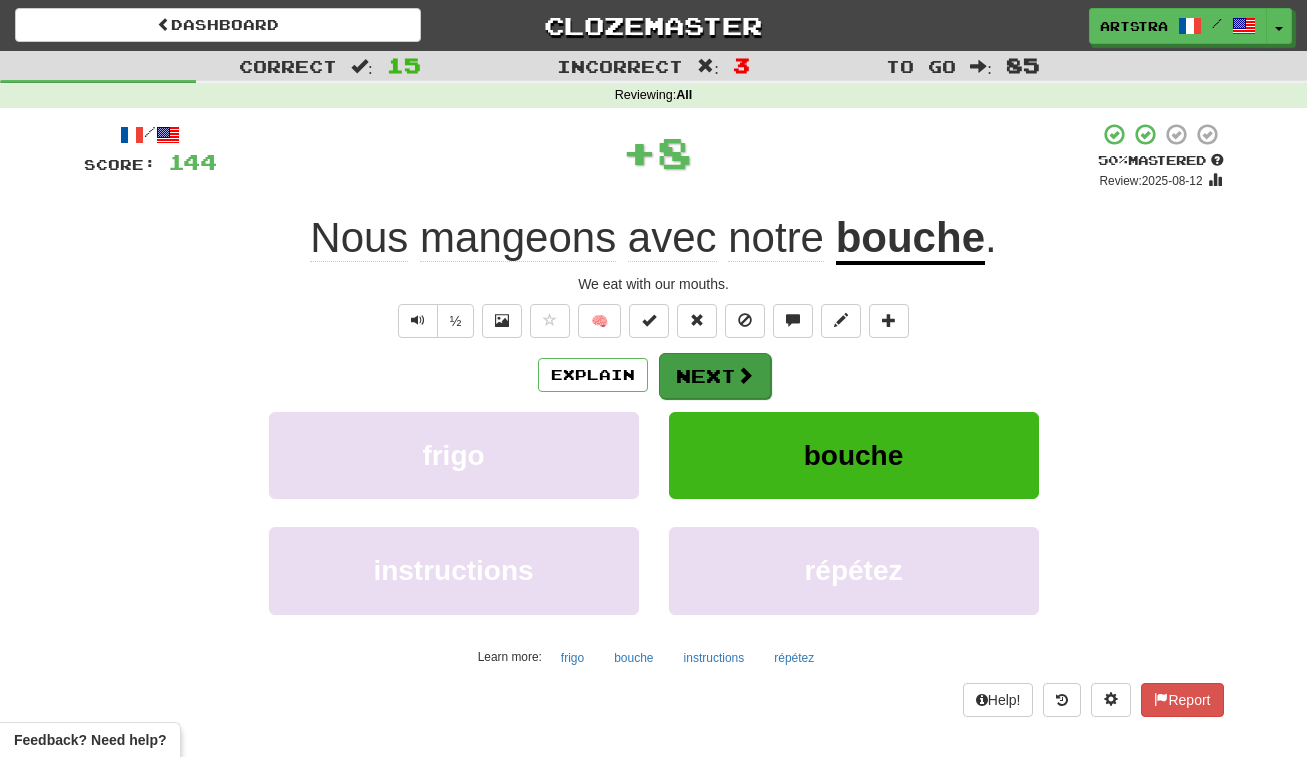 click on "Next" at bounding box center [715, 376] 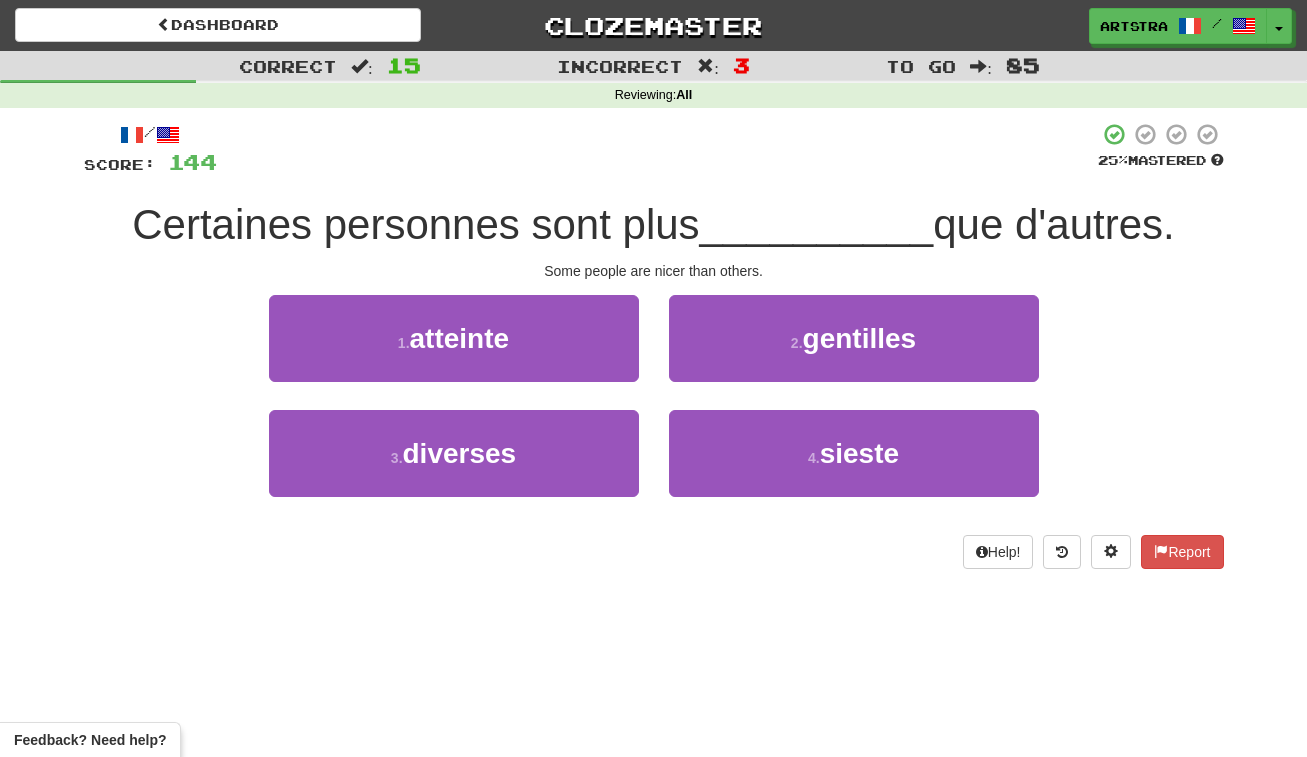 click on "Certaines personnes sont plus" at bounding box center [415, 224] 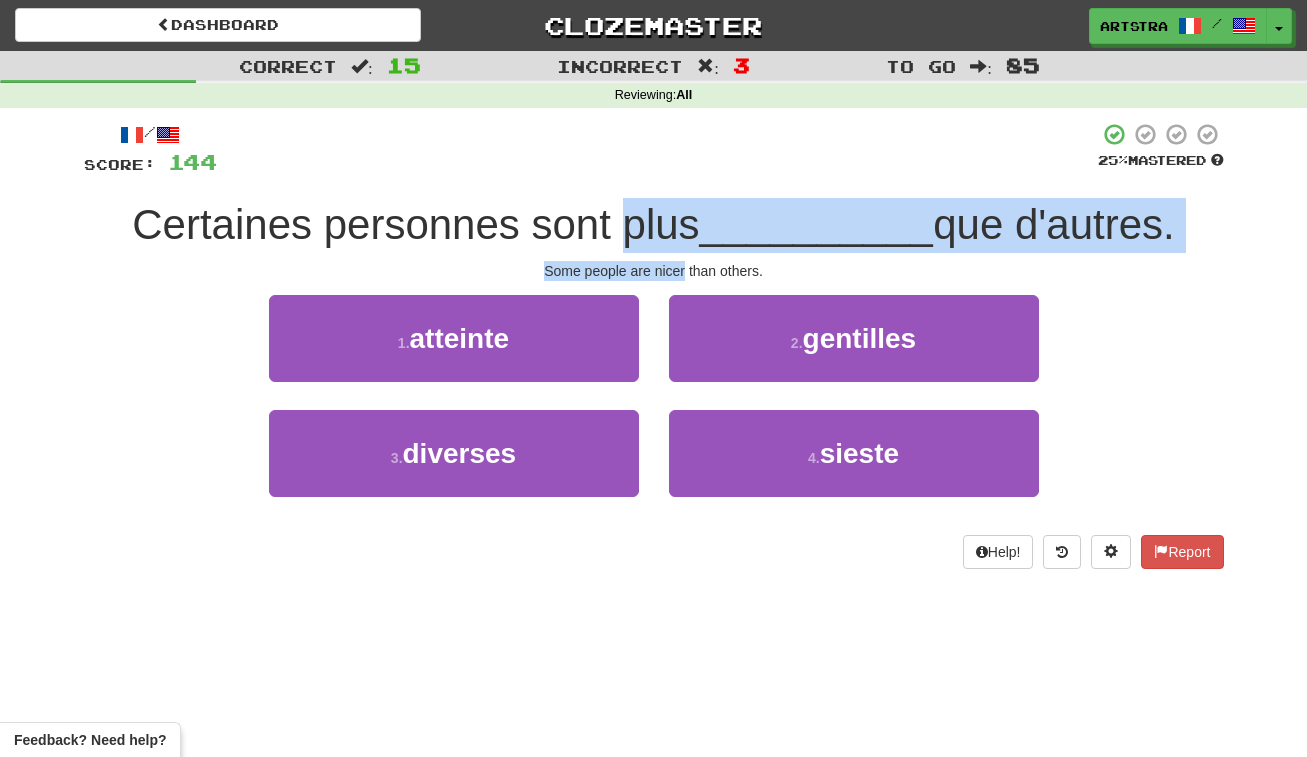 drag, startPoint x: 667, startPoint y: 231, endPoint x: 669, endPoint y: 269, distance: 38.052597 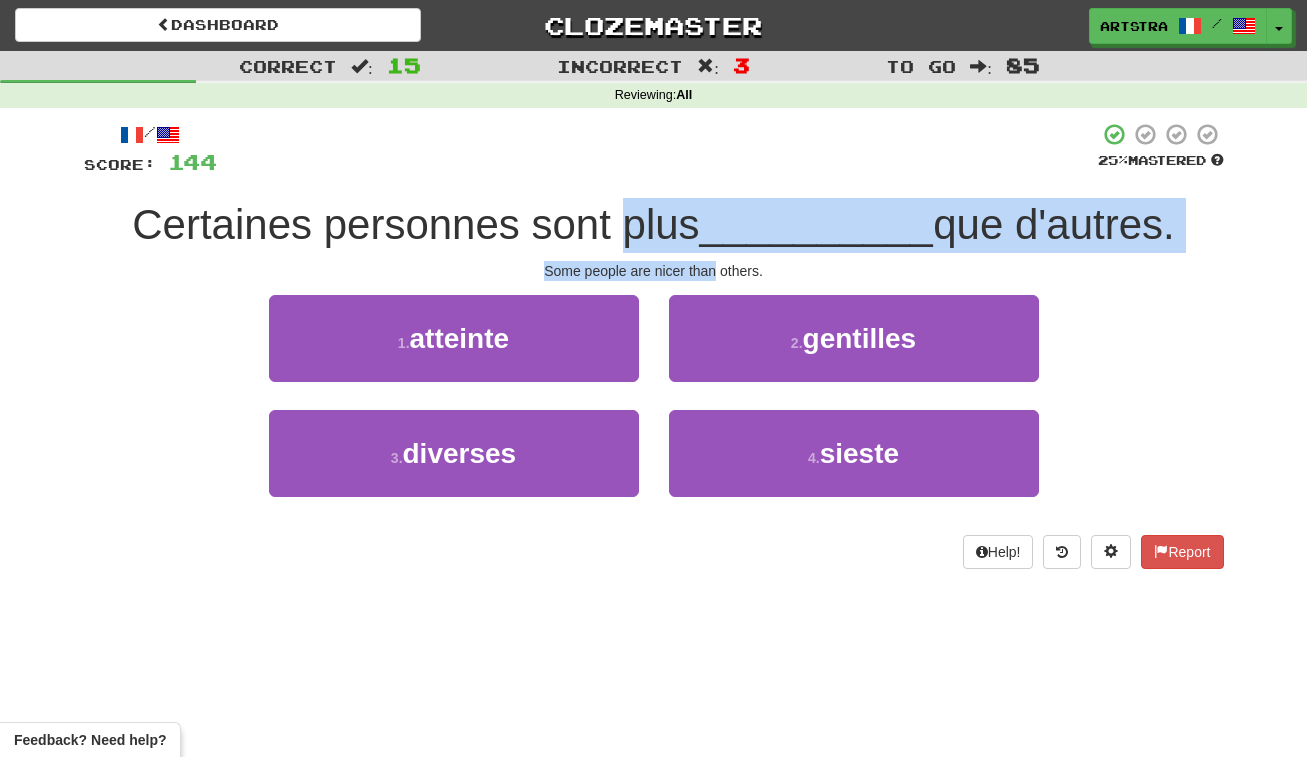 click on "/  Score:   144 25 %  Mastered Certaines personnes sont plus  __________  que d'autres. Some people are nicer than others. 1 .  atteinte 2 .  gentilles 3 .  diverses 4 .  sieste  Help!  Report" at bounding box center (654, 345) 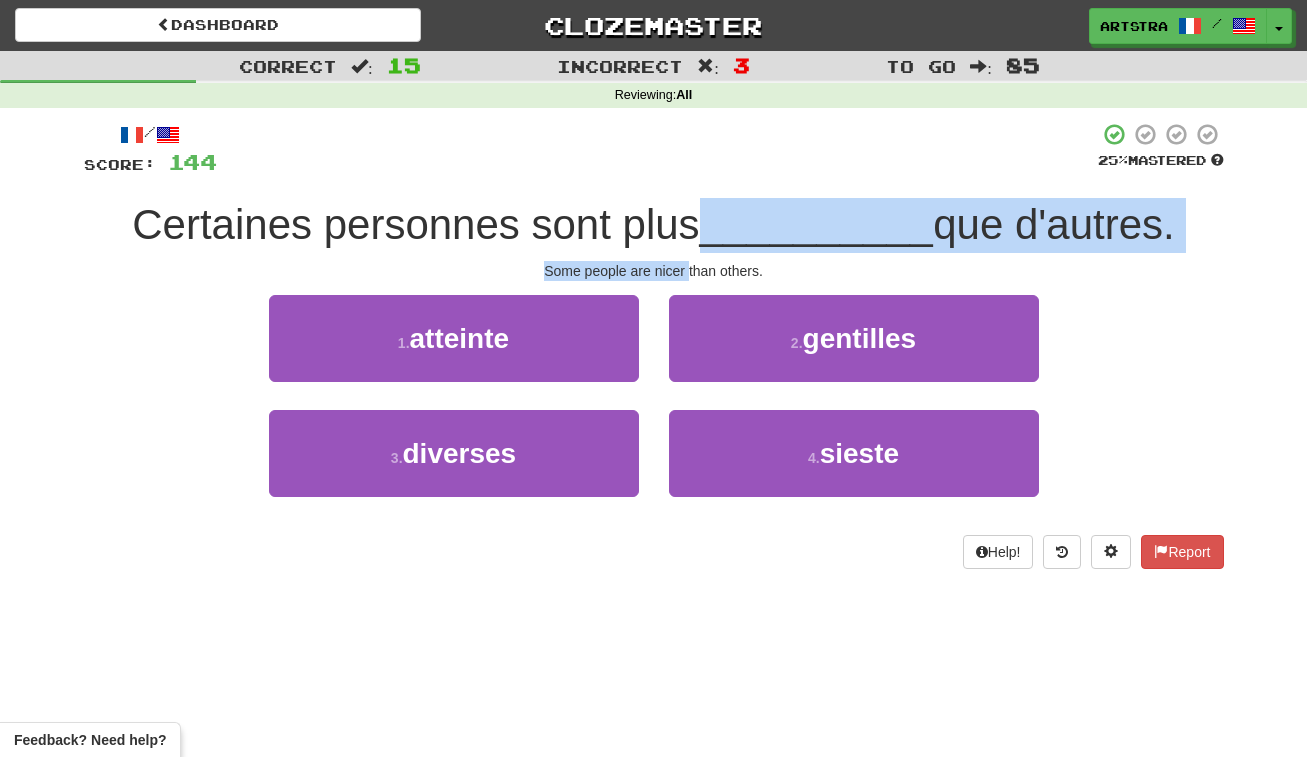 click on "/  Score:   144 25 %  Mastered Certaines personnes sont plus  __________  que d'autres. Some people are nicer than others. 1 .  atteinte 2 .  gentilles 3 .  diverses 4 .  sieste  Help!  Report" at bounding box center [654, 345] 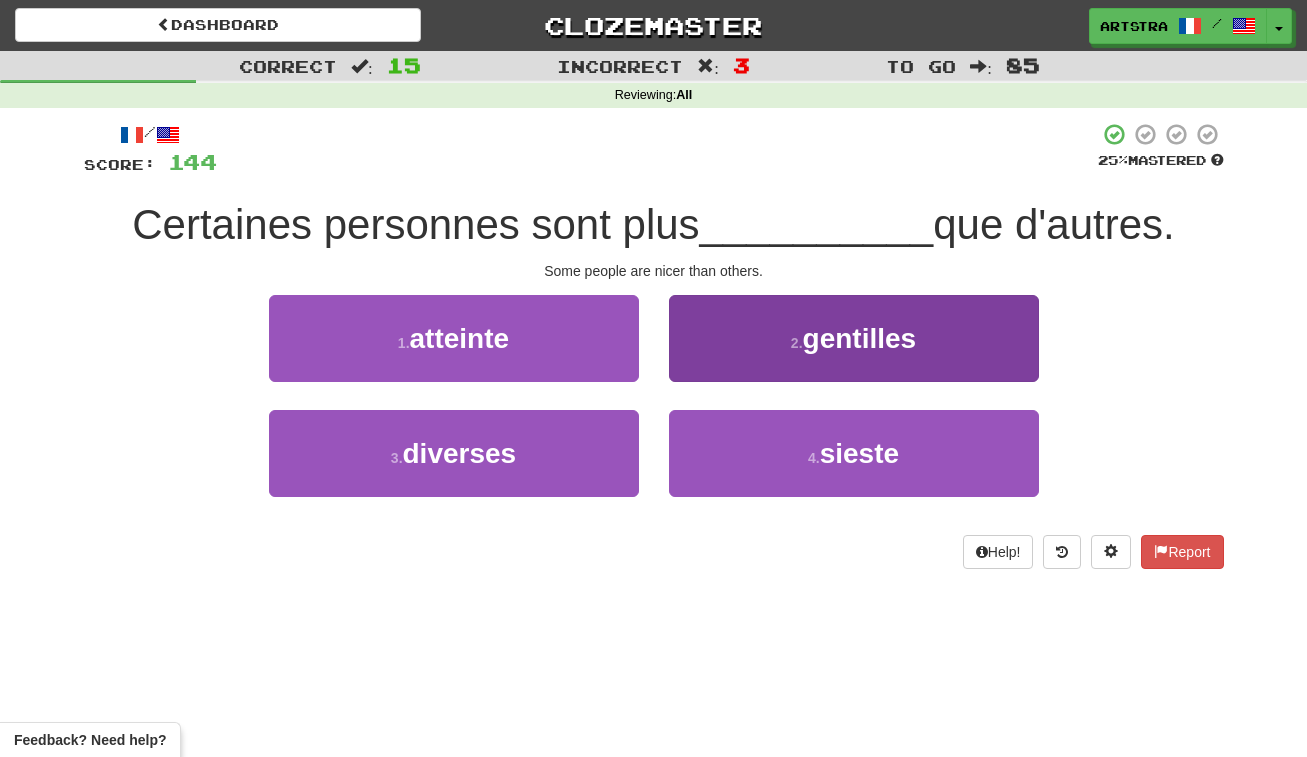 click on "2 .  gentilles" at bounding box center [854, 338] 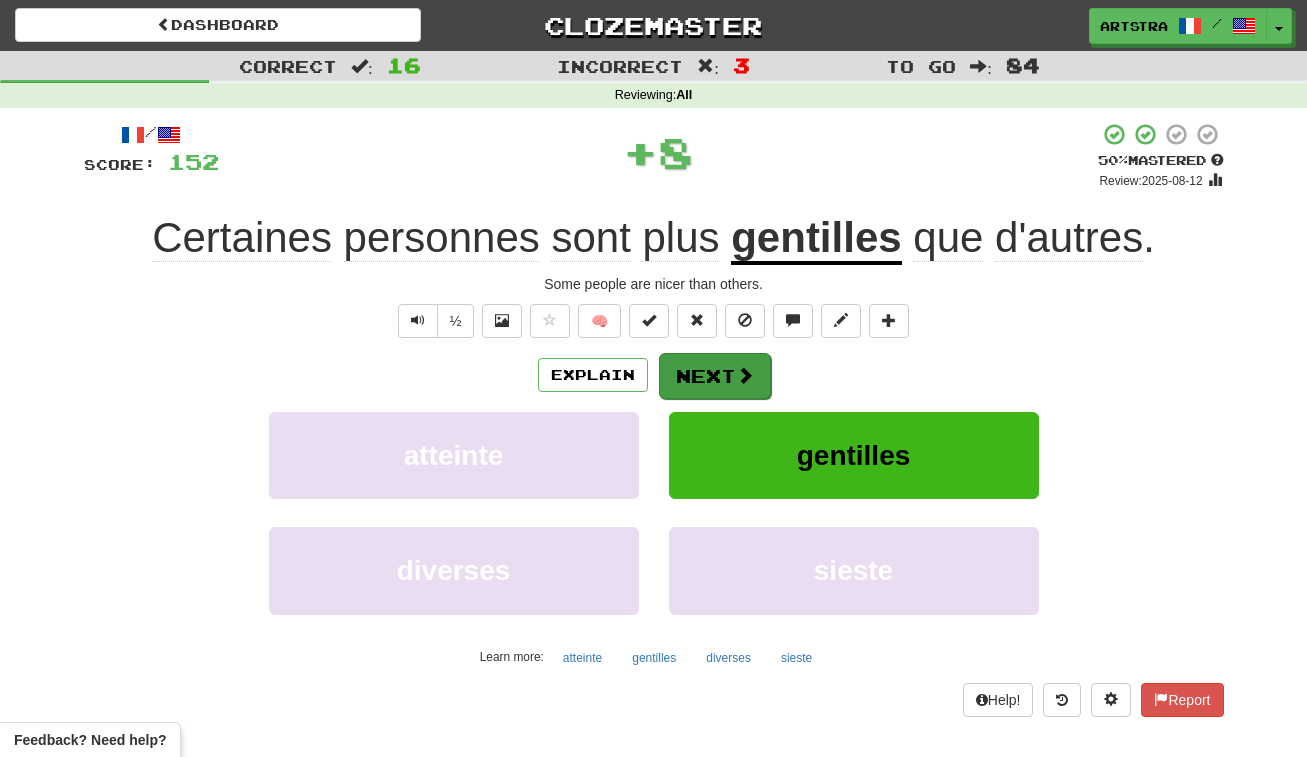 click on "Next" at bounding box center [715, 376] 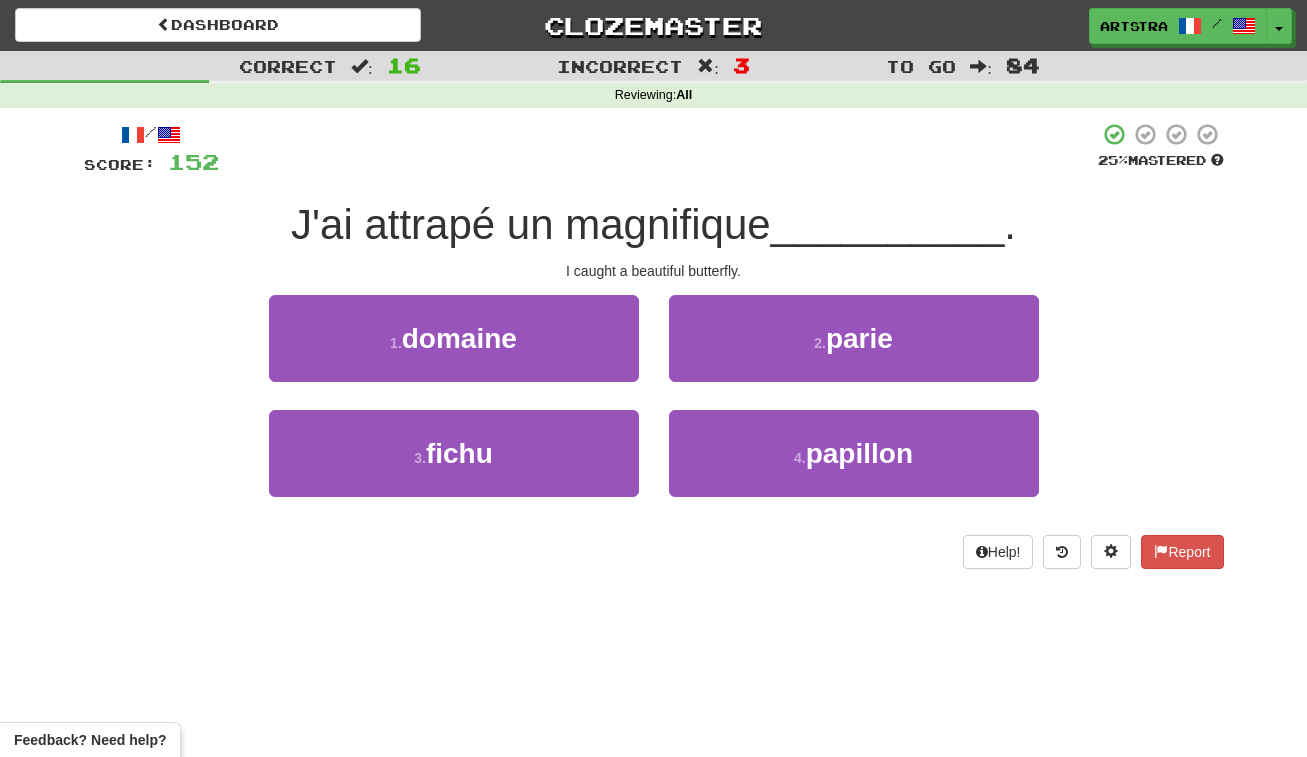 click on "J'ai attrapé un magnifique" at bounding box center [531, 224] 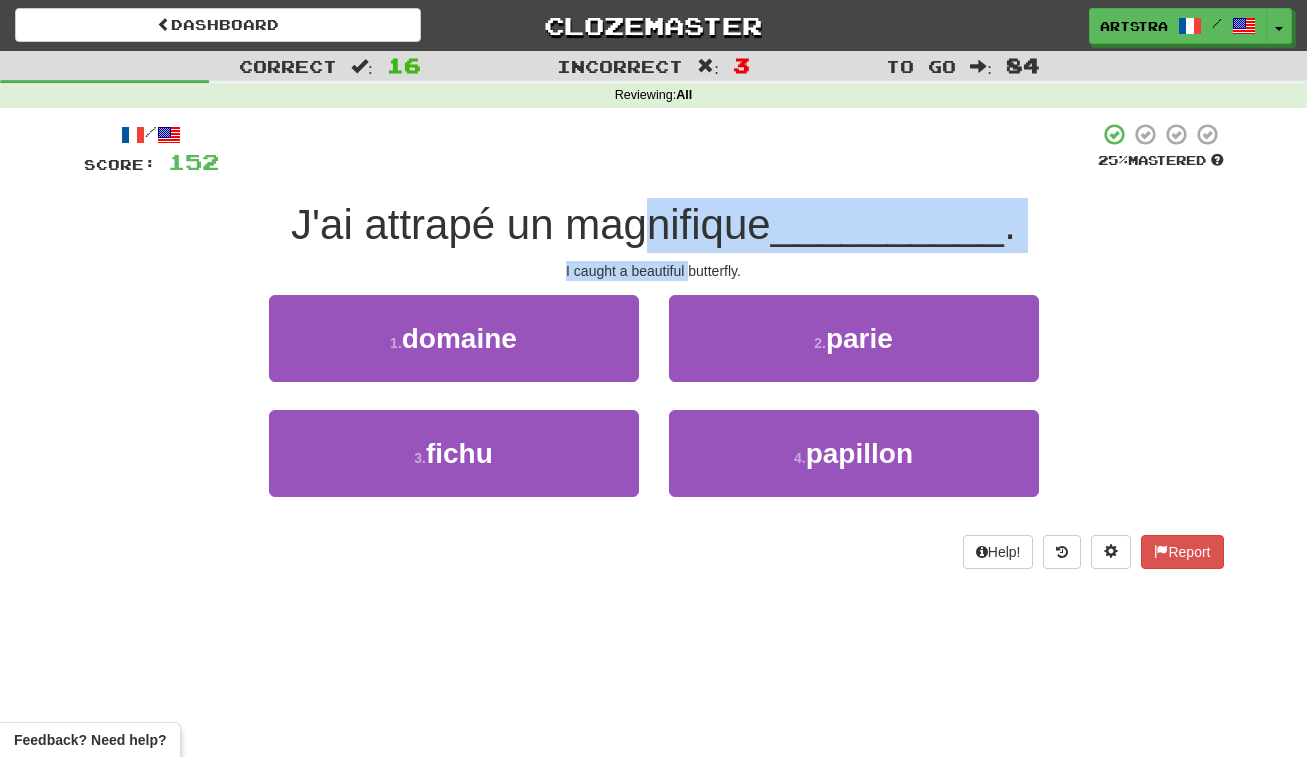 click on "/  Score:   152 25 %  Mastered J'ai attrapé un magnifique  __________ . I caught a beautiful butterfly. 1 .  domaine 2 .  parie 3 .  fichu 4 .  papillon  Help!  Report" at bounding box center [654, 345] 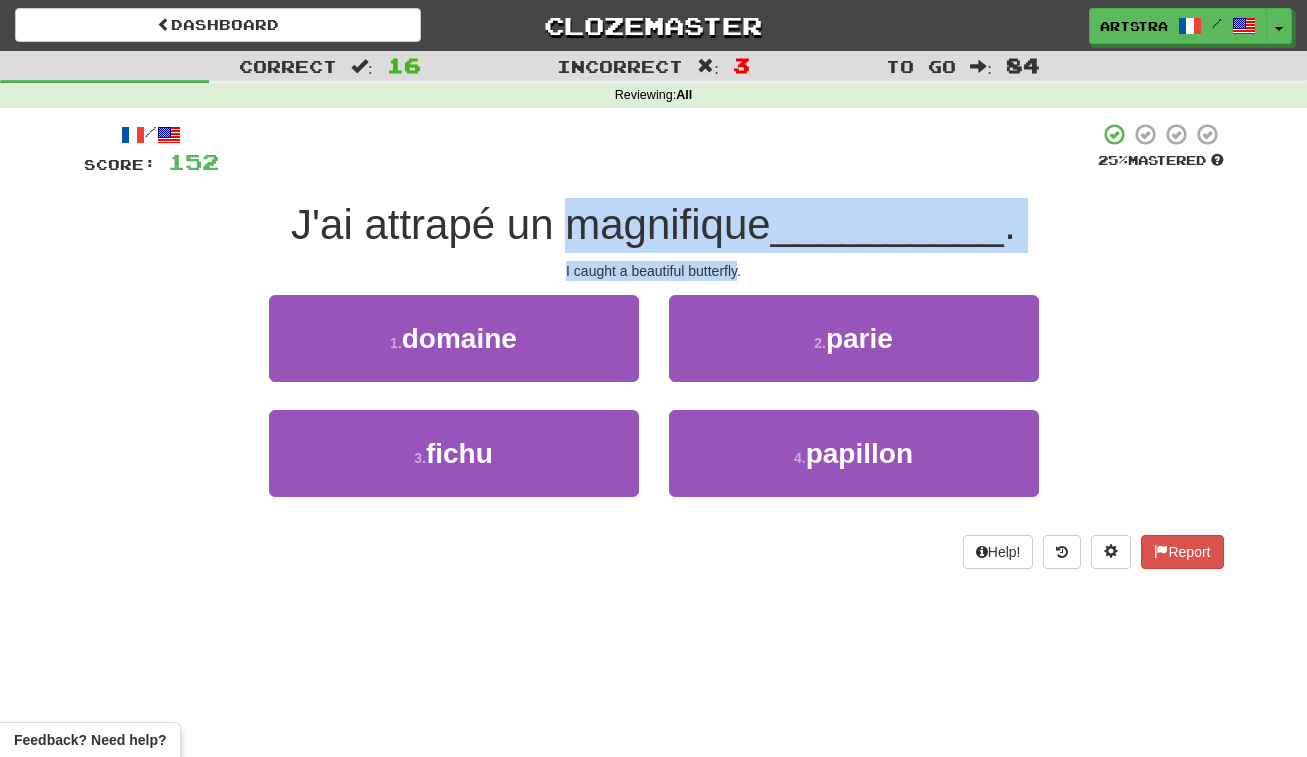 click on "/  Score:   152 25 %  Mastered J'ai attrapé un magnifique  __________ . I caught a beautiful butterfly. 1 .  domaine 2 .  parie 3 .  fichu 4 .  papillon  Help!  Report" at bounding box center (654, 345) 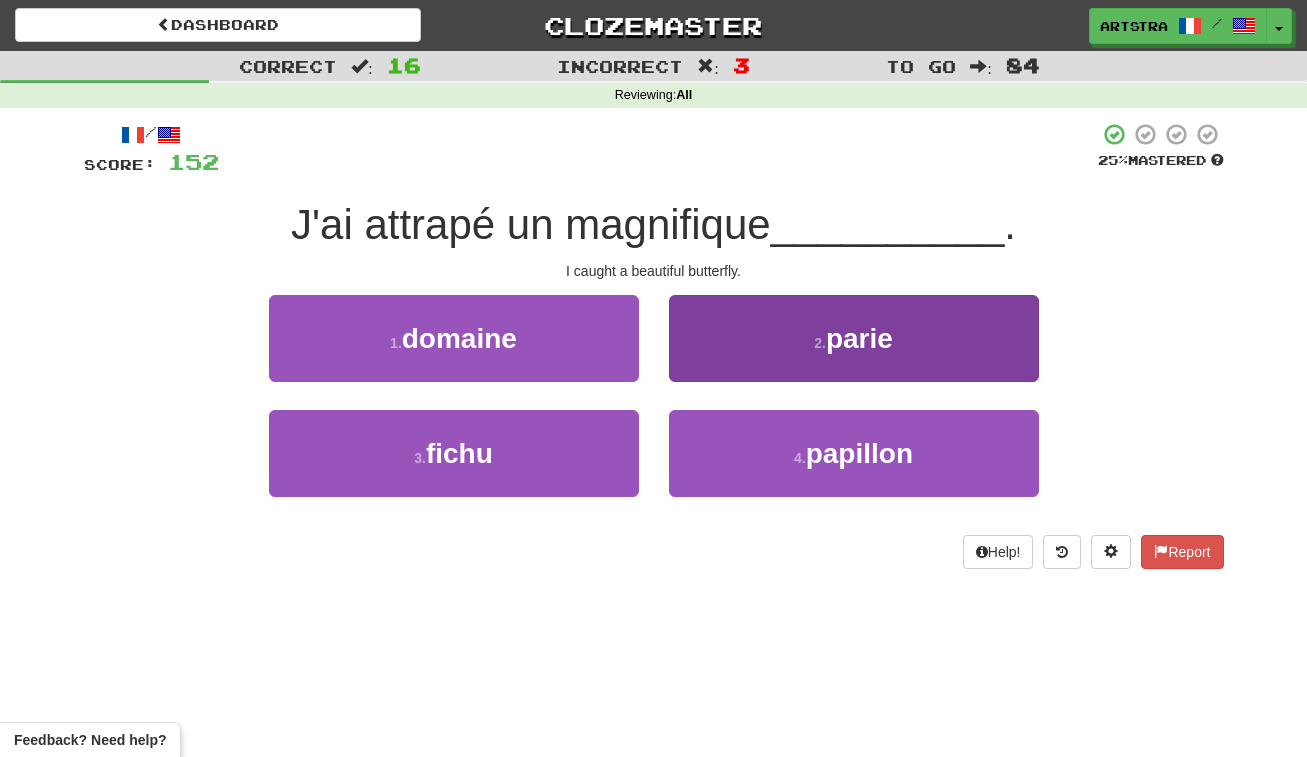click on "papillon" at bounding box center (859, 453) 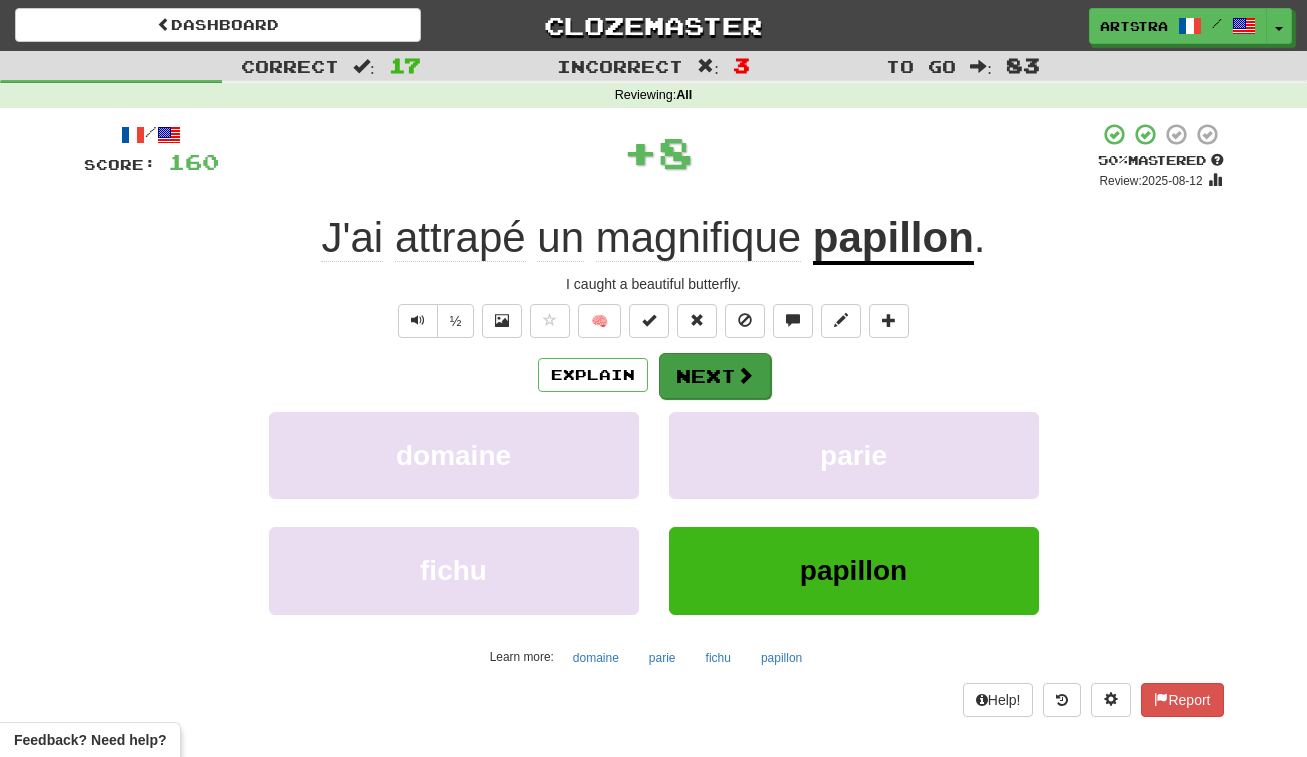 click on "Next" at bounding box center [715, 376] 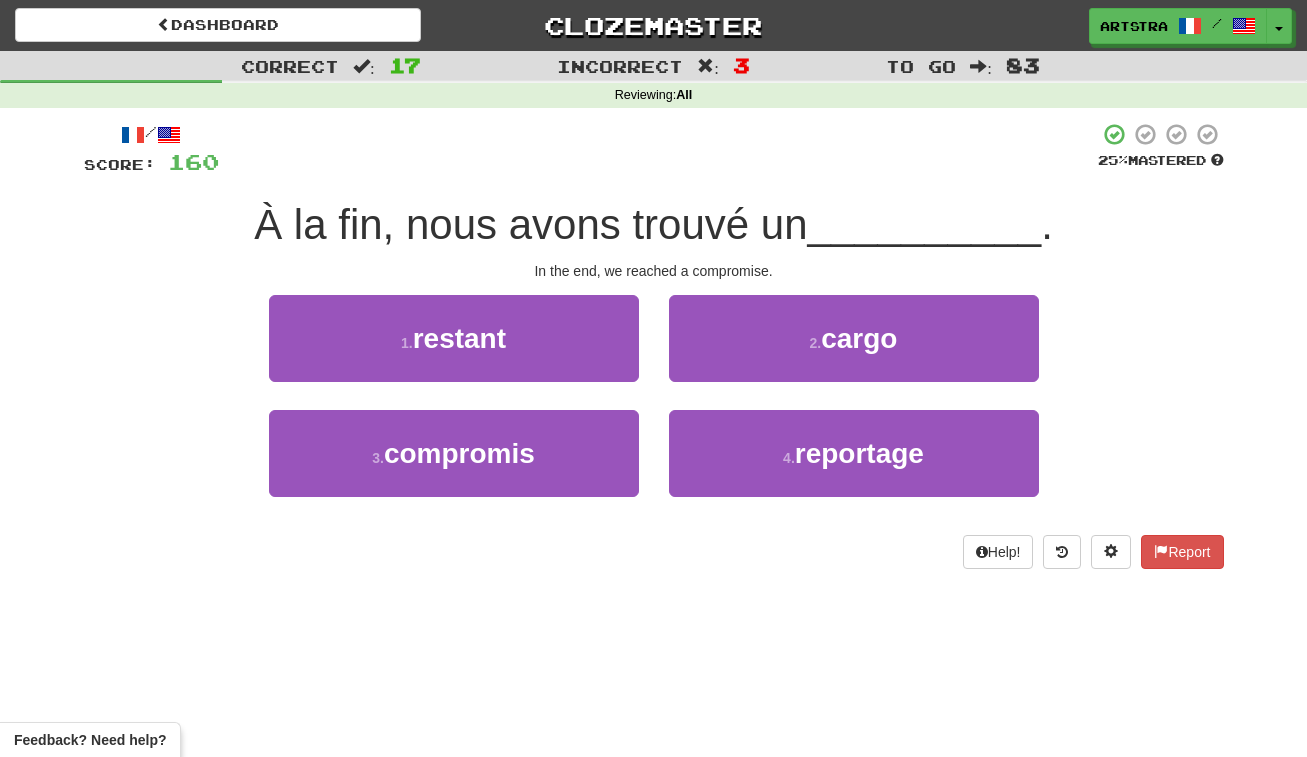 click on "À la fin, nous avons trouvé un" at bounding box center [530, 224] 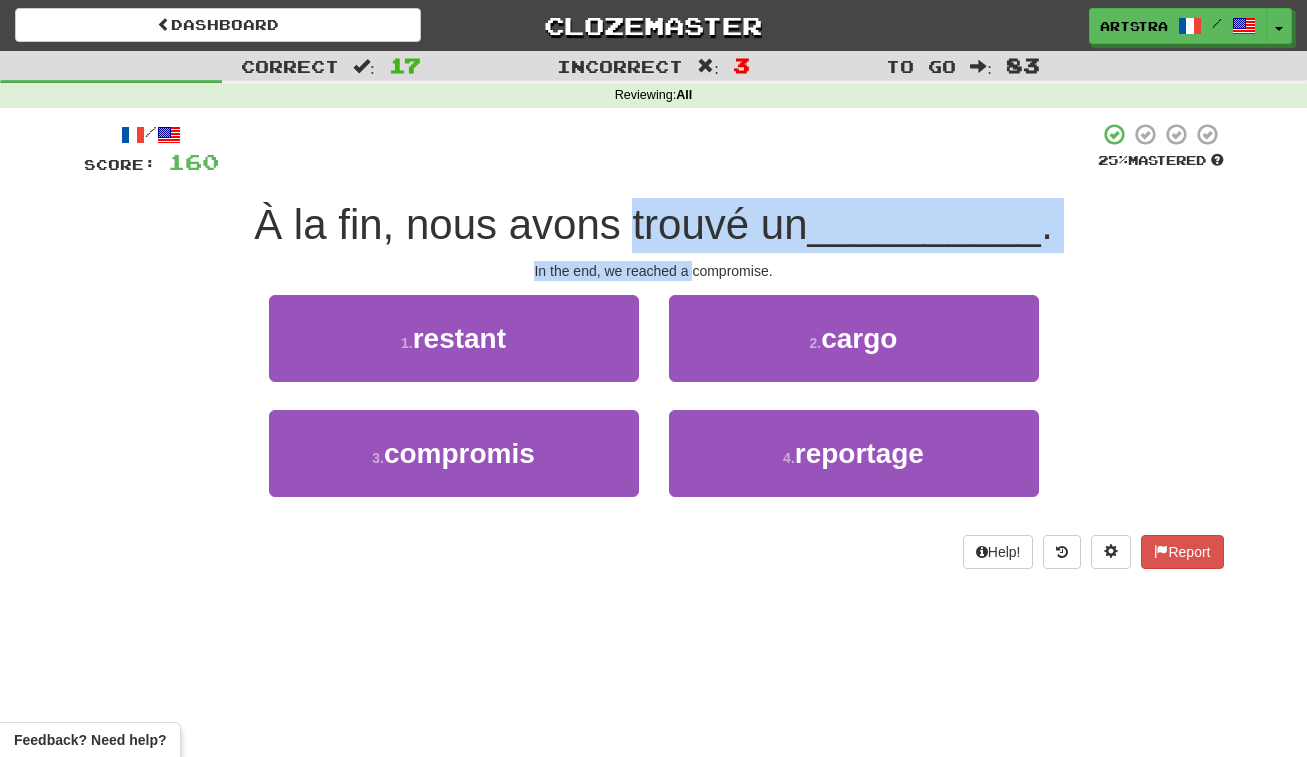 click on "/  Score:   160 25 %  Mastered À la fin, nous avons trouvé un  __________ . In the end, we reached a compromise. 1 .  restant 2 .  cargo 3 .  compromis 4 .  reportage  Help!  Report" at bounding box center (654, 345) 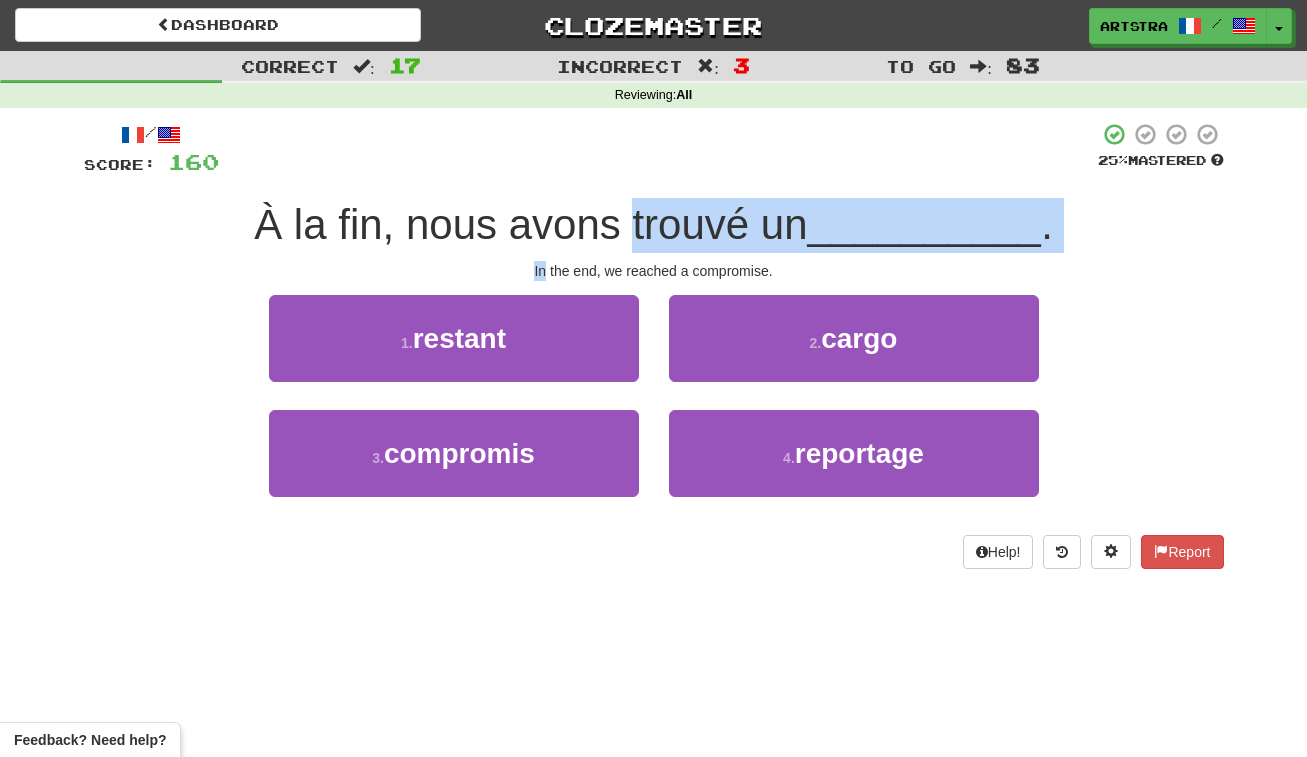 click on "/  Score:   160 25 %  Mastered À la fin, nous avons trouvé un  __________ . In the end, we reached a compromise. 1 .  restant 2 .  cargo 3 .  compromis 4 .  reportage  Help!  Report" at bounding box center (654, 345) 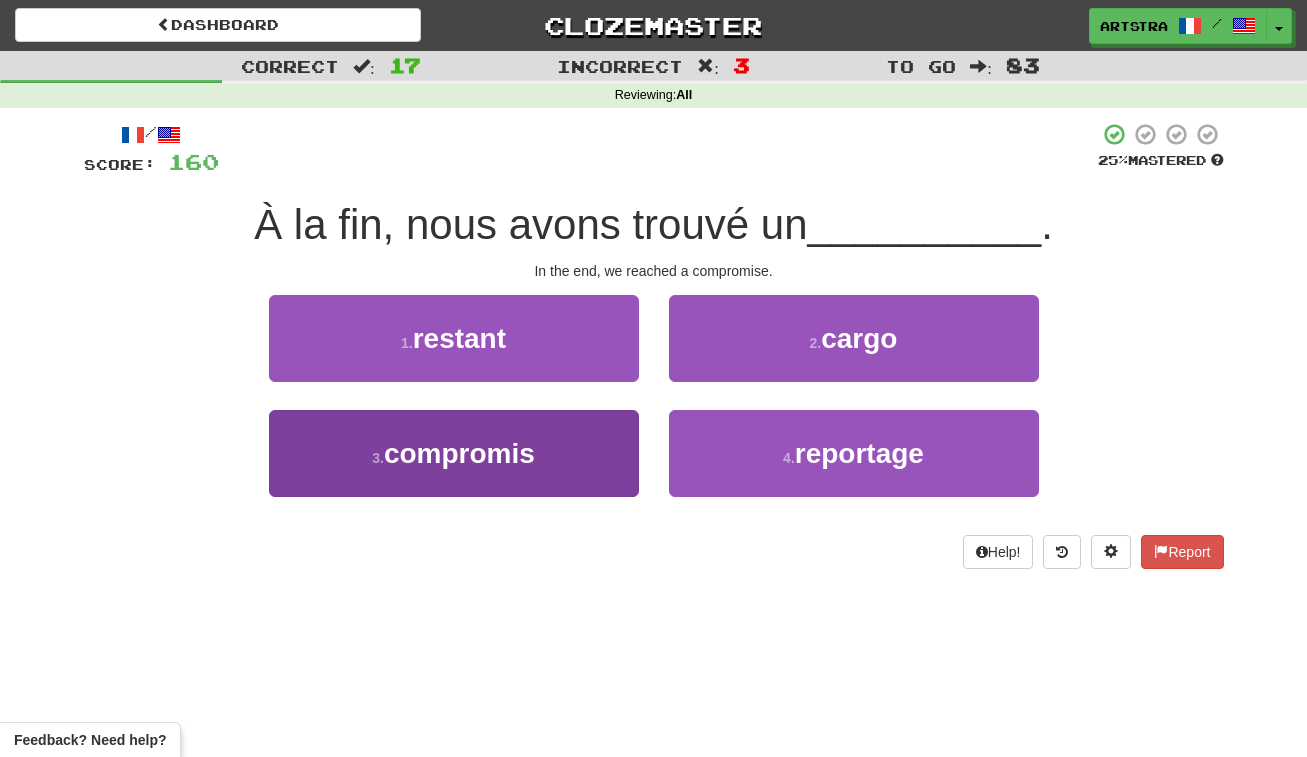 click on "3 .  compromis" at bounding box center [454, 453] 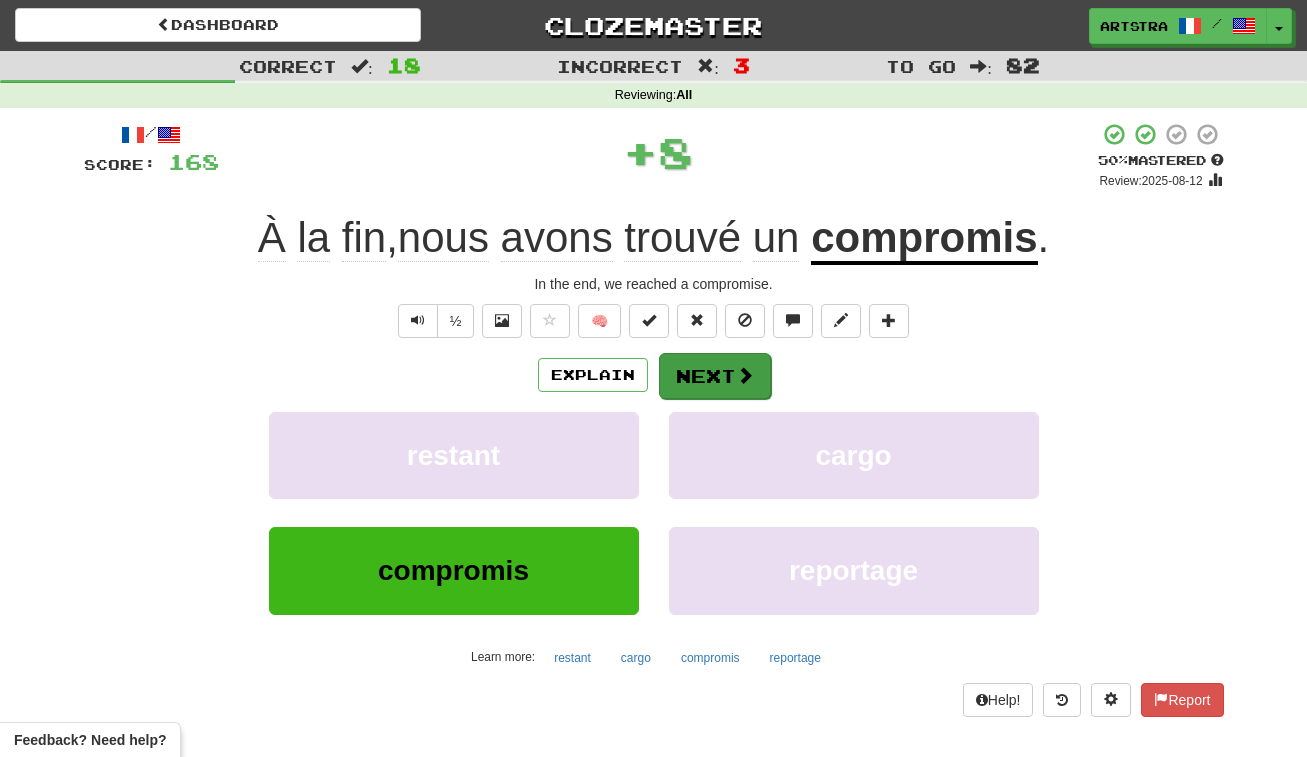 click on "Next" at bounding box center (715, 376) 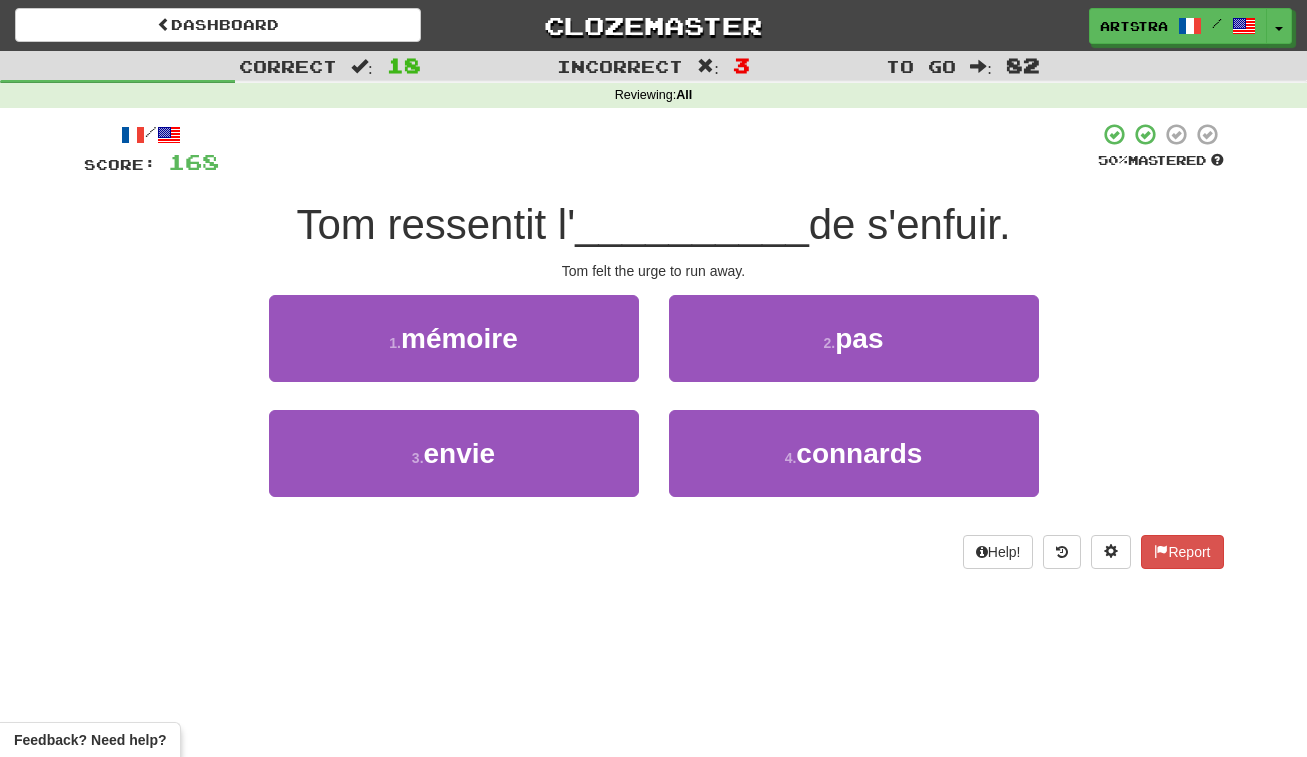 click on "__________" at bounding box center [692, 224] 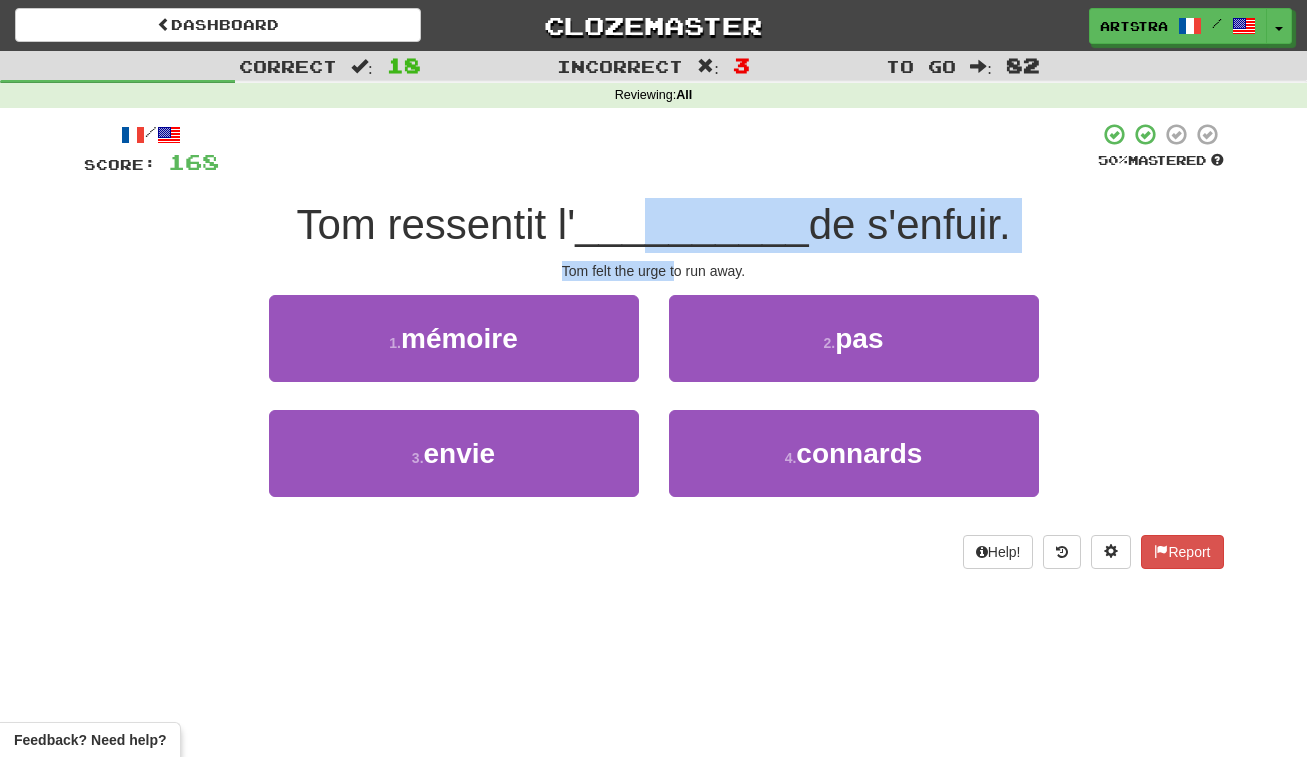 click on "/  Score:   168 50 %  Mastered Tom ressentit l' __________  de s'enfuir. Tom felt the urge to run away. 1 .  mémoire 2 .  pas 3 .  envie 4 .  connards  Help!  Report" at bounding box center [654, 345] 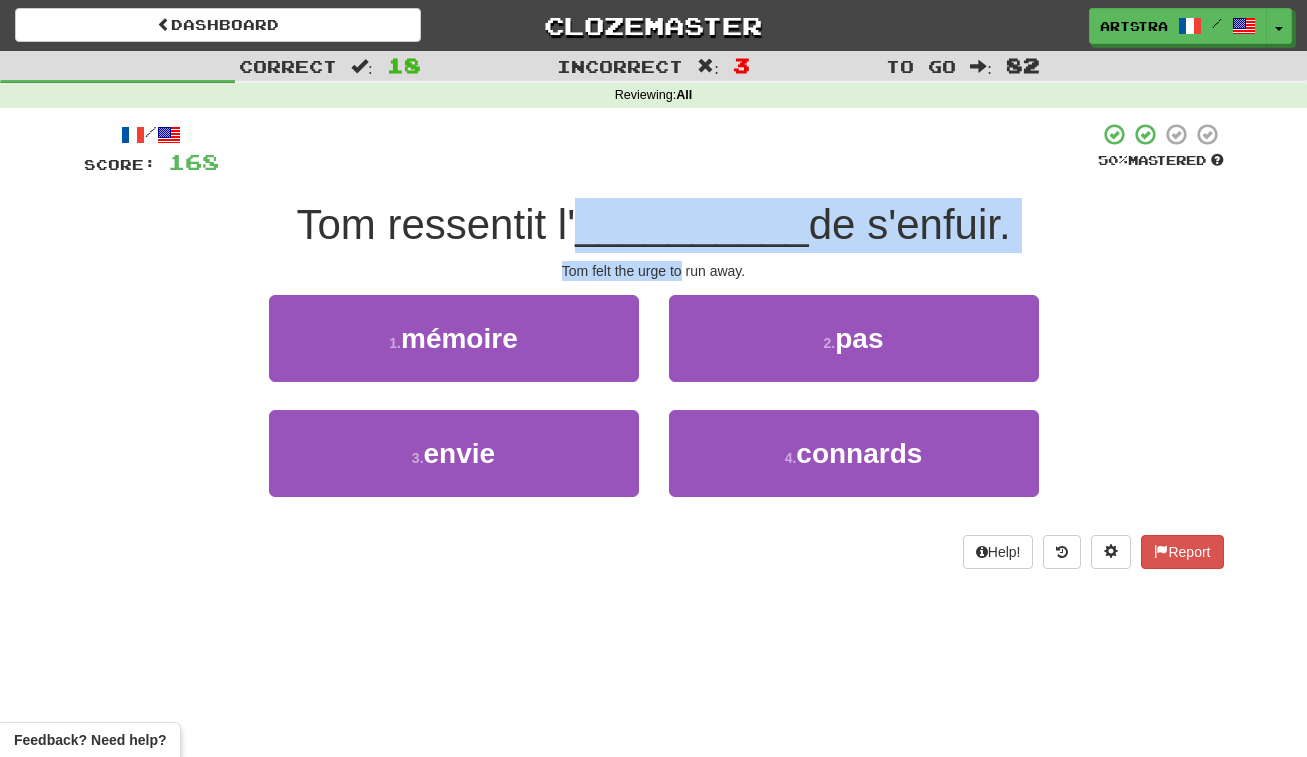 click on "/  Score:   168 50 %  Mastered Tom ressentit l' __________  de s'enfuir. Tom felt the urge to run away. 1 .  mémoire 2 .  pas 3 .  envie 4 .  connards  Help!  Report" at bounding box center (654, 345) 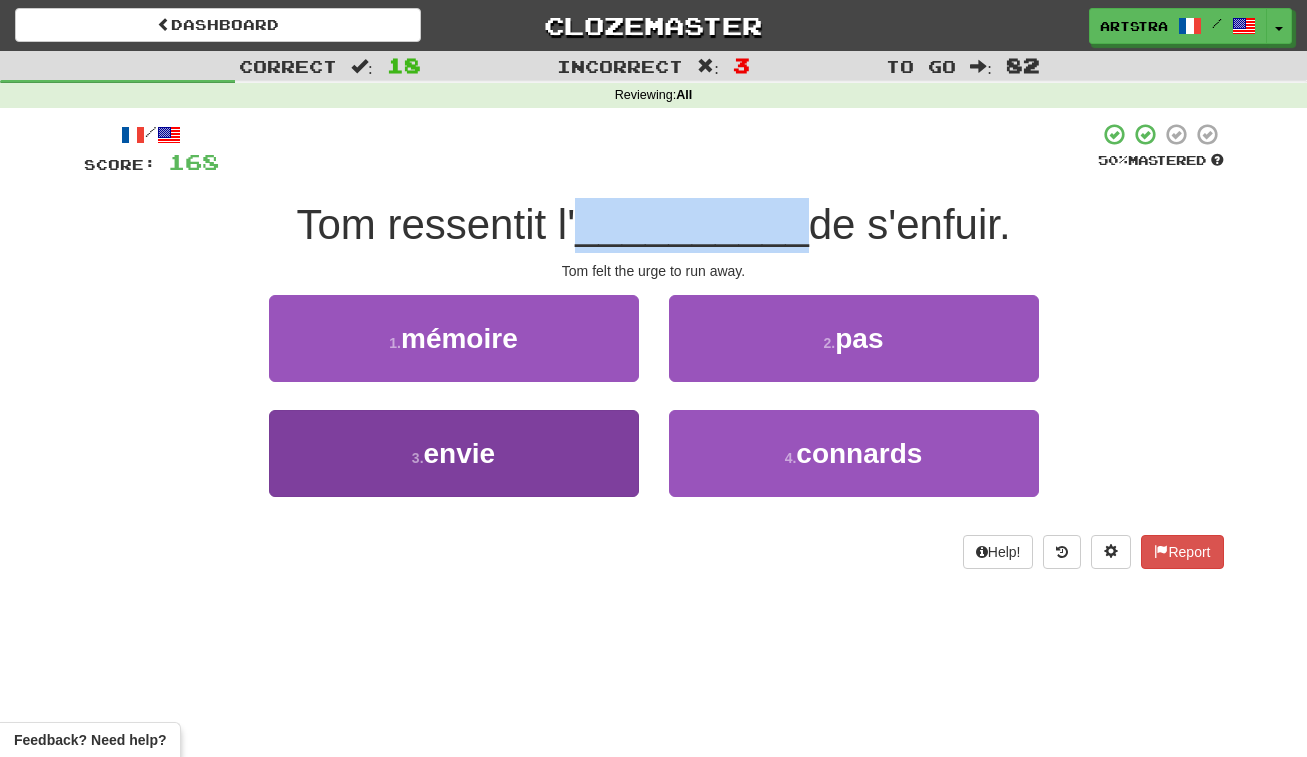click on "3 .  envie" at bounding box center [454, 453] 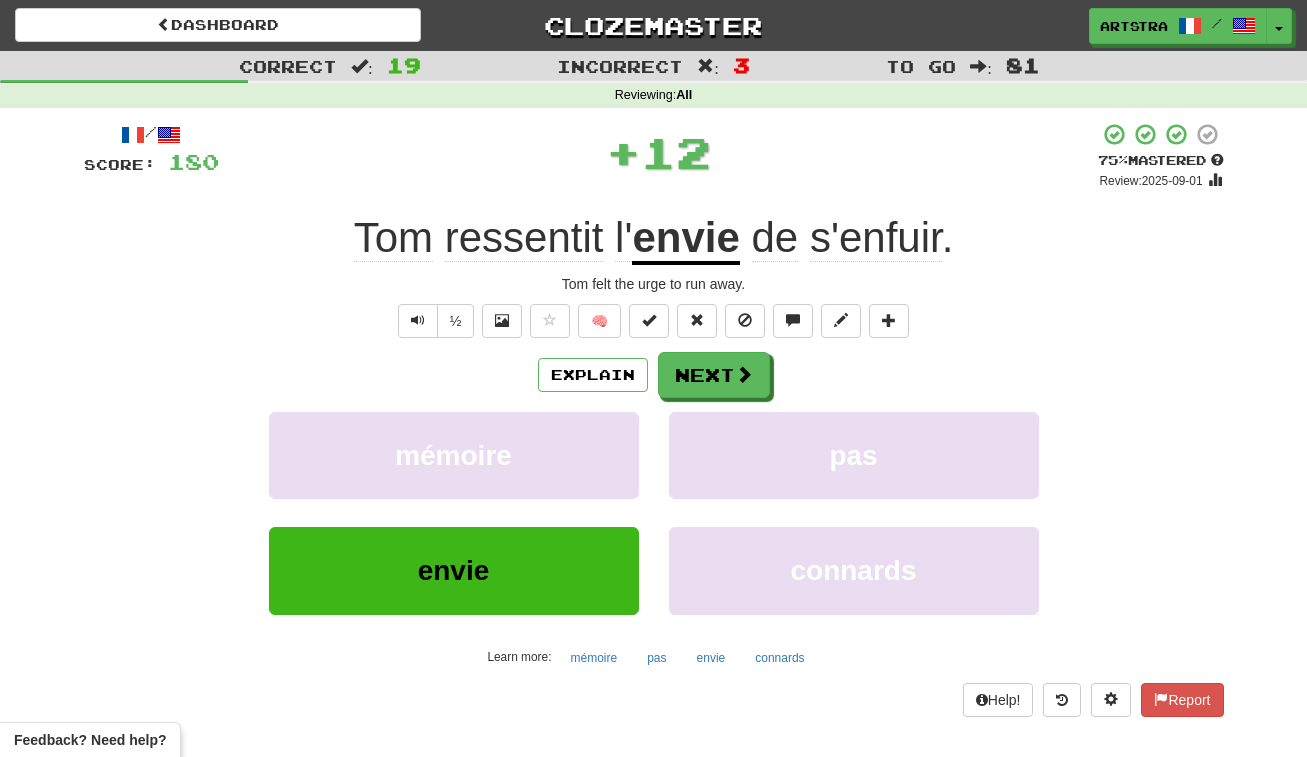 click on "s'enfuir" at bounding box center [876, 238] 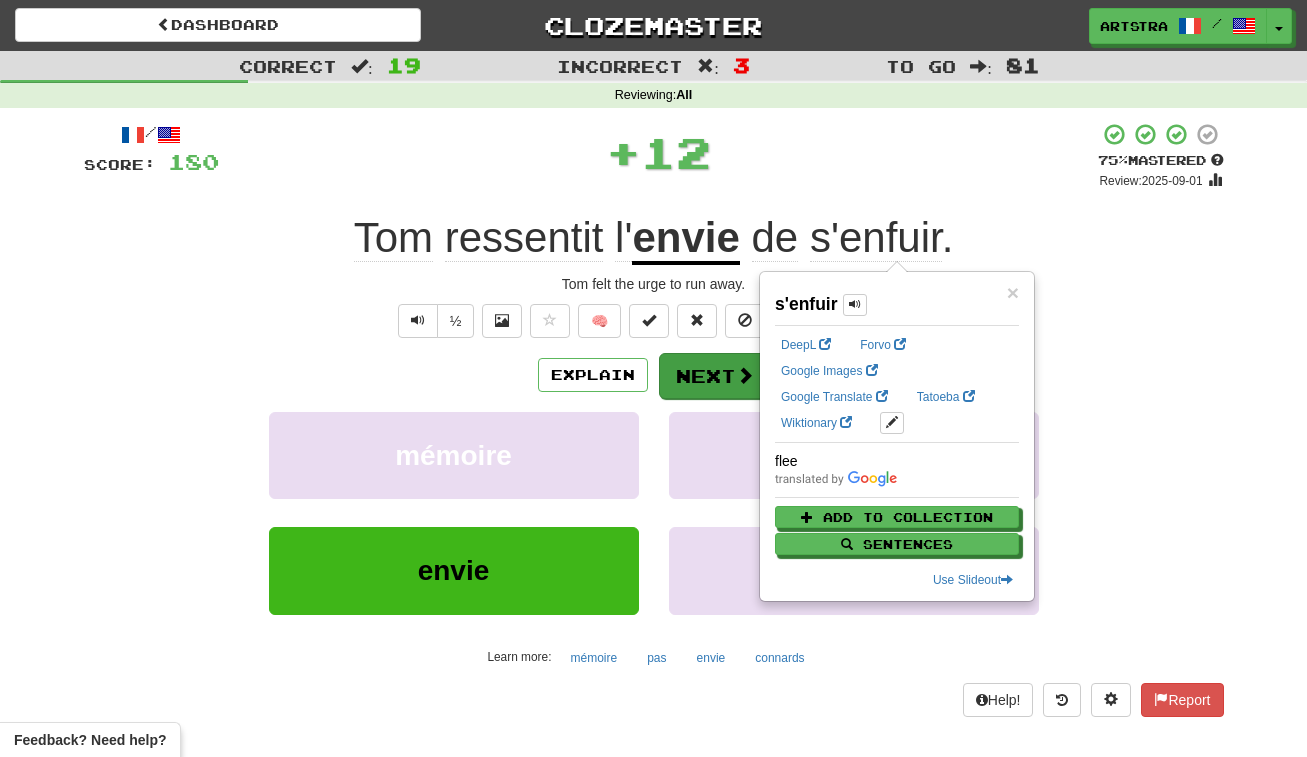click on "Next" at bounding box center [715, 376] 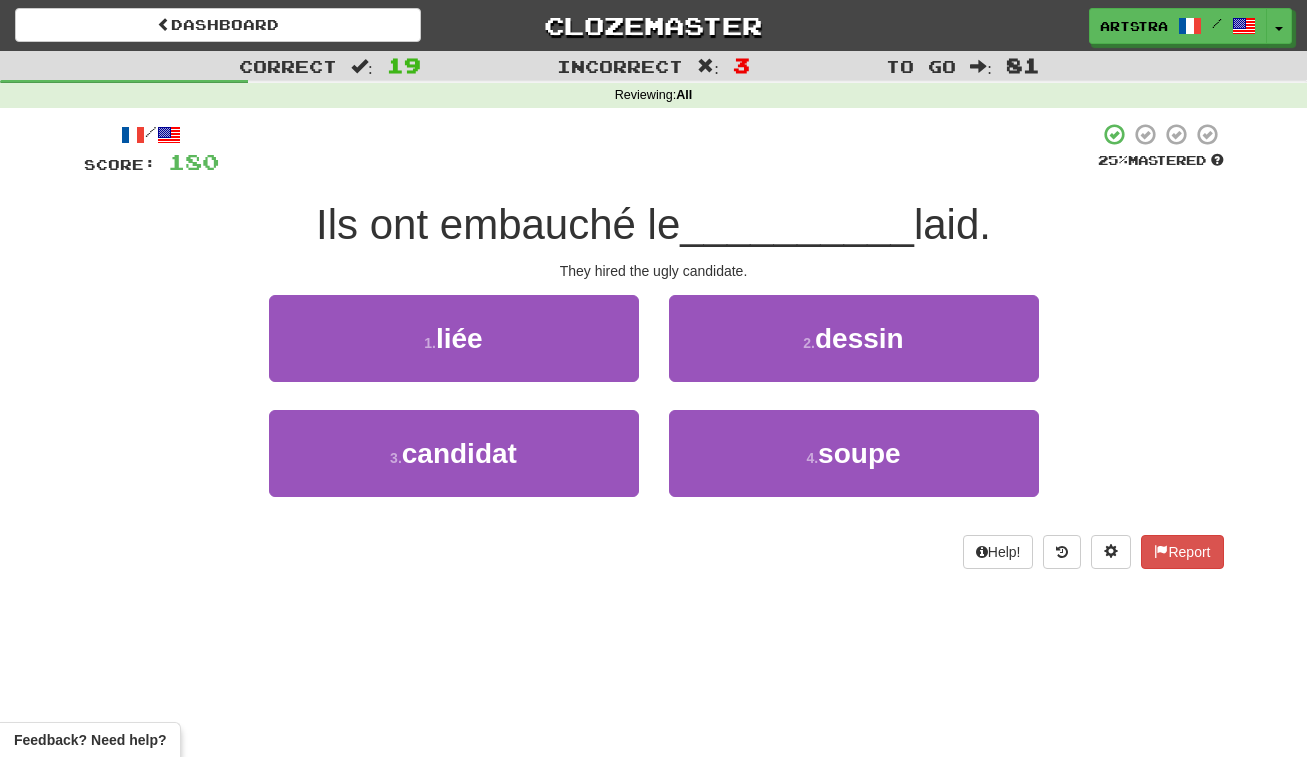 click on "Ils ont embauché le" at bounding box center [498, 224] 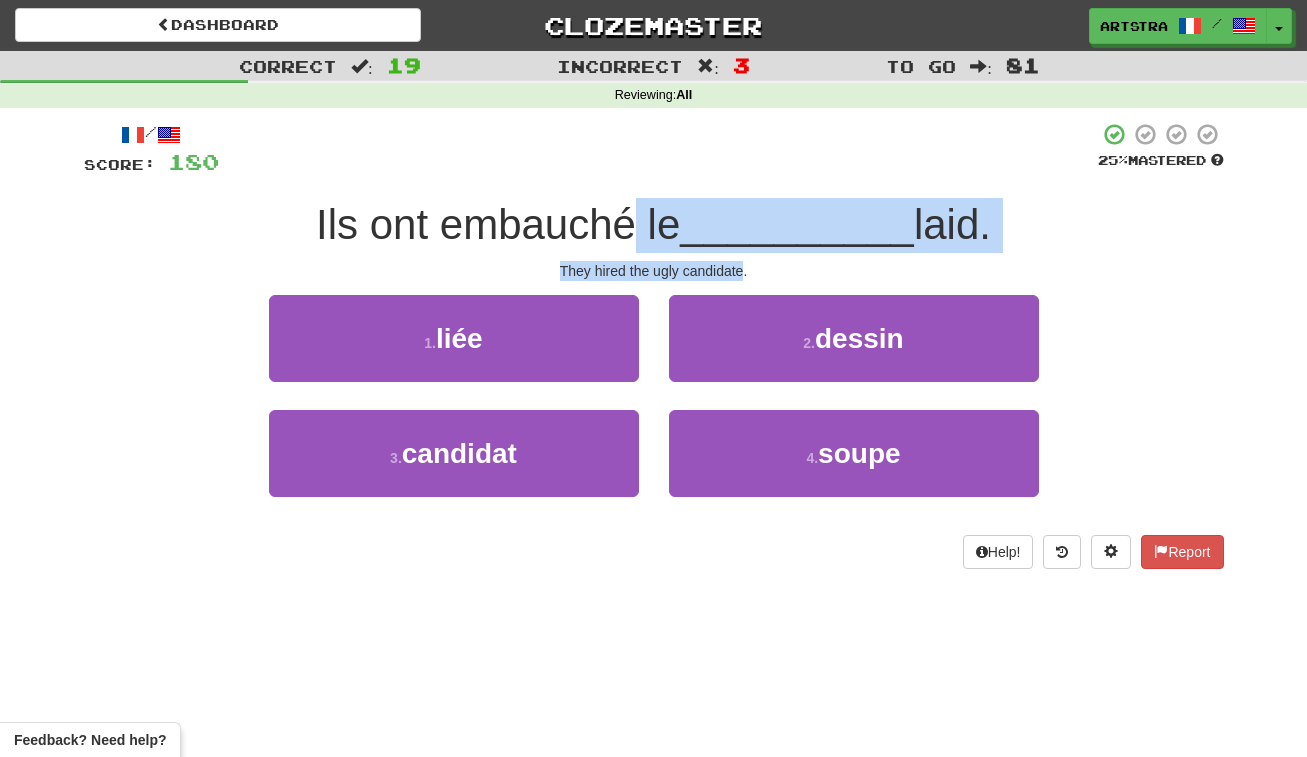 click on "/  Score:   180 25 %  Mastered Ils ont embauché le  __________  laid. They hired the ugly candidate. 1 .  liée 2 .  dessin 3 .  candidat 4 .  soupe  Help!  Report" at bounding box center [654, 345] 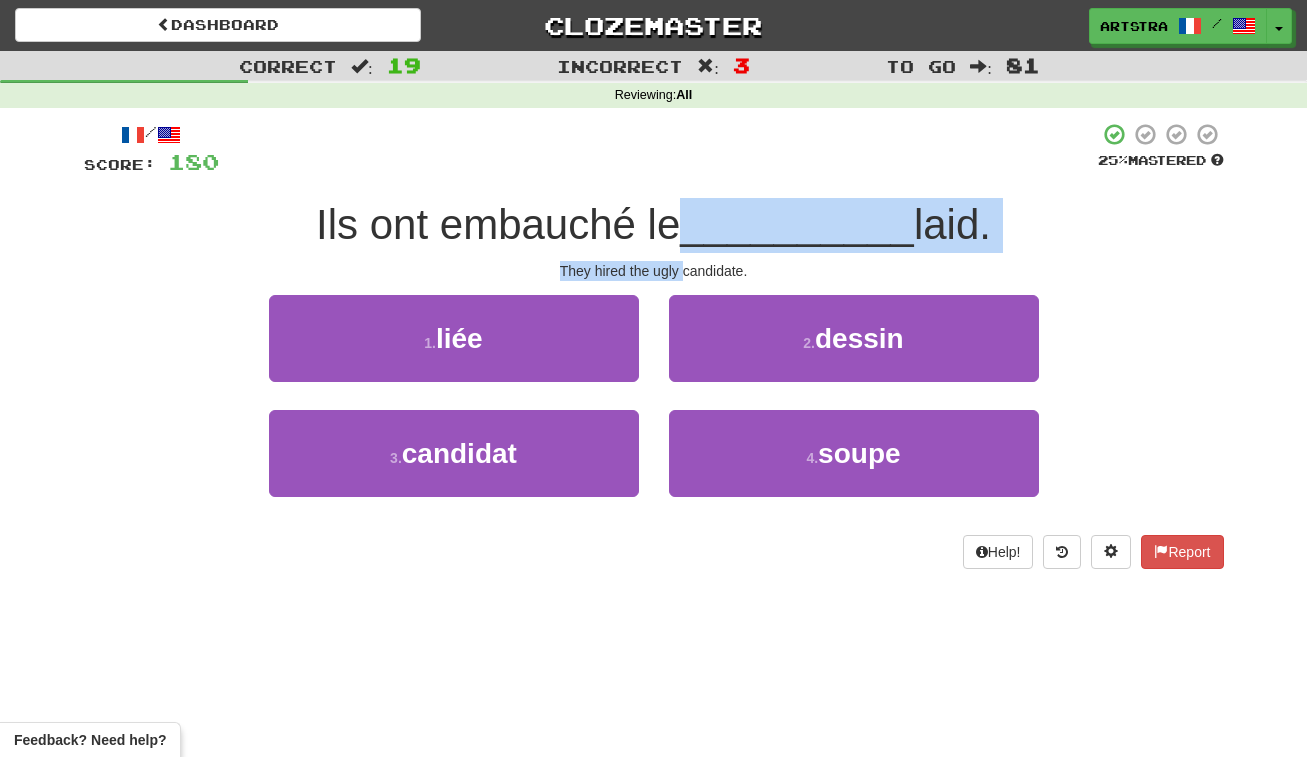 click on "/  Score:   180 25 %  Mastered Ils ont embauché le  __________  laid. They hired the ugly candidate. 1 .  liée 2 .  dessin 3 .  candidat 4 .  soupe  Help!  Report" at bounding box center [654, 345] 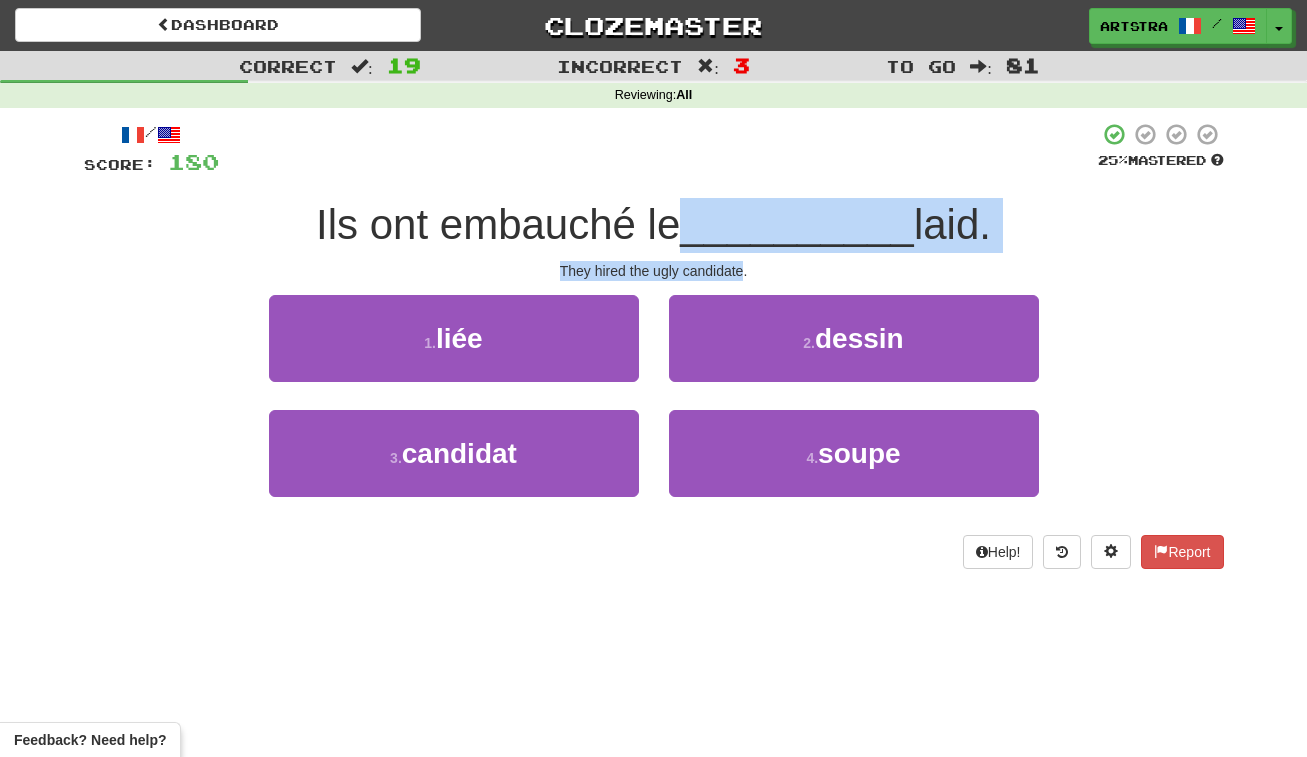 click on "/  Score:   180 25 %  Mastered Ils ont embauché le  __________  laid. They hired the ugly candidate. 1 .  liée 2 .  dessin 3 .  candidat 4 .  soupe  Help!  Report" at bounding box center [654, 345] 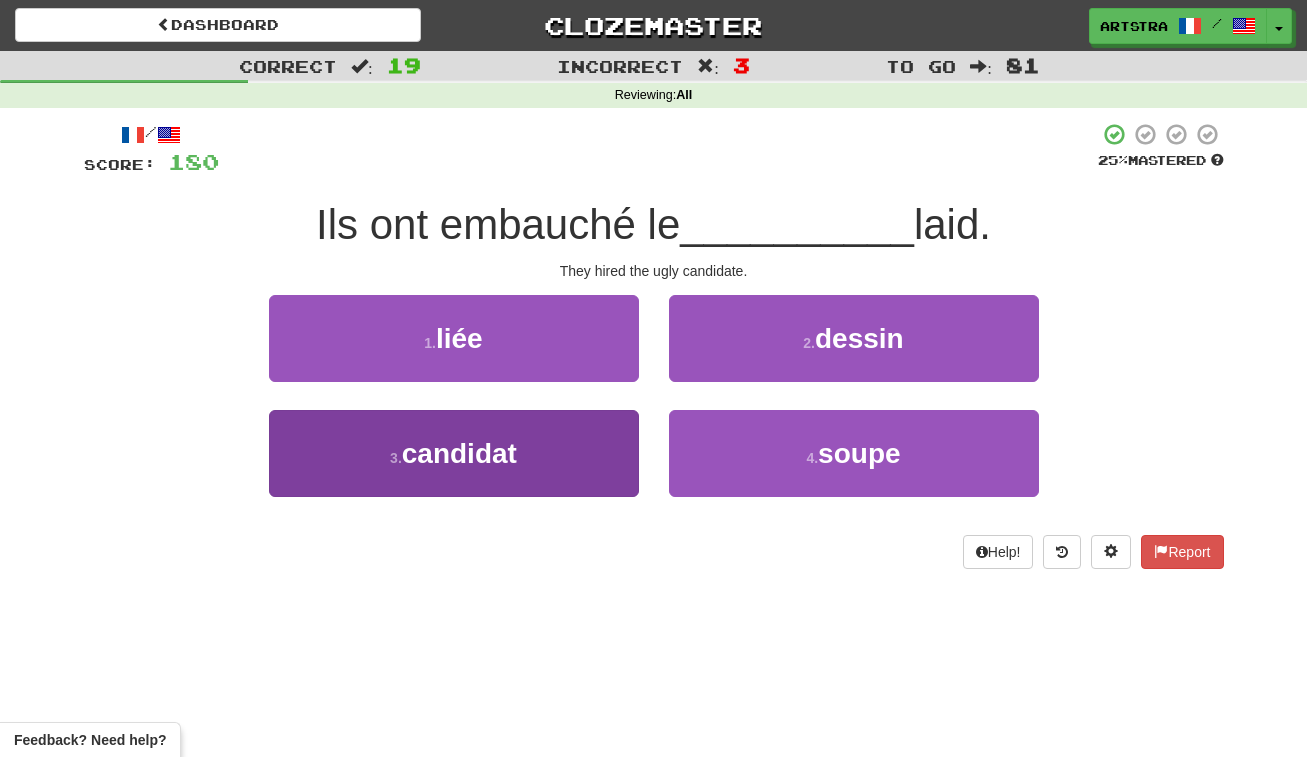 click on "3 .  candidat" at bounding box center [454, 453] 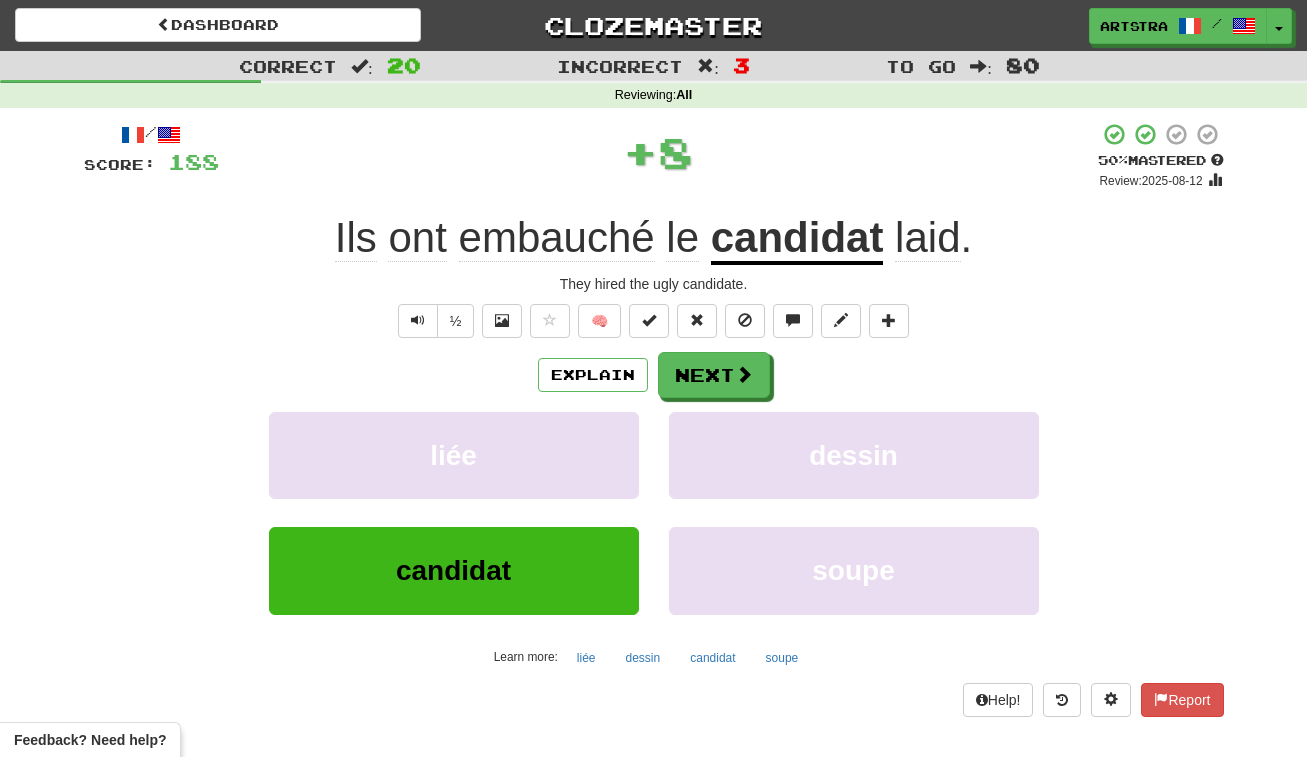 click on "candidat" at bounding box center (797, 239) 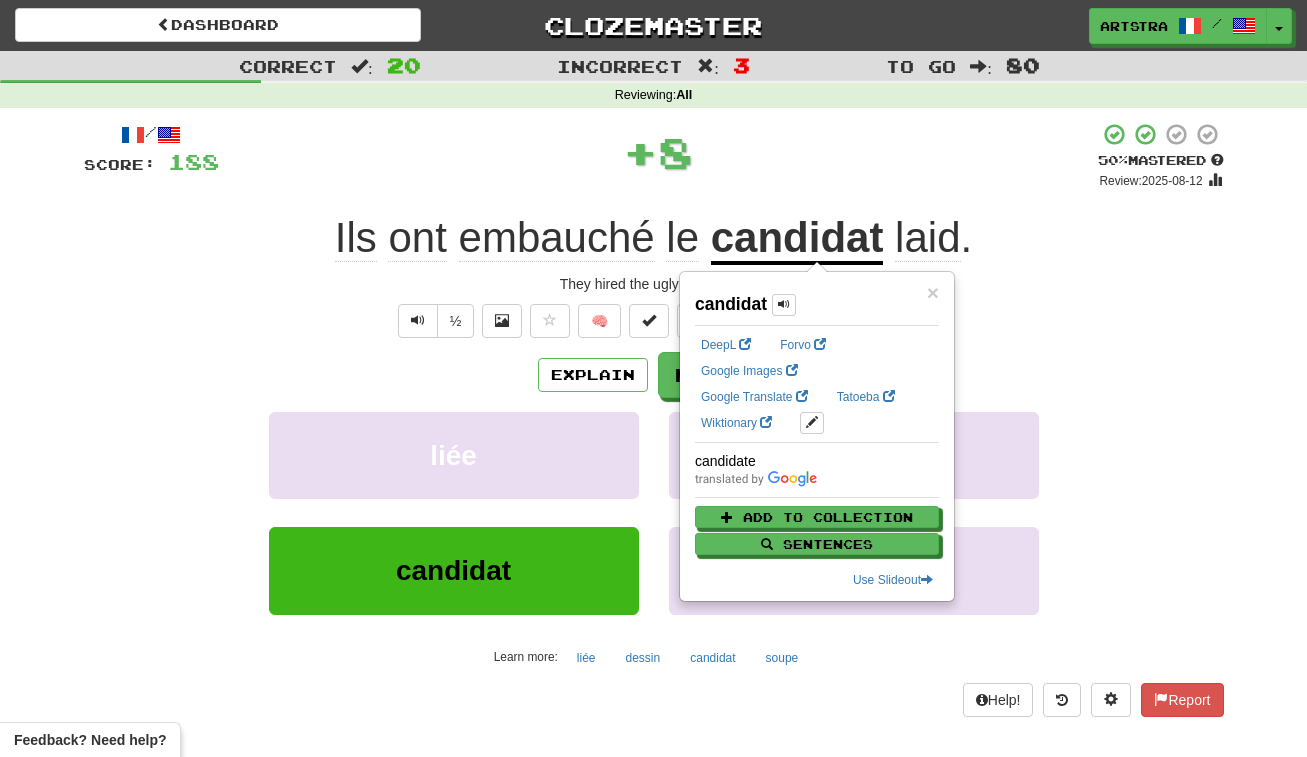 click on "laid ." at bounding box center (927, 238) 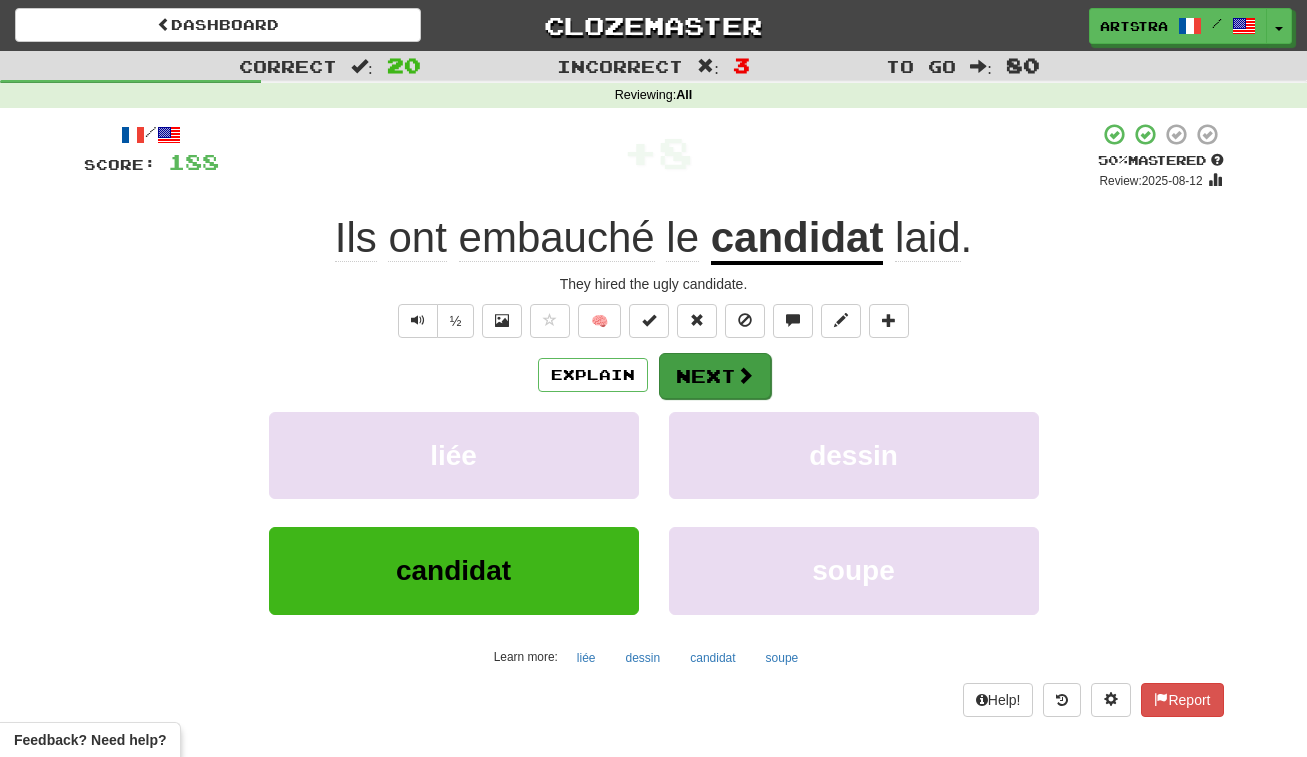 click on "Next" at bounding box center [715, 376] 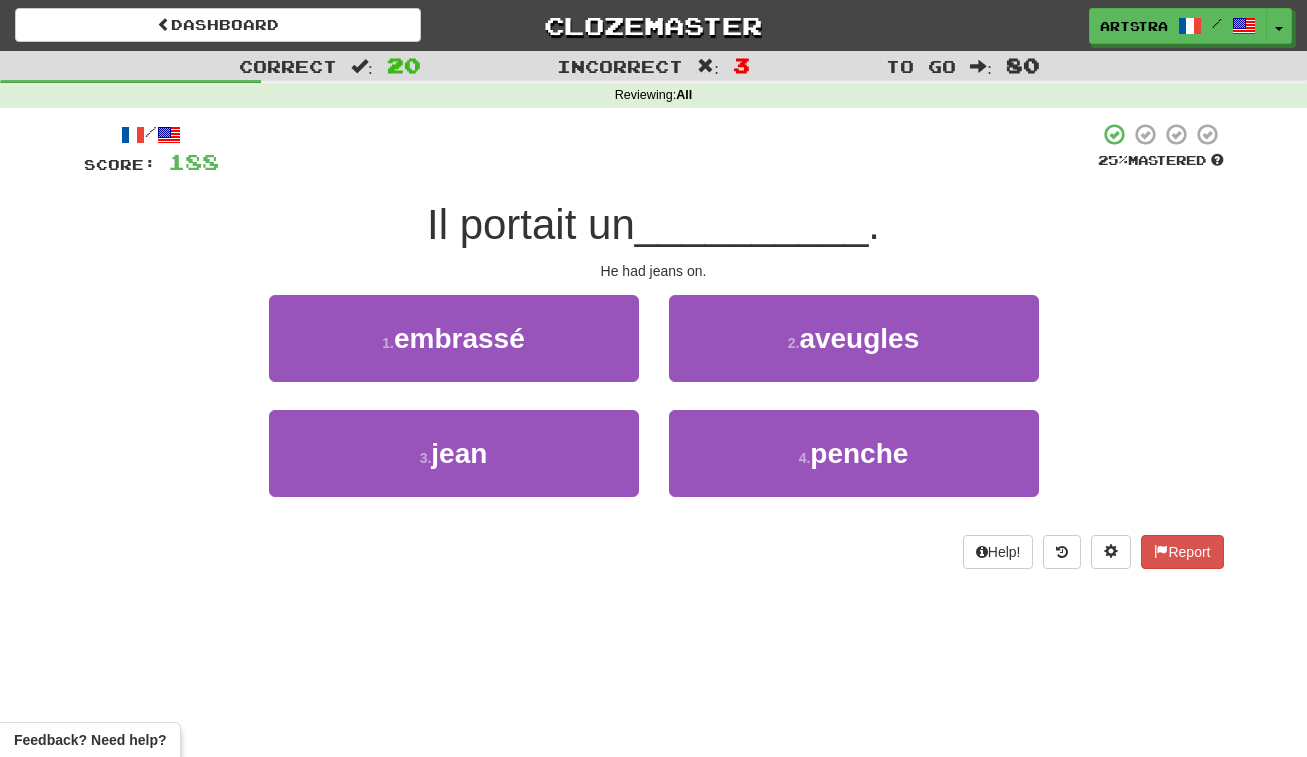 click on "Il portait un  __________ ." at bounding box center (654, 225) 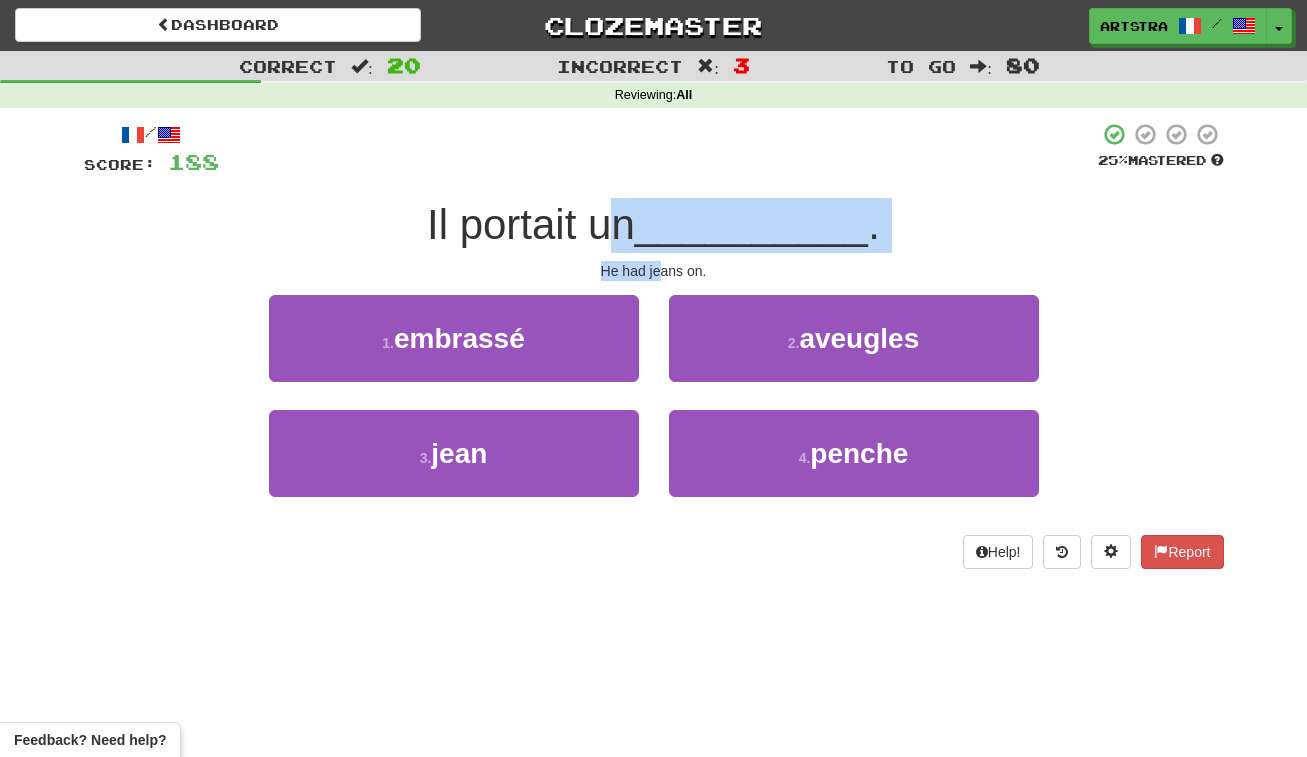 click on "/  Score:   188 25 %  Mastered Il portait un  __________ . He had jeans on. 1 .  embrassé 2 .  aveugles 3 .  jean 4 .  penche  Help!  Report" at bounding box center [654, 345] 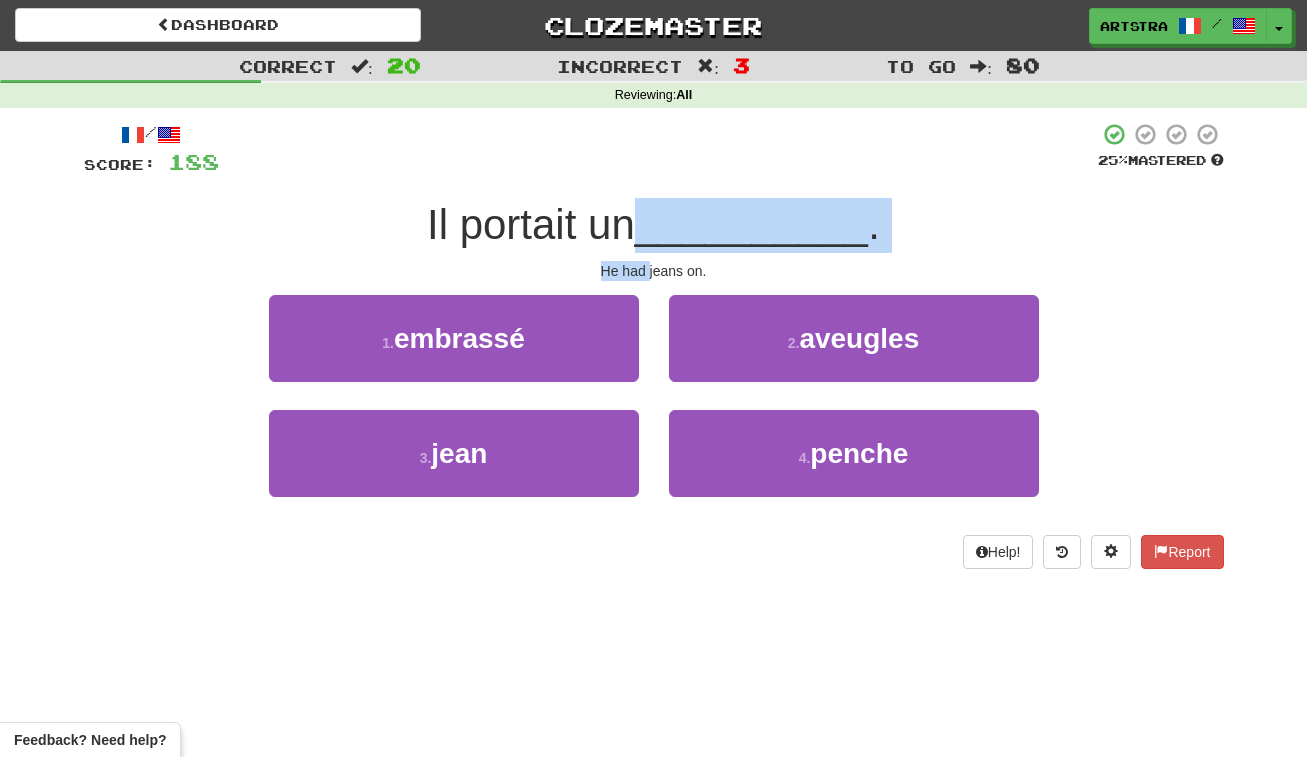 click on "/  Score:   188 25 %  Mastered Il portait un  __________ . He had jeans on. 1 .  embrassé 2 .  aveugles 3 .  jean 4 .  penche  Help!  Report" at bounding box center [654, 345] 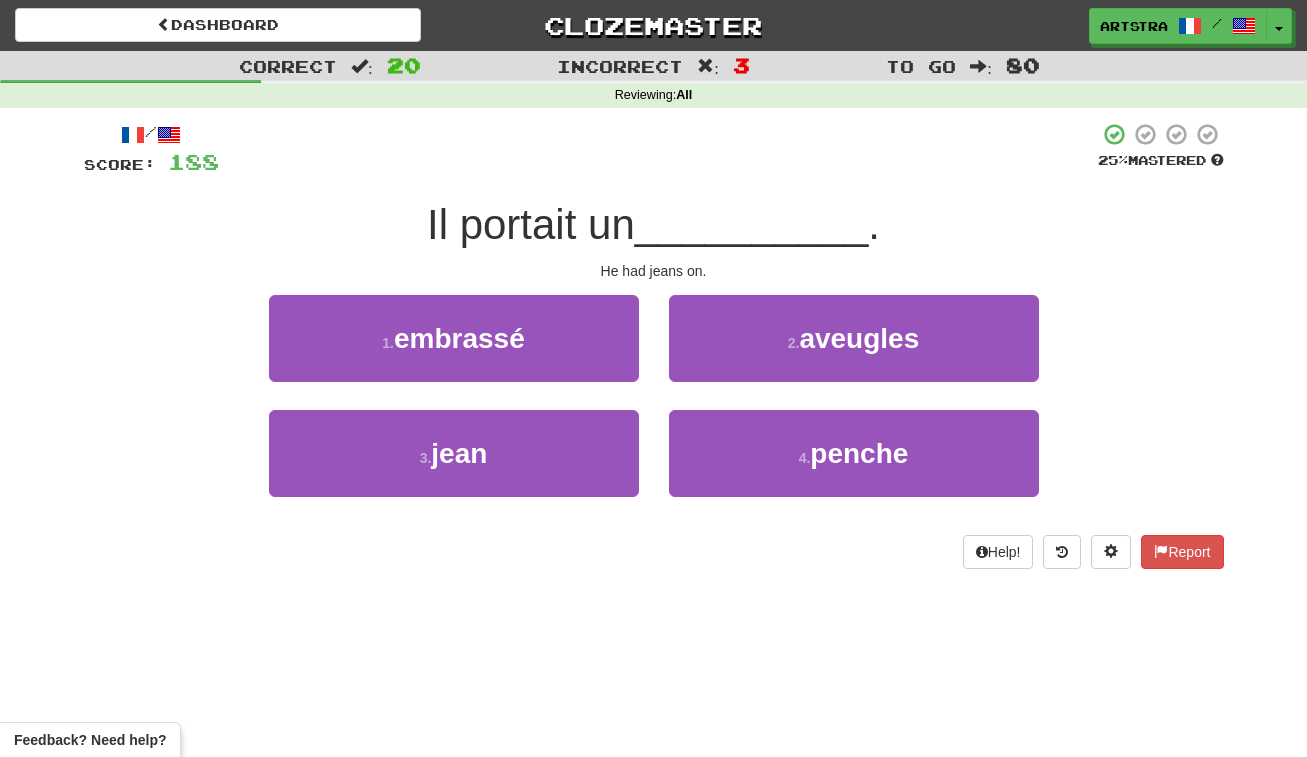 click on "Il portait un" at bounding box center (531, 224) 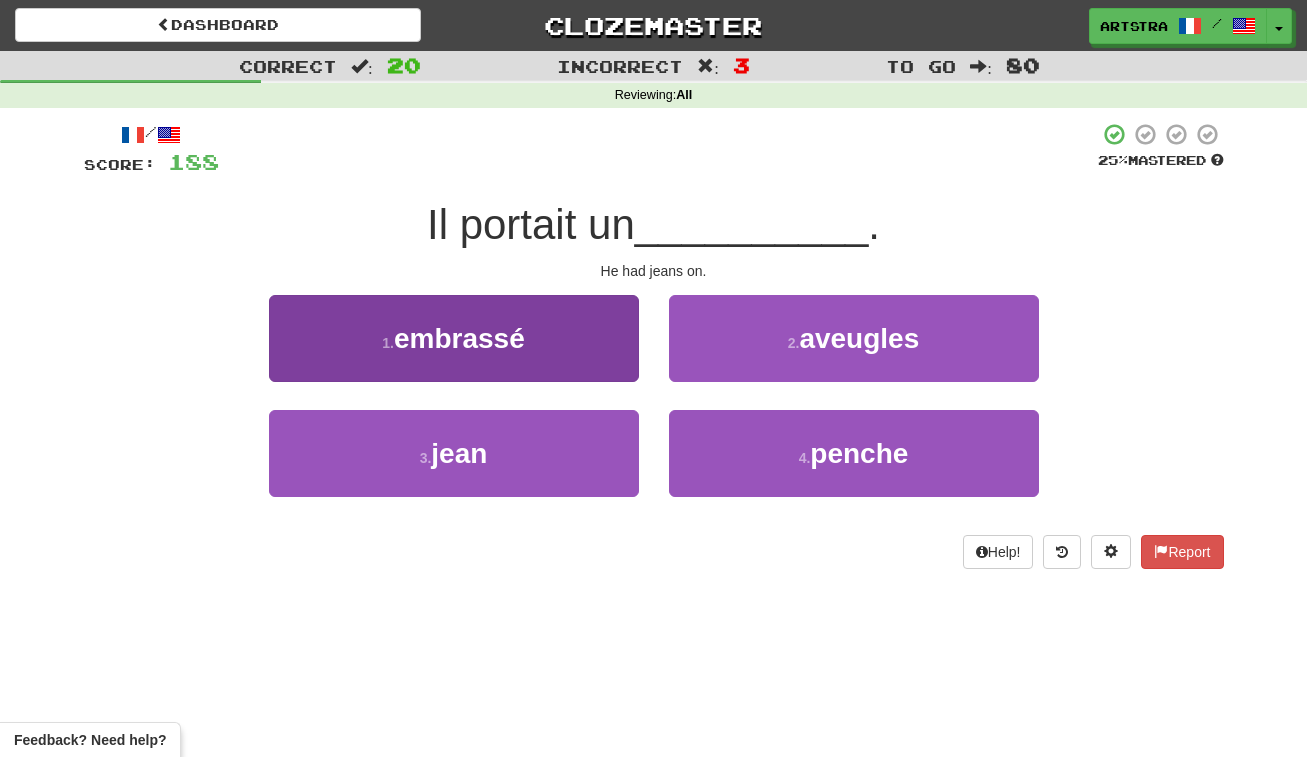 click on "3 .  jean" at bounding box center [454, 453] 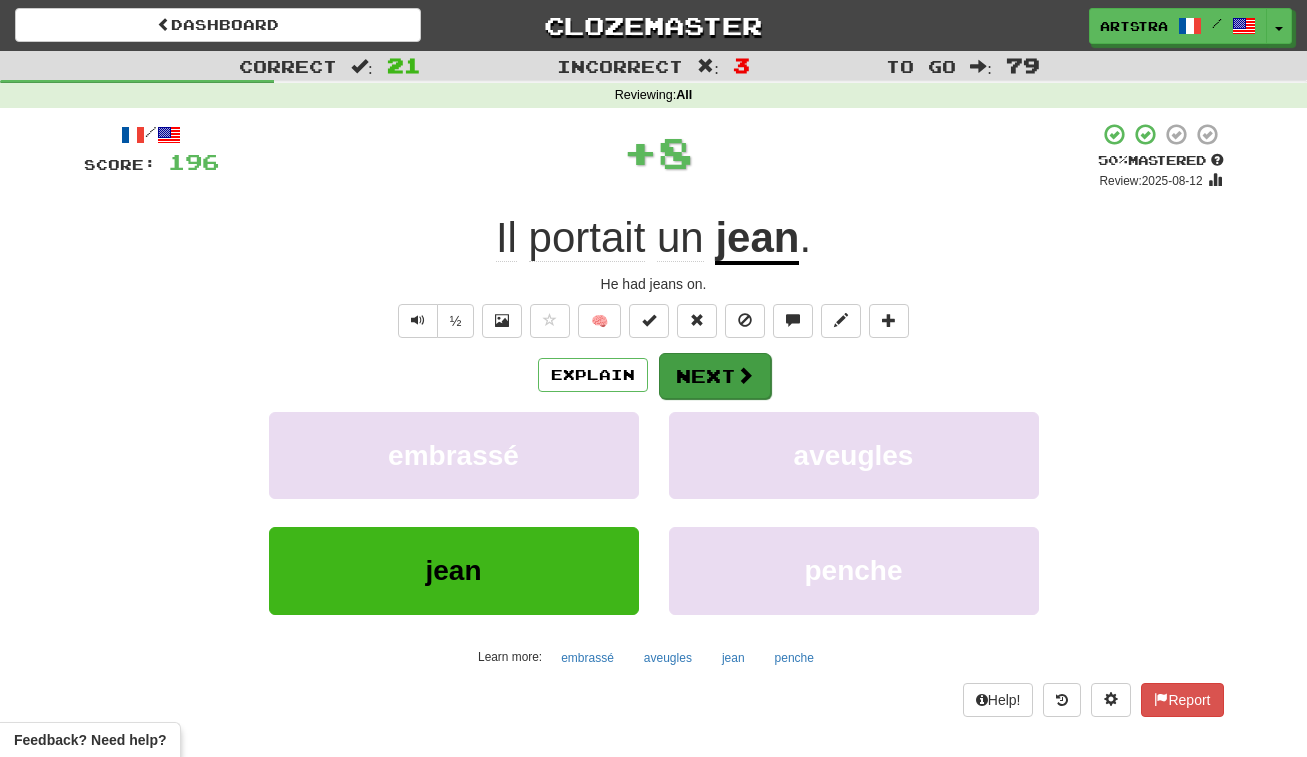 click on "Next" at bounding box center [715, 376] 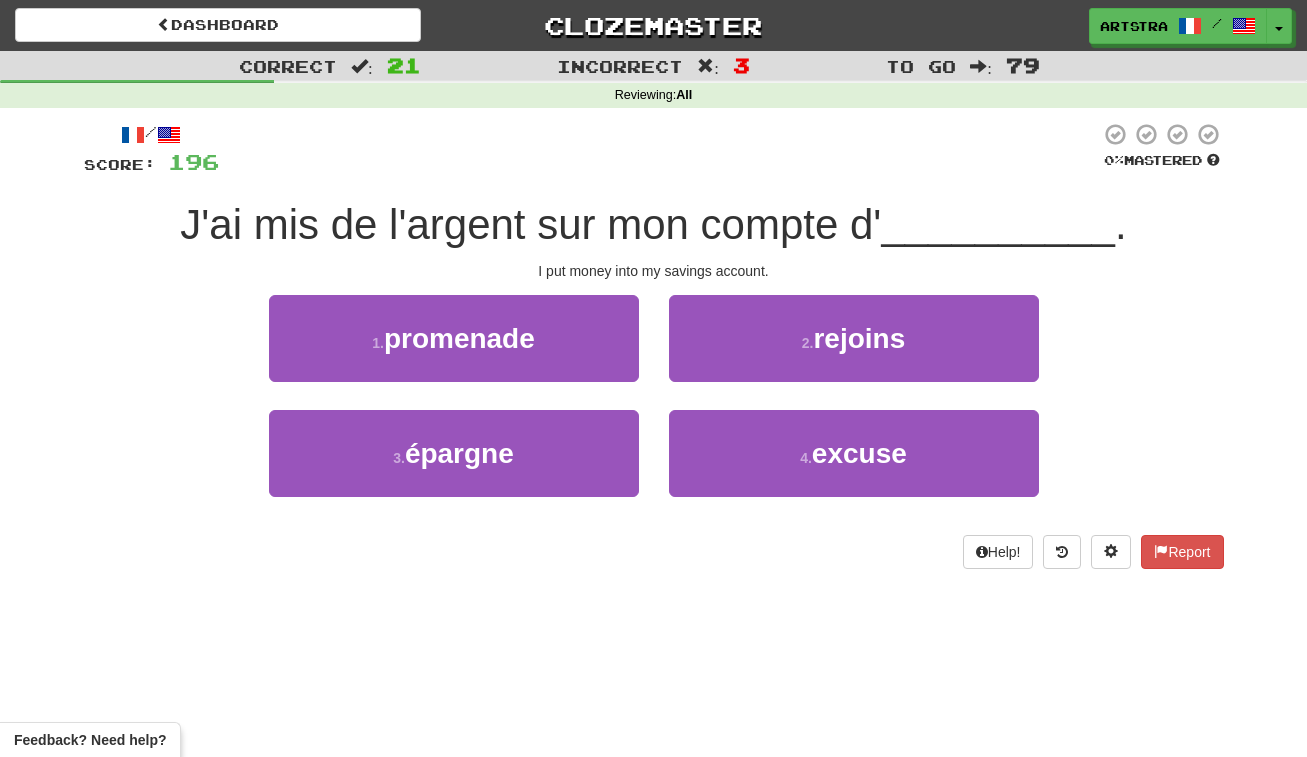 click on "J'ai mis de l'argent sur mon compte d'" at bounding box center (530, 224) 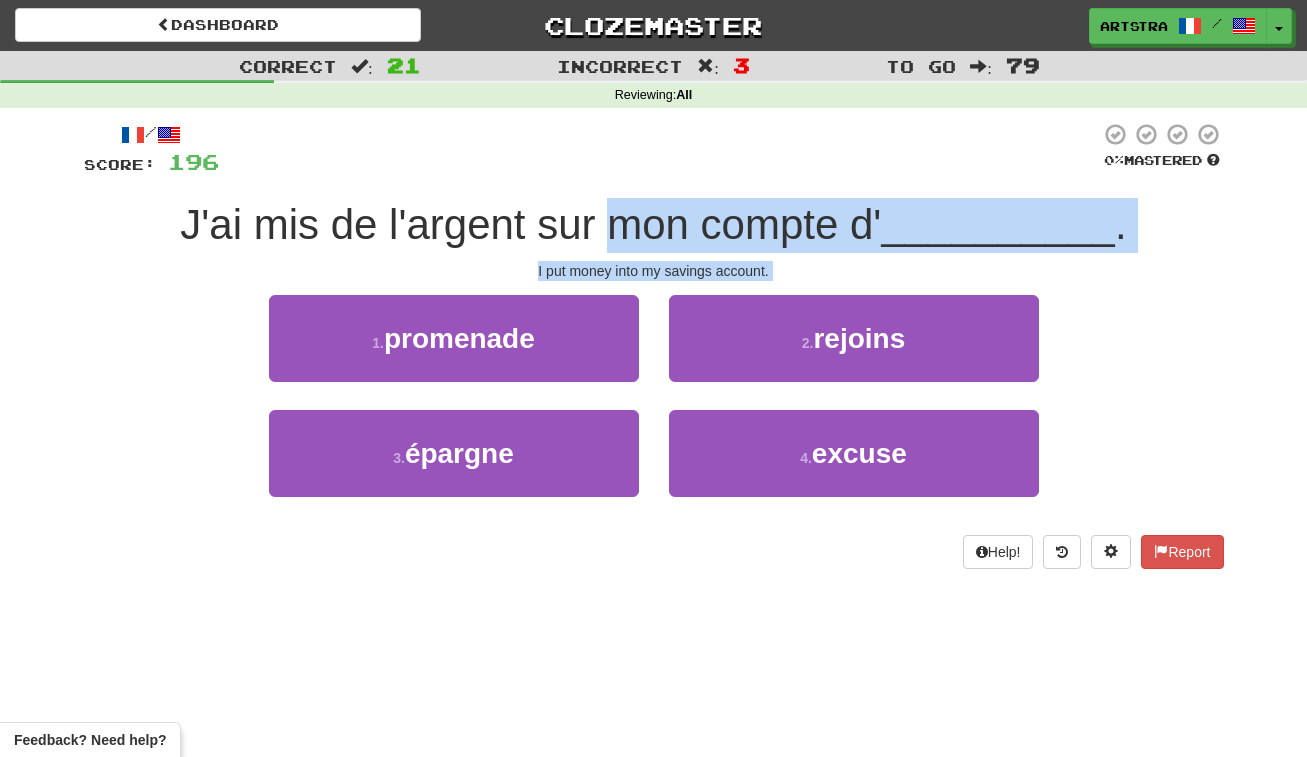 click on "/  Score:   196 0 %  Mastered J'ai mis de l'argent sur mon compte d' __________ . I put money into my savings account. 1 .  promenade 2 .  rejoins 3 .  épargne 4 .  excuse  Help!  Report" at bounding box center (654, 345) 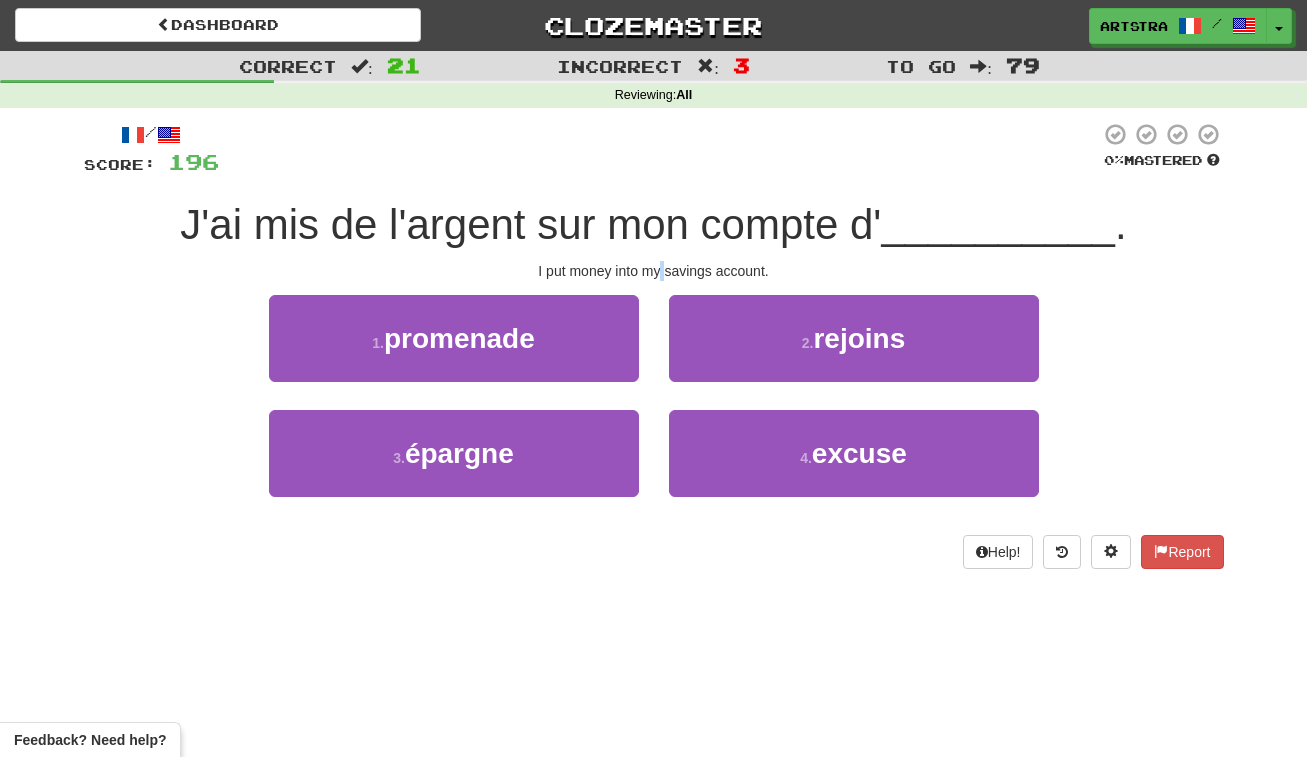 click on "I put money into my savings account." at bounding box center [654, 271] 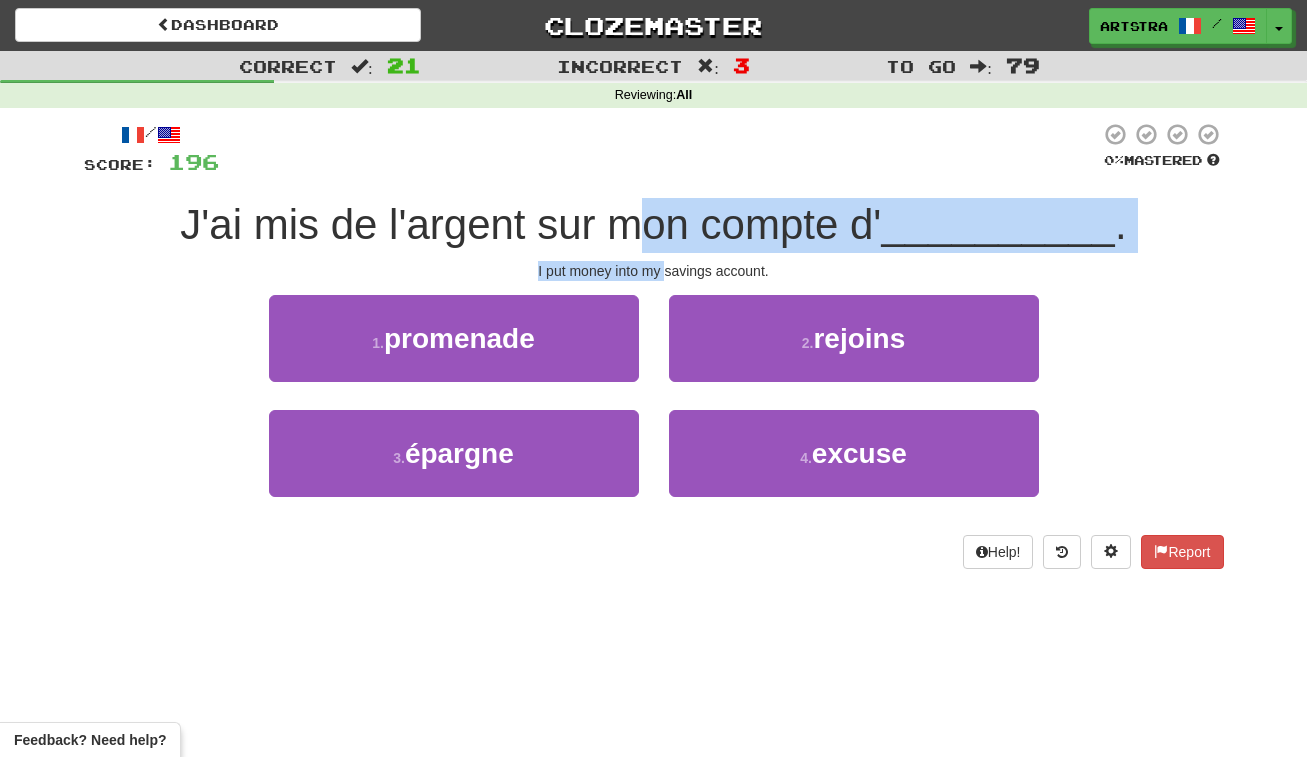 click on "/  Score:   196 0 %  Mastered J'ai mis de l'argent sur mon compte d' __________ . I put money into my savings account. 1 .  promenade 2 .  rejoins 3 .  épargne 4 .  excuse  Help!  Report" at bounding box center (654, 345) 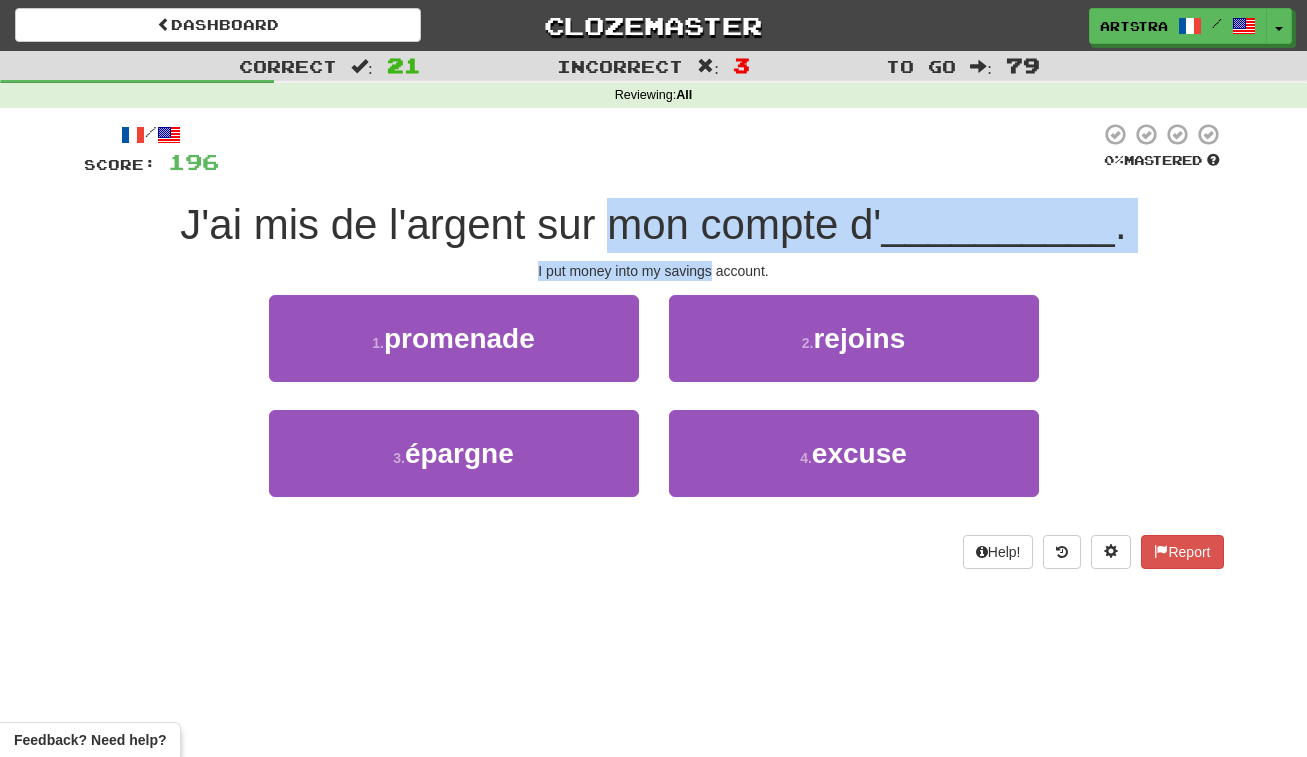 click on "/  Score:   196 0 %  Mastered J'ai mis de l'argent sur mon compte d' __________ . I put money into my savings account. 1 .  promenade 2 .  rejoins 3 .  épargne 4 .  excuse  Help!  Report" at bounding box center (654, 345) 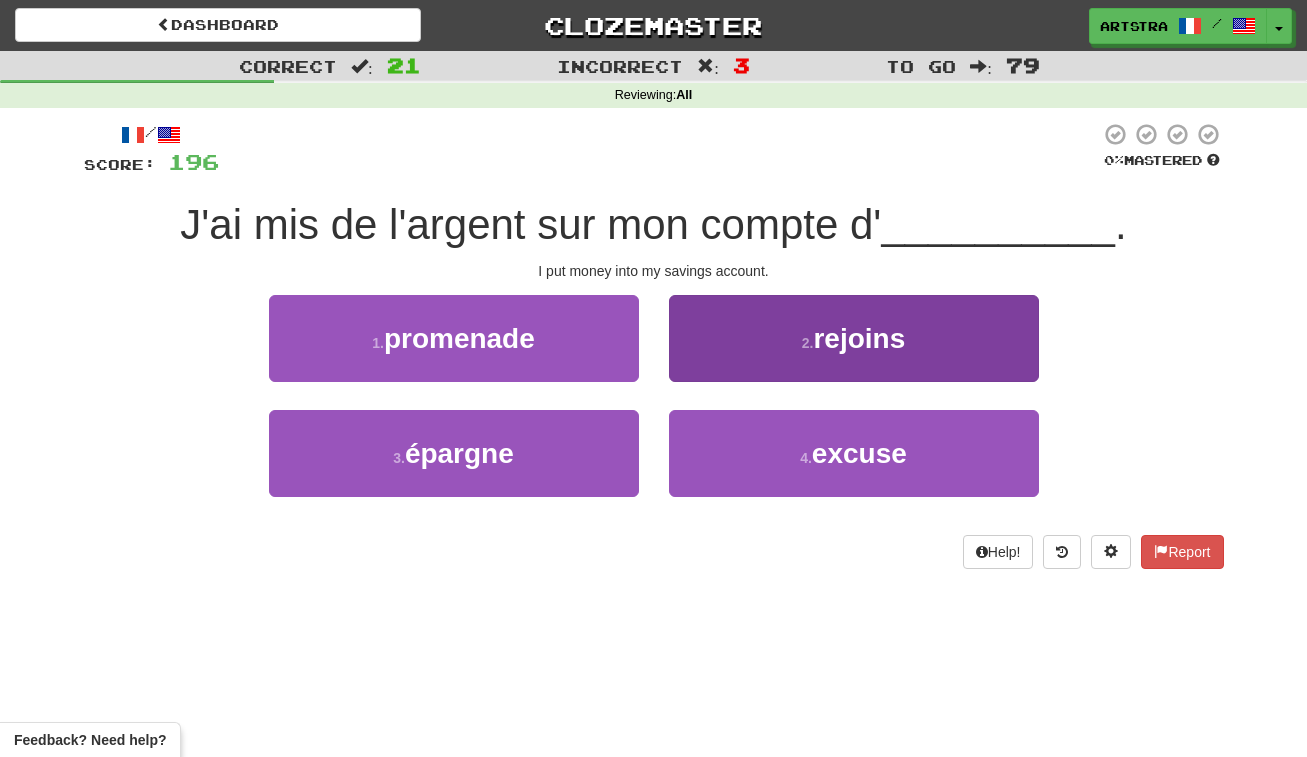 click on "4 .  excuse" at bounding box center [854, 453] 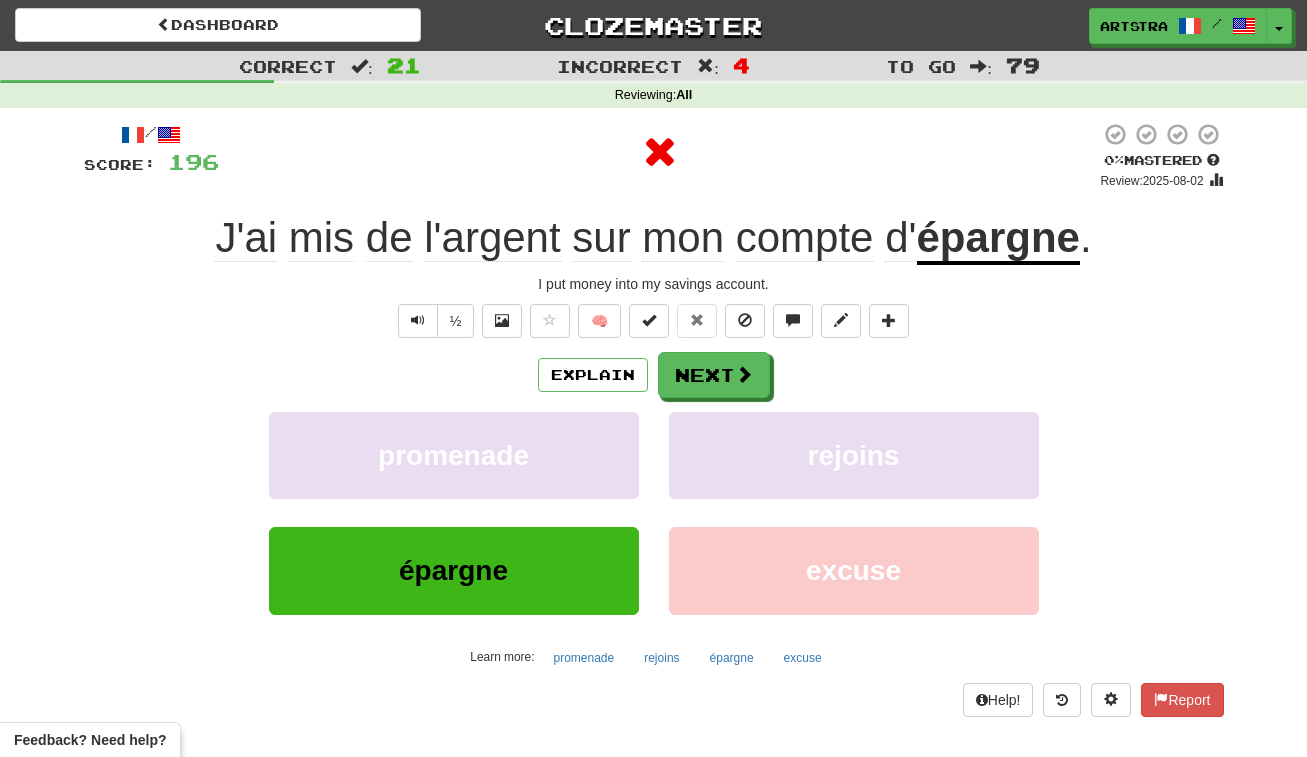 click on "épargne" at bounding box center (998, 239) 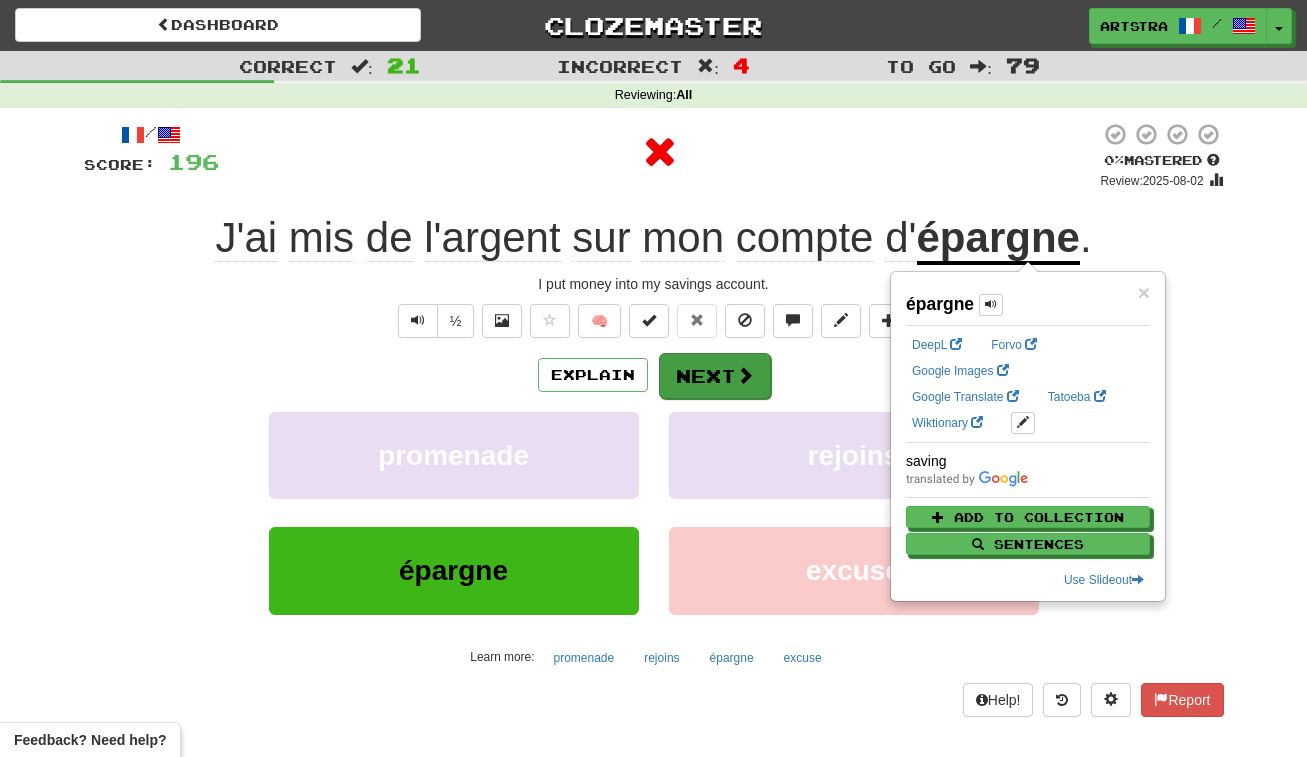 click at bounding box center [745, 375] 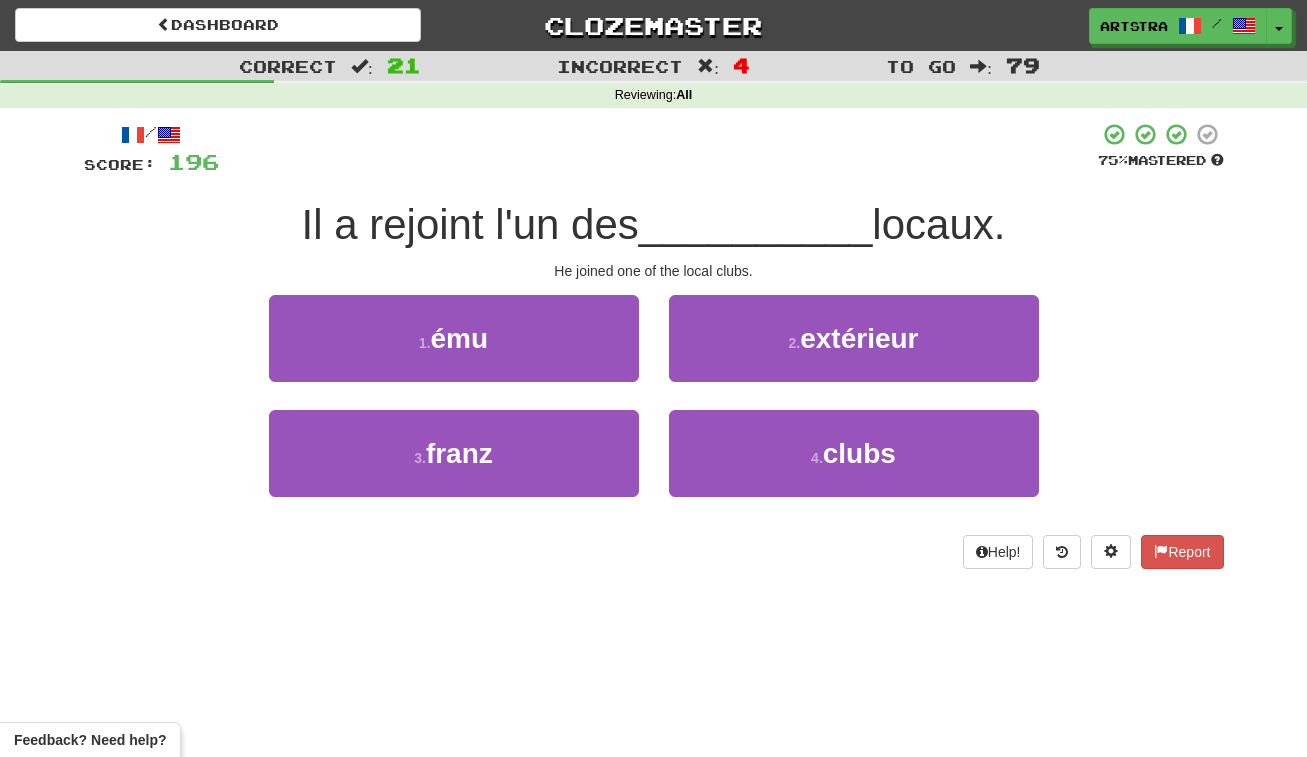 click on "__________" at bounding box center (756, 224) 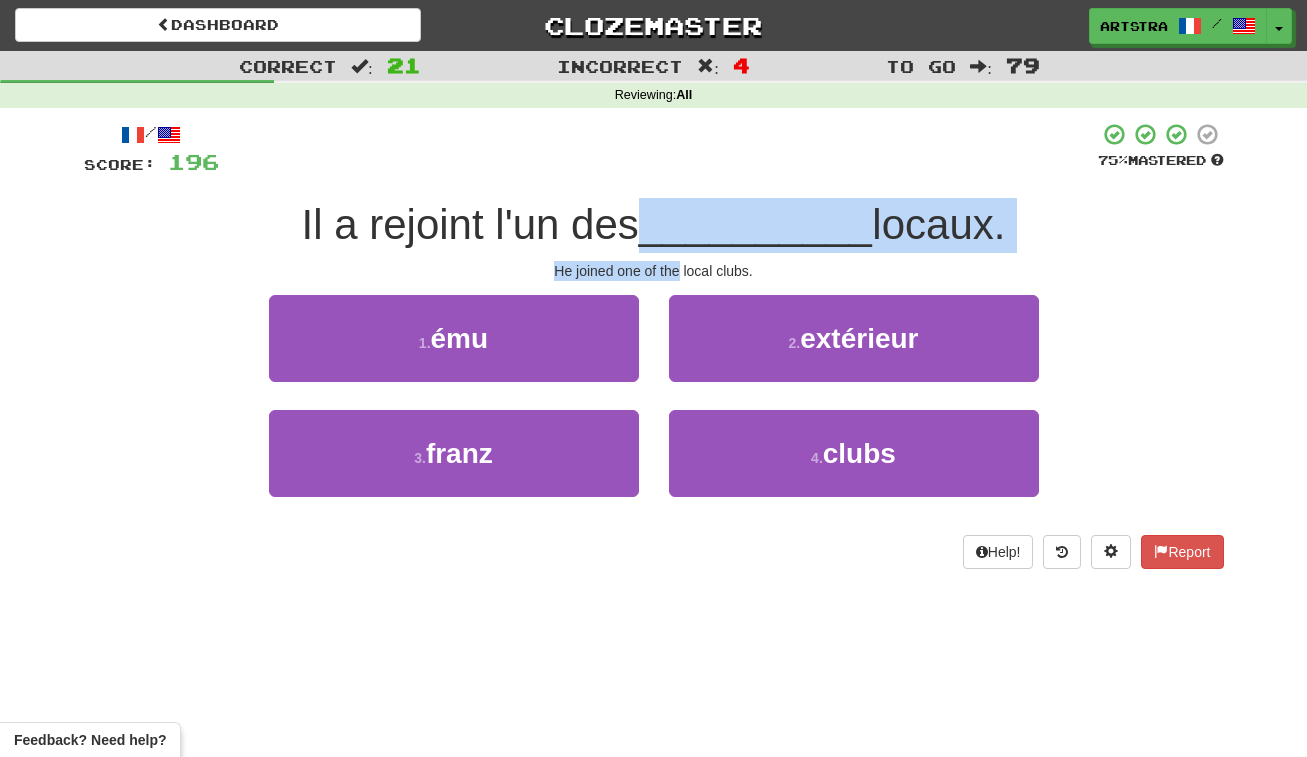 click on "/  Score:   196 75 %  Mastered Il a rejoint l'un des  __________  locaux. He joined one of the local clubs. 1 .  ému 2 .  extérieur 3 .  franz 4 .  clubs  Help!  Report" at bounding box center [654, 345] 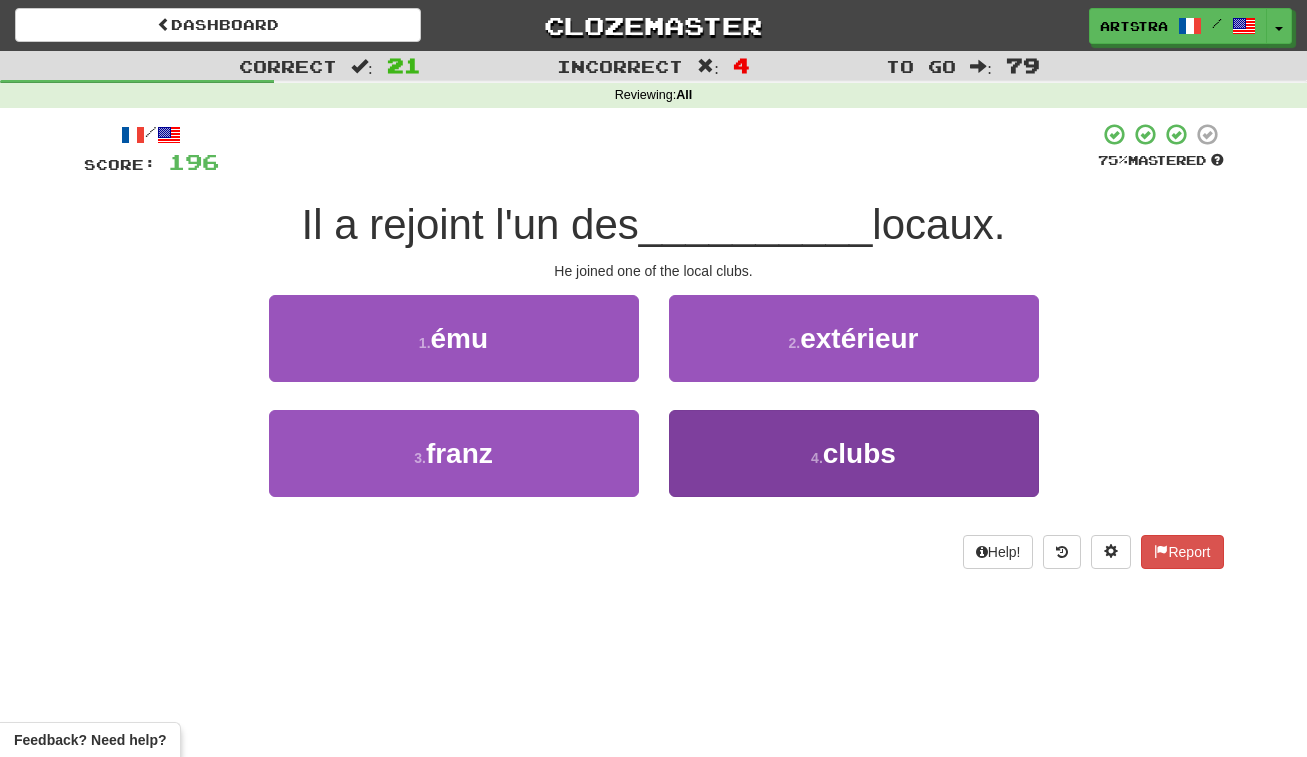 click on "4 .  clubs" at bounding box center (854, 453) 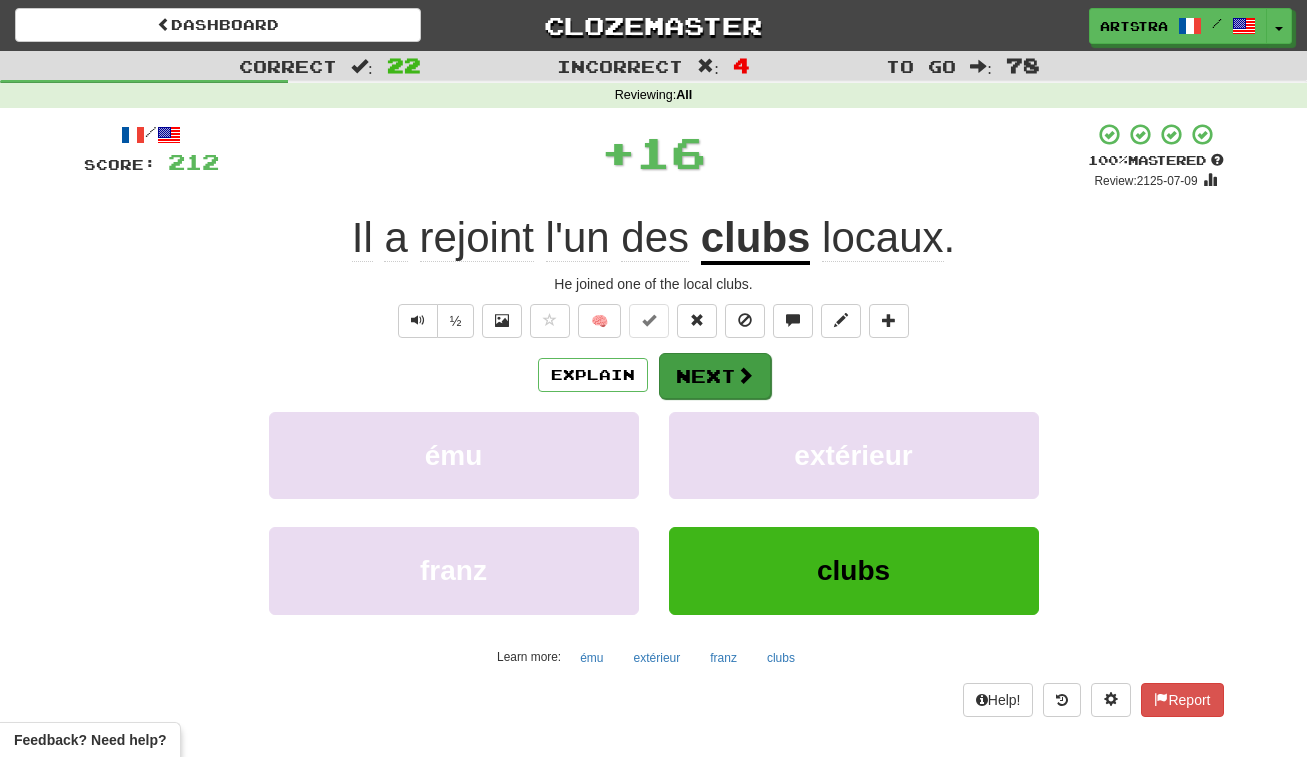 click on "Next" at bounding box center (715, 376) 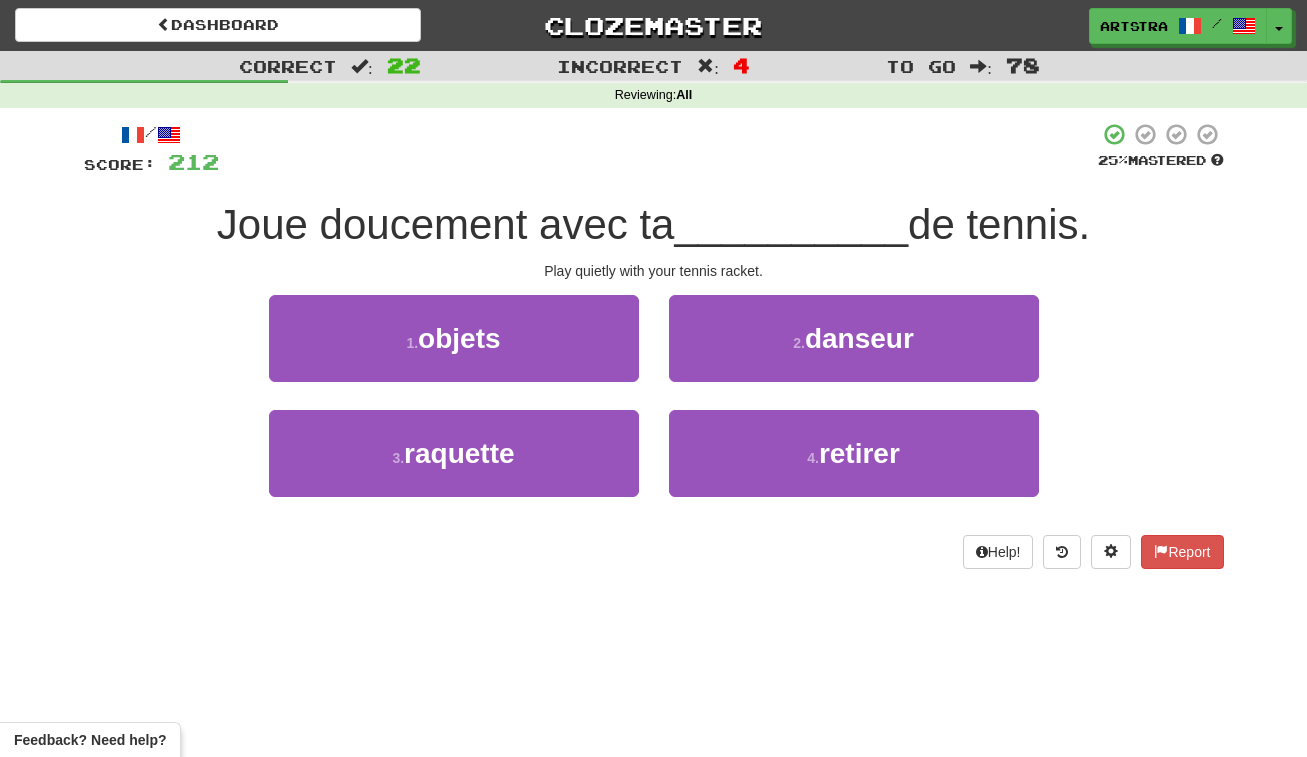 click on "Joue doucement avec ta" at bounding box center [446, 224] 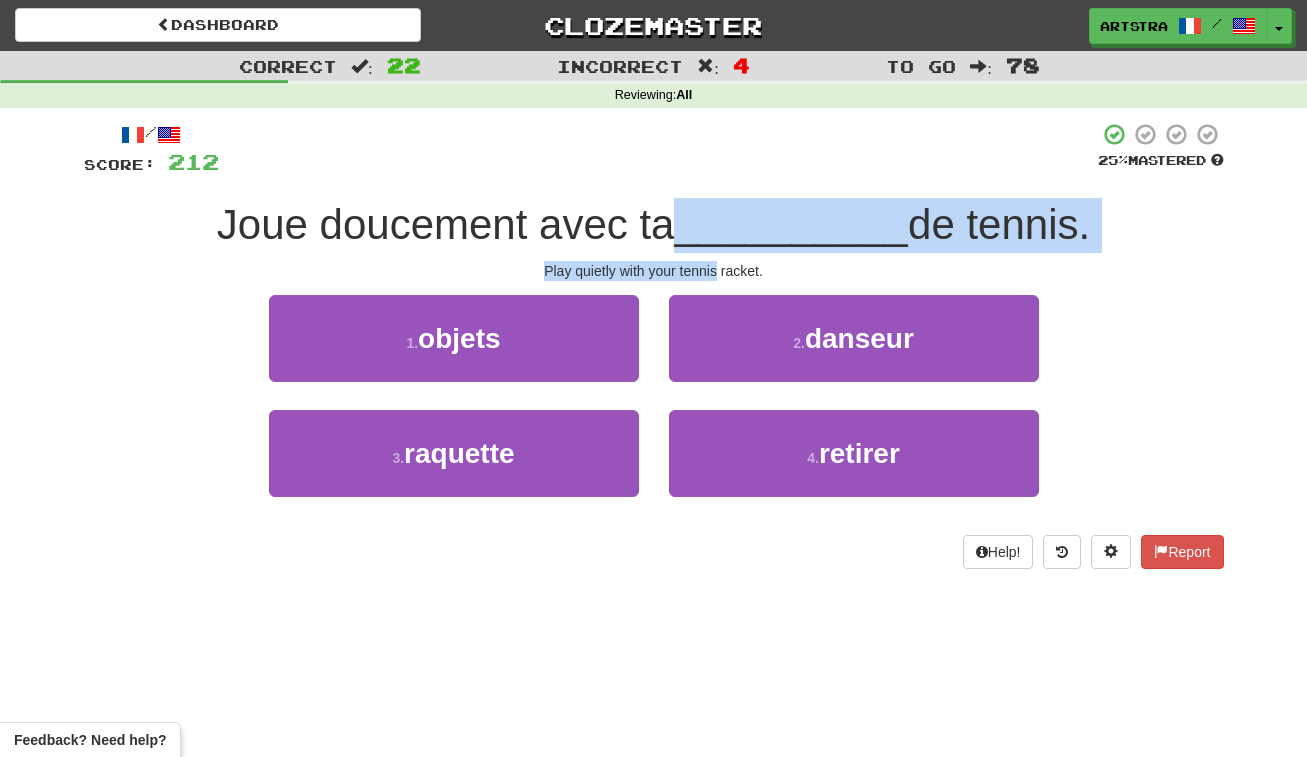 click on "/  Score:   212 25 %  Mastered Joue doucement avec ta  __________  de tennis. Play quietly with your tennis racket. 1 .  objets 2 .  danseur 3 .  raquette 4 .  retirer  Help!  Report" at bounding box center (654, 345) 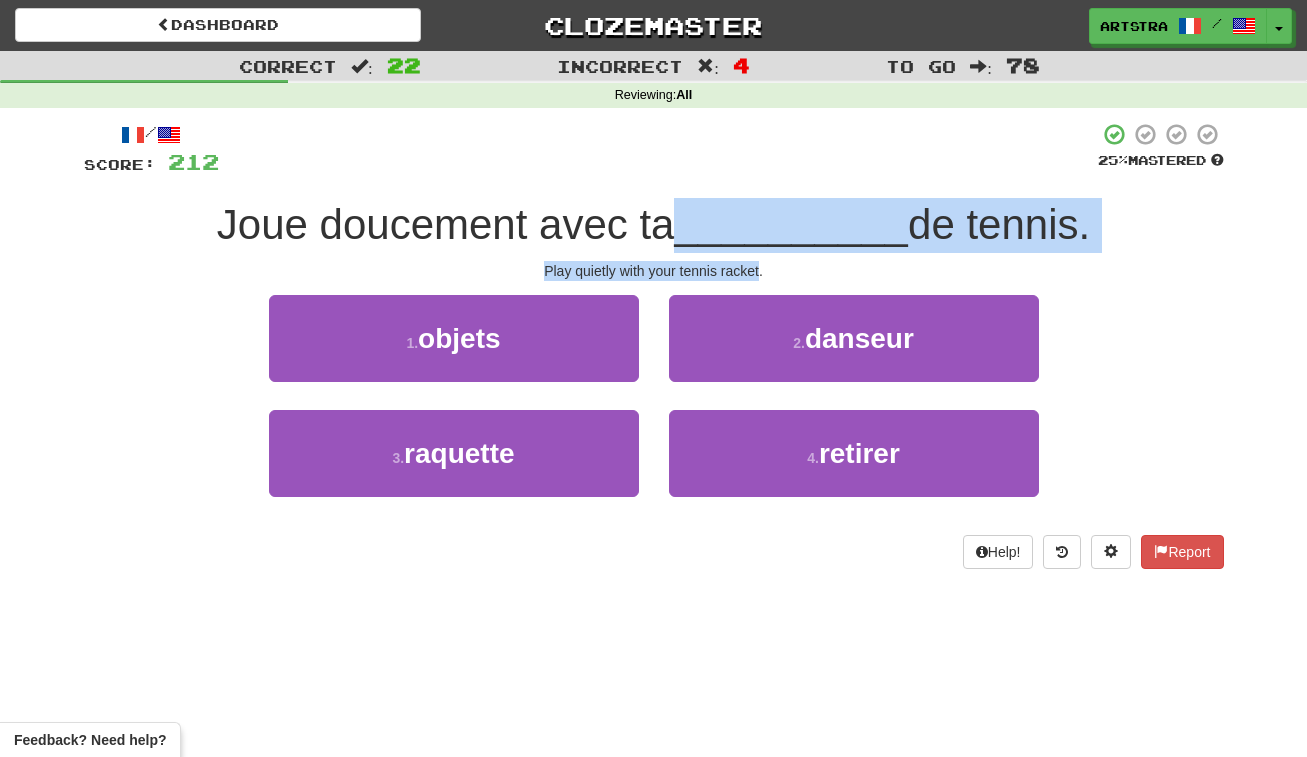 click on "/  Score:   212 25 %  Mastered Joue doucement avec ta  __________  de tennis. Play quietly with your tennis racket. 1 .  objets 2 .  danseur 3 .  raquette 4 .  retirer  Help!  Report" at bounding box center (654, 345) 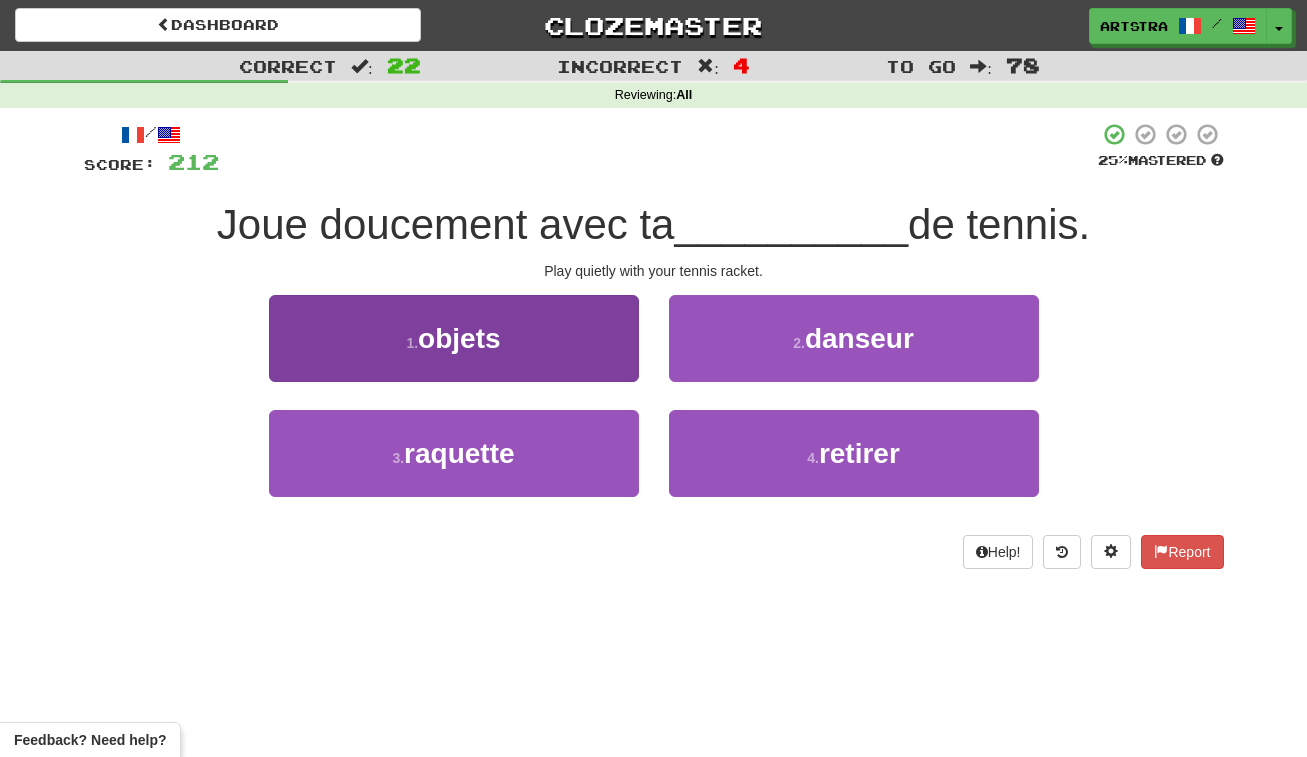 click on "3 .  raquette" at bounding box center (454, 453) 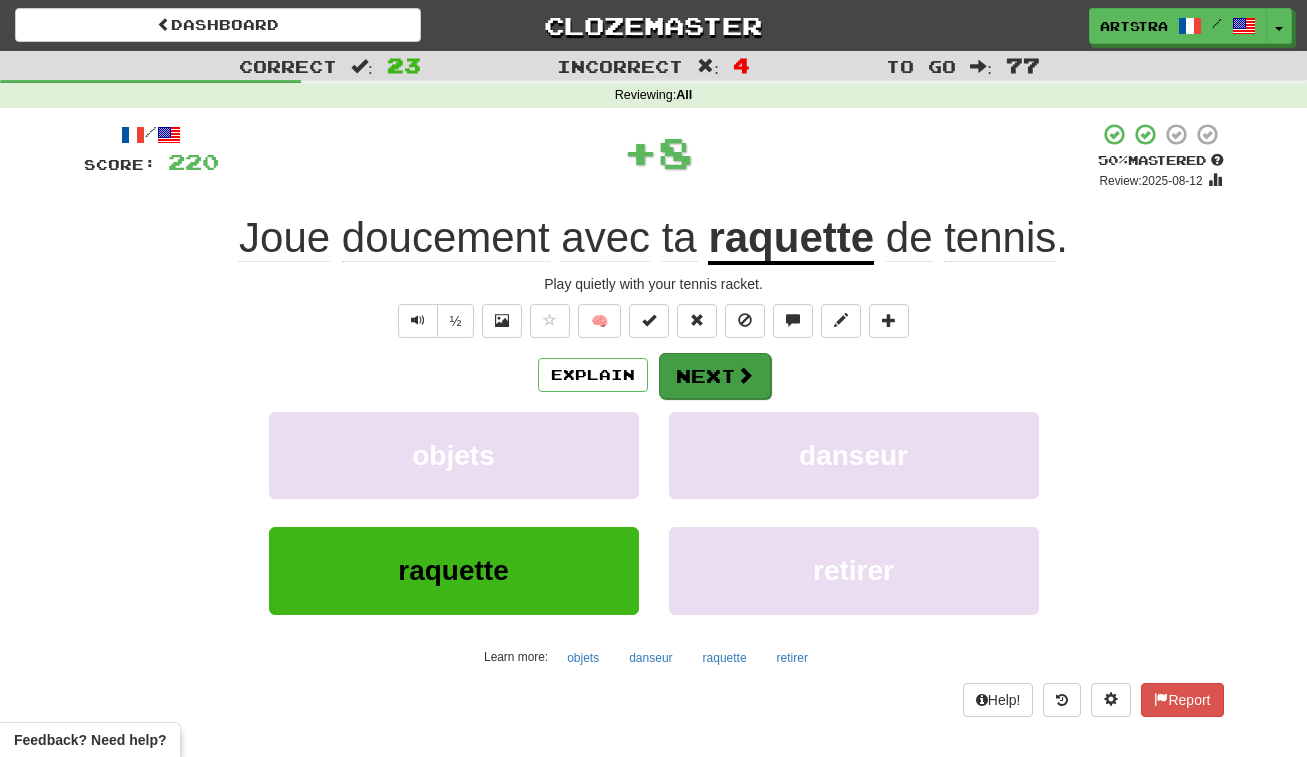 click at bounding box center (745, 375) 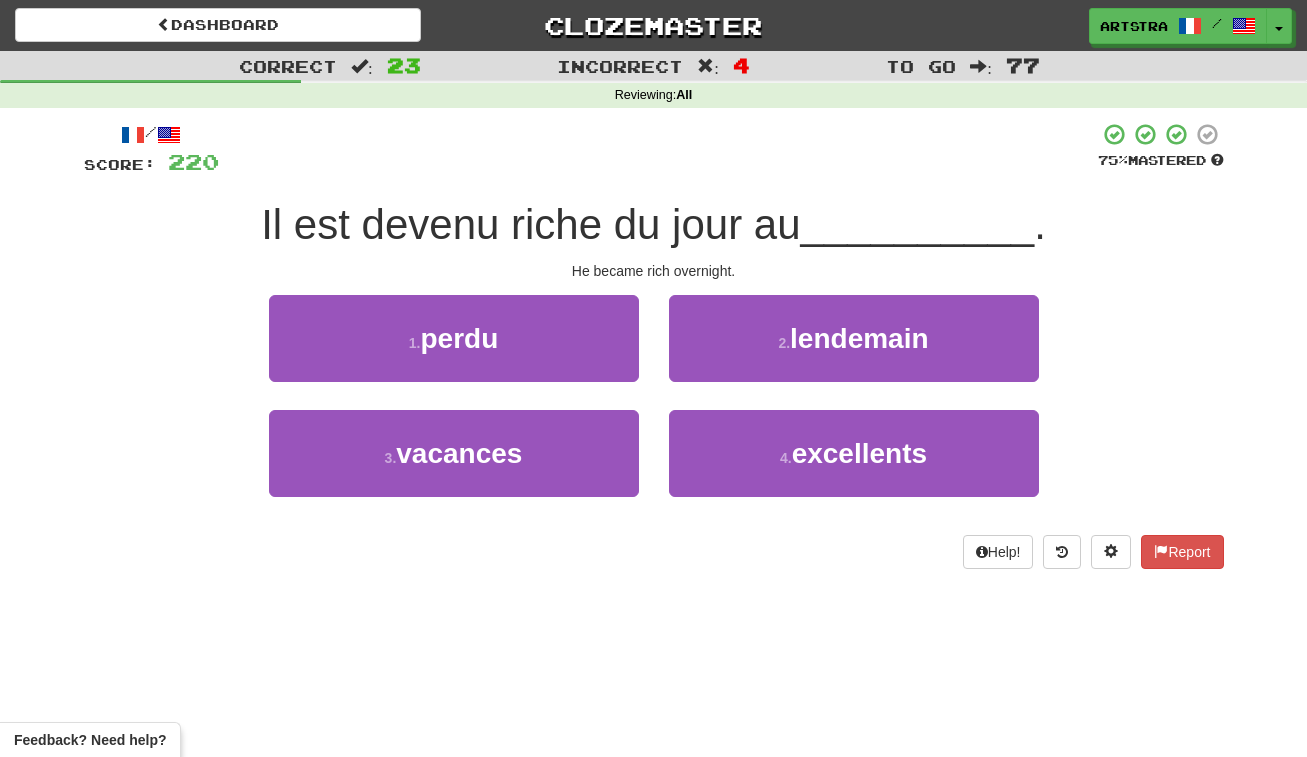 click on "Il est devenu riche du jour au" at bounding box center (530, 224) 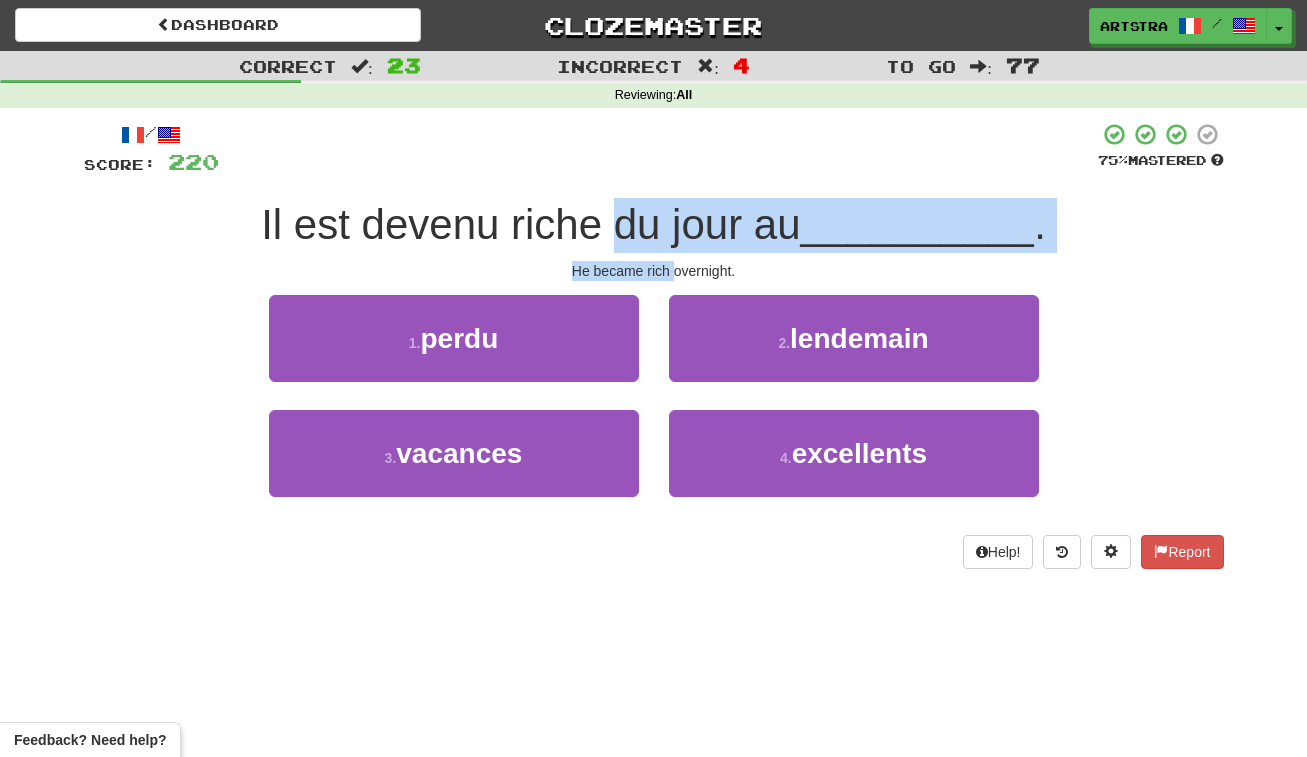 click on "/  Score:   220 75 %  Mastered Il est devenu riche du jour au  __________ . He became rich overnight. 1 .  perdu 2 .  lendemain 3 .  vacances 4 .  excellents  Help!  Report" at bounding box center (654, 345) 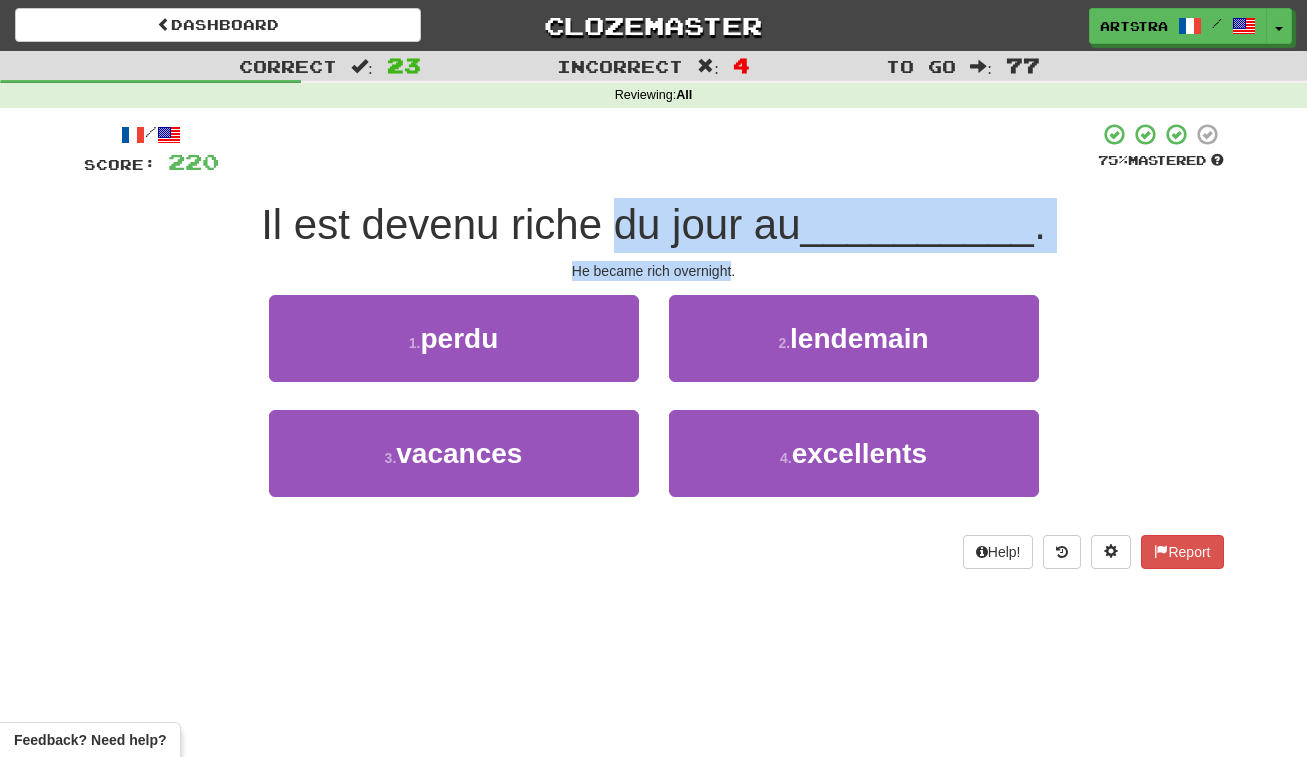 click on "/  Score:   220 75 %  Mastered Il est devenu riche du jour au  __________ . He became rich overnight. 1 .  perdu 2 .  lendemain 3 .  vacances 4 .  excellents  Help!  Report" at bounding box center (654, 345) 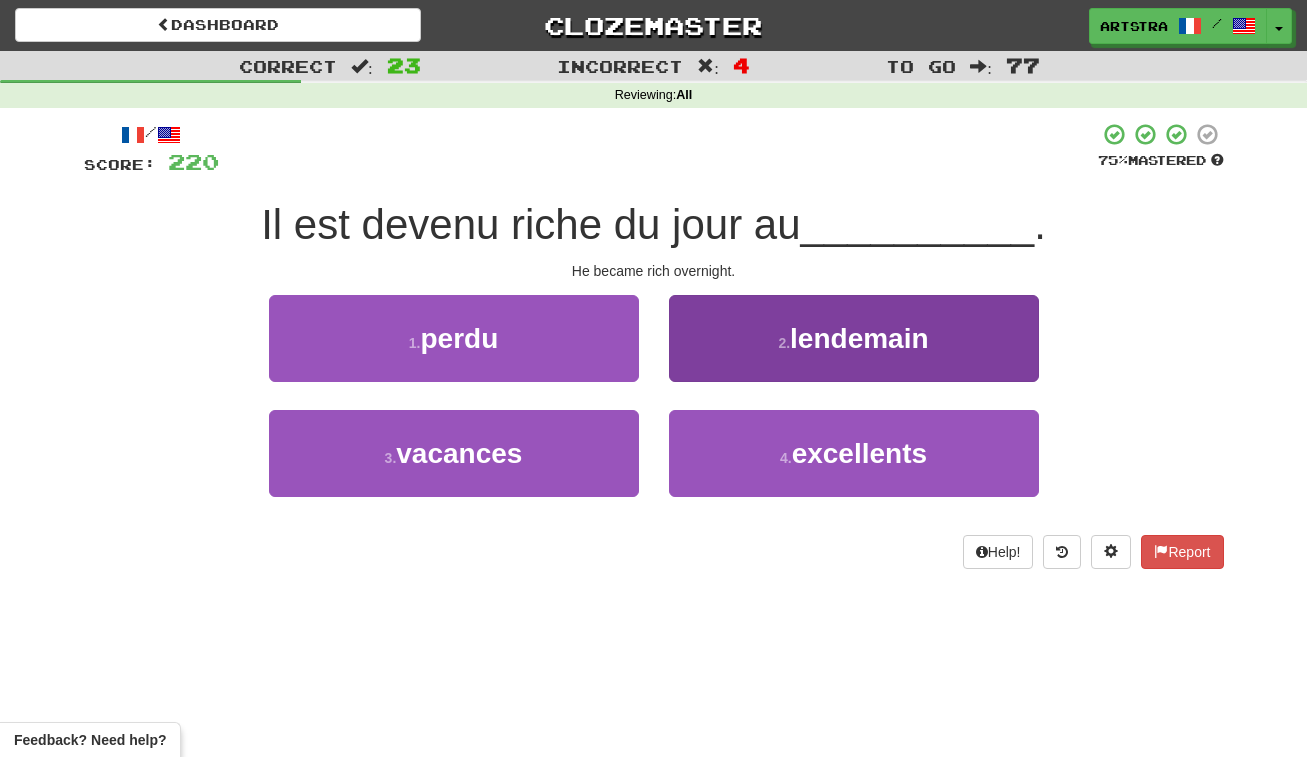 click on "2 .  lendemain" at bounding box center (854, 338) 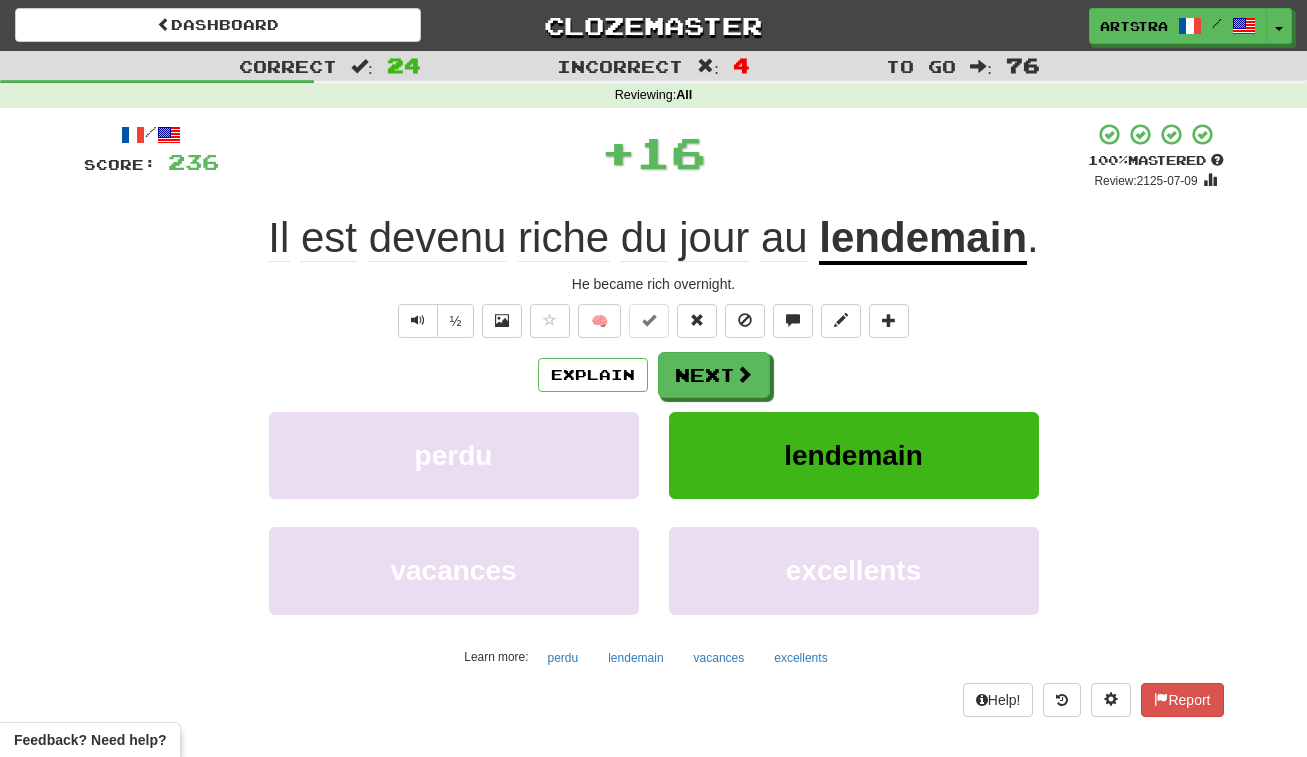 click on "lendemain" at bounding box center [923, 239] 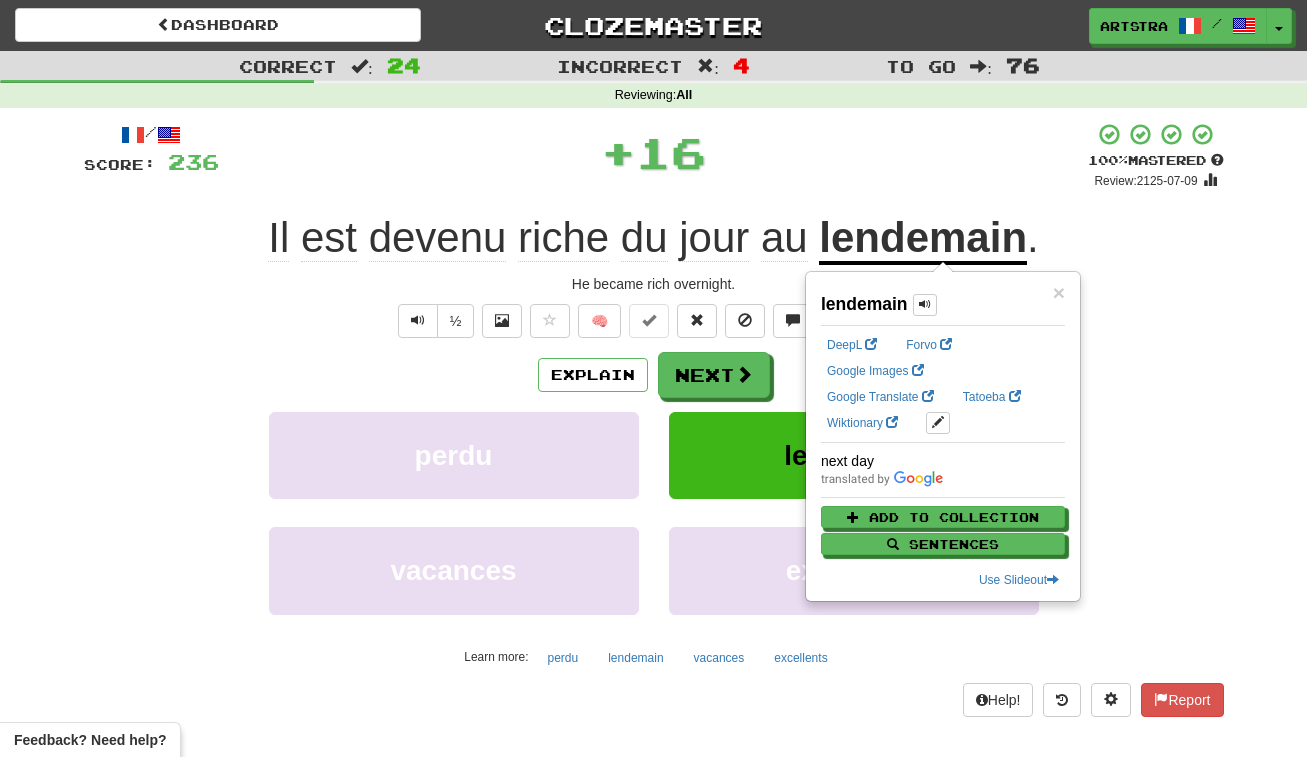 click on "+ 16" at bounding box center (653, 152) 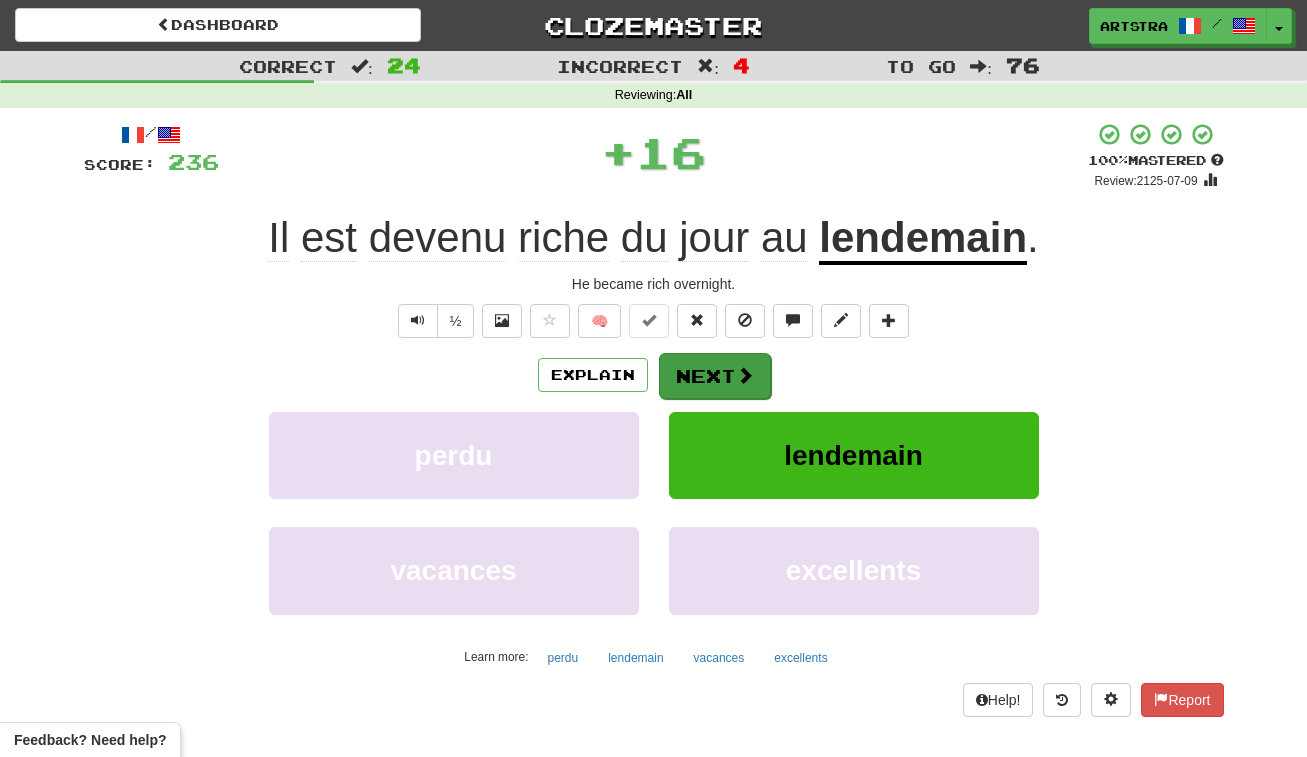 click on "Next" at bounding box center [715, 376] 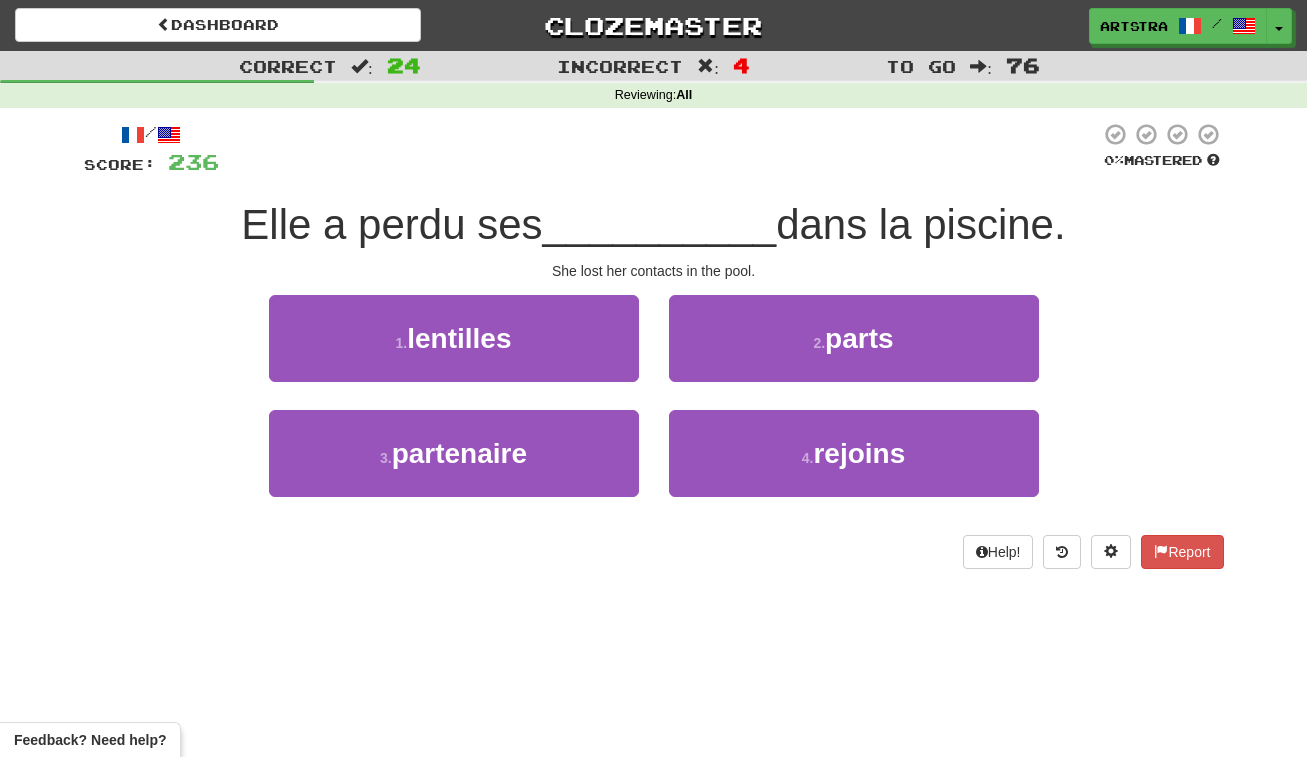 click on "__________" at bounding box center [660, 224] 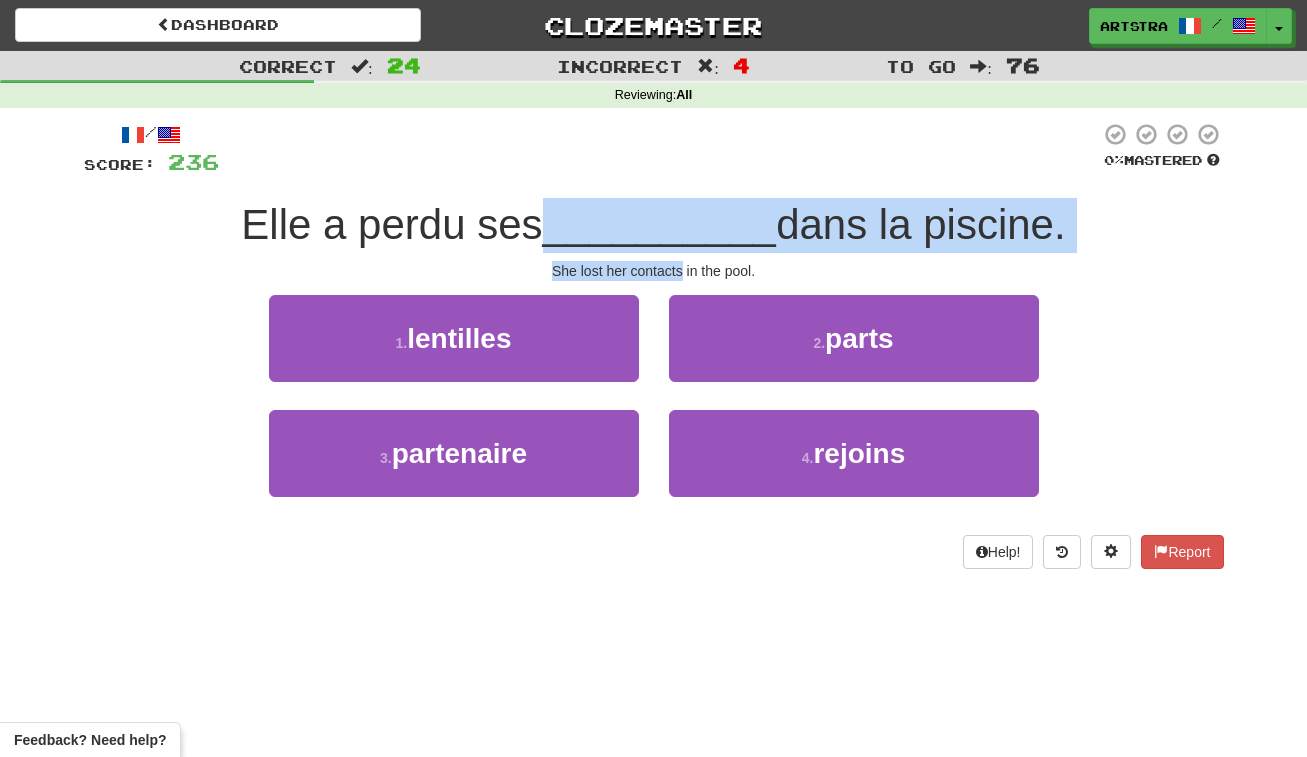 click on "/  Score:   236 0 %  Mastered Elle a perdu ses  __________  dans la piscine. She lost her contacts in the pool. 1 .  lentilles 2 .  parts 3 .  partenaire 4 .  rejoins  Help!  Report" at bounding box center [654, 345] 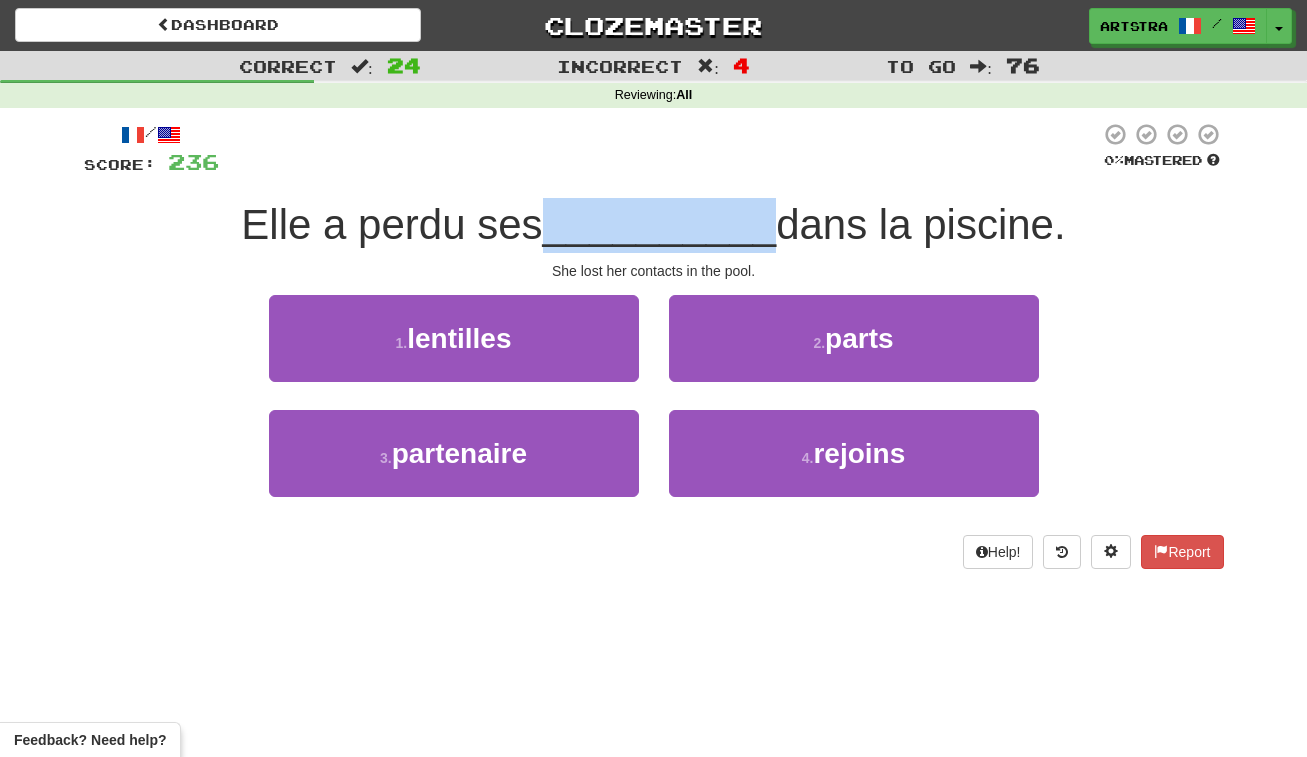 click on "__________" at bounding box center (660, 224) 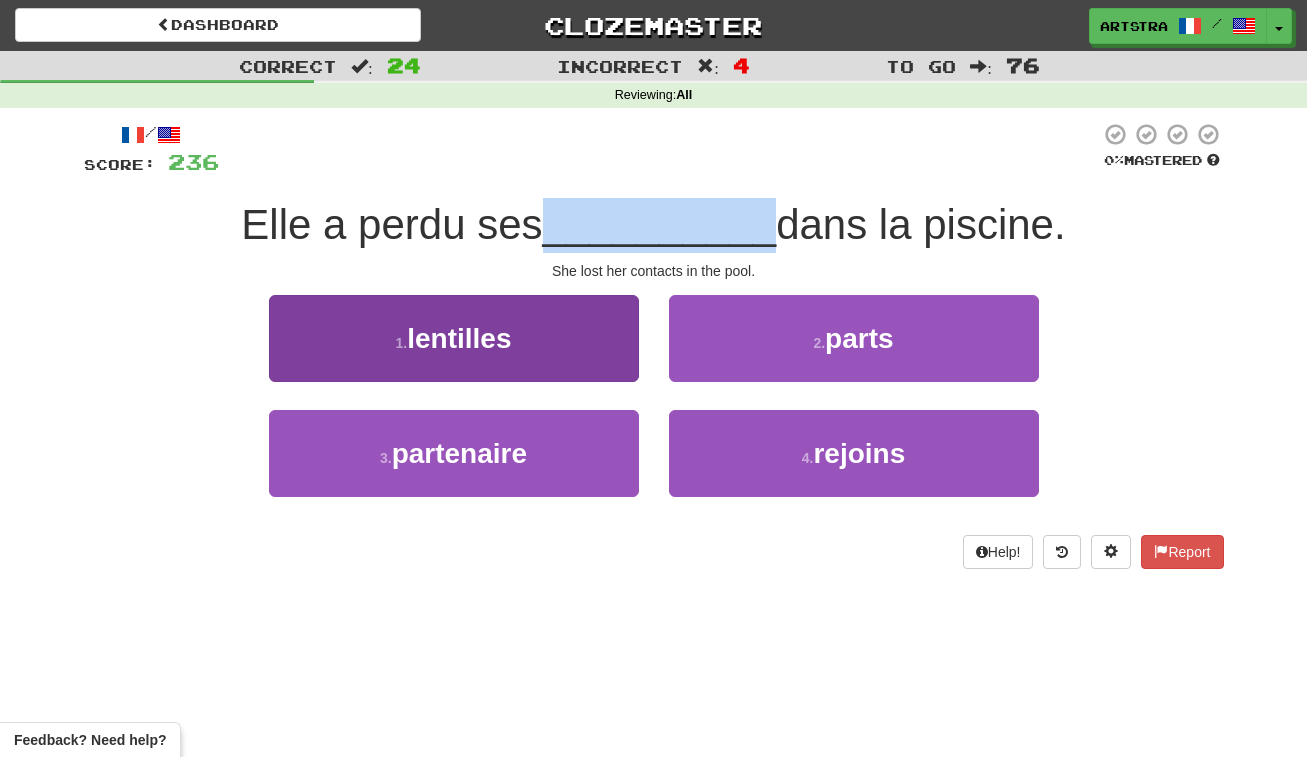 click on "1 .  lentilles" at bounding box center [454, 338] 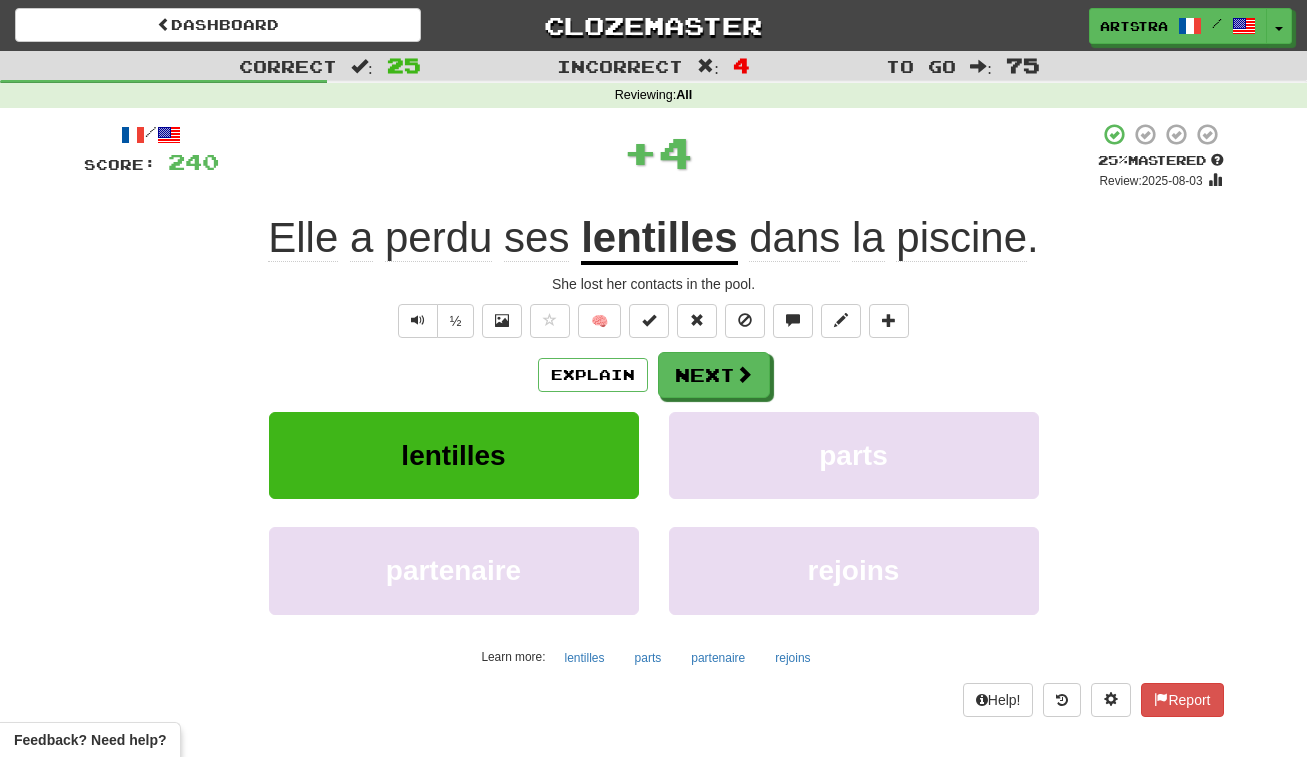 click on "lentilles" at bounding box center [659, 239] 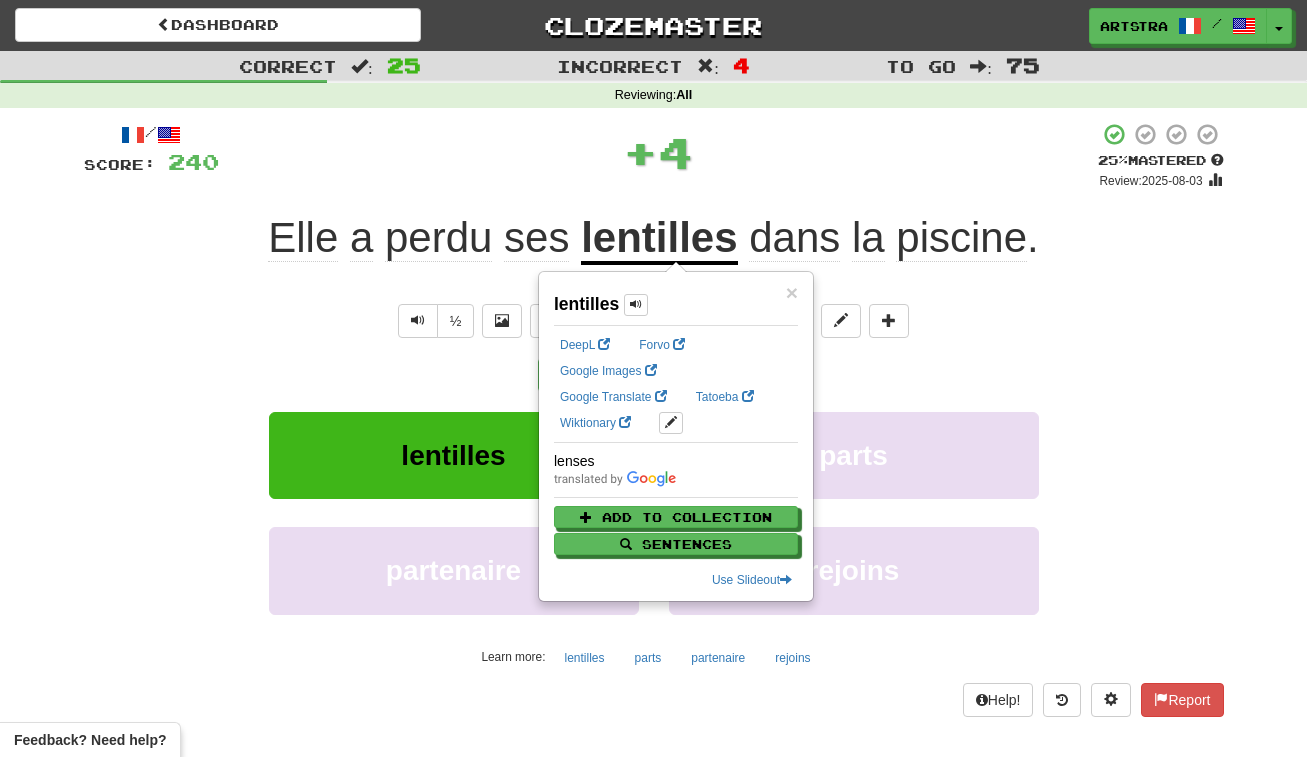click on "+ 4" at bounding box center (658, 152) 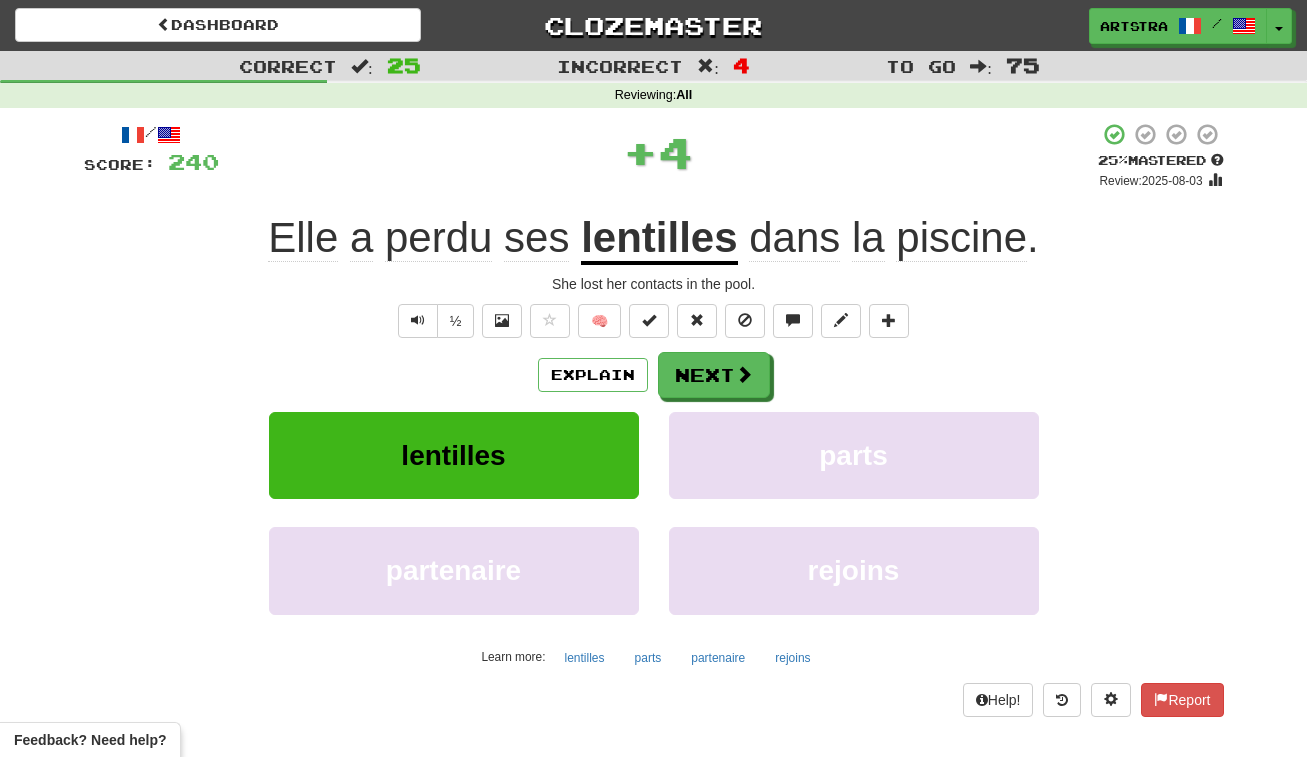 click on "piscine" at bounding box center [961, 238] 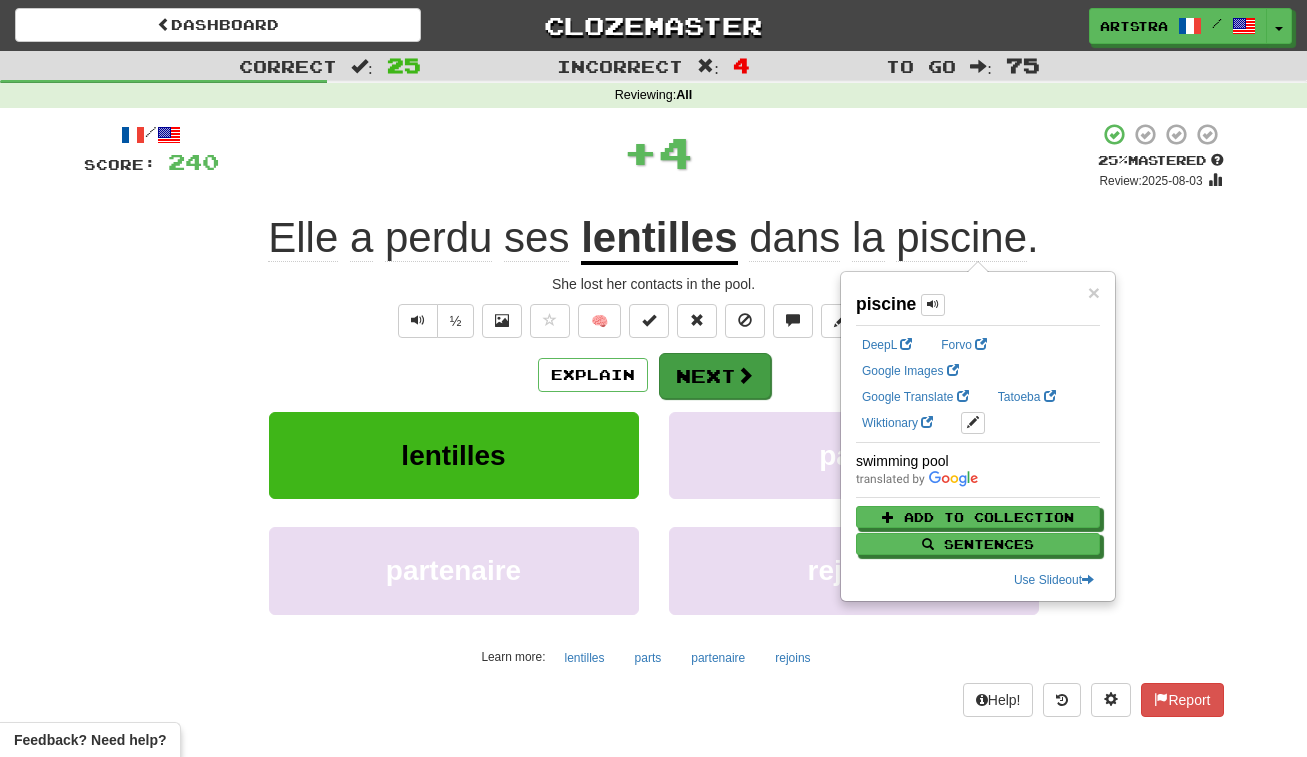 click on "Next" at bounding box center (715, 376) 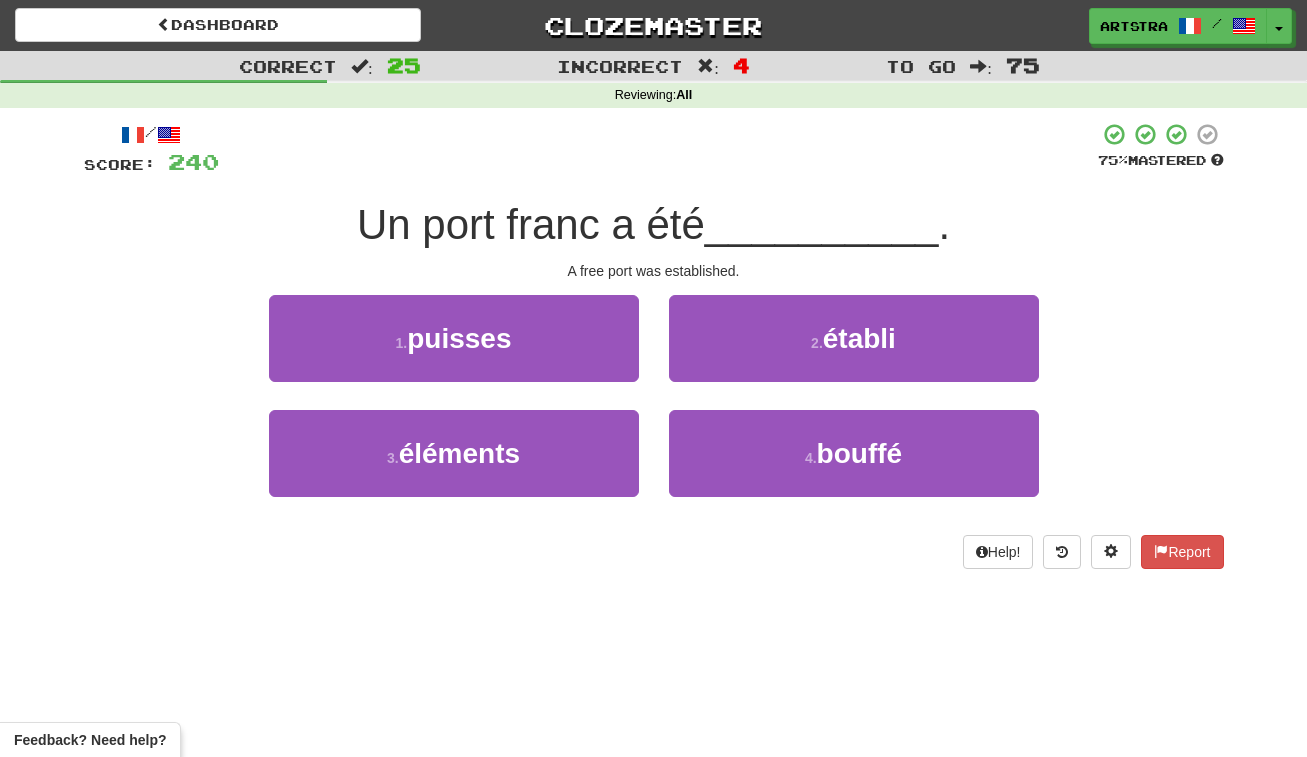 click on "Un port franc a été" at bounding box center [531, 224] 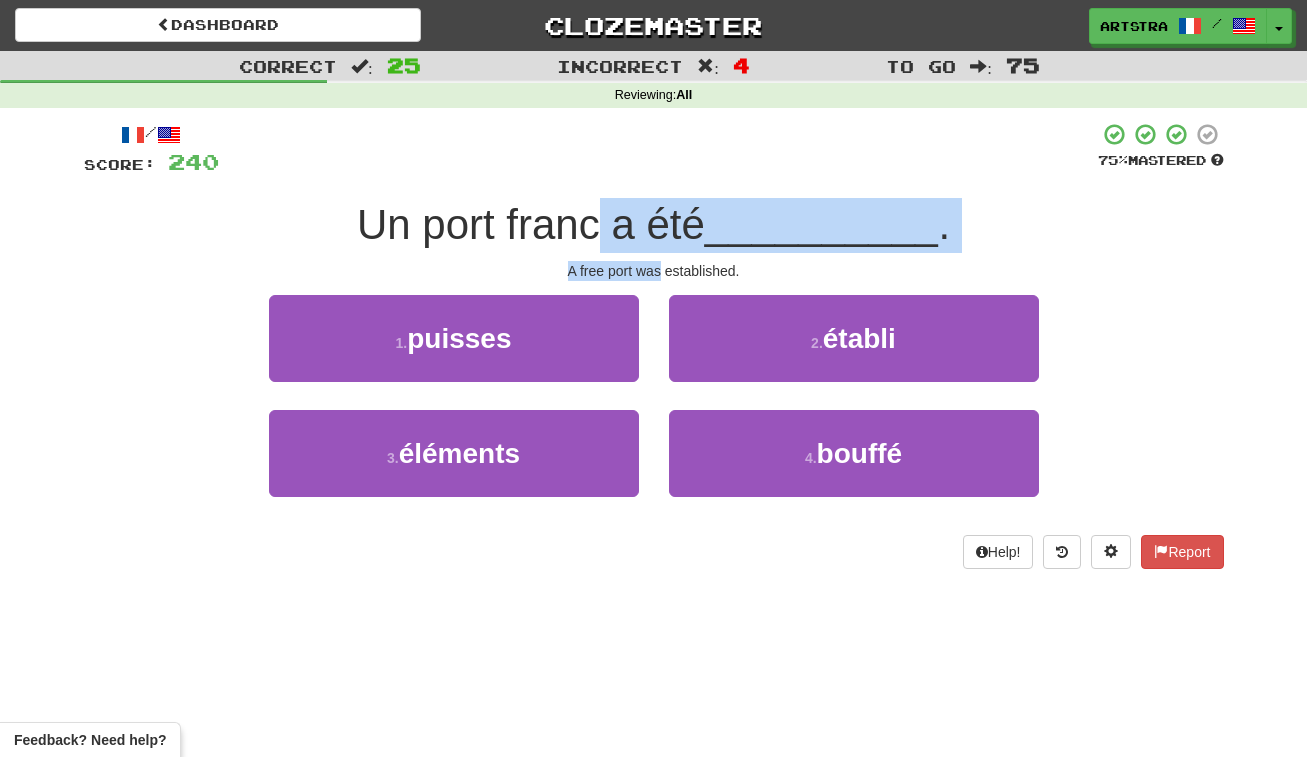 drag, startPoint x: 598, startPoint y: 221, endPoint x: 643, endPoint y: 271, distance: 67.26812 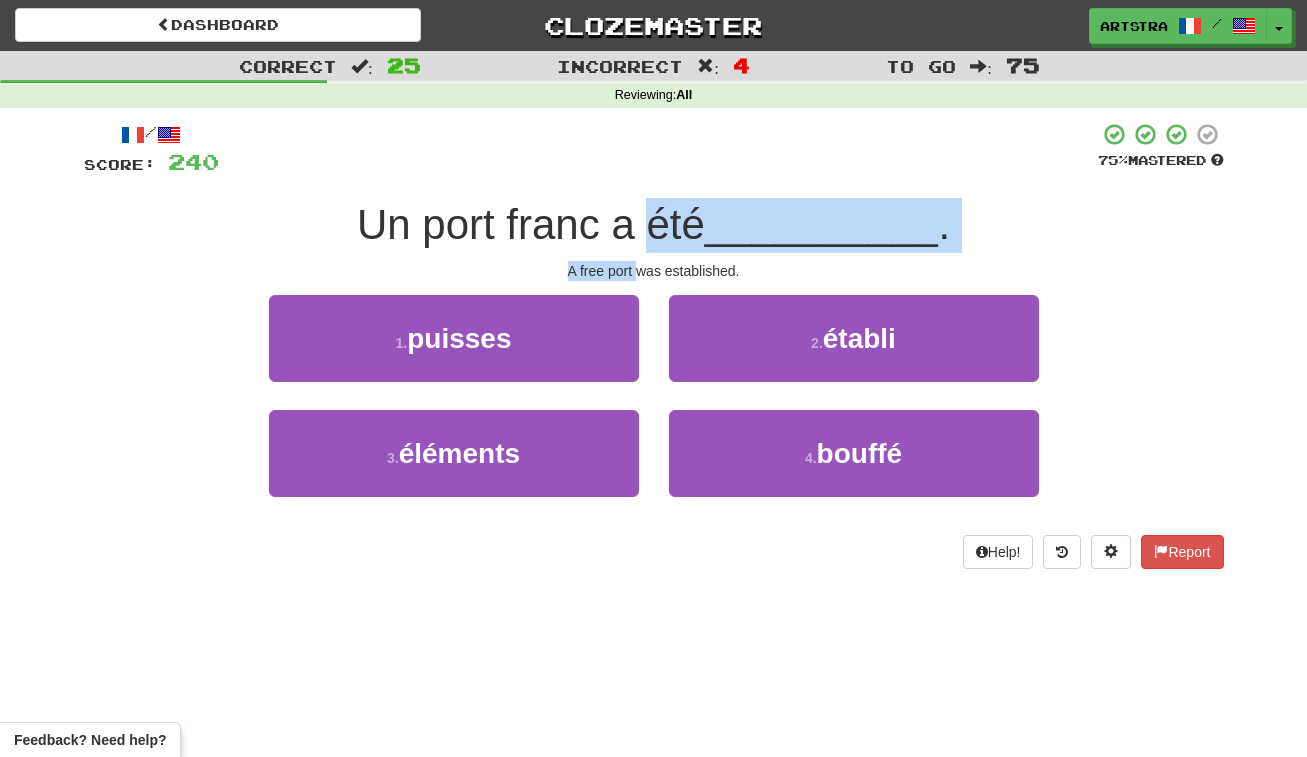 click on "/  Score:   240 75 %  Mastered Un port franc a été  __________ . A free port was established. 1 .  puisses 2 .  établi 3 .  éléments 4 .  bouffé  Help!  Report" at bounding box center [654, 345] 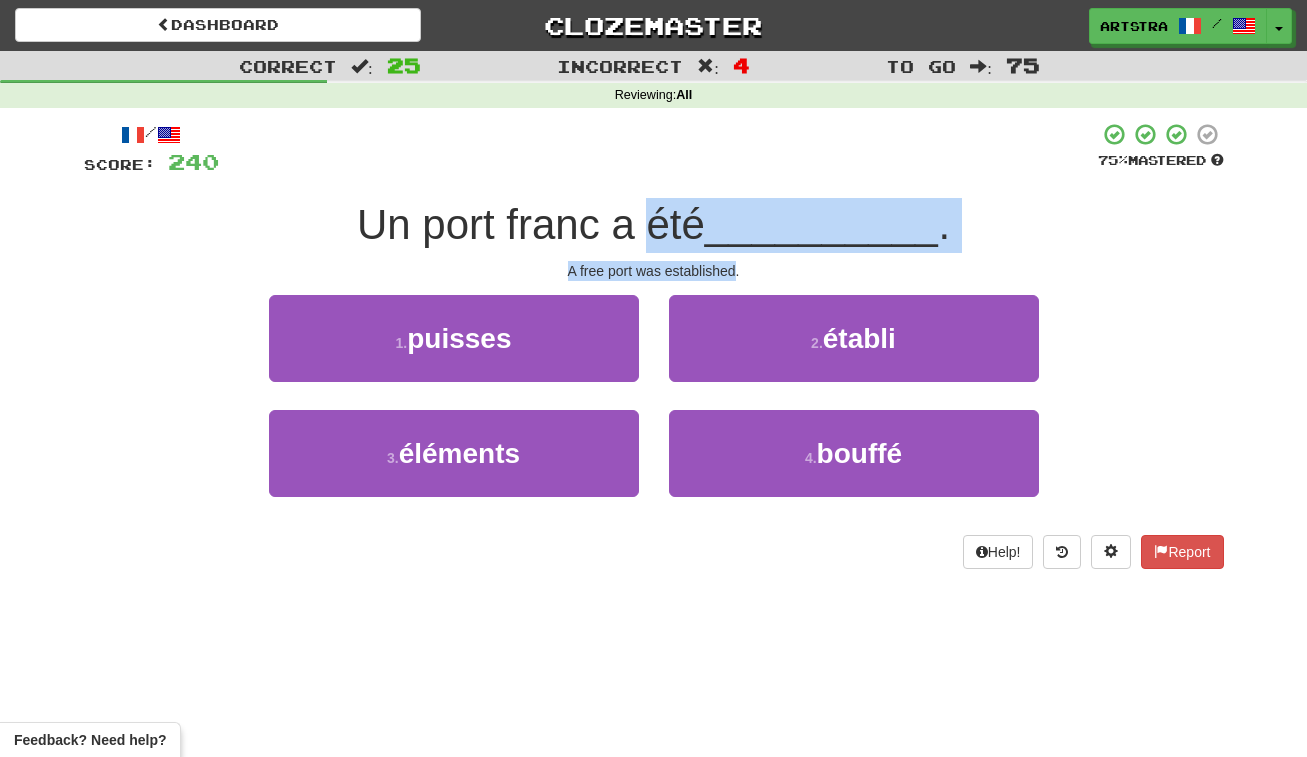 click on "/  Score:   240 75 %  Mastered Un port franc a été  __________ . A free port was established. 1 .  puisses 2 .  établi 3 .  éléments 4 .  bouffé  Help!  Report" at bounding box center [654, 345] 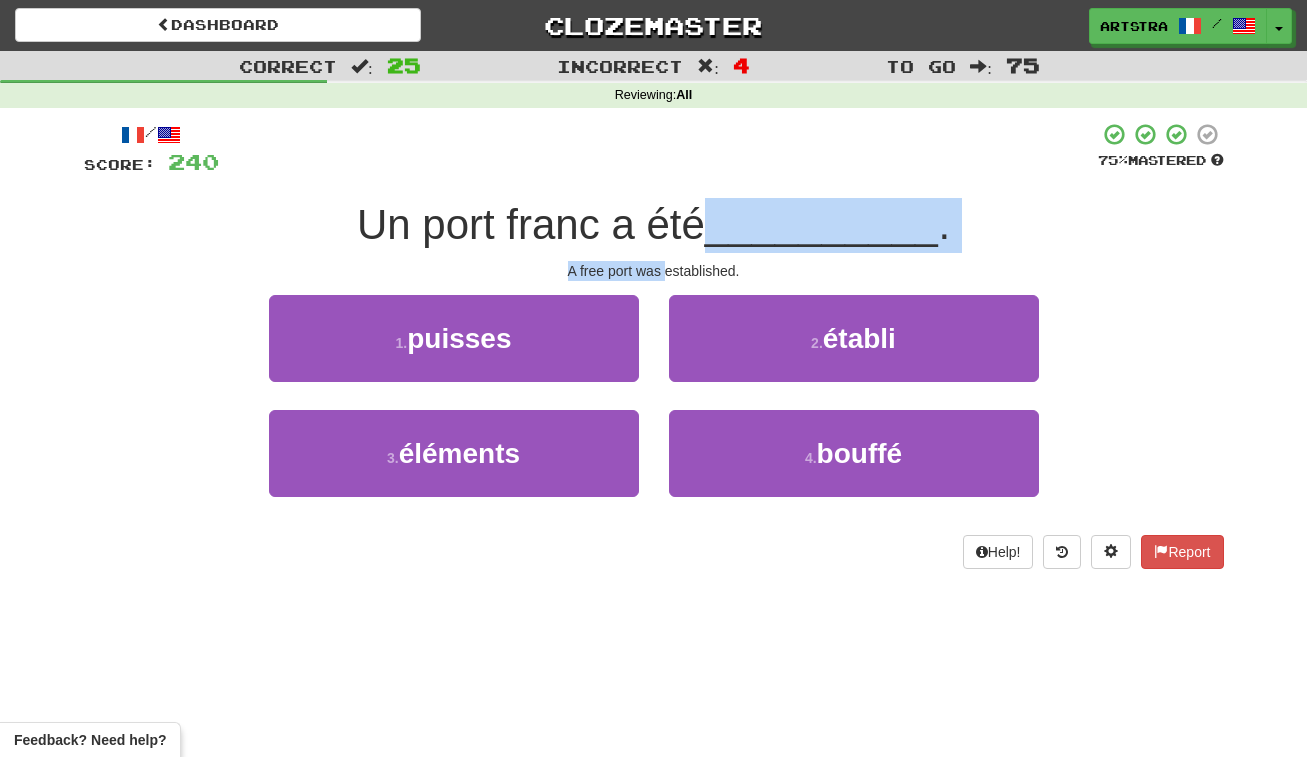click on "/  Score:   240 75 %  Mastered Un port franc a été  __________ . A free port was established. 1 .  puisses 2 .  établi 3 .  éléments 4 .  bouffé  Help!  Report" at bounding box center [654, 345] 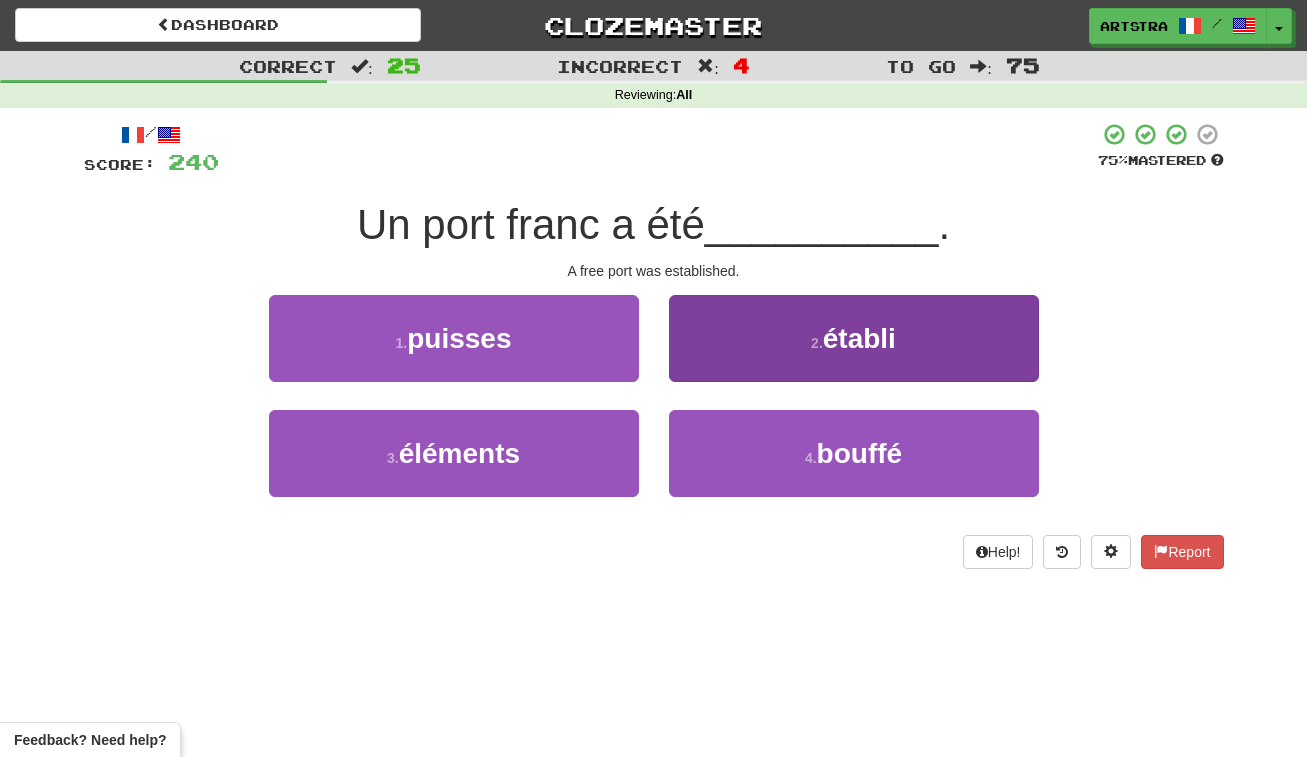 click on "2 .  établi" at bounding box center (854, 338) 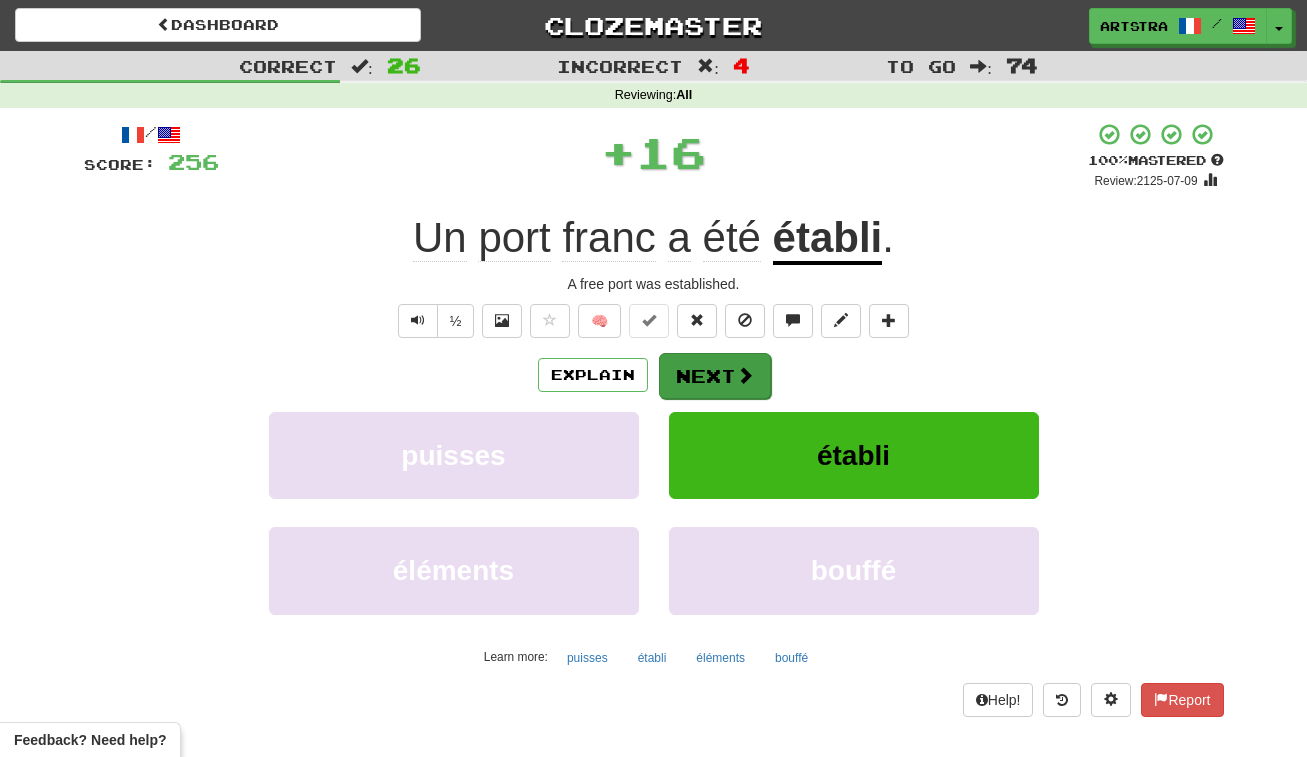 click on "Next" at bounding box center (715, 376) 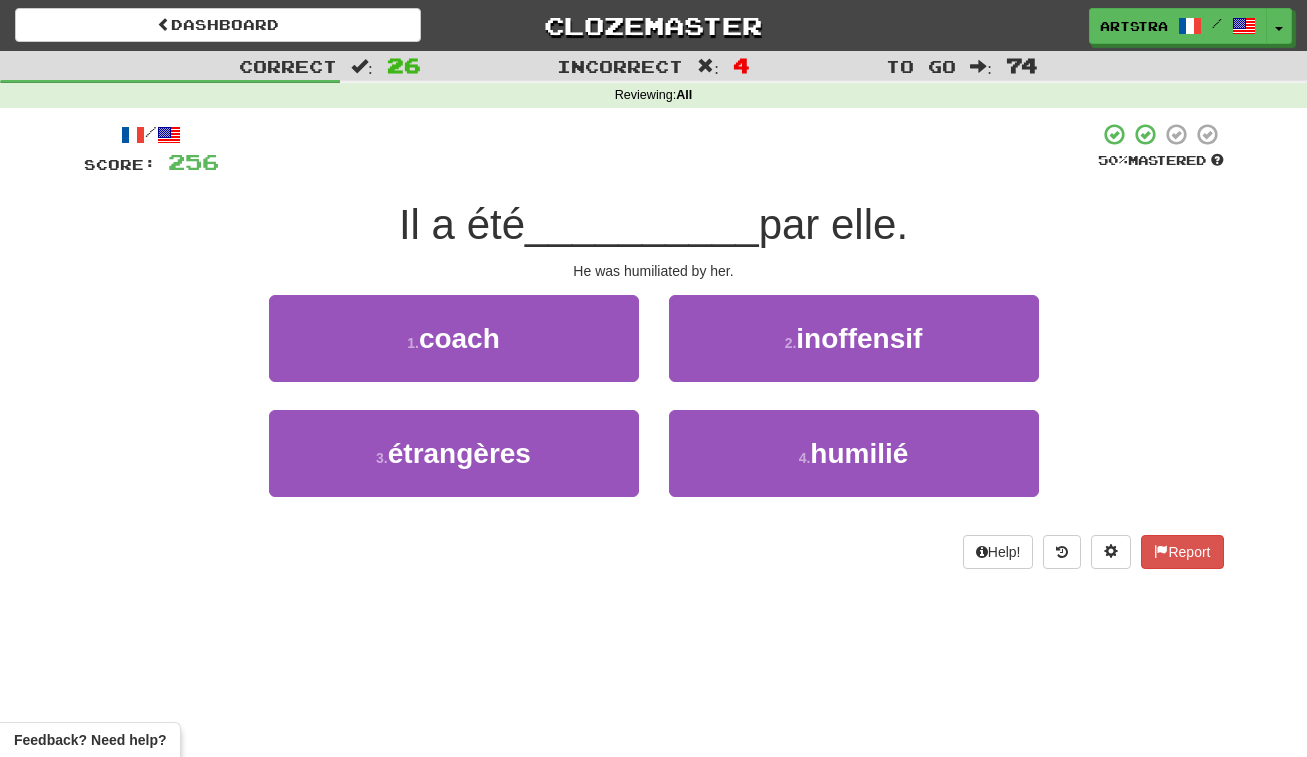 click on "__________" at bounding box center (642, 224) 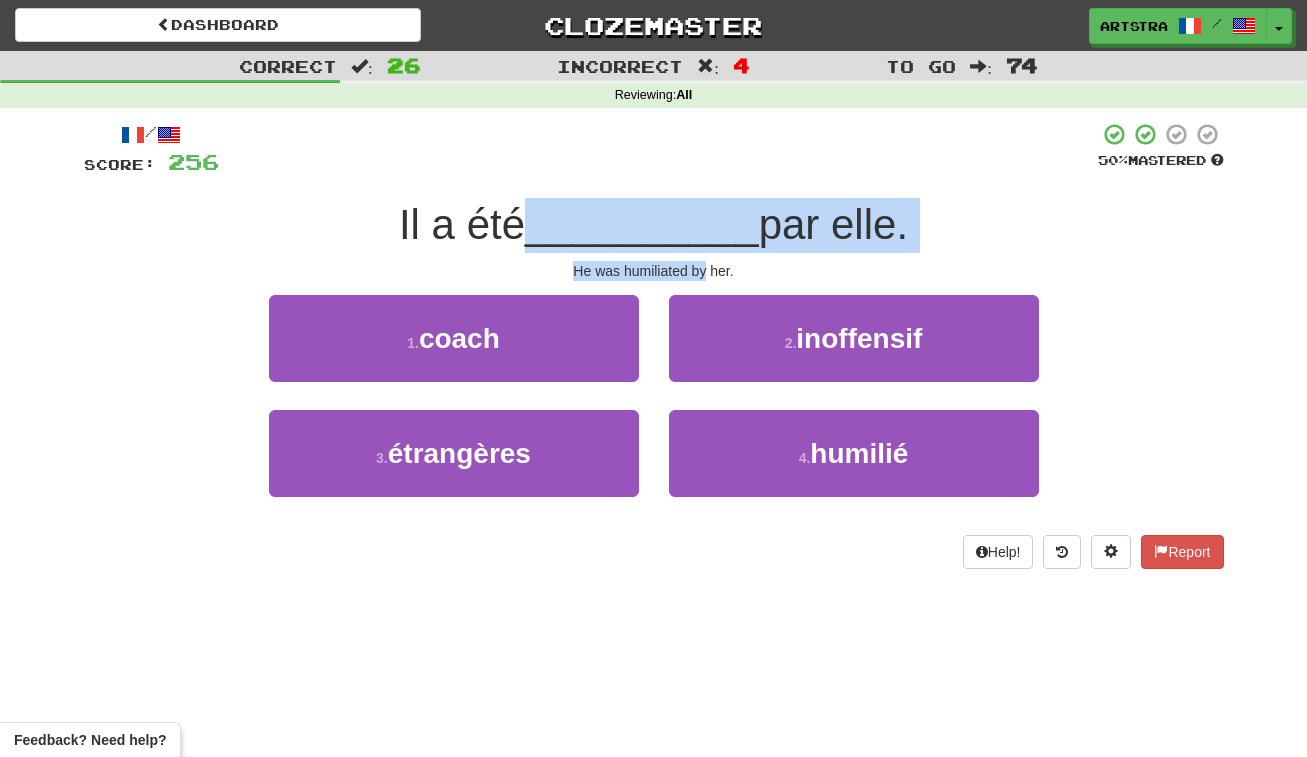 click on "/  Score:   256 50 %  Mastered Il a été  __________  par elle. He was humiliated by her. 1 .  coach 2 .  inoffensif 3 .  étrangères 4 .  humilié  Help!  Report" at bounding box center (654, 345) 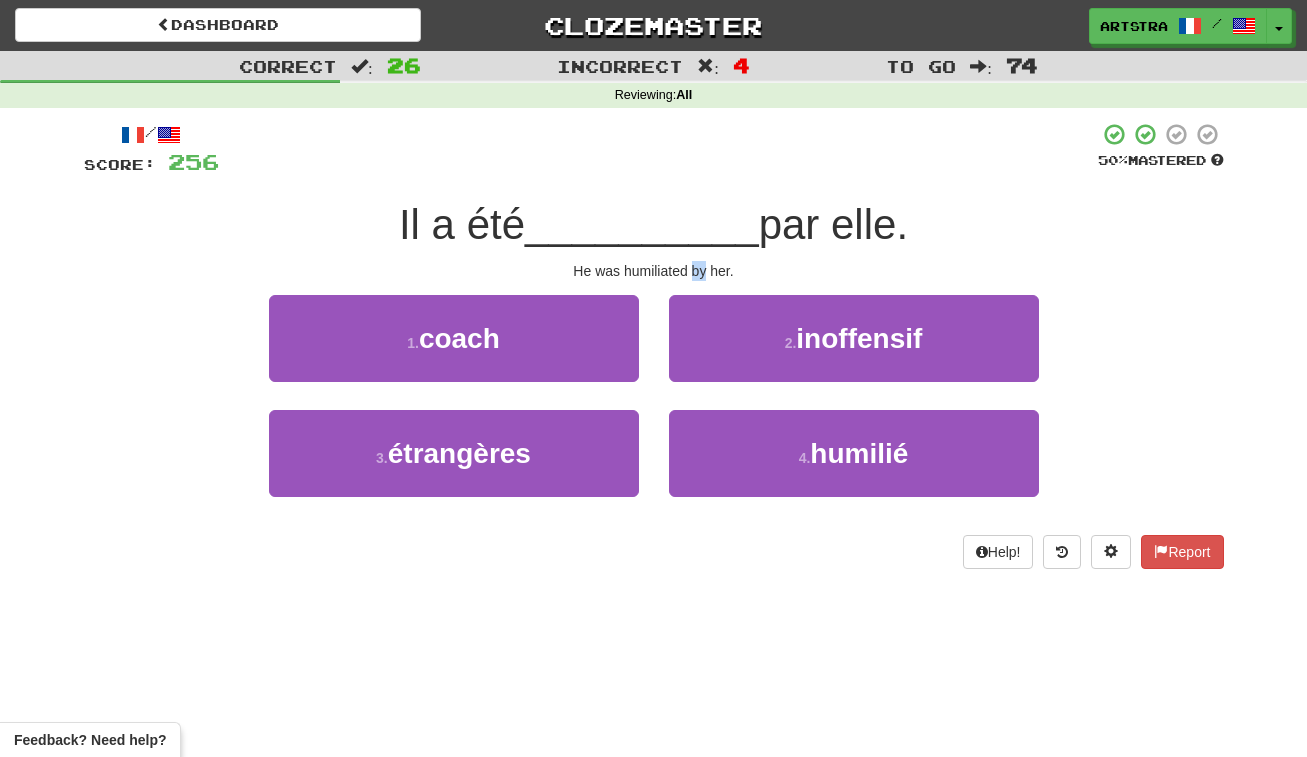 click on "He was humiliated by her." at bounding box center (654, 271) 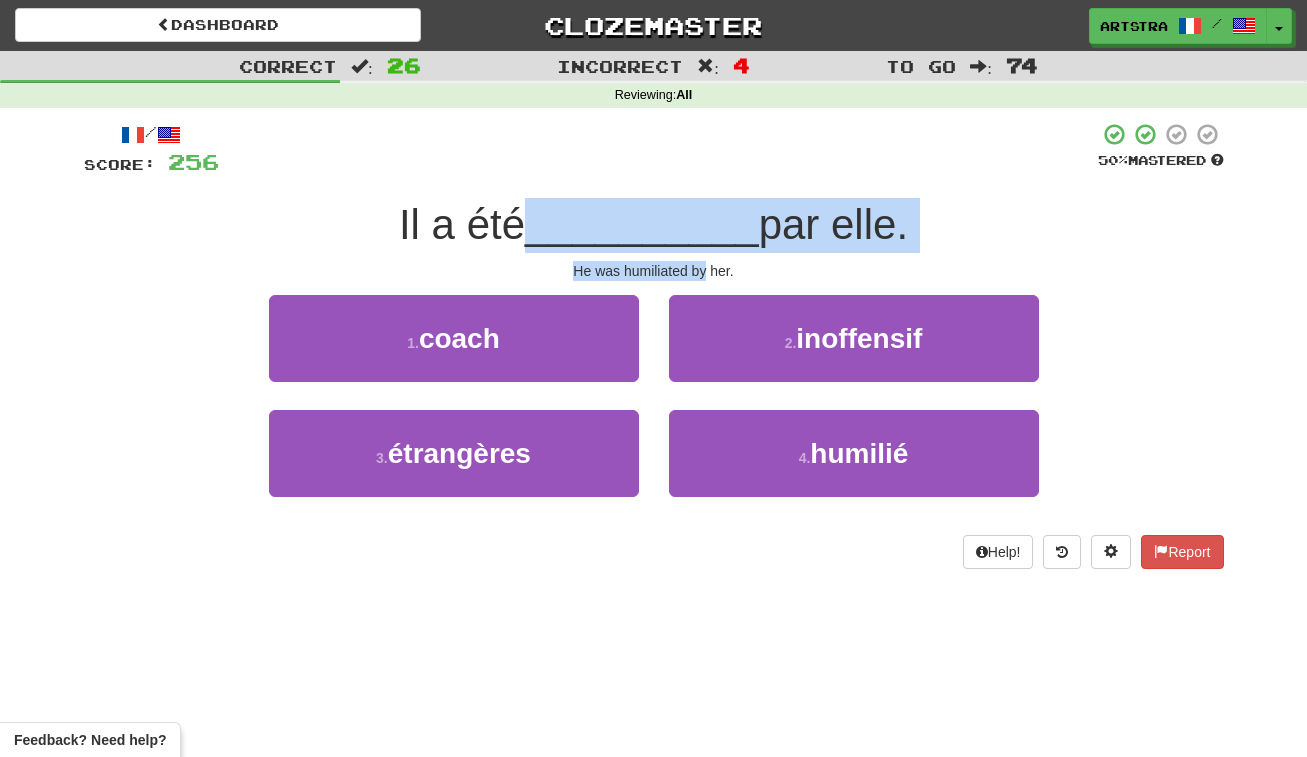 drag, startPoint x: 695, startPoint y: 267, endPoint x: 692, endPoint y: 216, distance: 51.088158 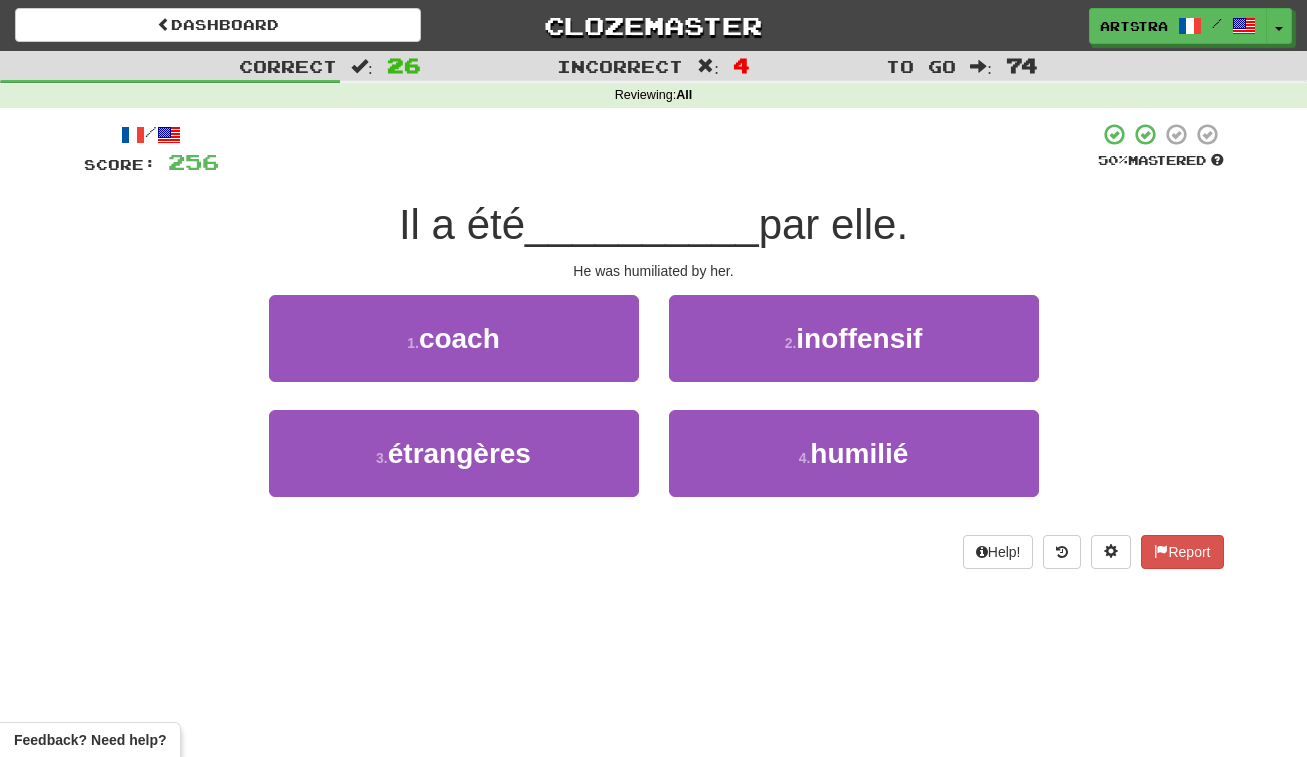 click on "4 .  humilié" at bounding box center [854, 467] 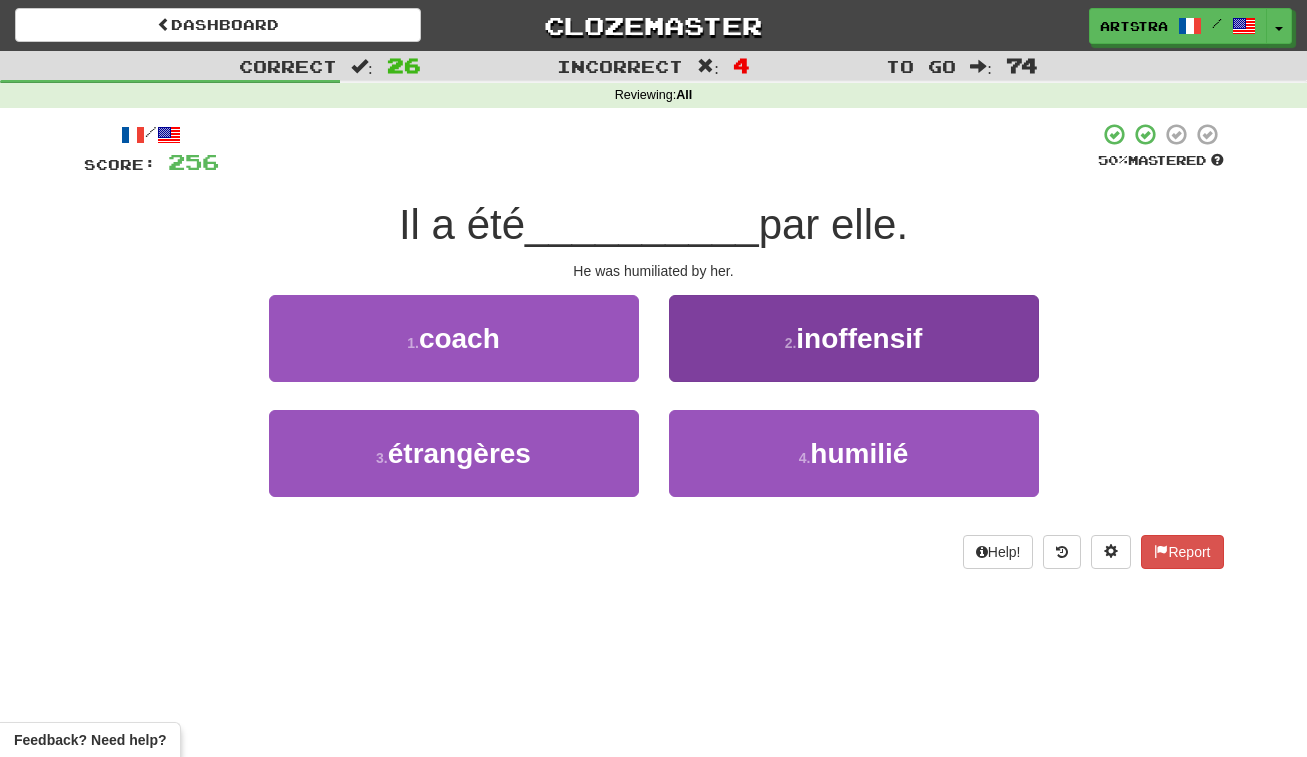 click on "4 .  humilié" at bounding box center (854, 453) 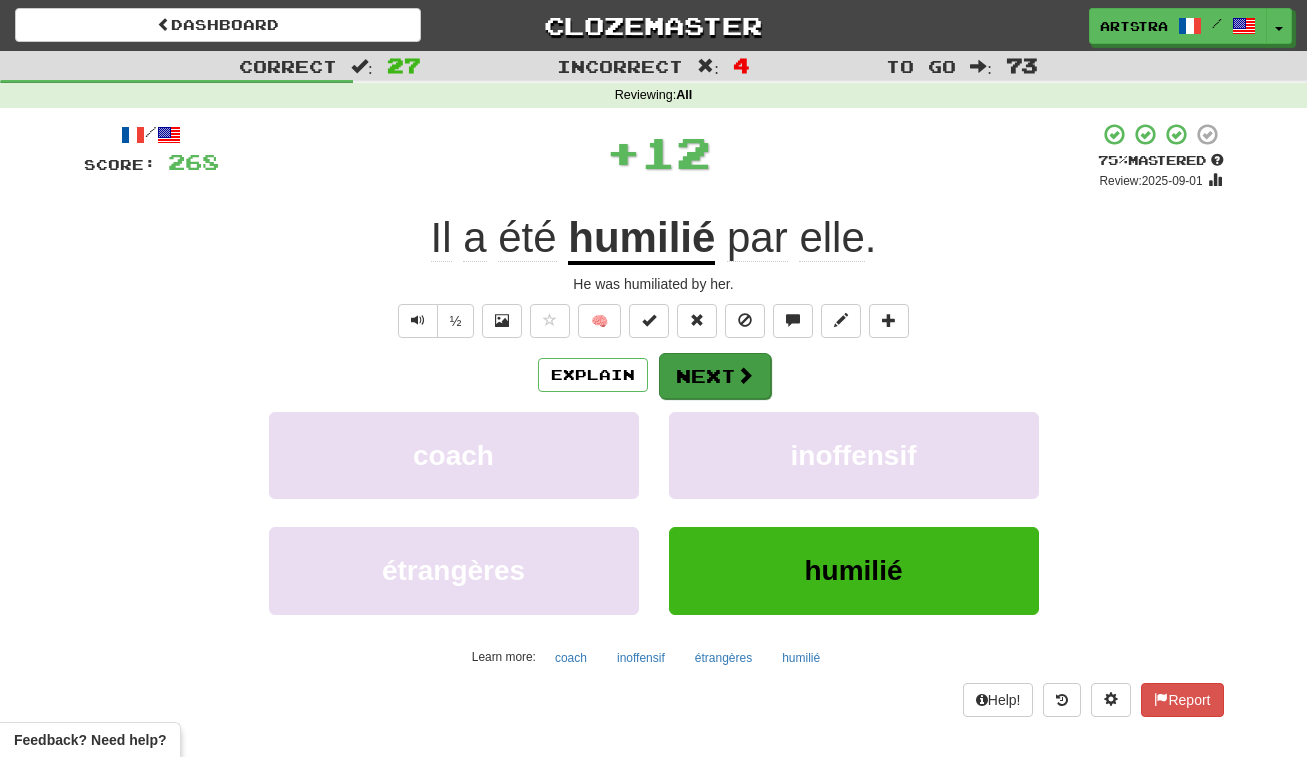 click at bounding box center (745, 375) 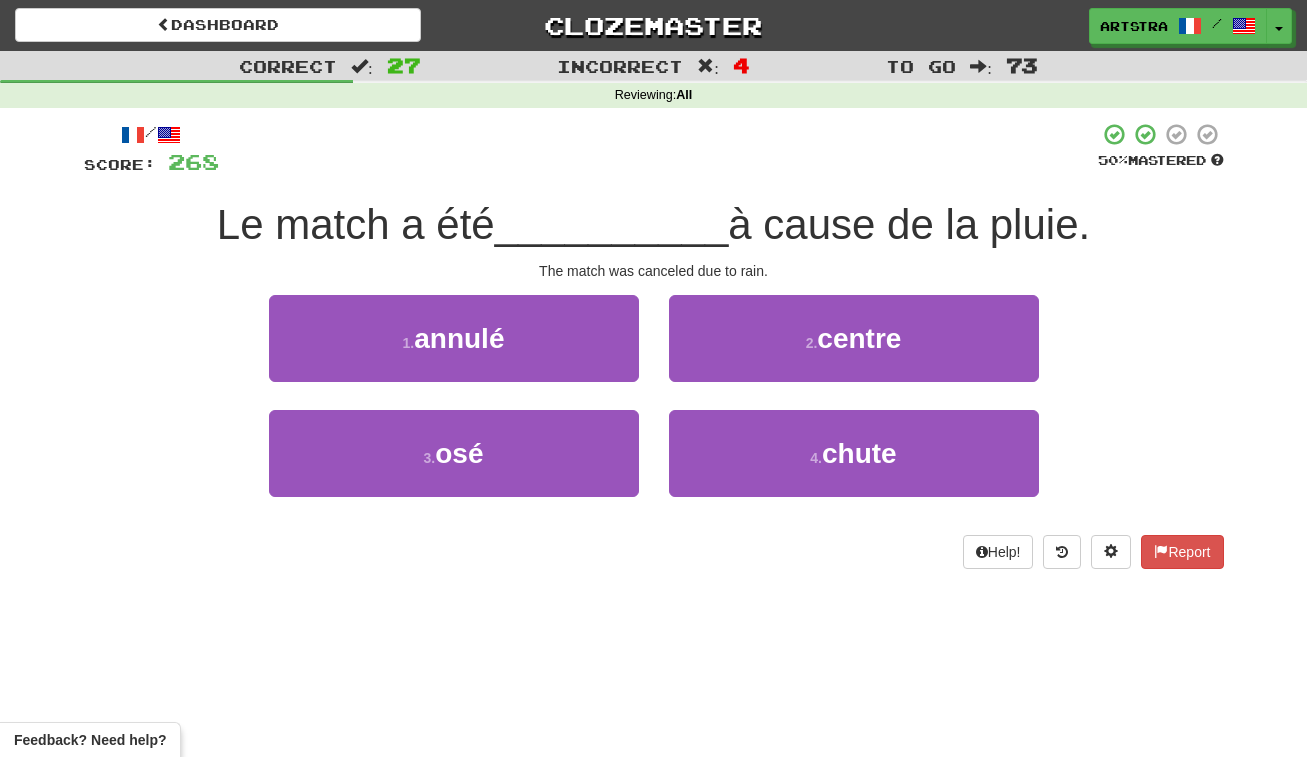 click on "__________" at bounding box center (612, 224) 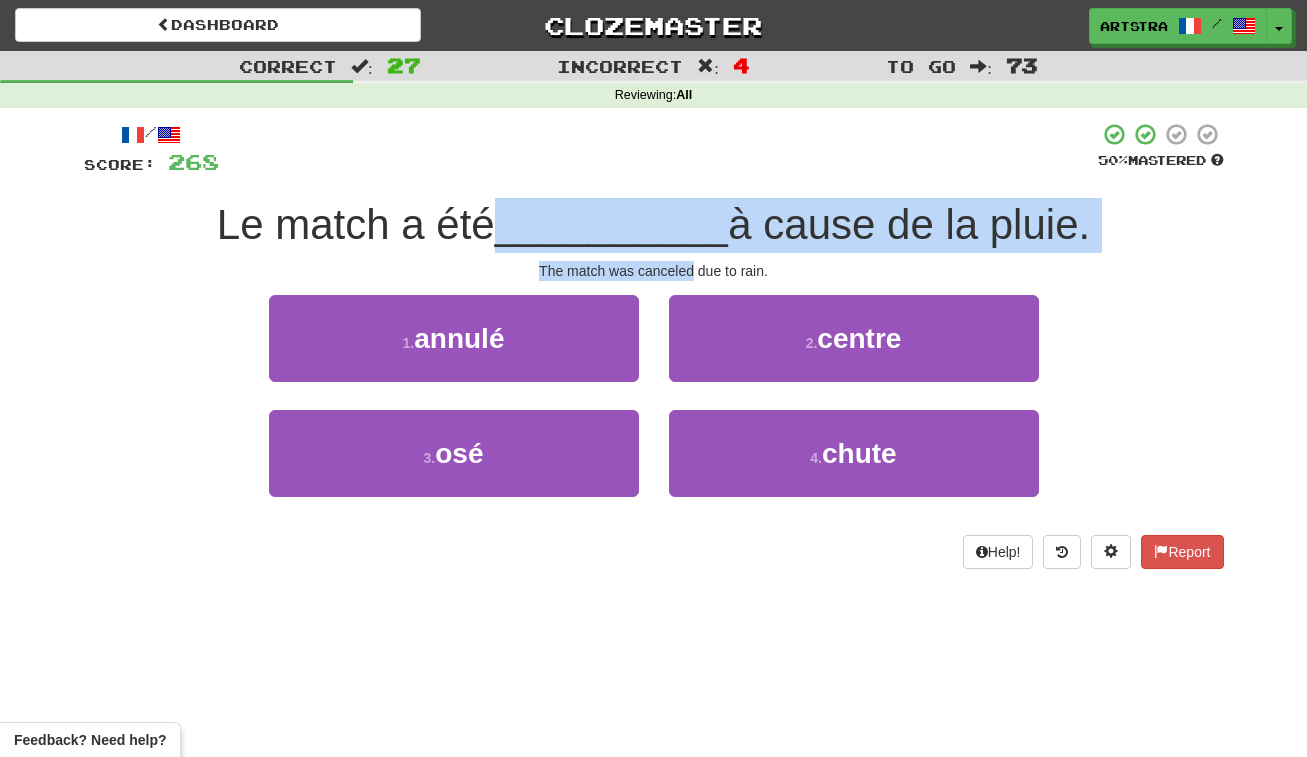 drag, startPoint x: 736, startPoint y: 373, endPoint x: 664, endPoint y: 261, distance: 133.14653 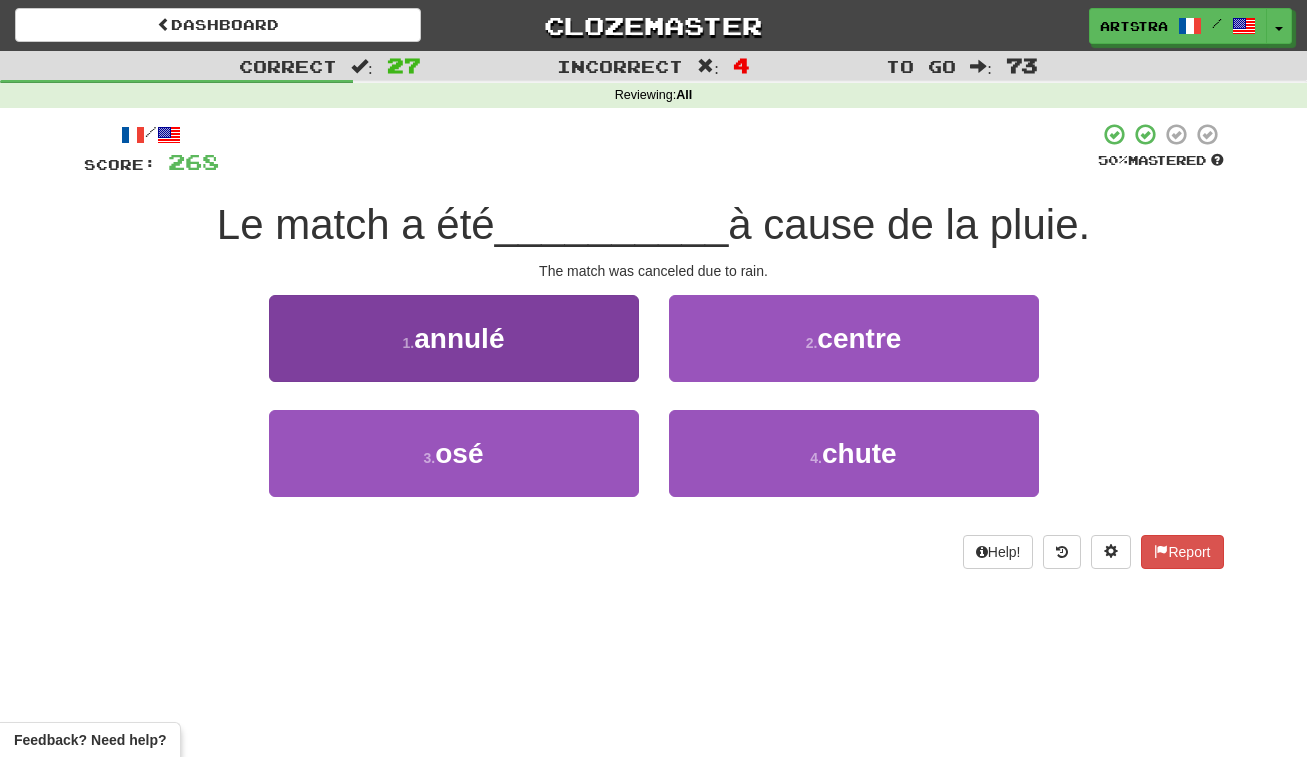 click on "1 .  annulé" at bounding box center [454, 338] 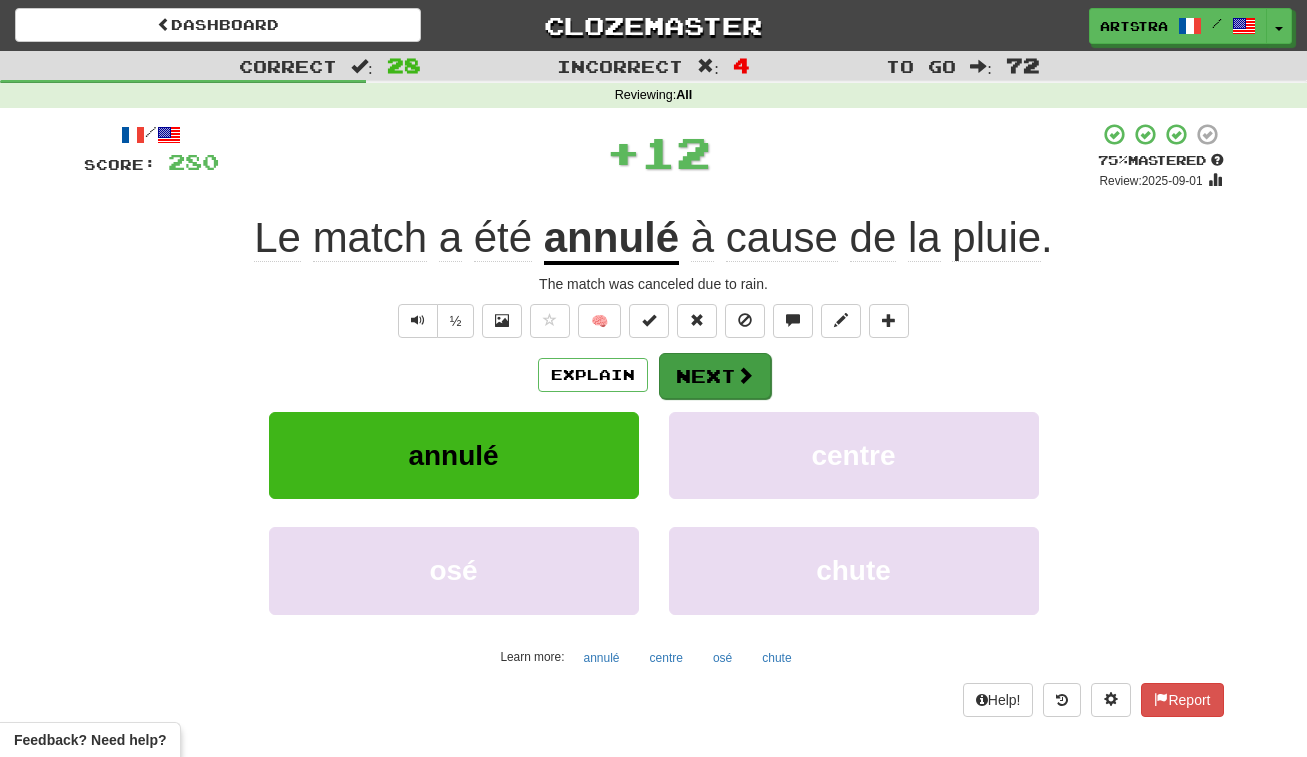 click on "Next" at bounding box center (715, 376) 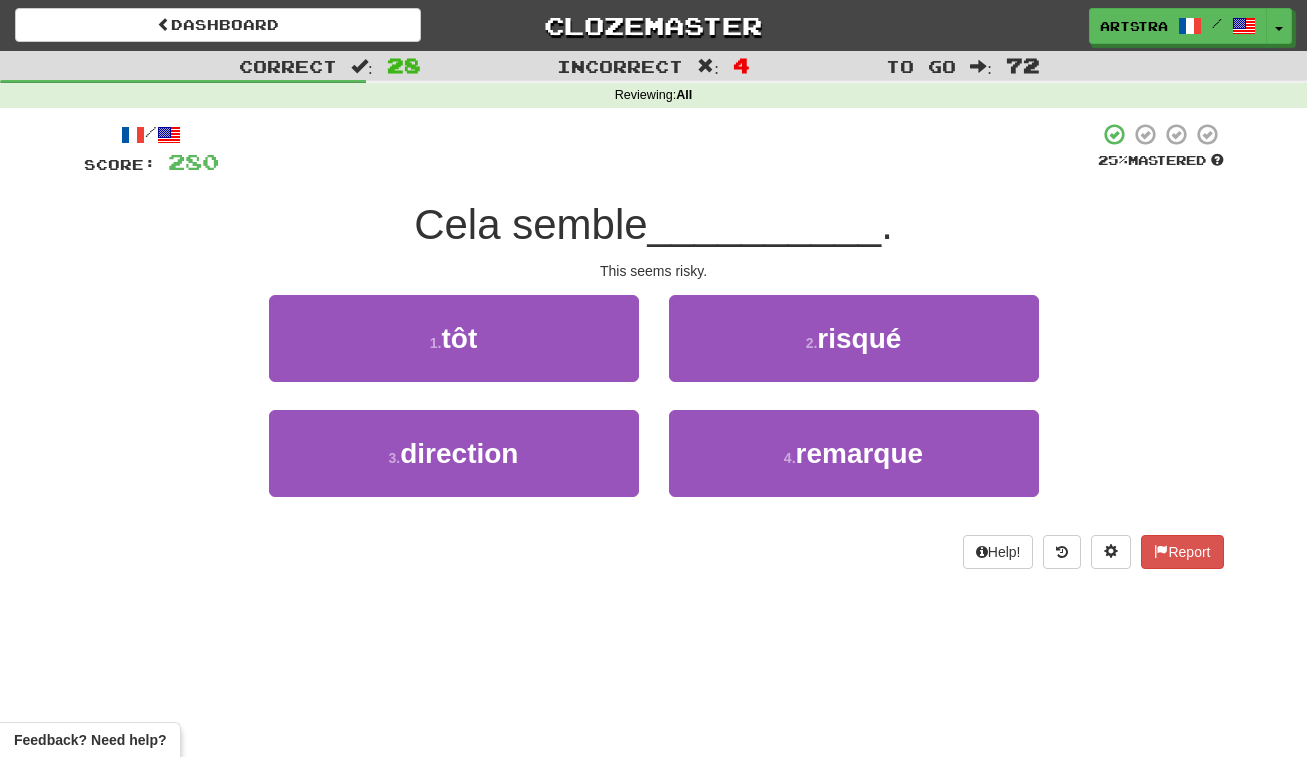 click on "/  Score:   280 25 %  Mastered Cela semble  __________ . This seems risky. 1 .  tôt 2 .  risqué 3 .  direction 4 .  remarque  Help!  Report" at bounding box center (654, 345) 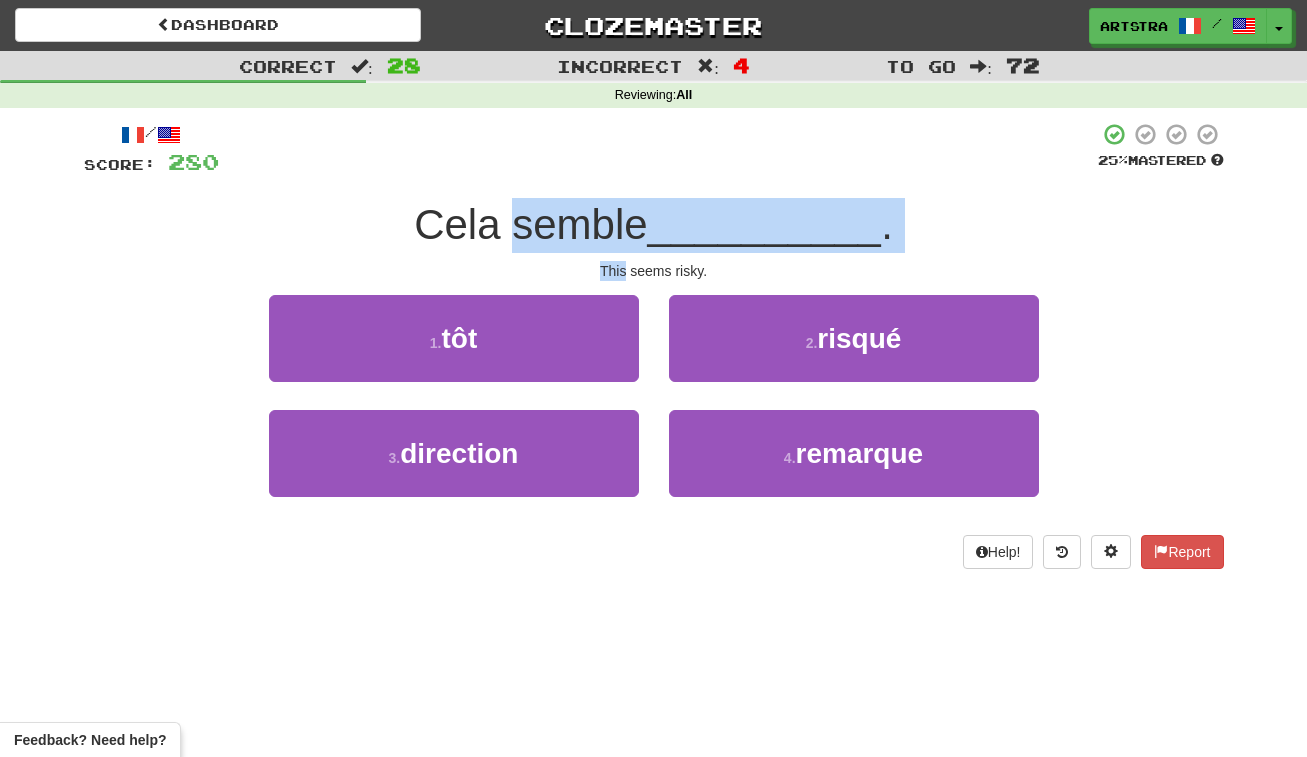 drag, startPoint x: 620, startPoint y: 256, endPoint x: 623, endPoint y: 229, distance: 27.166155 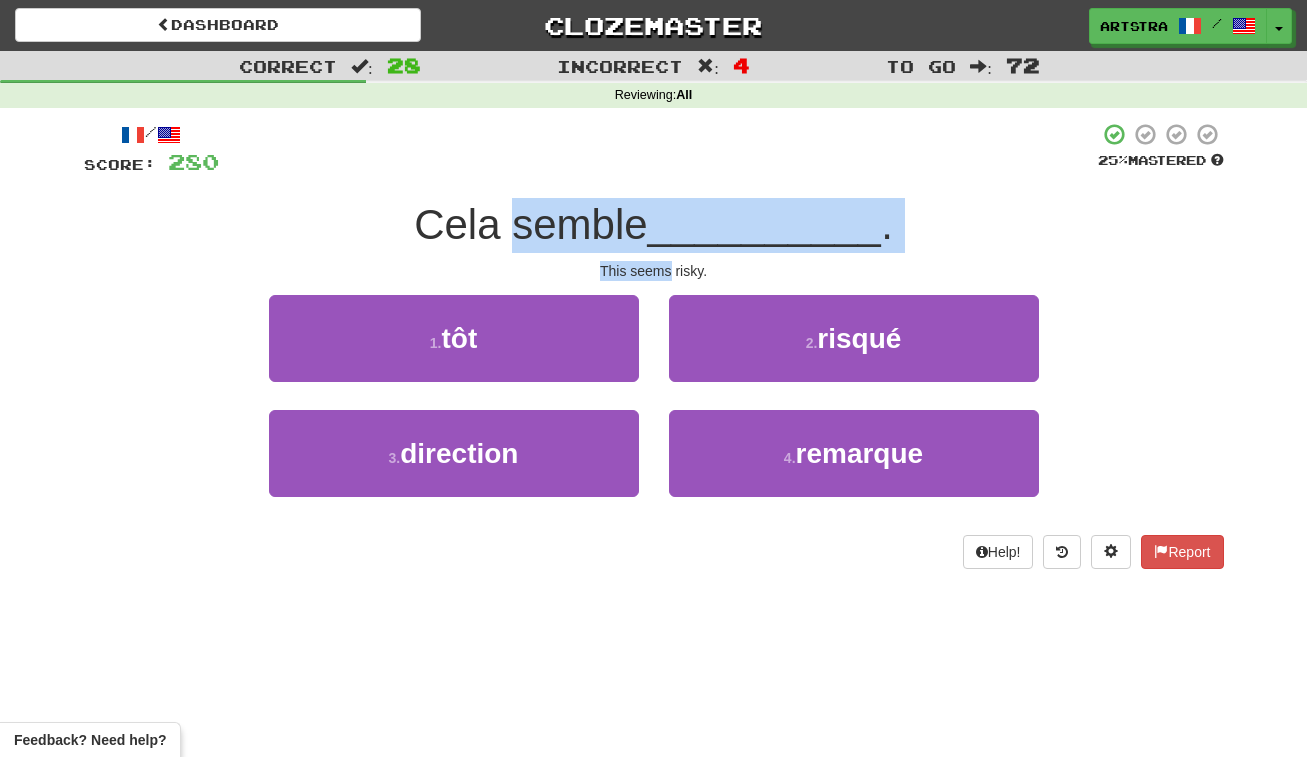 click on "/  Score:   280 25 %  Mastered Cela semble  __________ . This seems risky. 1 .  tôt 2 .  risqué 3 .  direction 4 .  remarque  Help!  Report" at bounding box center (654, 345) 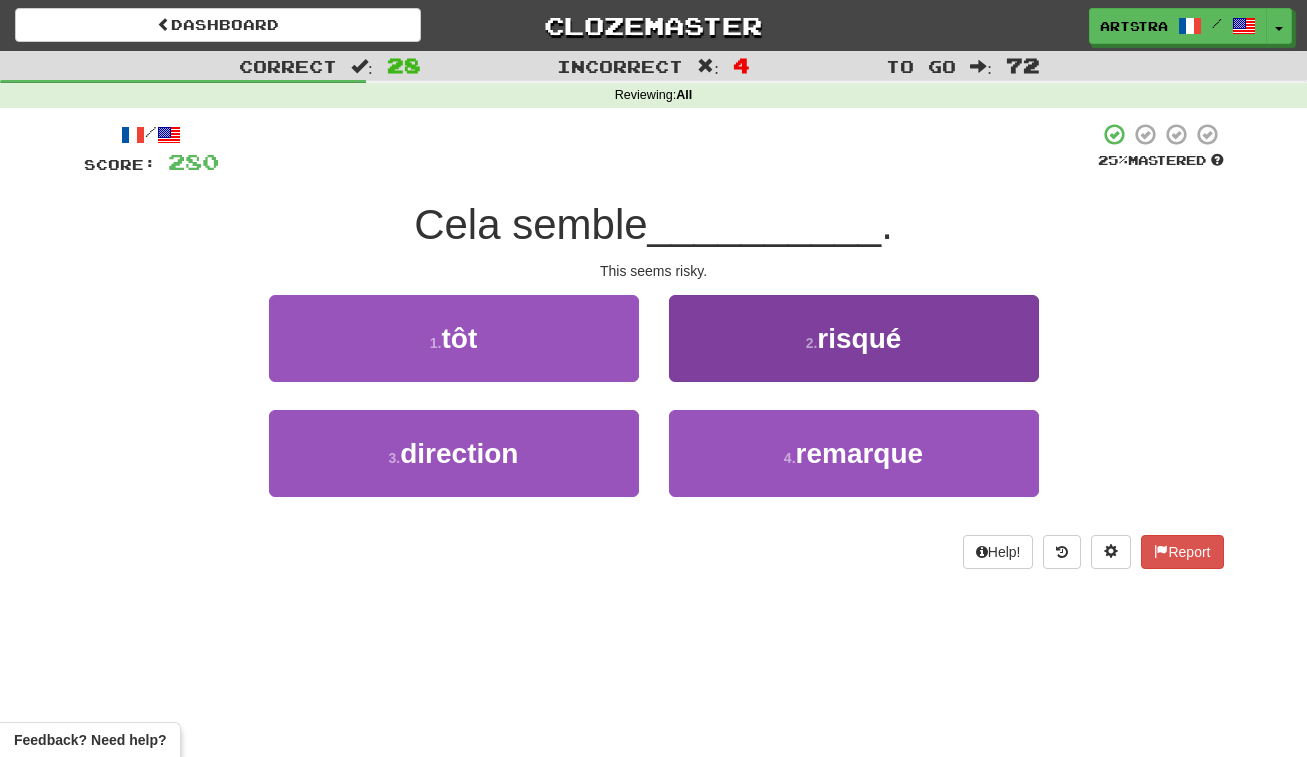 click on "2 .  risqué" at bounding box center [854, 338] 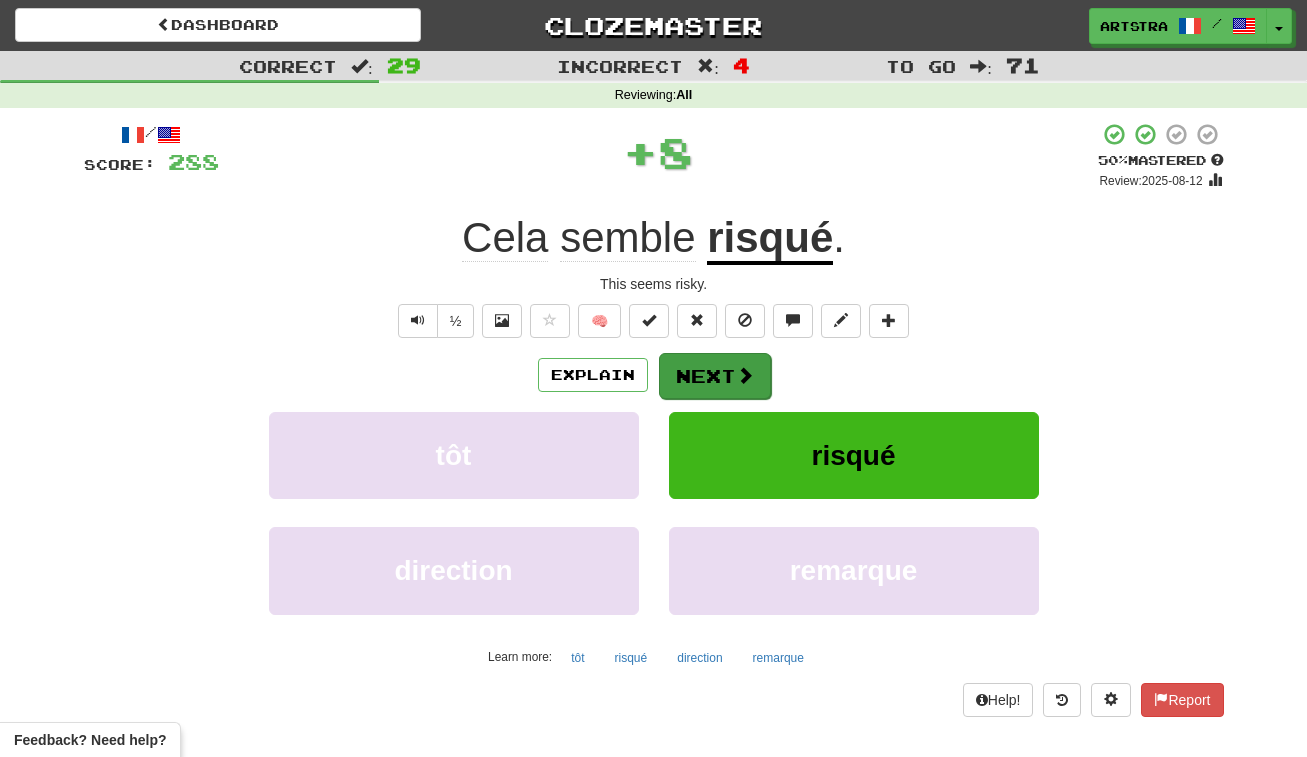 click at bounding box center (745, 375) 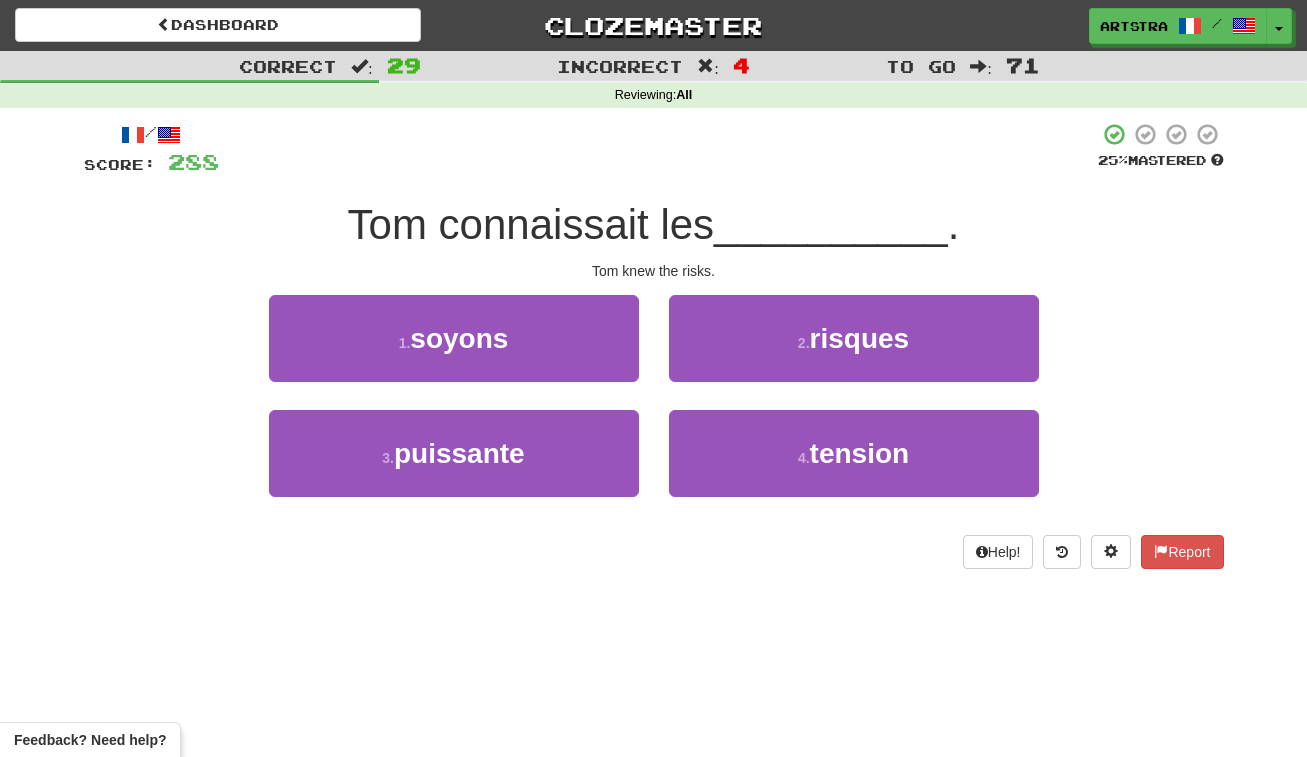 click on "Tom connaissait les" at bounding box center (531, 224) 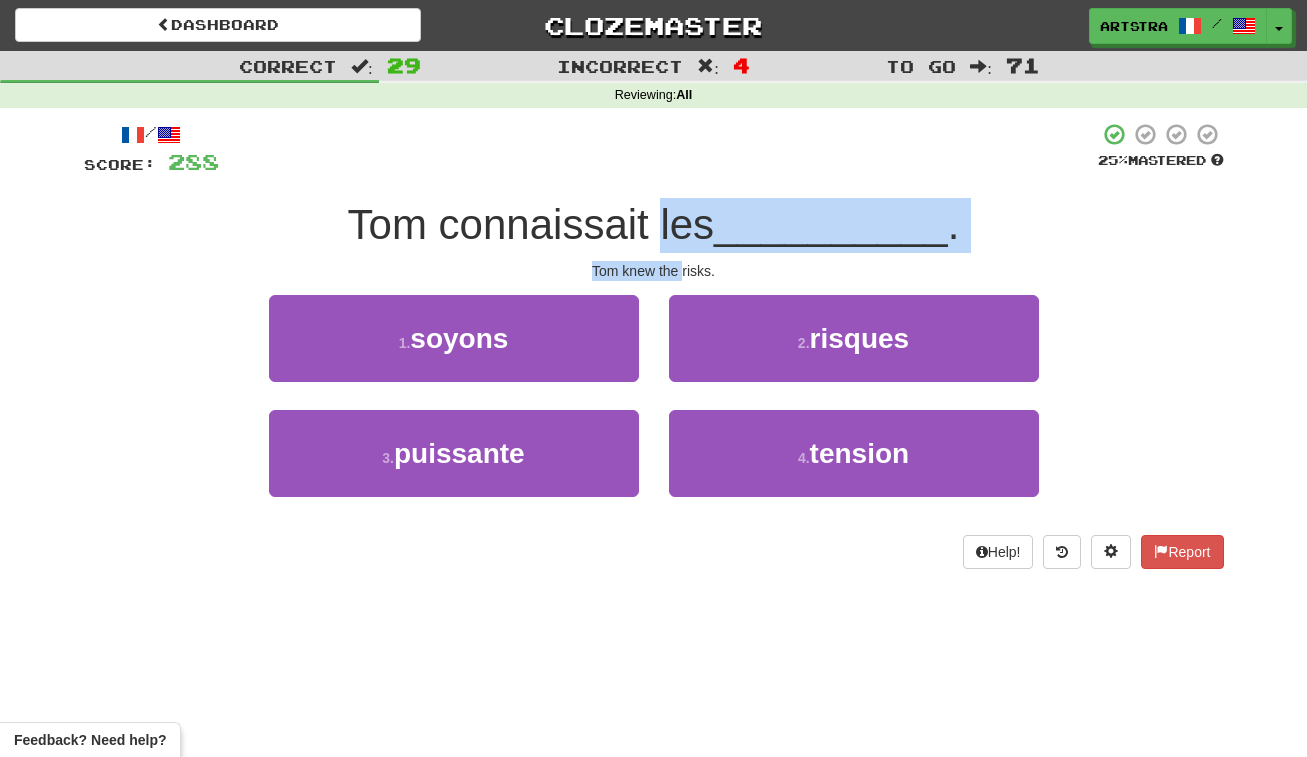 click on "/  Score:   288 25 %  Mastered Tom connaissait les  __________ . Tom knew the risks. 1 .  soyons 2 .  risques 3 .  puissante 4 .  tension  Help!  Report" at bounding box center [654, 345] 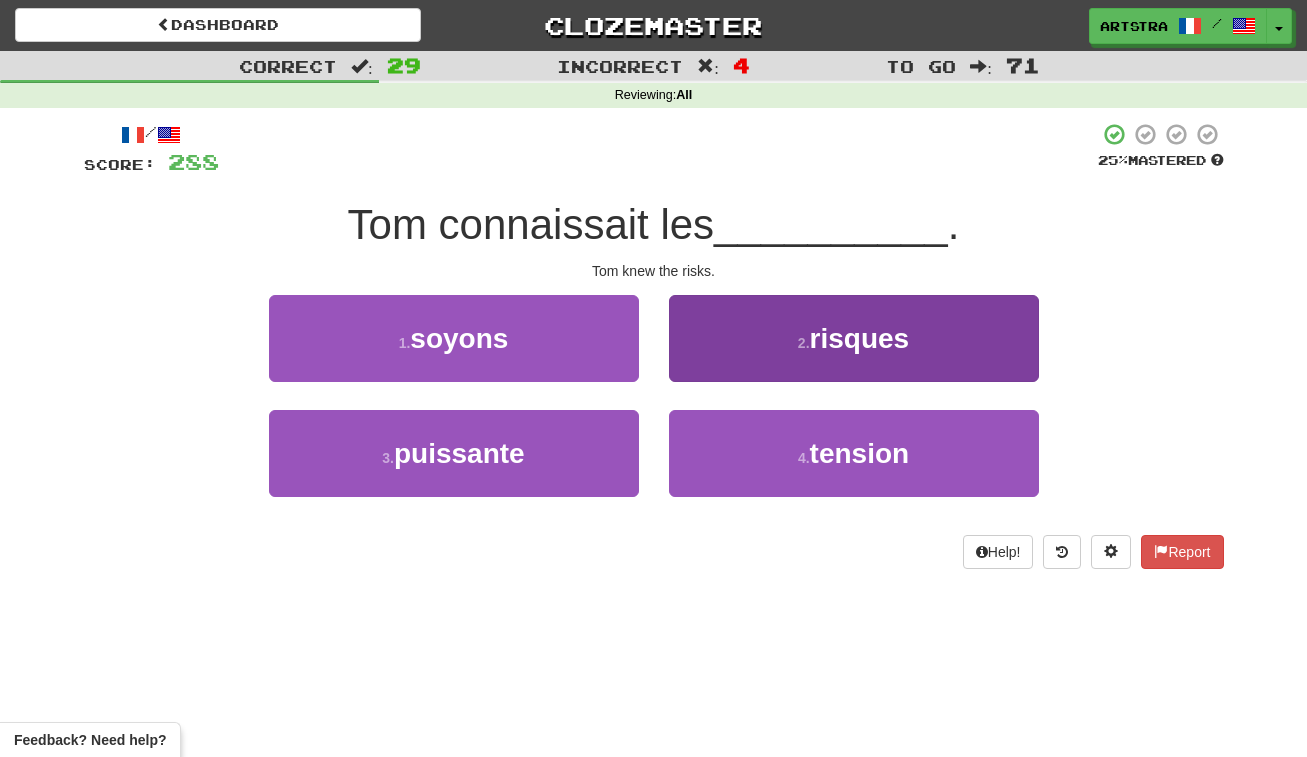 click on "2 .  risques" at bounding box center [854, 338] 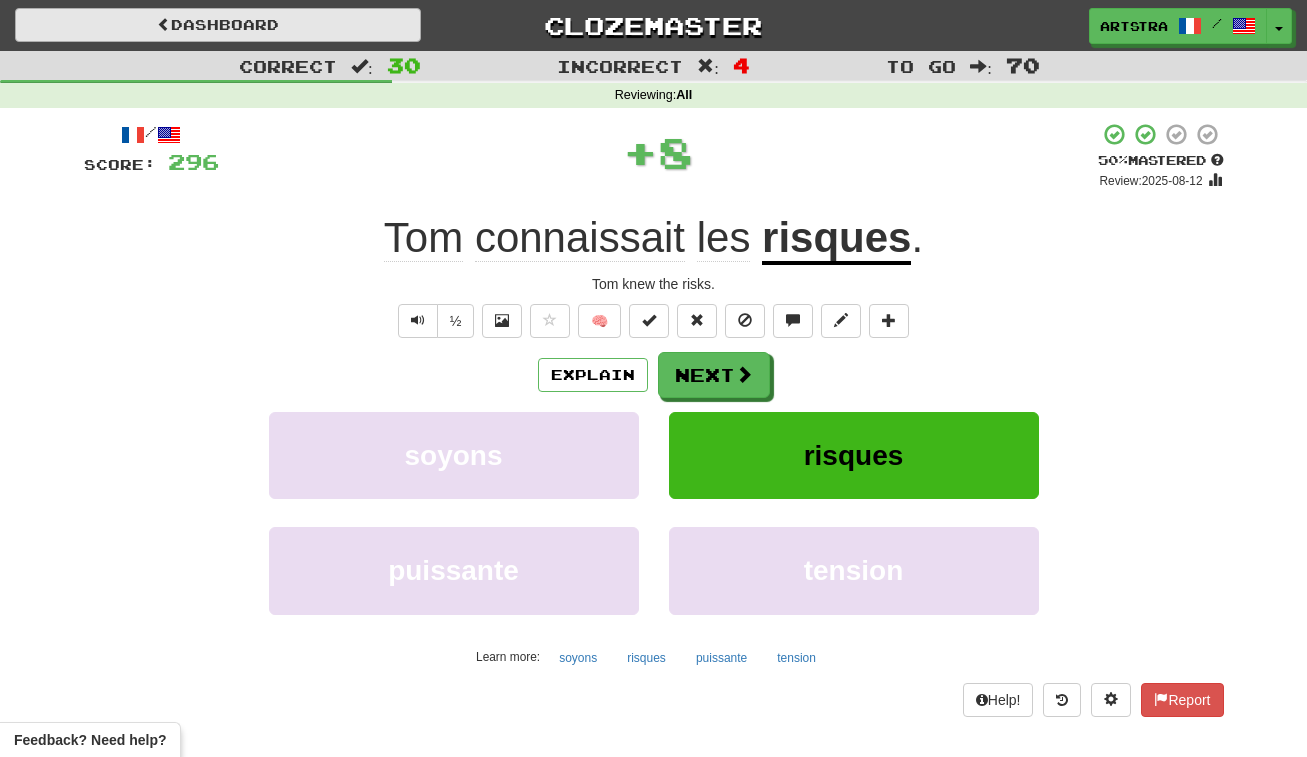click on "Dashboard" at bounding box center (218, 25) 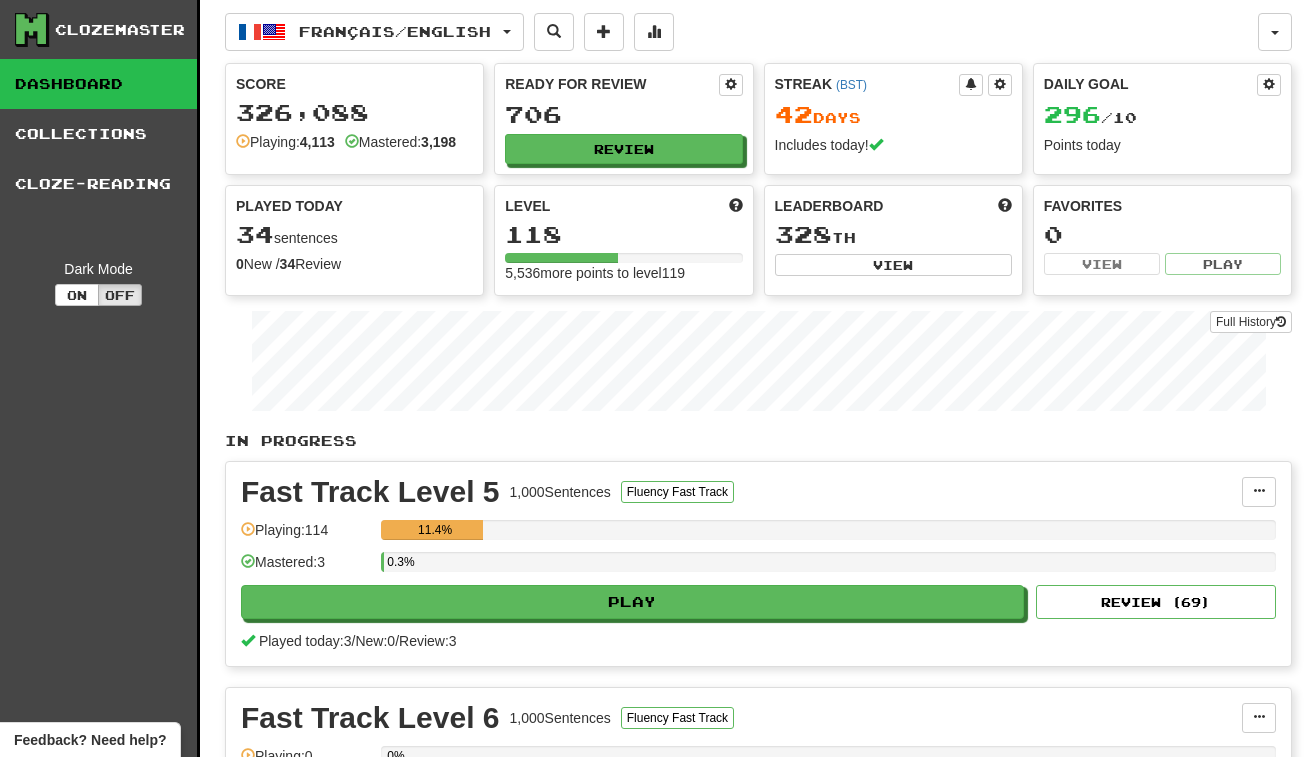 scroll, scrollTop: 0, scrollLeft: 0, axis: both 